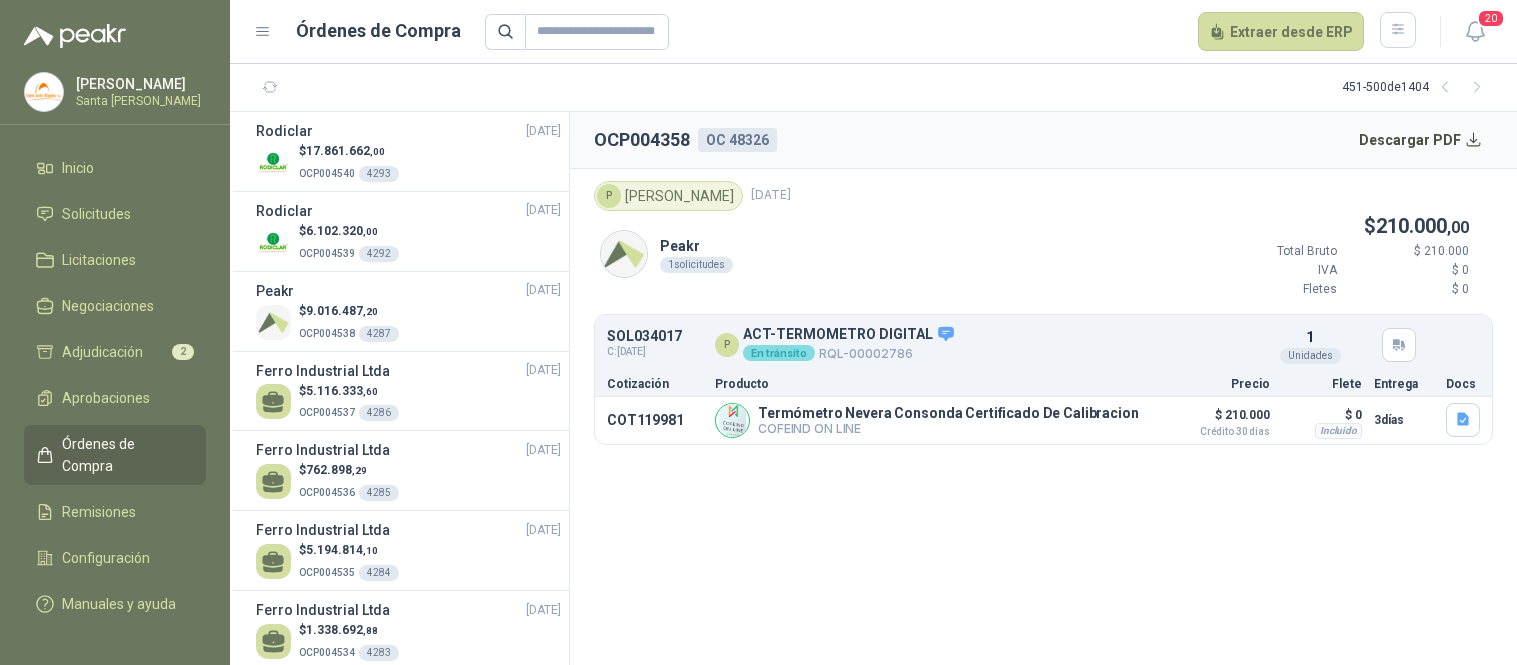 scroll, scrollTop: 0, scrollLeft: 0, axis: both 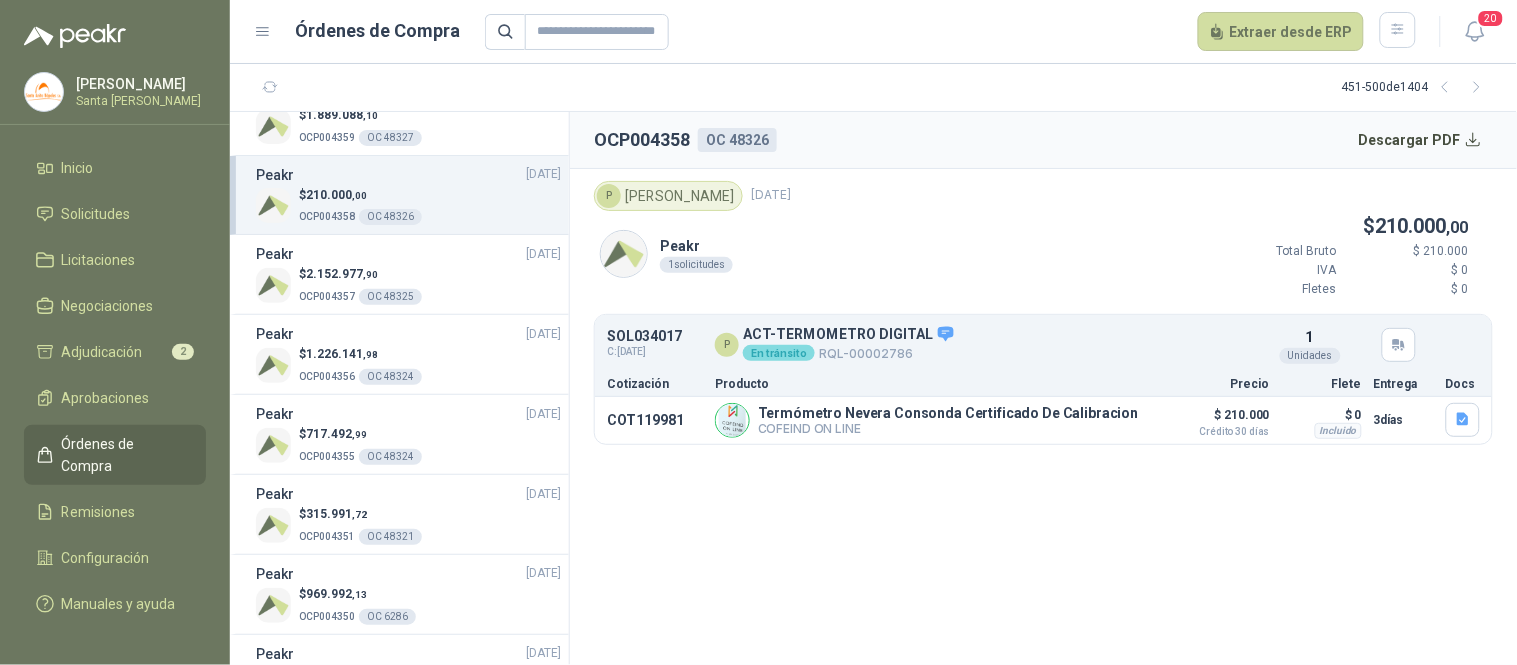 click on "Solicitudes" at bounding box center (96, 214) 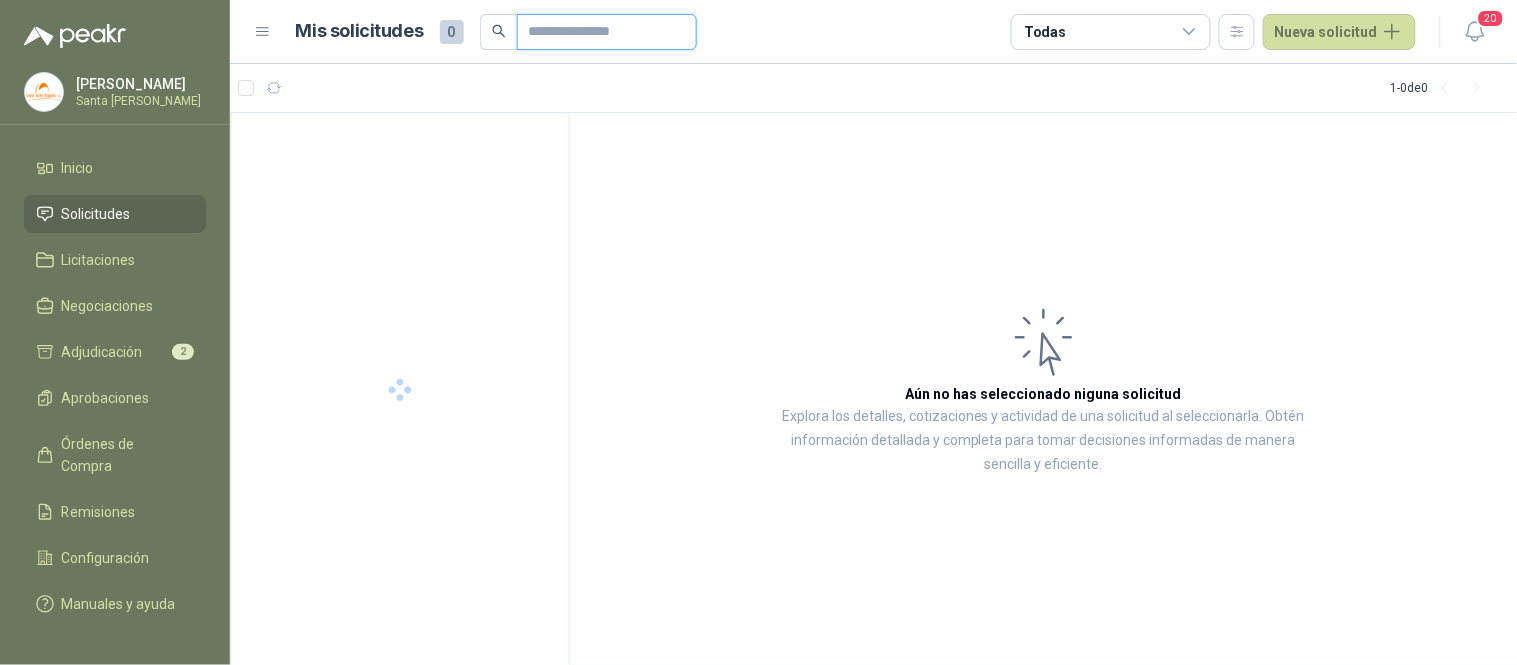 click at bounding box center [599, 32] 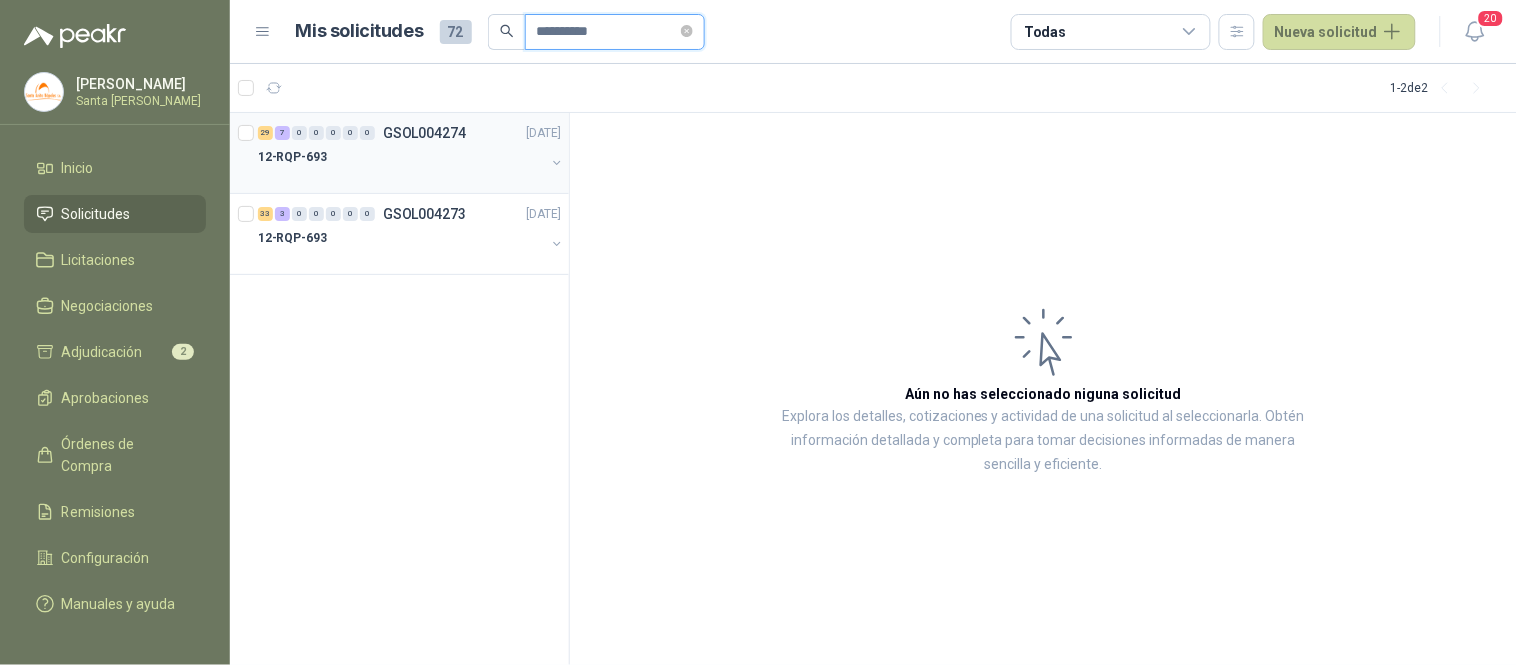 type on "**********" 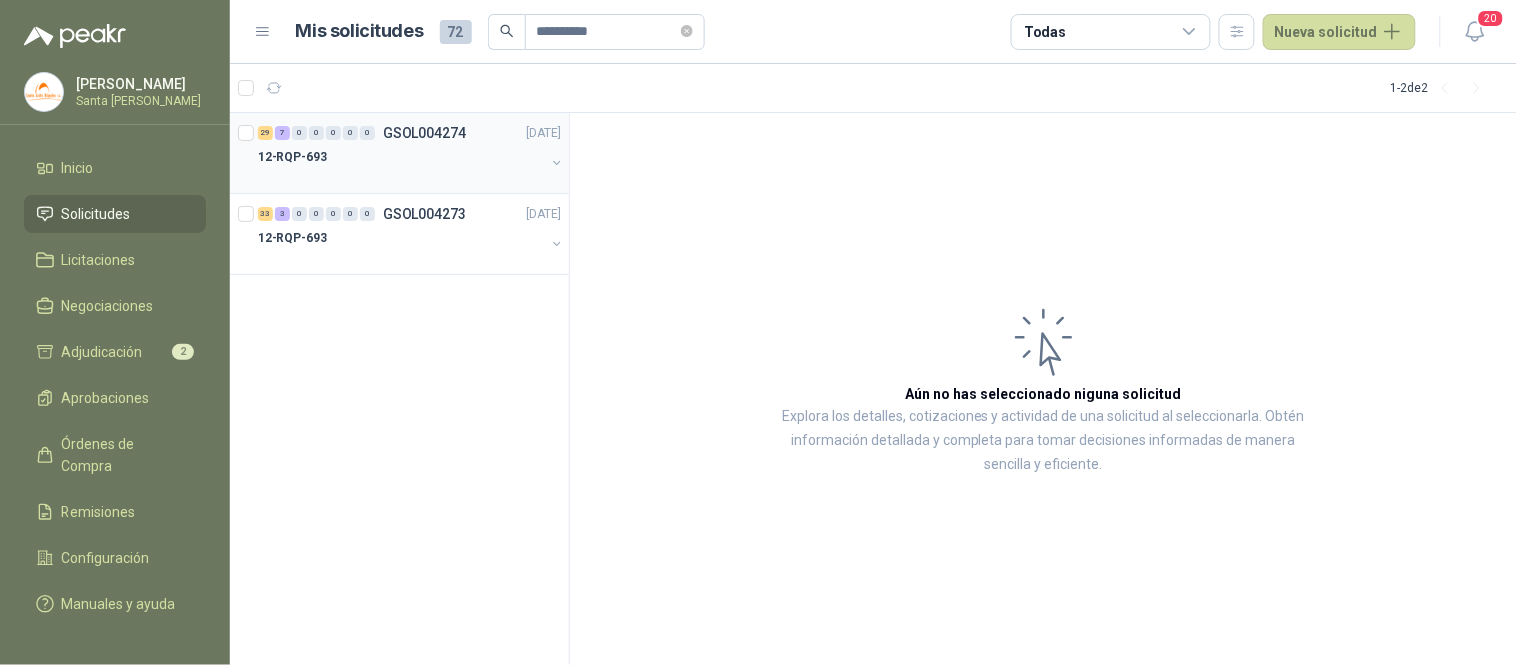 click on "12-RQP-693" at bounding box center (401, 157) 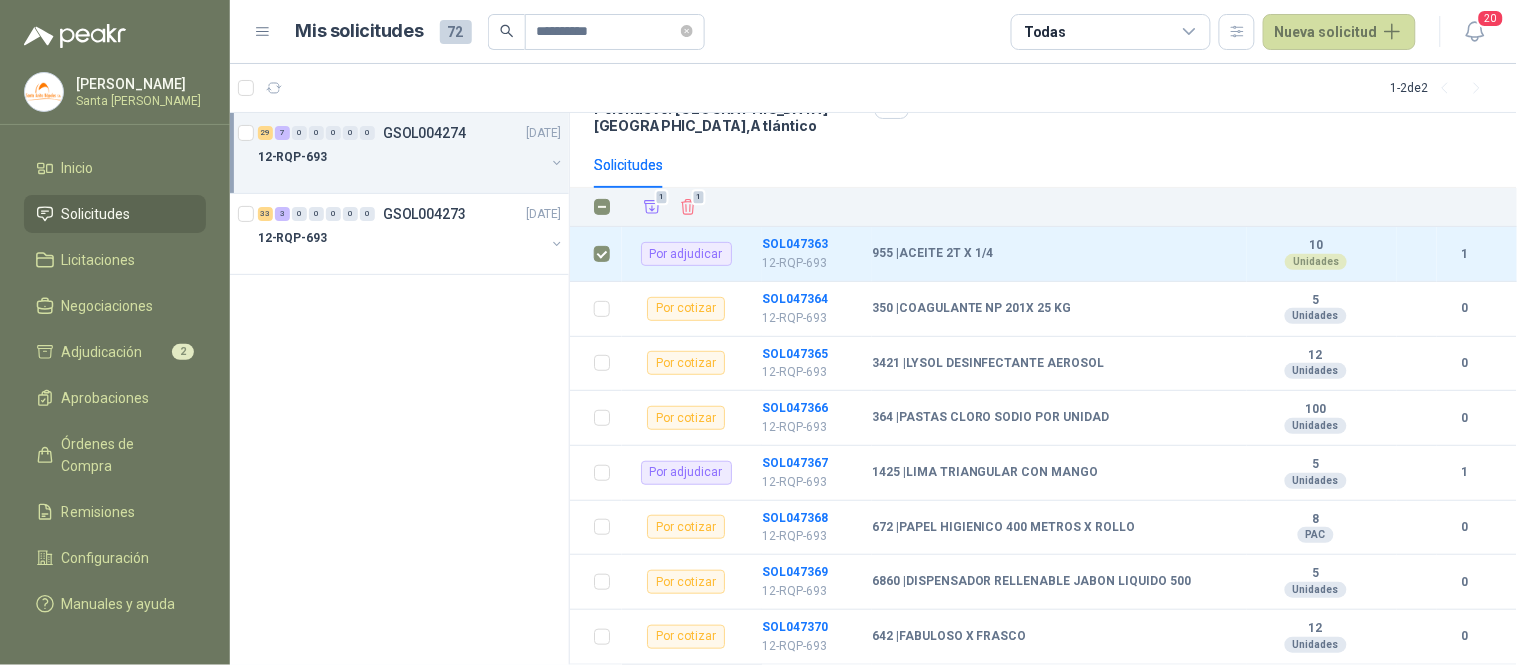 scroll, scrollTop: 192, scrollLeft: 0, axis: vertical 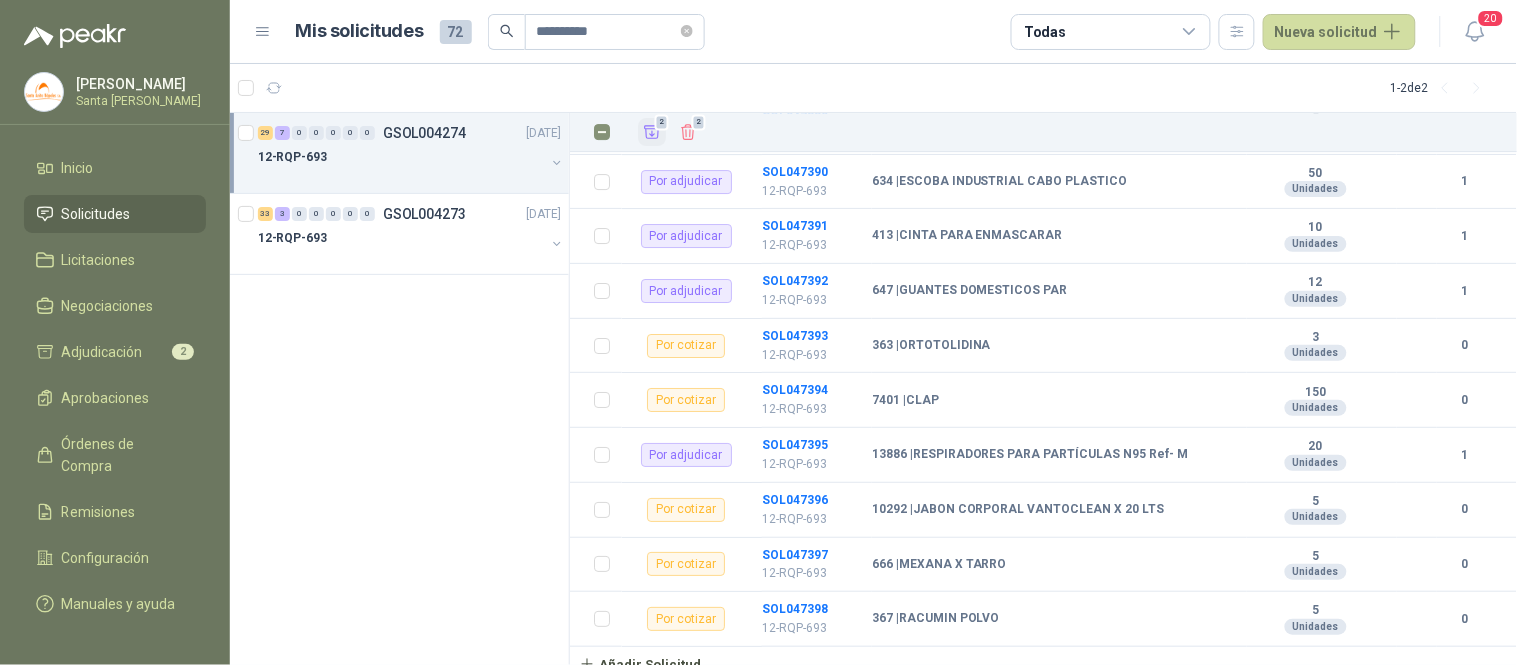 click 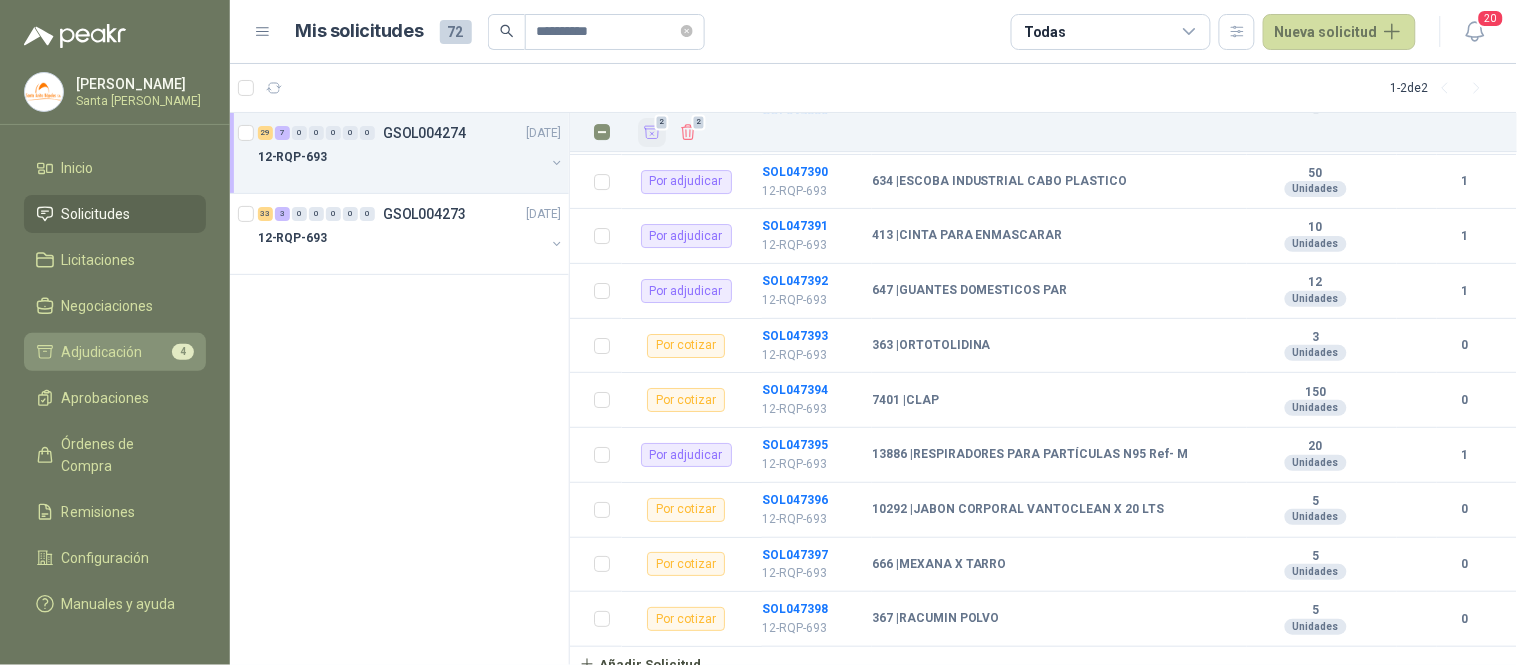click on "Adjudicación" at bounding box center (102, 352) 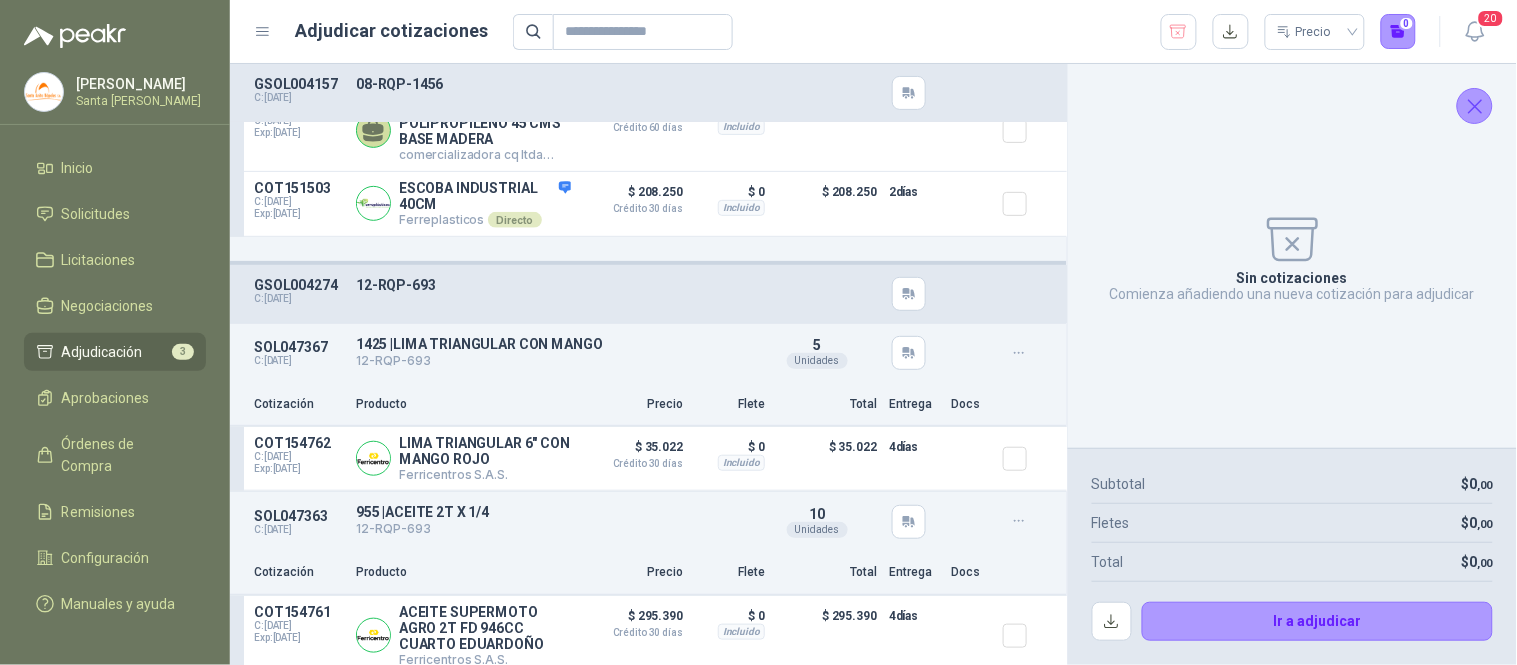 scroll, scrollTop: 188, scrollLeft: 0, axis: vertical 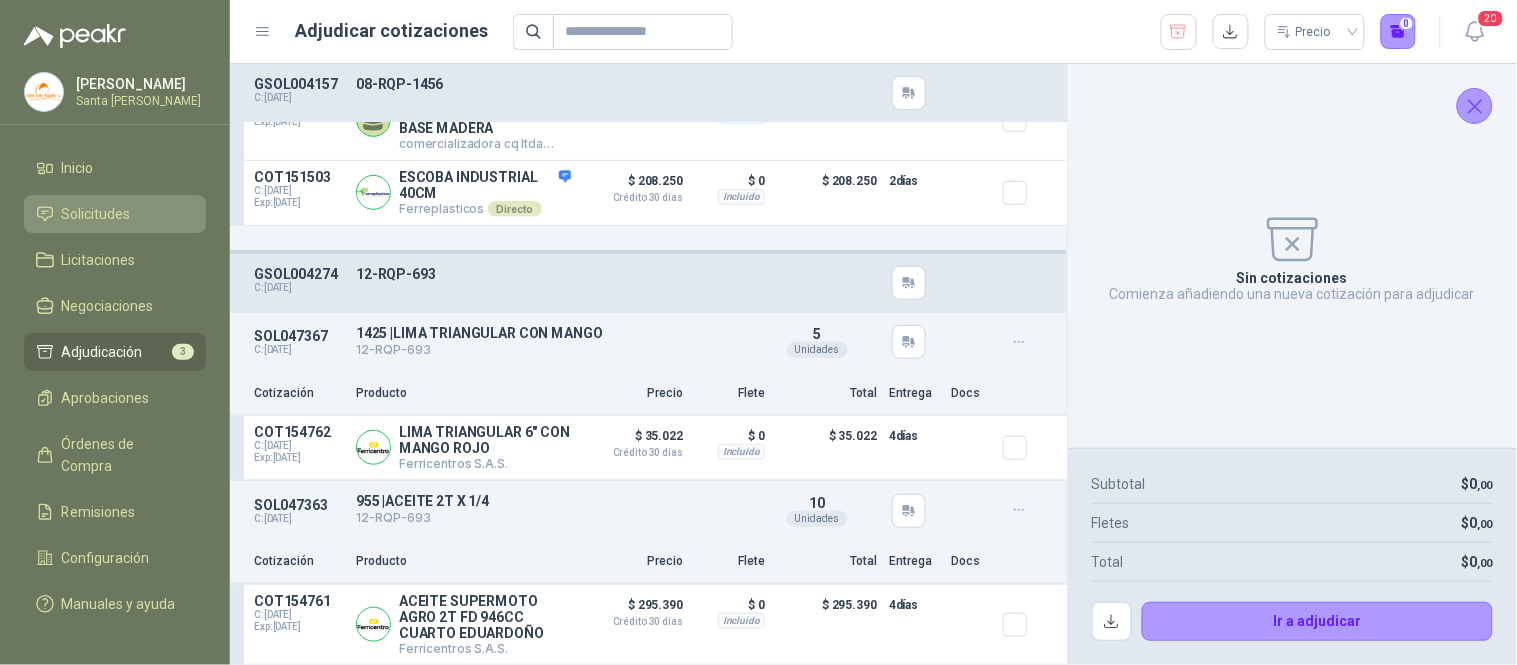 click on "Solicitudes" at bounding box center [115, 214] 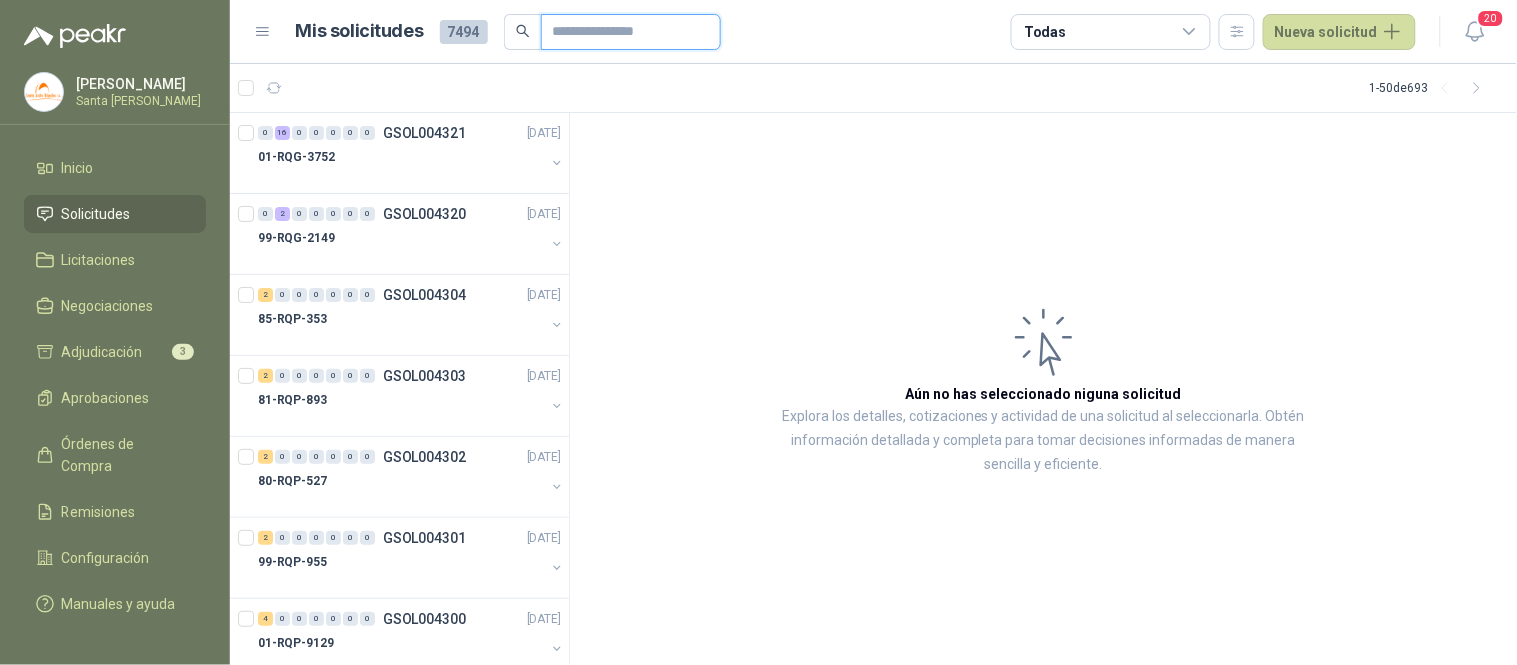 click at bounding box center [623, 32] 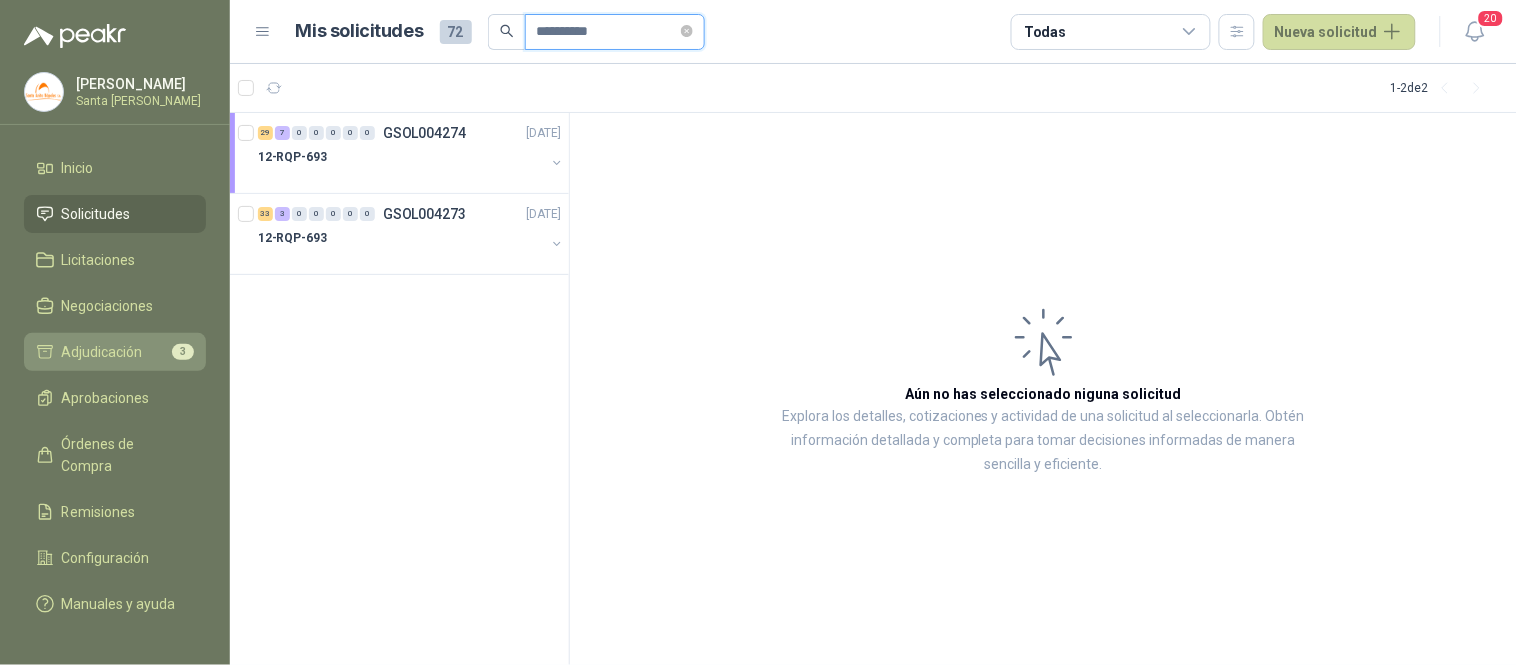 type on "**********" 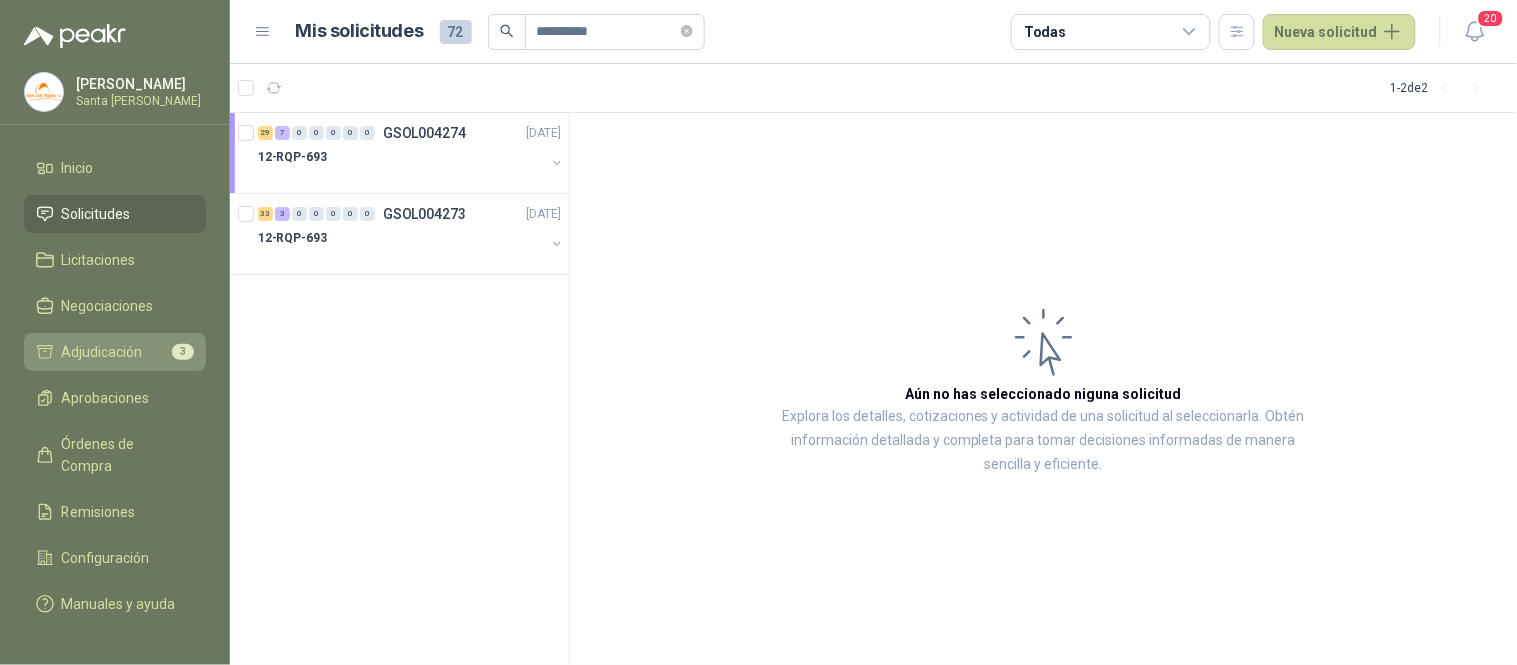 click on "3" at bounding box center [183, 352] 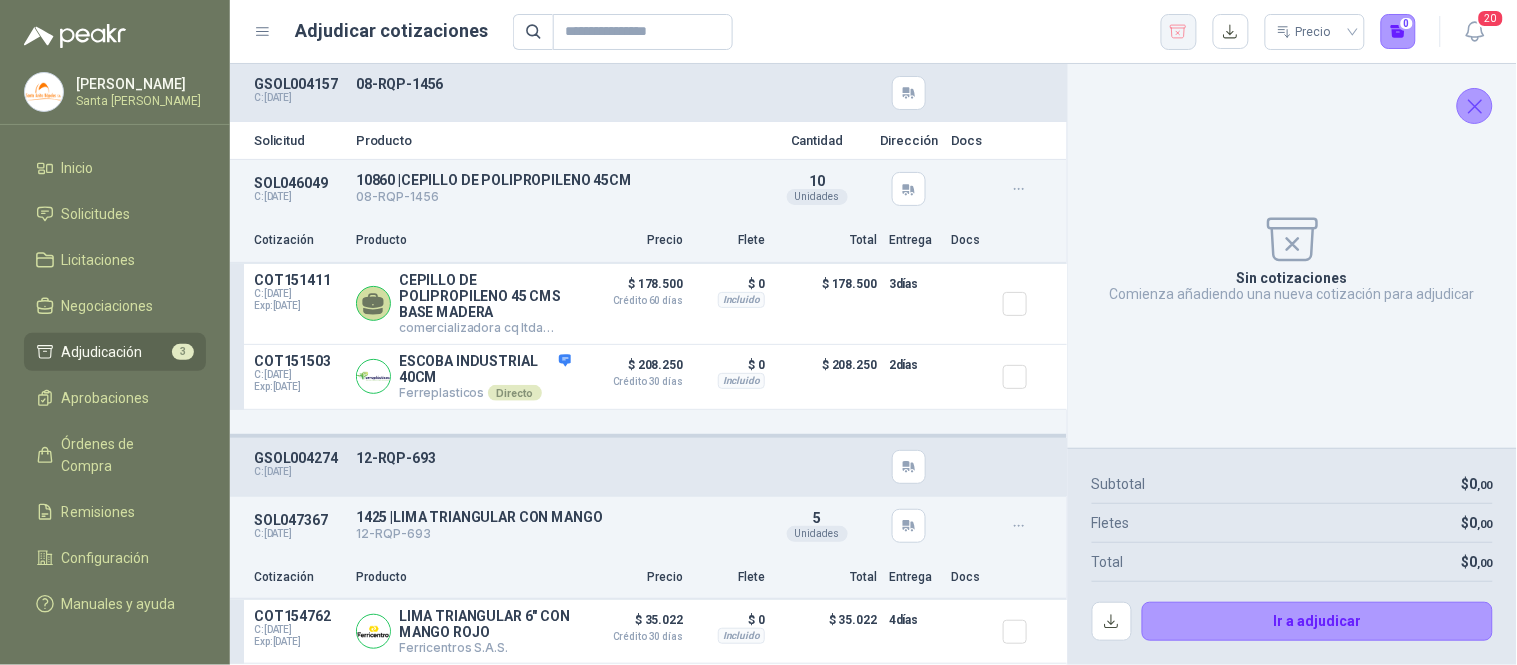 click 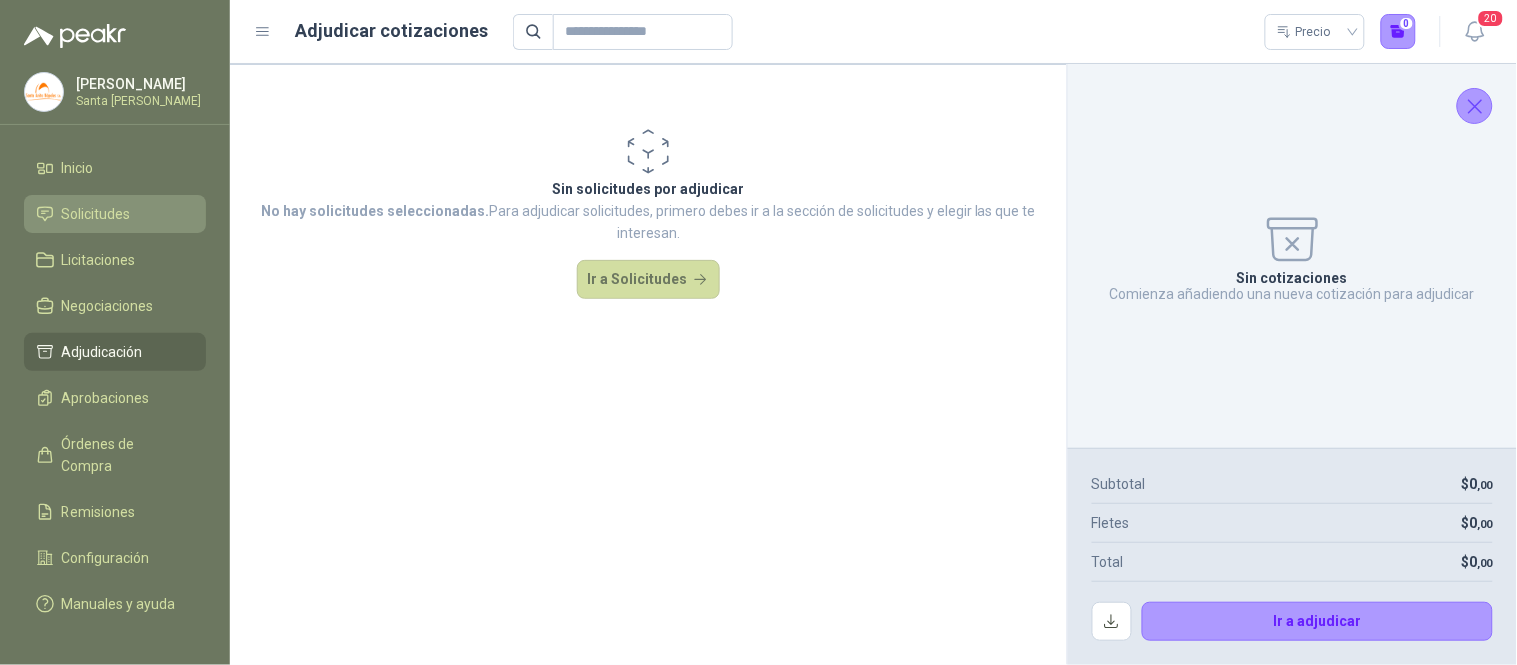 click on "Solicitudes" at bounding box center [115, 214] 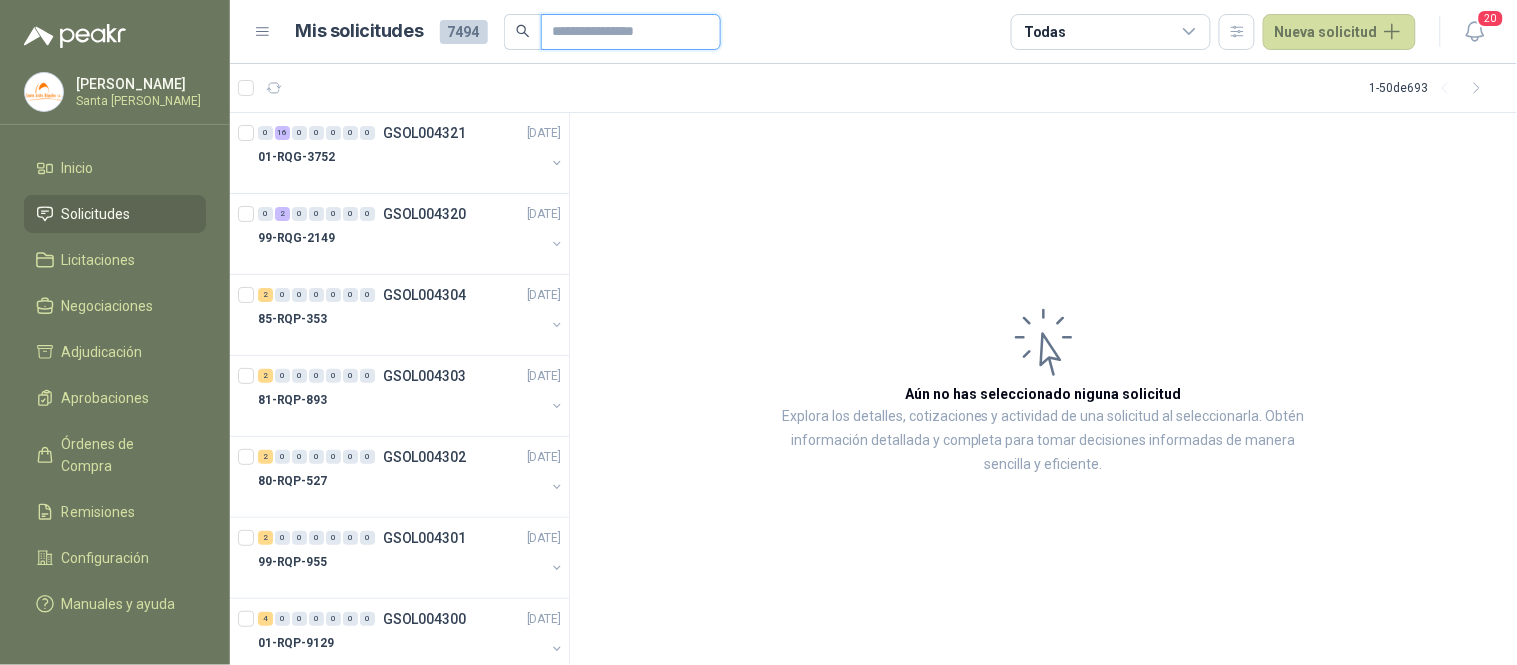 click at bounding box center [623, 32] 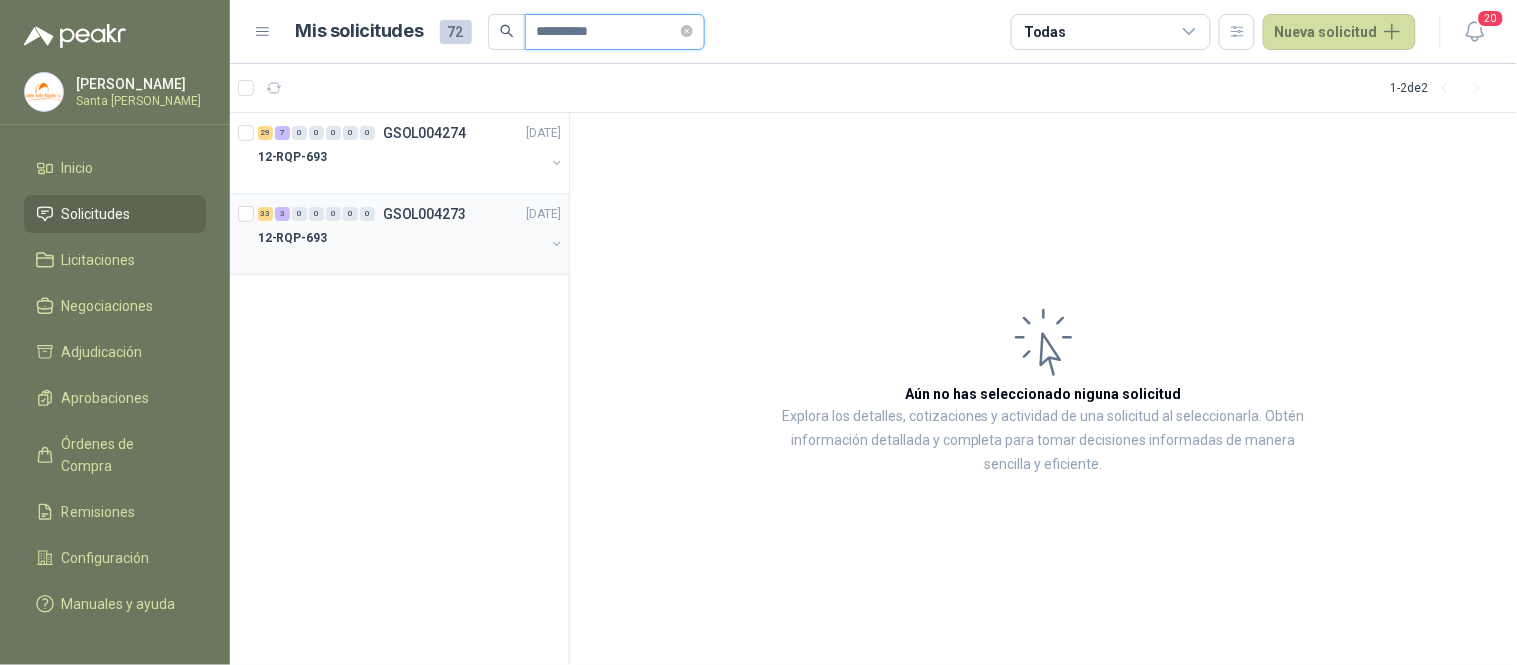type on "**********" 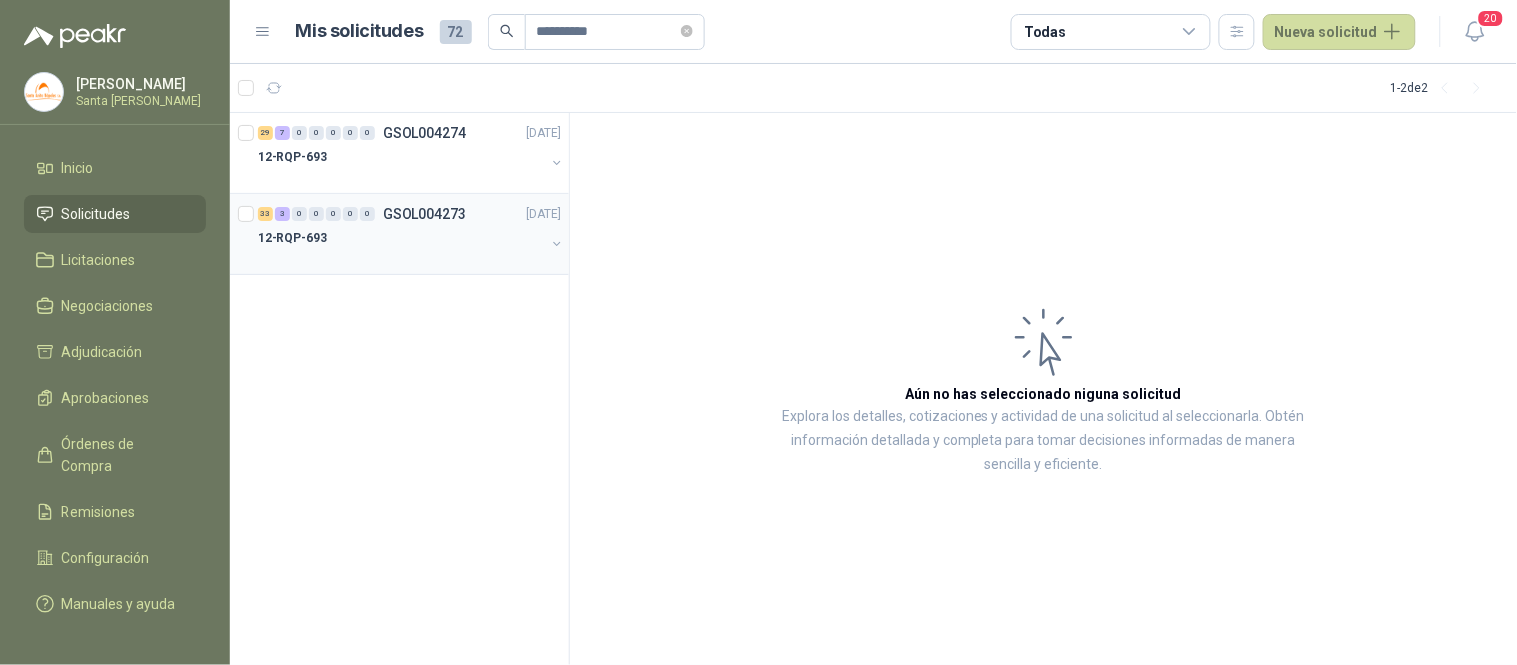 click on "12-RQP-693" at bounding box center (401, 238) 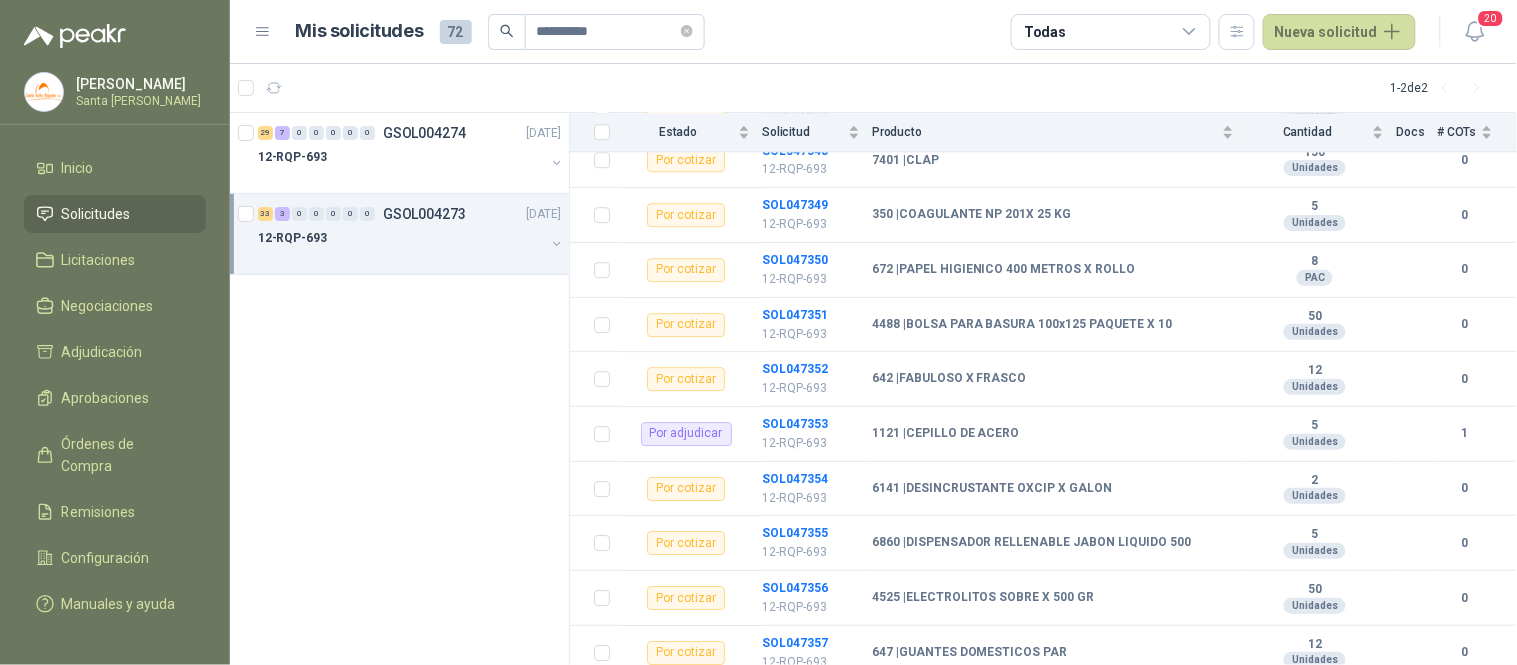 scroll, scrollTop: 1434, scrollLeft: 0, axis: vertical 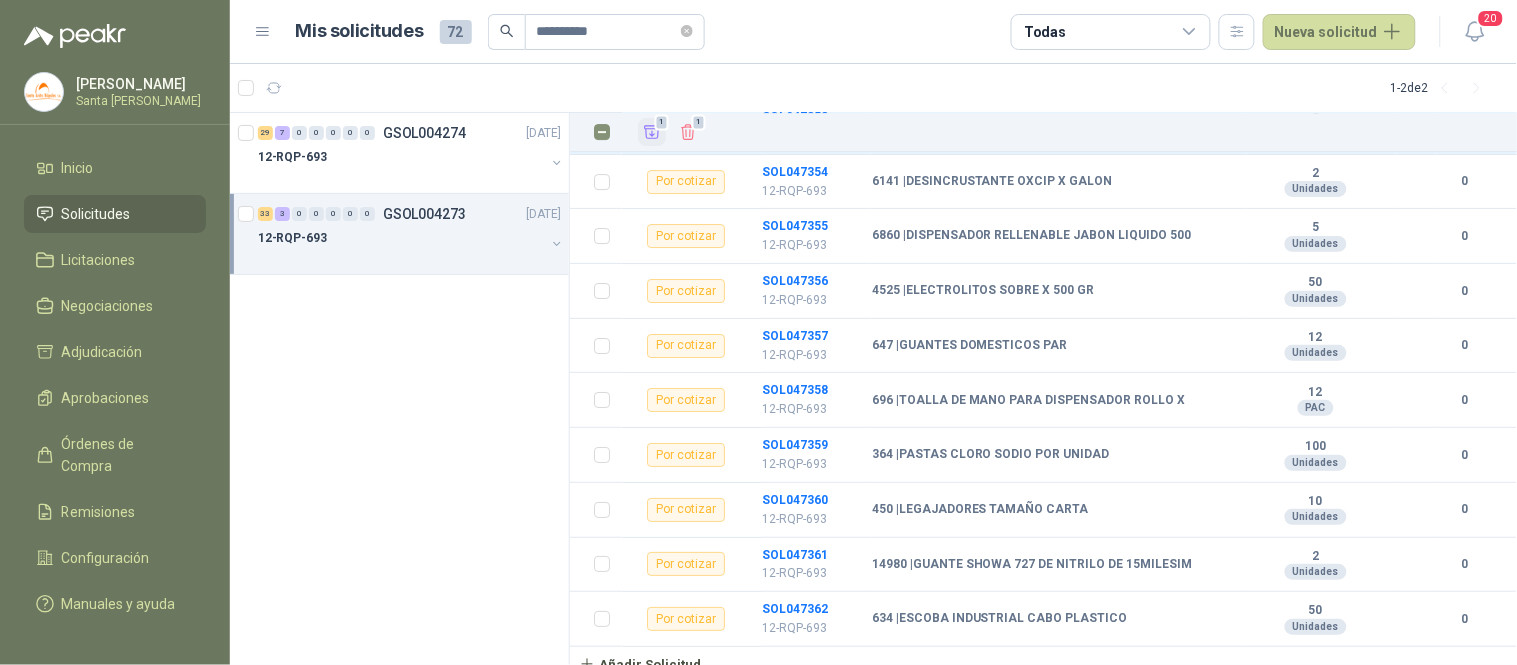 click on "1" at bounding box center (662, 122) 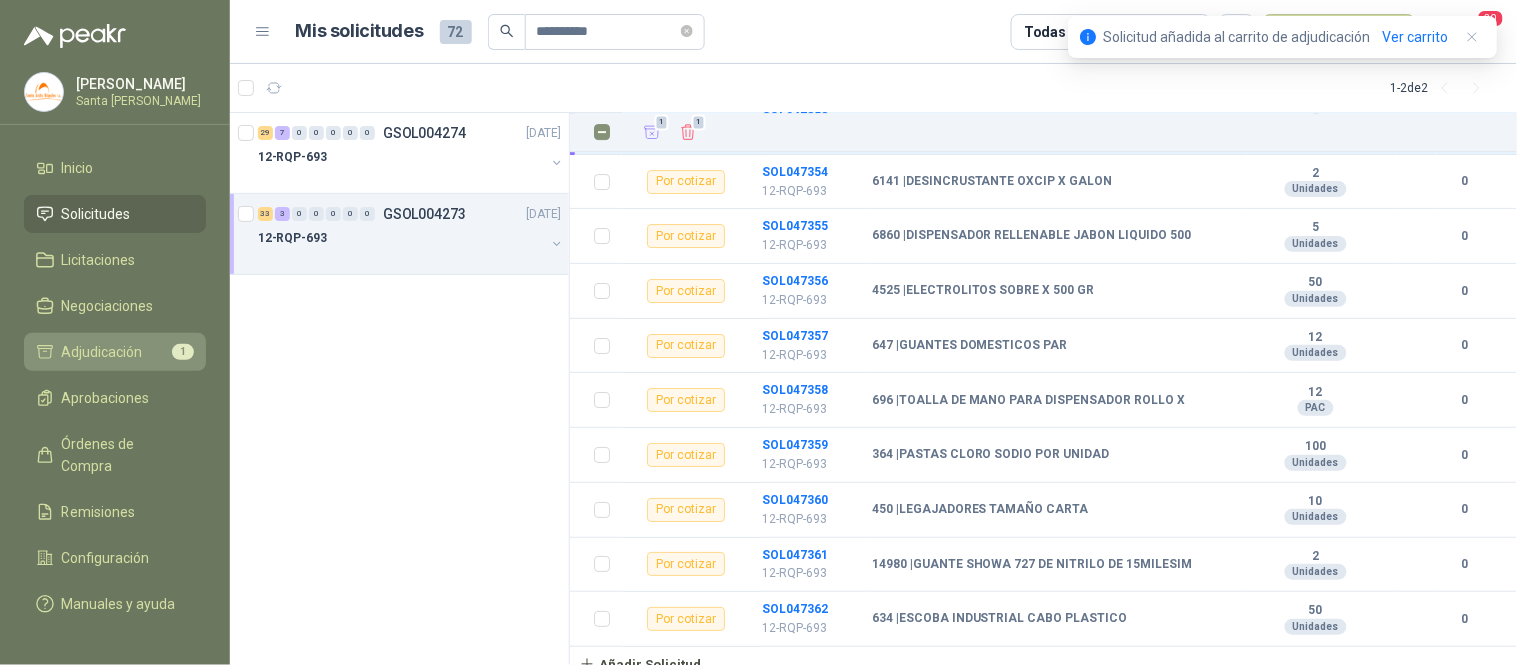 click on "Adjudicación 1" at bounding box center [115, 352] 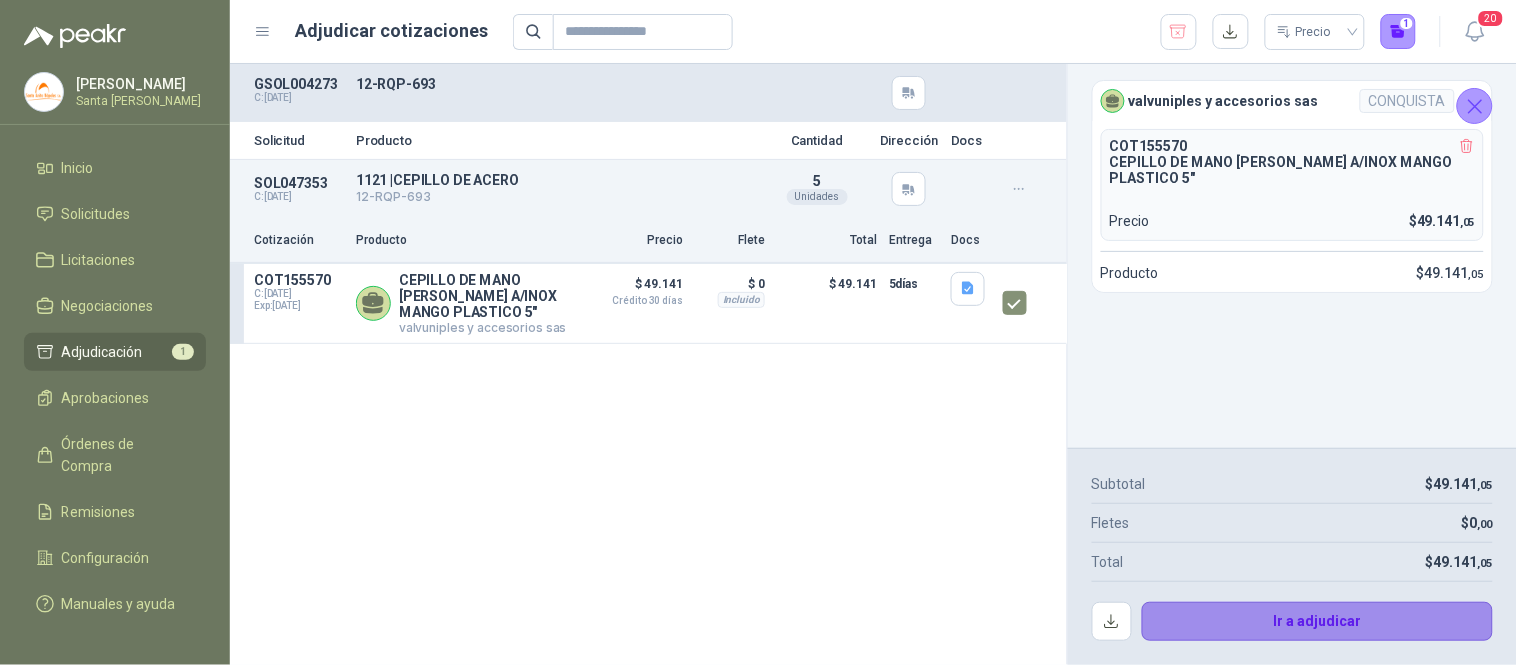 click on "Ir a adjudicar" at bounding box center (1318, 622) 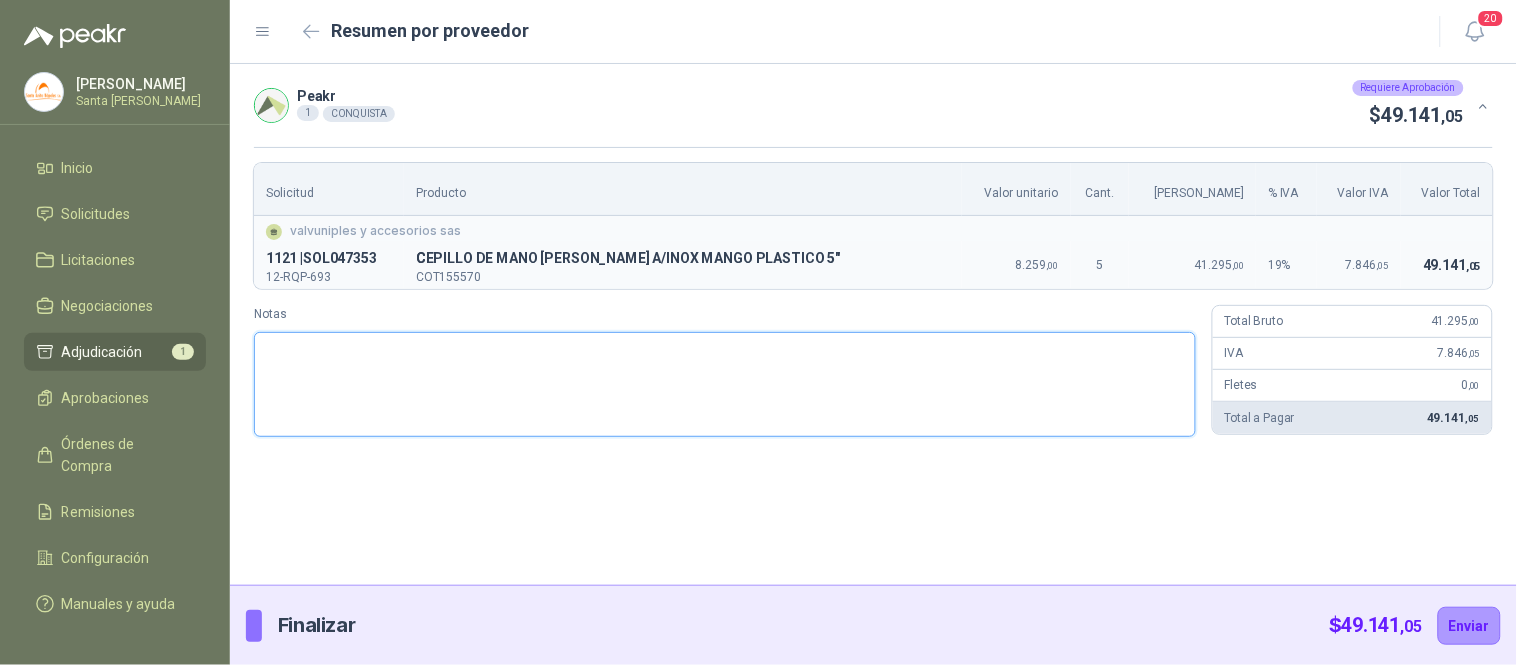 click on "Notas" at bounding box center [725, 384] 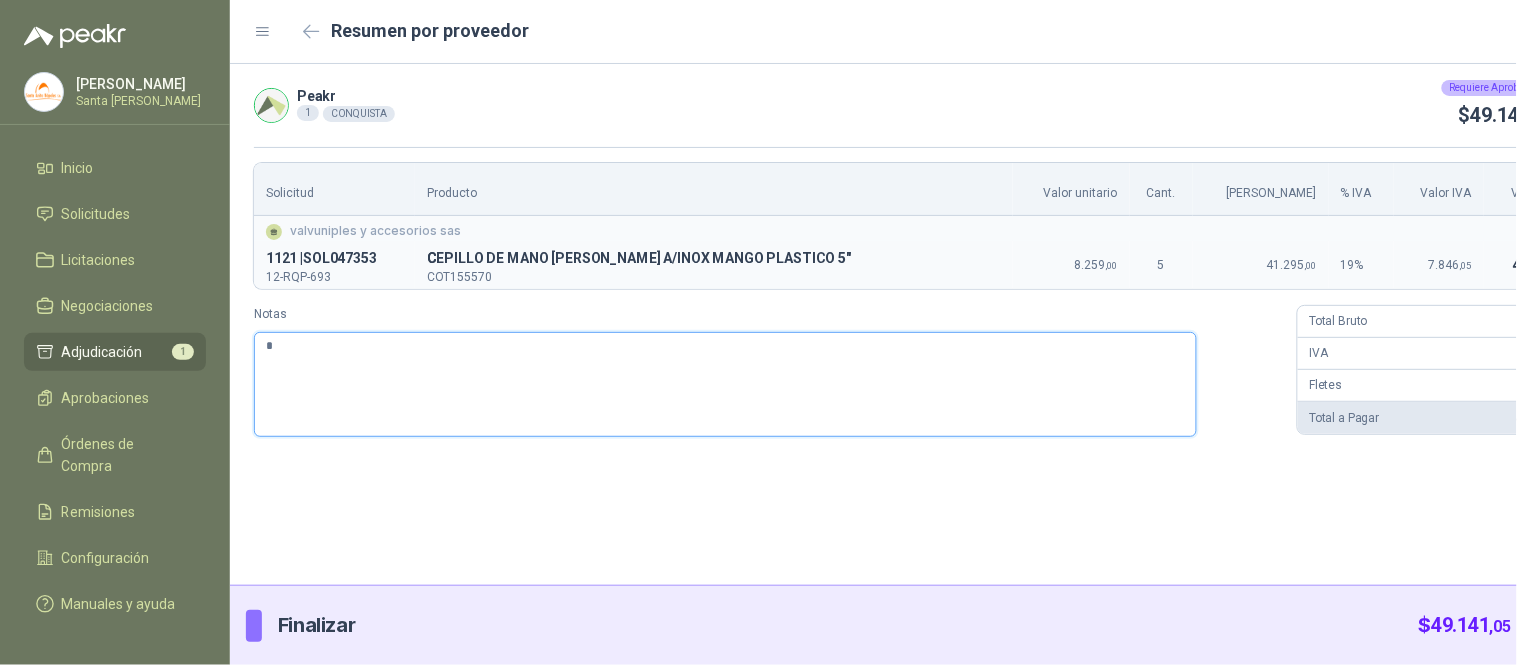 type 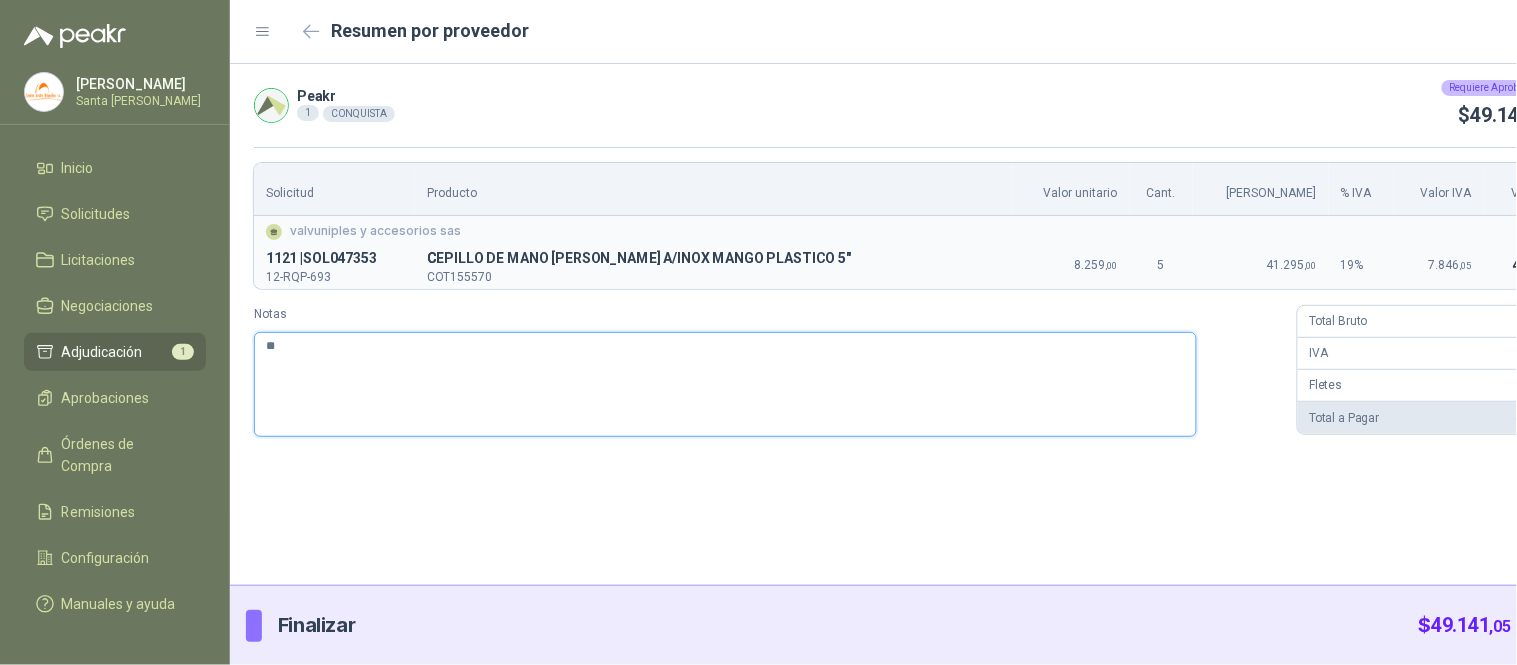 type 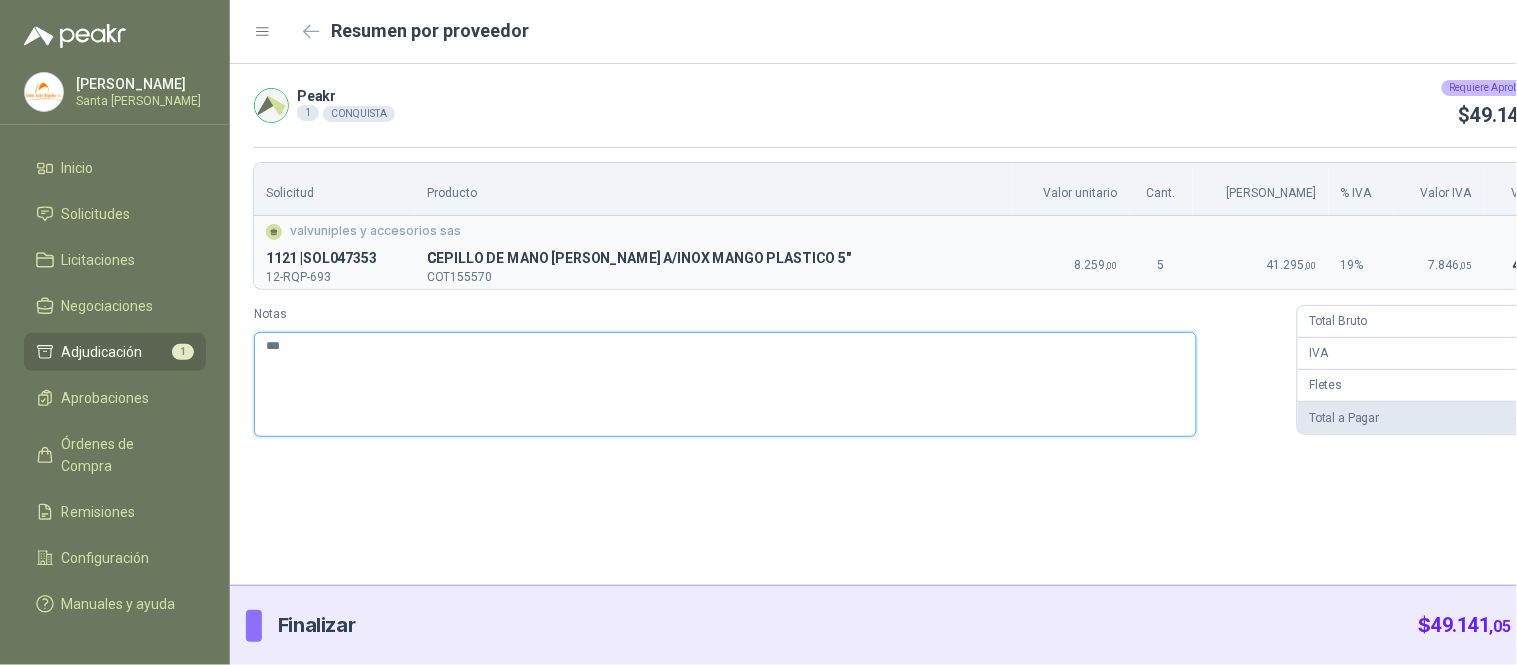 type 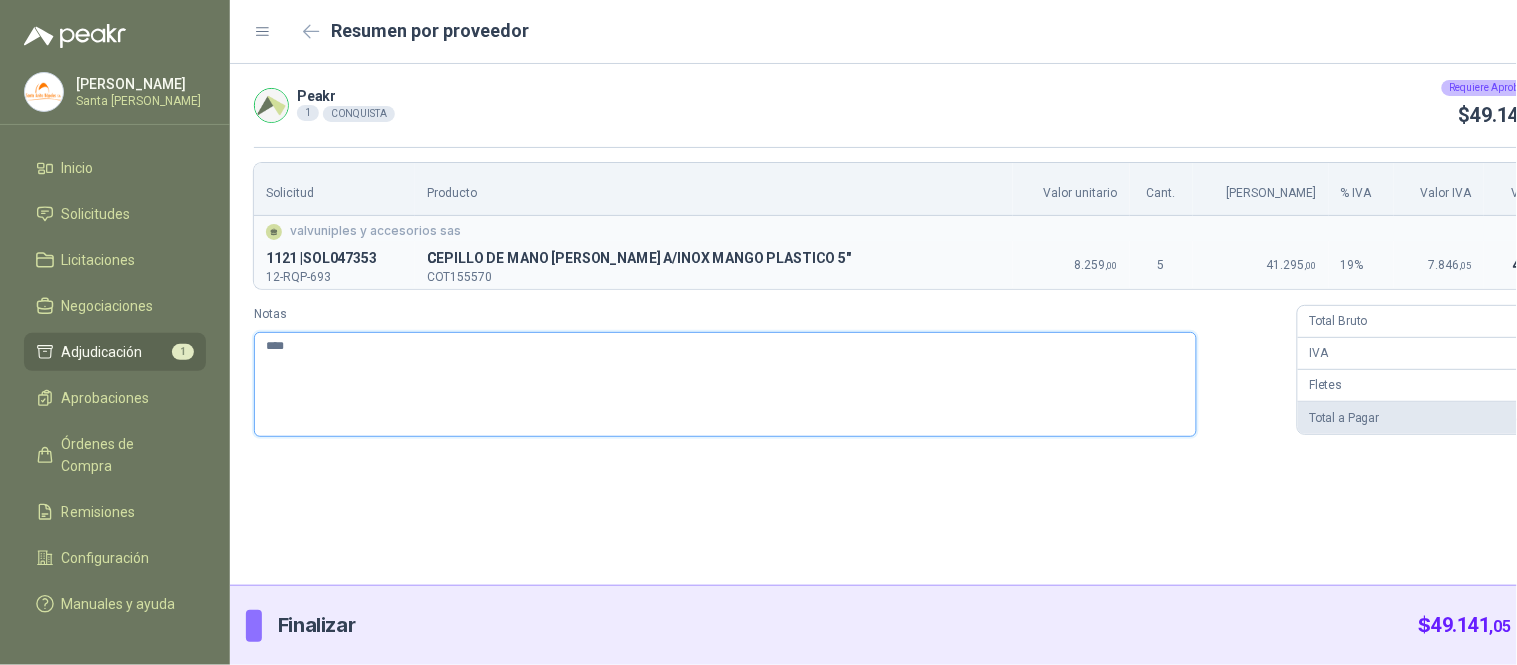 type 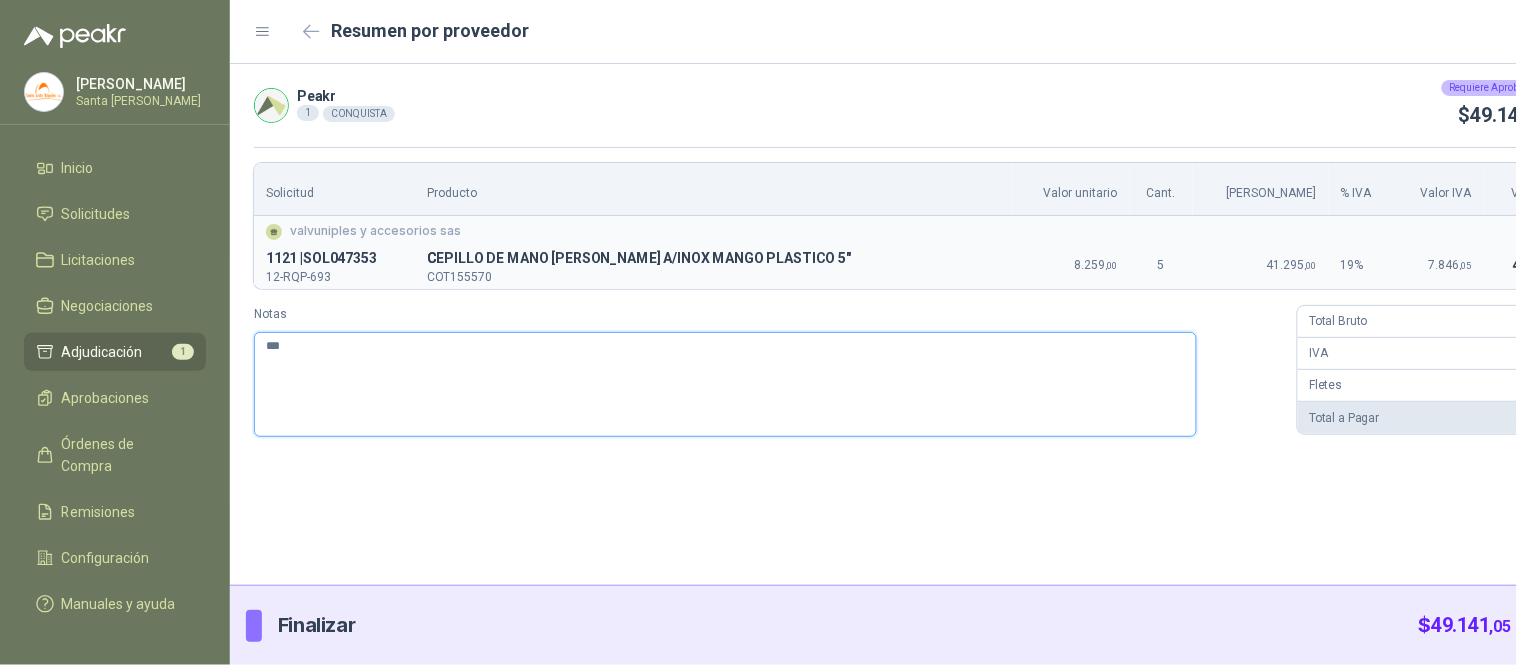 type 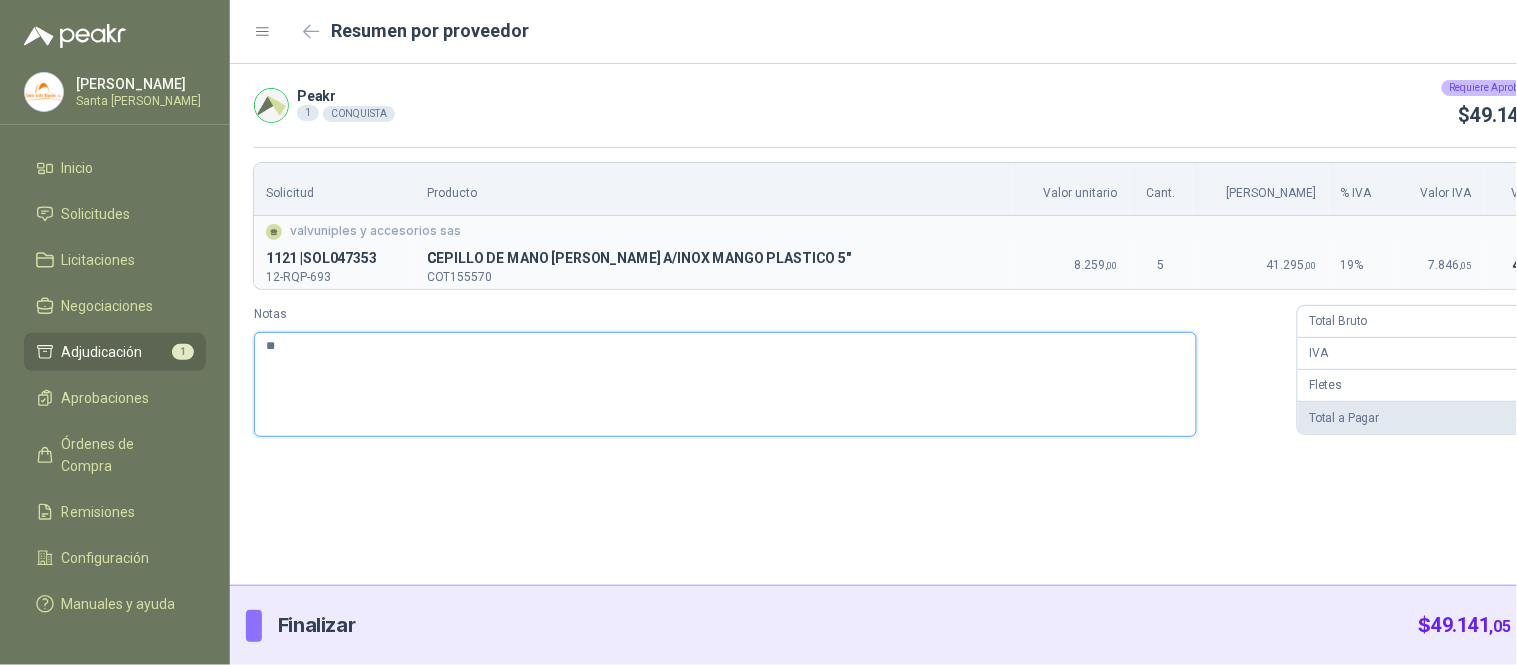 type 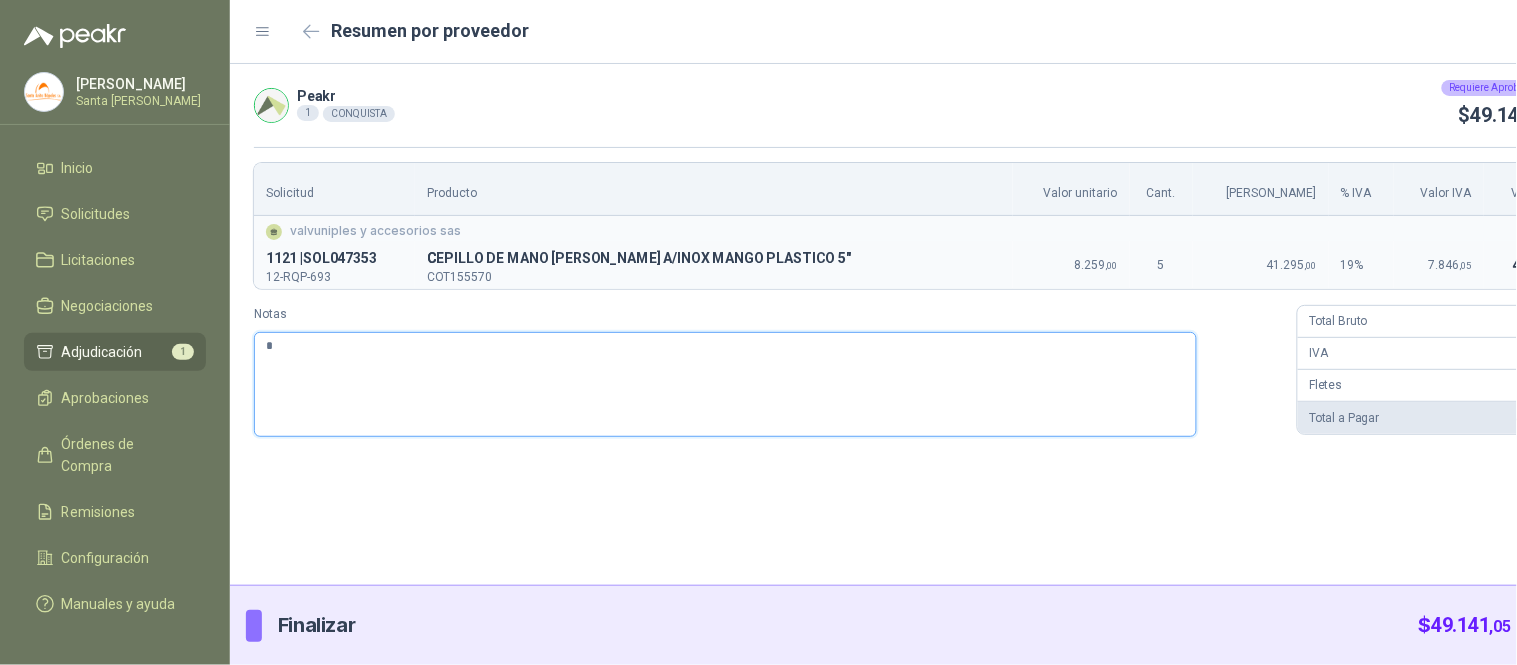 type 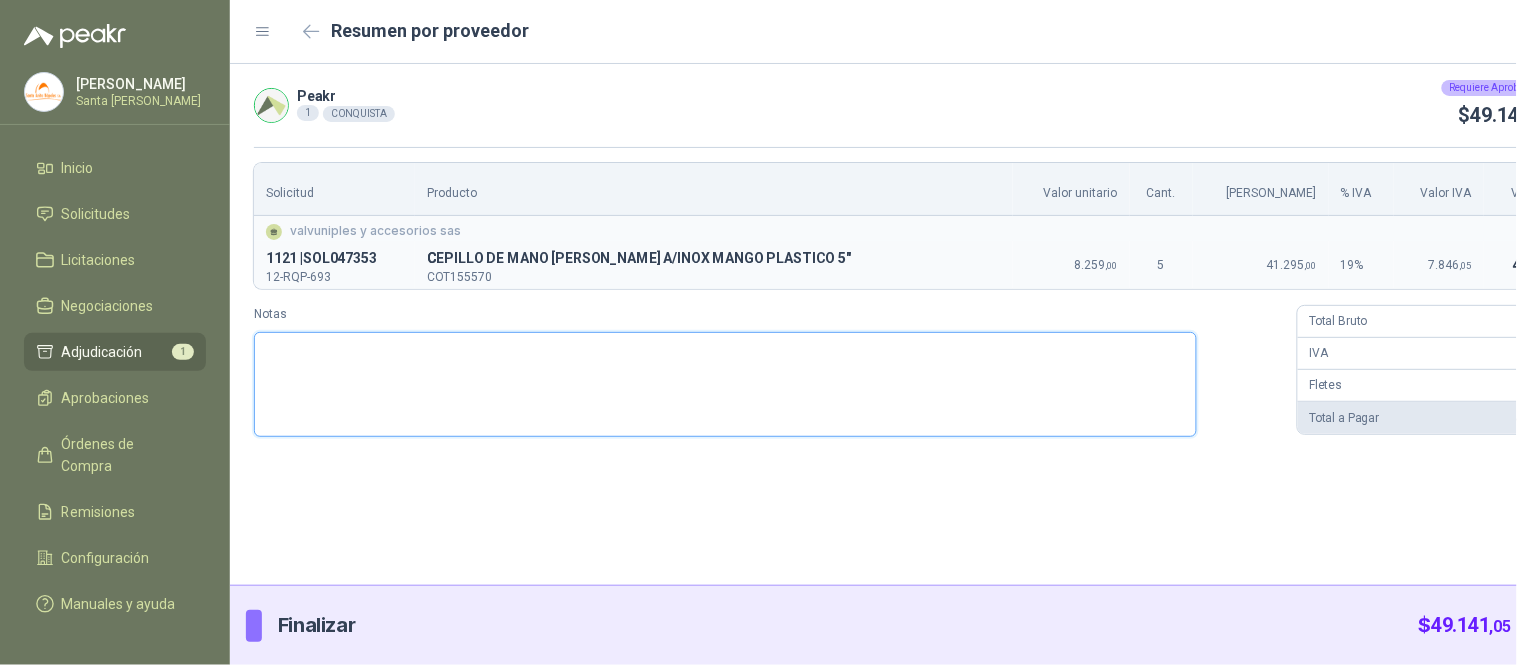 type 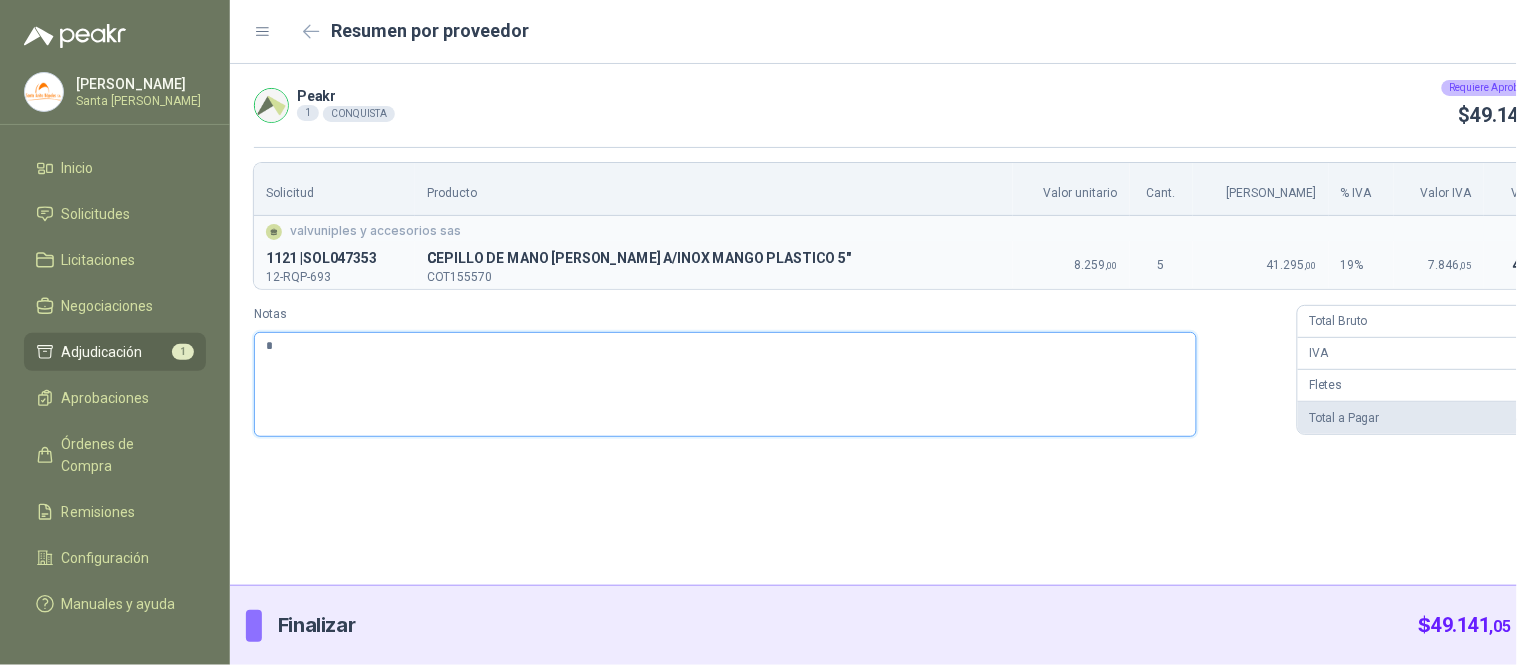 type 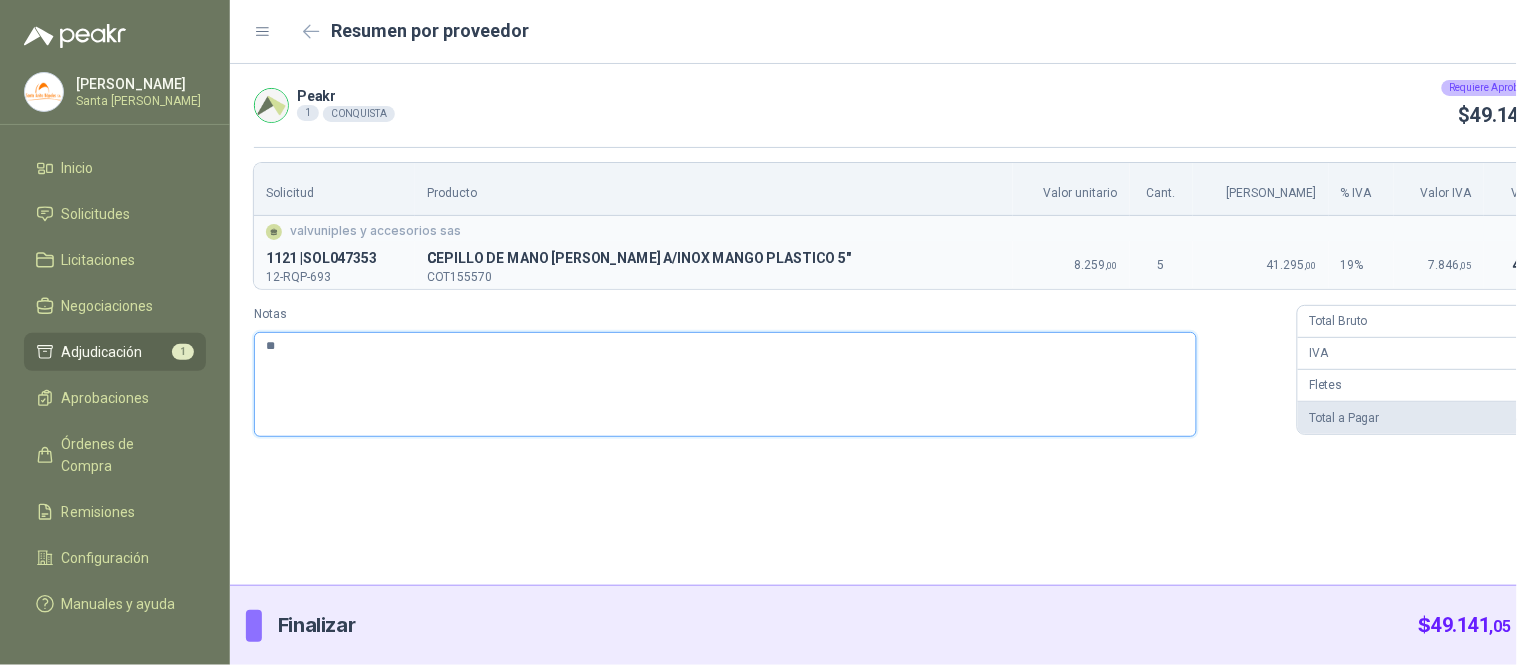 type 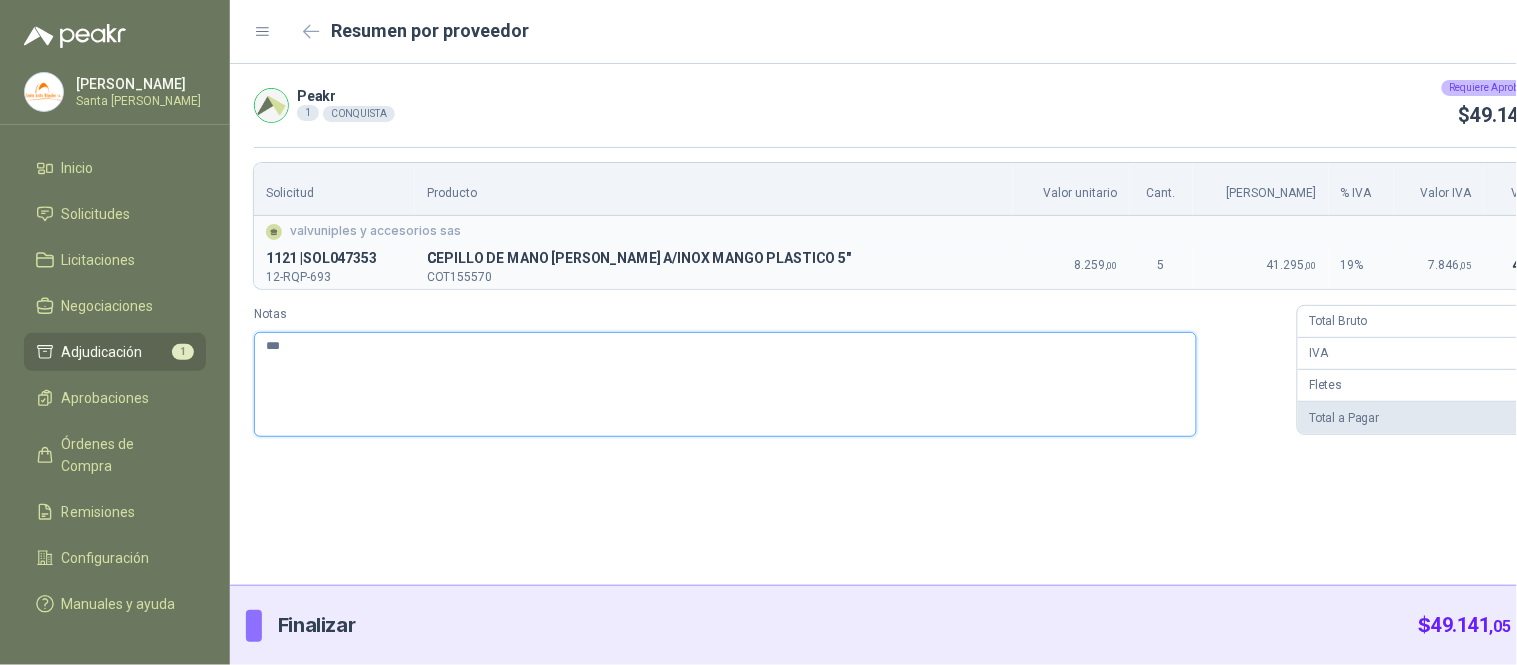 type 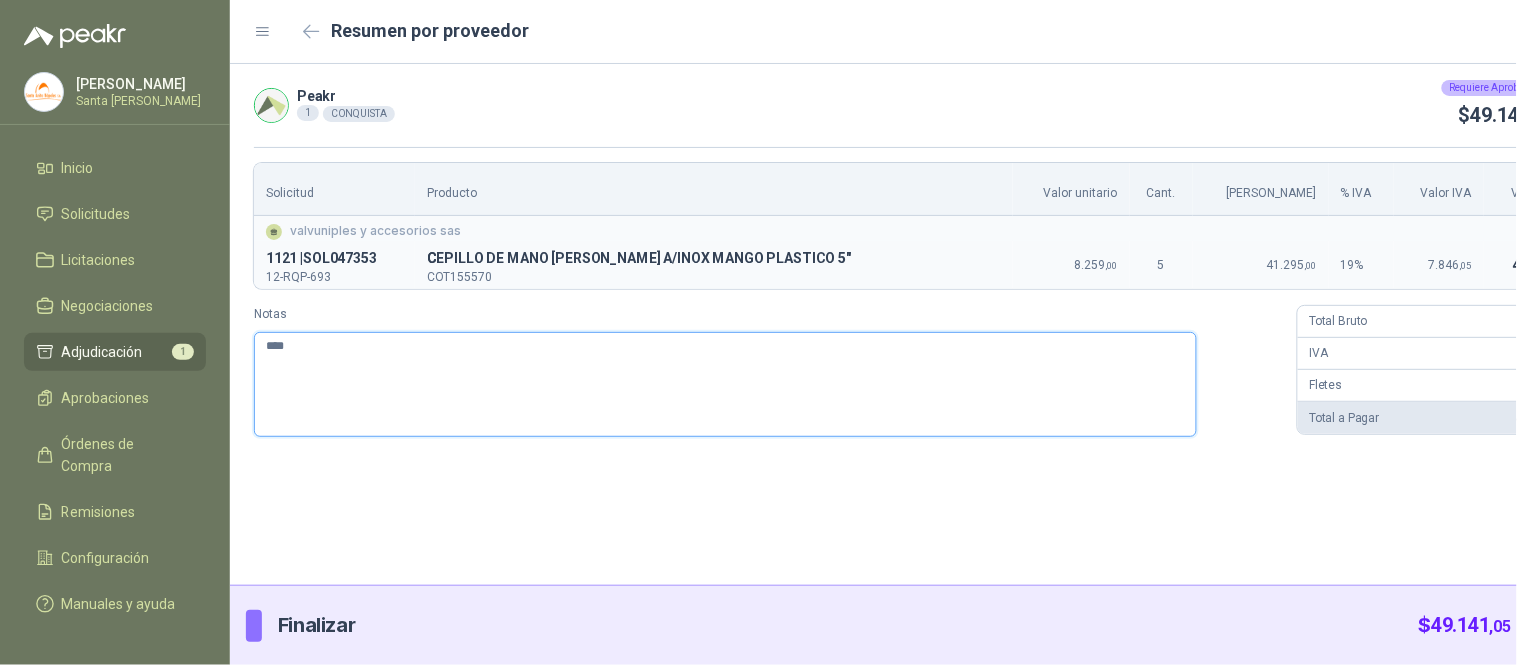 type 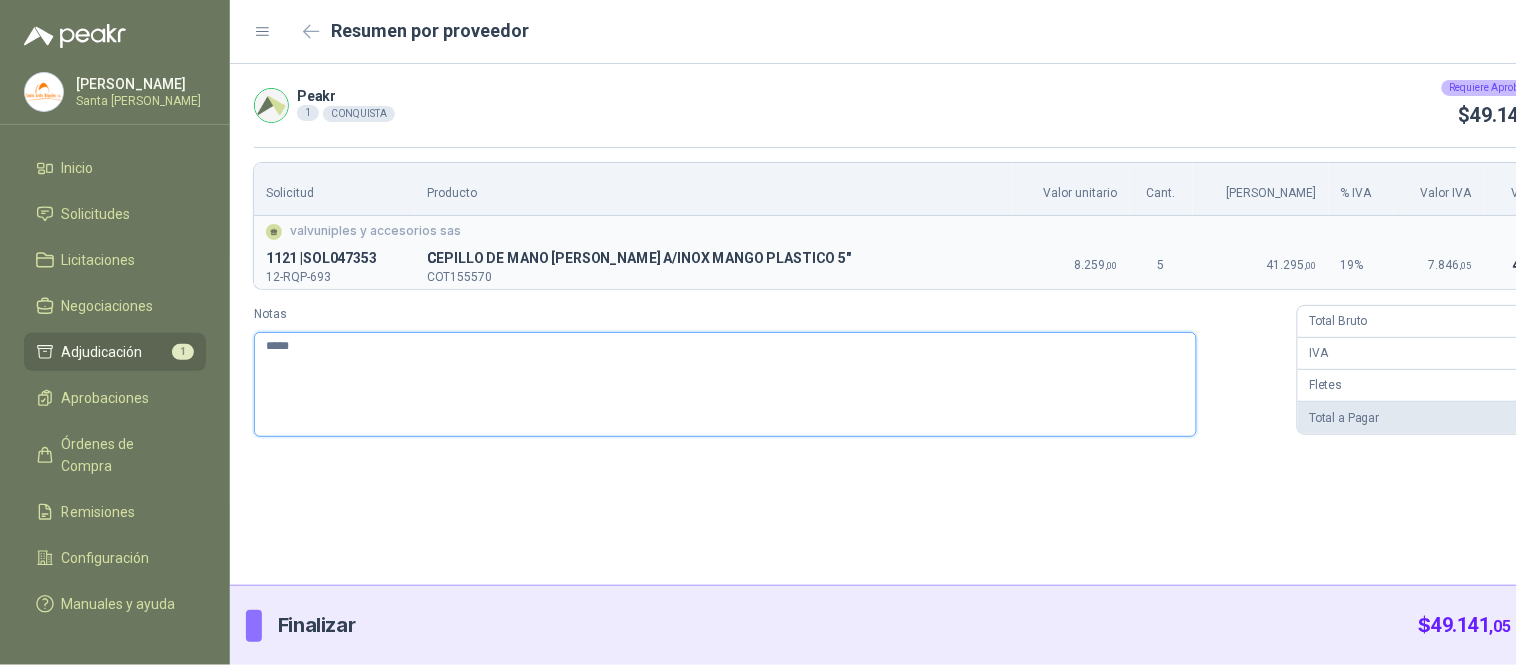 type 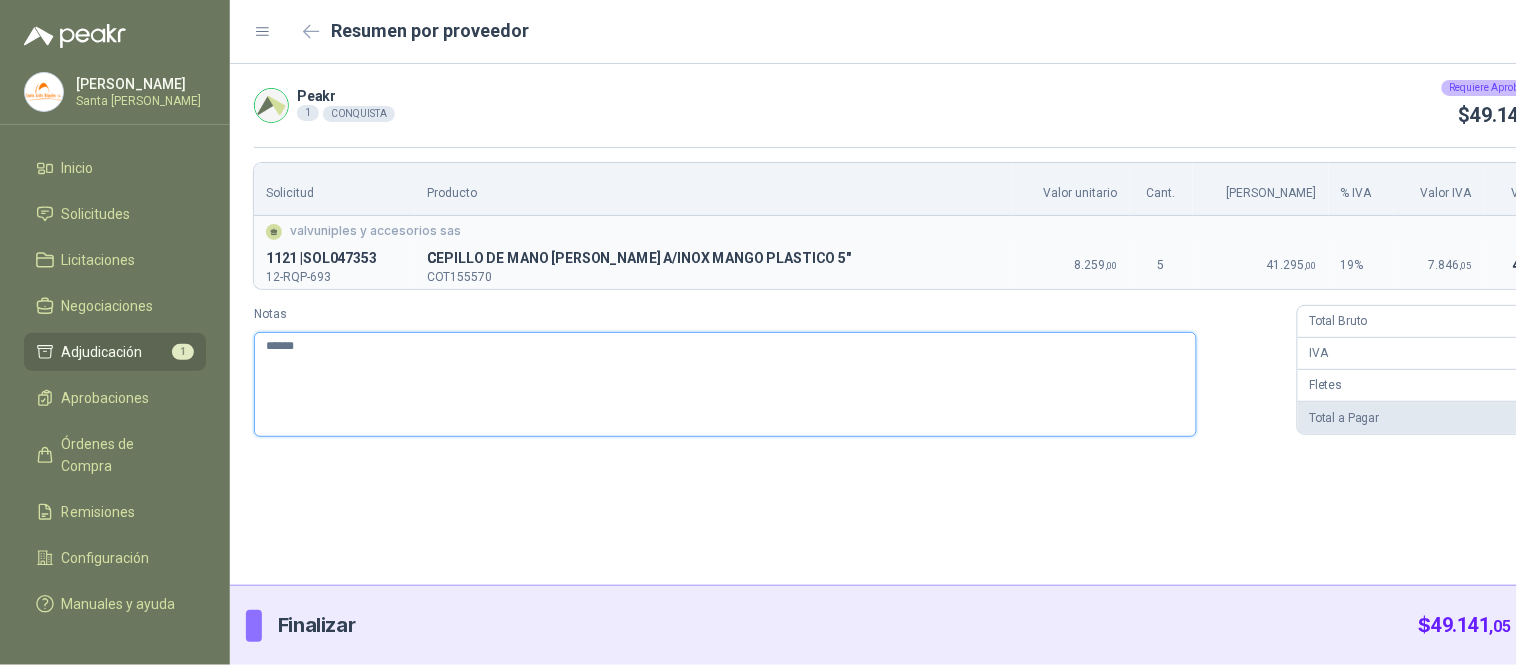 type 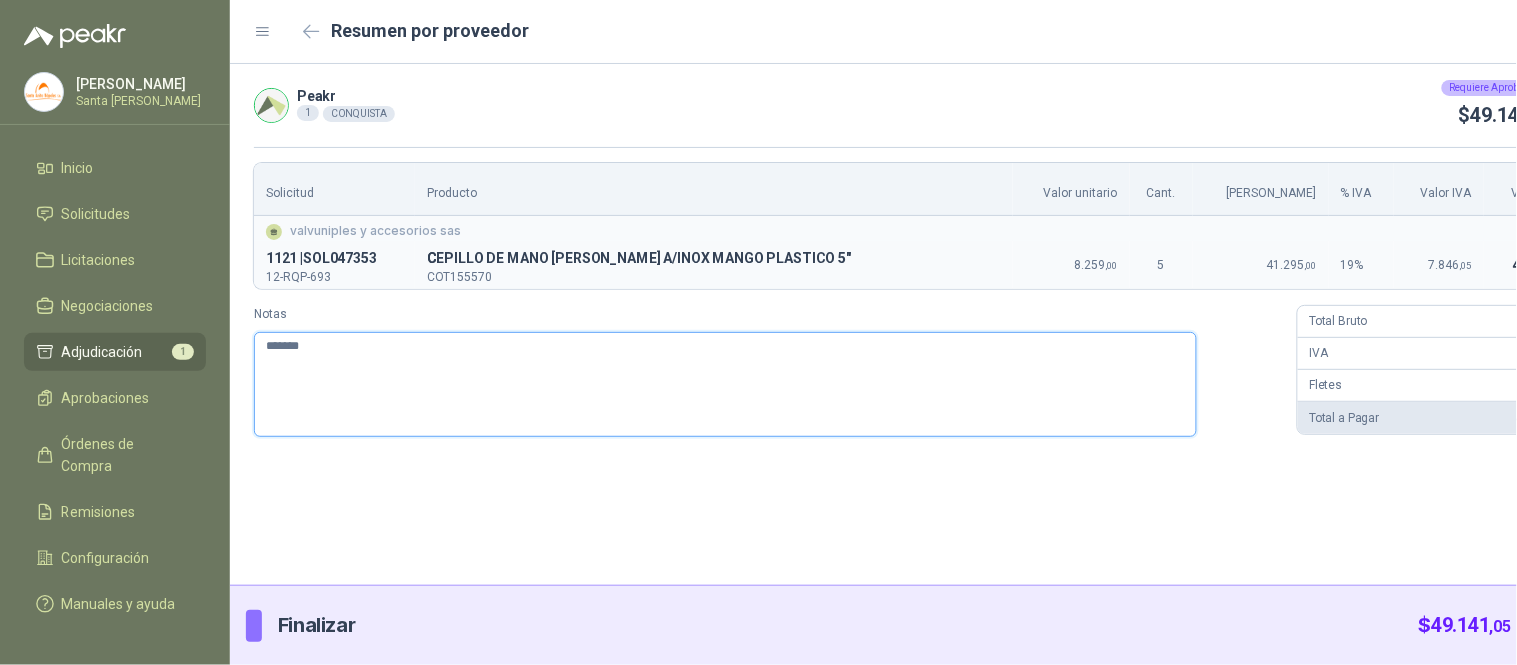 type 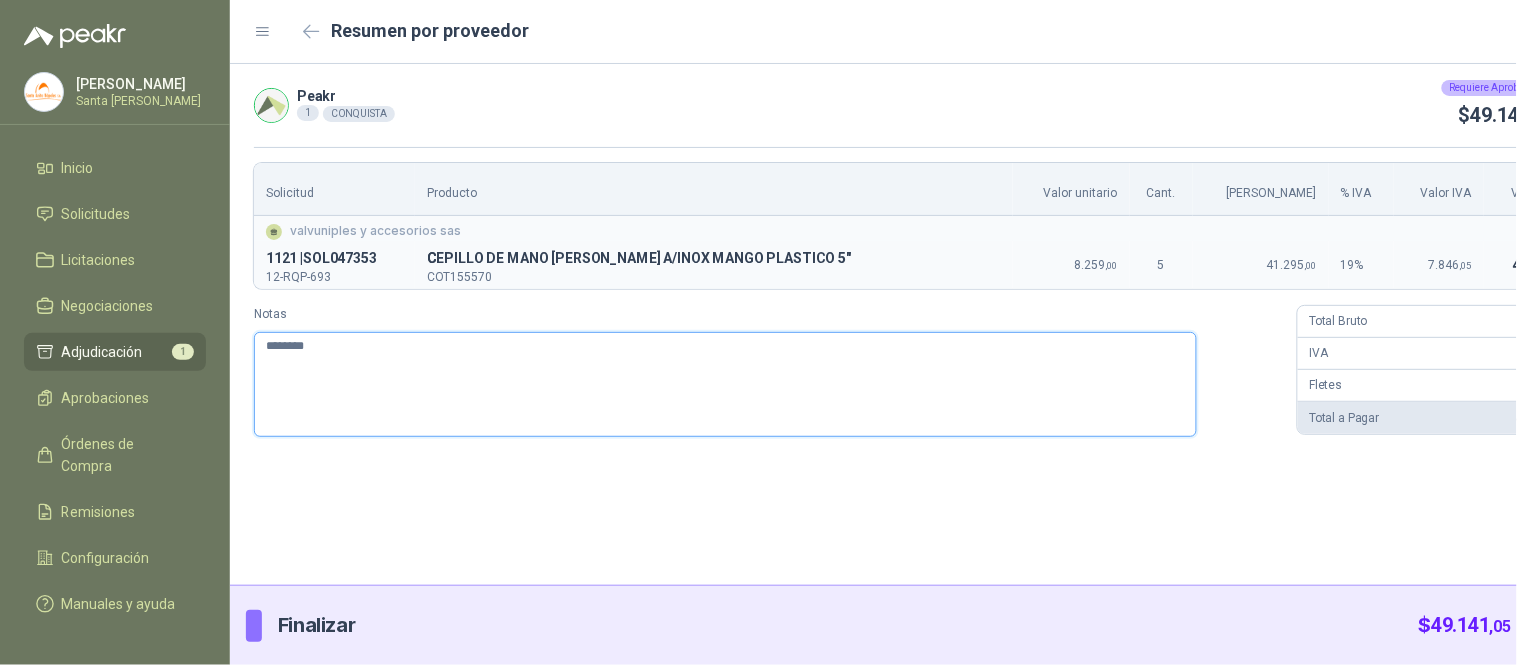 type 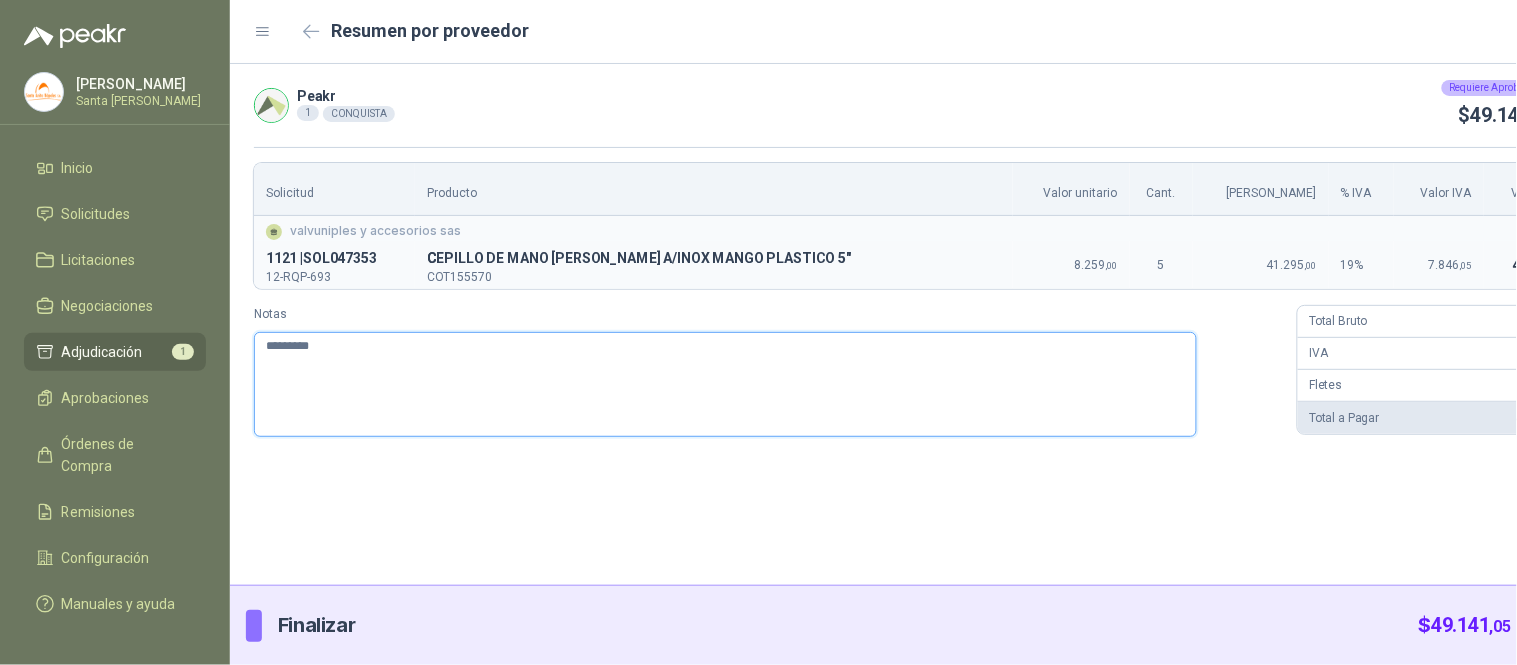 type 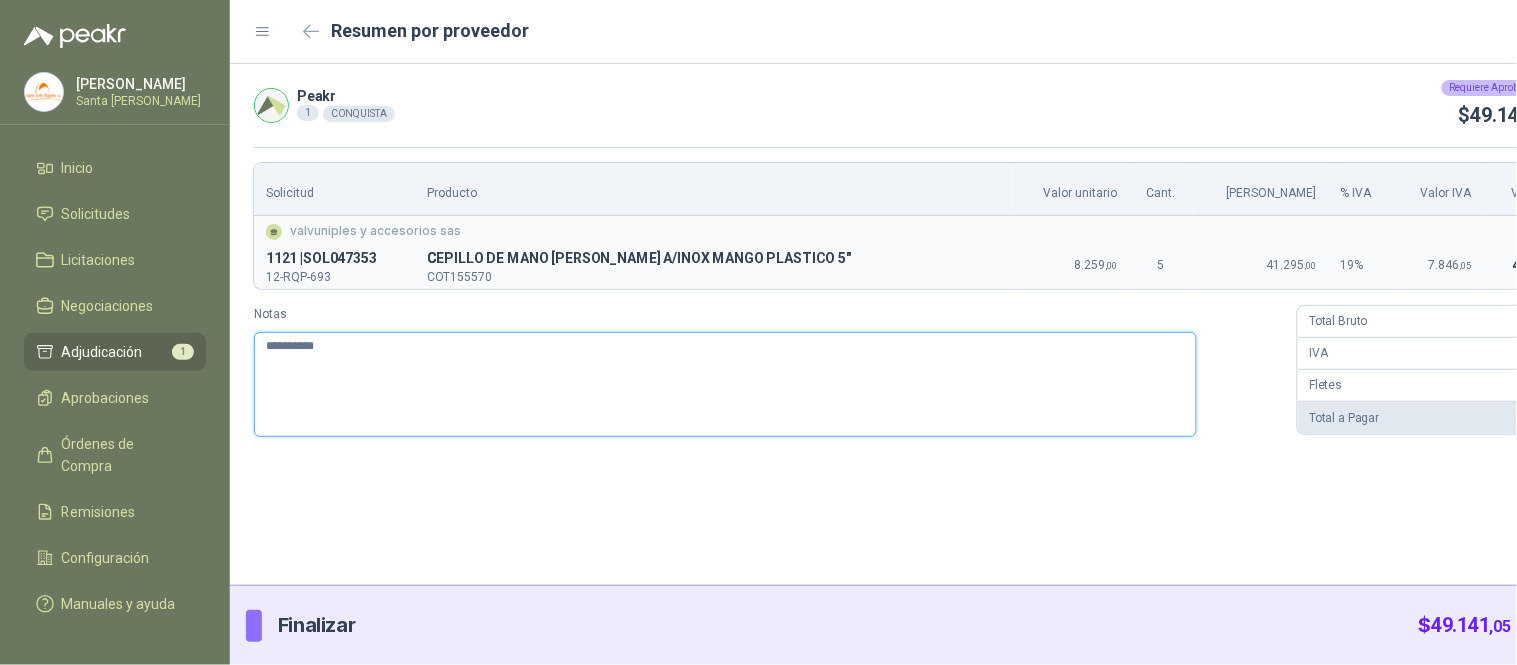 type 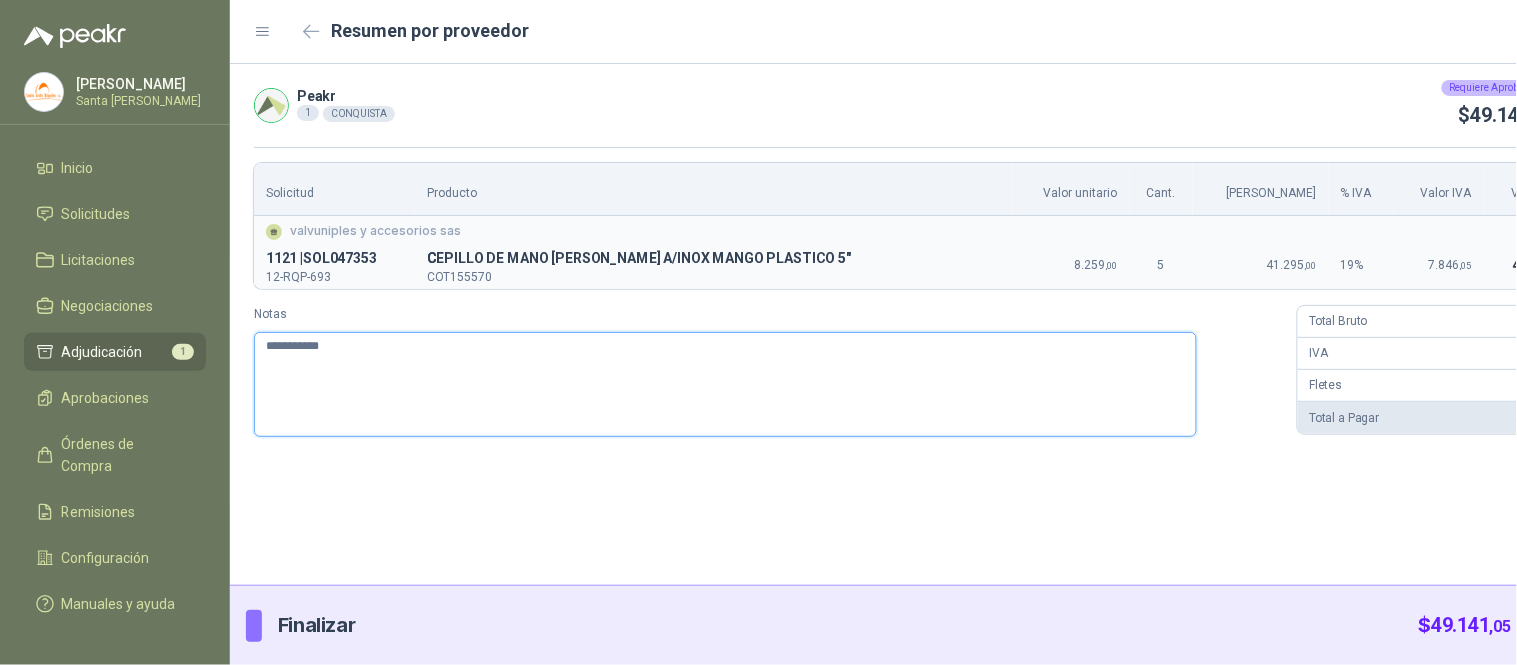 type 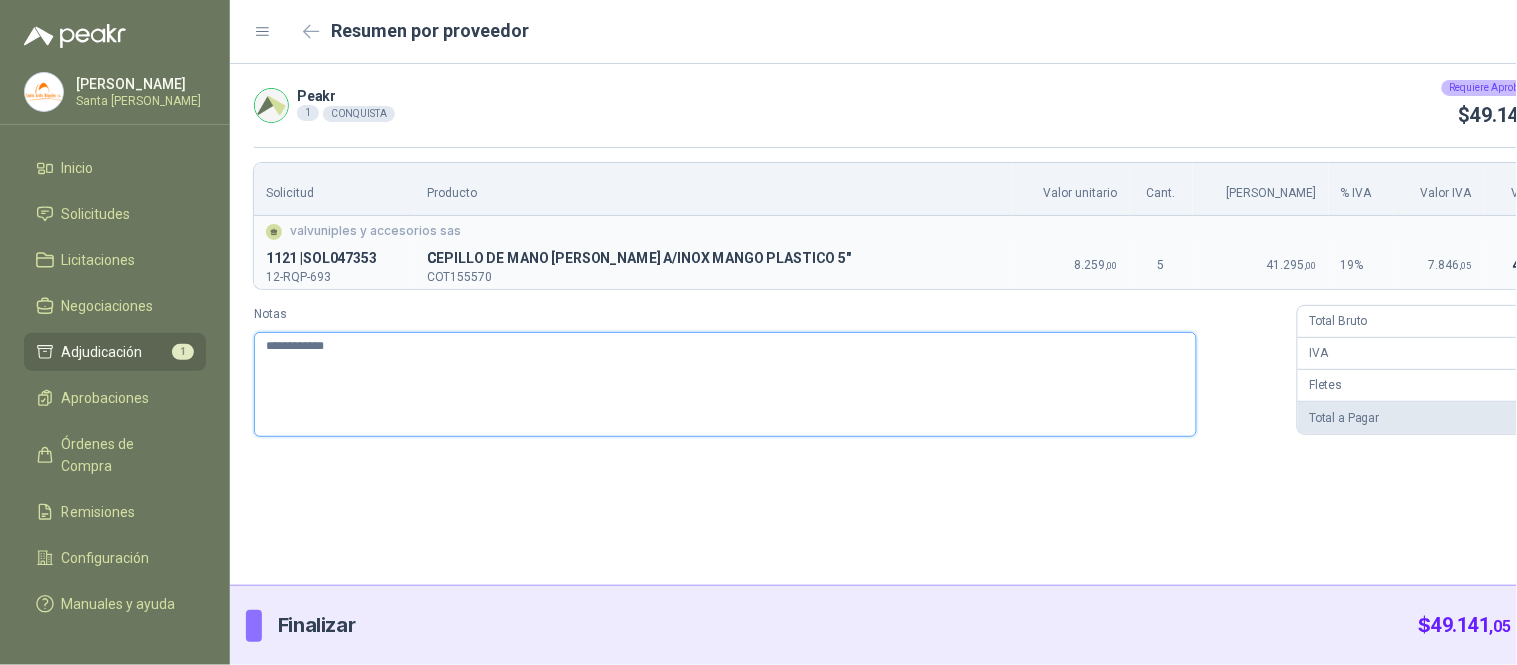 type 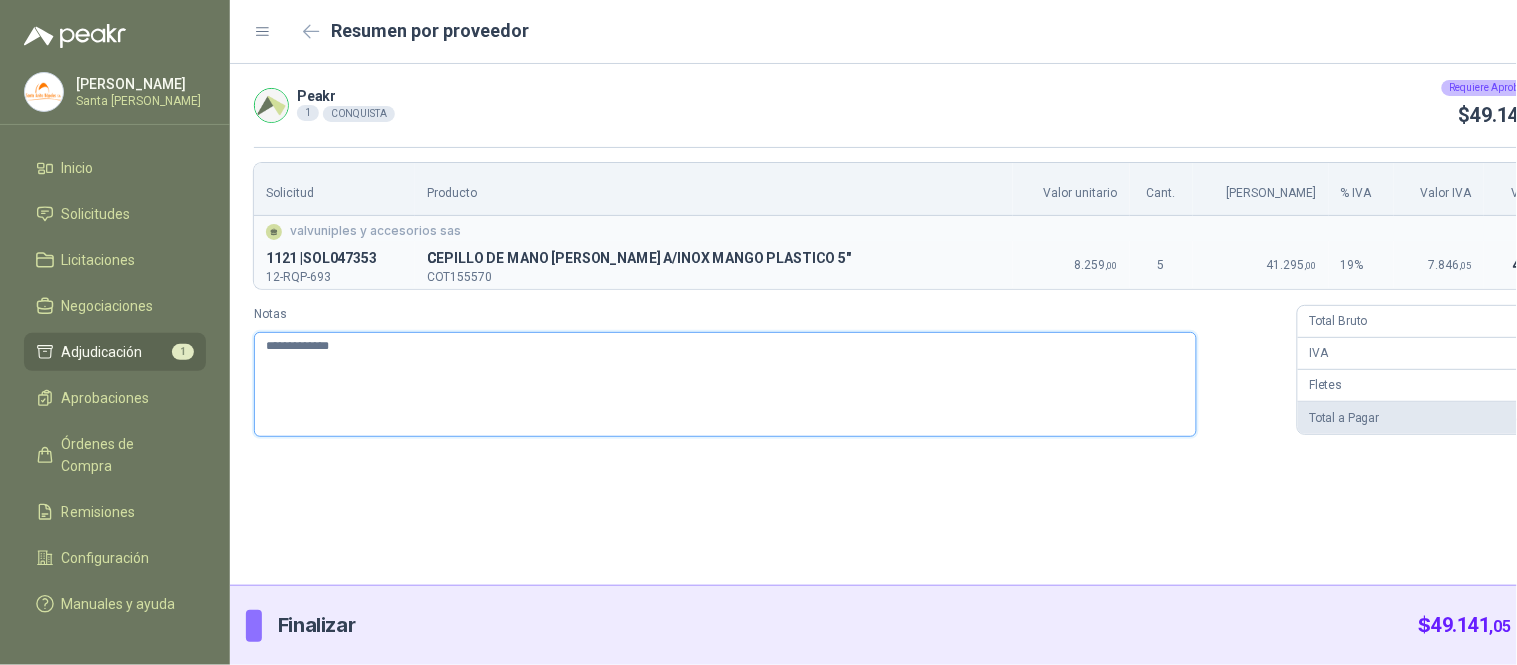 type 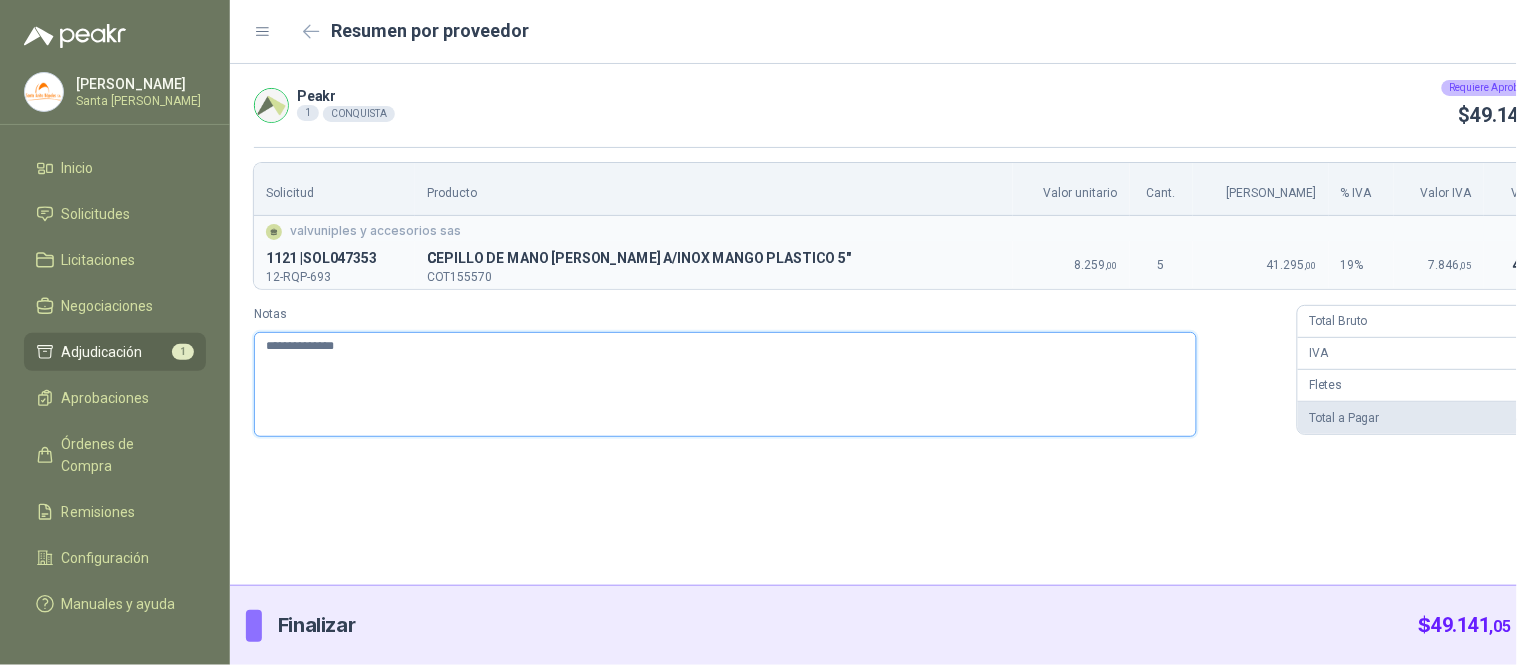 type 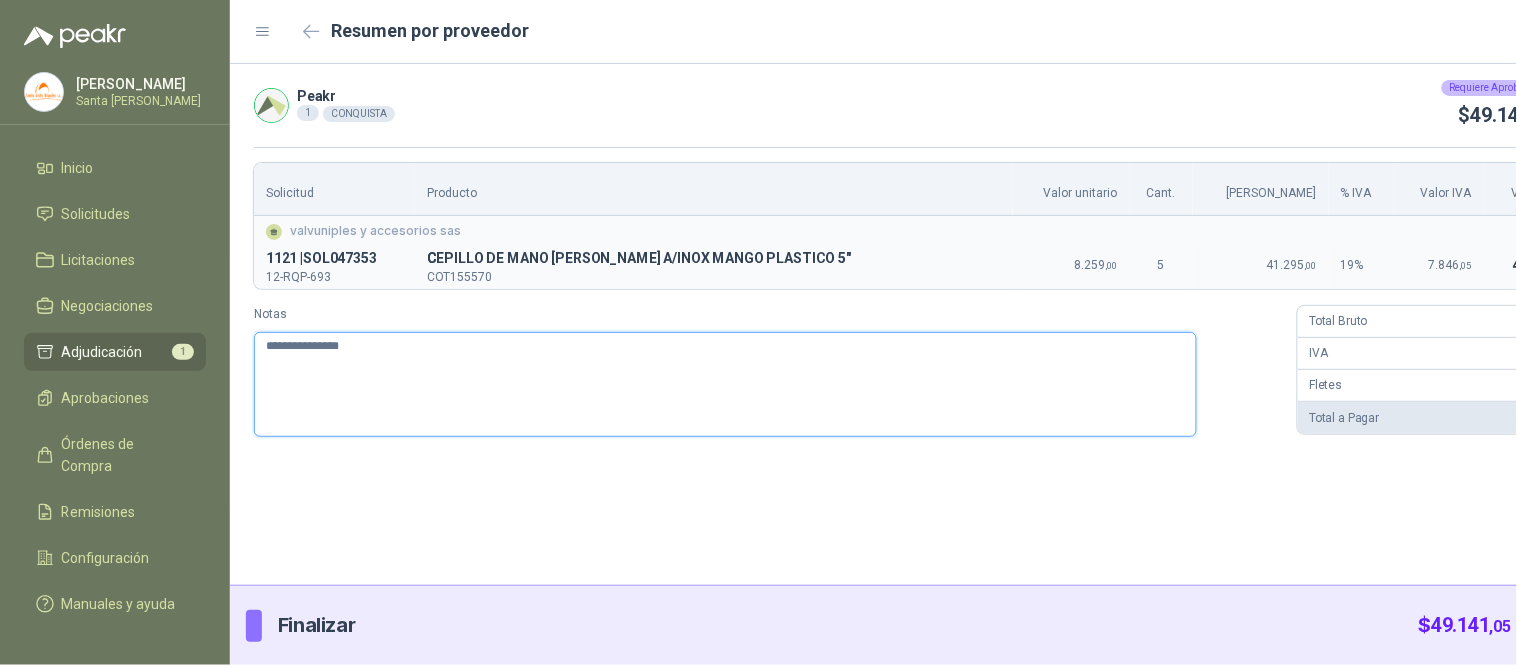 type 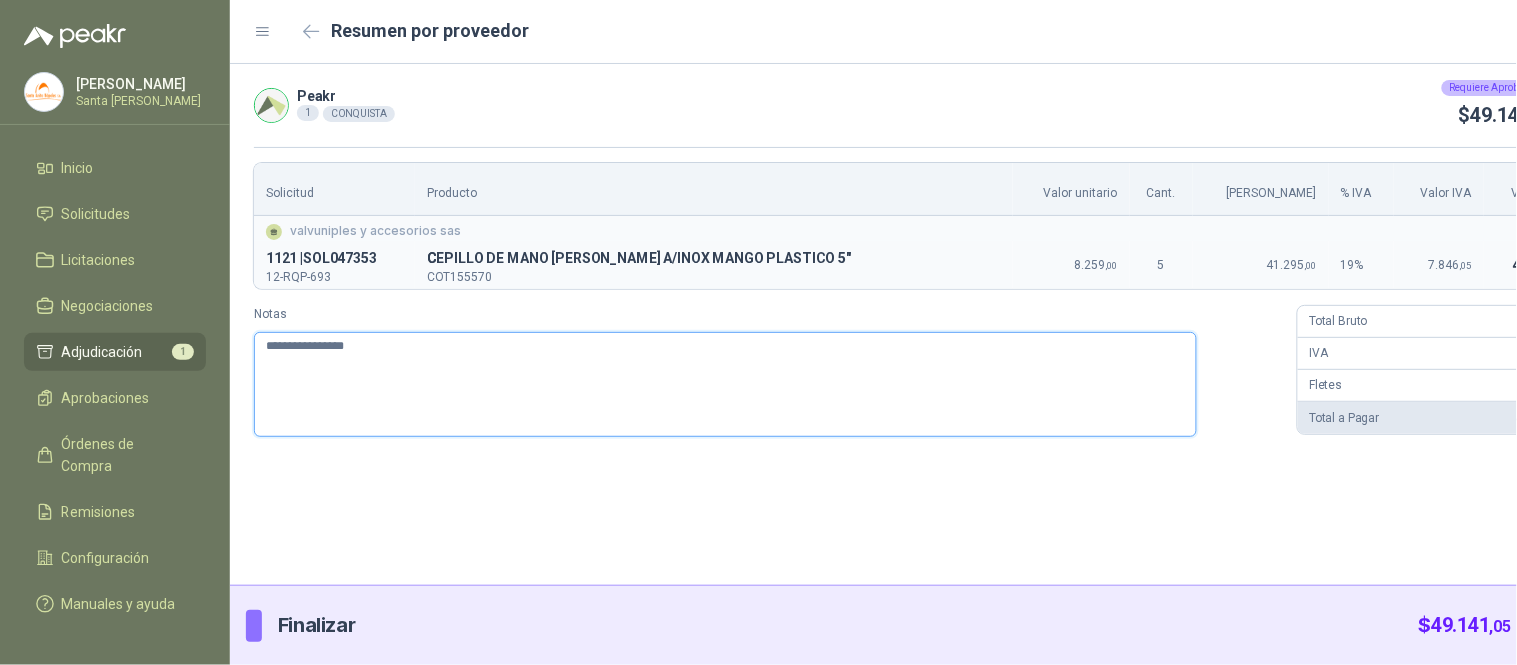 type 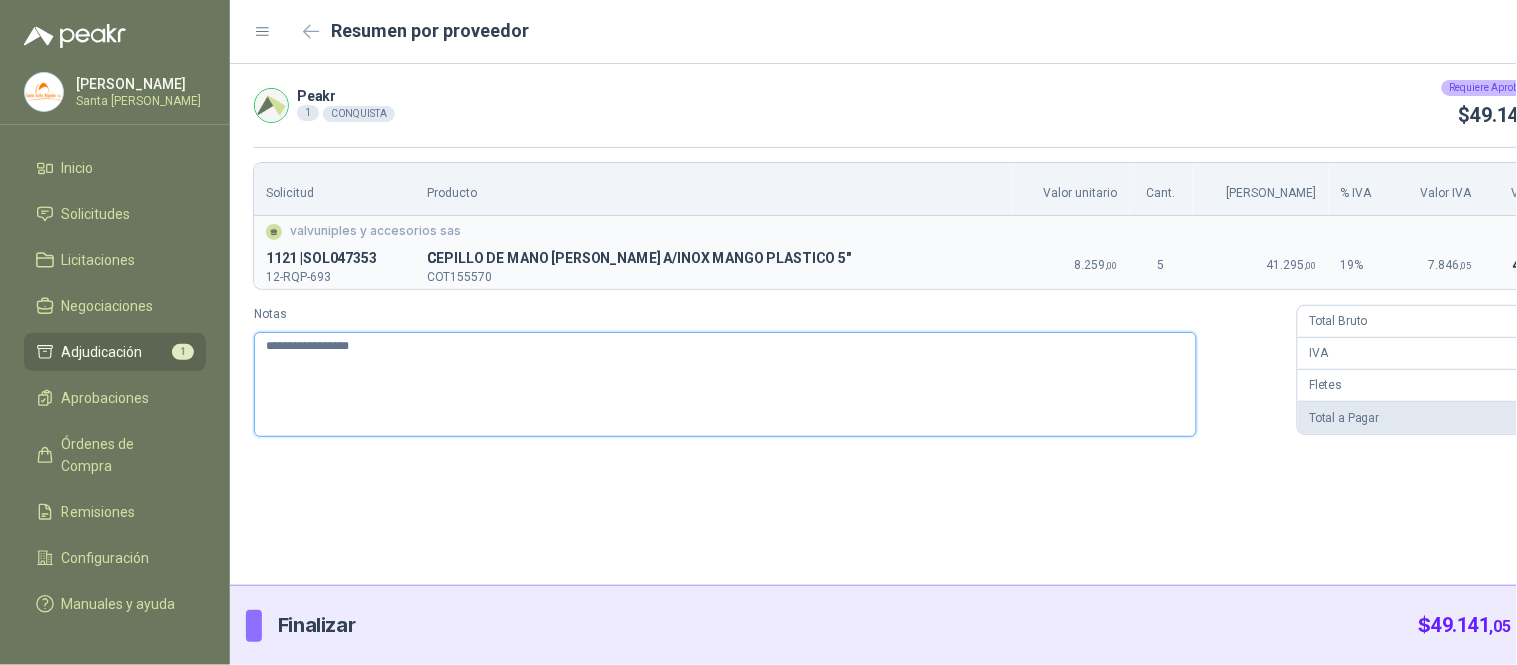 type 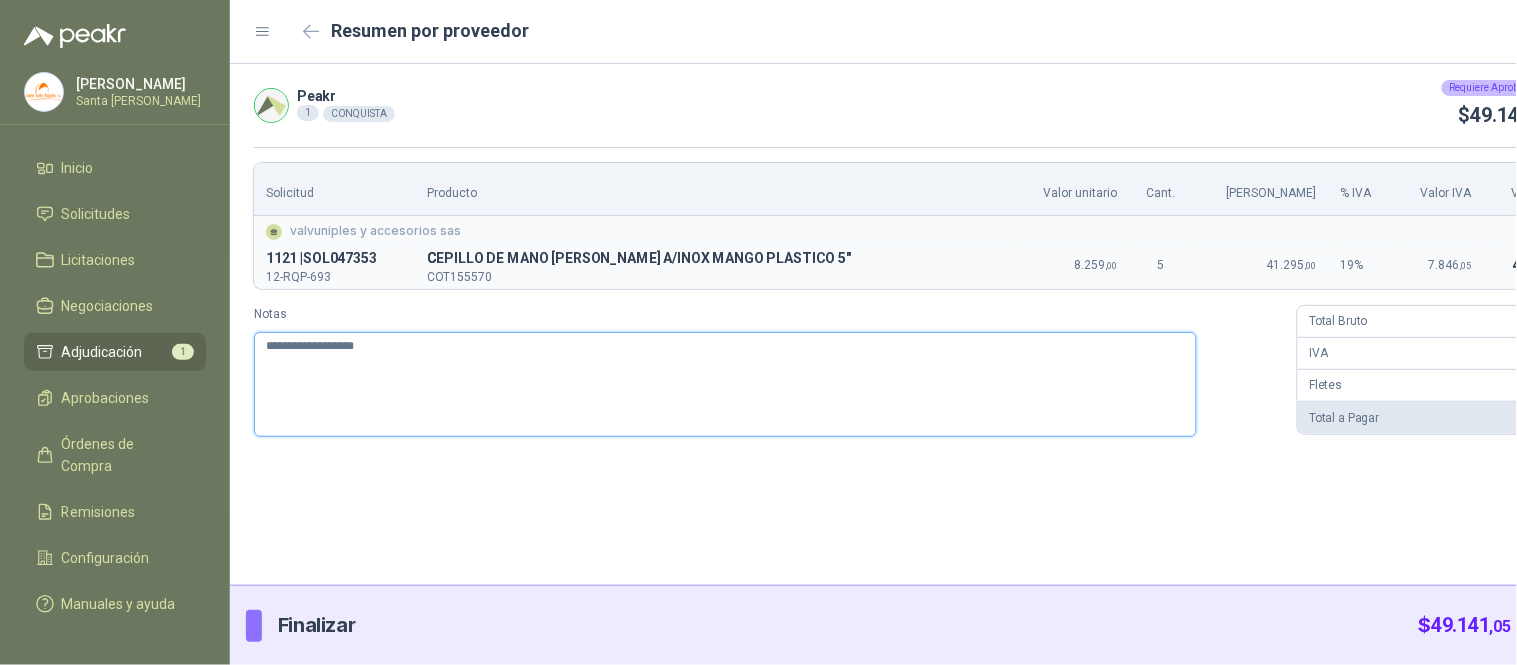 type 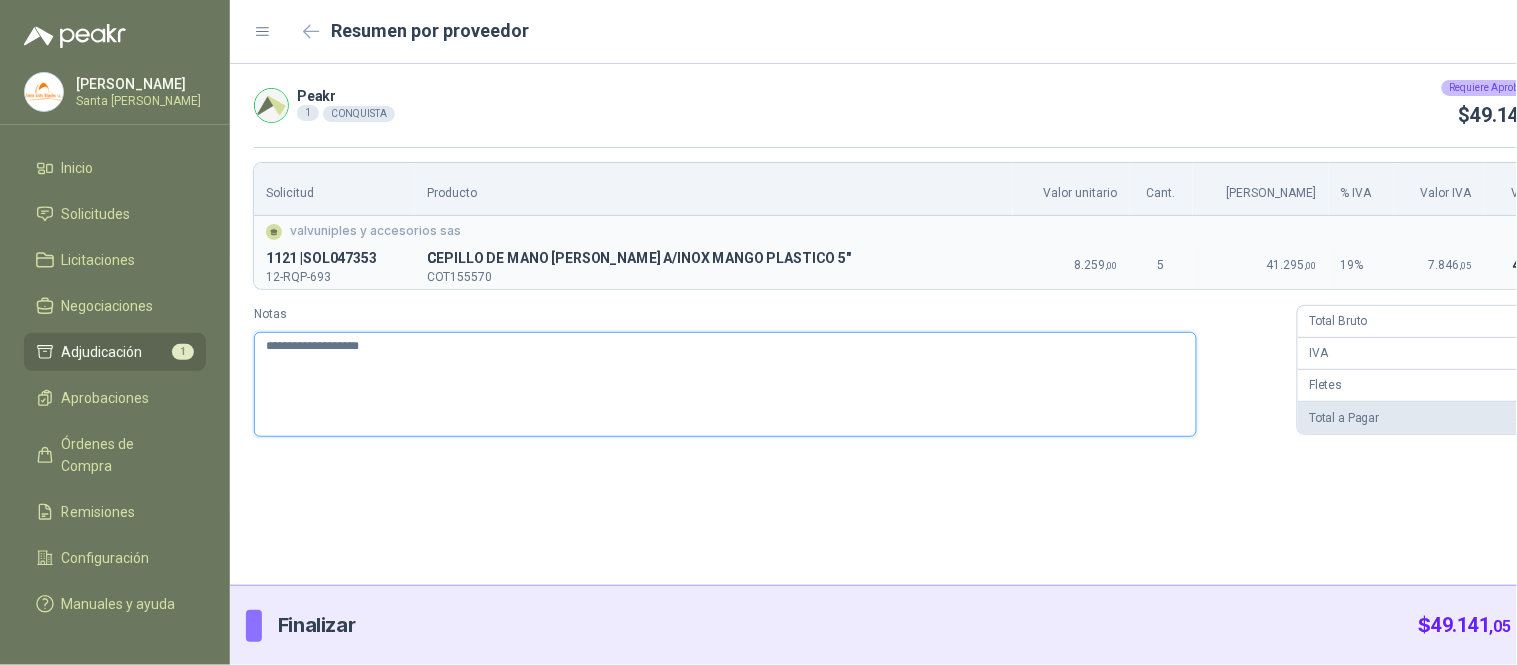 type 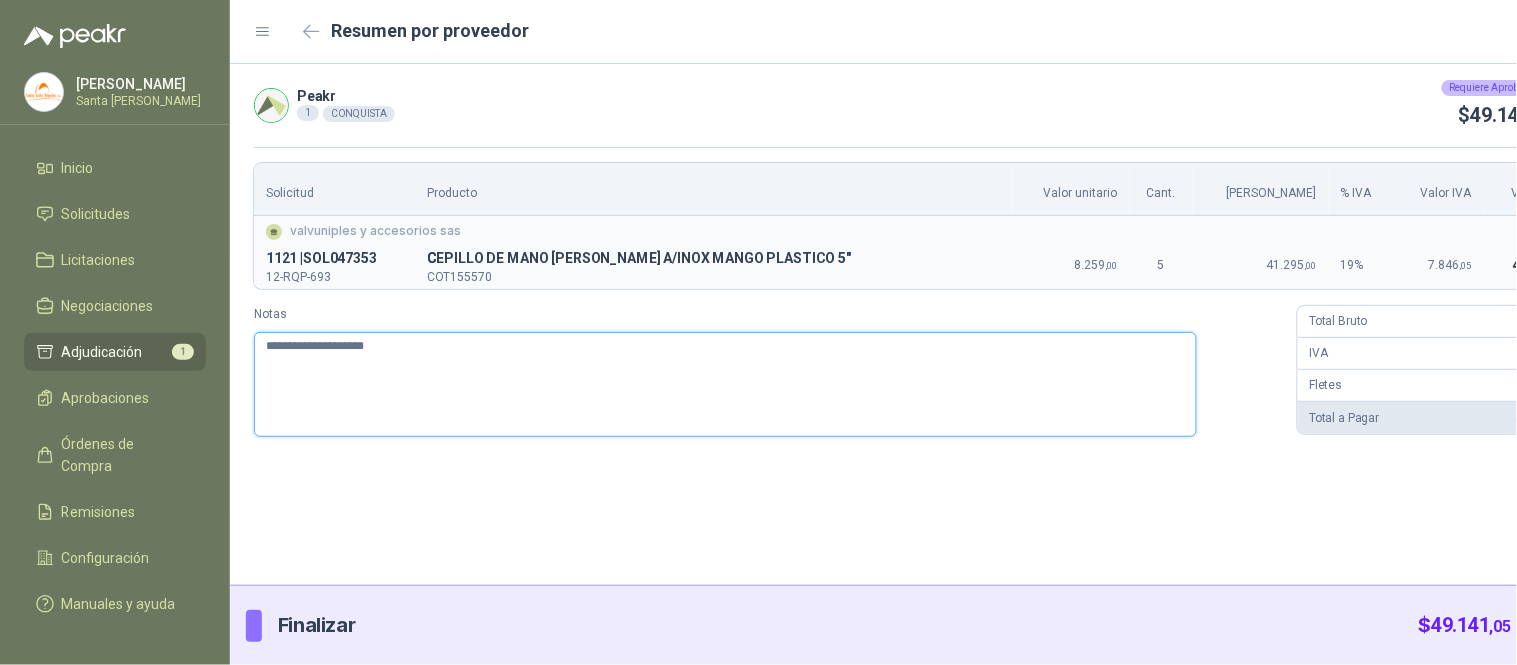 type 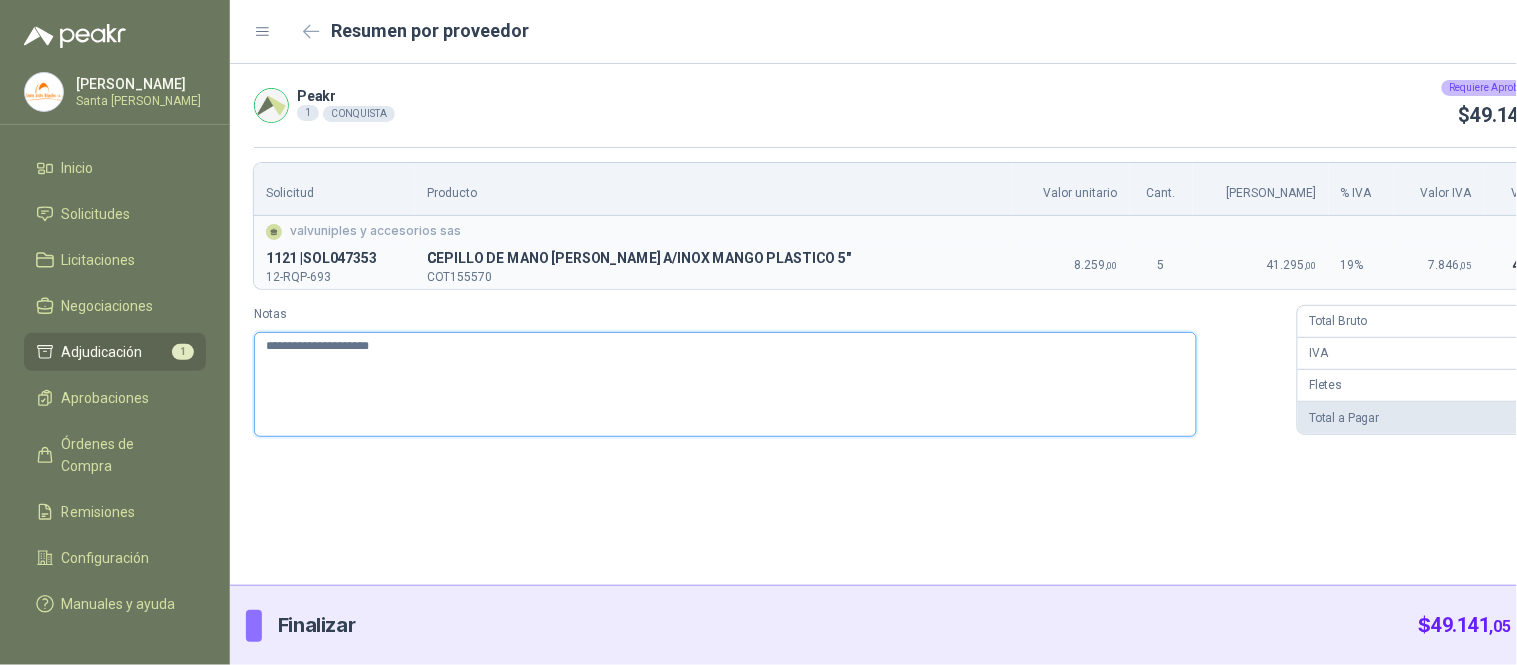 type 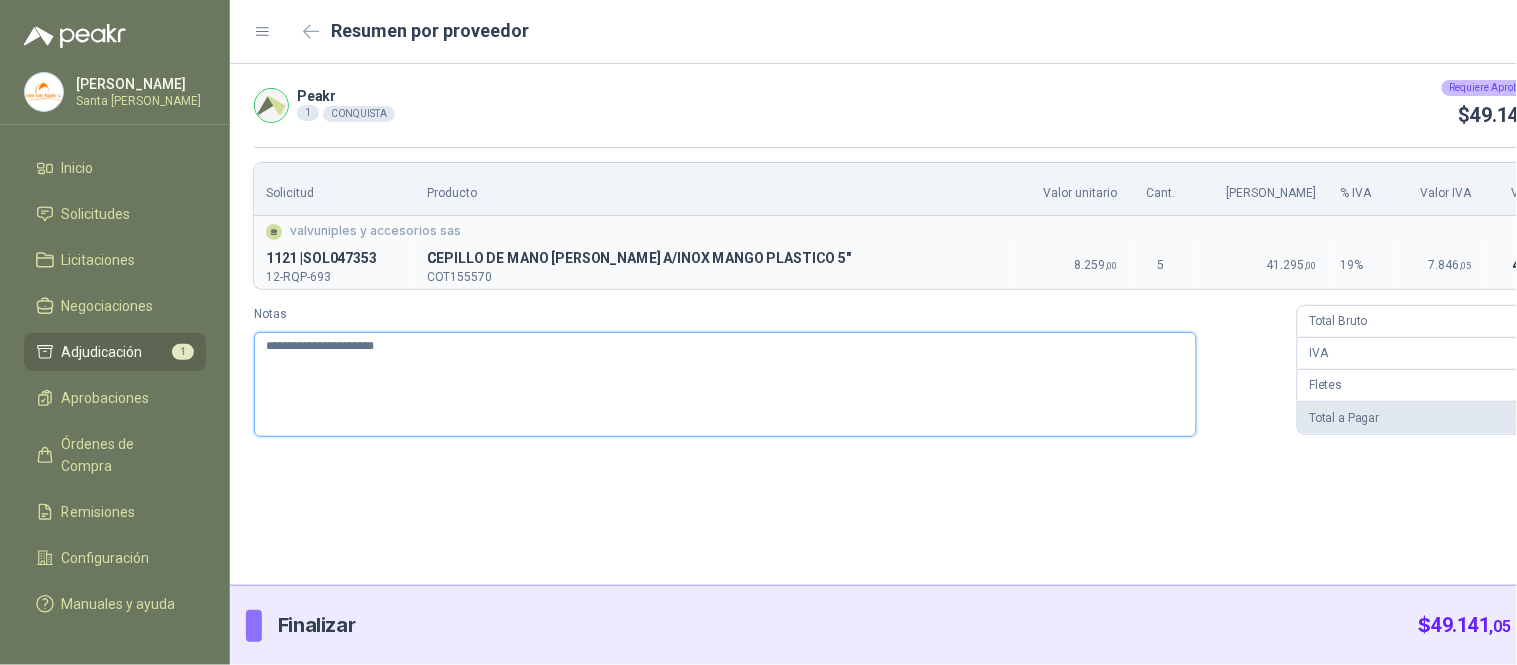 type 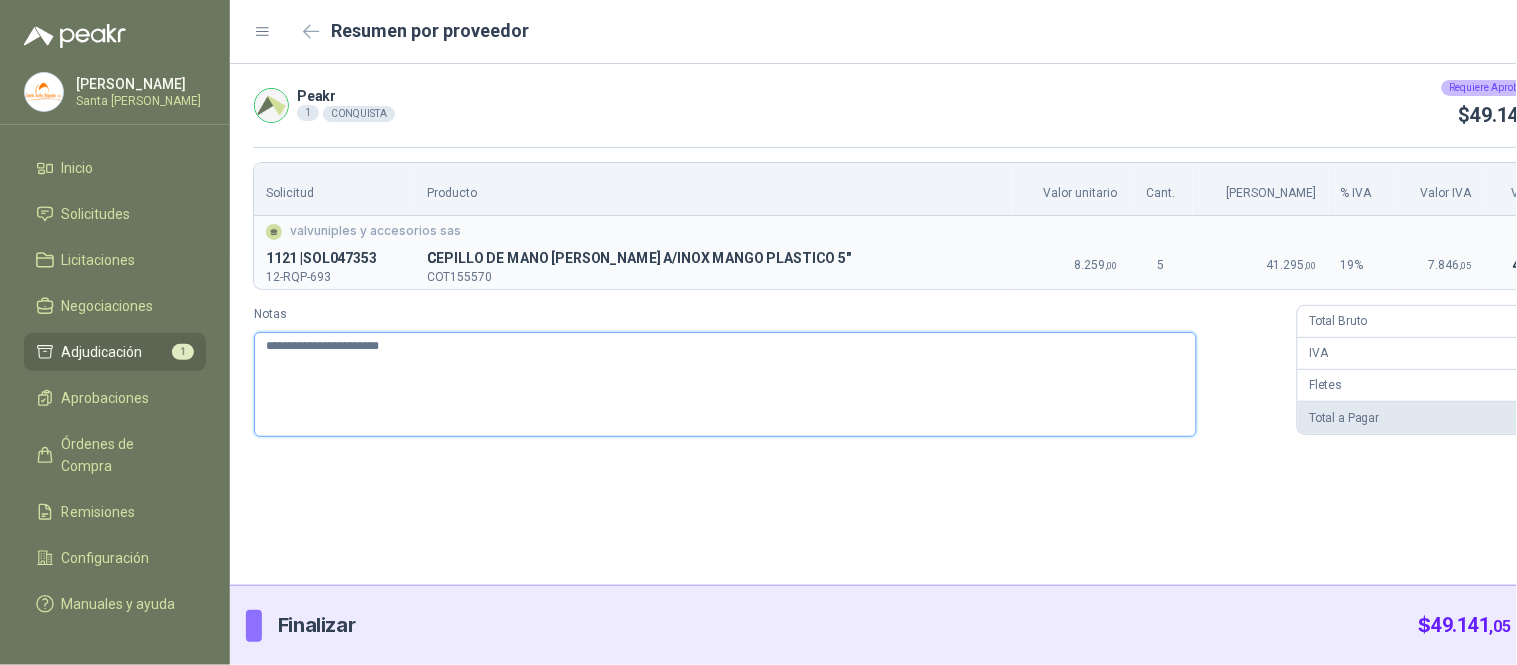 type 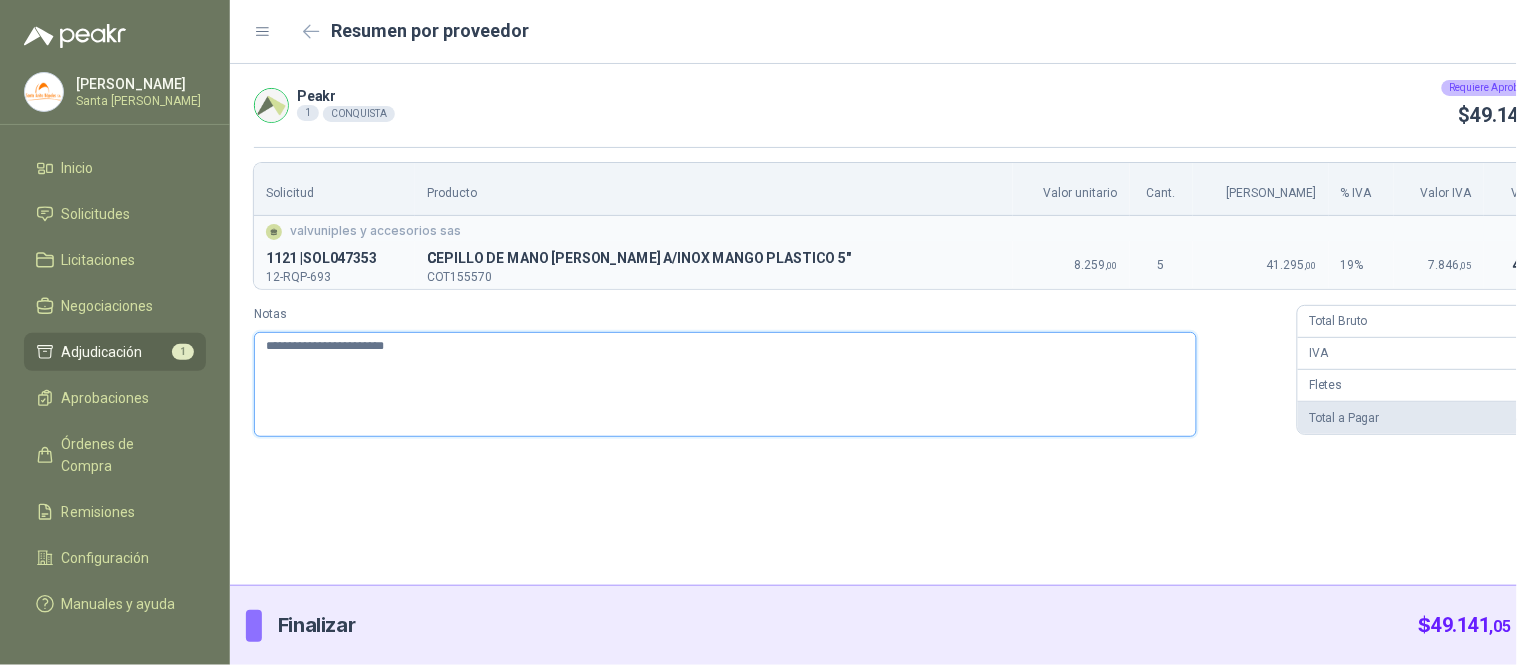 type 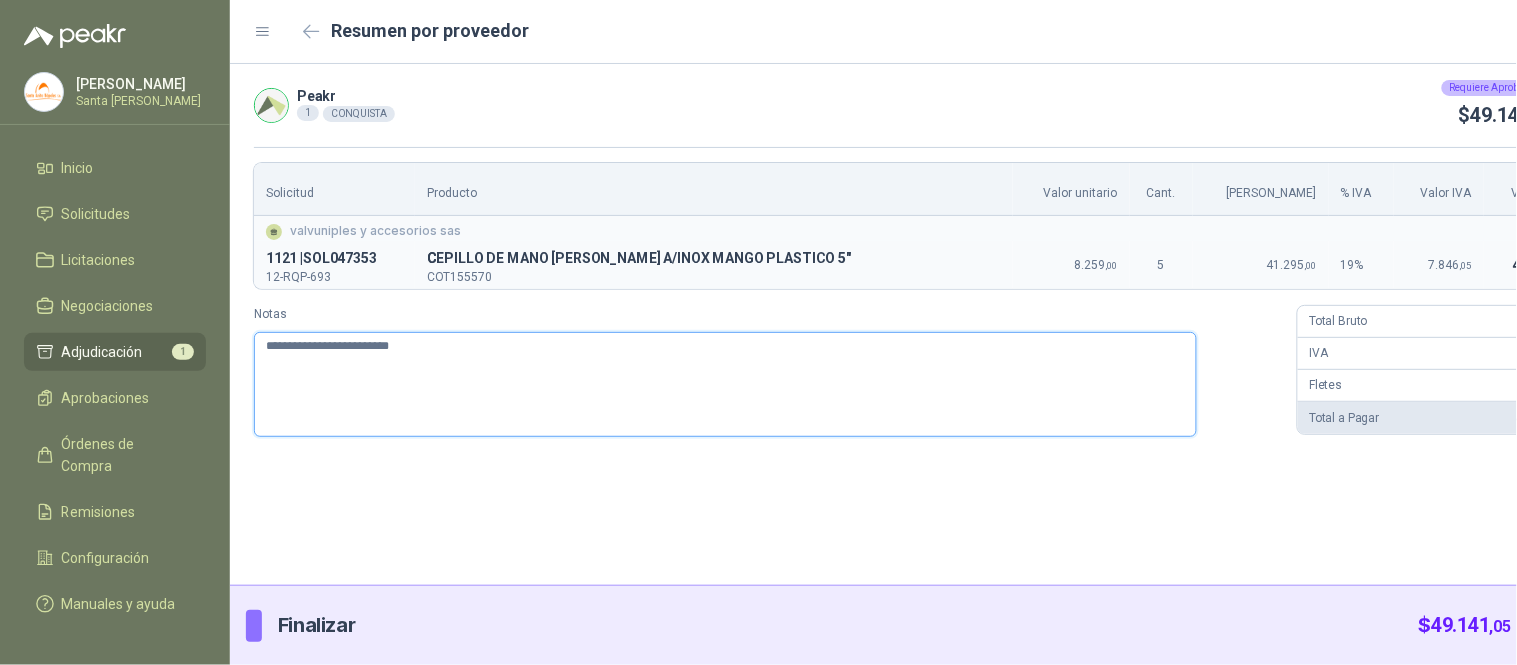 type 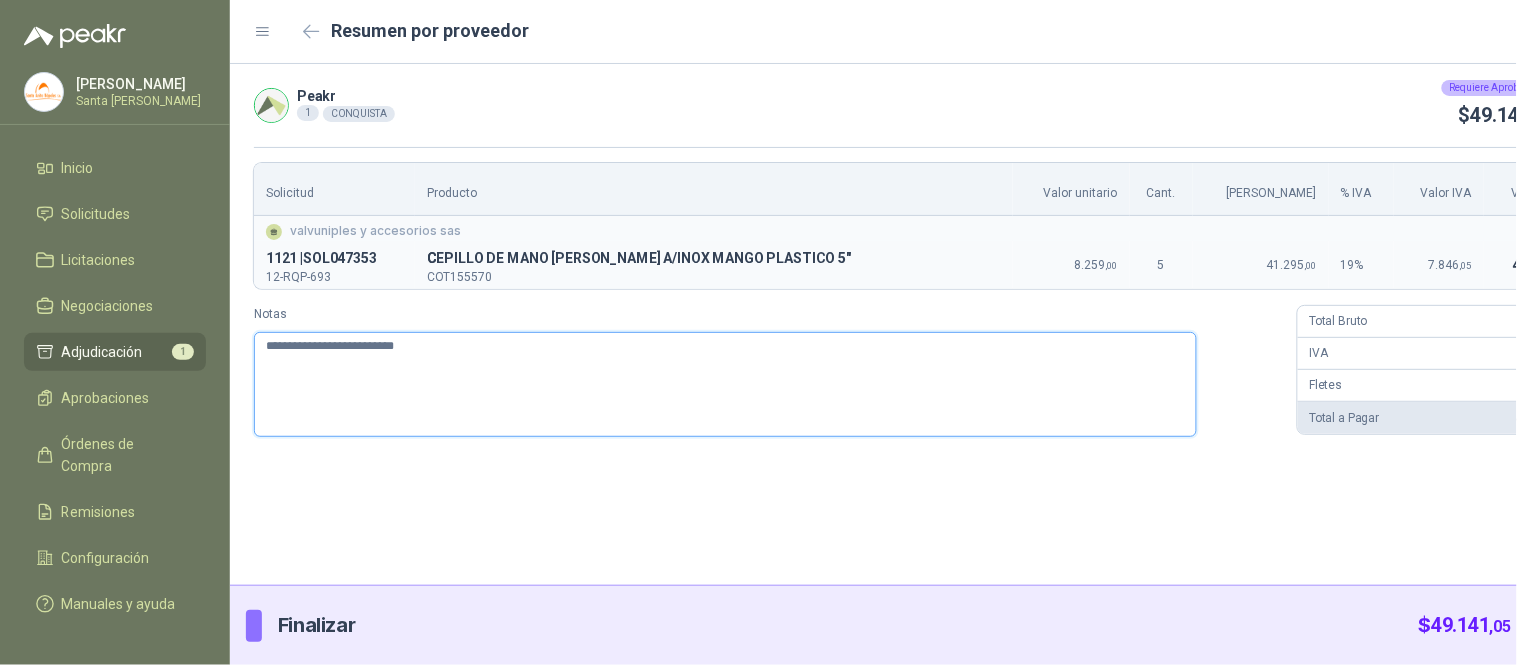 type 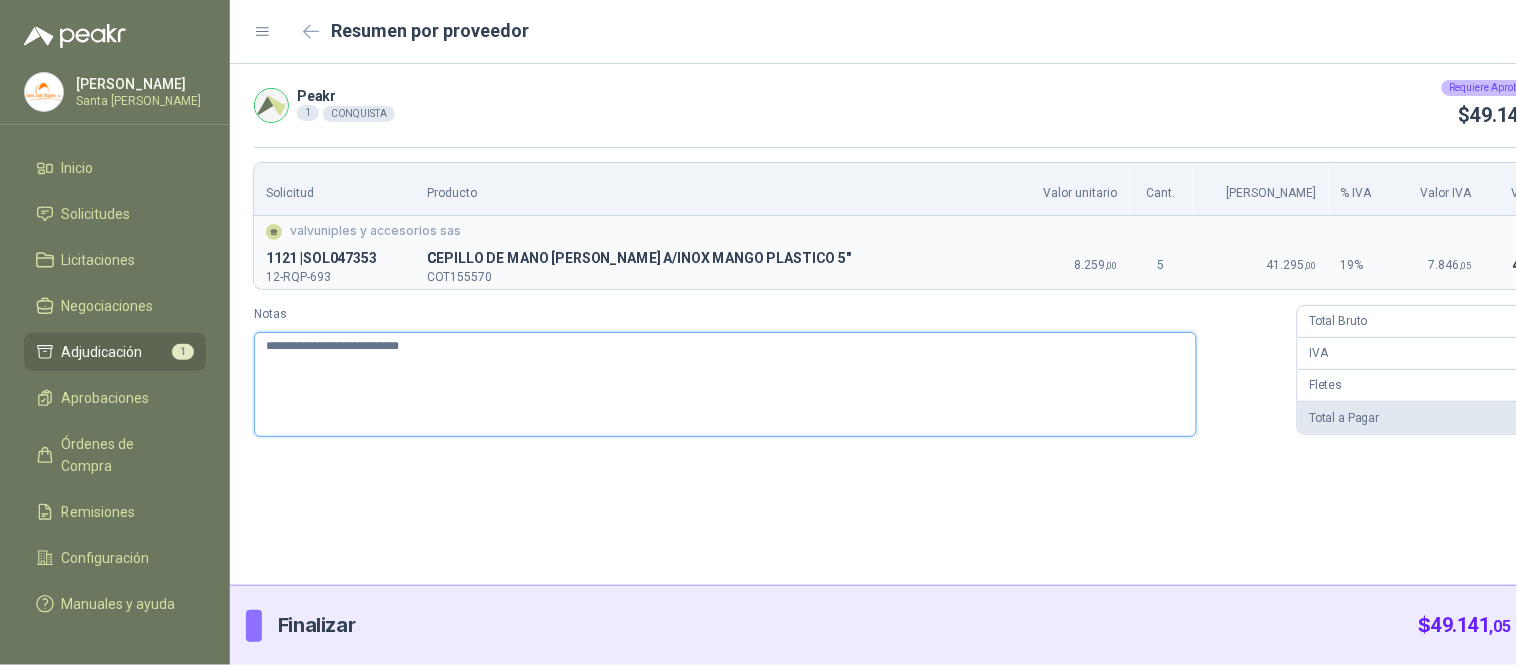 type 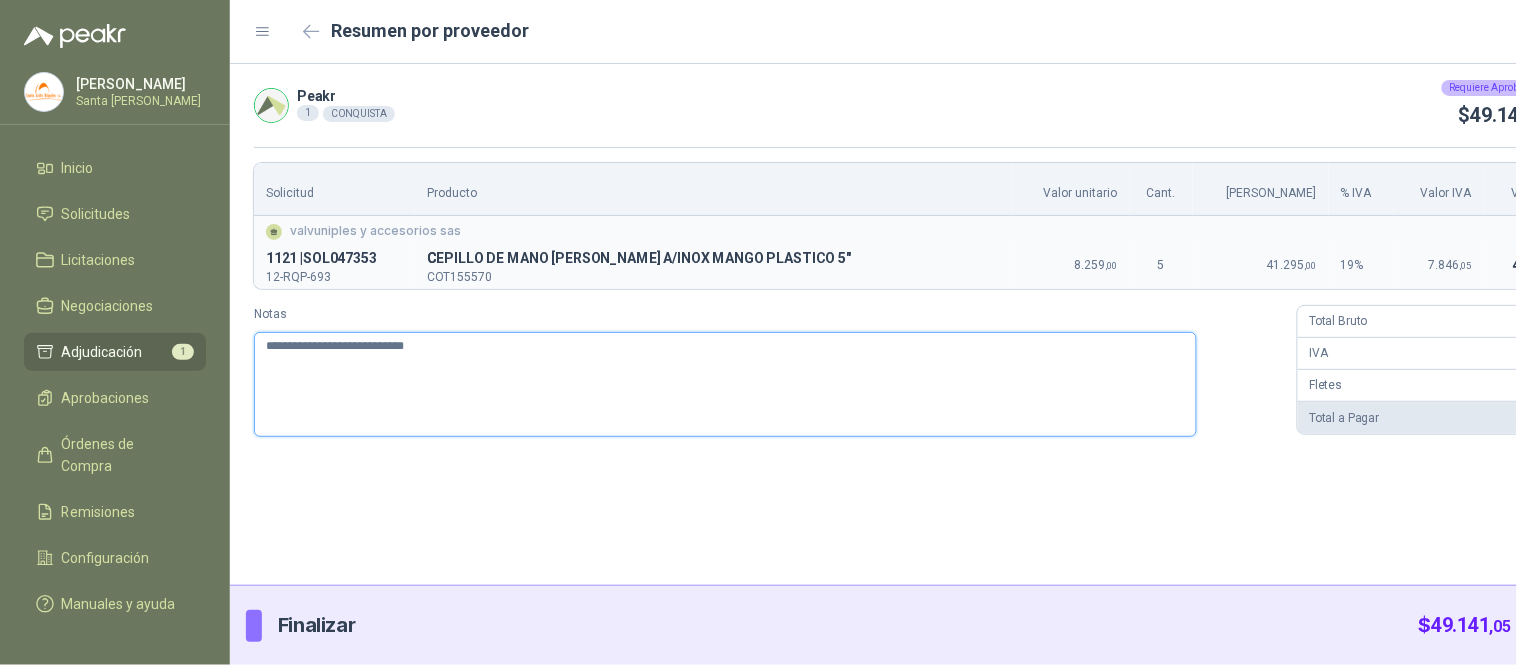 type 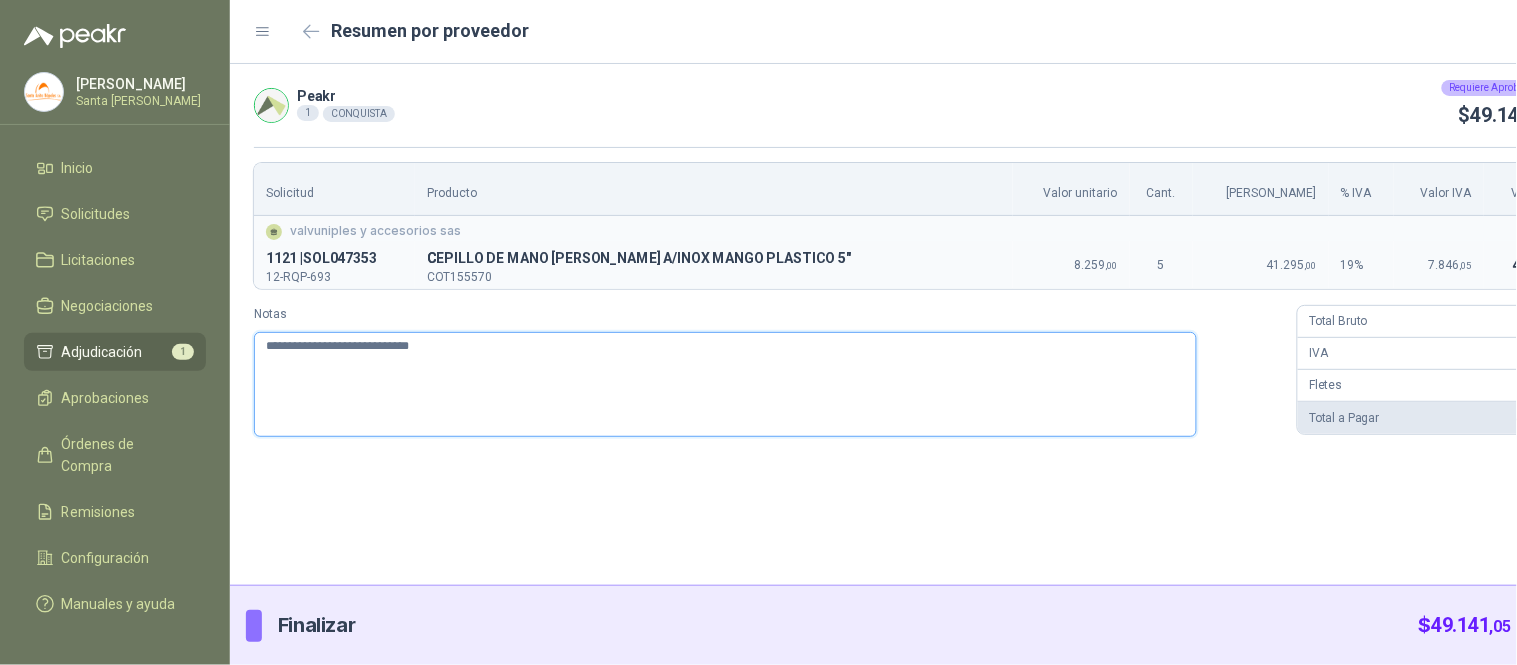 type 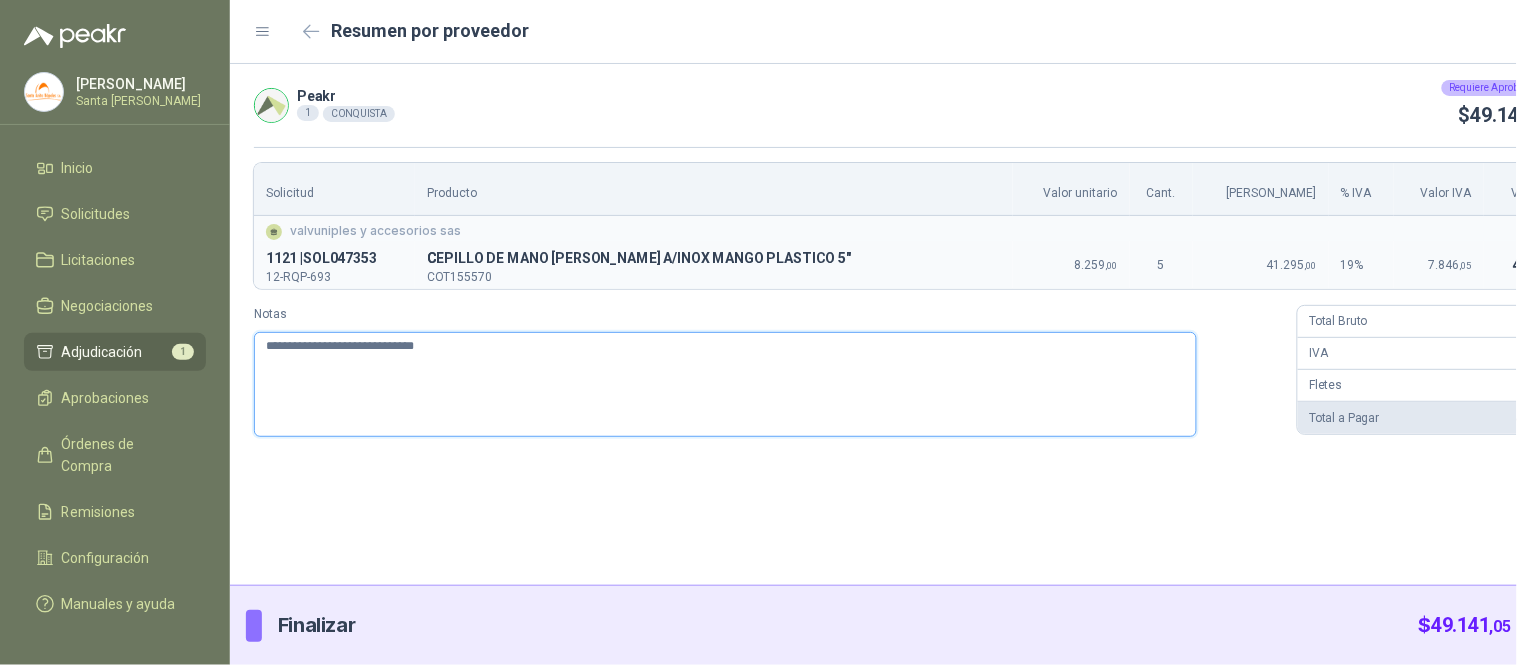 type 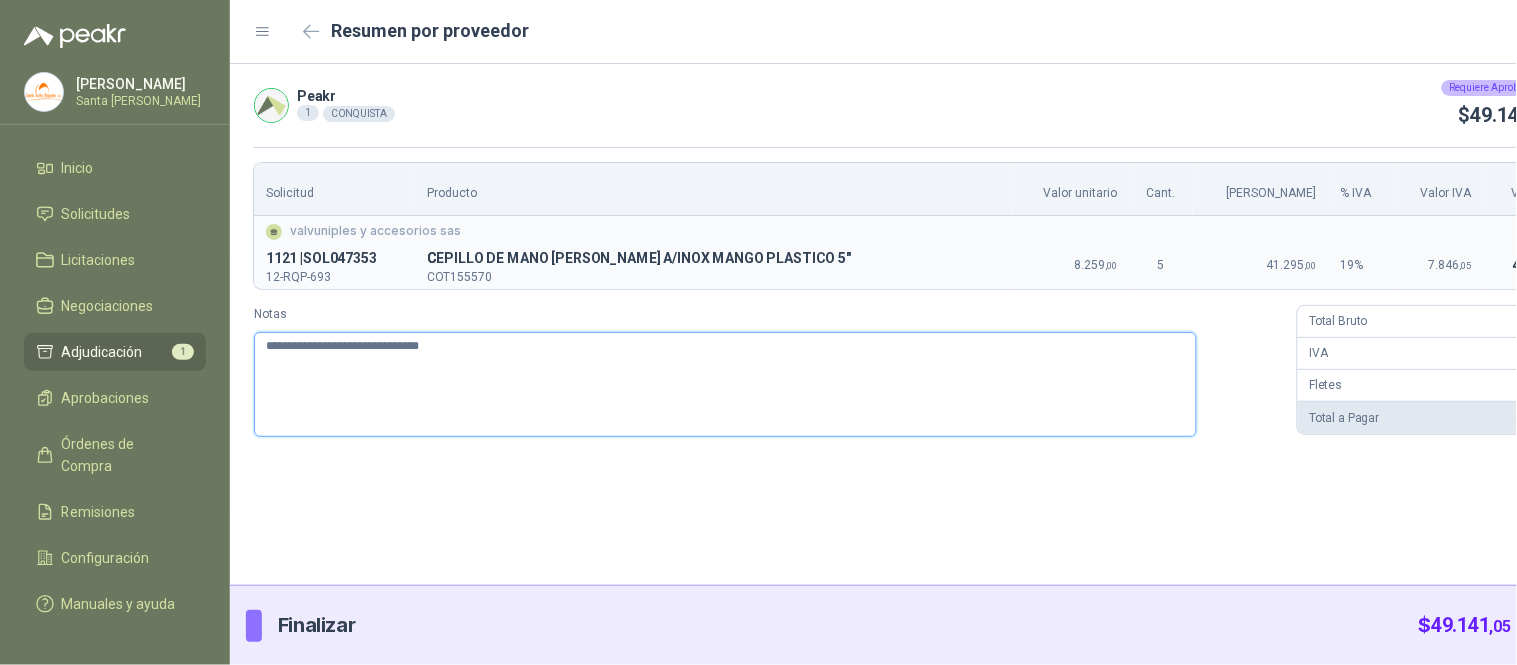 type 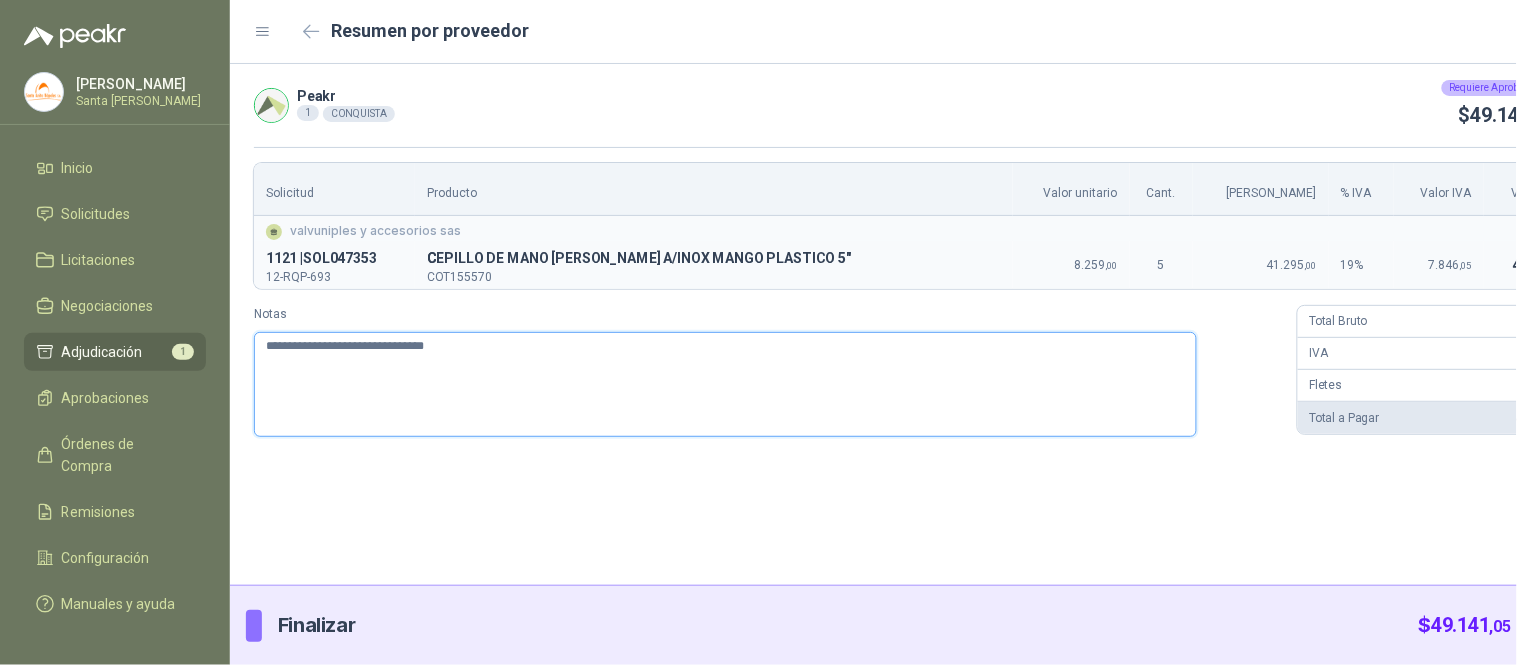 type 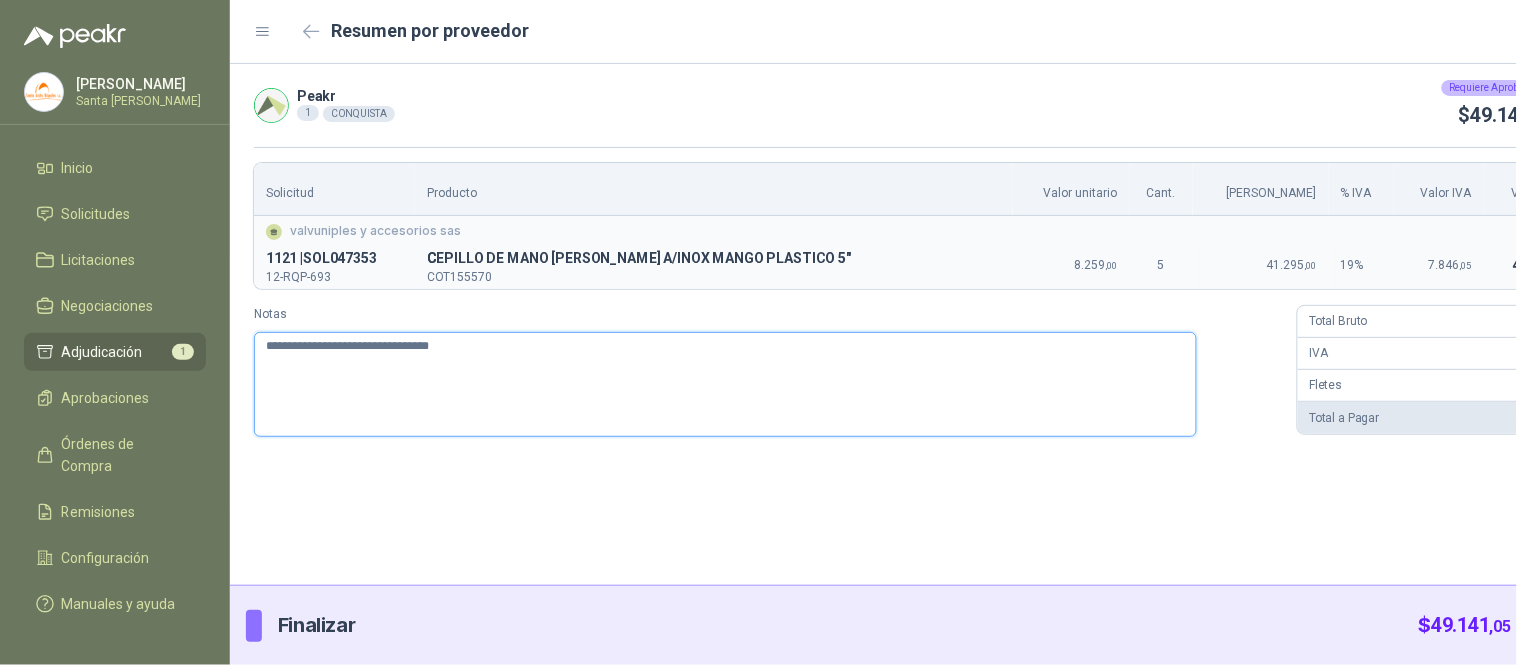 type 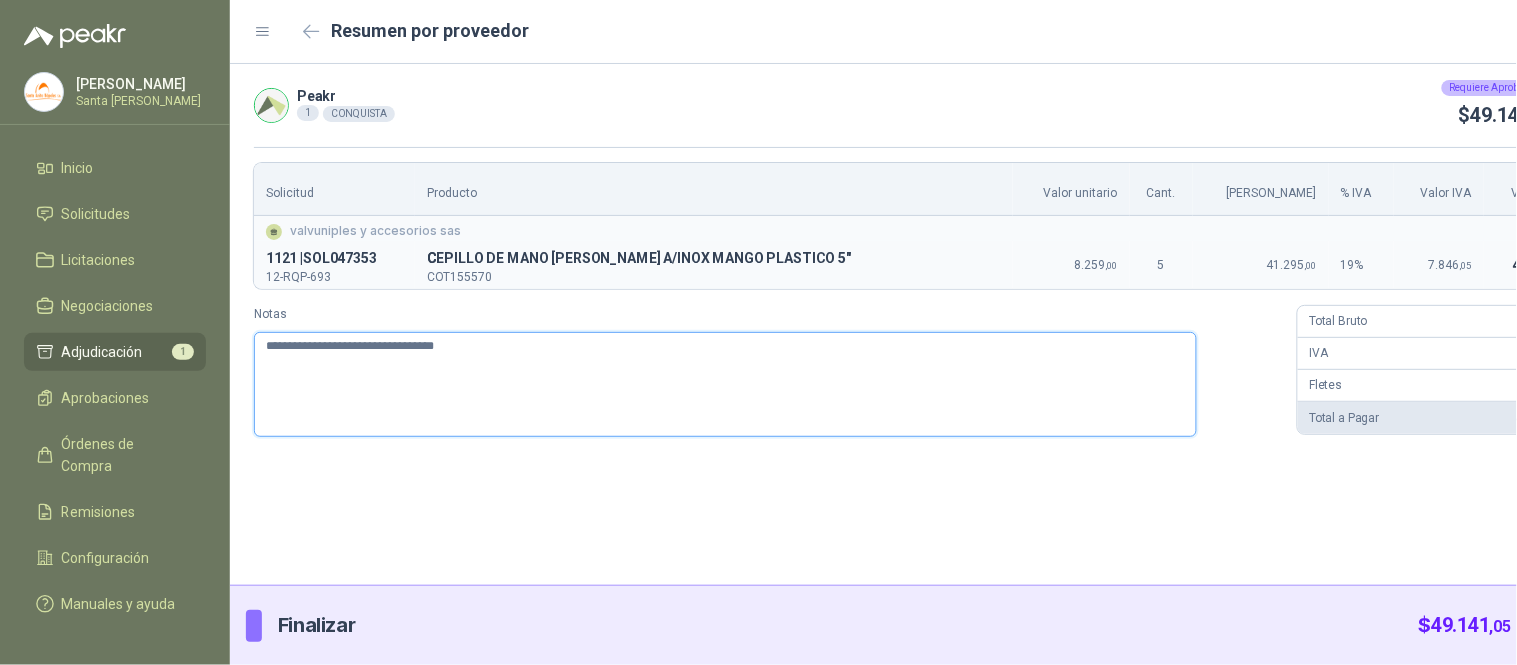 type 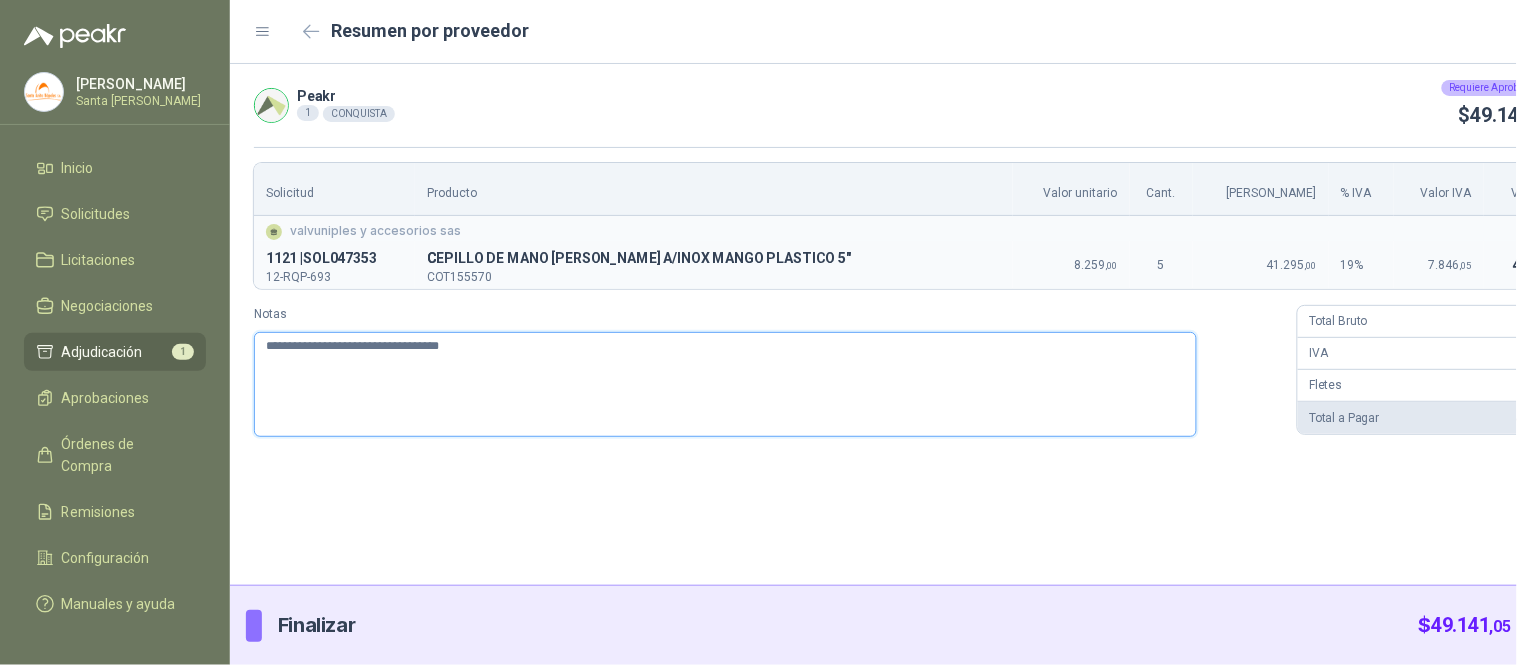 type 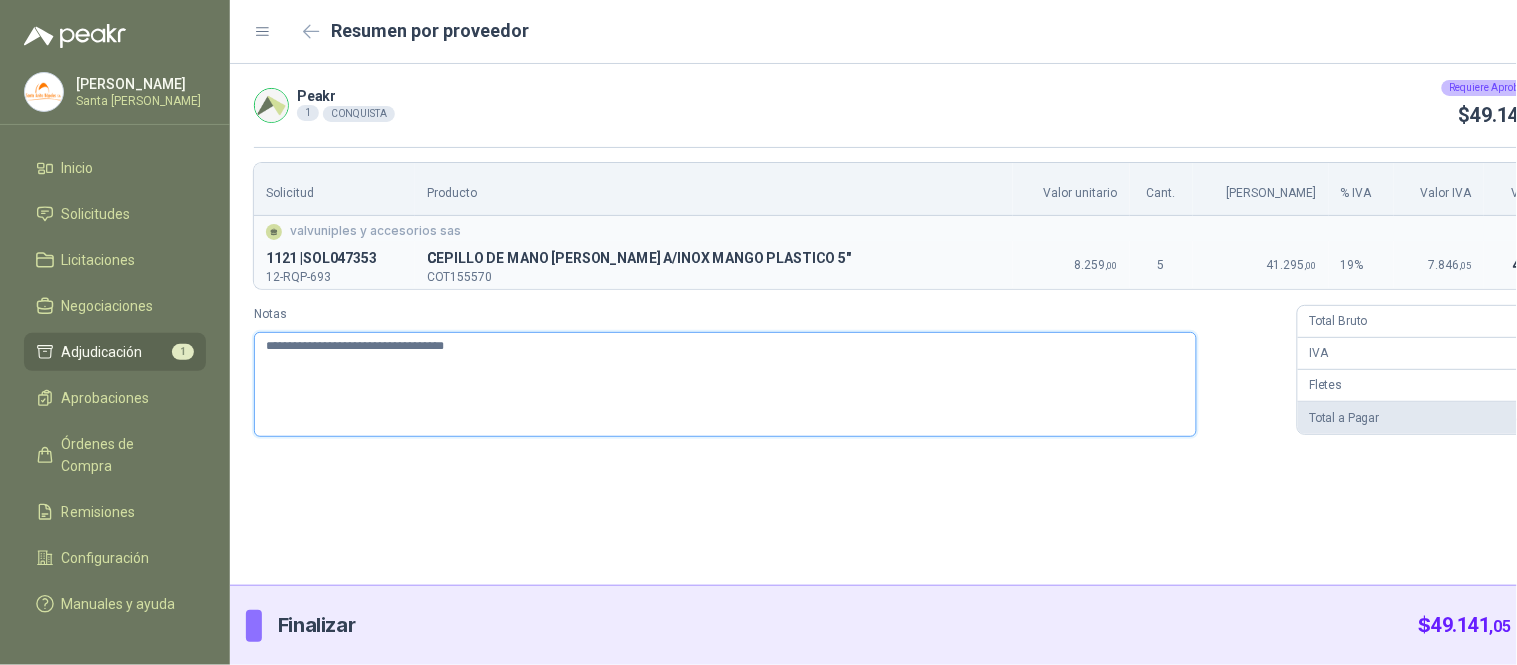 type 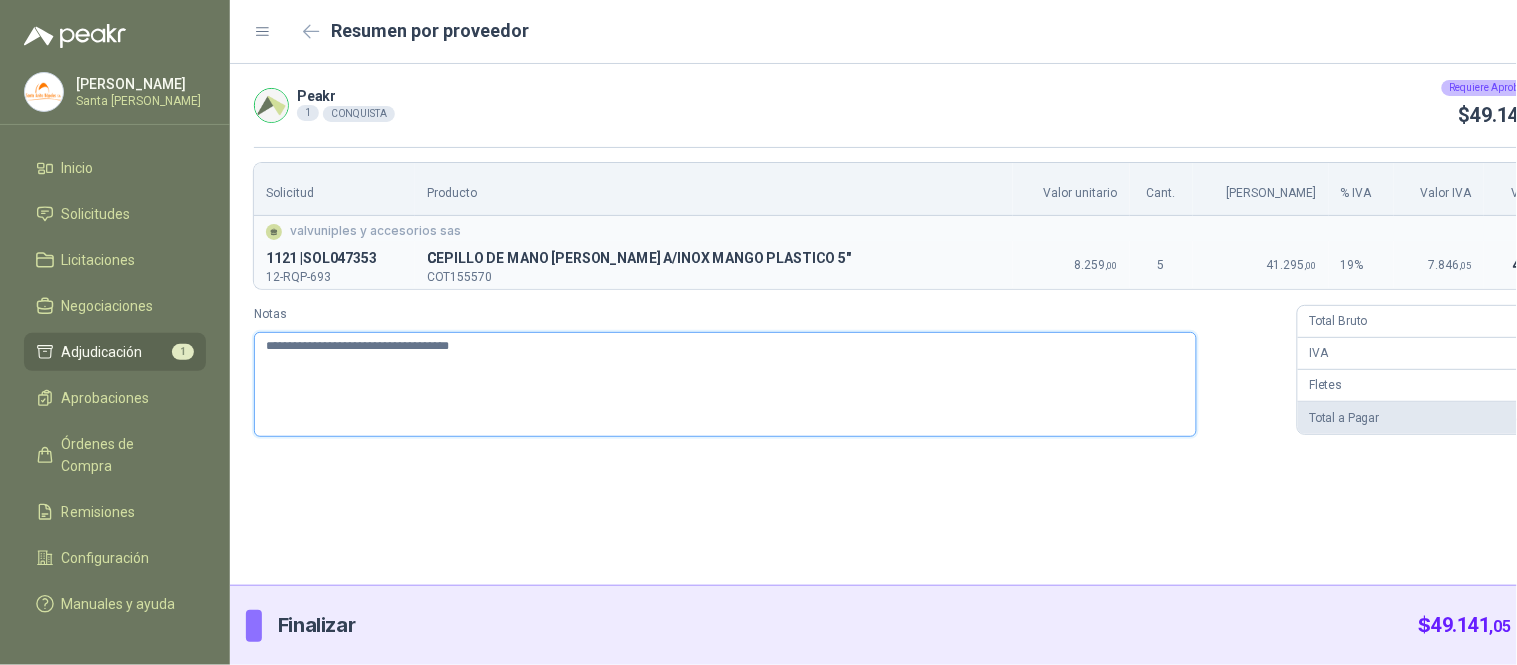 type 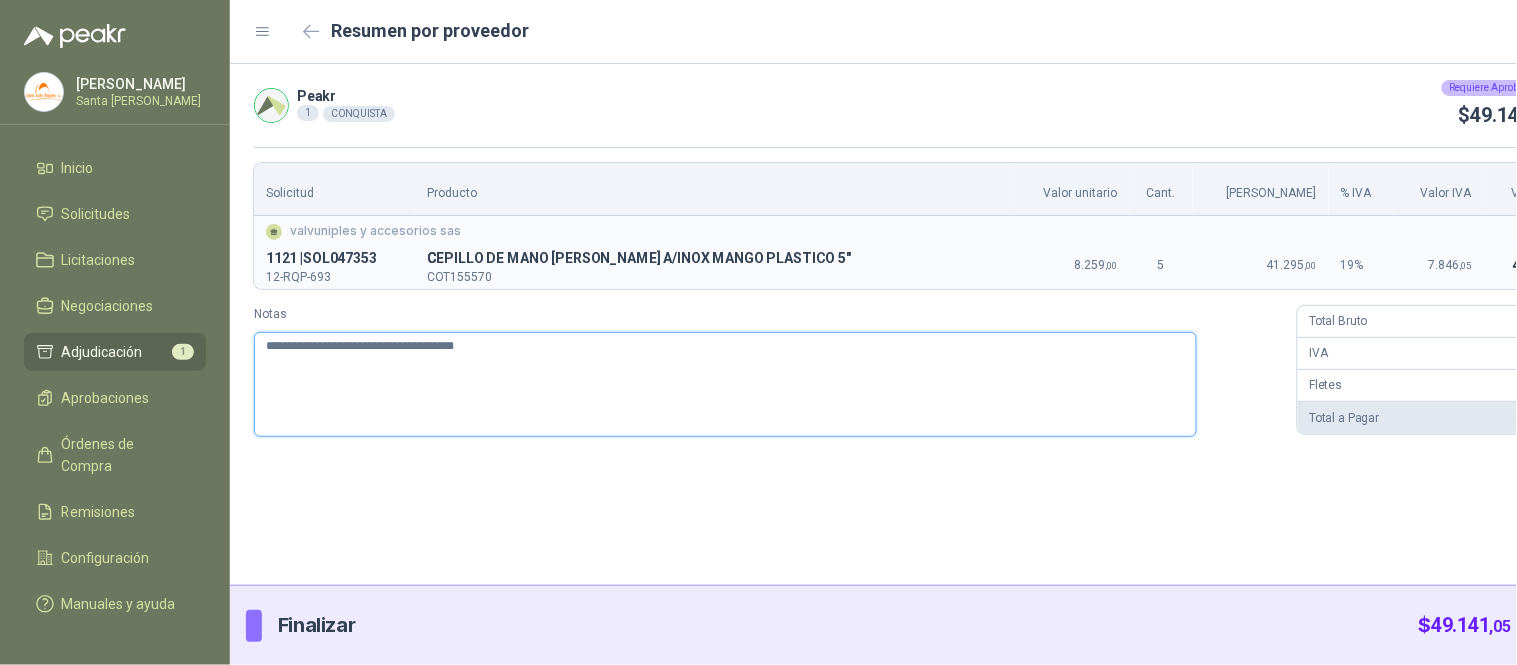 type 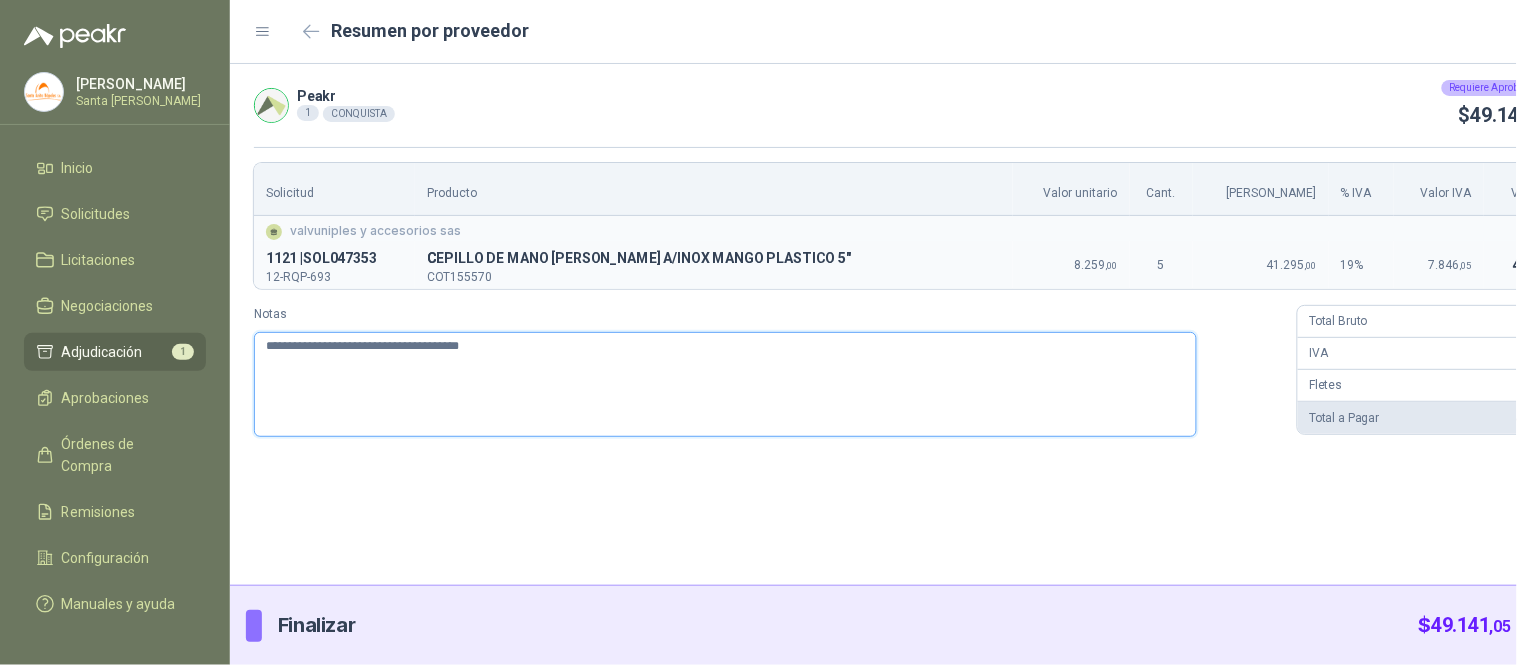 type 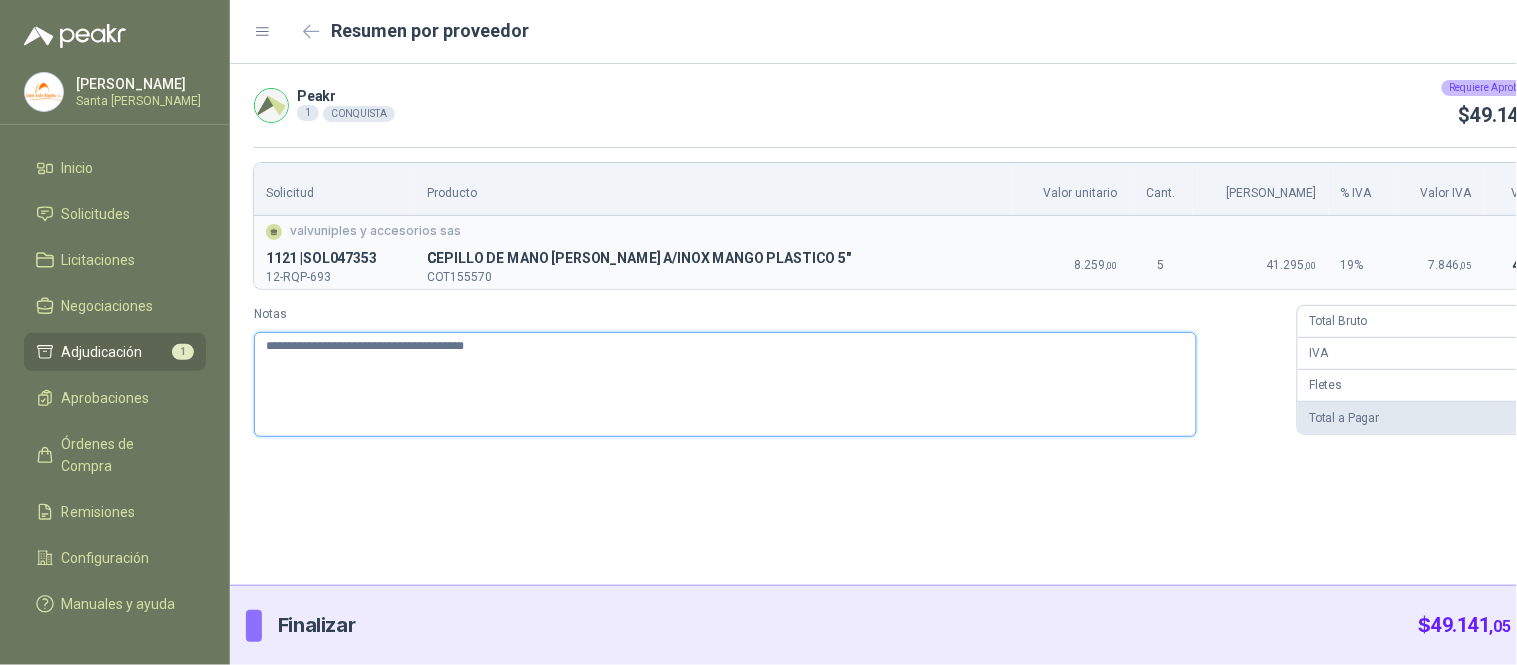 type 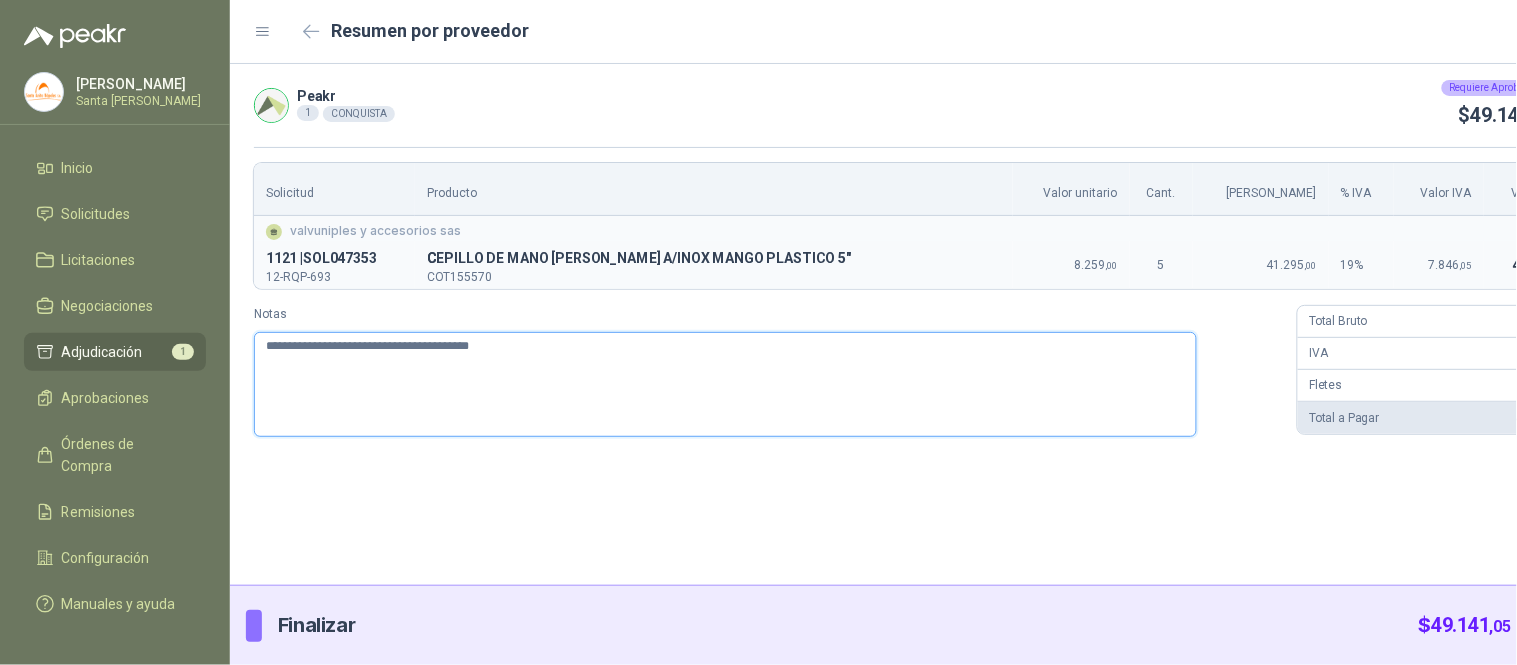 type 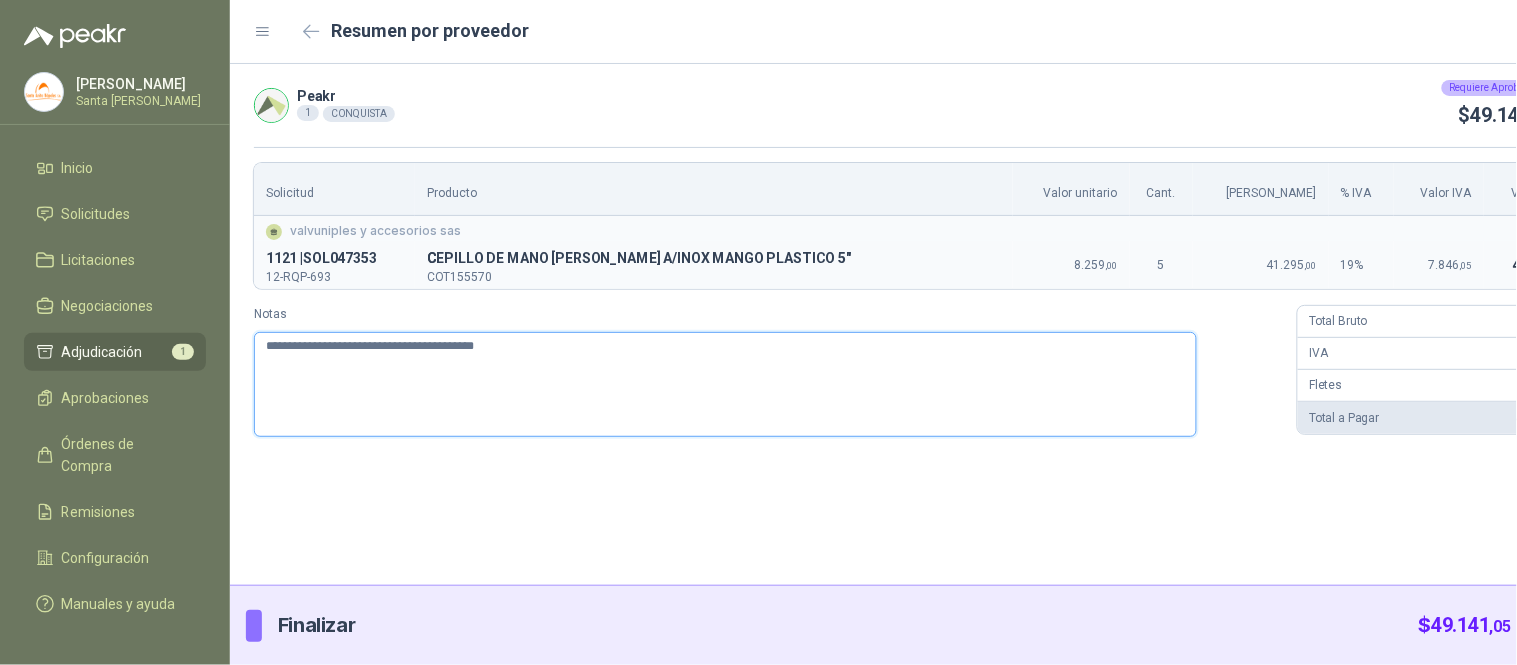 type 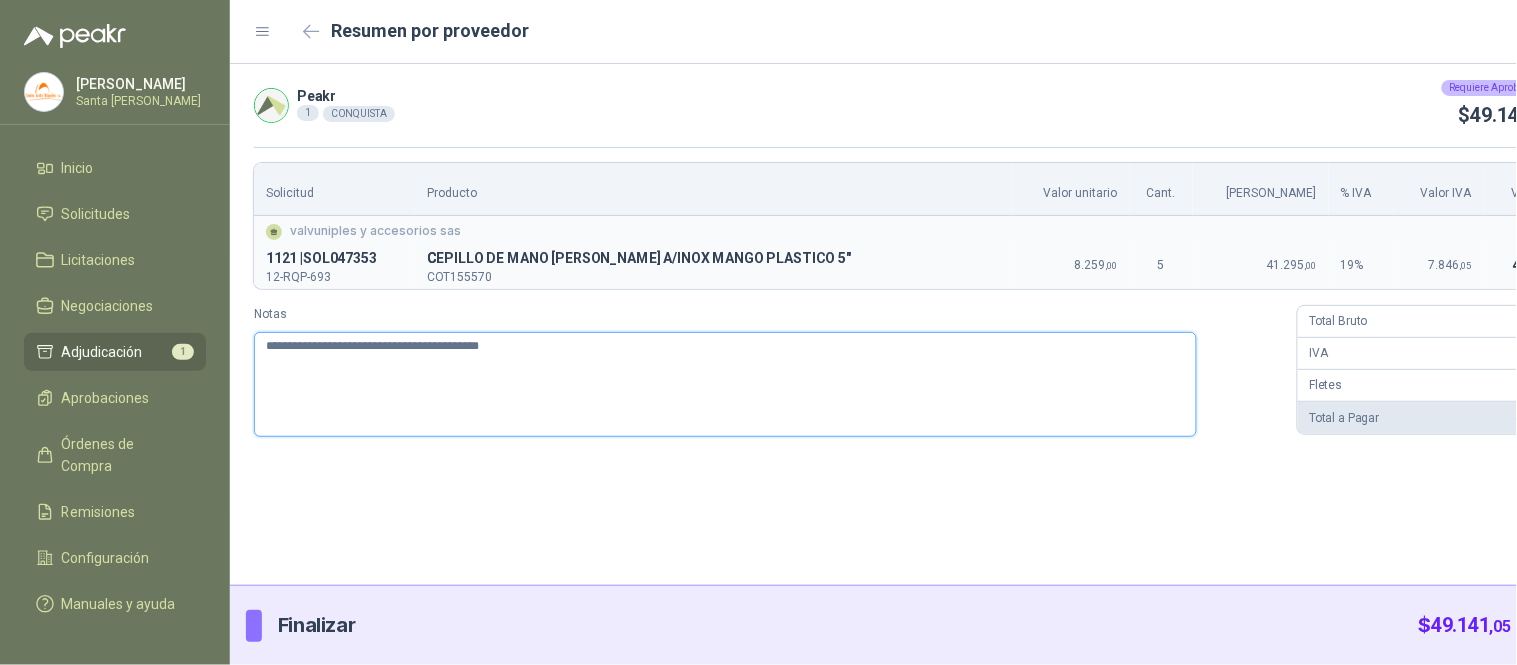 type 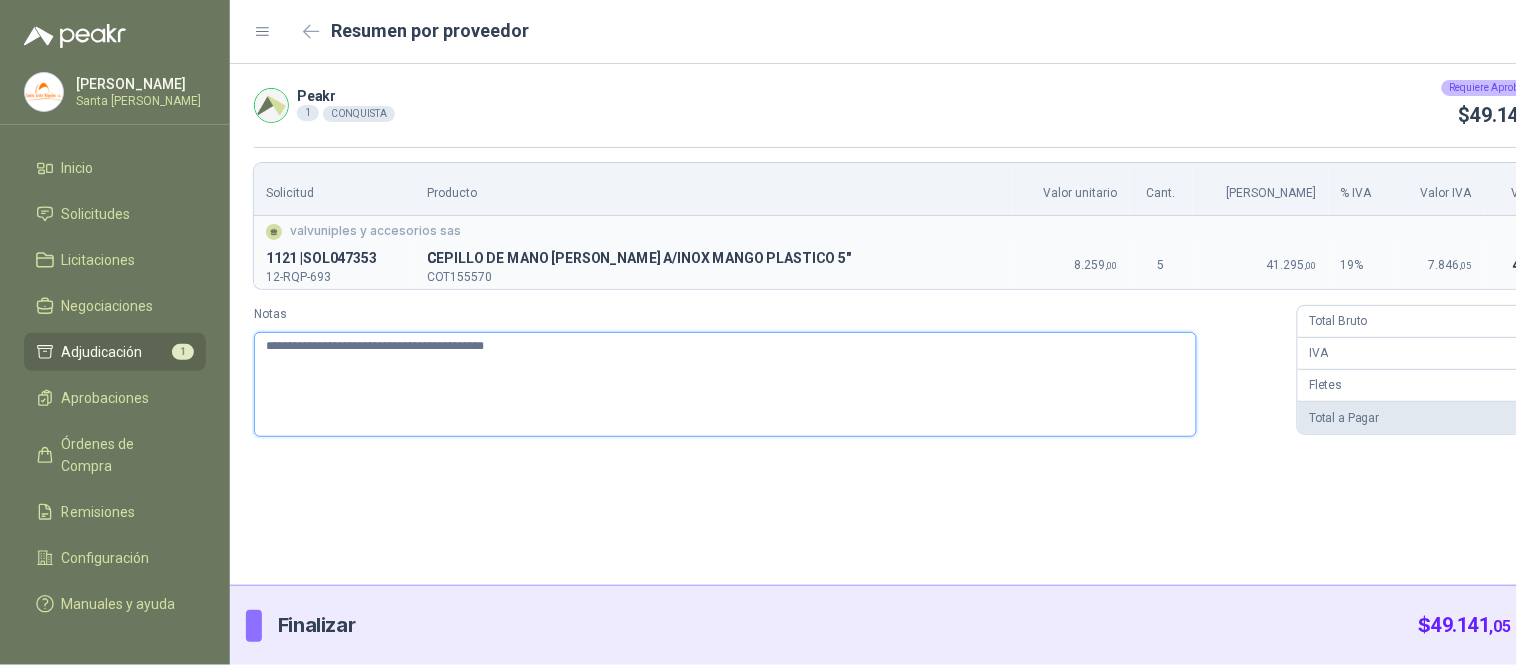 type 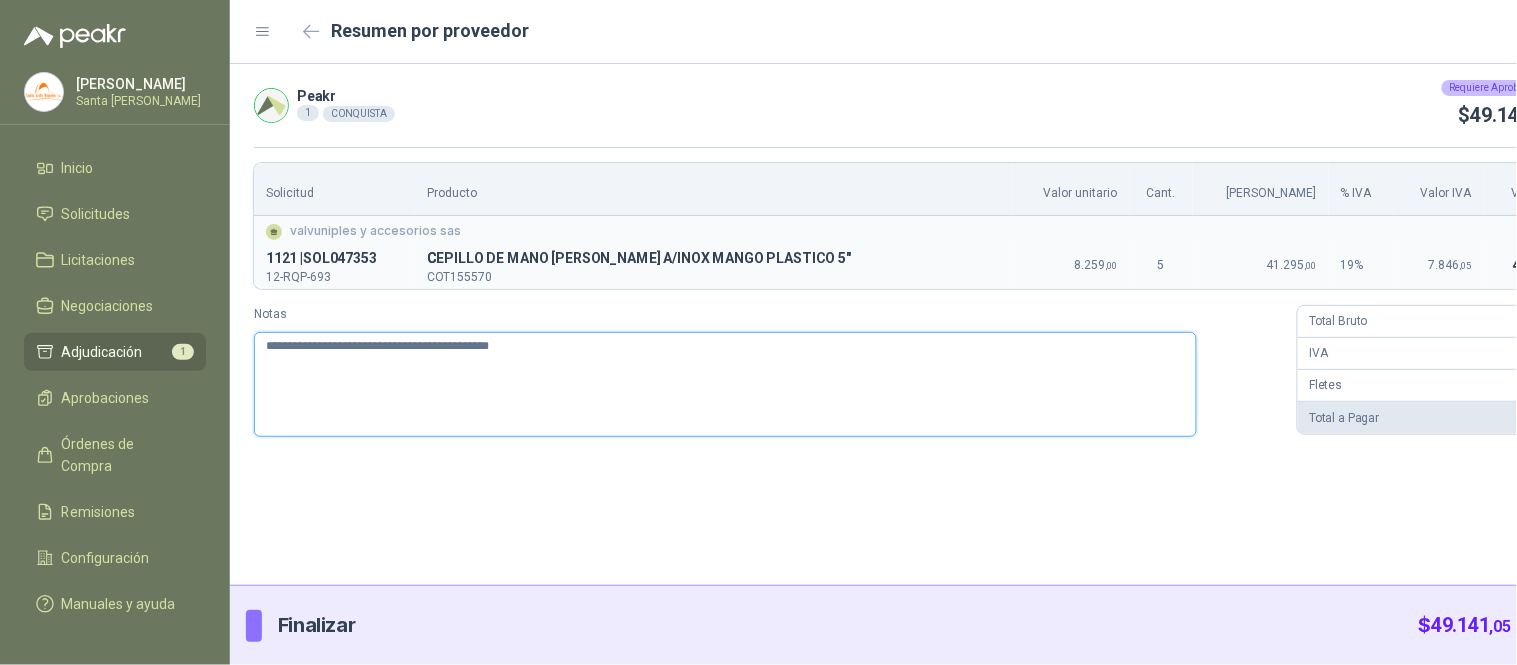 type 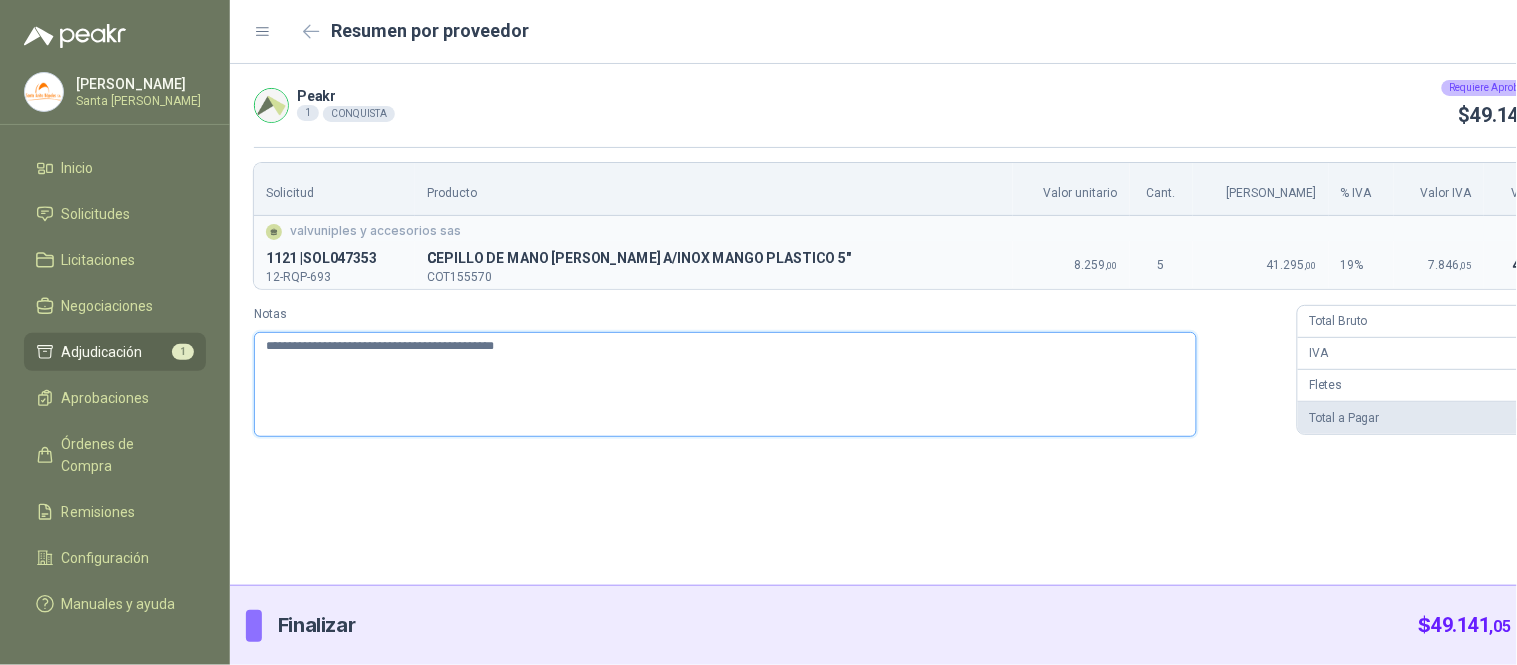 type 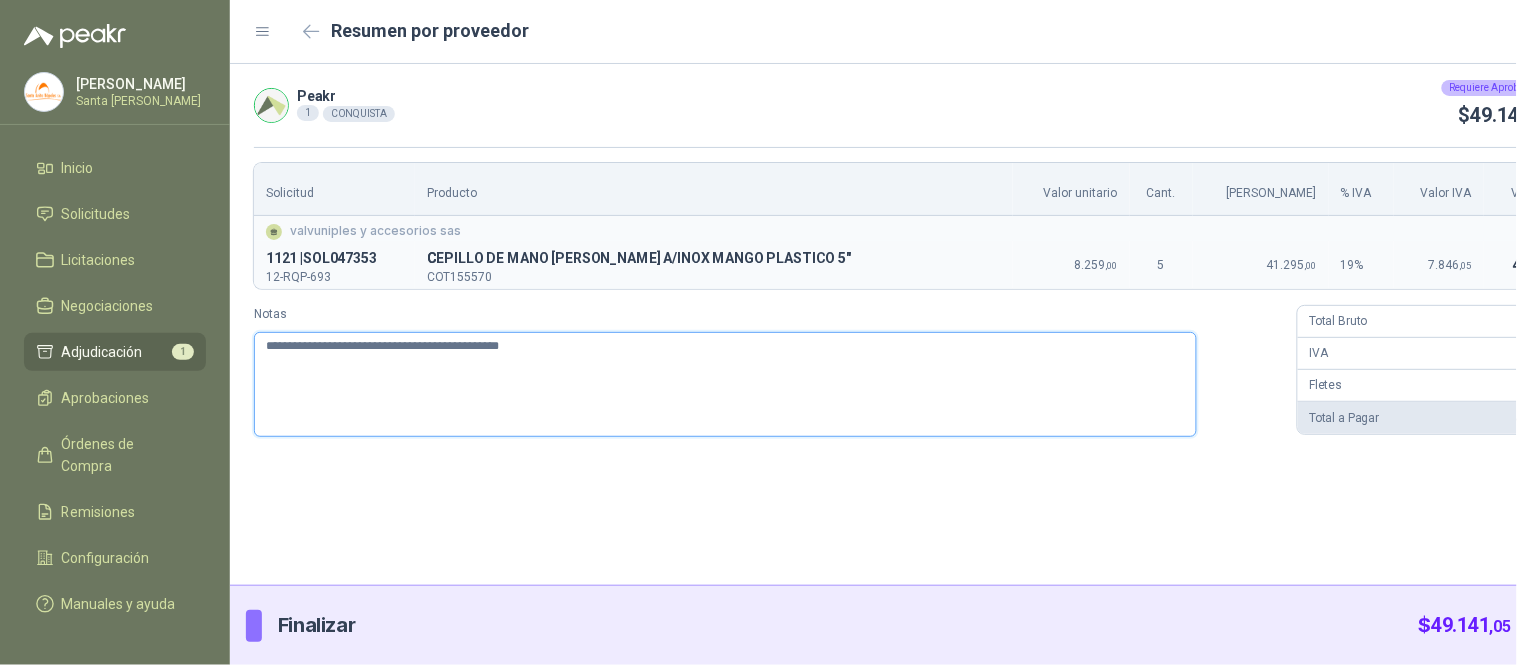 type on "**********" 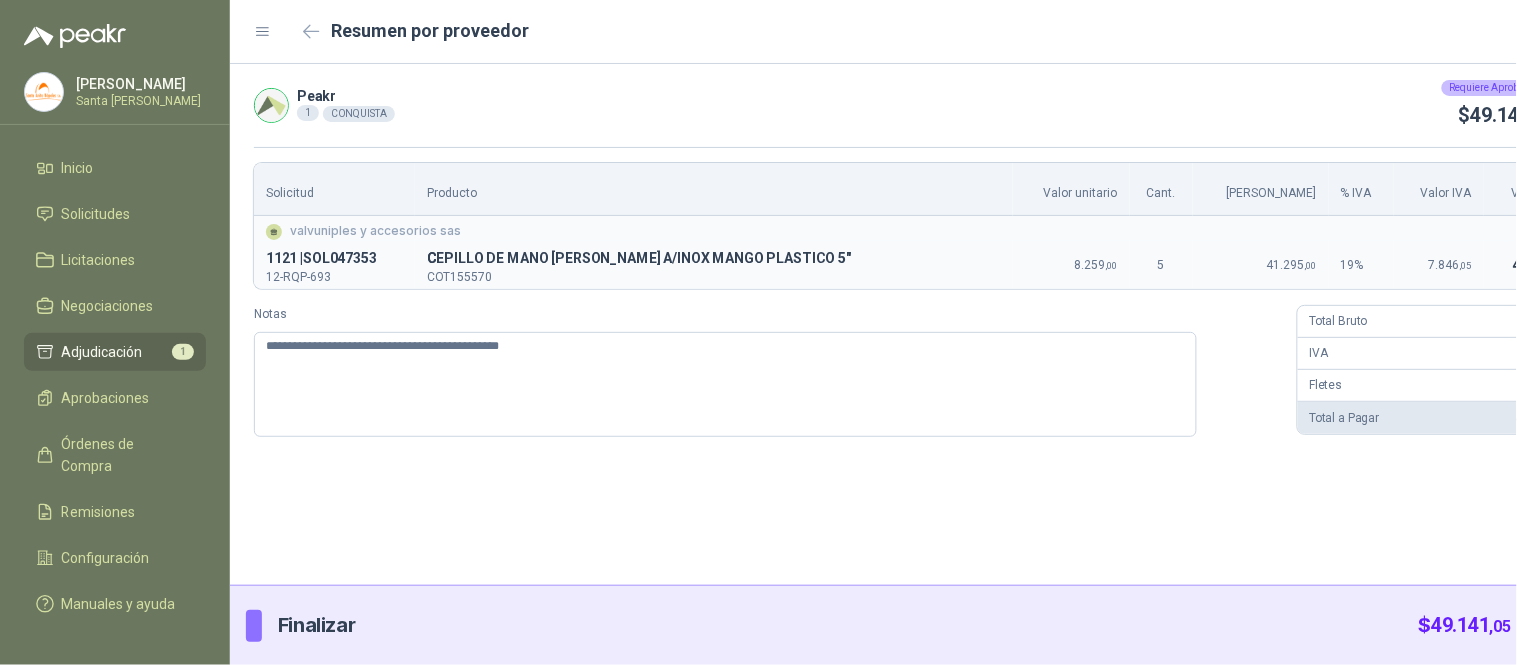 click on "Enviar" at bounding box center (1559, 626) 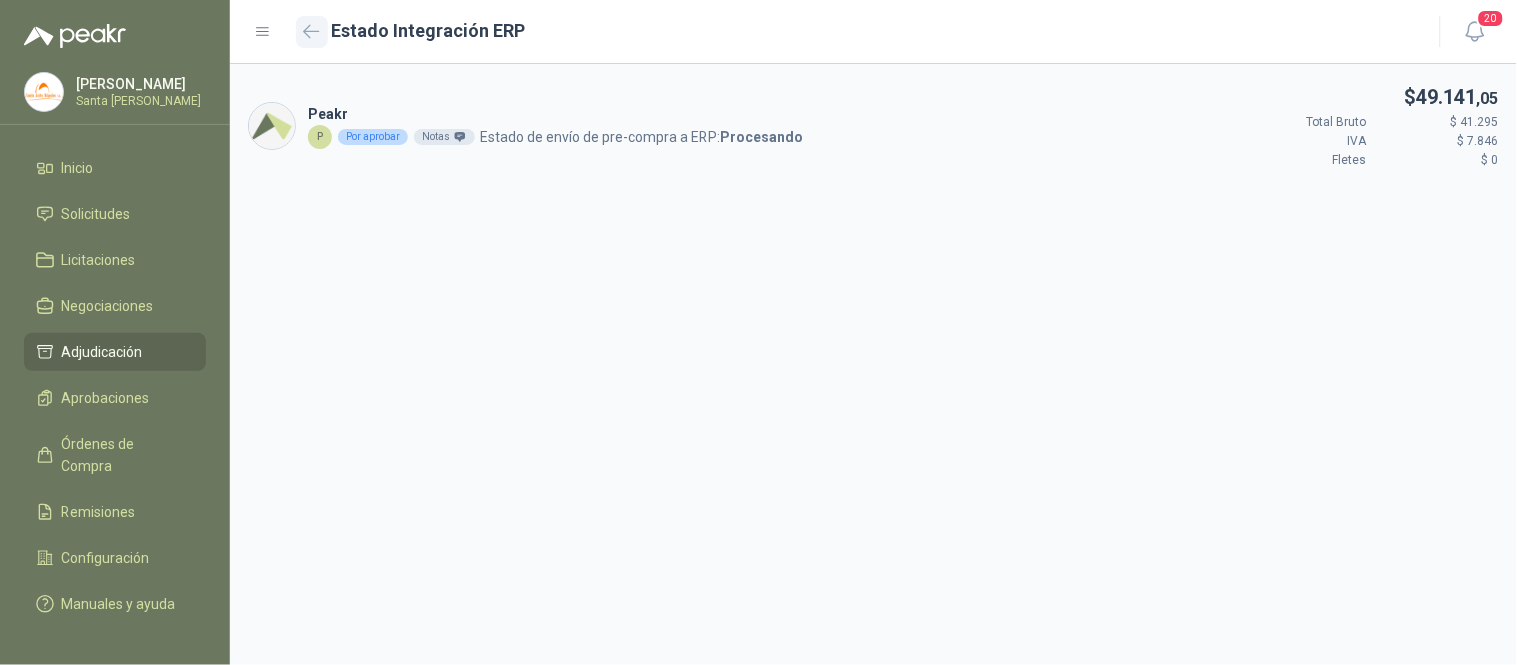 click at bounding box center [312, 32] 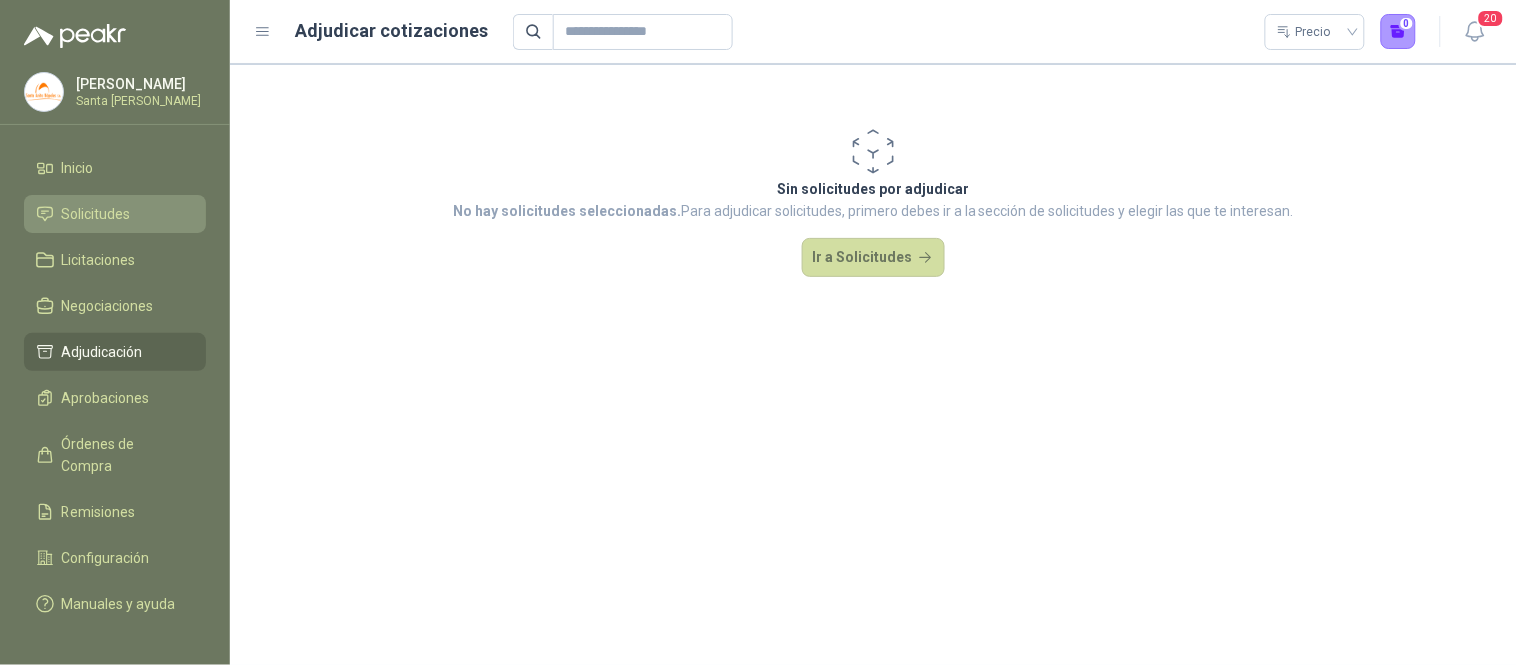 click on "Solicitudes" at bounding box center (115, 214) 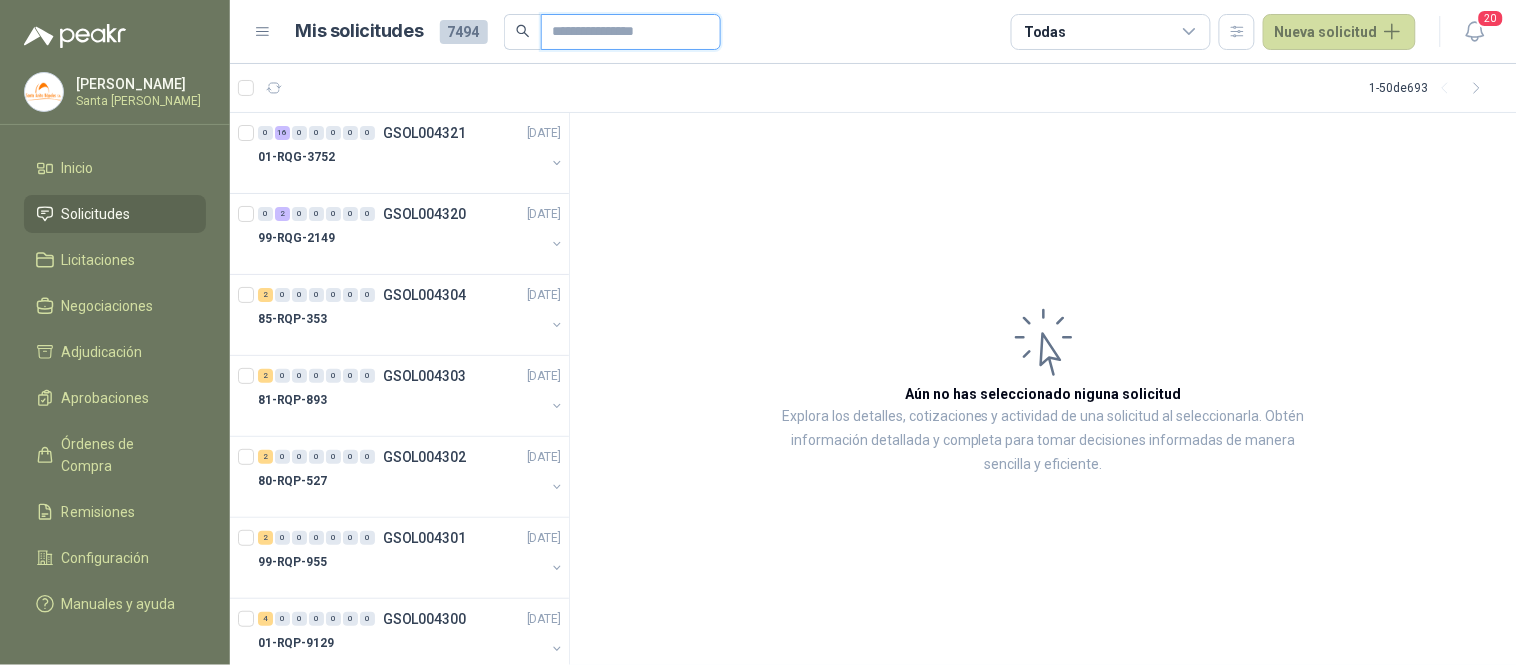 click at bounding box center [623, 32] 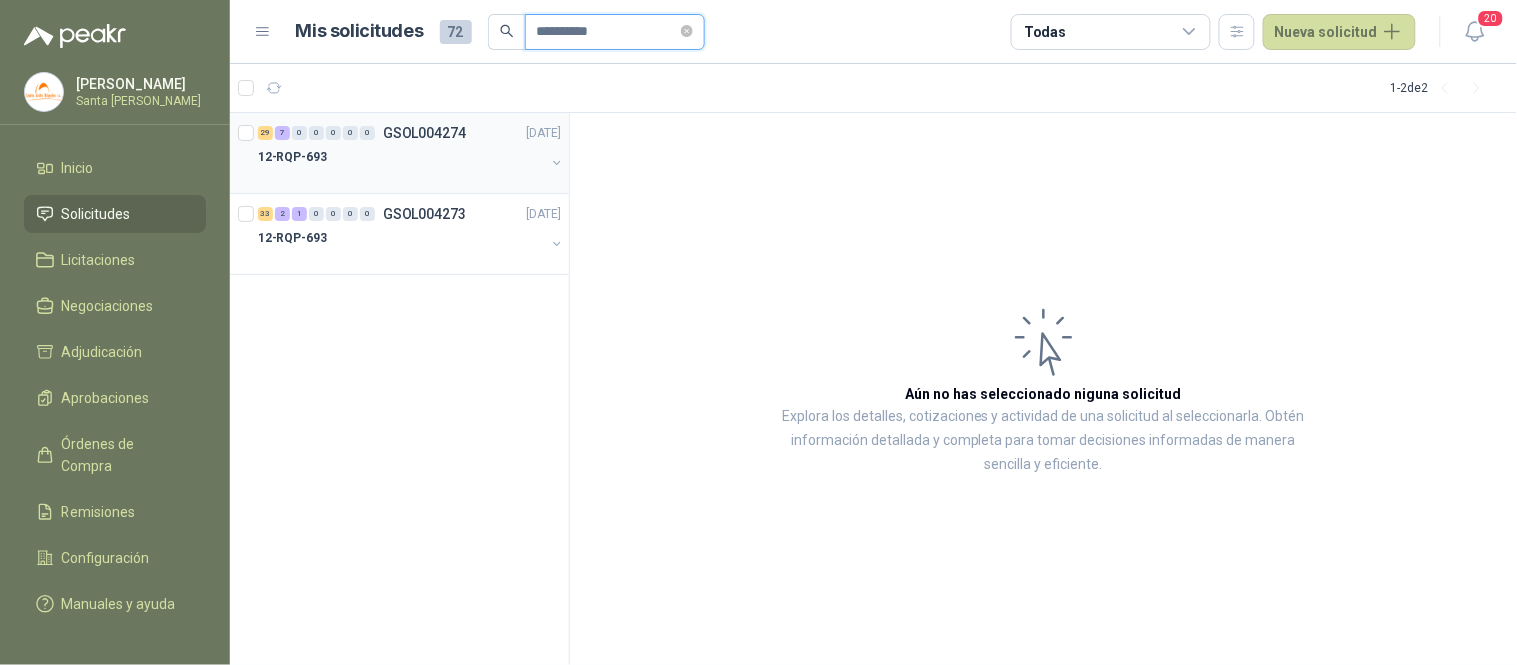 type on "**********" 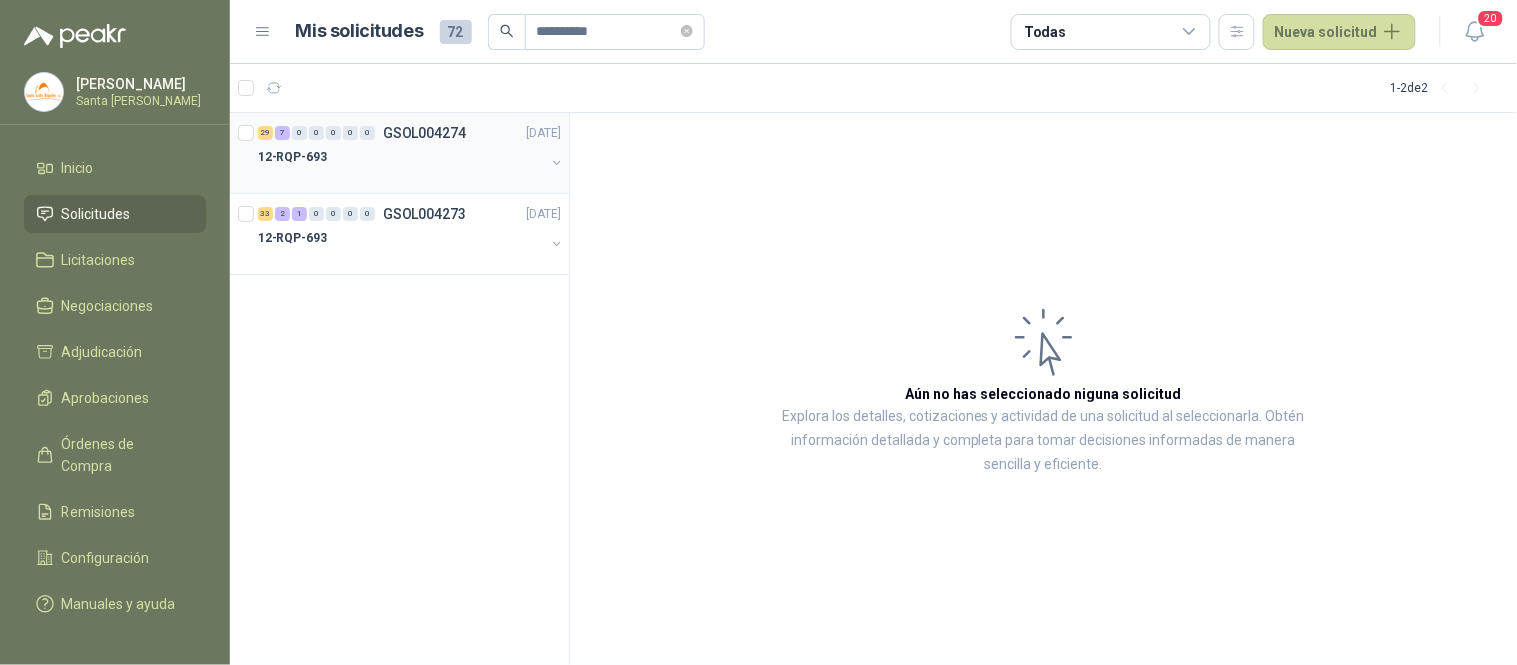 click at bounding box center (401, 177) 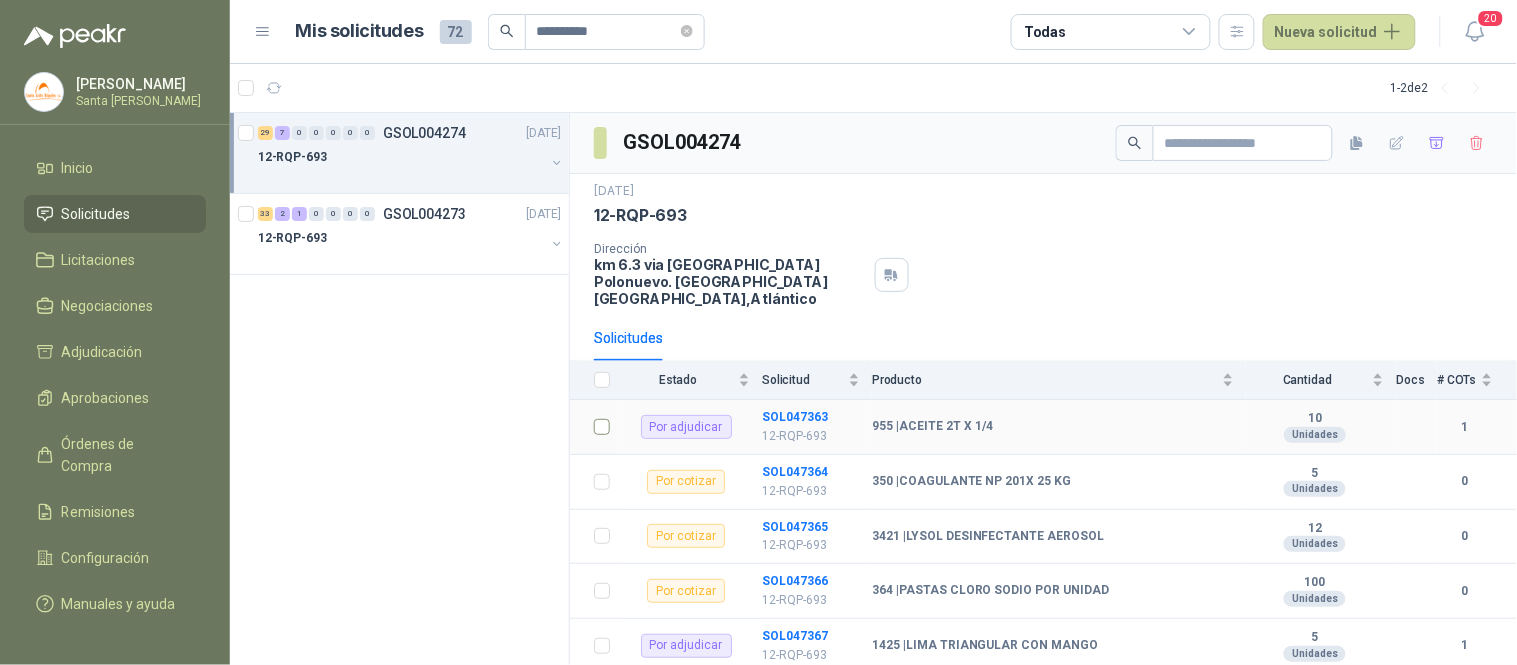 click at bounding box center (596, 427) 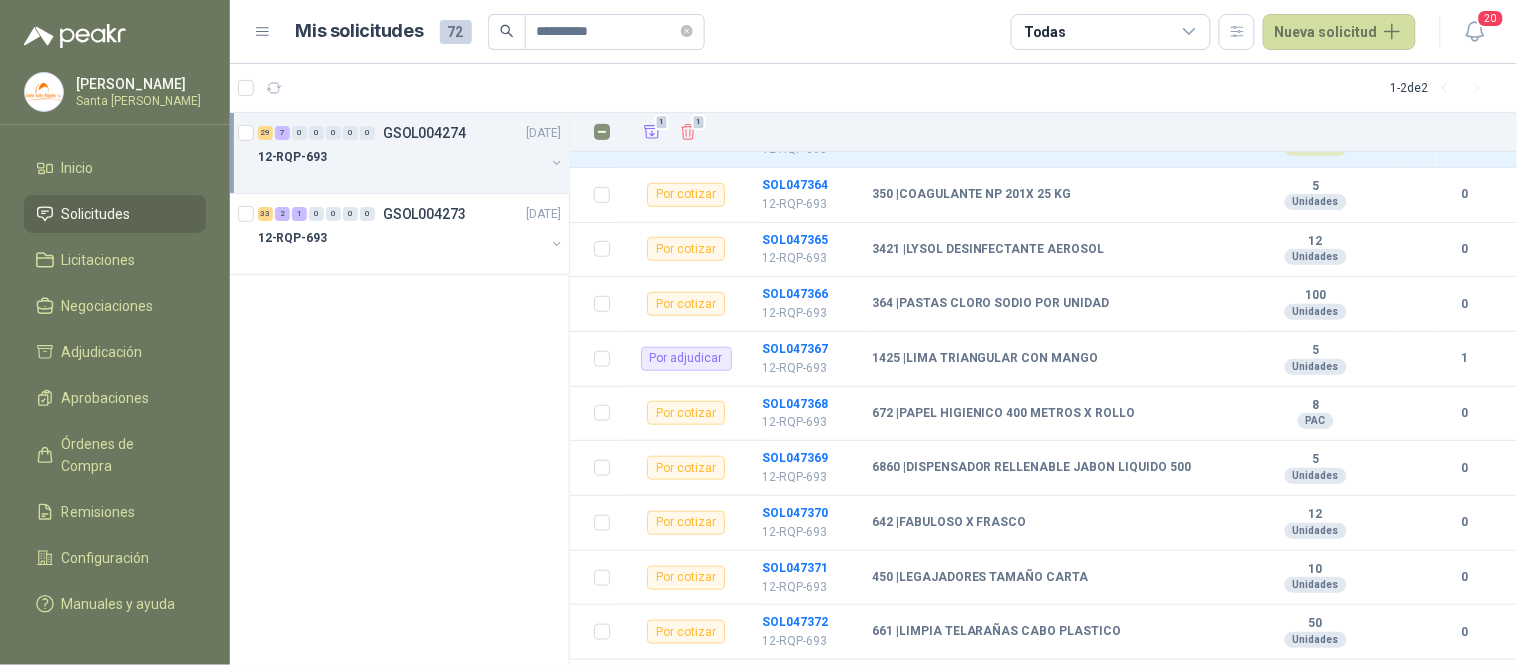 scroll, scrollTop: 296, scrollLeft: 0, axis: vertical 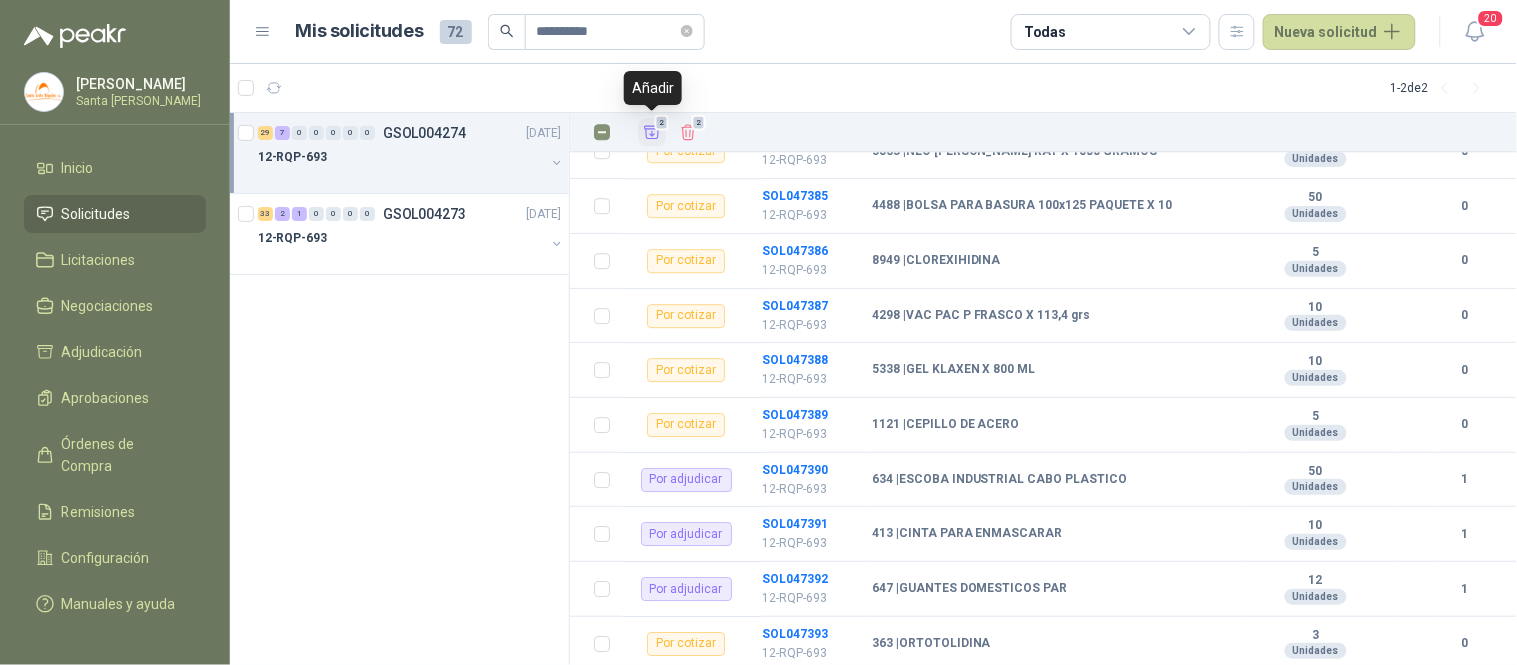 click 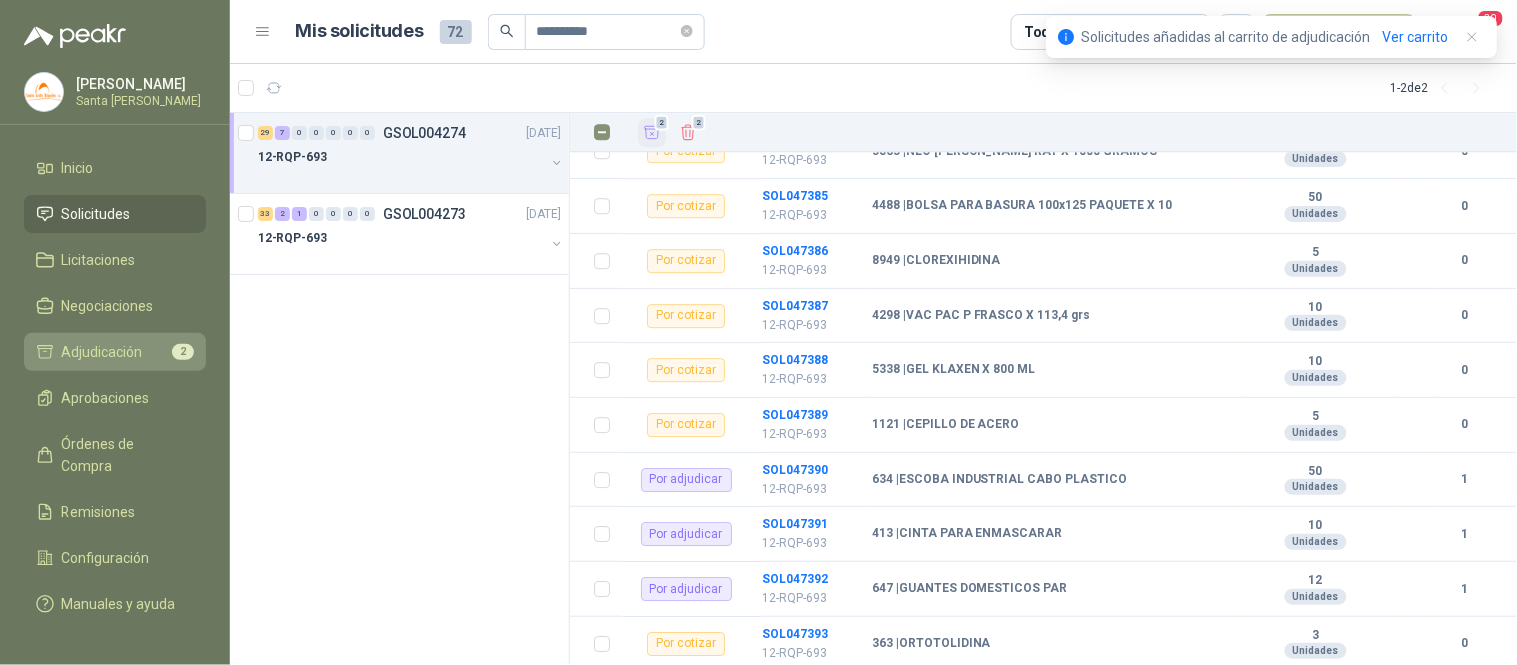 click on "Adjudicación" at bounding box center [102, 352] 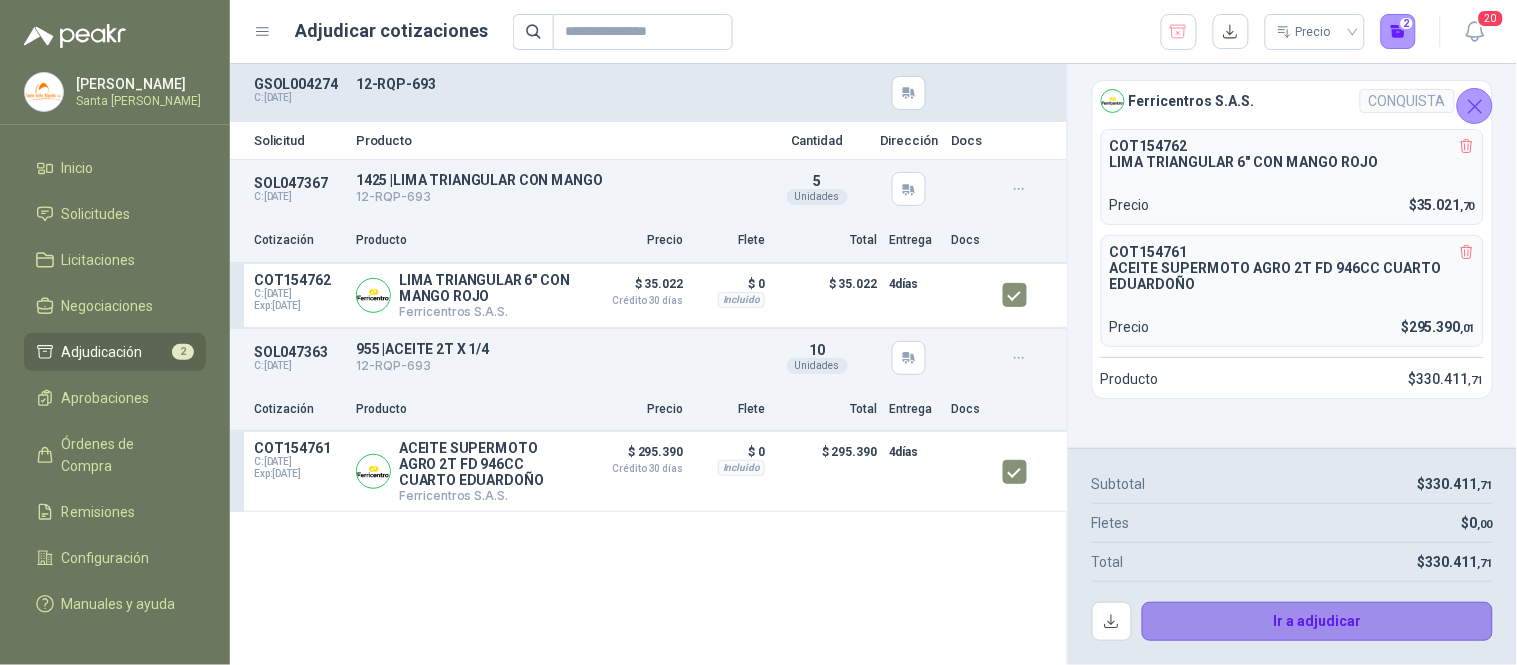 click on "Ir a adjudicar" at bounding box center (1318, 622) 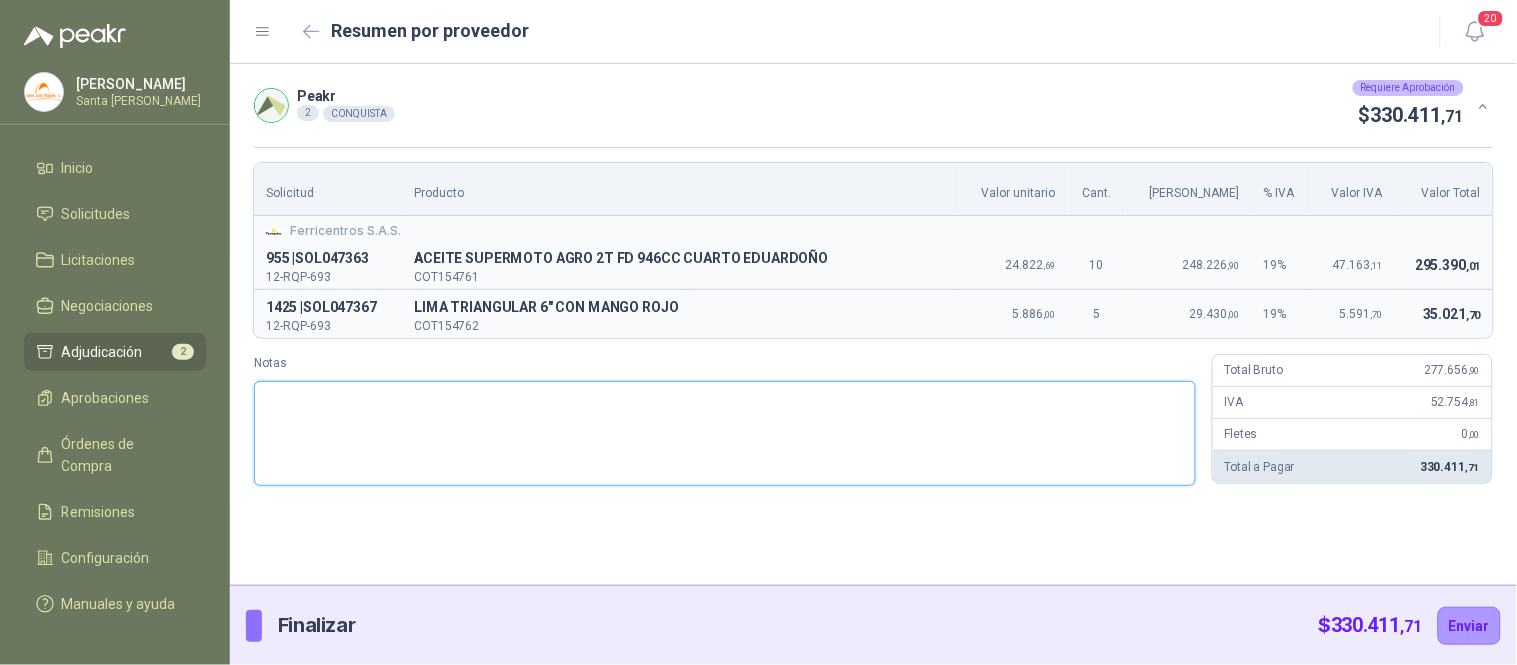 click on "Notas" at bounding box center [725, 433] 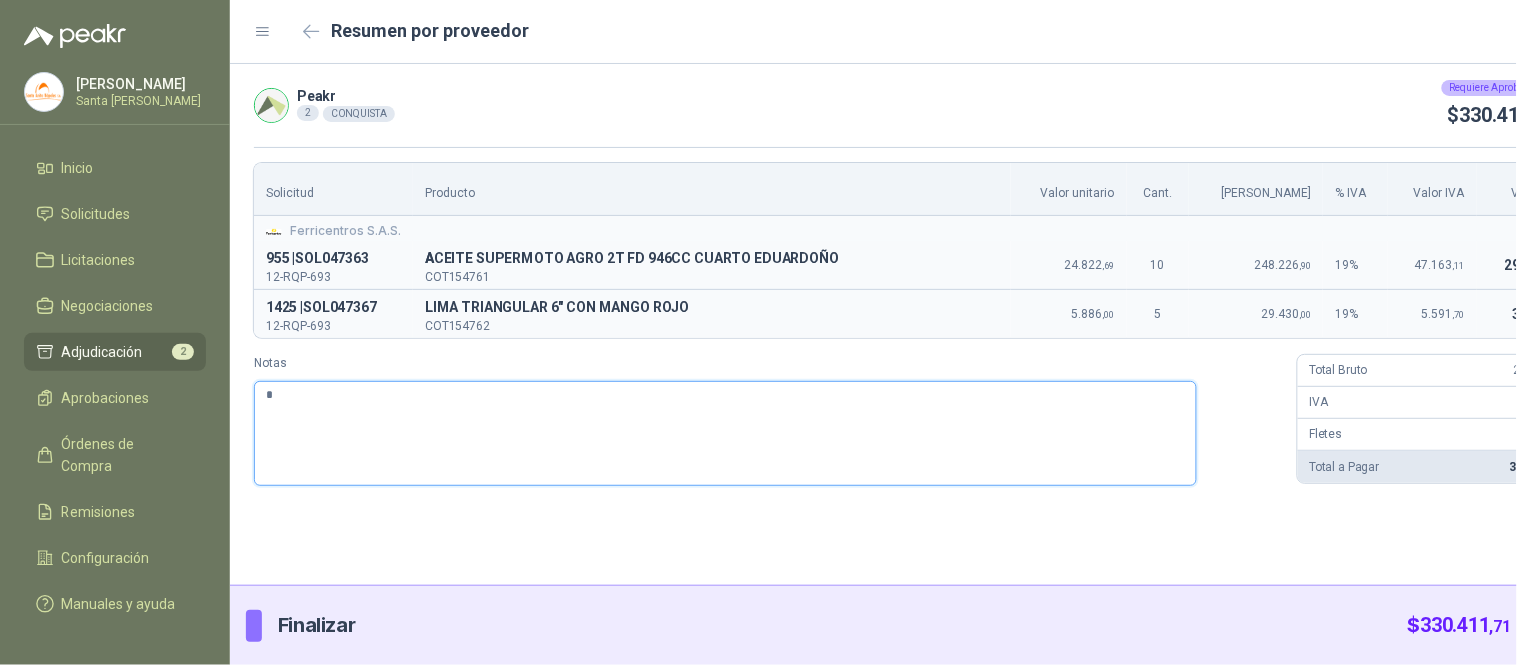 type 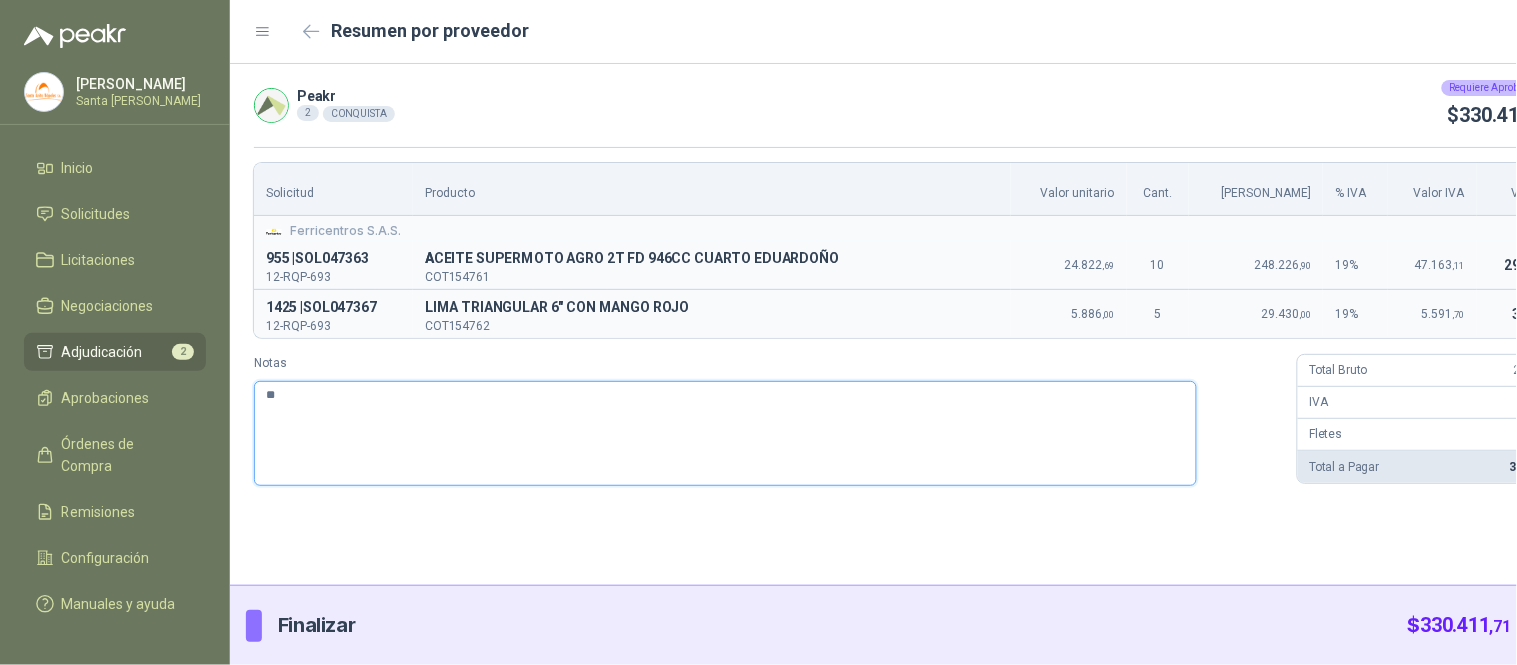 type 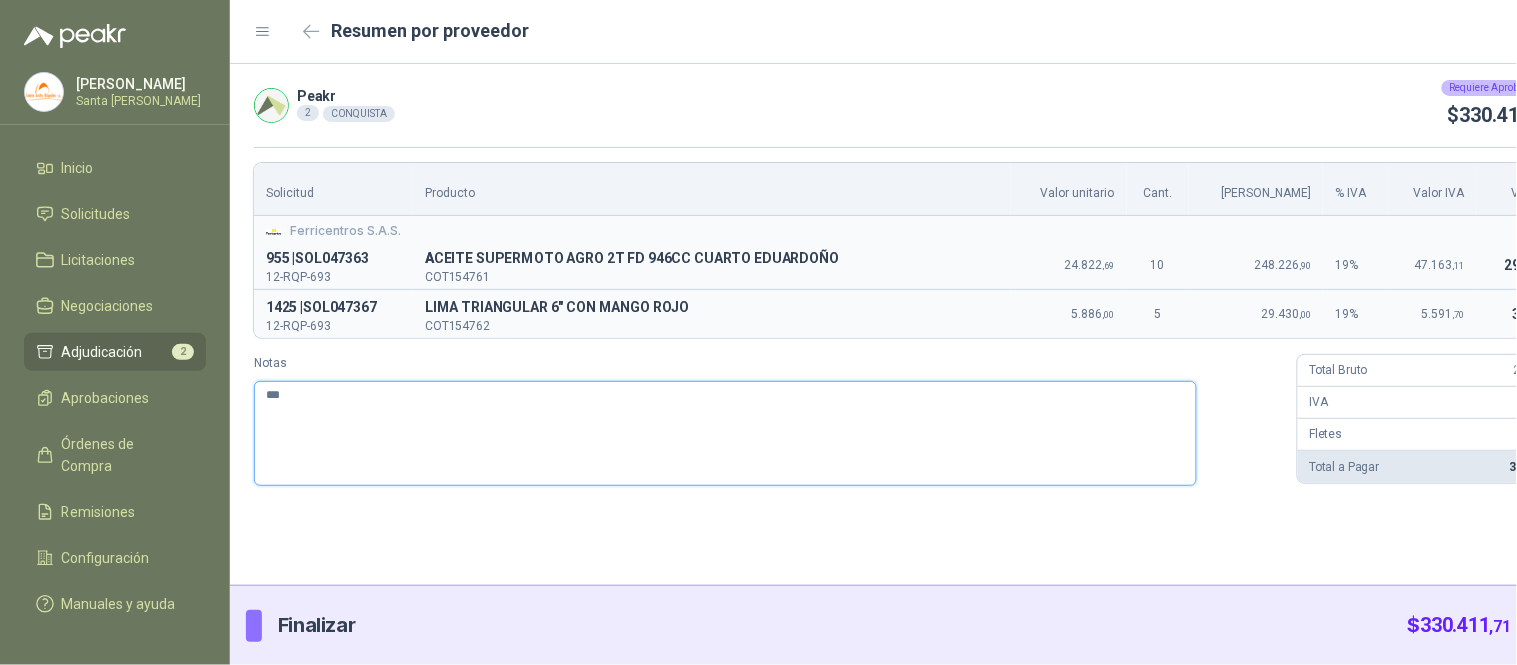 type 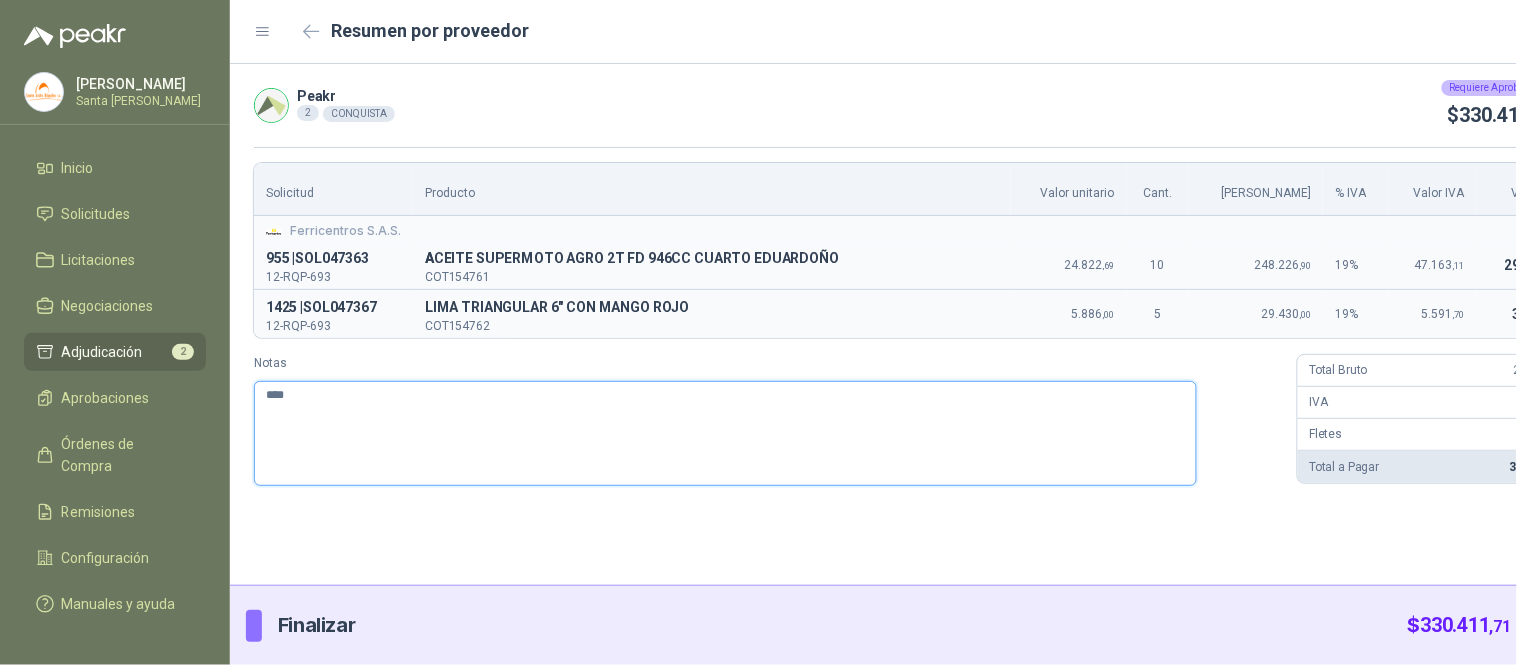 type 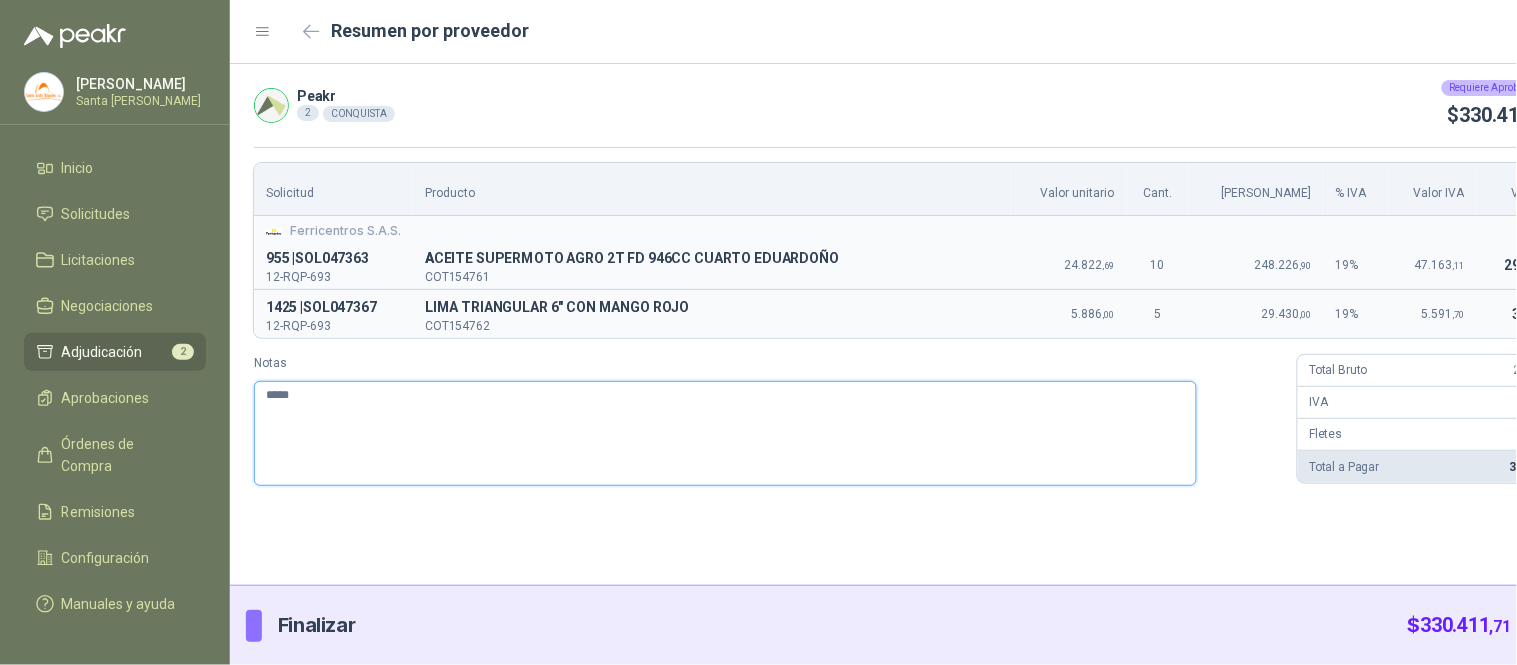 type 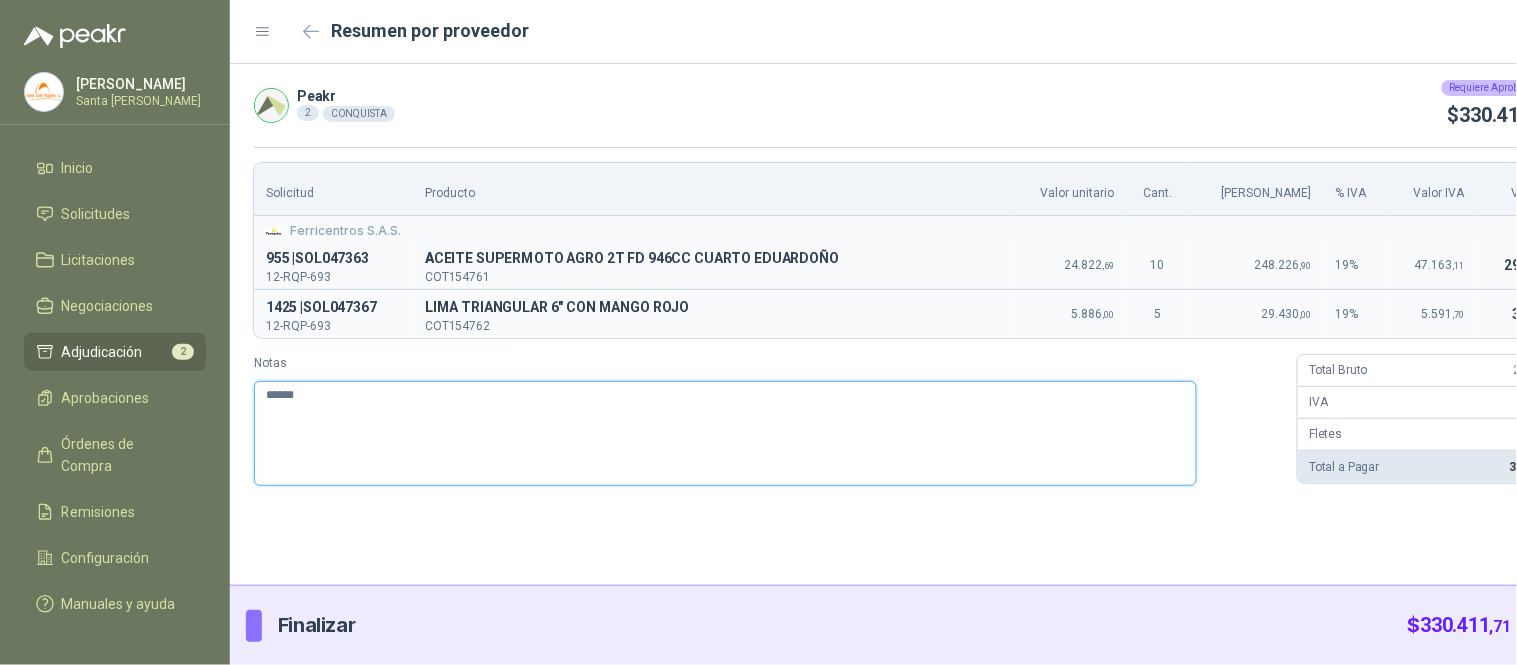 type 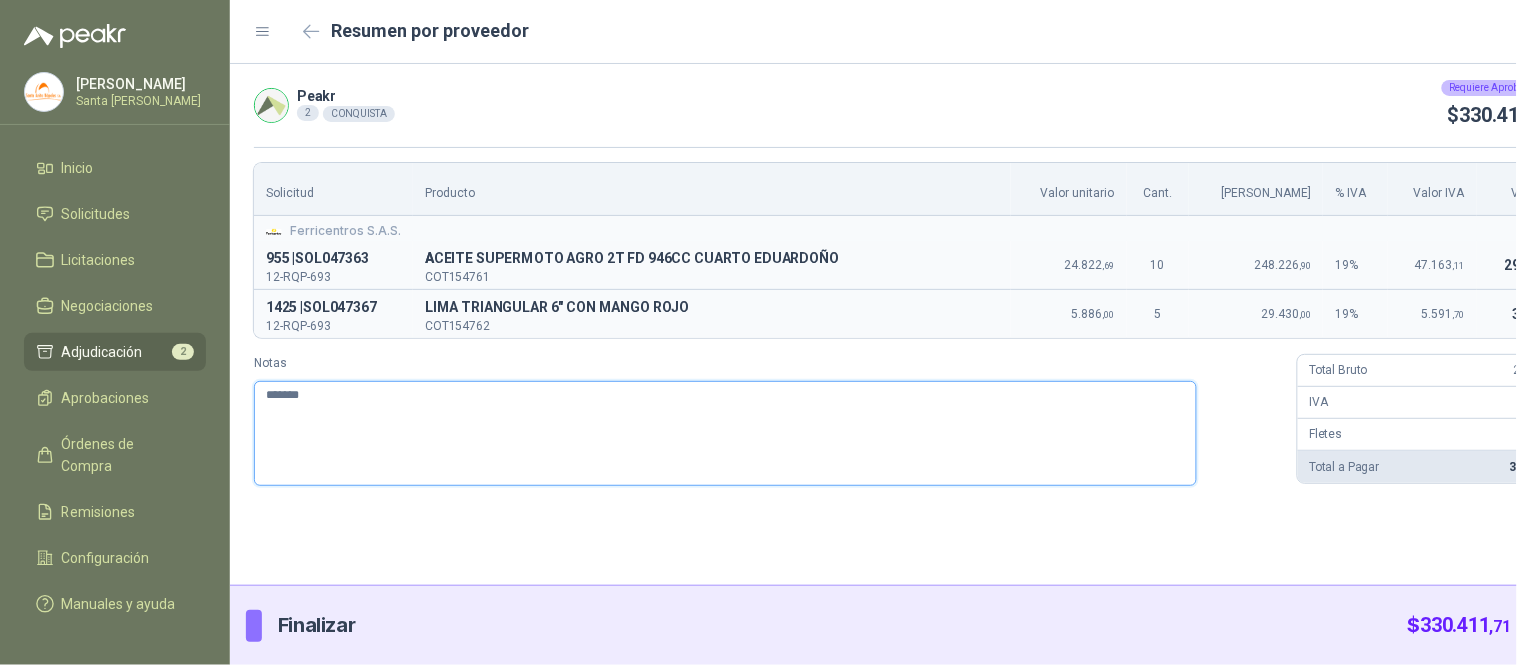type 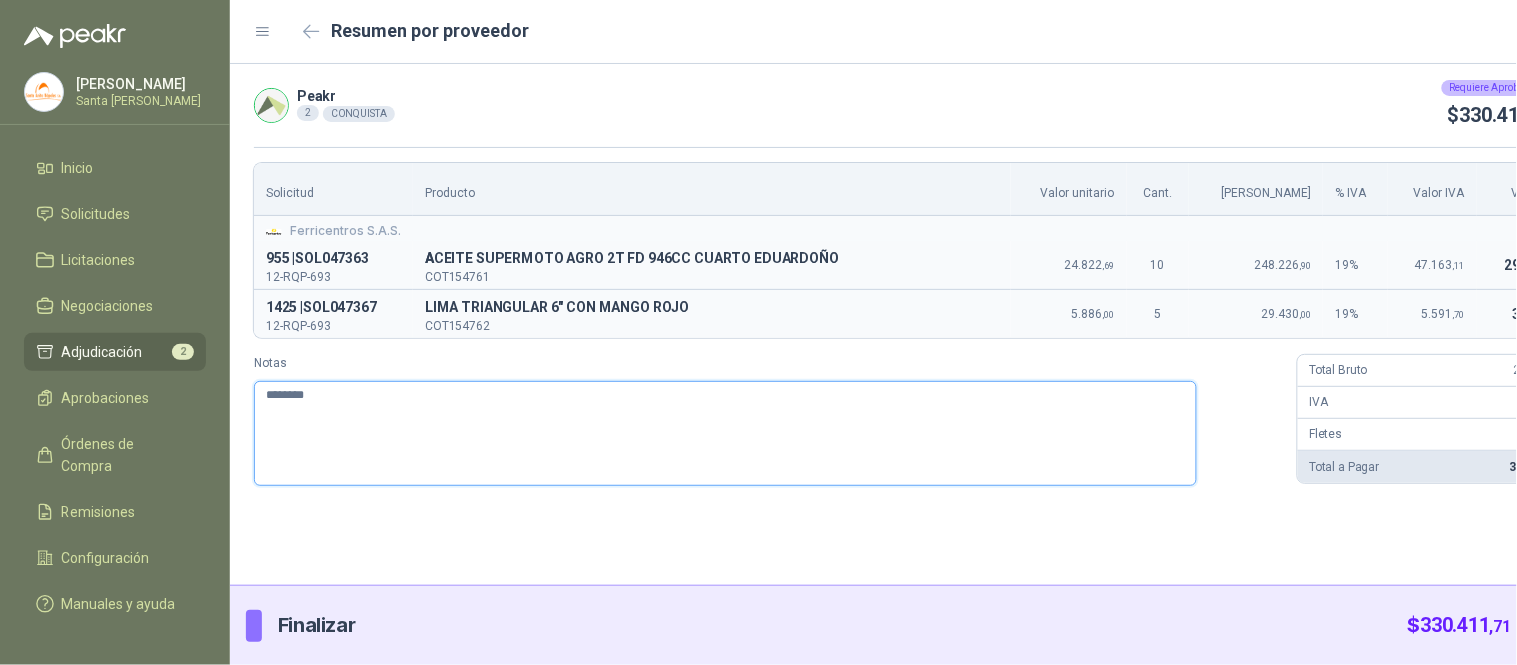 type 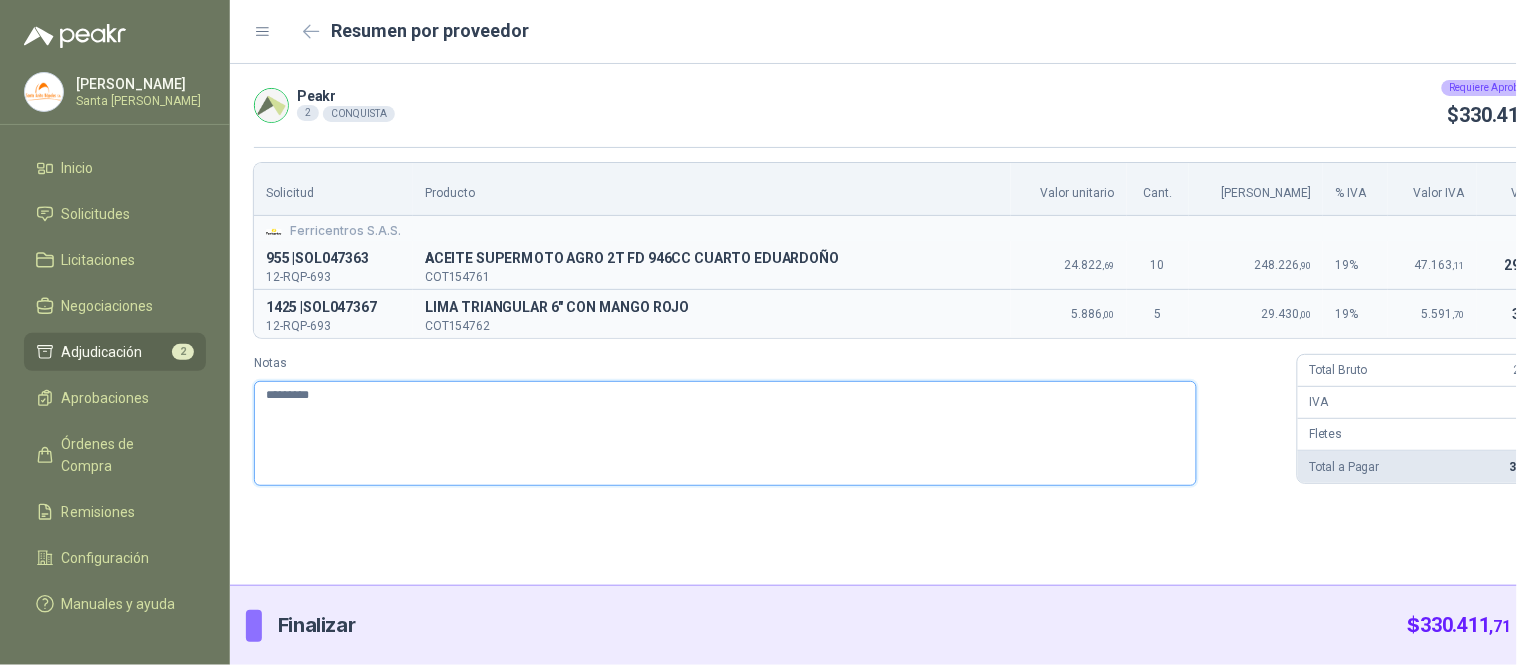 type 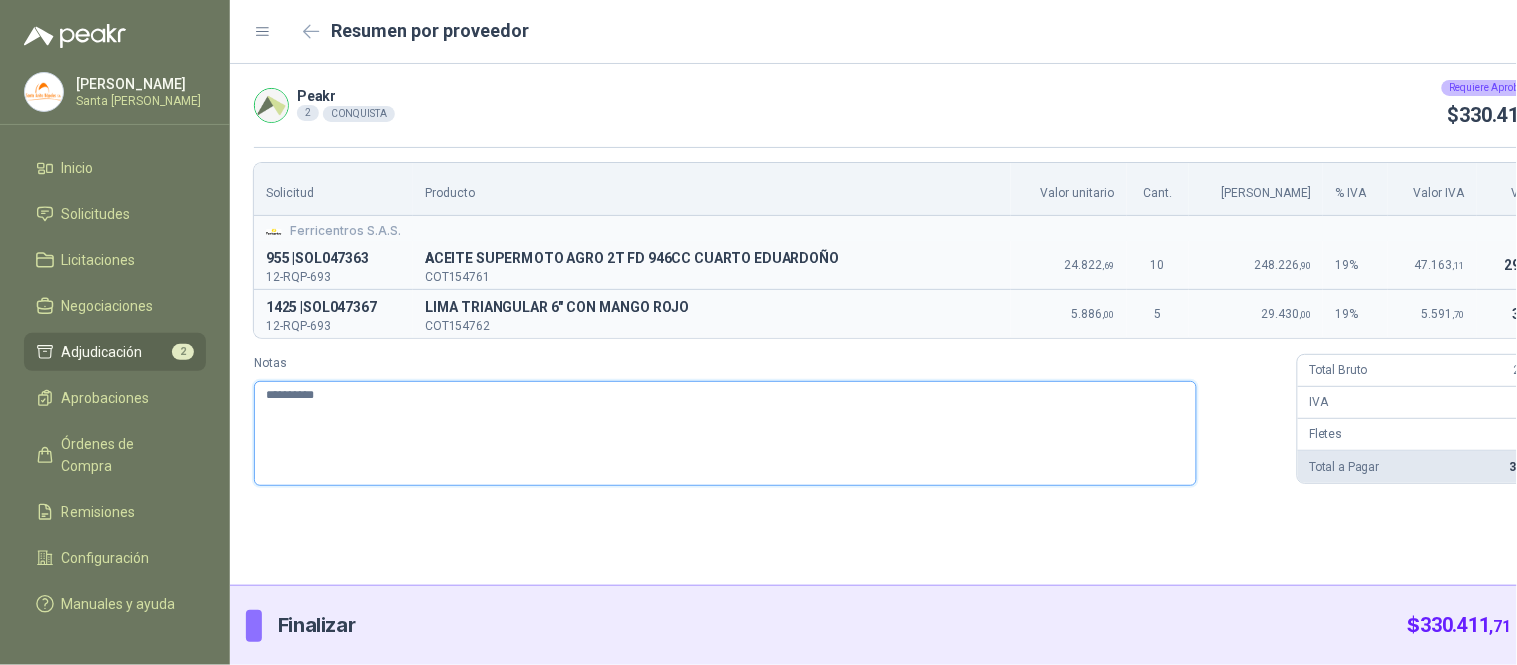 type 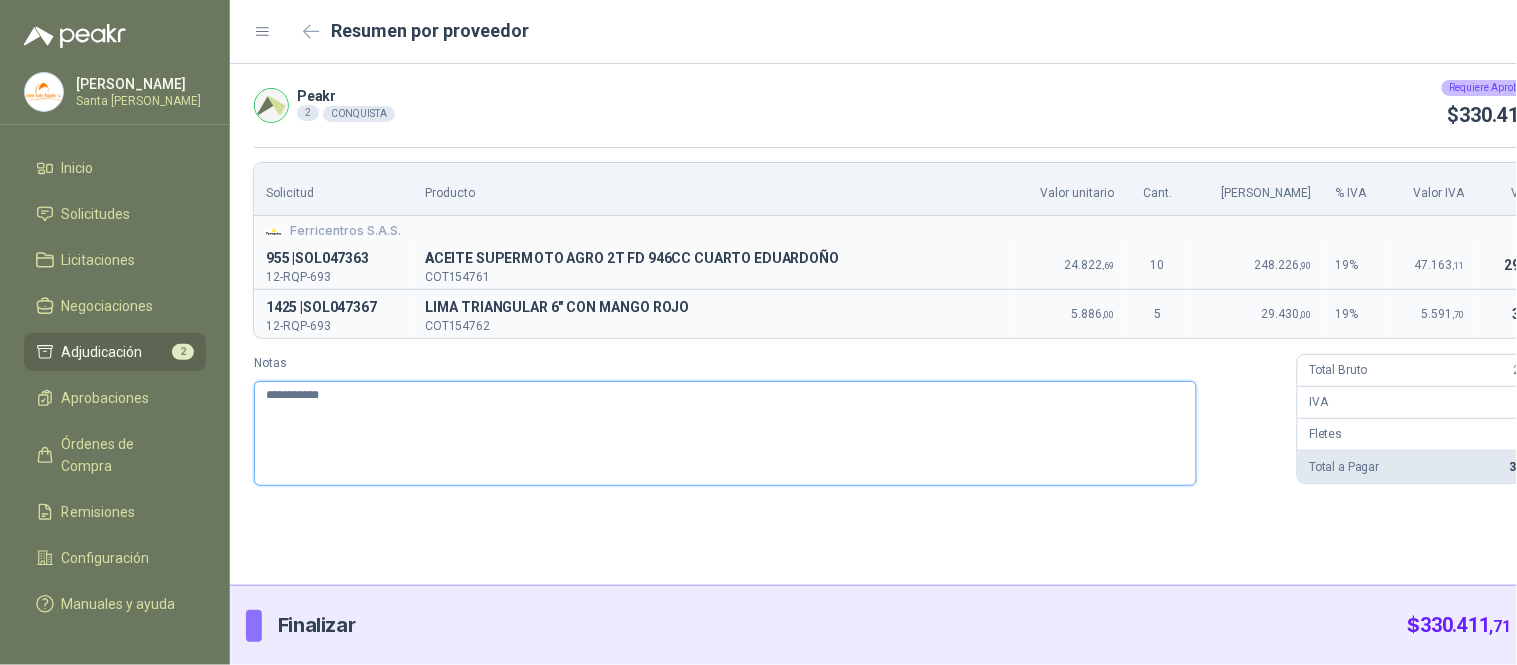 type 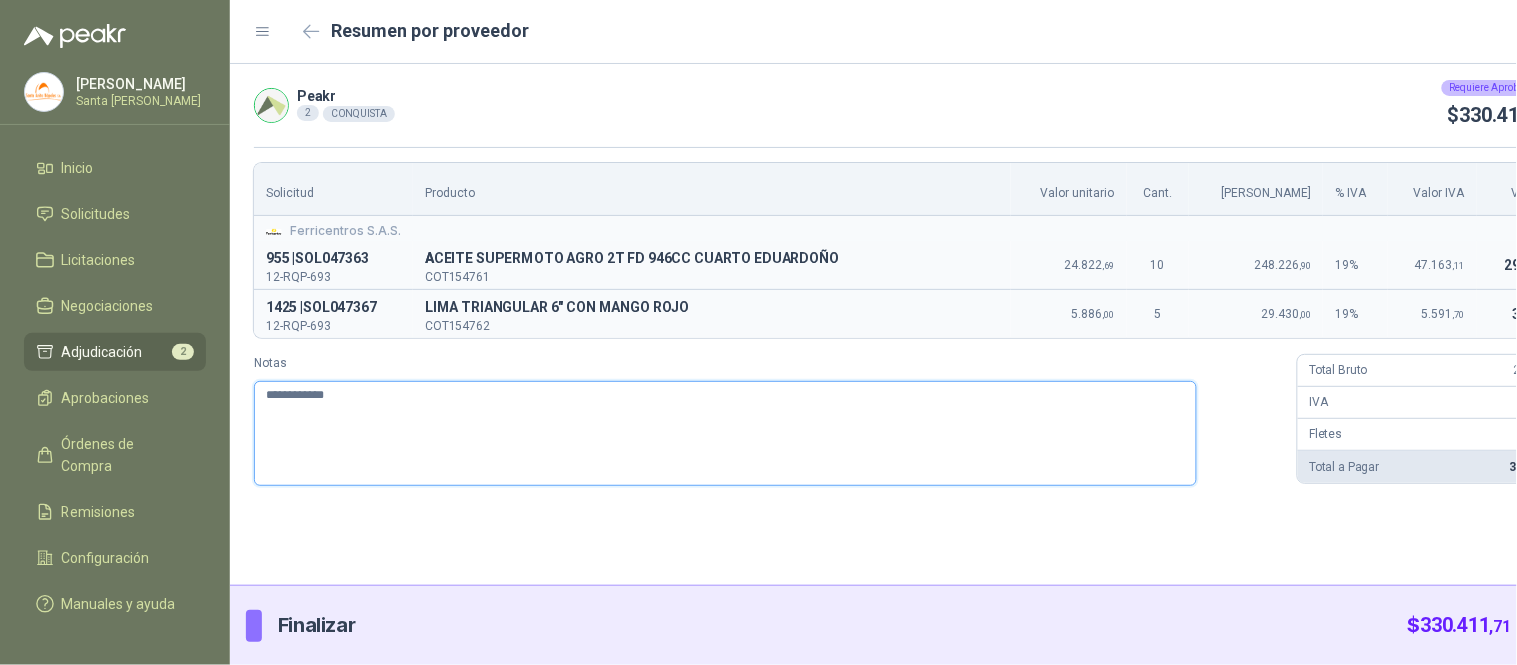 type 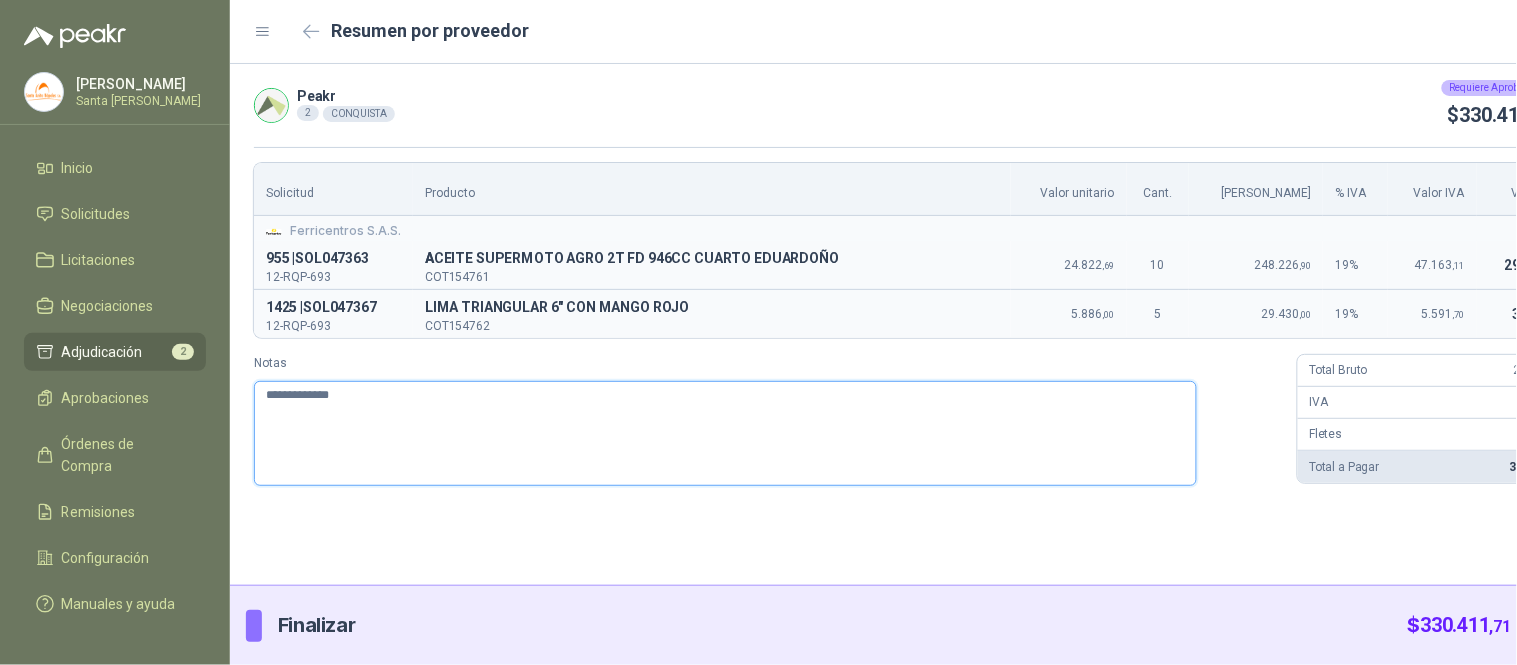 type 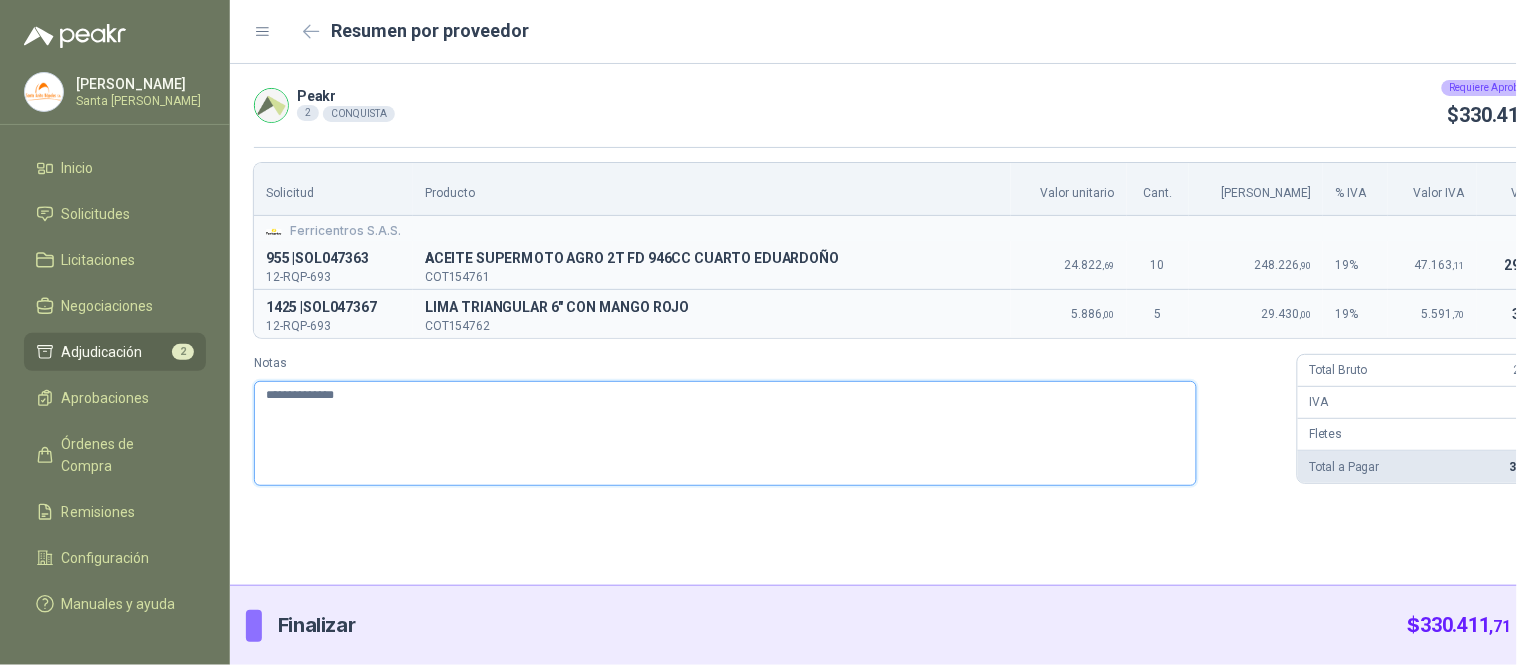 type 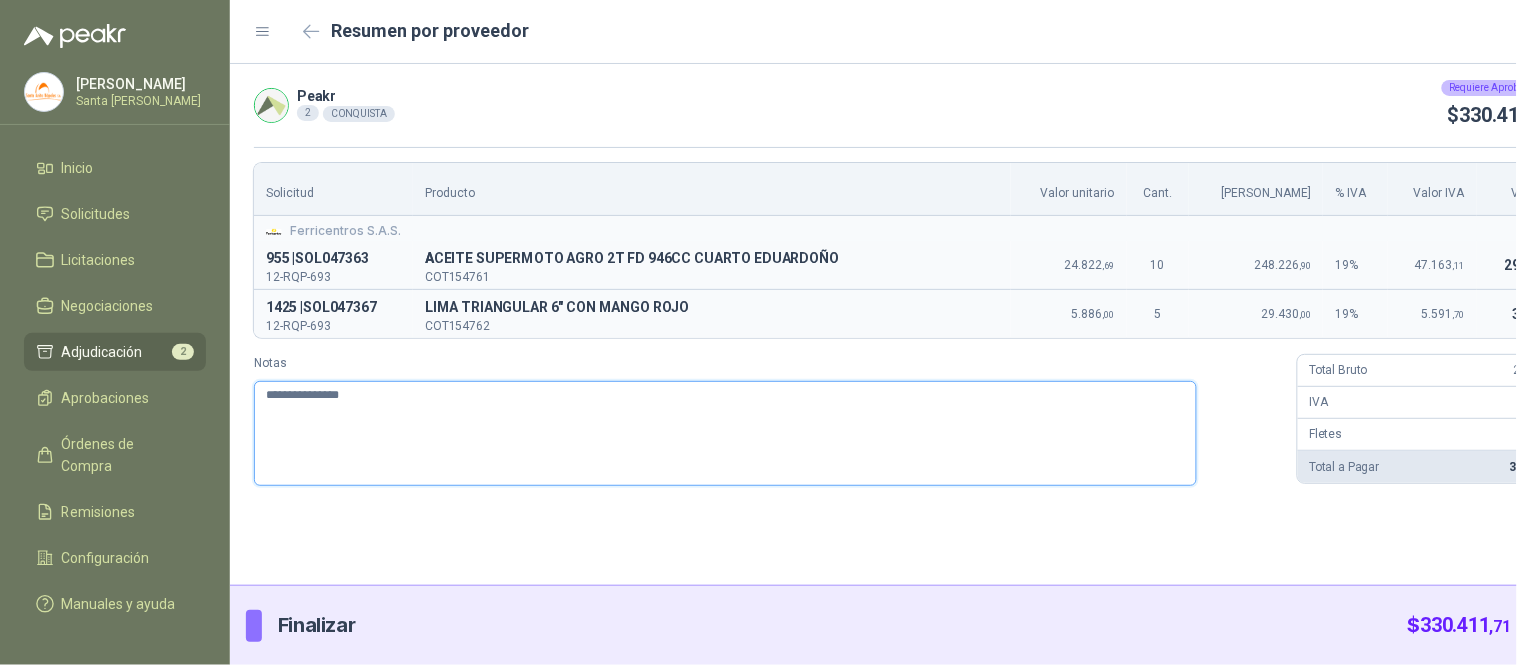 type 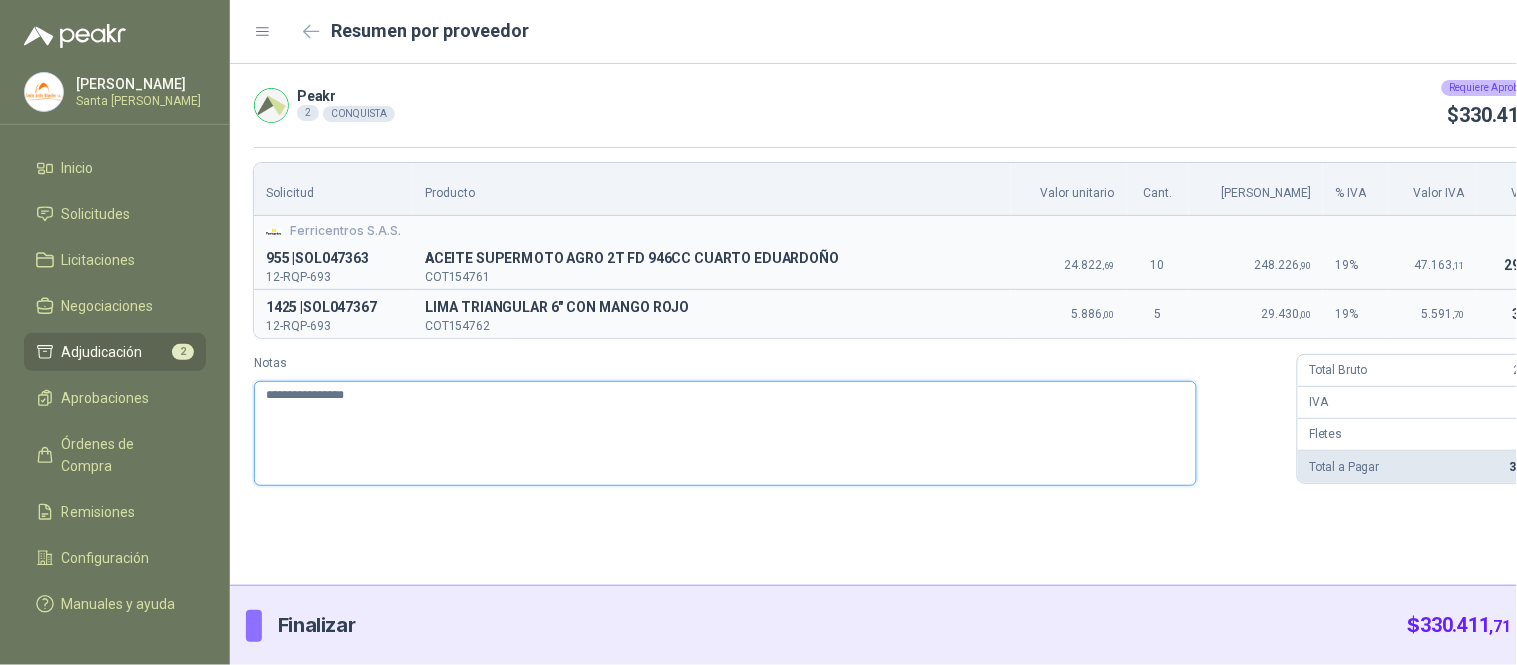 type 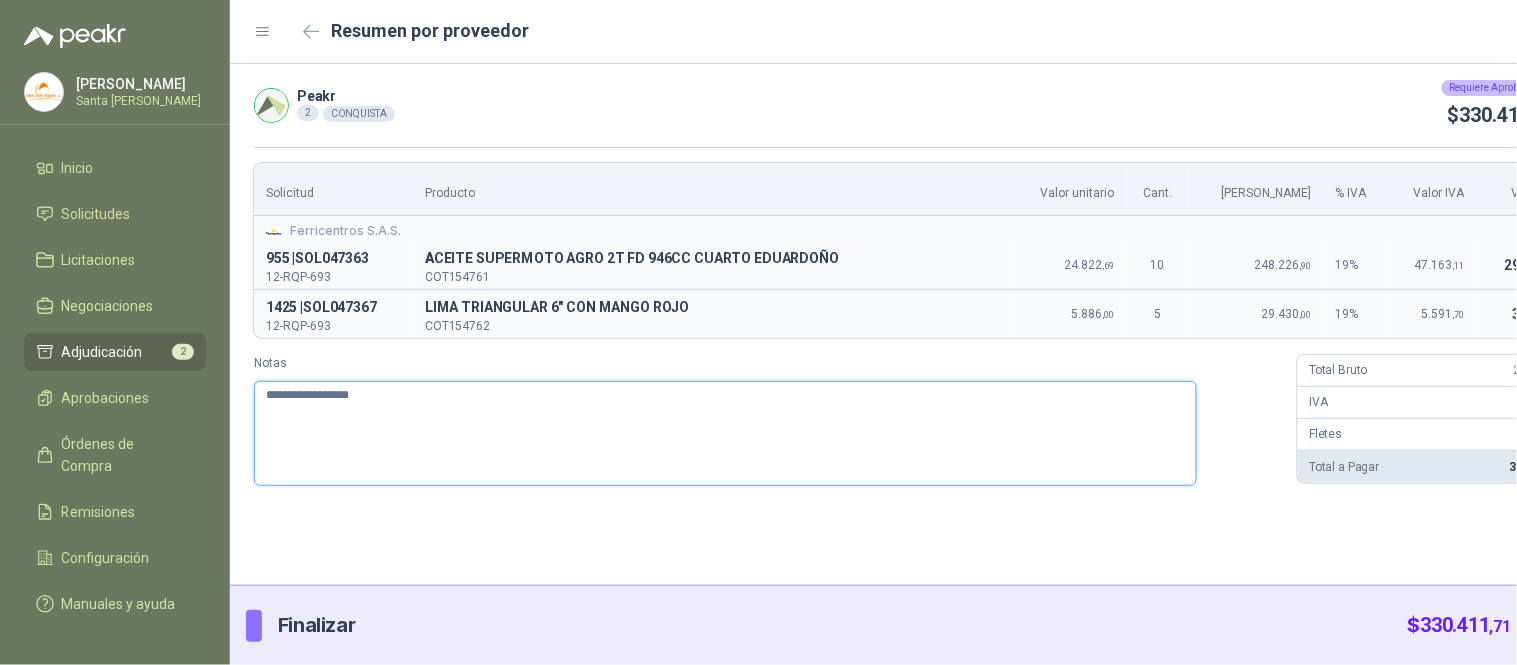 type 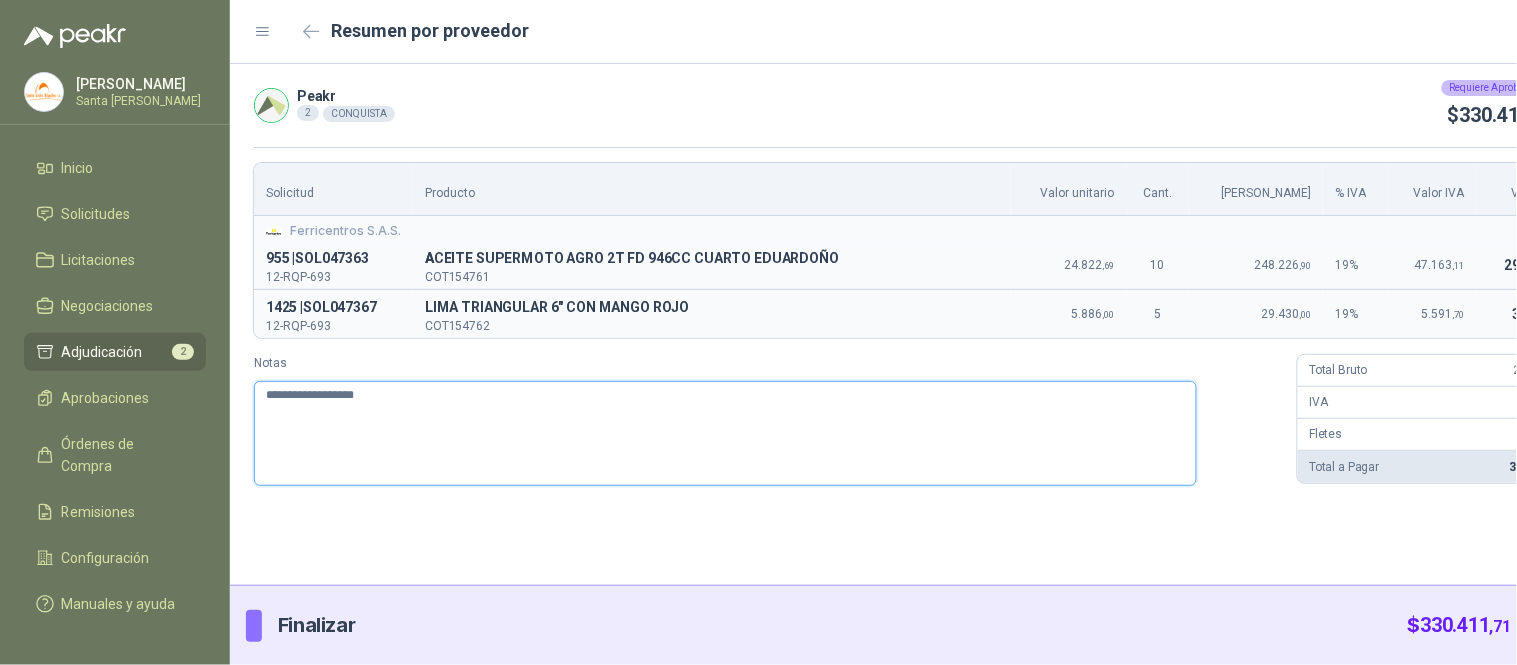 type 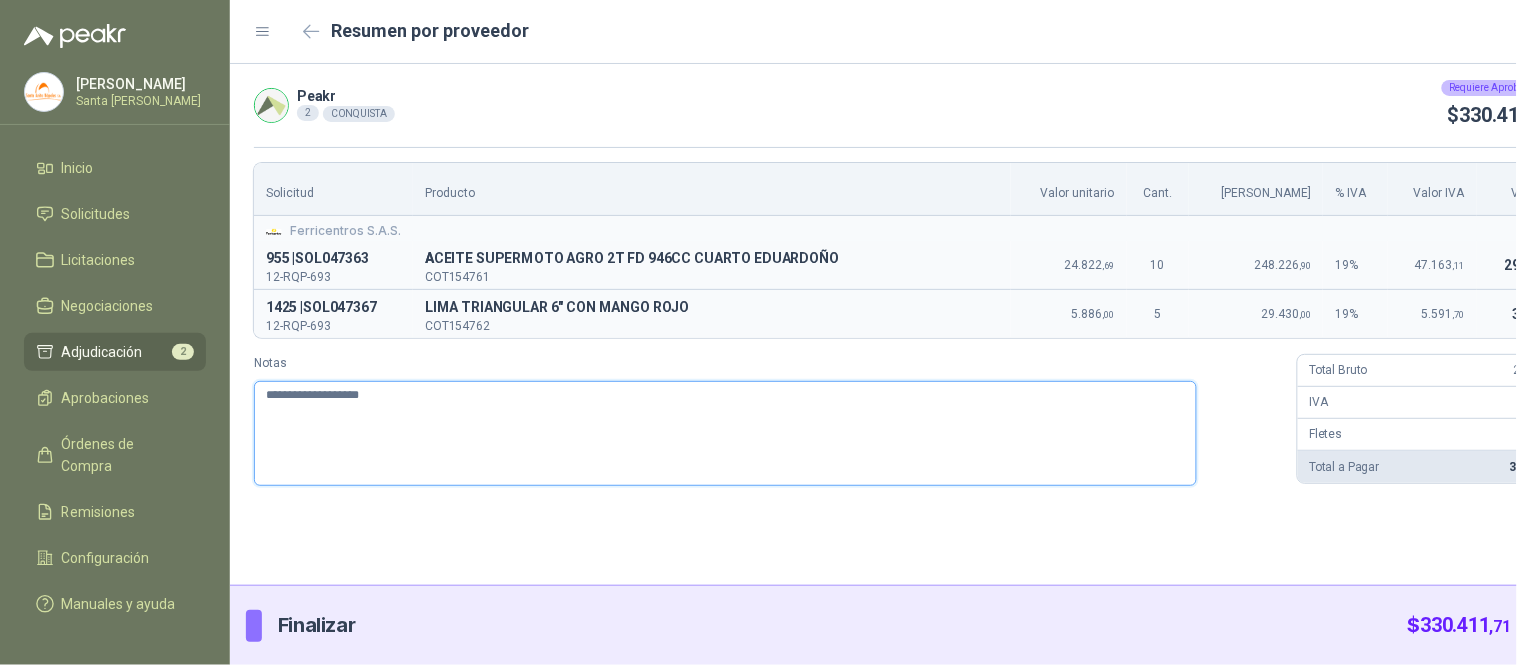 type 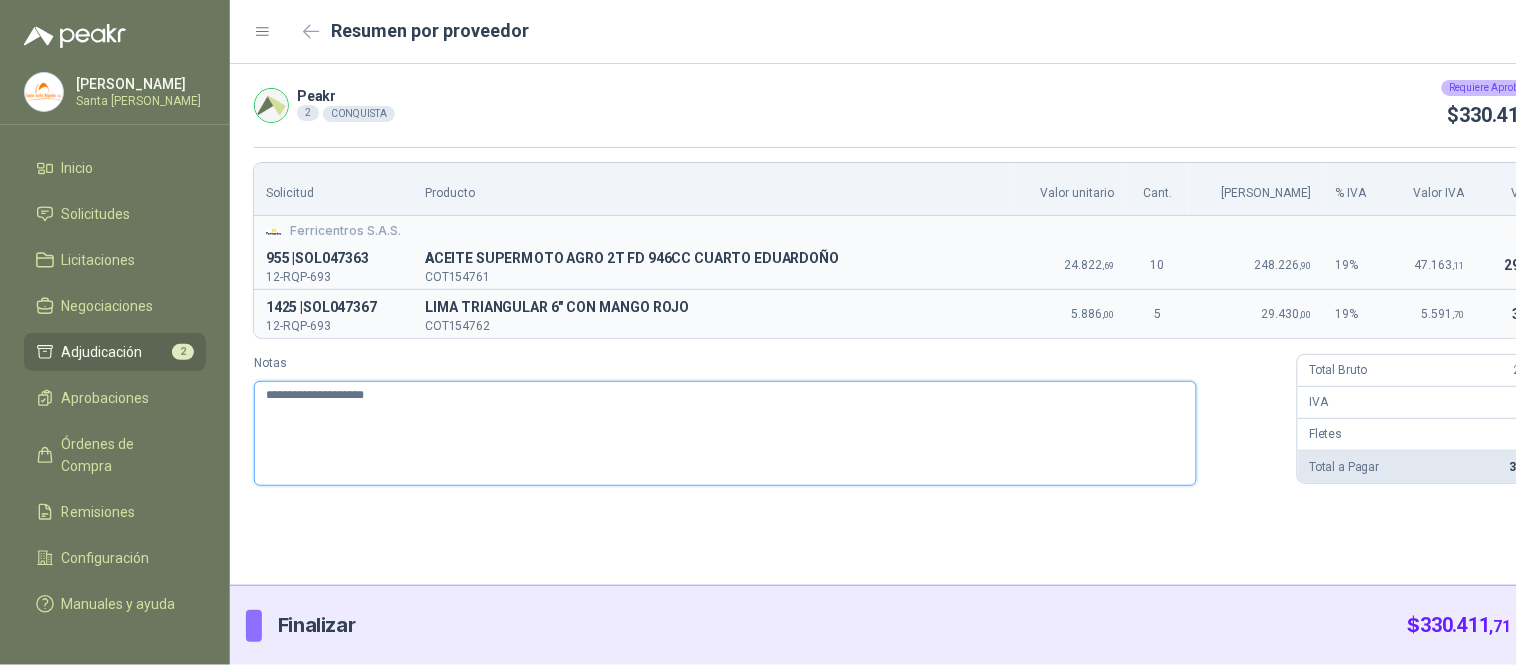 type 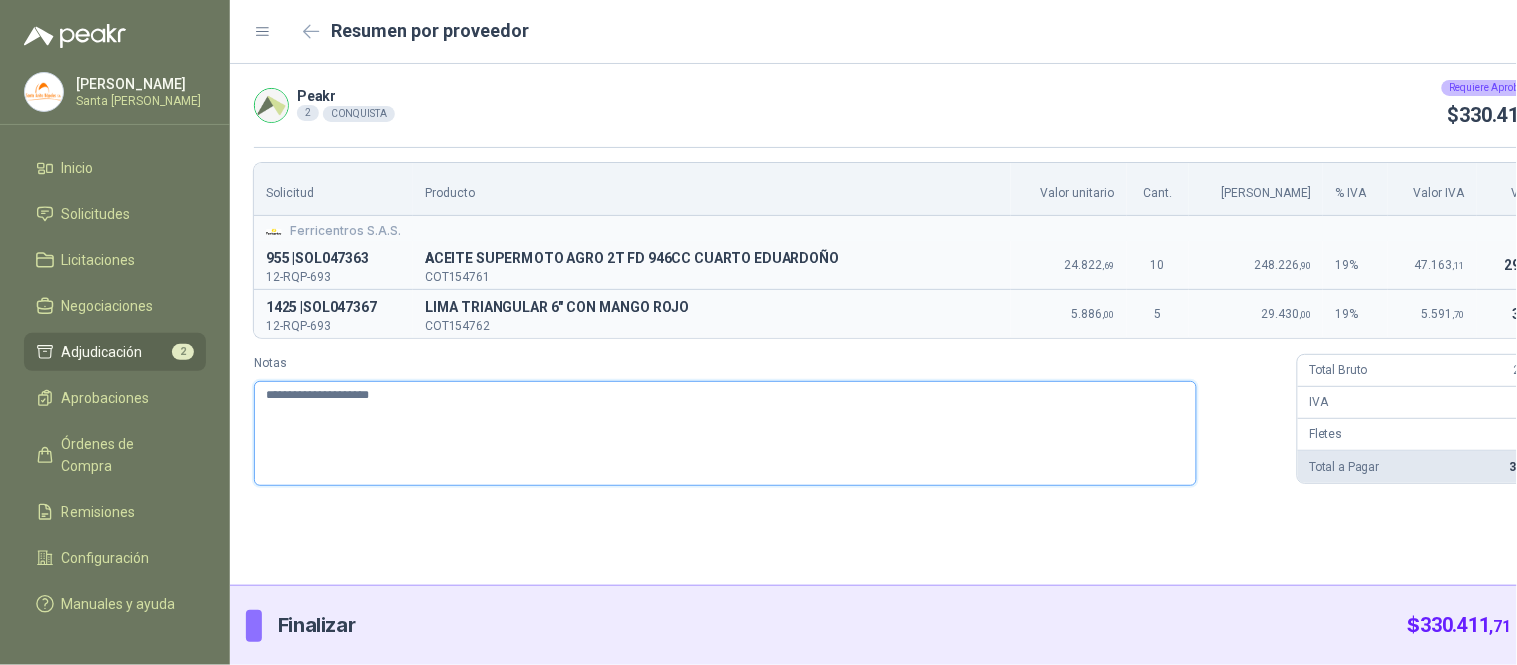 type 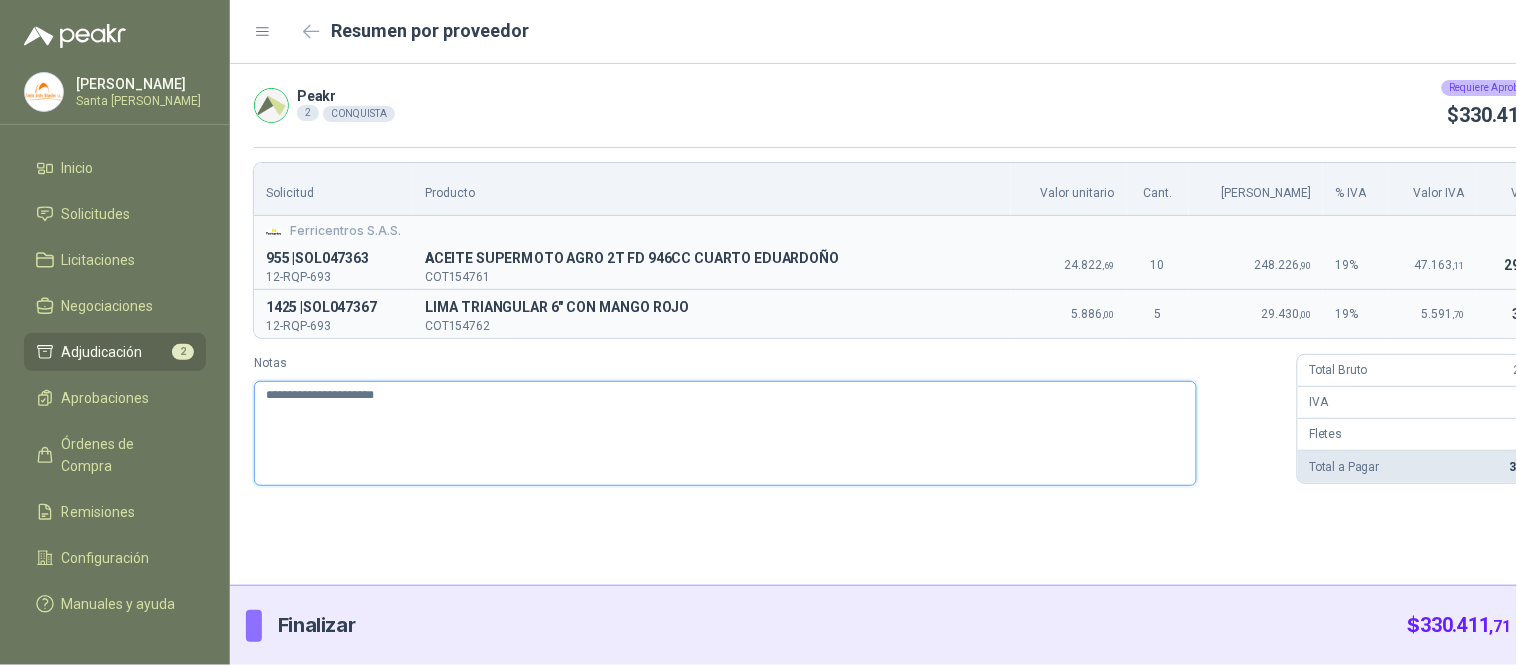 type 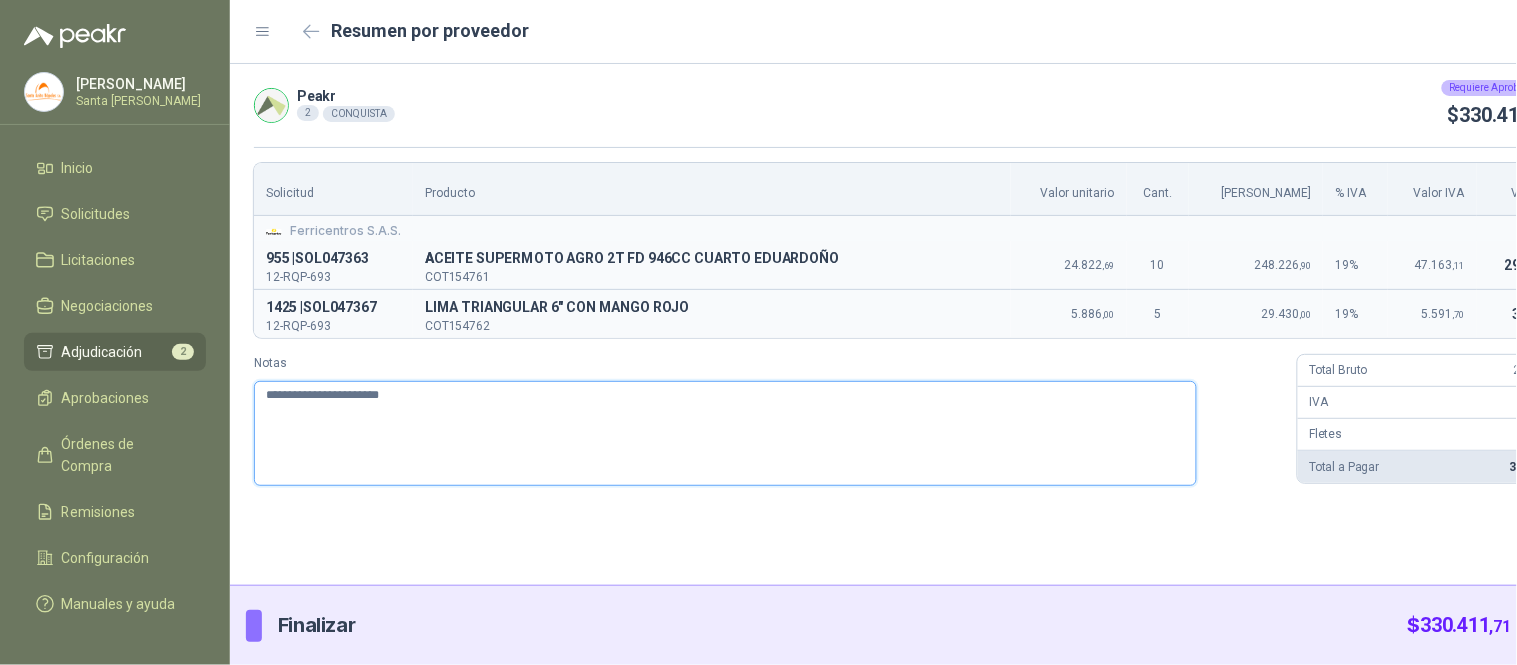 type 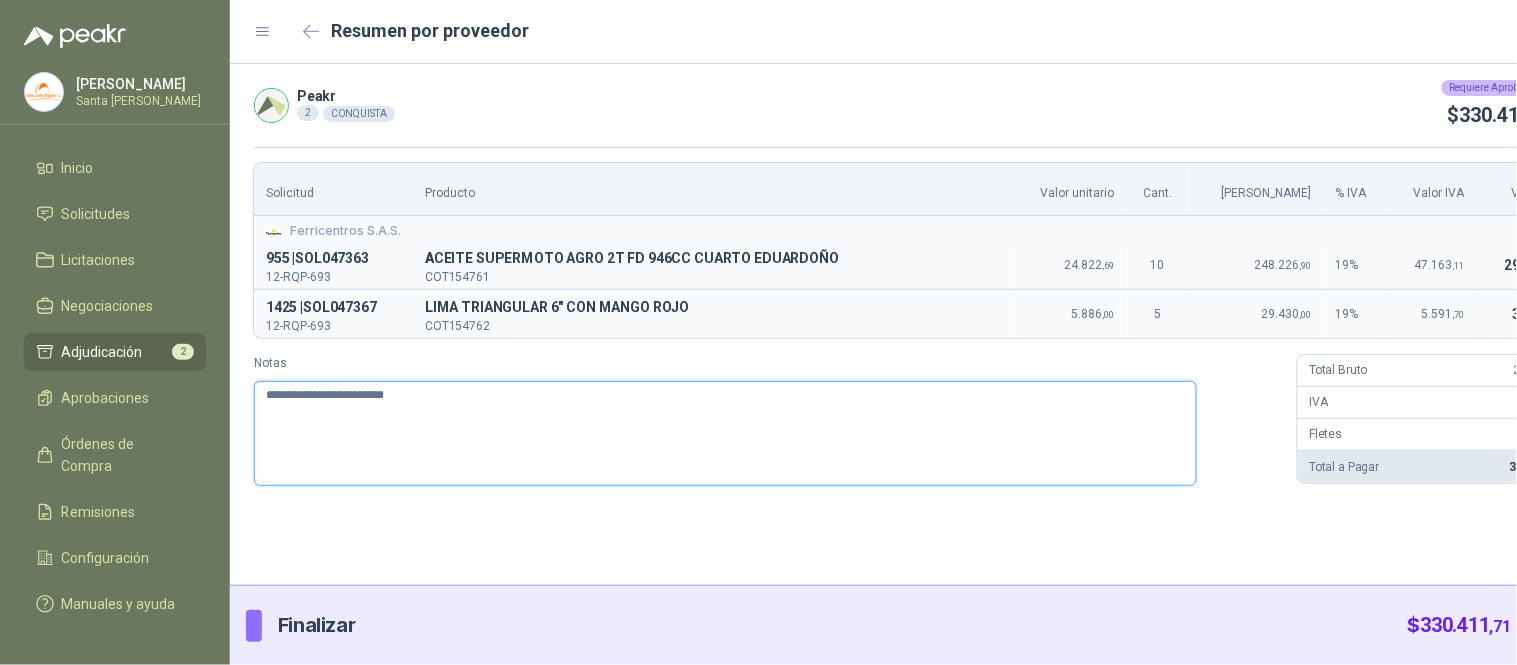 type 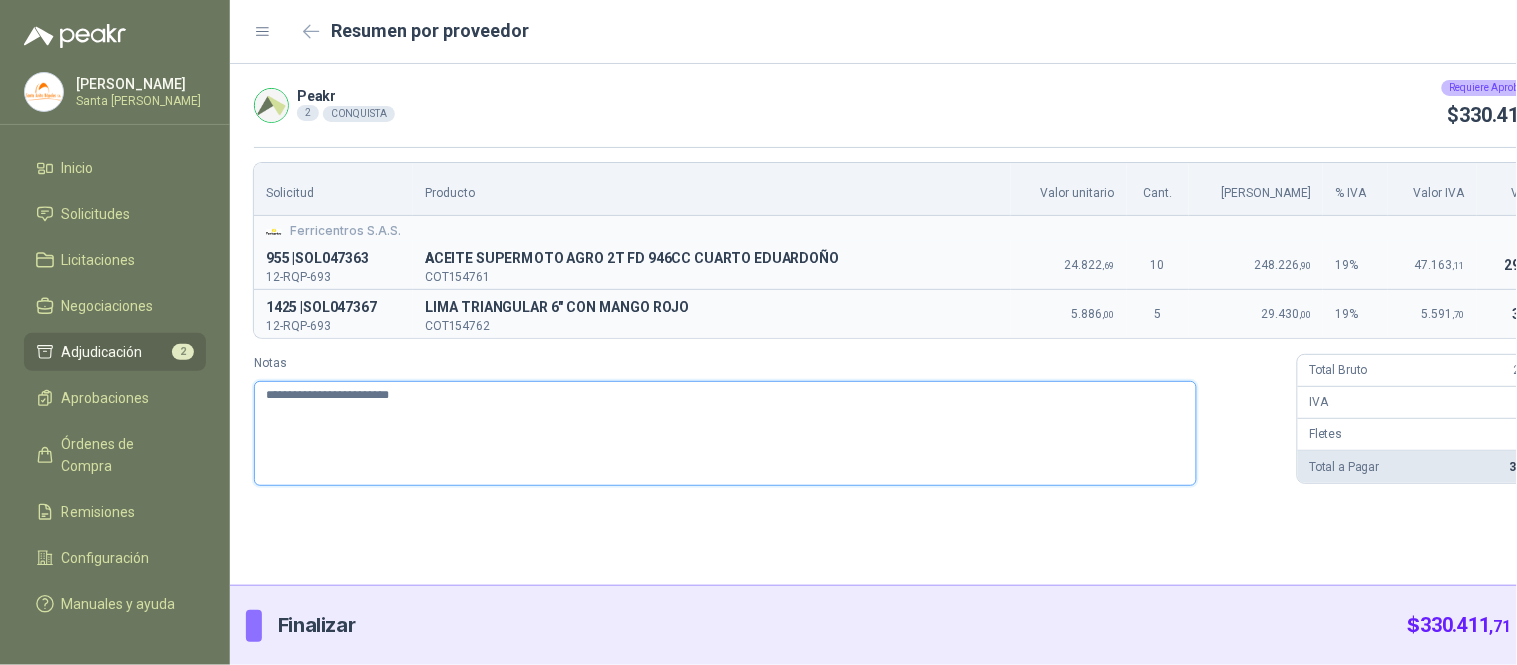 type 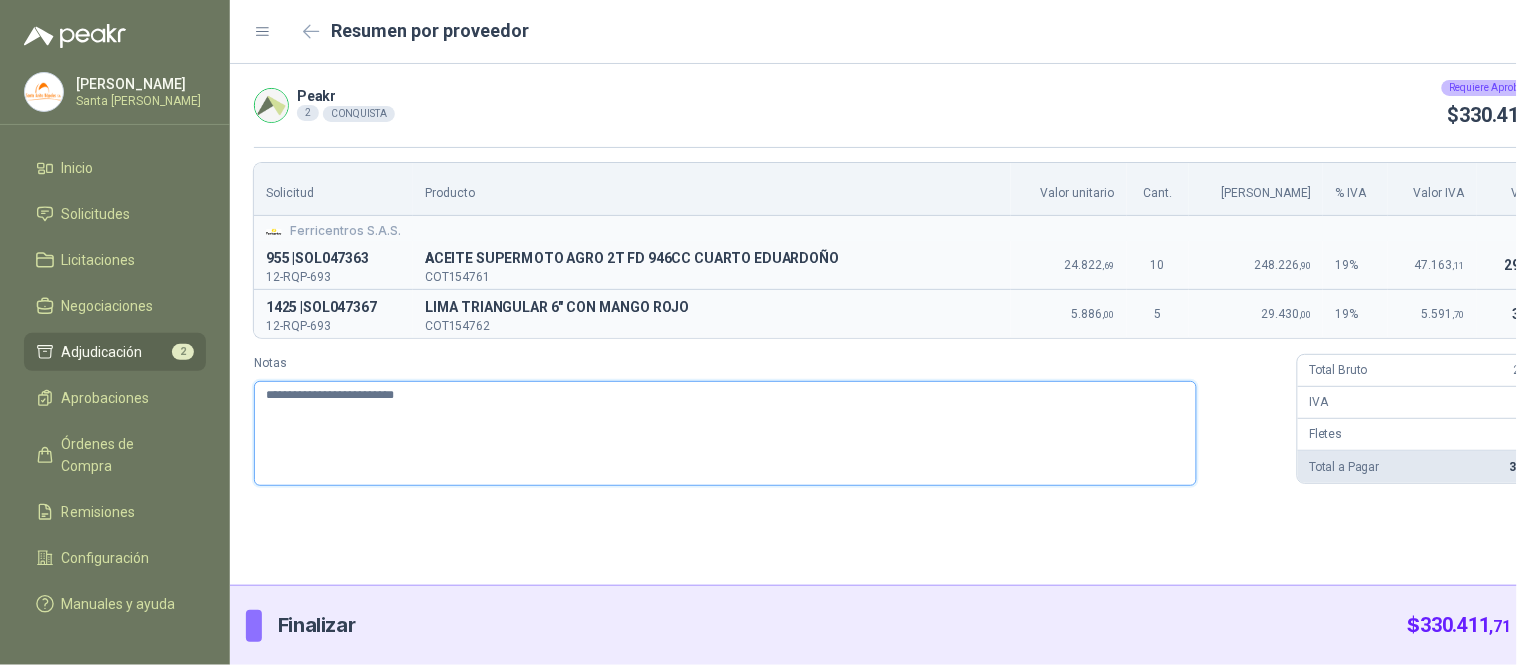 type 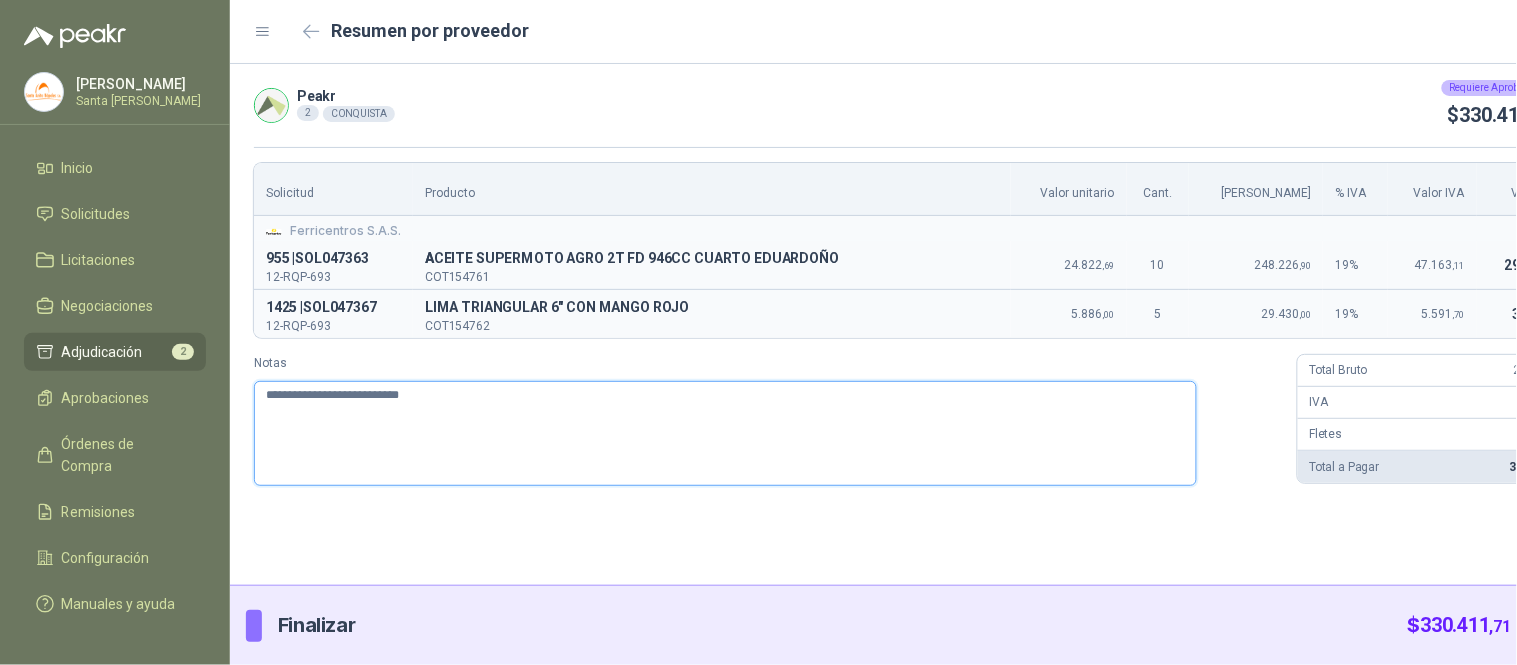 type 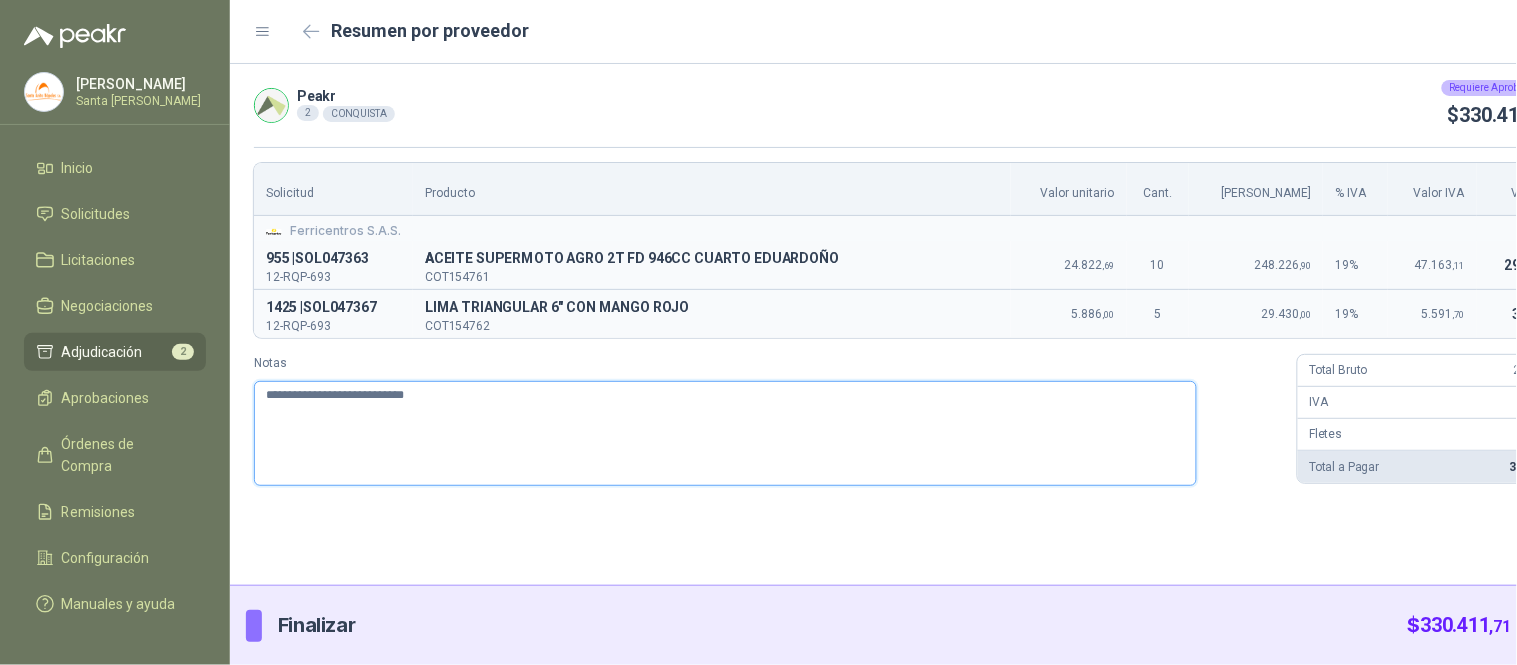 type 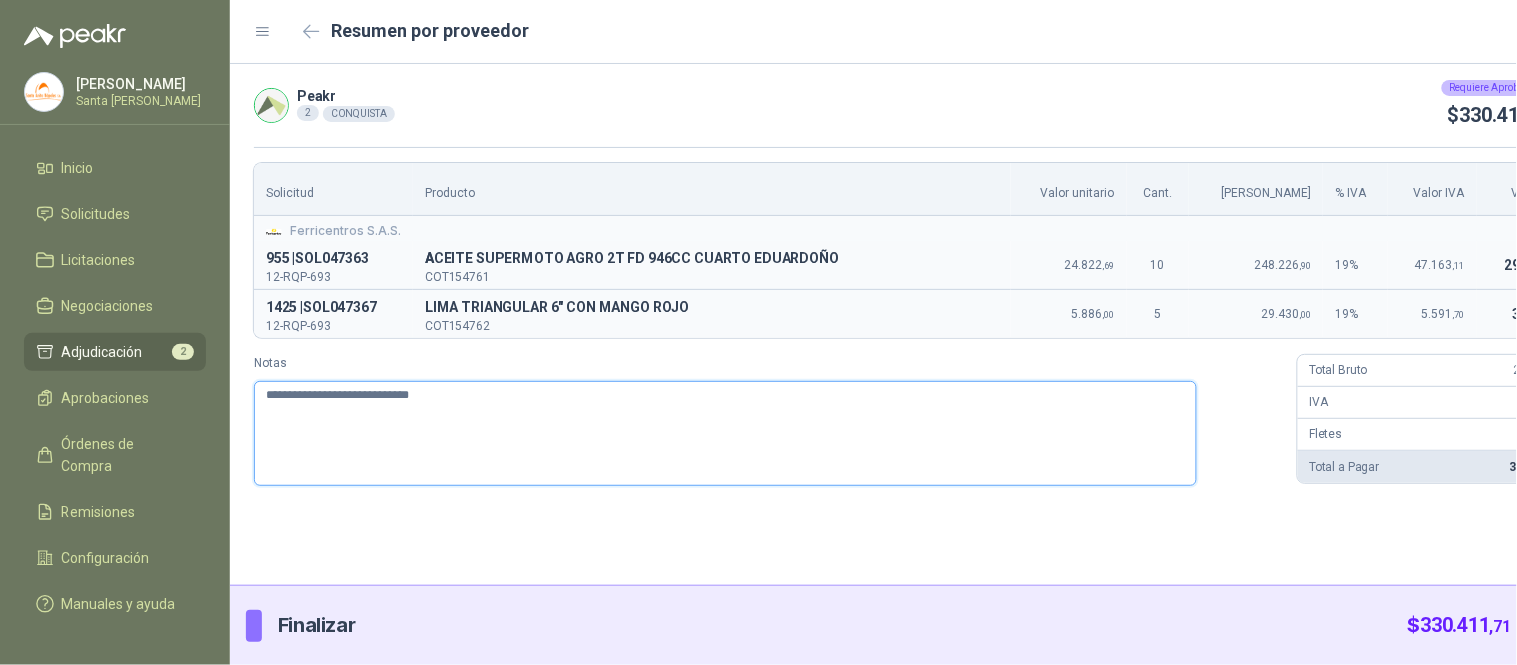 type 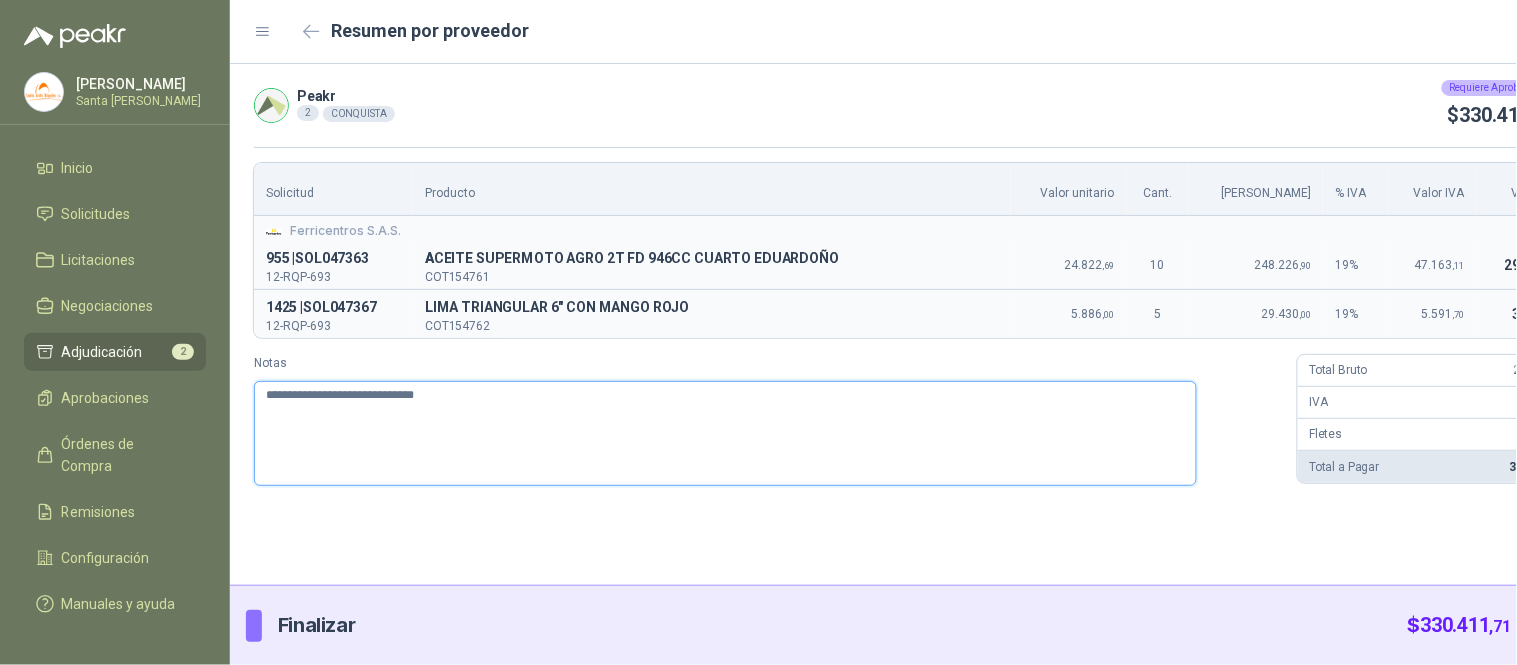 type 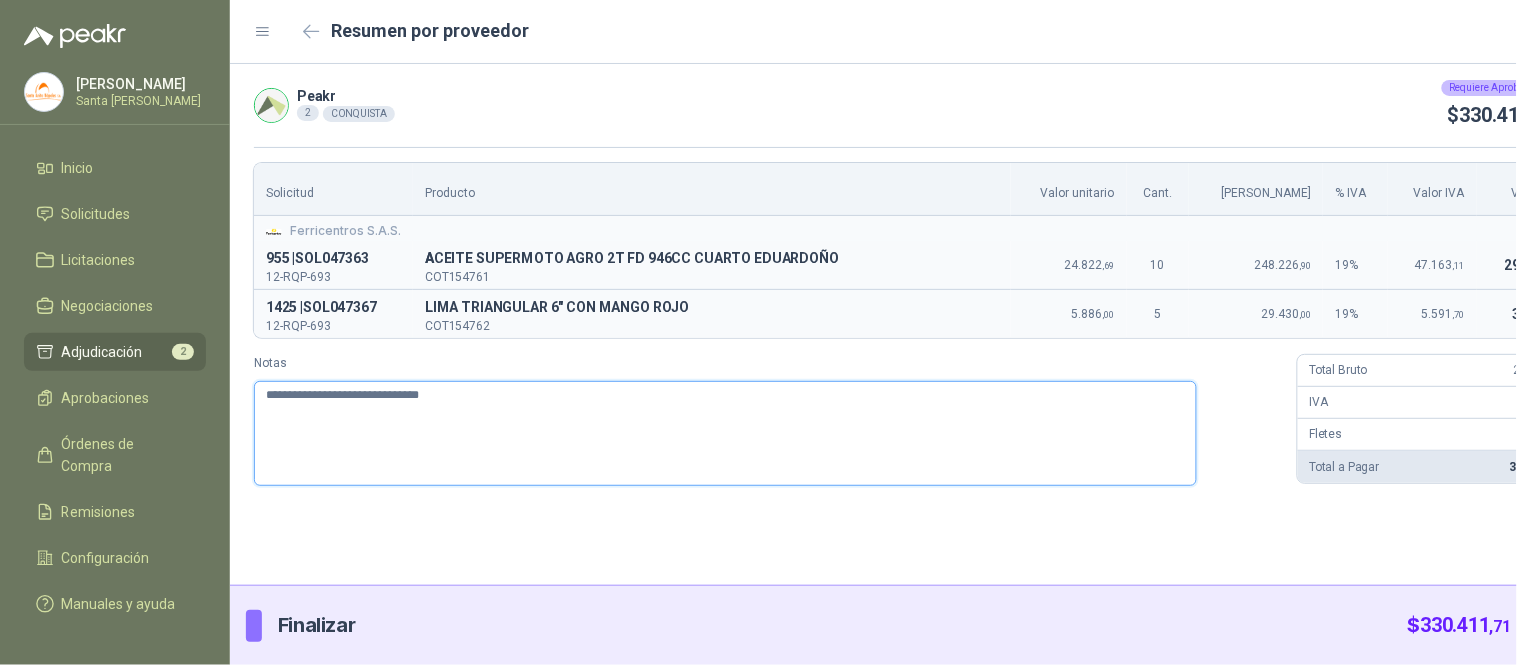 type 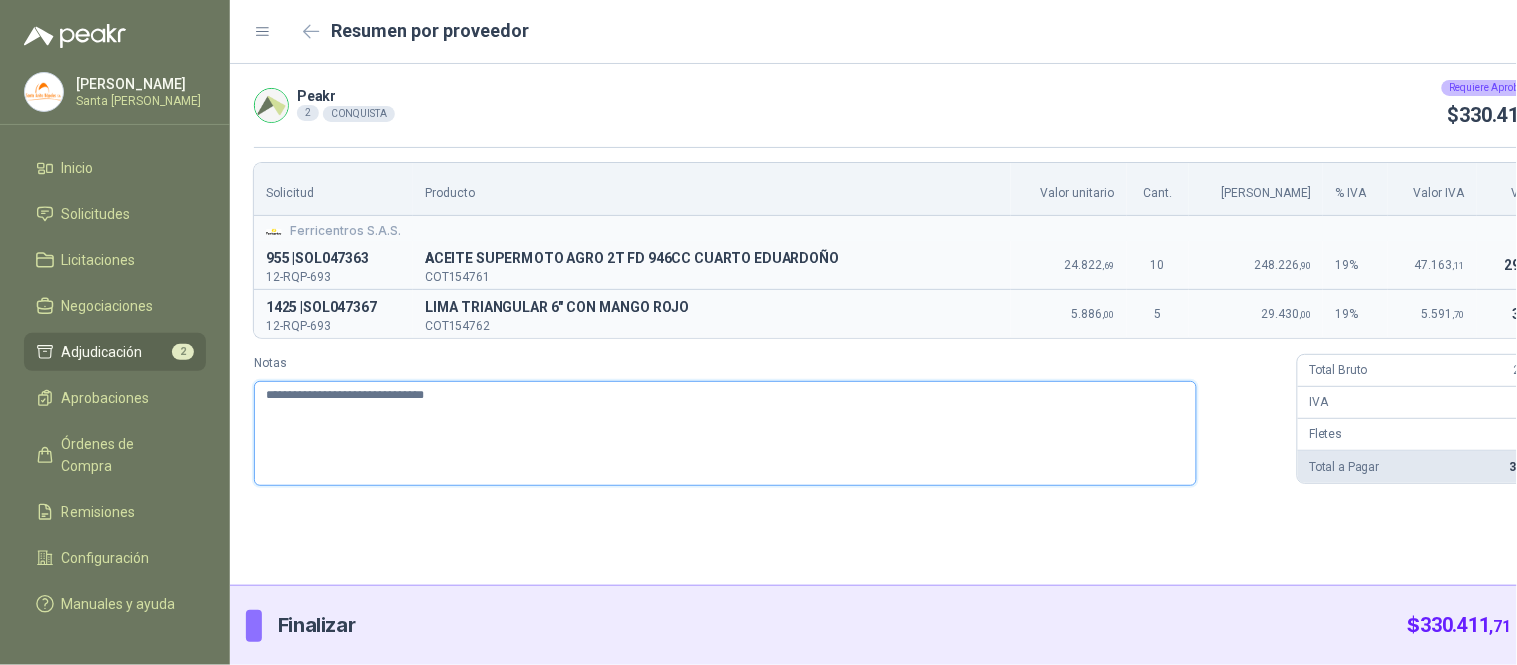 type 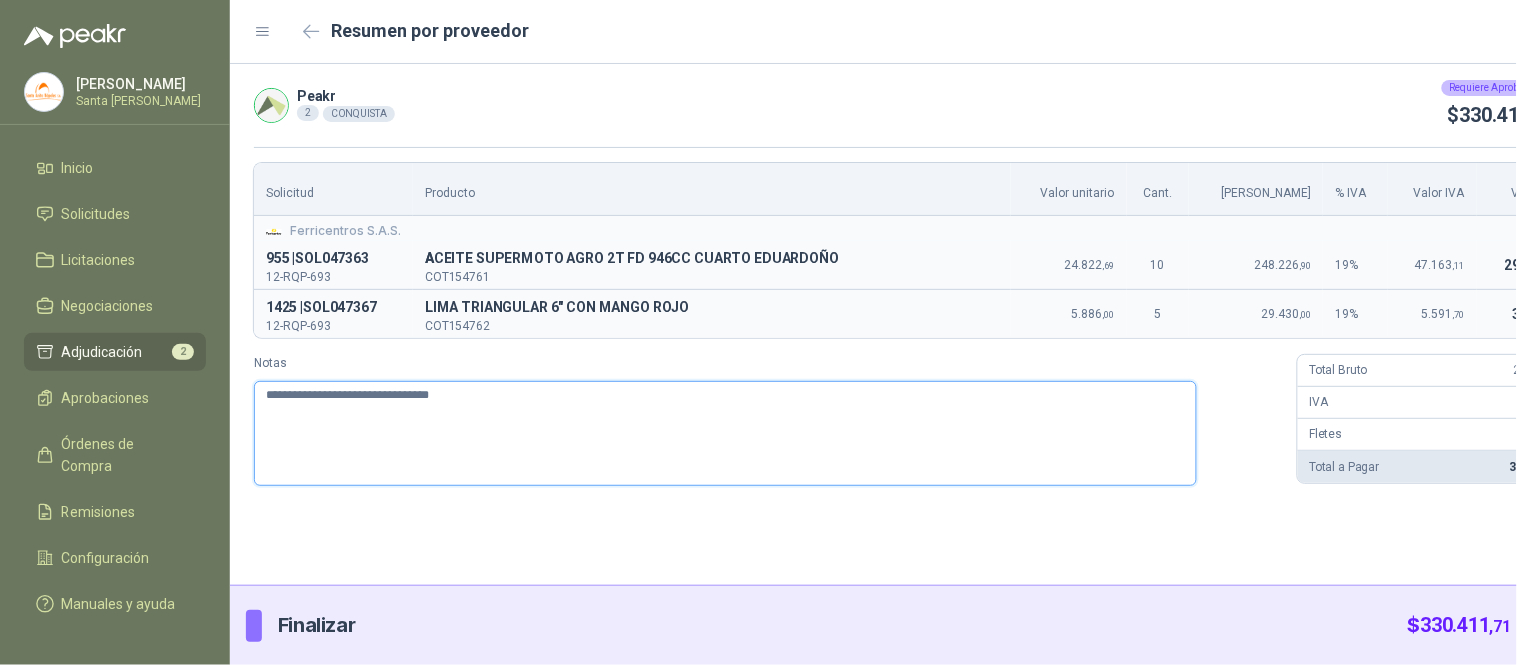 type 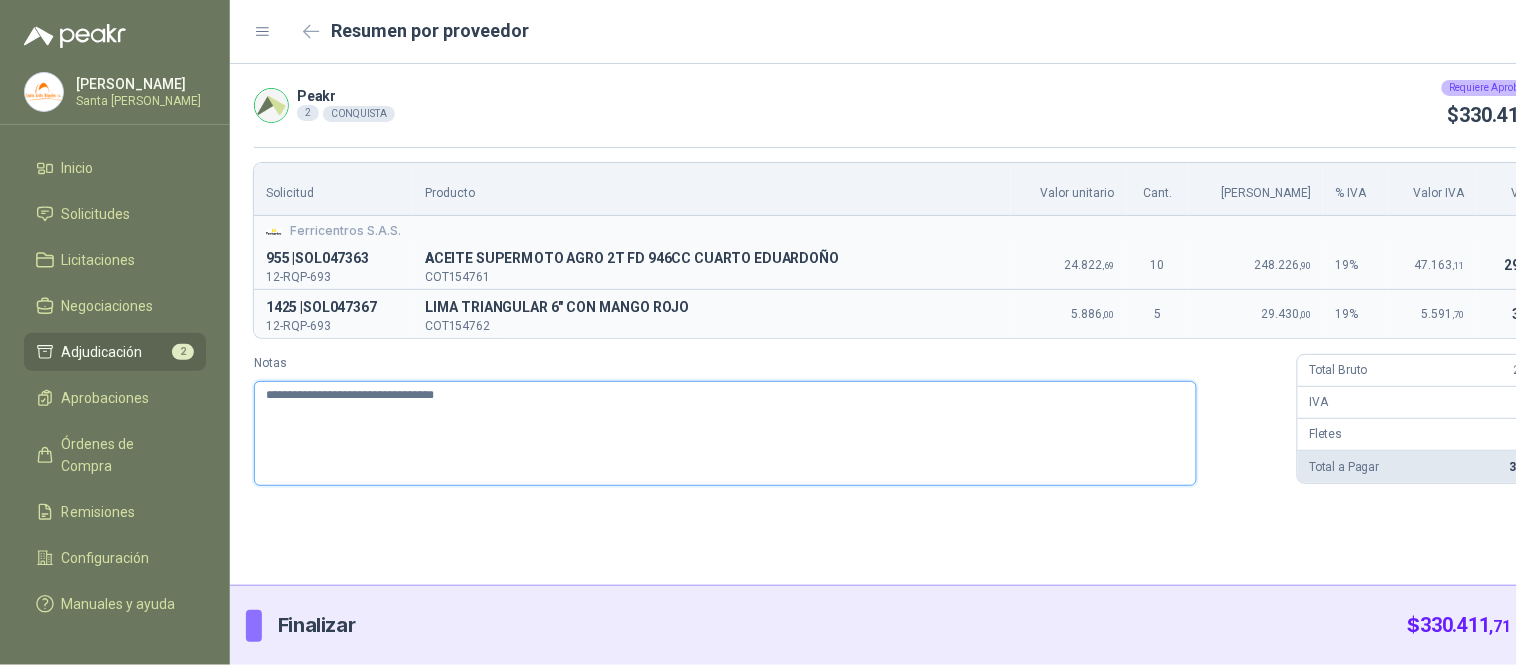 type 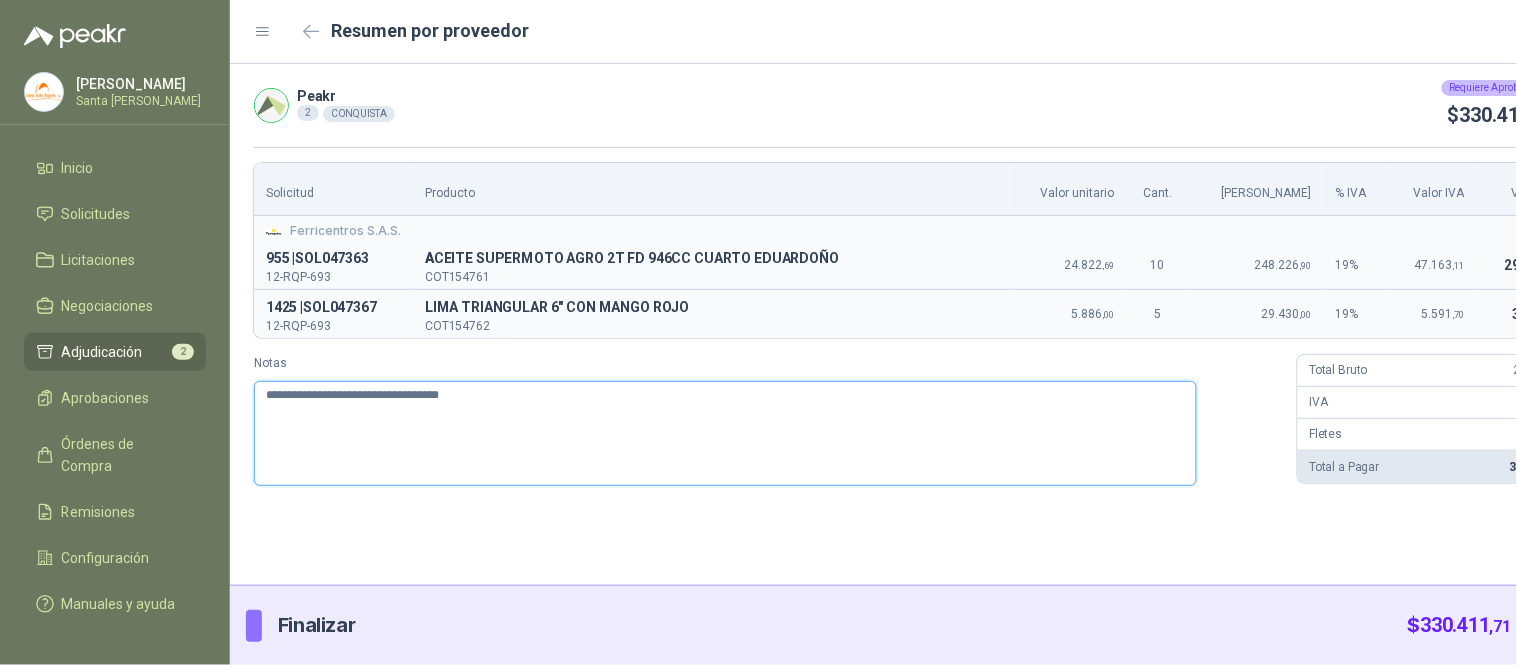 type 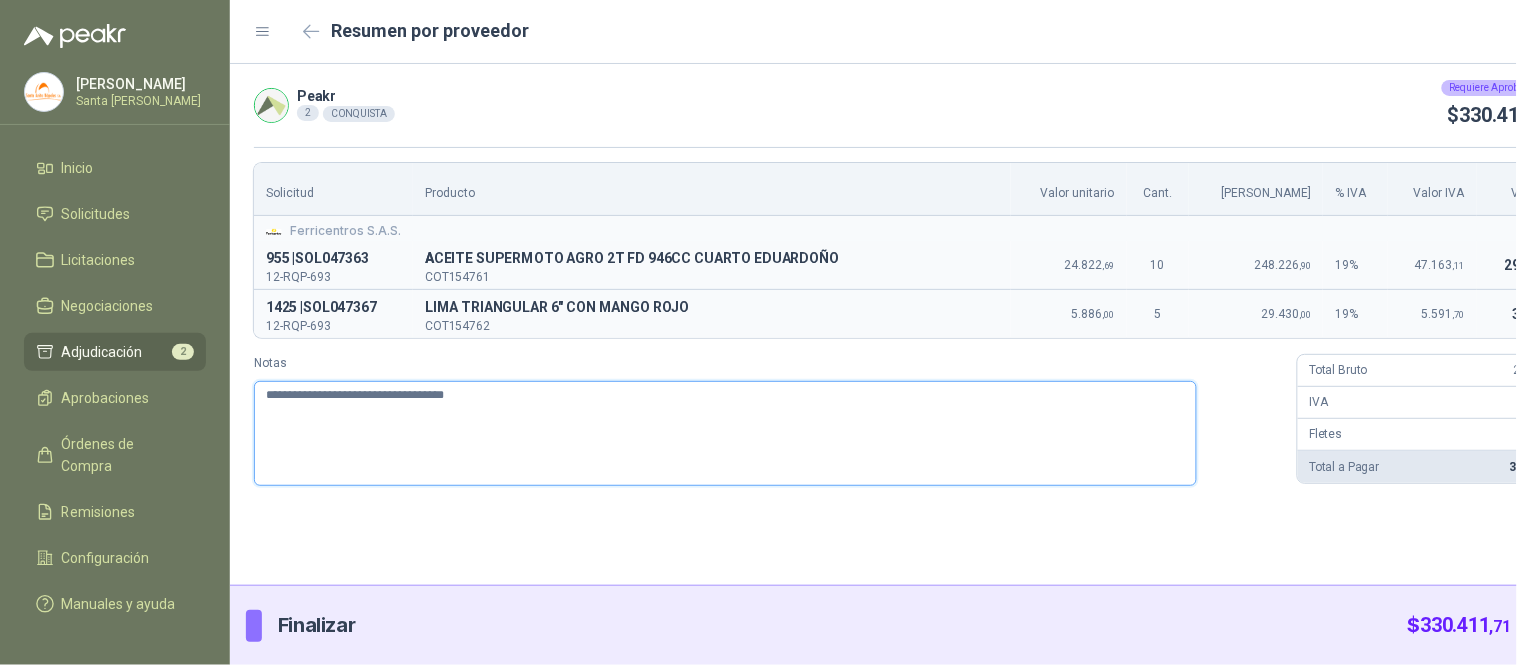 type 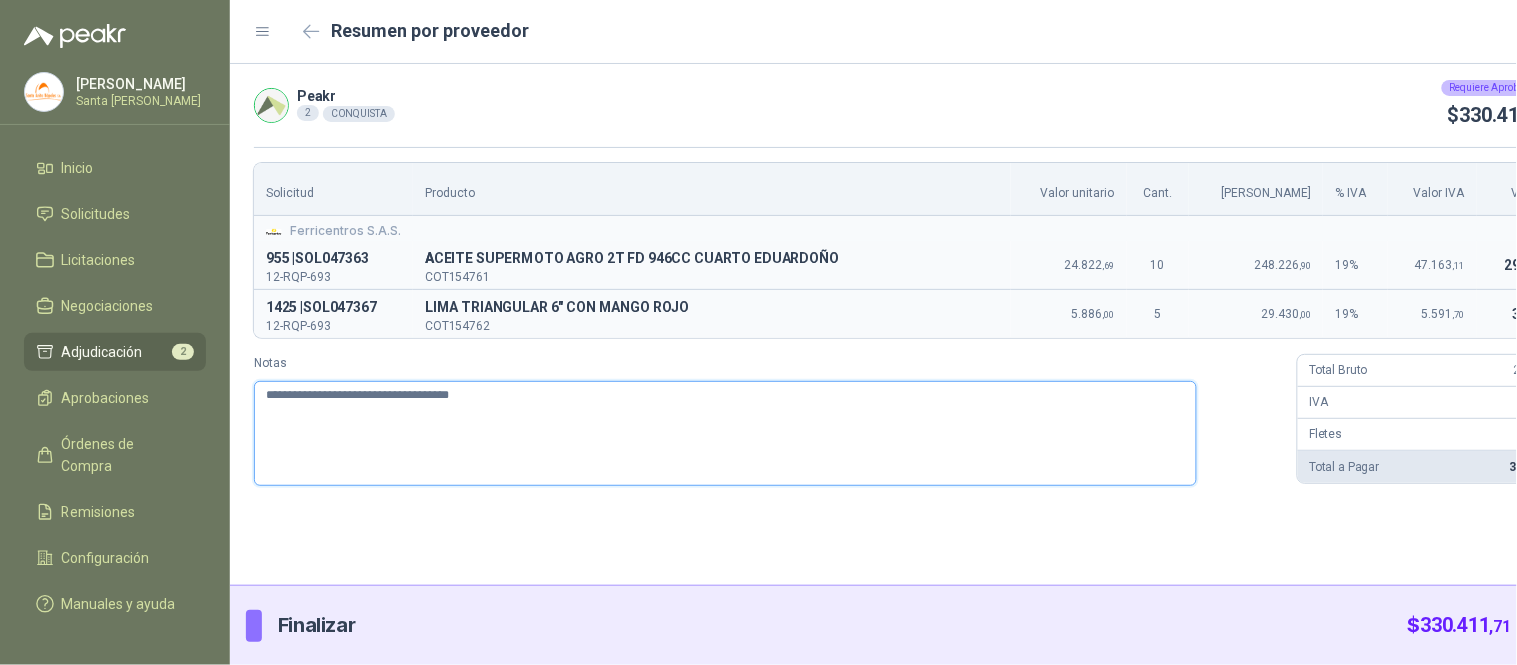 type 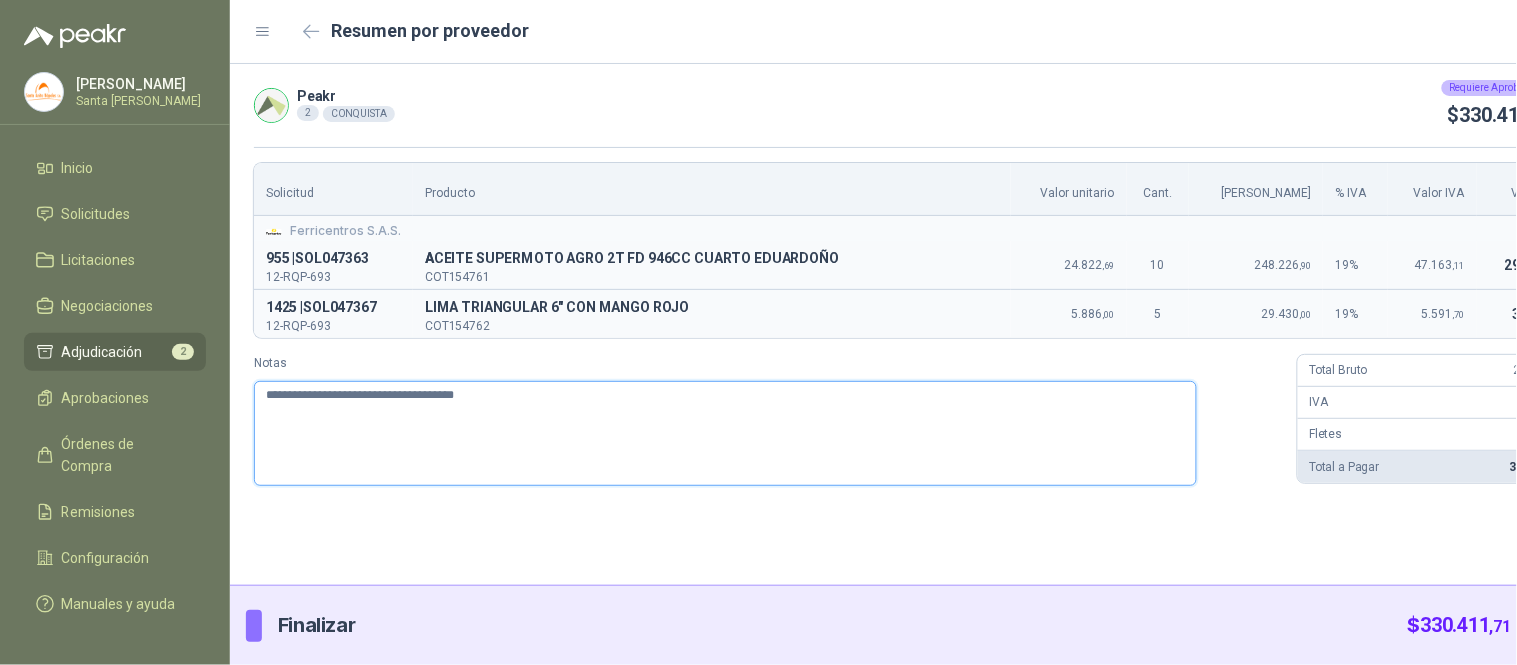 type 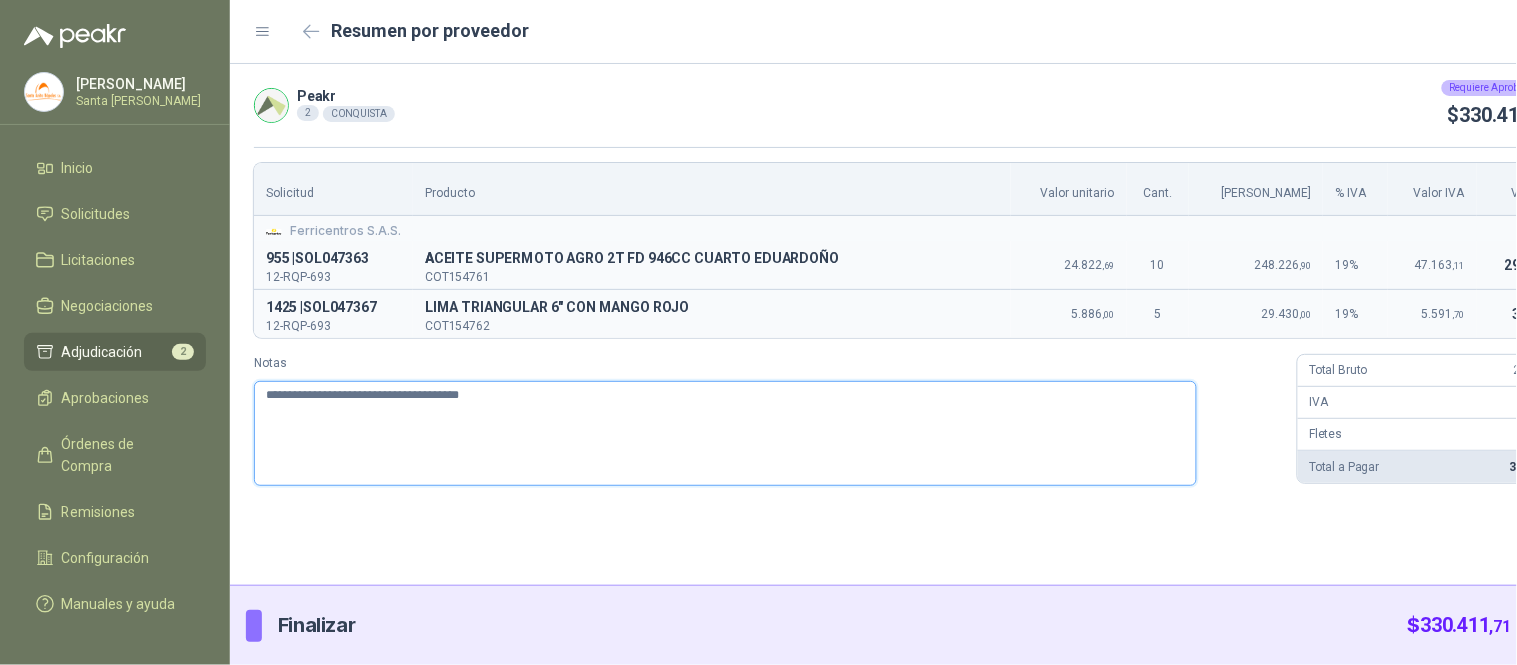 type 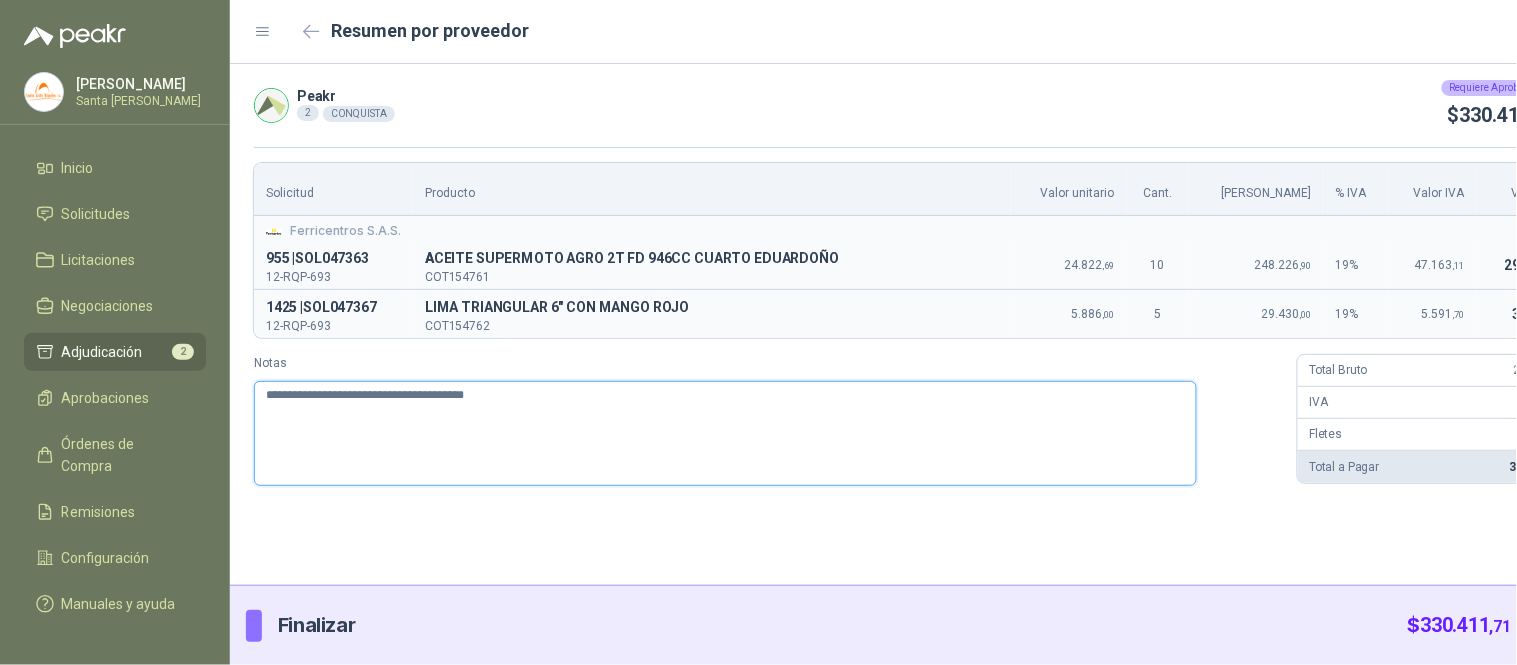type 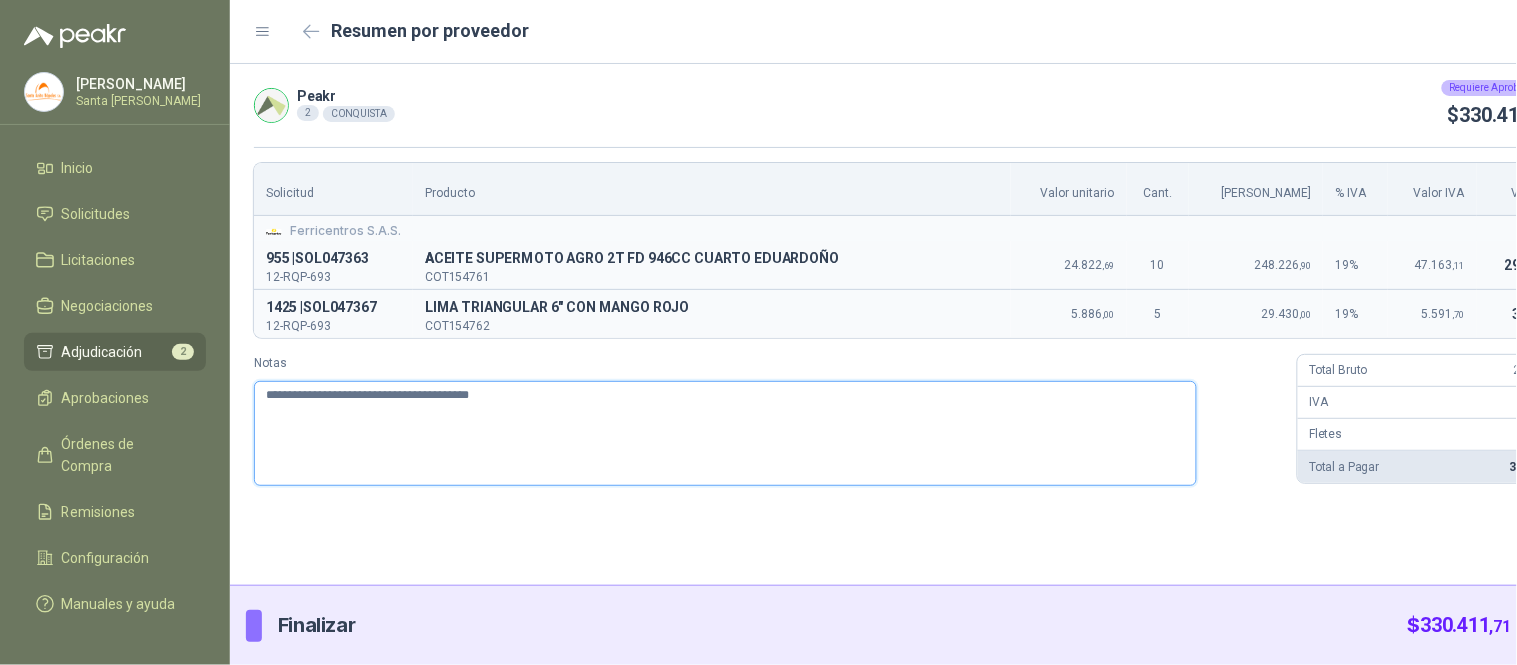 type 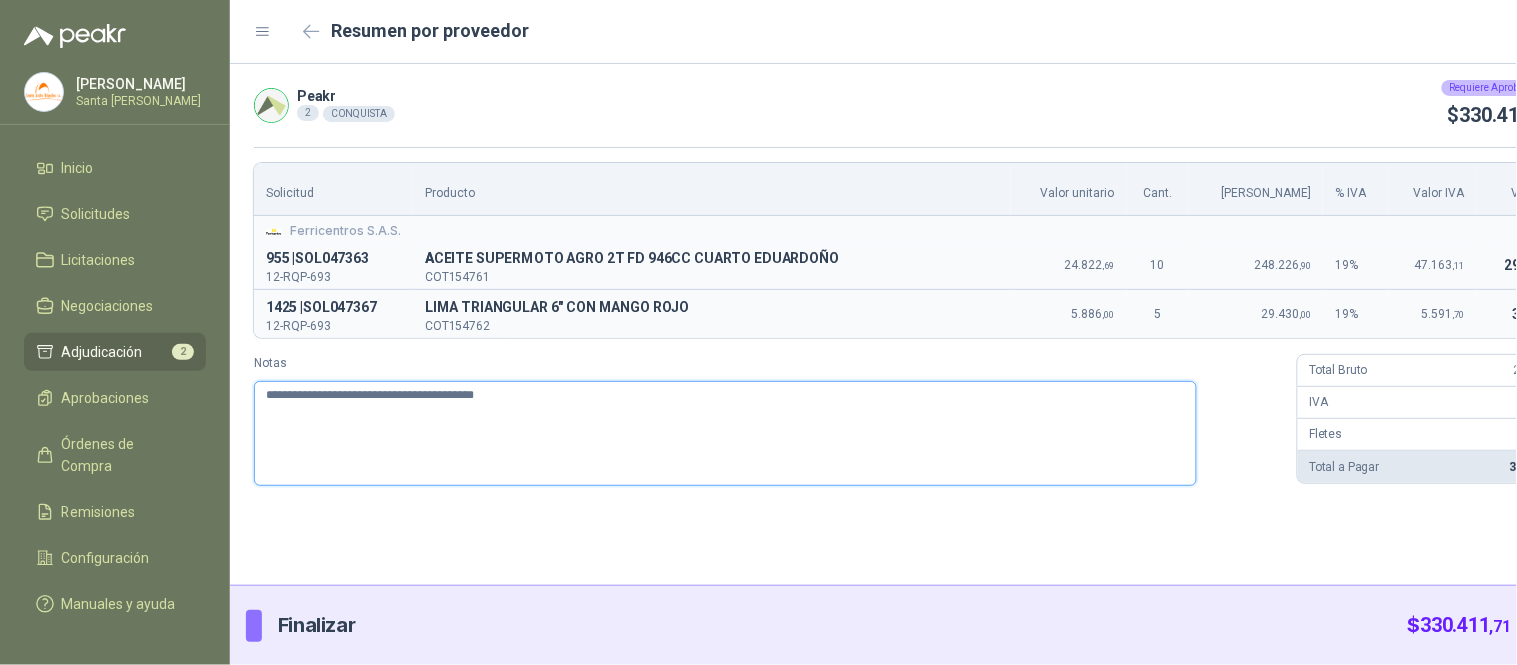type 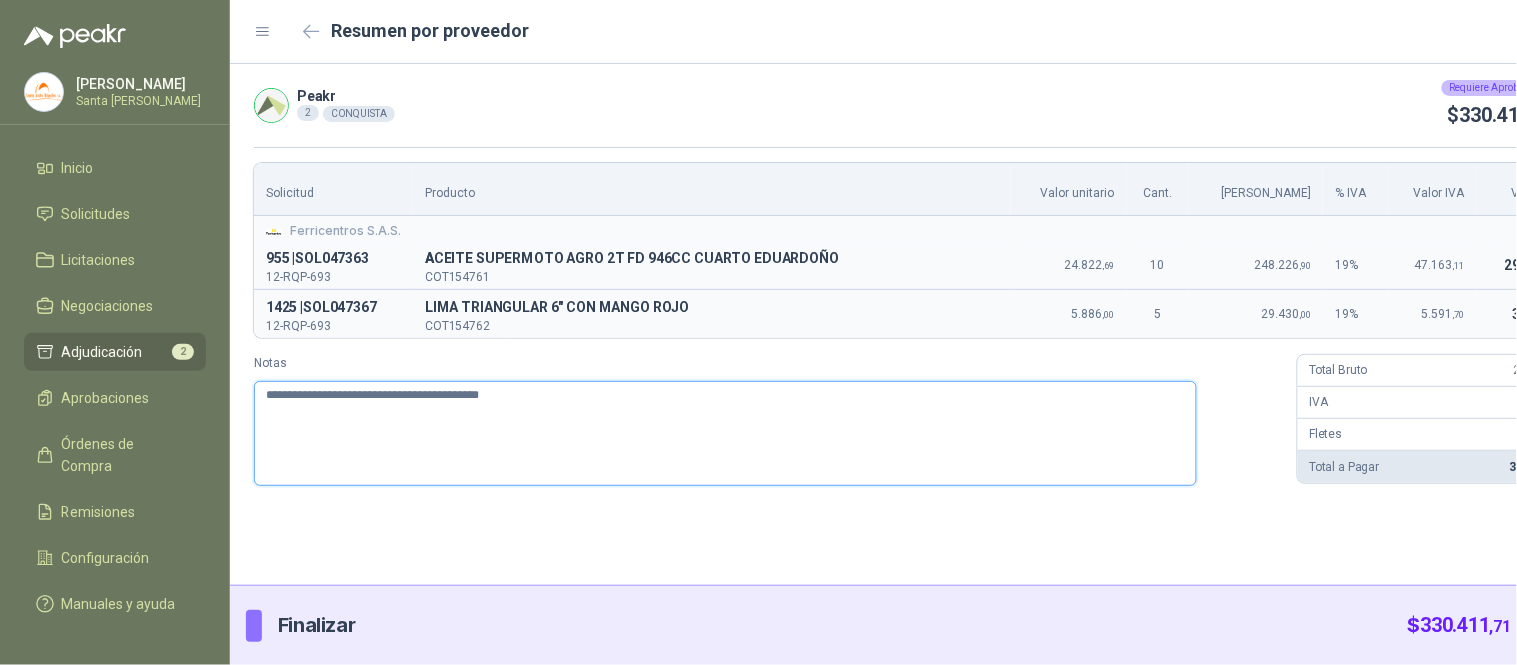 type 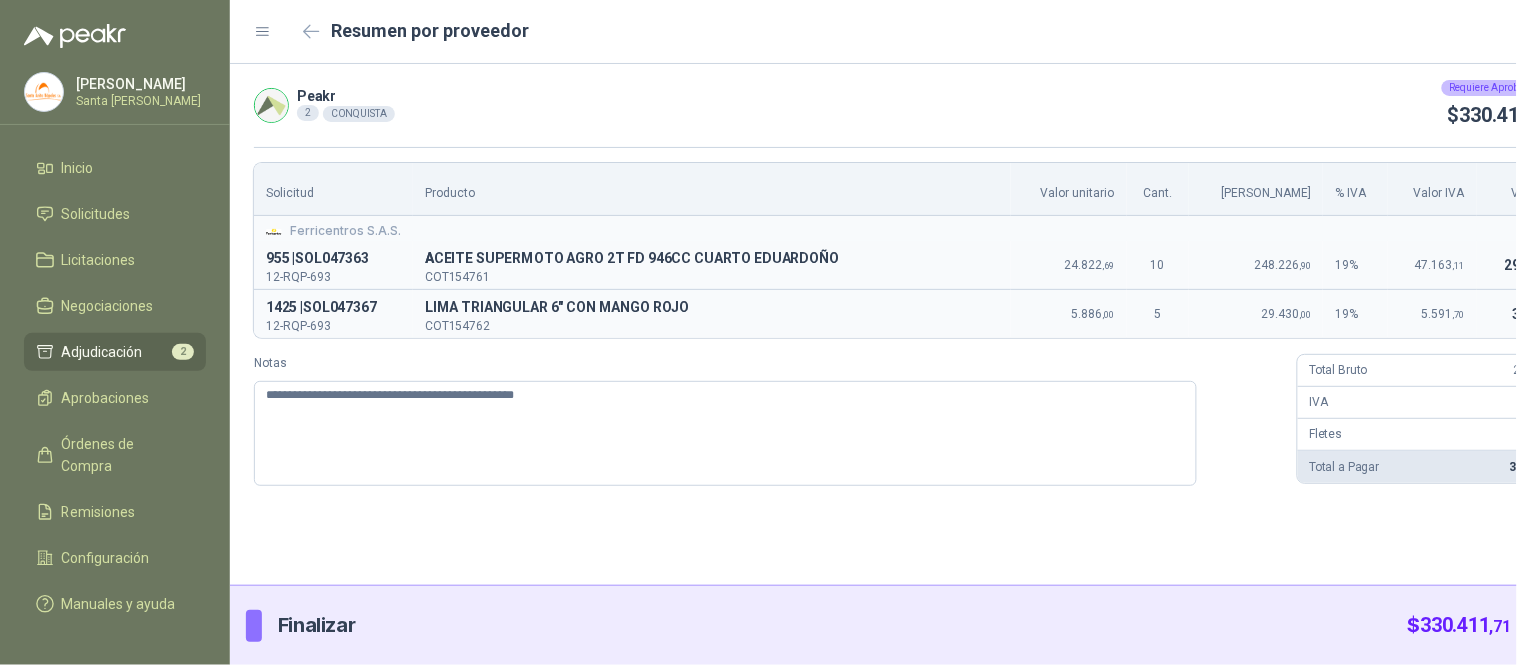 click on "Enviar" at bounding box center (1559, 626) 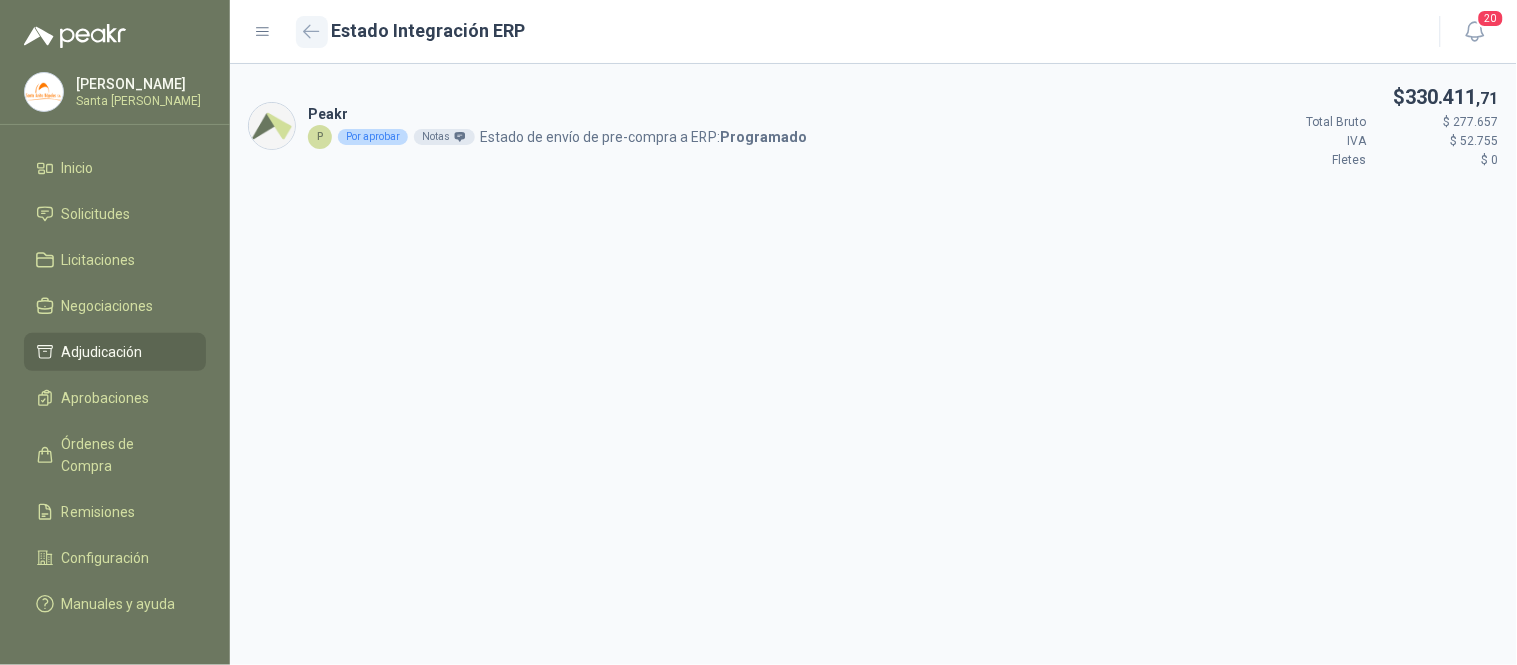 click 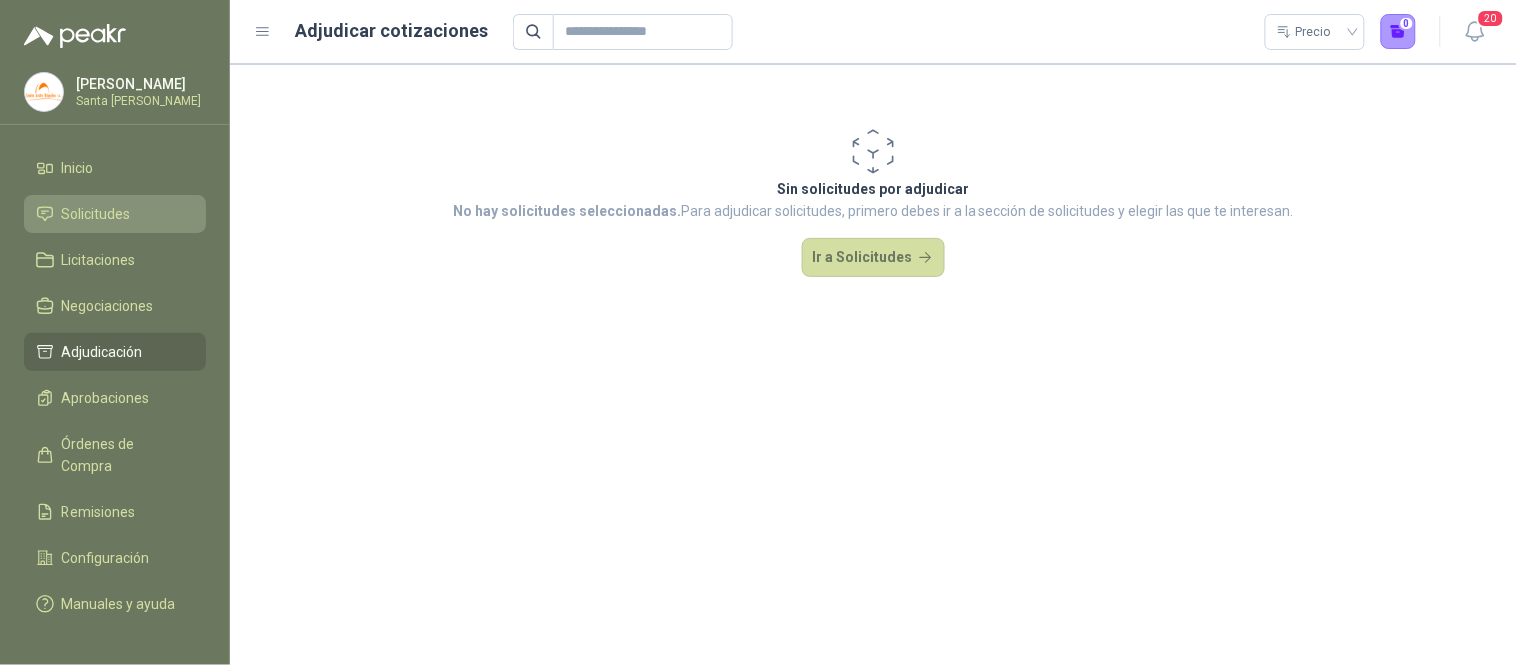 click on "Solicitudes" at bounding box center (115, 214) 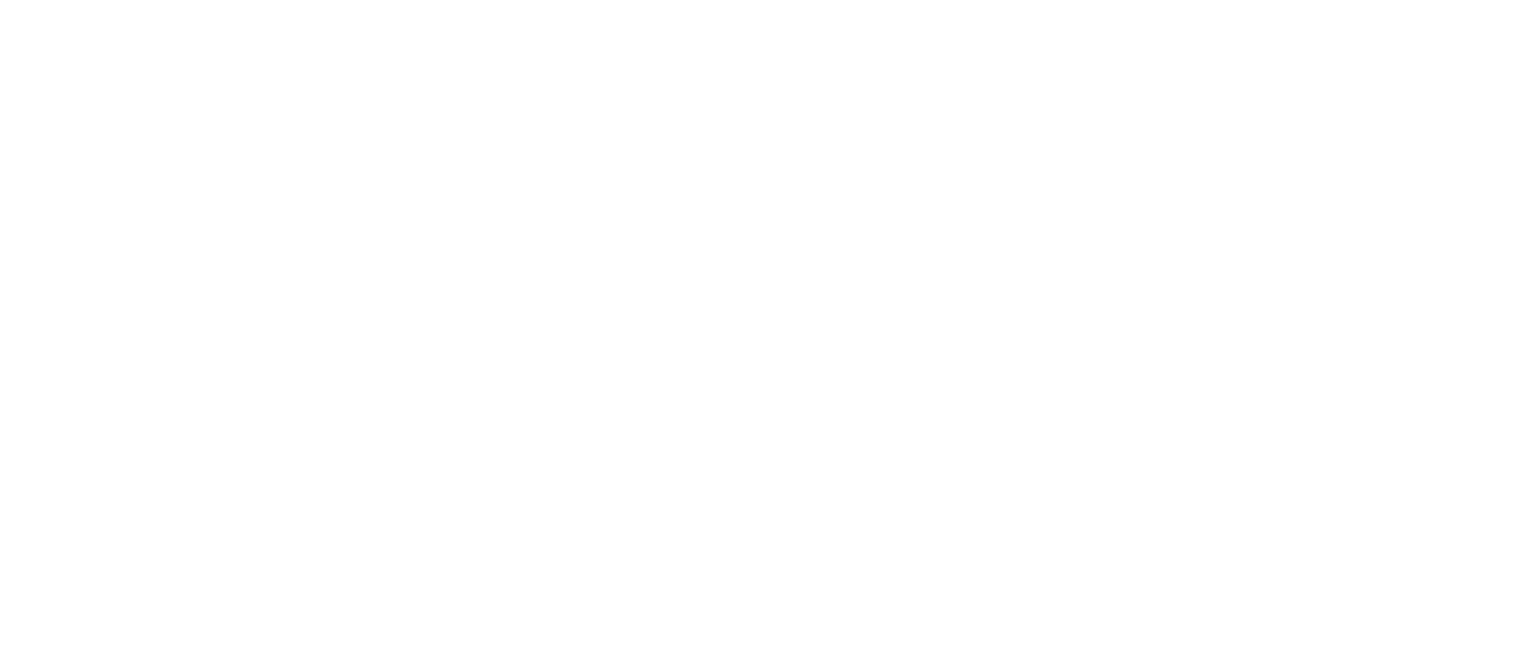 scroll, scrollTop: 0, scrollLeft: 0, axis: both 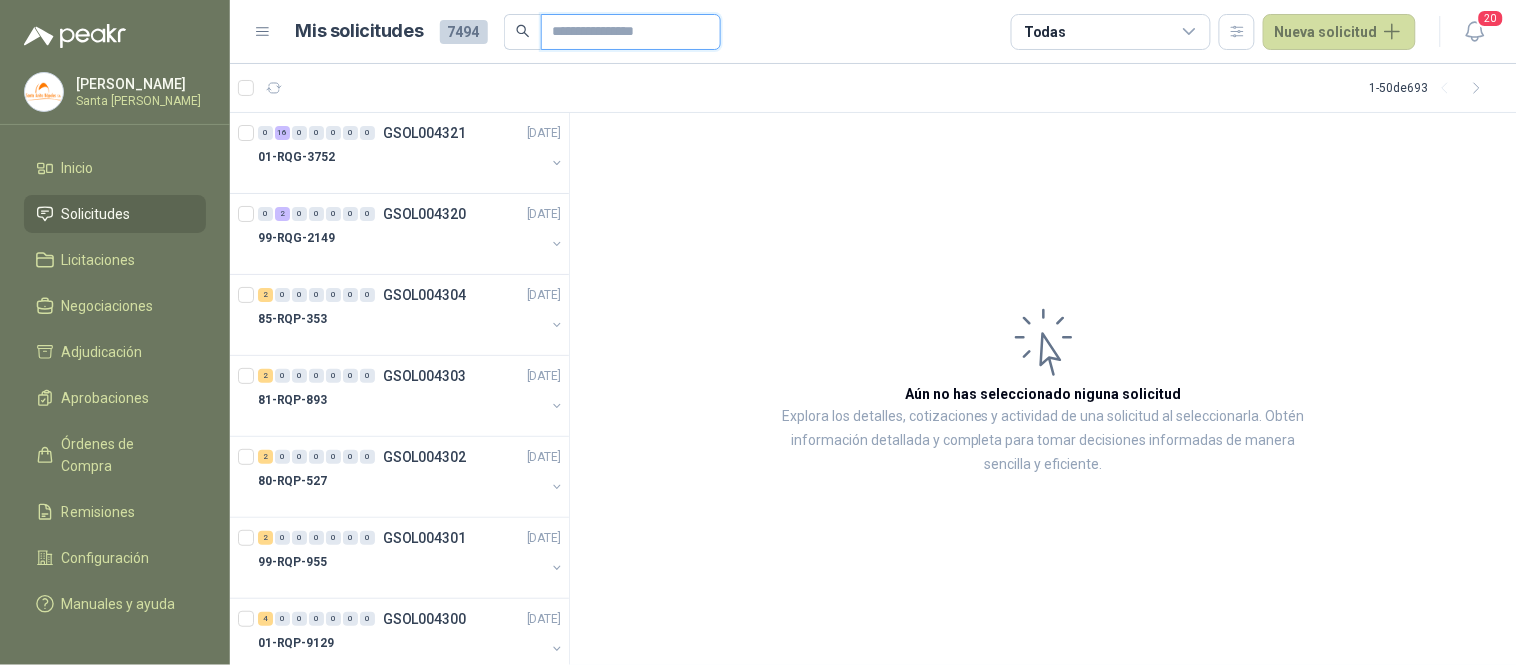 click at bounding box center (623, 32) 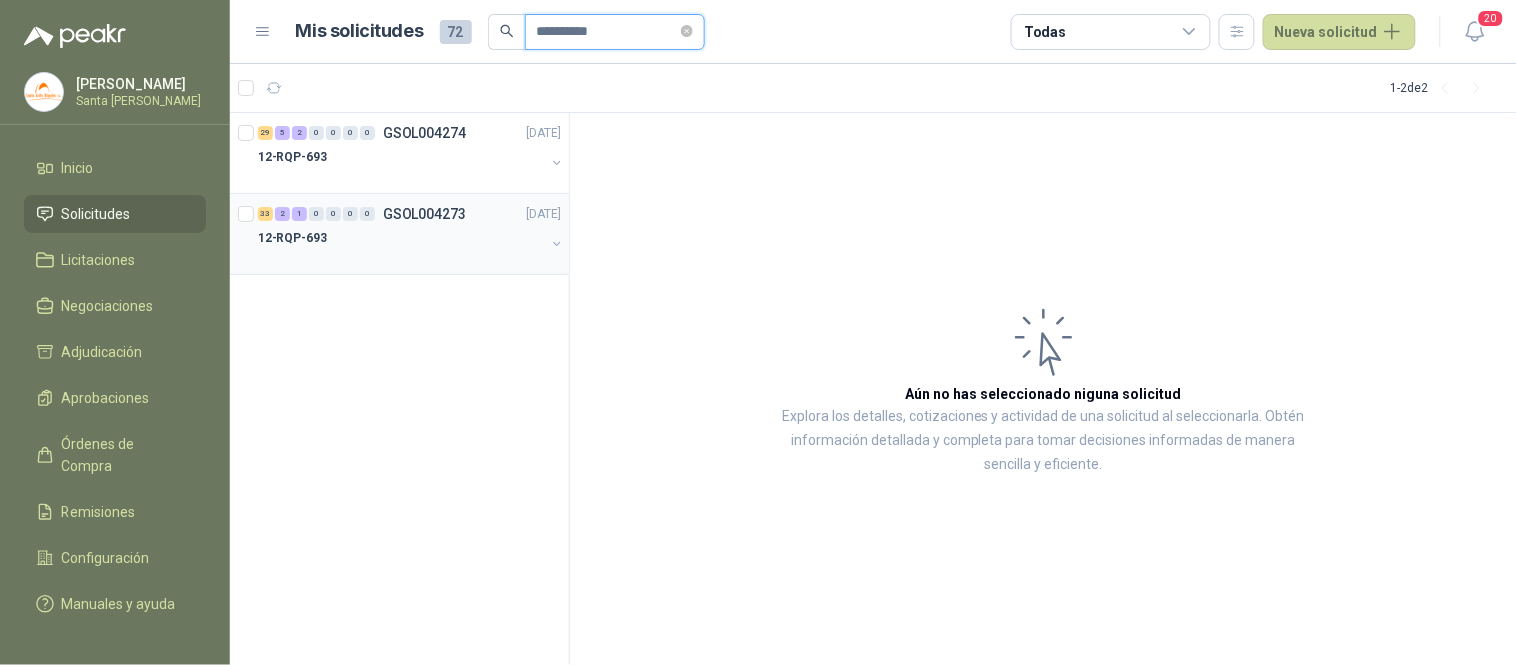 type on "**********" 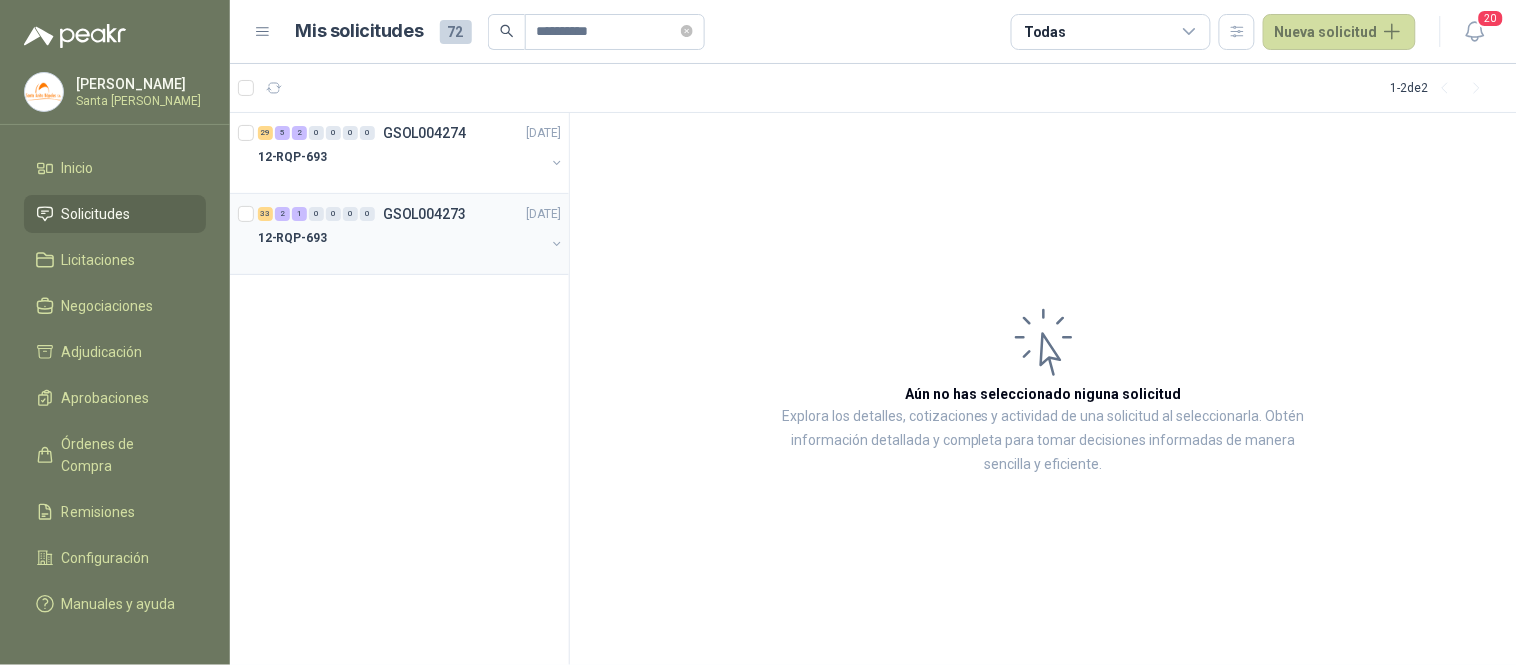 click on "12-RQP-693" at bounding box center [401, 238] 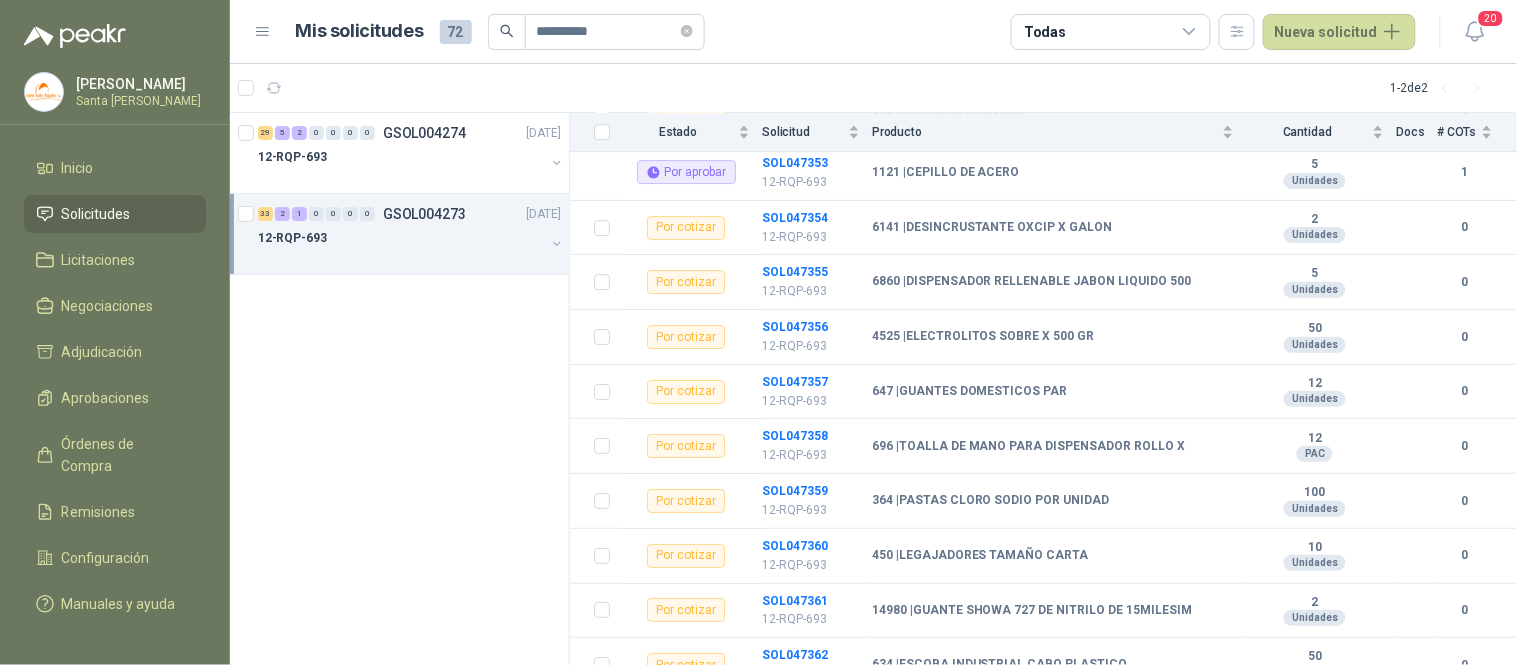 scroll, scrollTop: 1722, scrollLeft: 0, axis: vertical 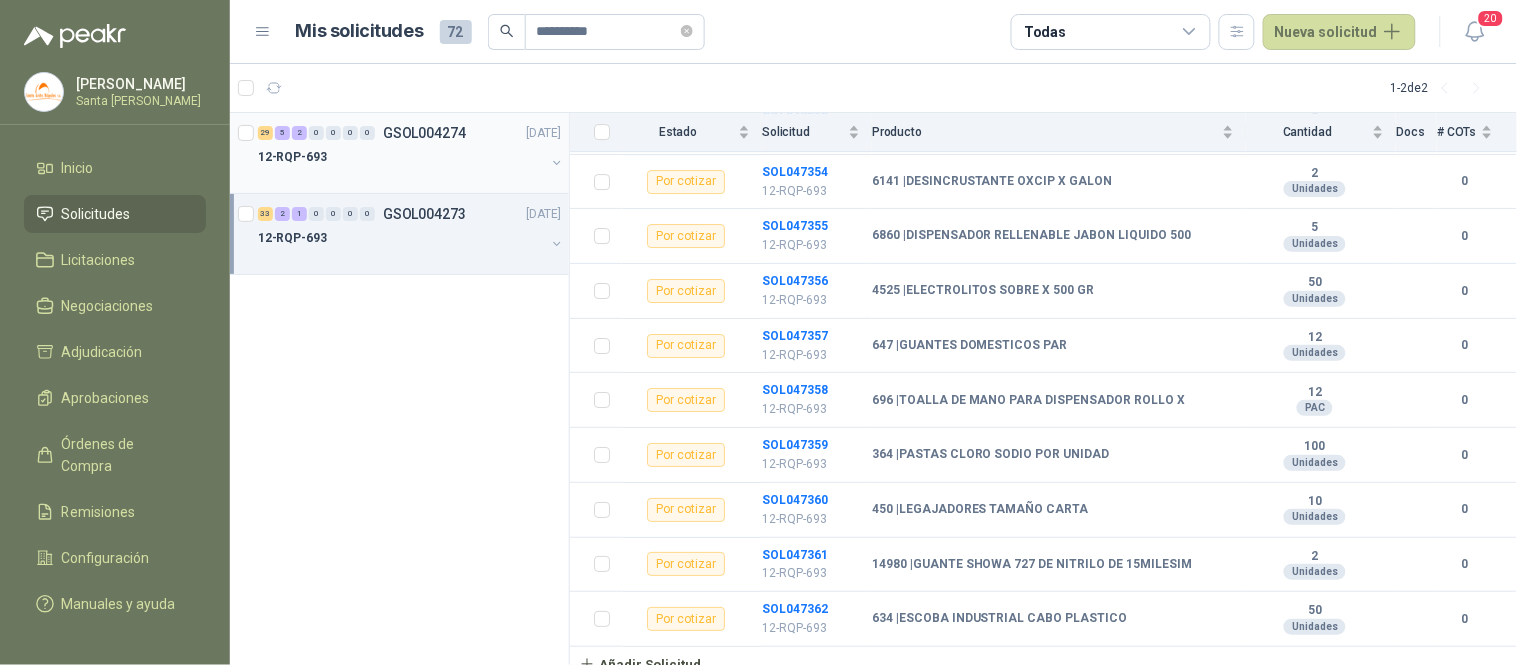 click on "12-RQP-693" at bounding box center [401, 157] 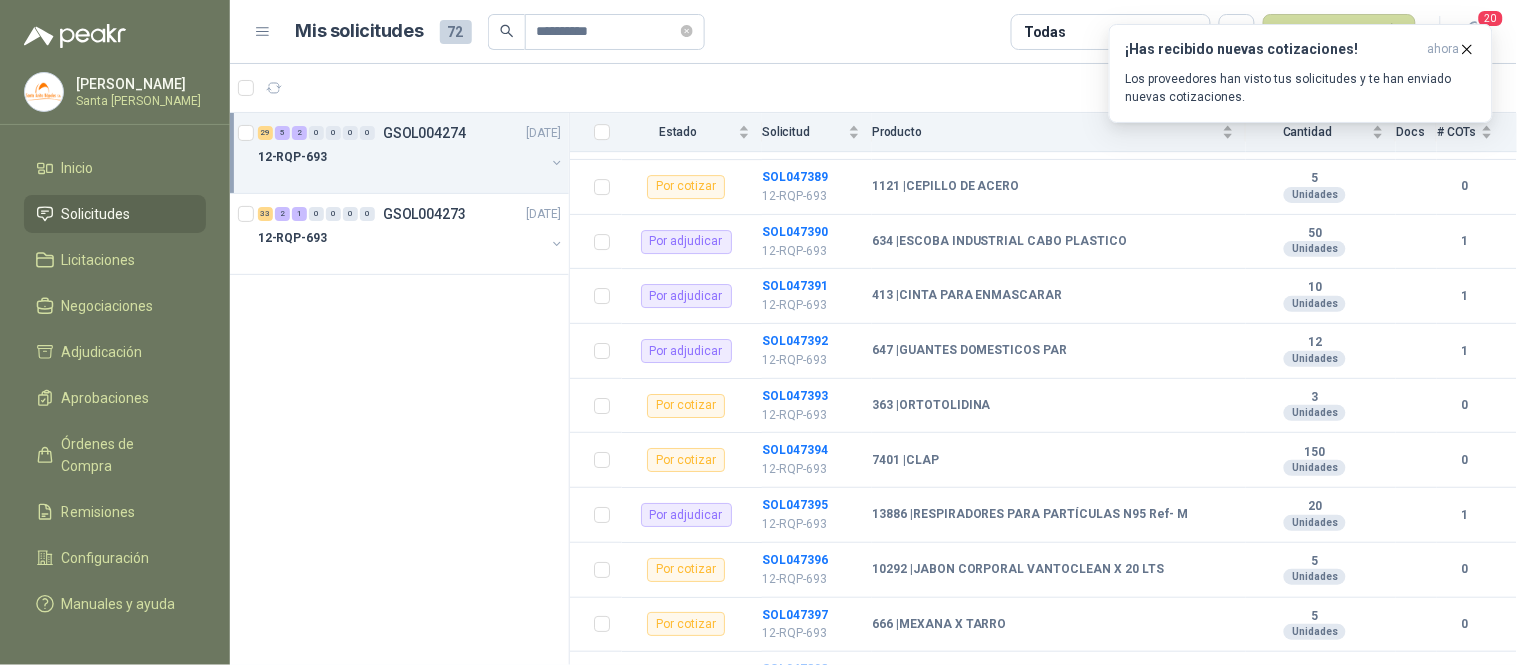 scroll, scrollTop: 1722, scrollLeft: 0, axis: vertical 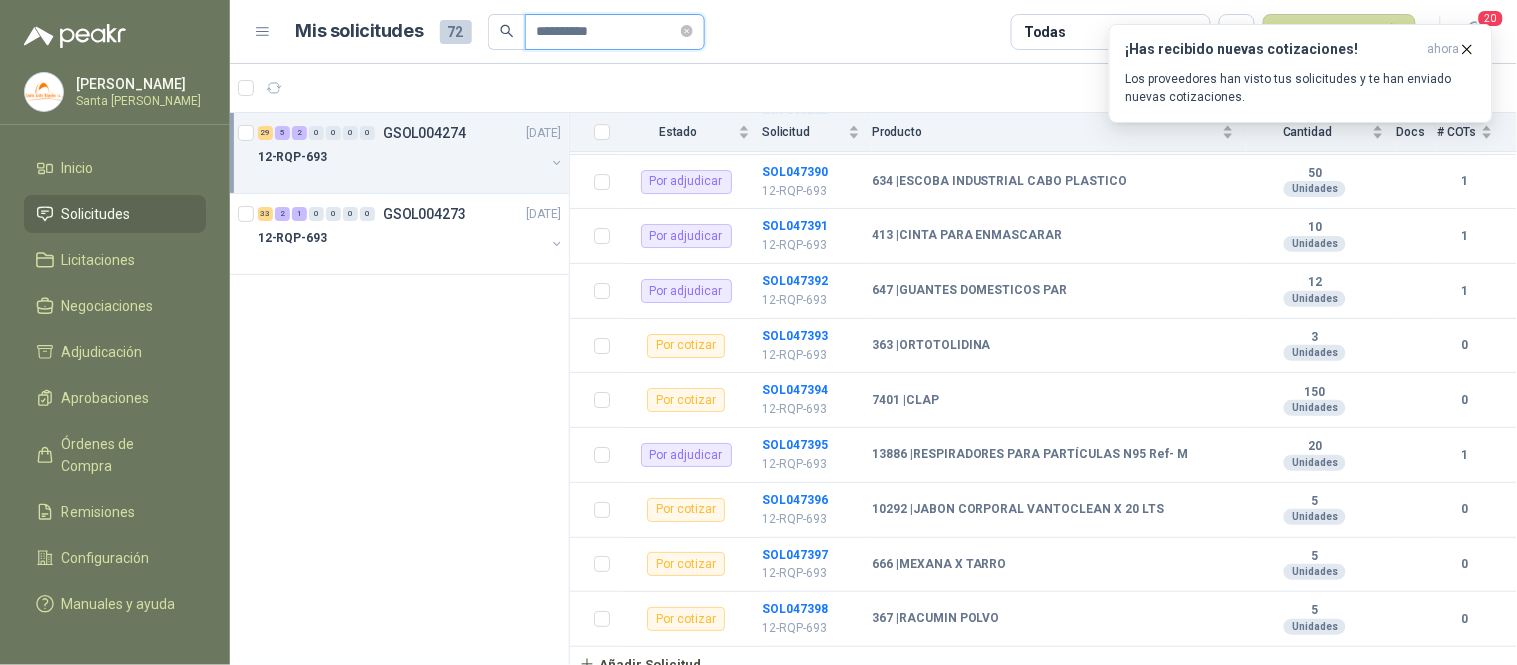 drag, startPoint x: 630, startPoint y: 33, endPoint x: 395, endPoint y: 35, distance: 235.00851 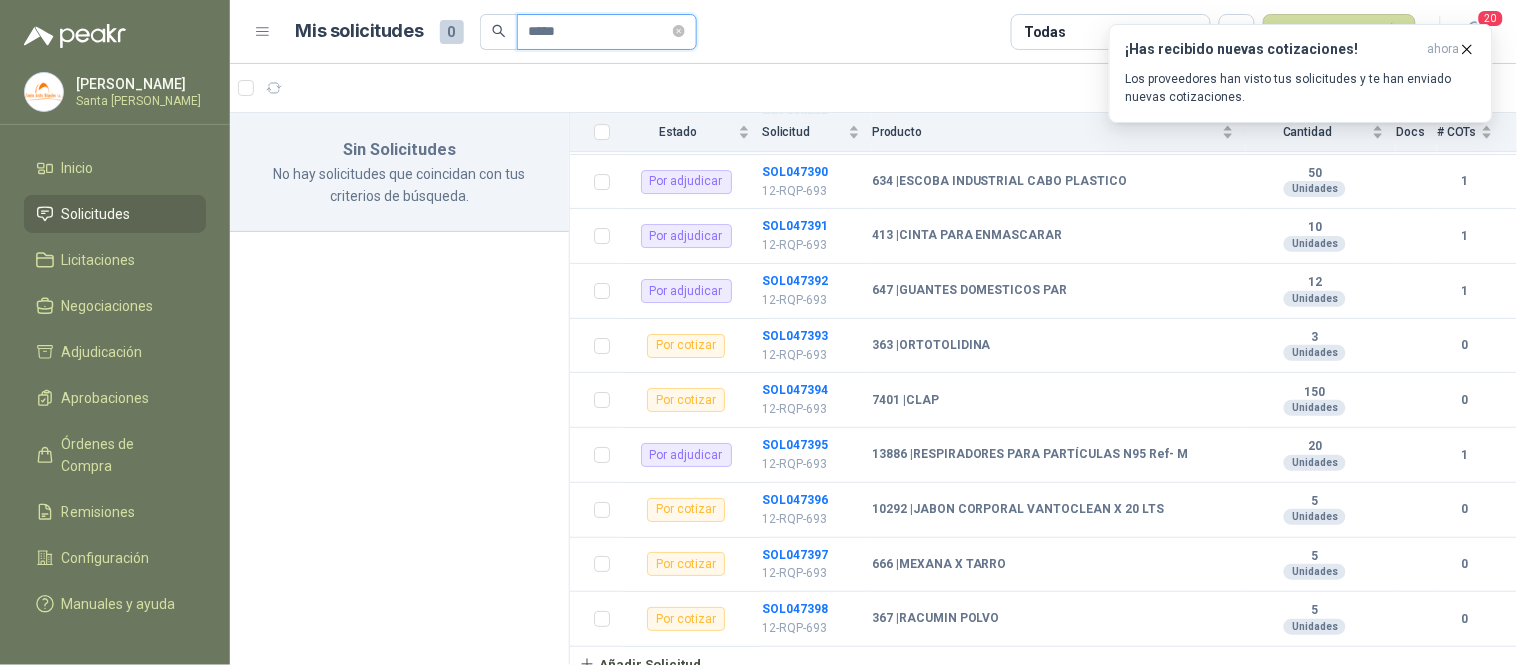 click on "*****" at bounding box center [599, 32] 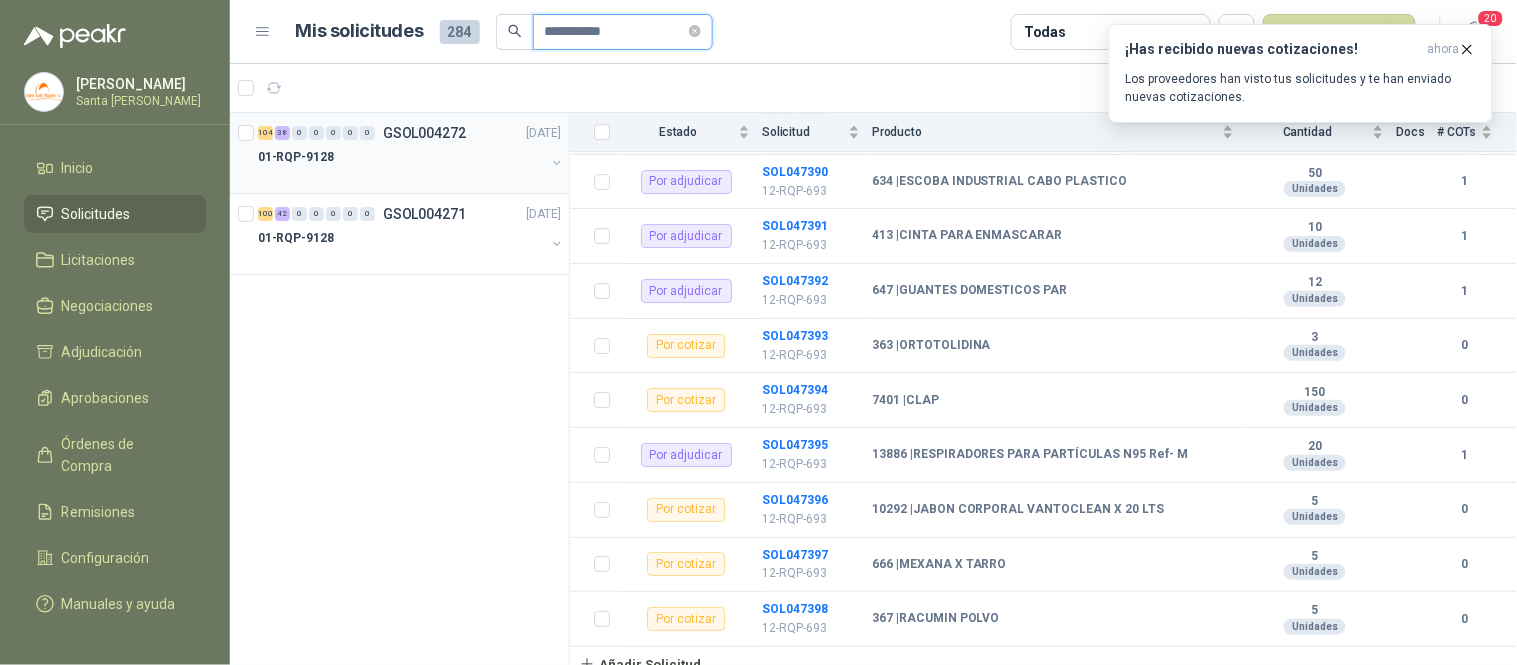 type on "**********" 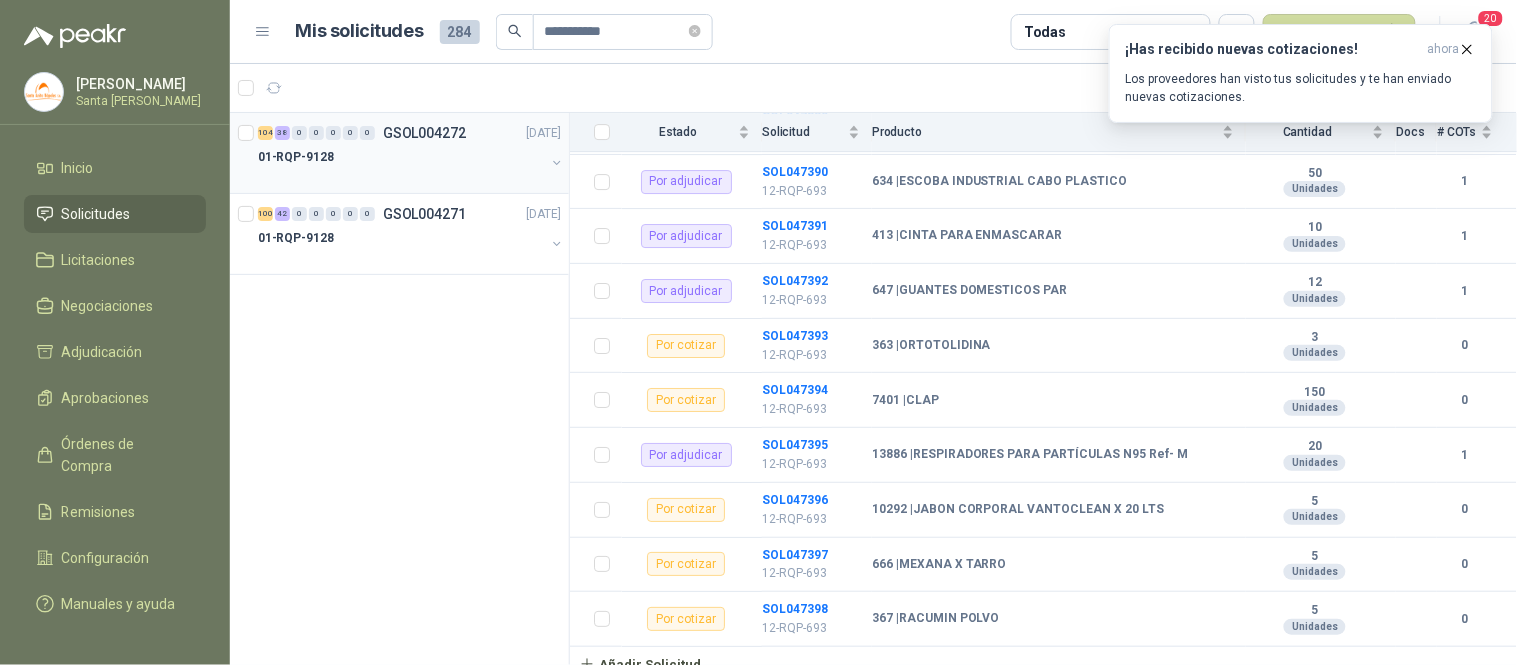 click at bounding box center (401, 177) 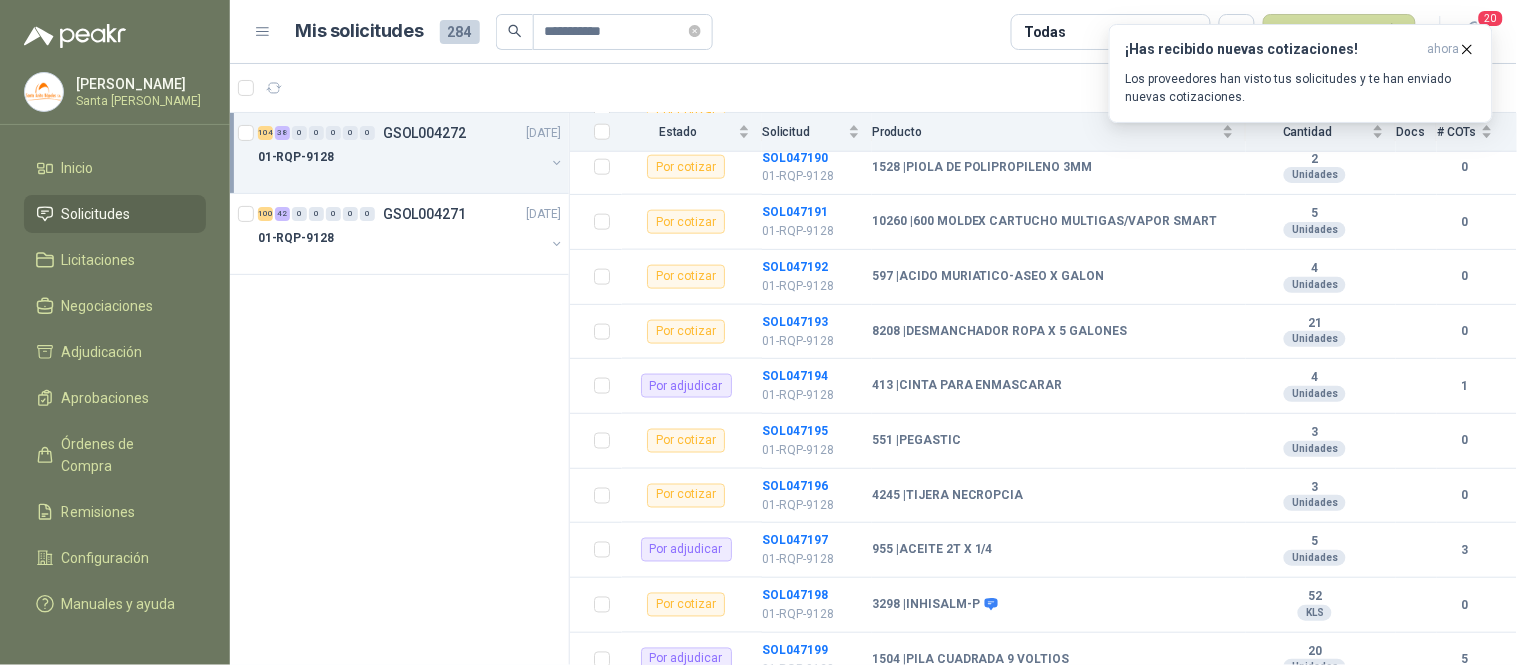 scroll, scrollTop: 650, scrollLeft: 0, axis: vertical 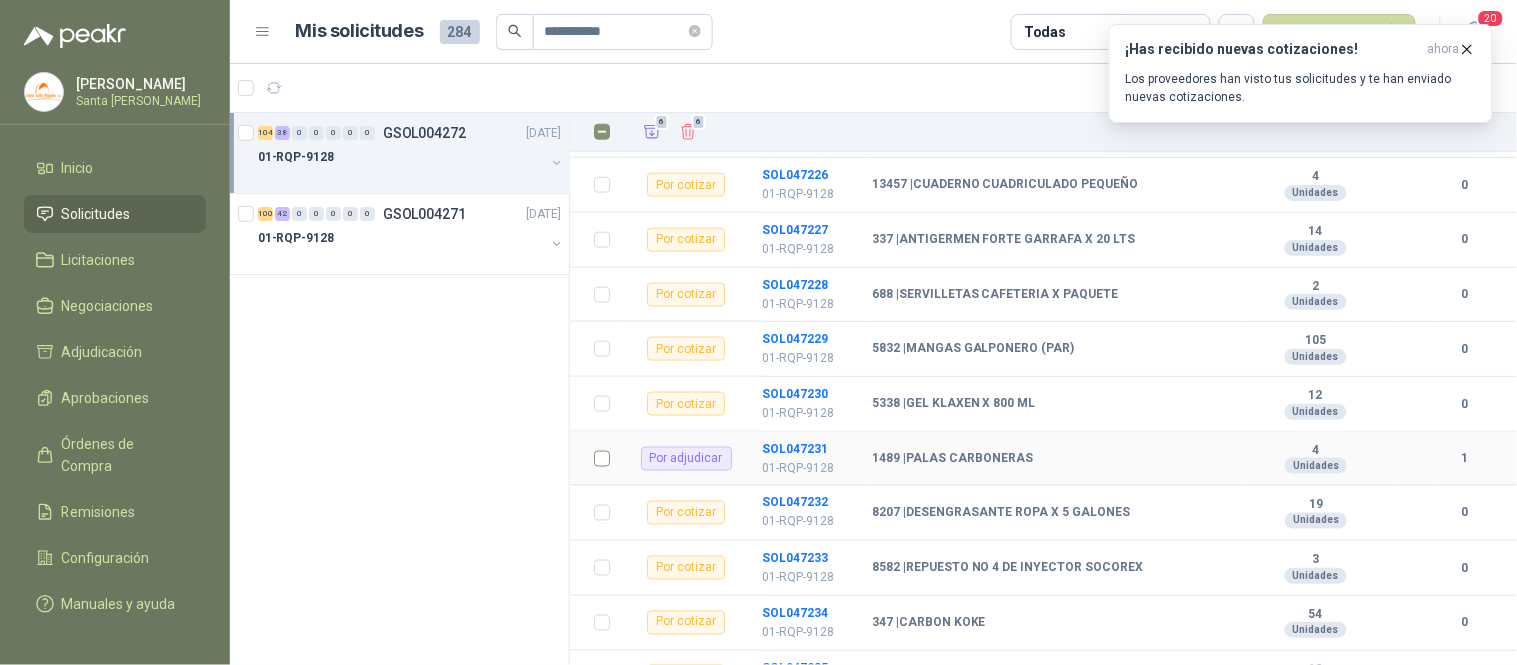 click at bounding box center [602, 459] 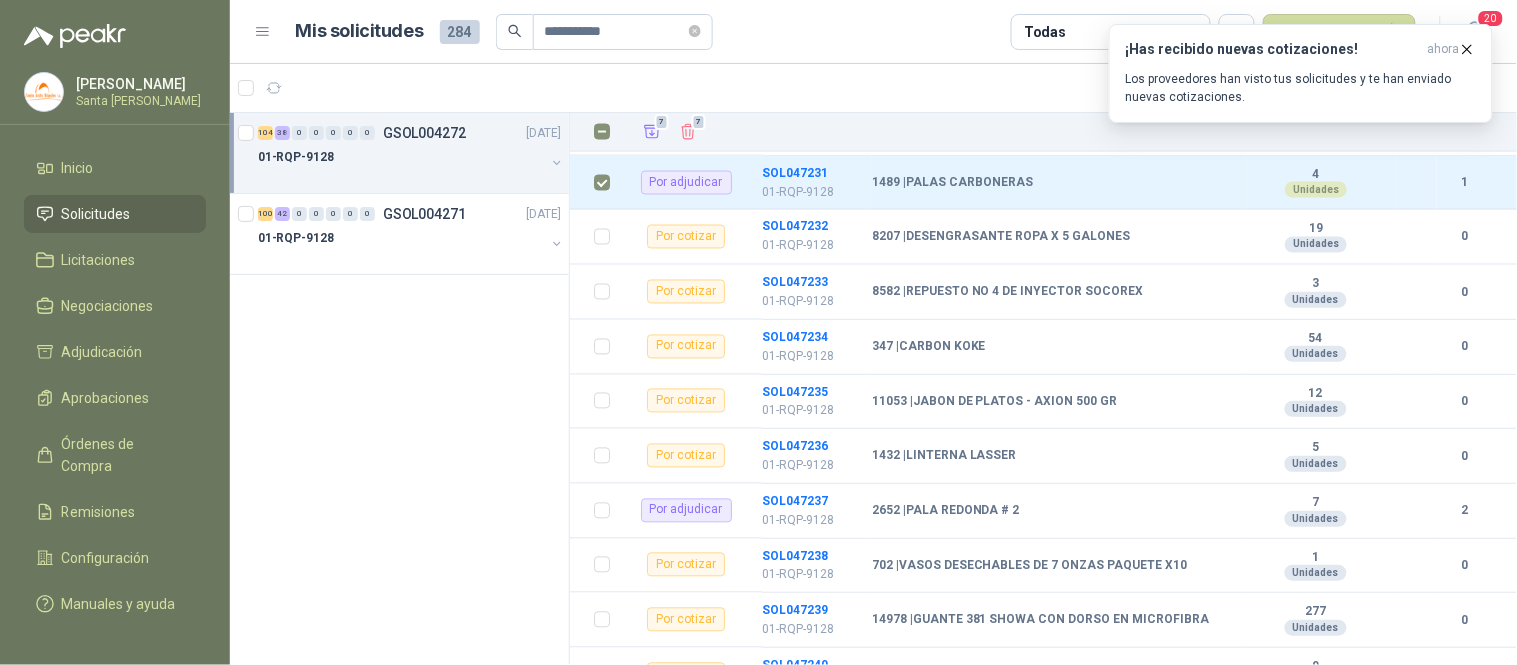scroll, scrollTop: 2845, scrollLeft: 0, axis: vertical 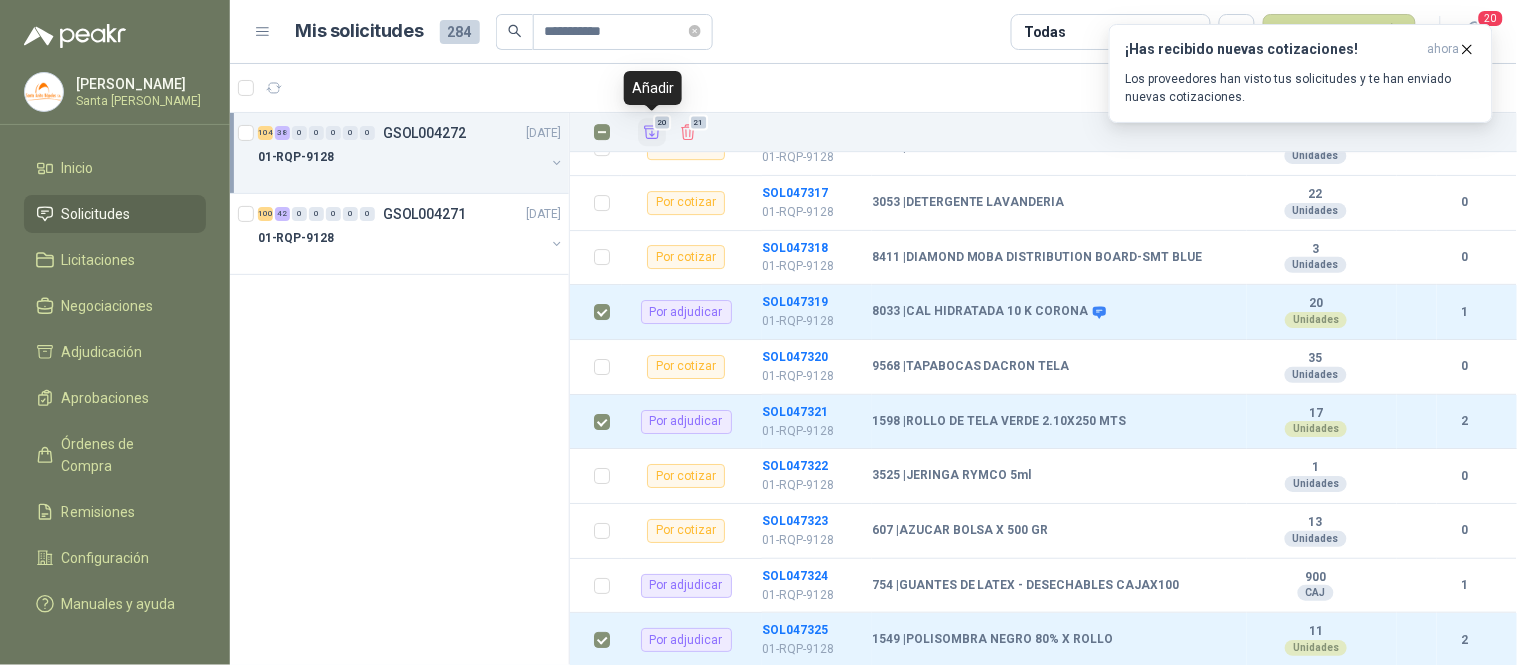 click 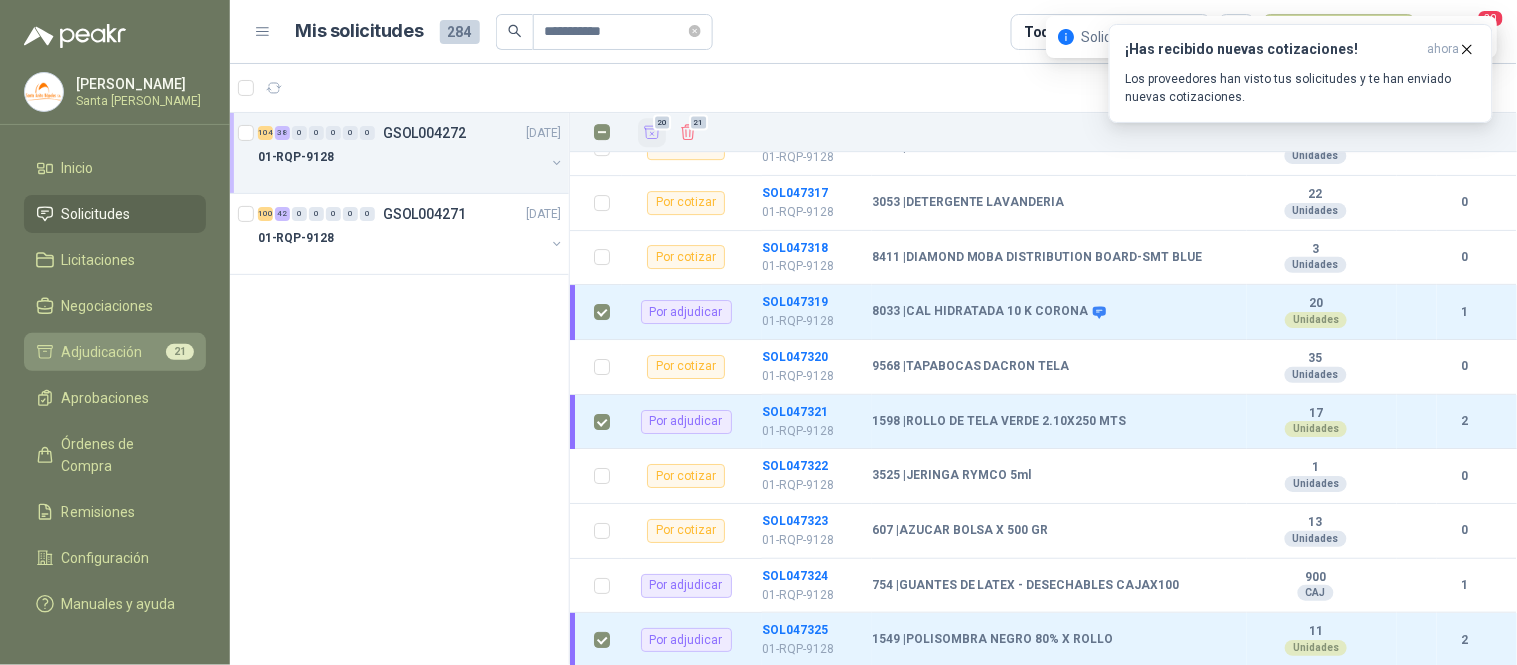 click on "Adjudicación" at bounding box center [102, 352] 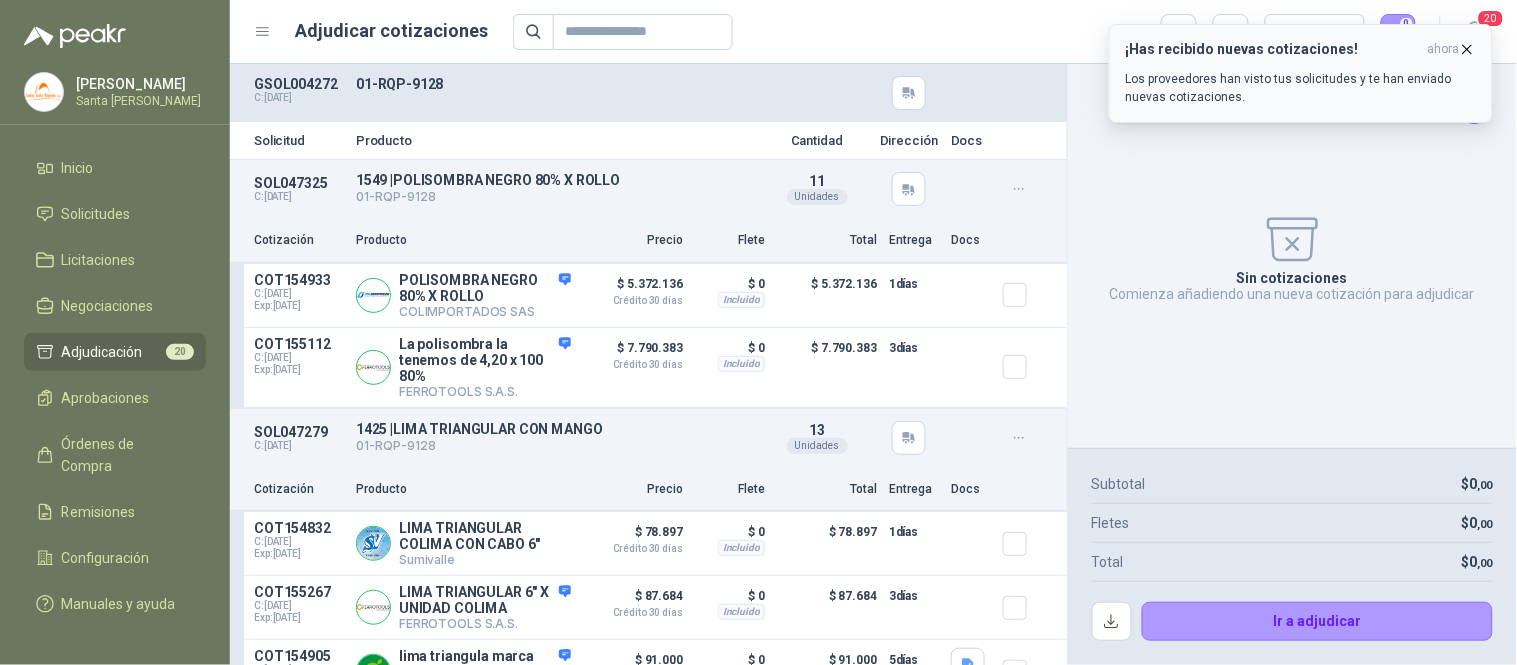click 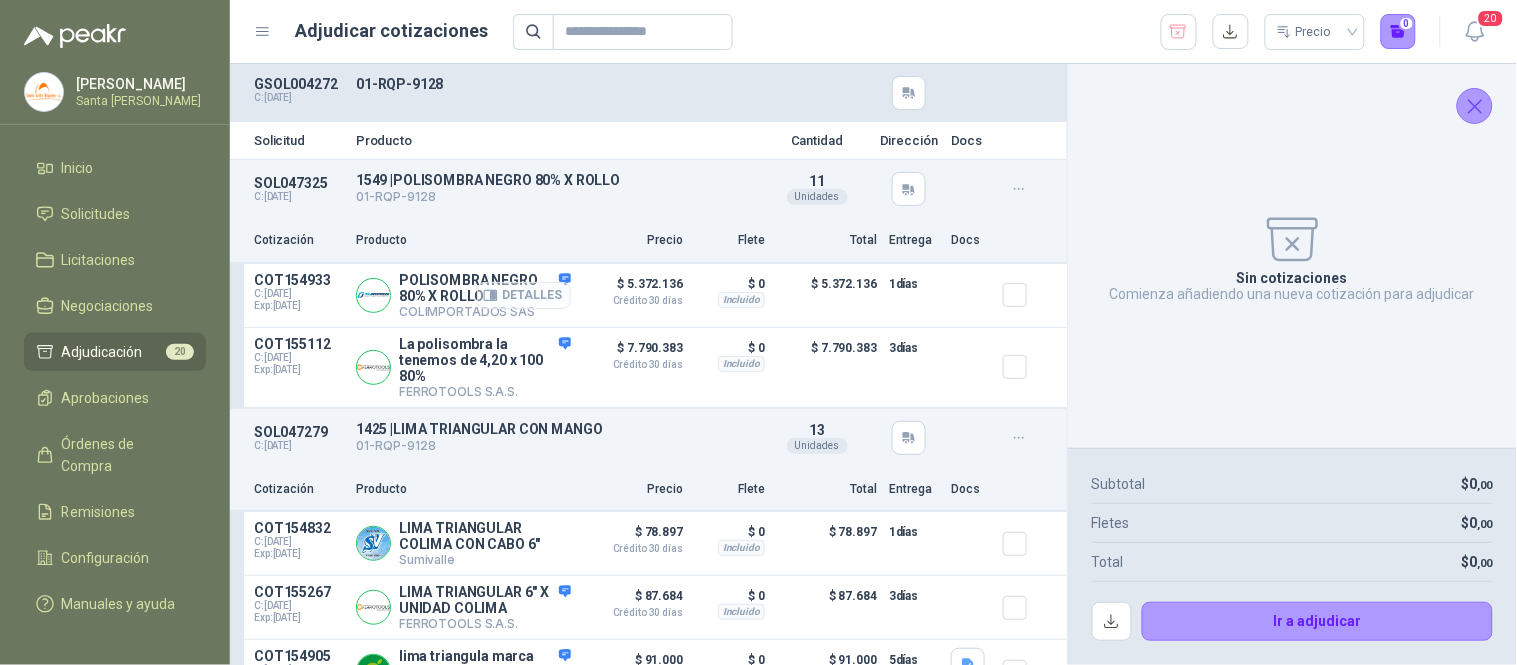 click on "Detalles" at bounding box center (524, 295) 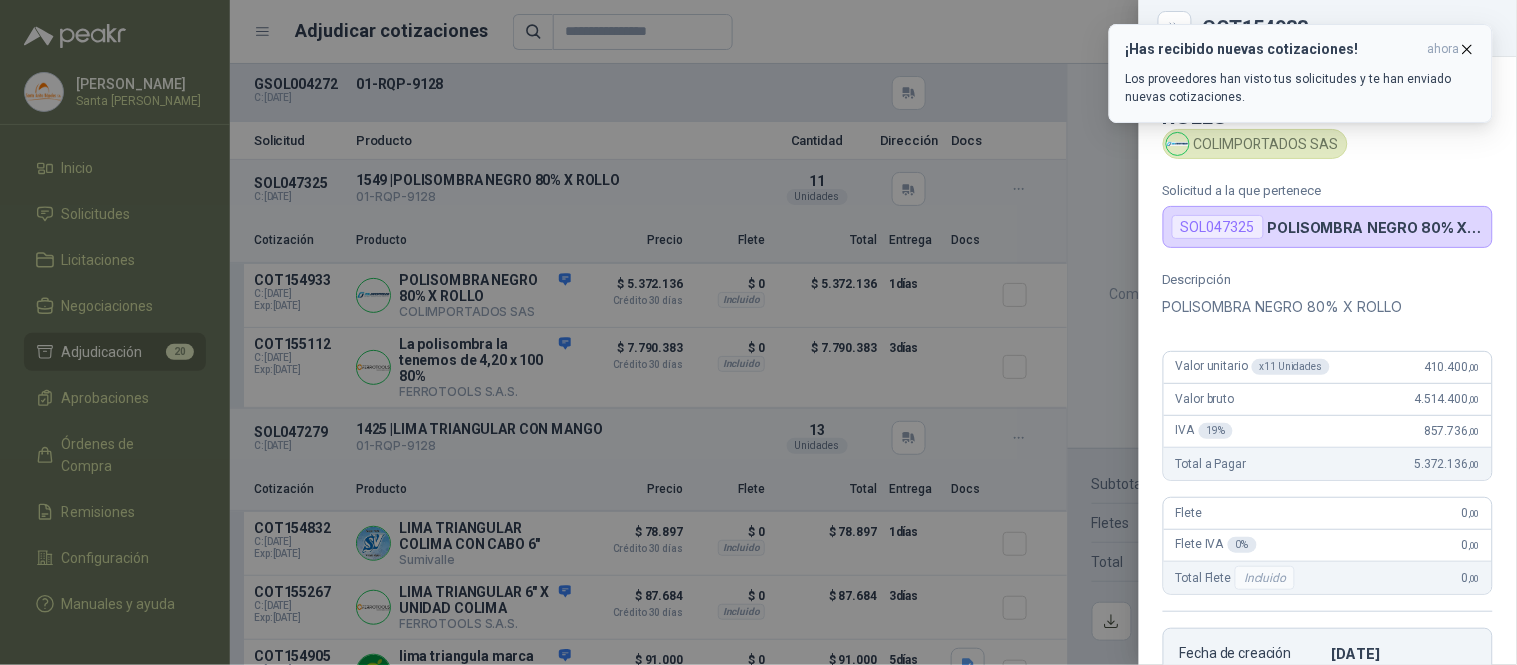 click 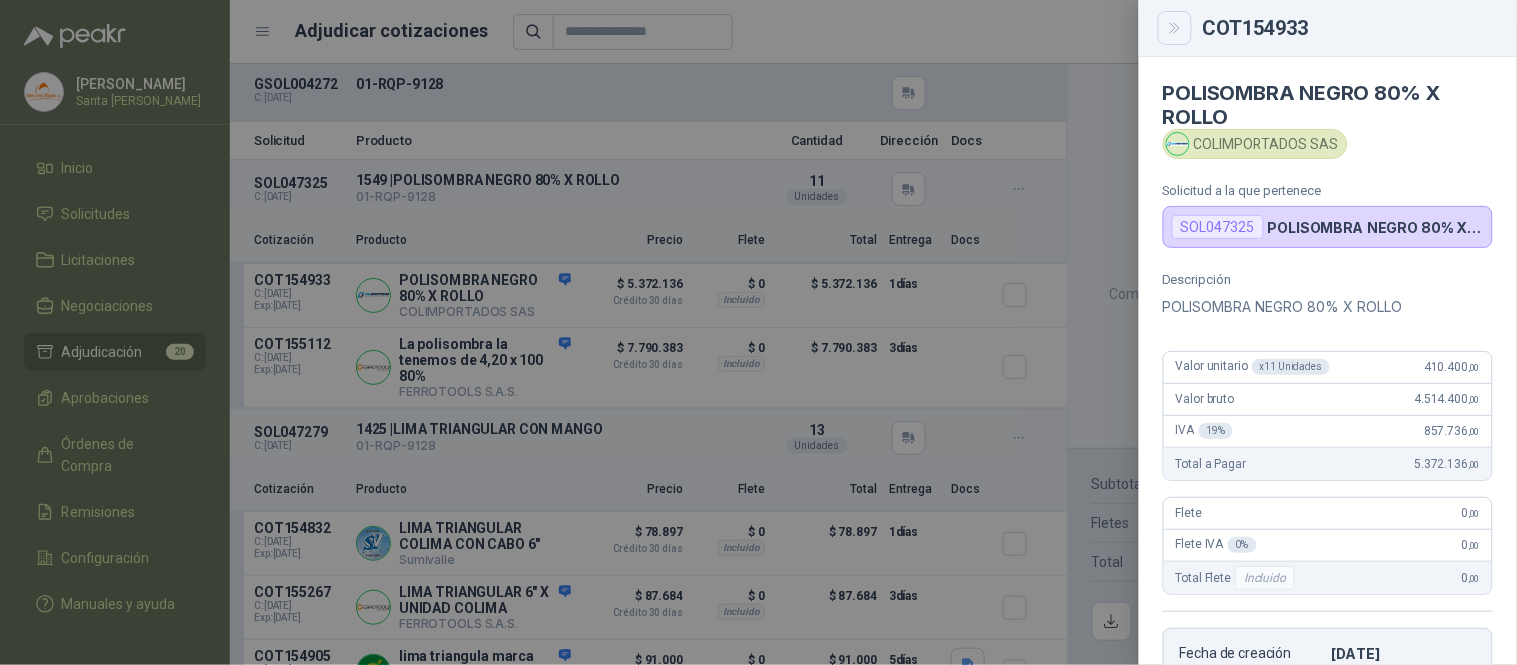 click 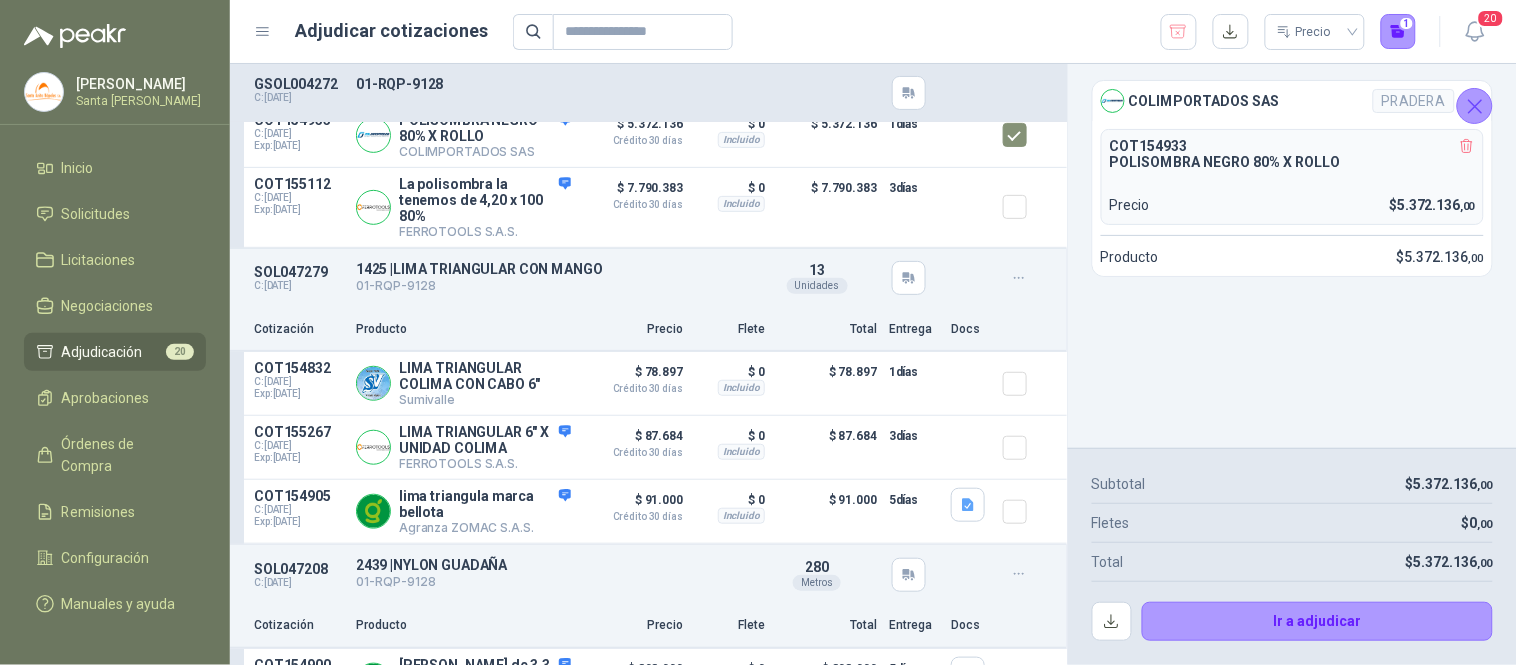 scroll, scrollTop: 235, scrollLeft: 0, axis: vertical 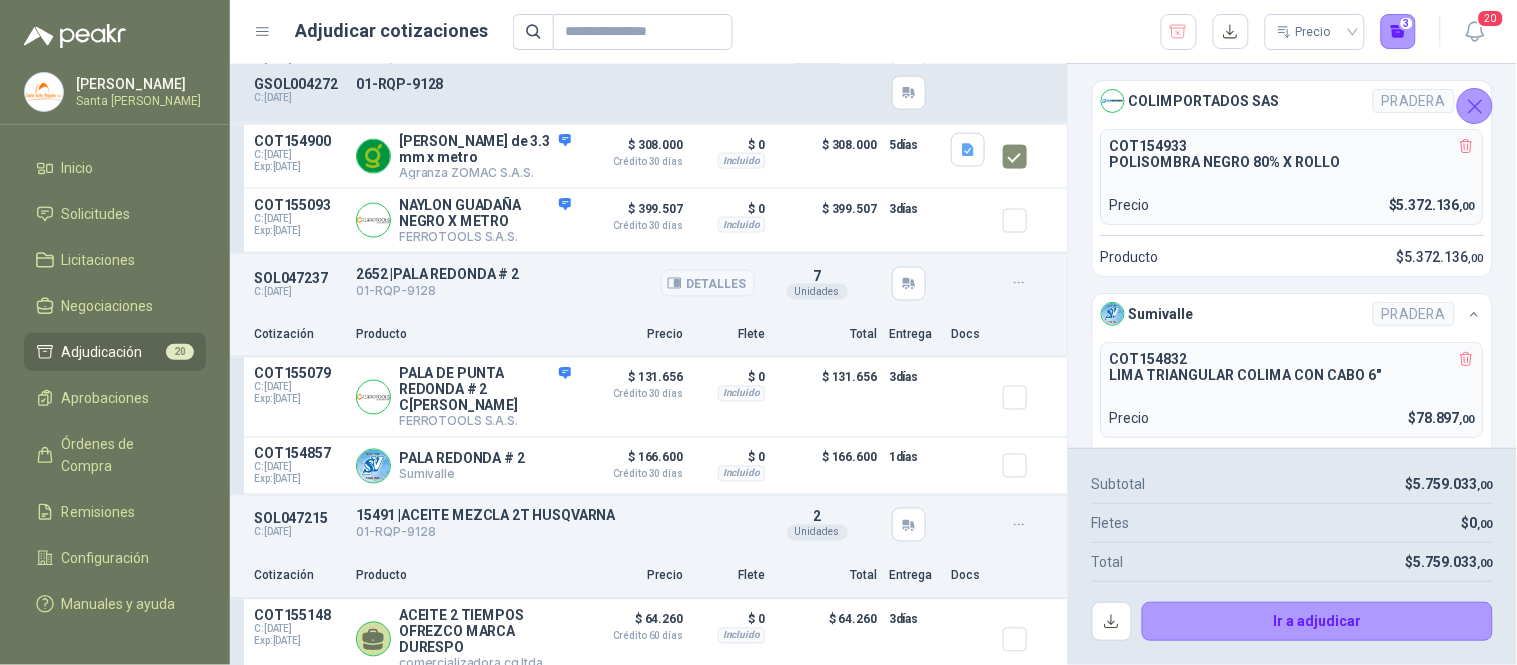 click on "Detalles" at bounding box center (708, 283) 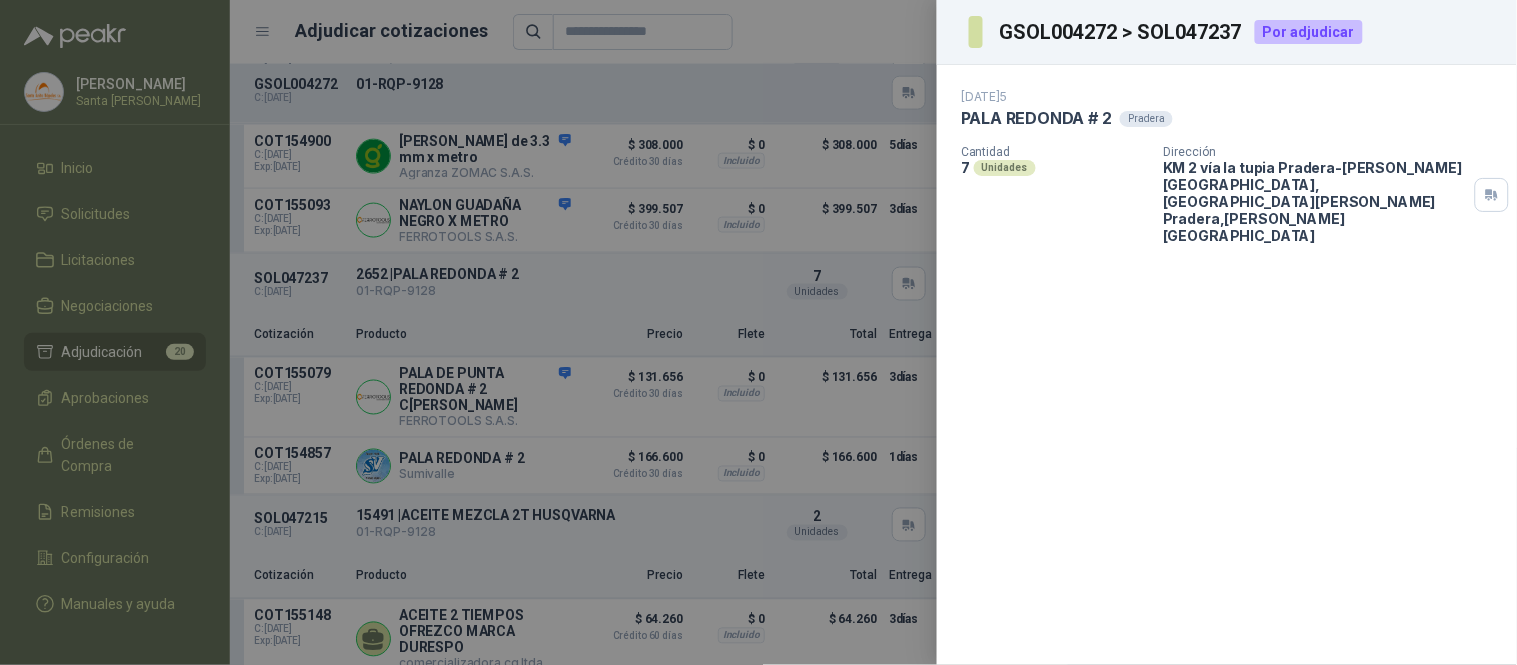 click at bounding box center (758, 332) 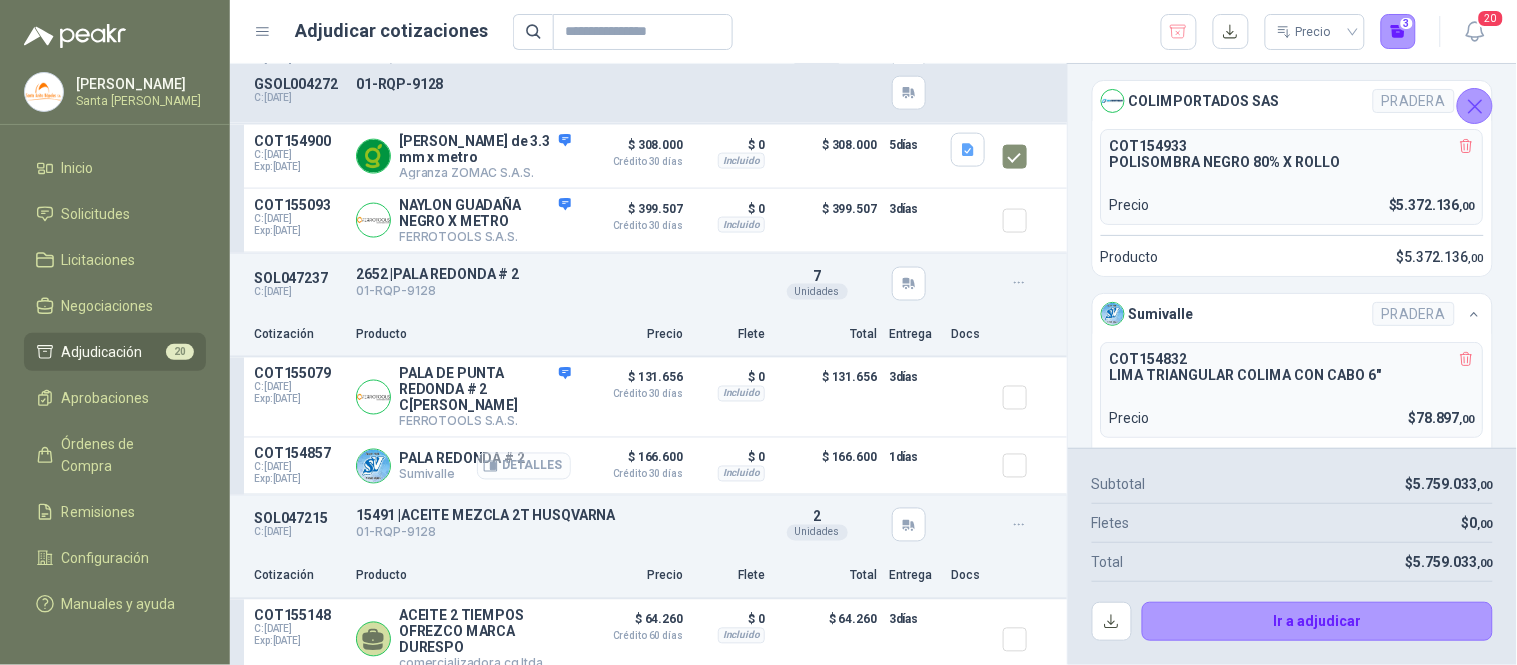 click on "Detalles" at bounding box center [524, 466] 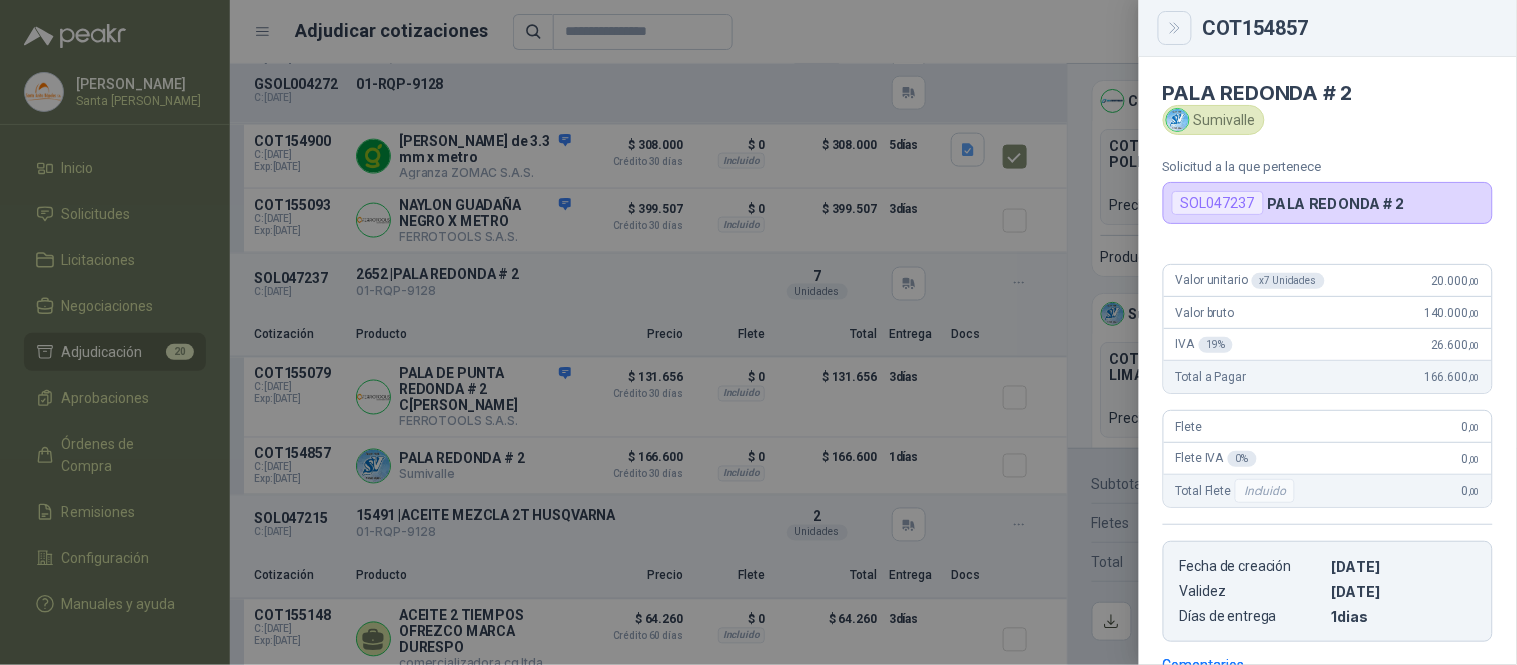 click 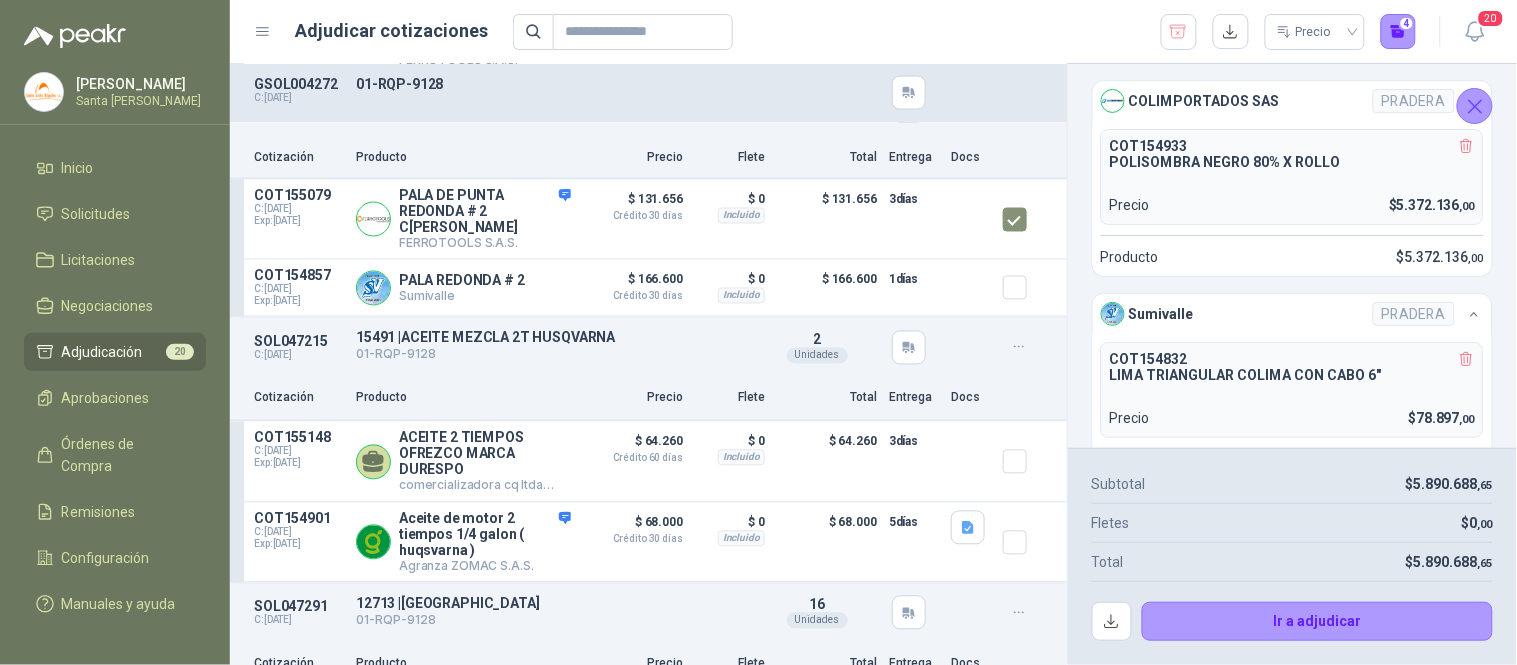 scroll, scrollTop: 917, scrollLeft: 0, axis: vertical 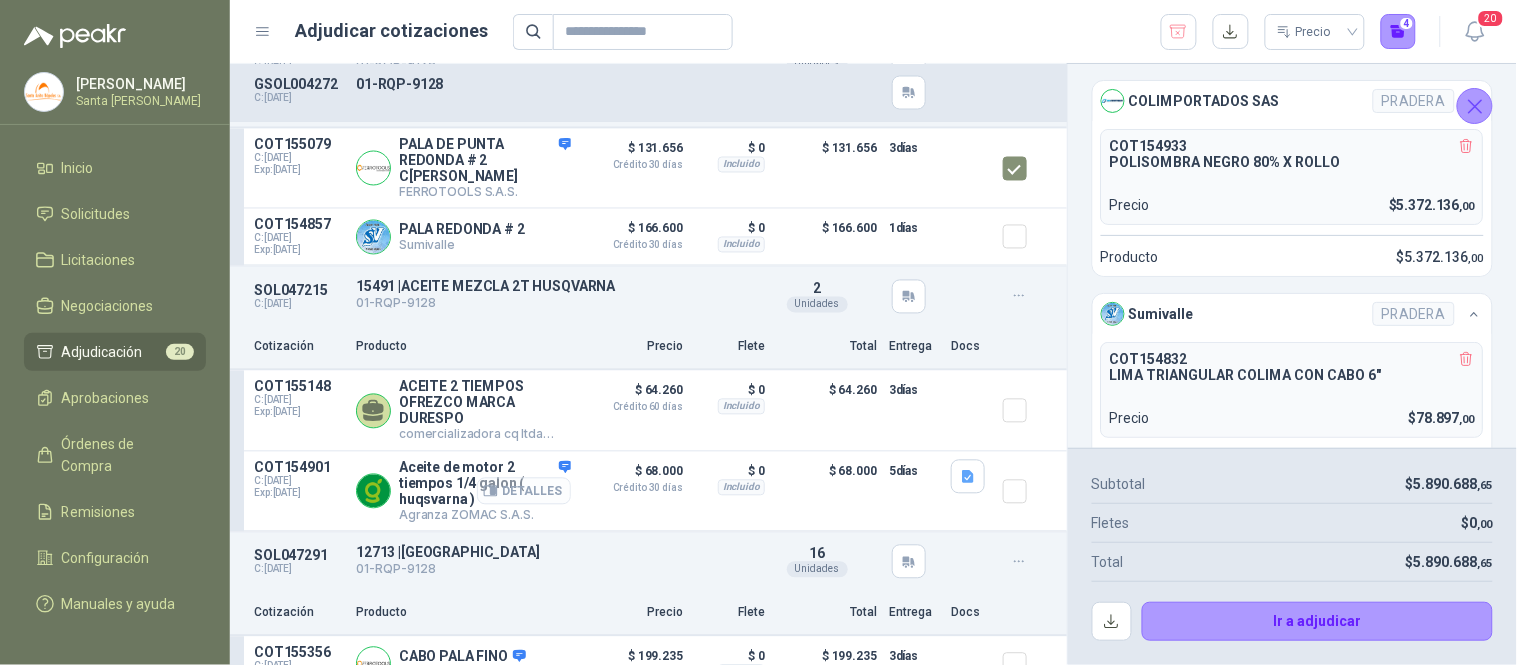 click on "Detalles" at bounding box center [524, 491] 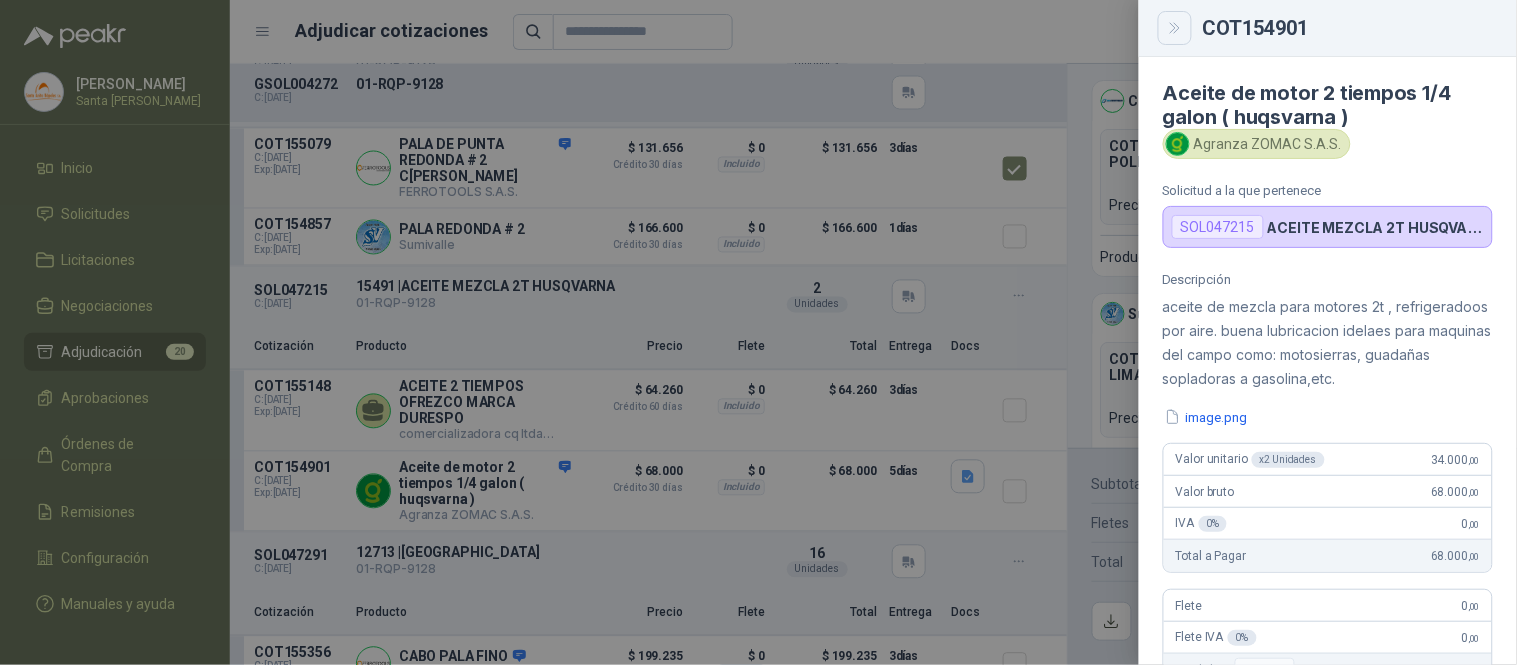 click 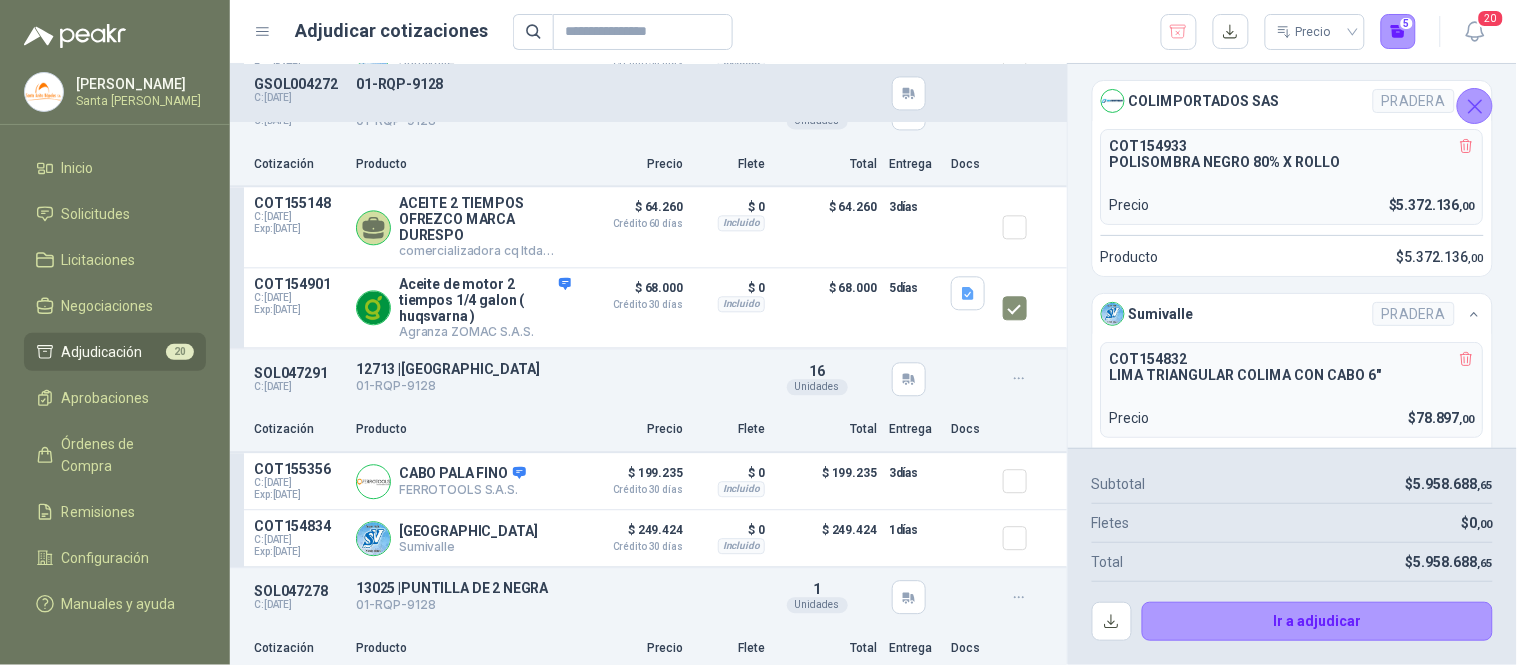 scroll, scrollTop: 1188, scrollLeft: 0, axis: vertical 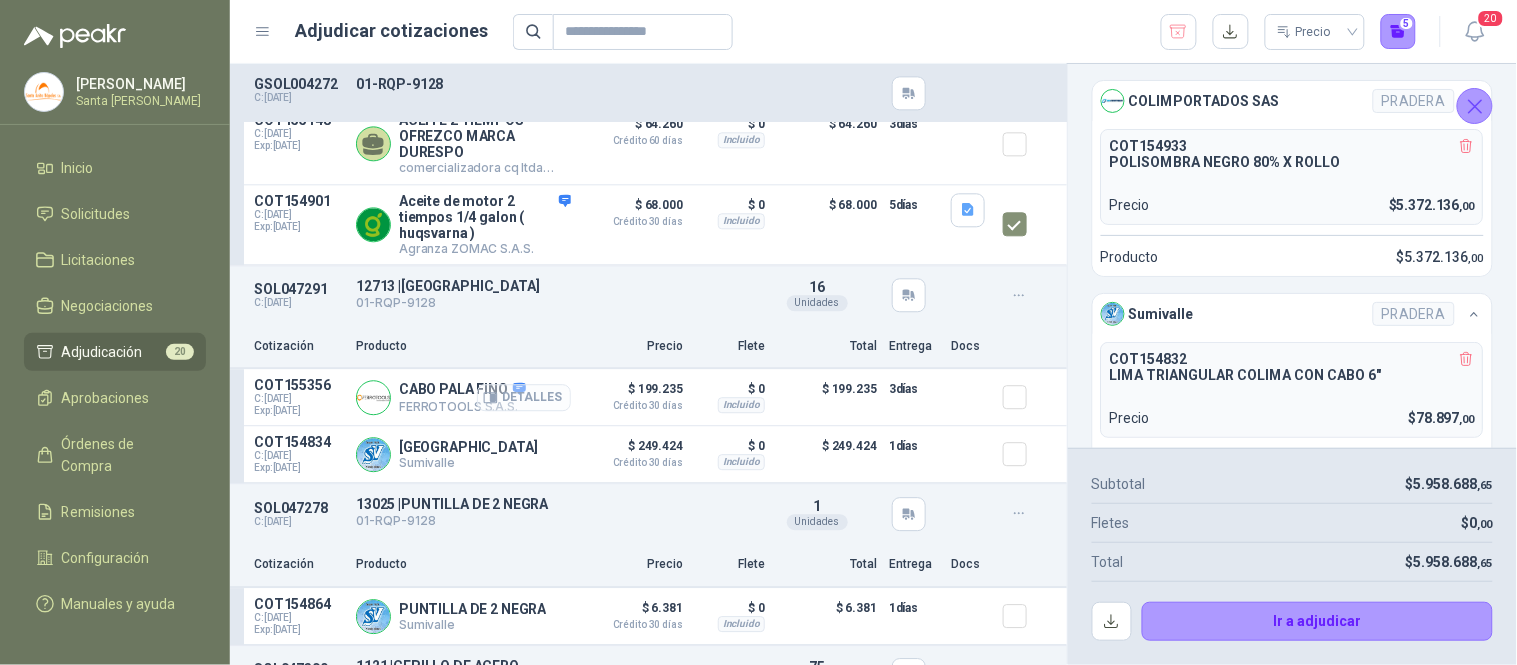 click on "Detalles" at bounding box center (524, 397) 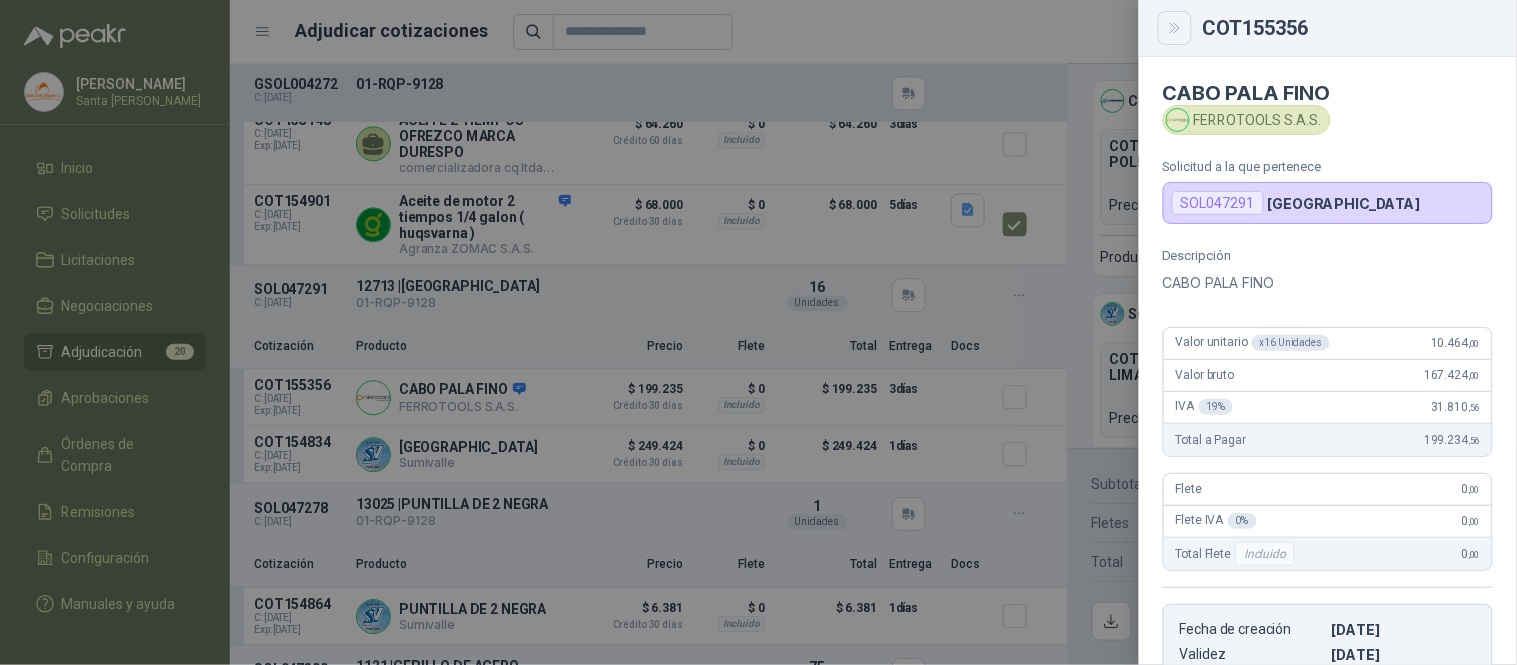 click 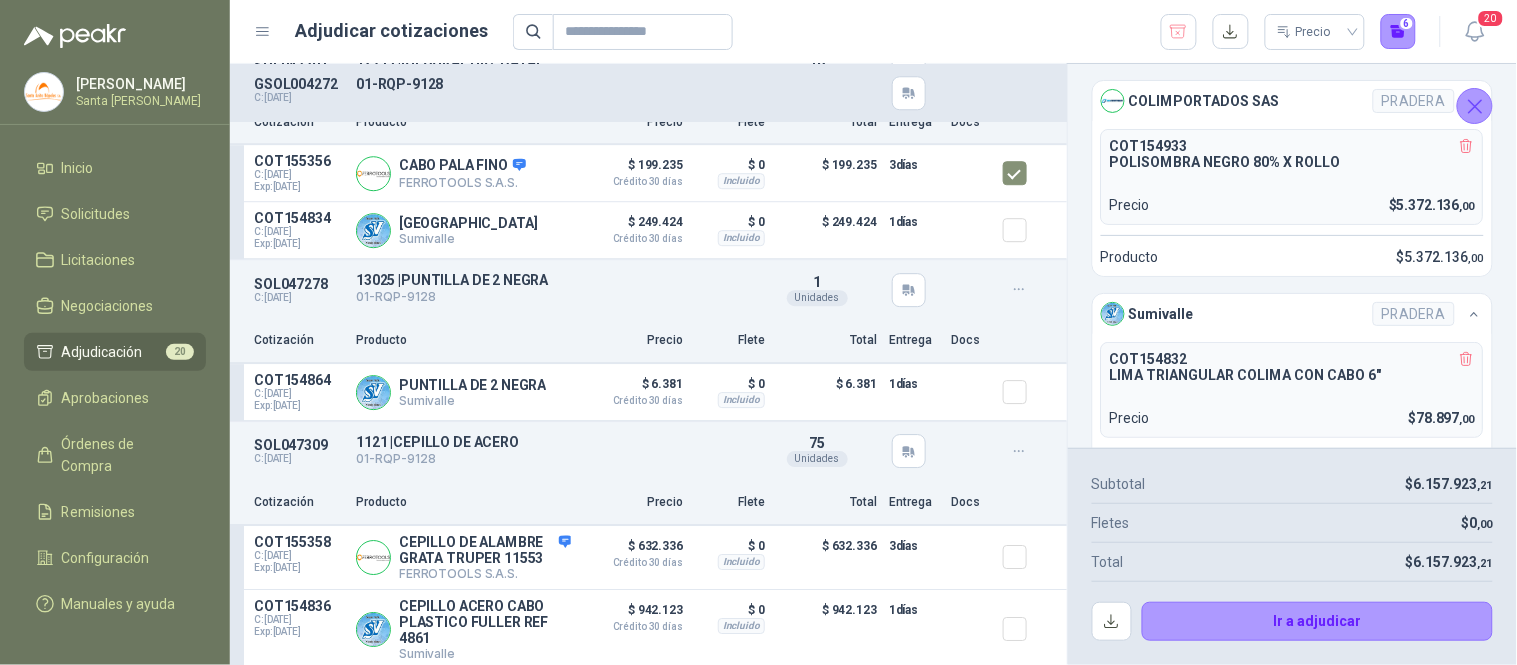 scroll, scrollTop: 1453, scrollLeft: 0, axis: vertical 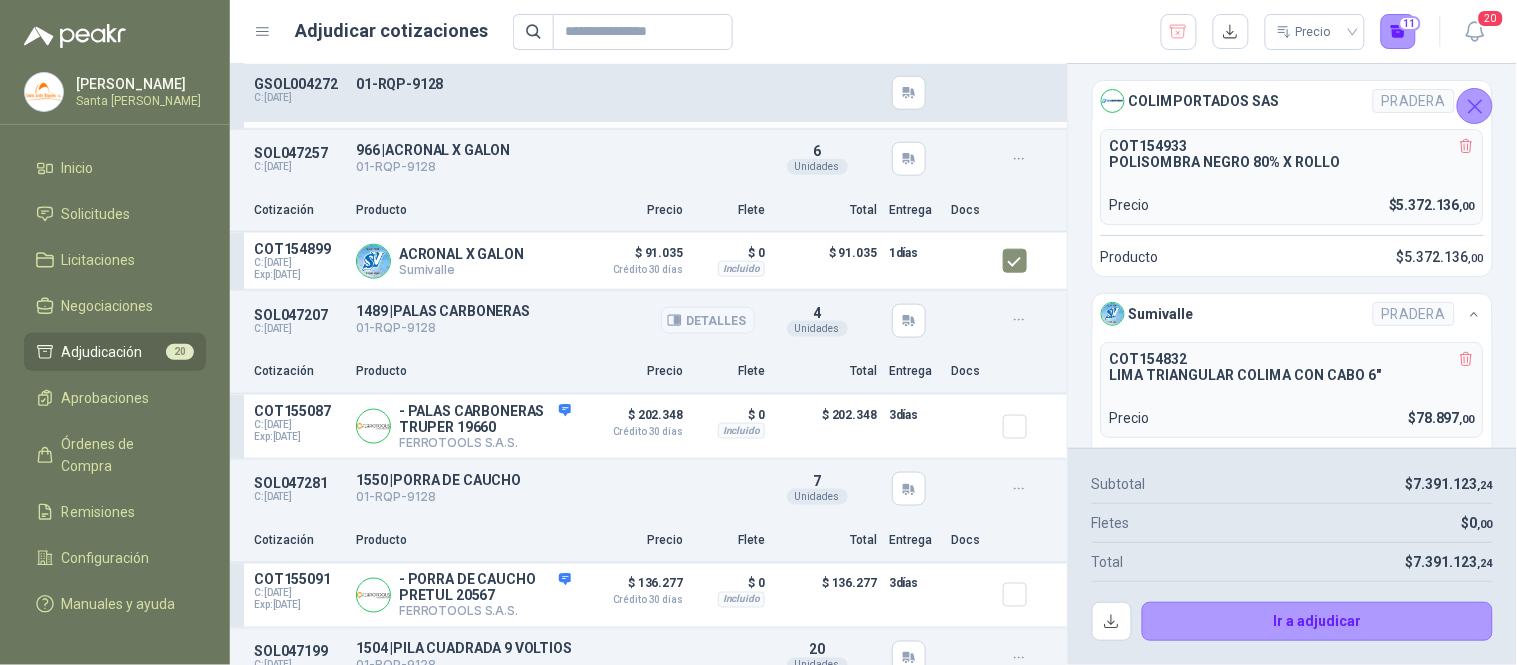 click on "Detalles" at bounding box center [708, 320] 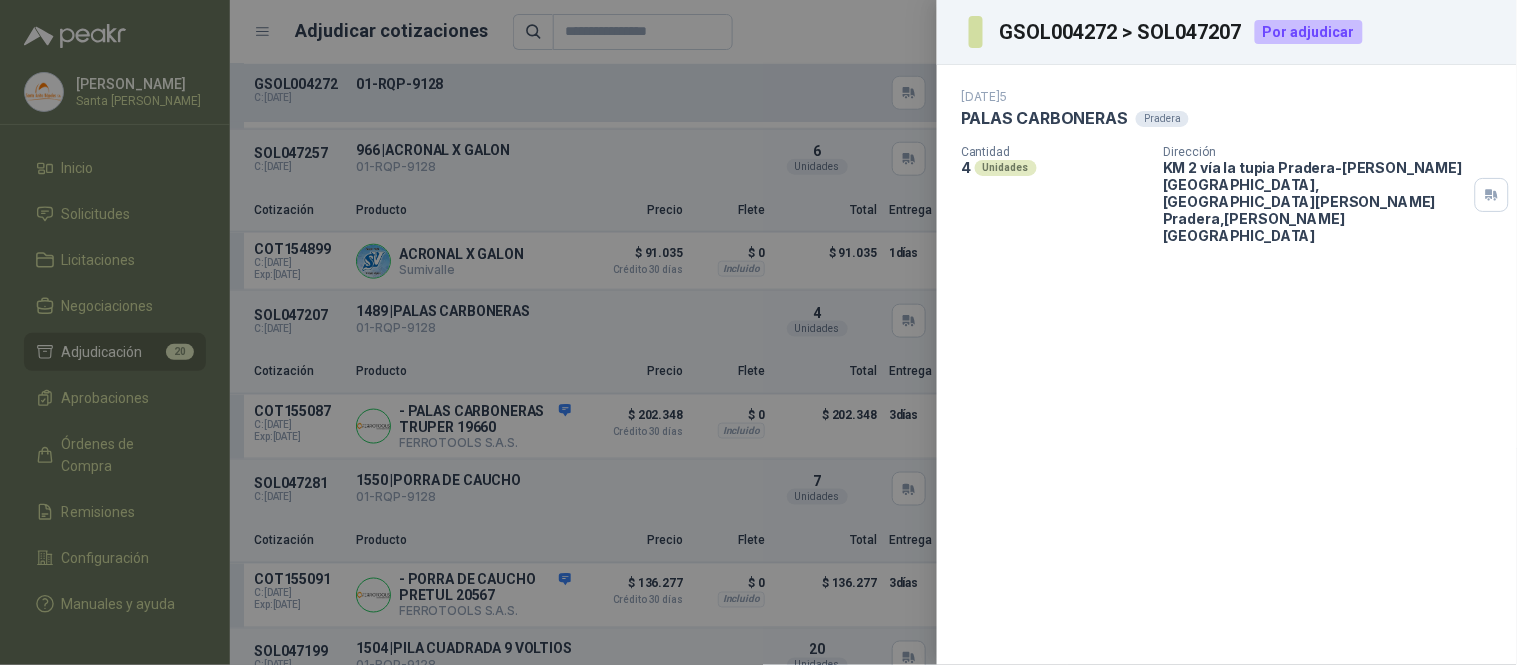 click at bounding box center [758, 332] 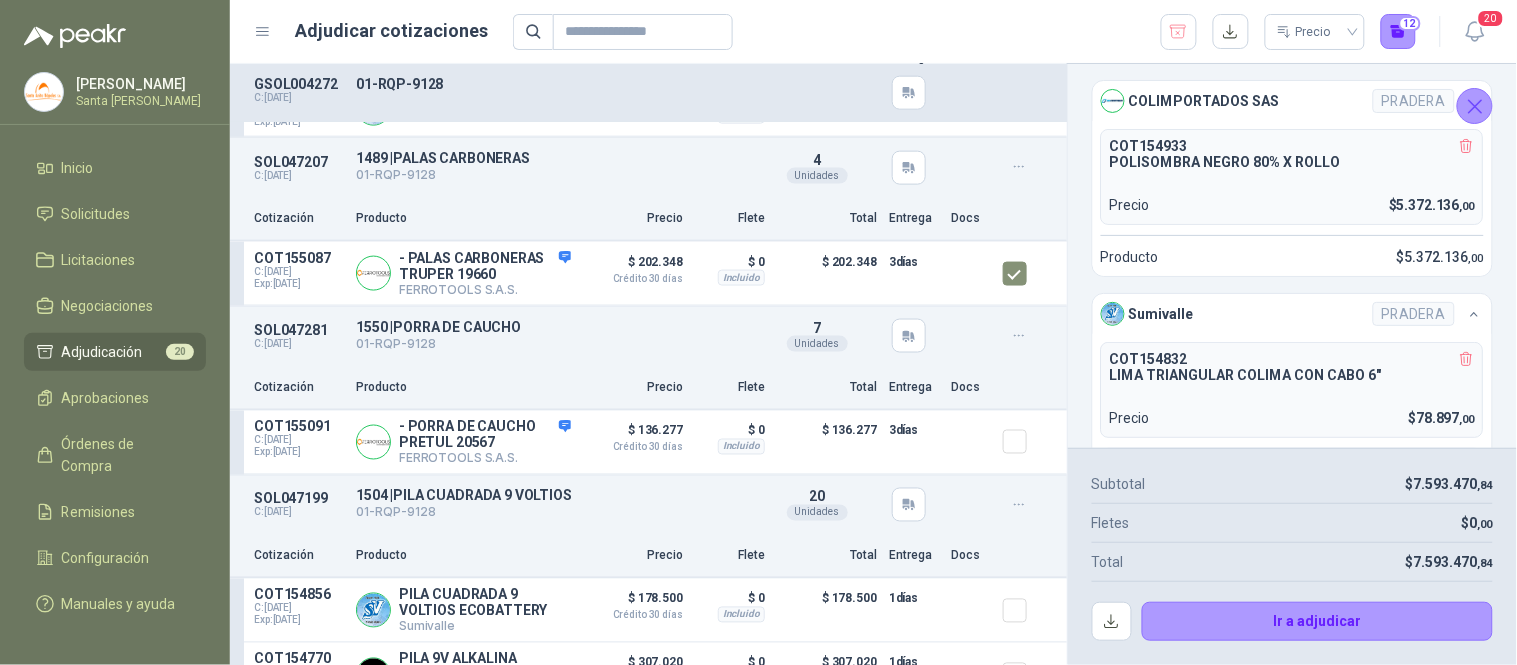 scroll, scrollTop: 2593, scrollLeft: 0, axis: vertical 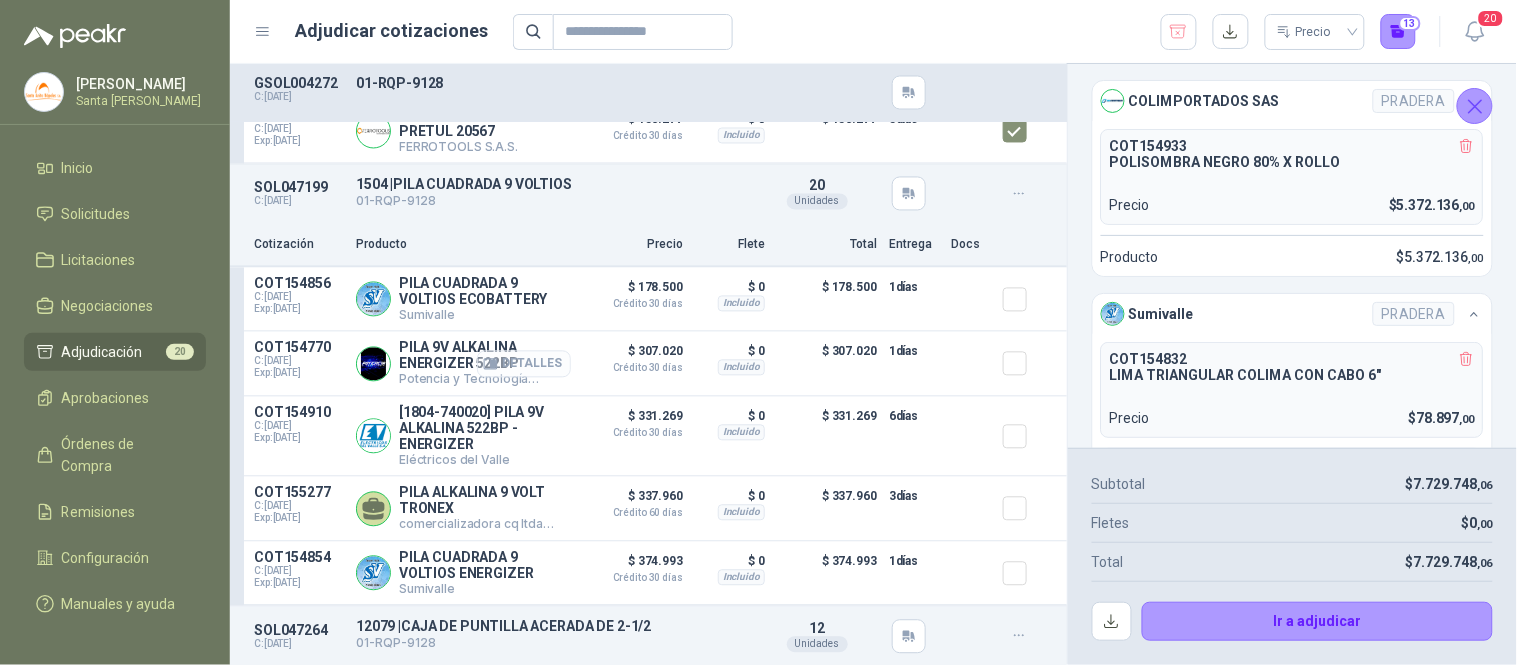 click on "Detalles" at bounding box center [524, 364] 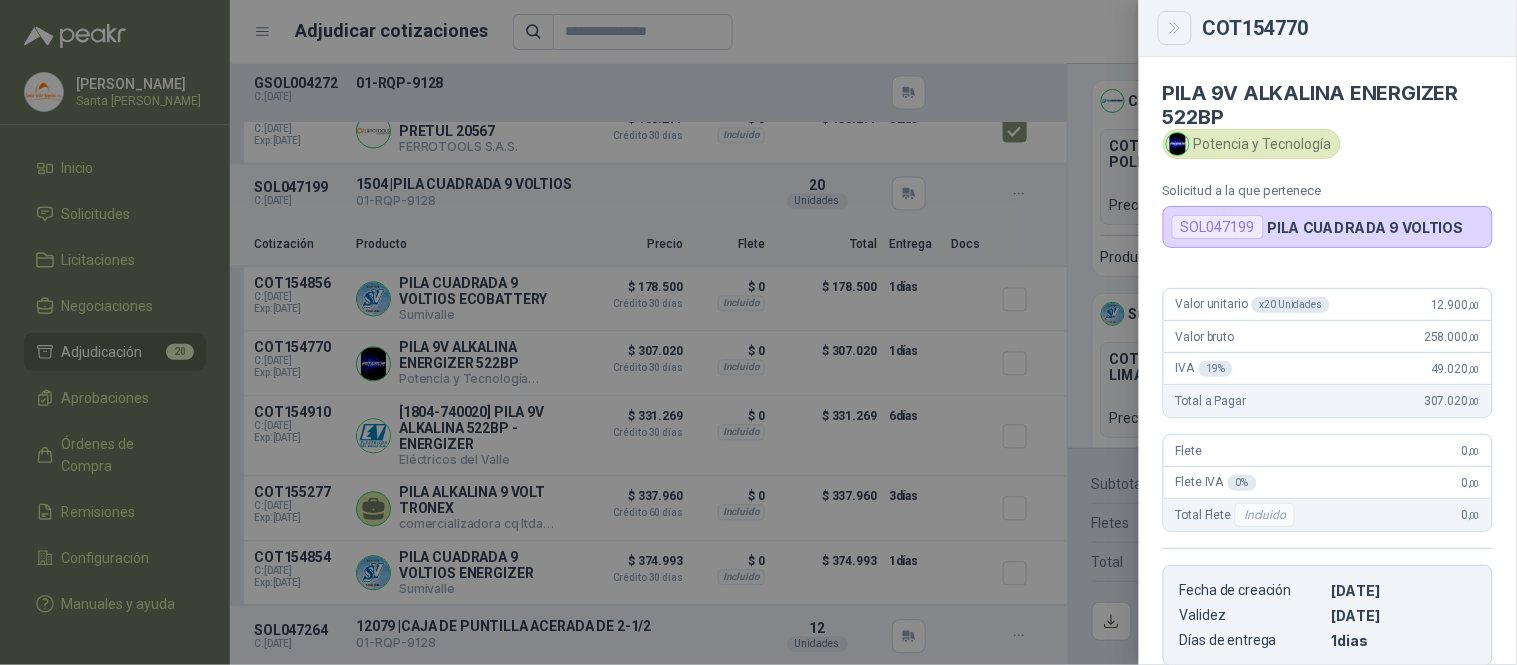 click at bounding box center (1175, 28) 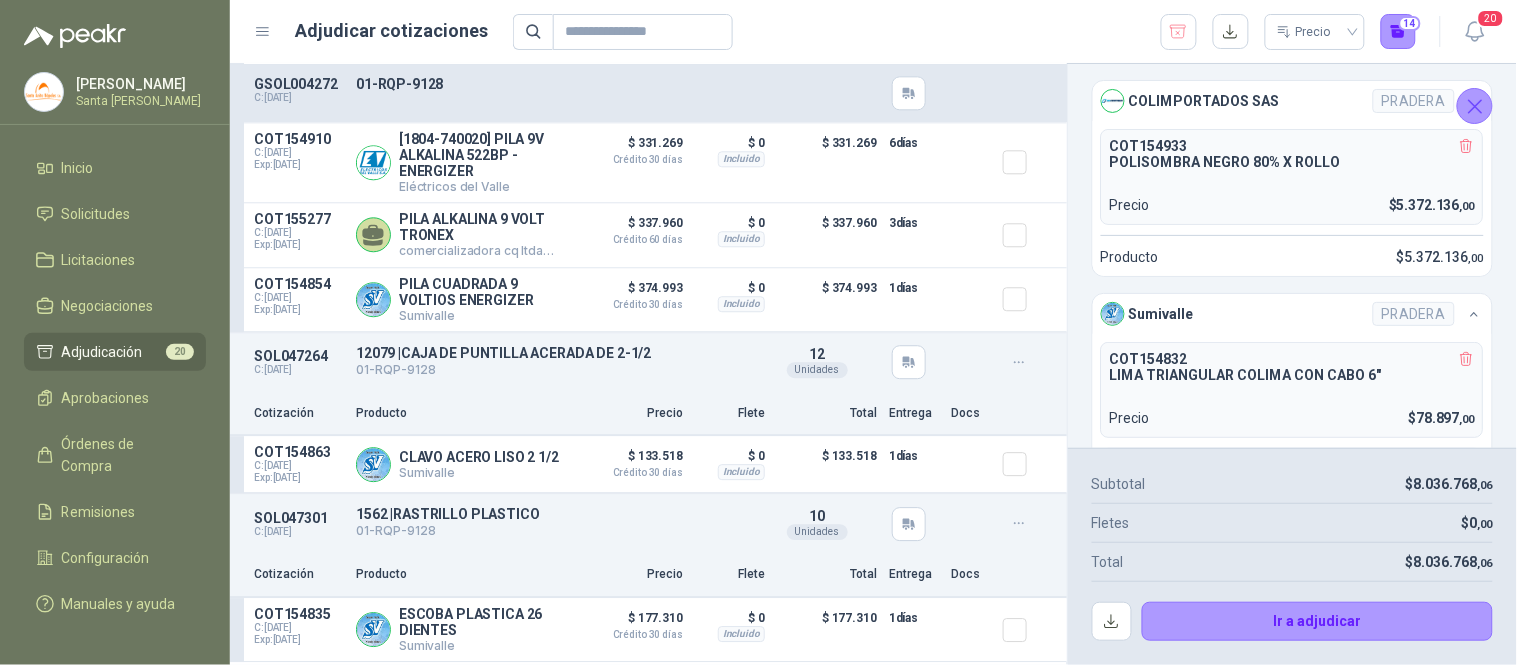 scroll, scrollTop: 3208, scrollLeft: 0, axis: vertical 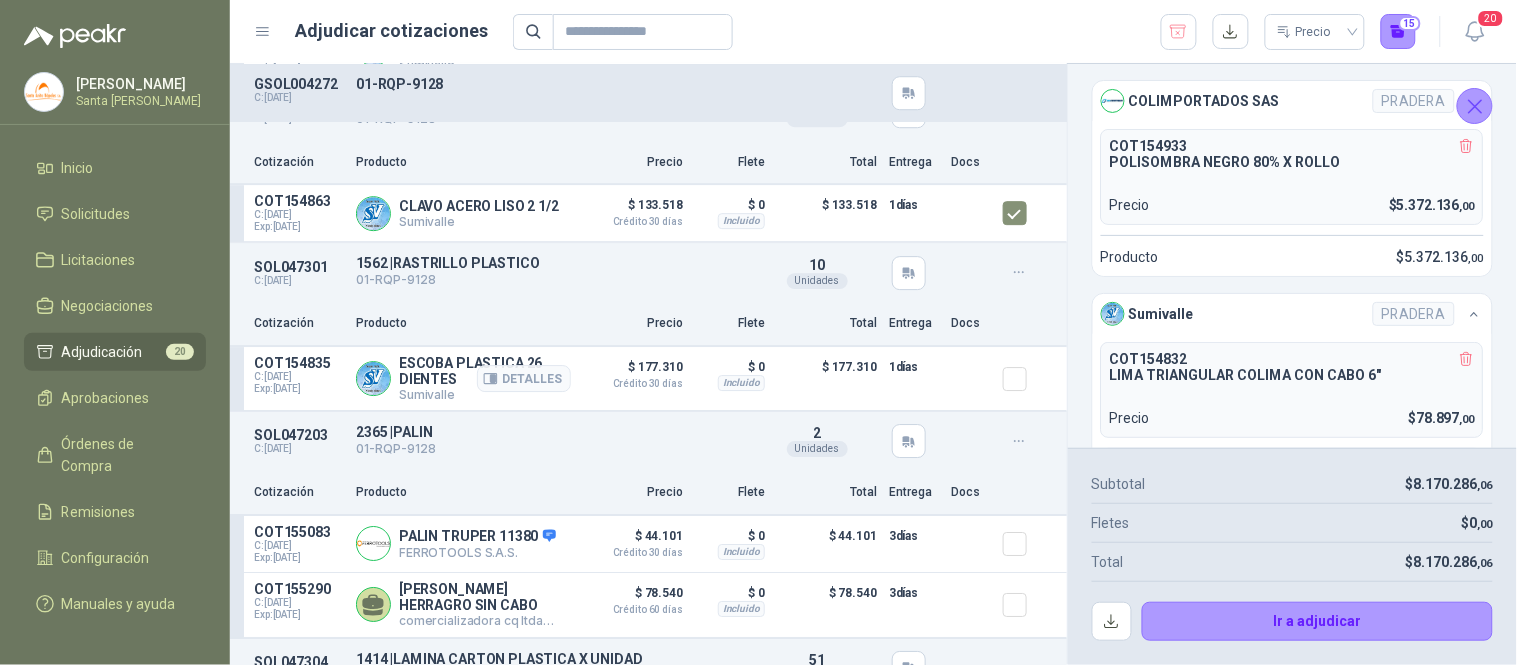 click on "COT154835 C:  [DATE] Exp:  [DATE] ESCOBA PLASTICA 26 DIENTES Sumivalle Detalles $ 177.310 Crédito 30 días $ 0 Incluido   $ 177.310 1  días" at bounding box center [648, 379] 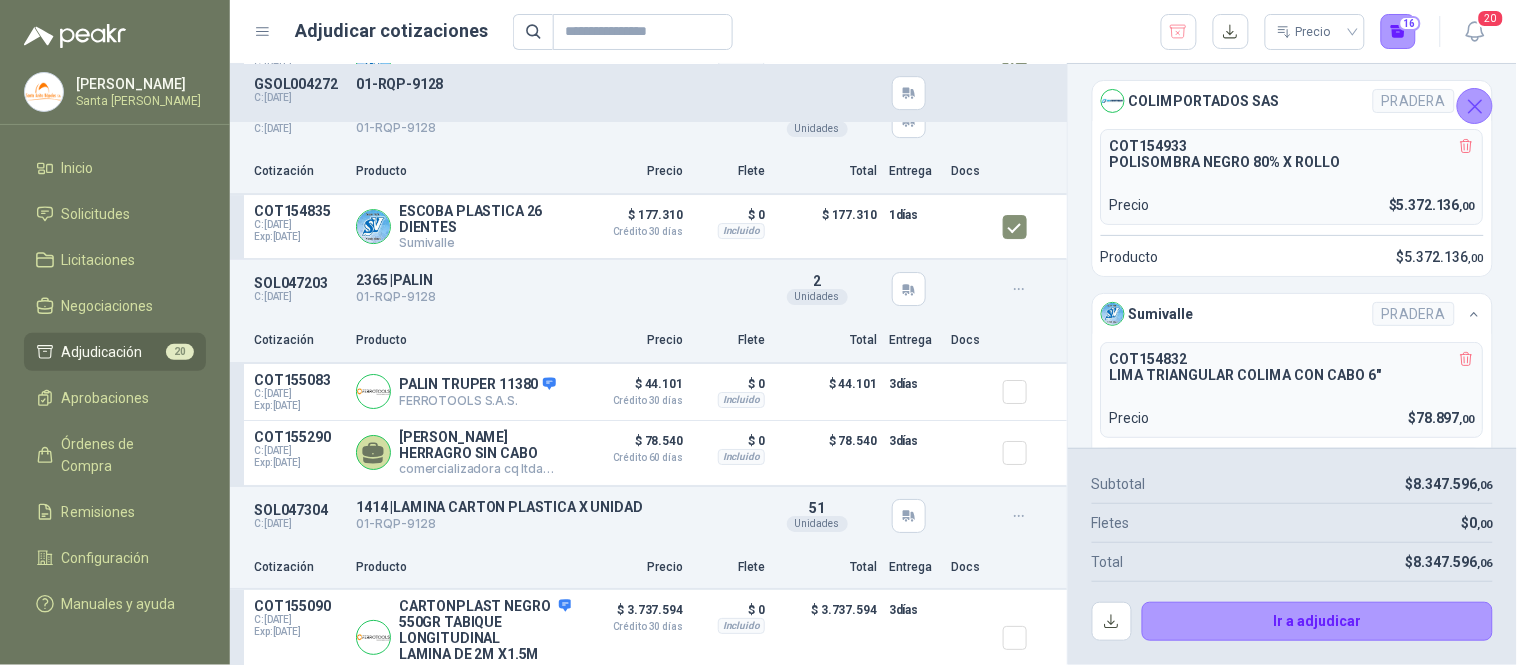 scroll, scrollTop: 3620, scrollLeft: 0, axis: vertical 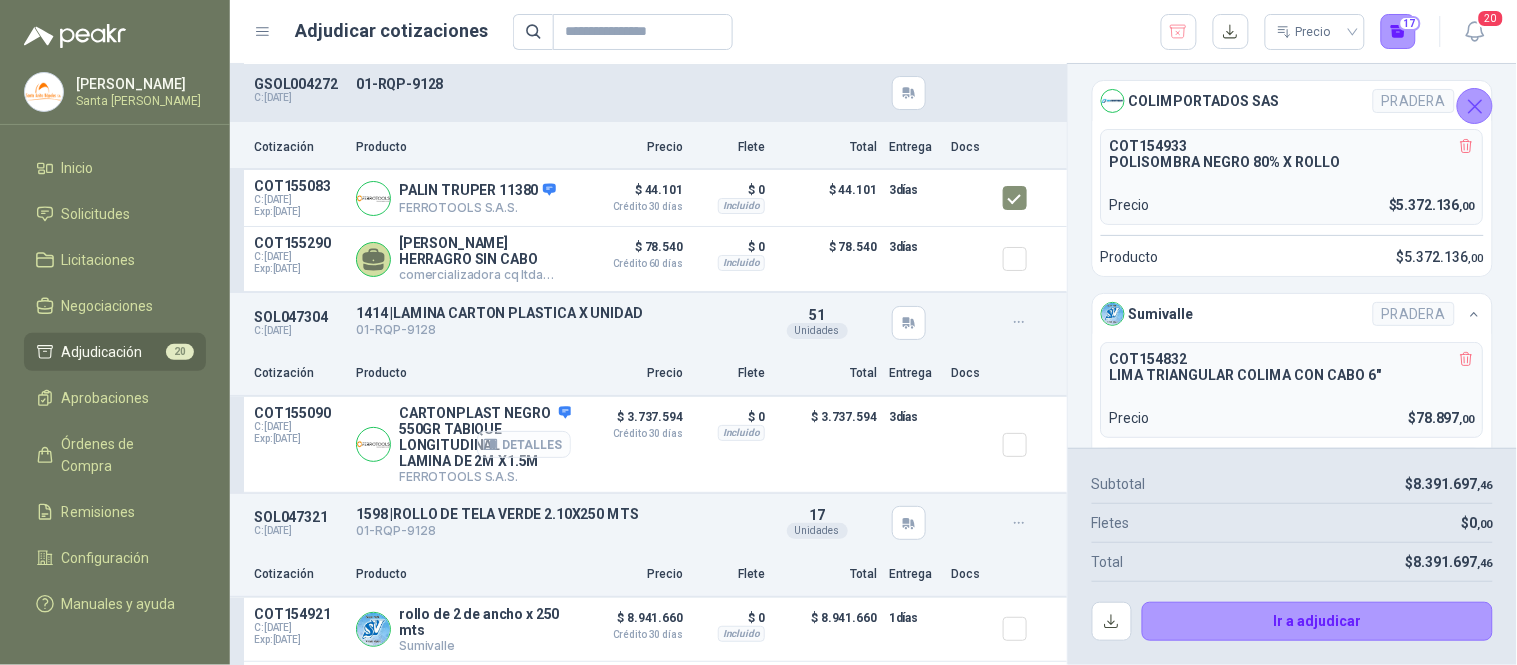 click on "Detalles" at bounding box center [524, 444] 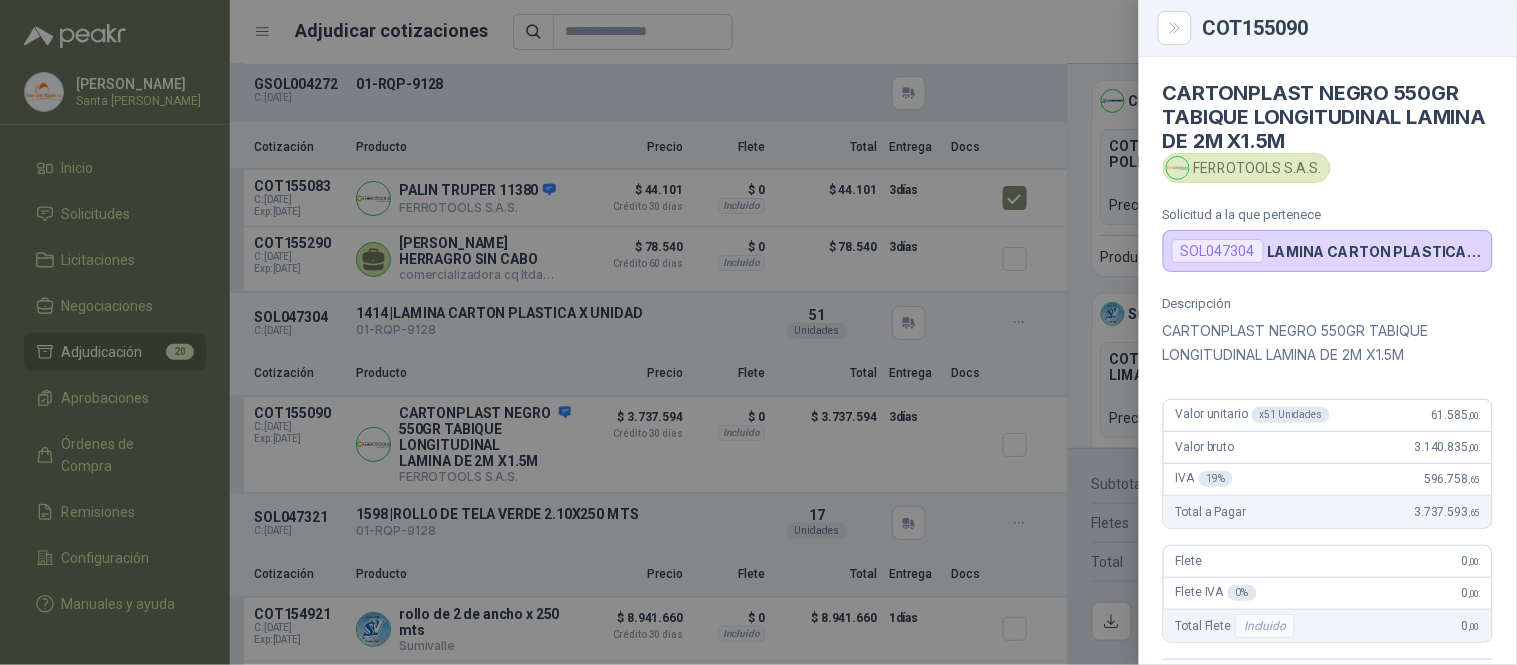 click on "COT155090" at bounding box center [1328, 28] 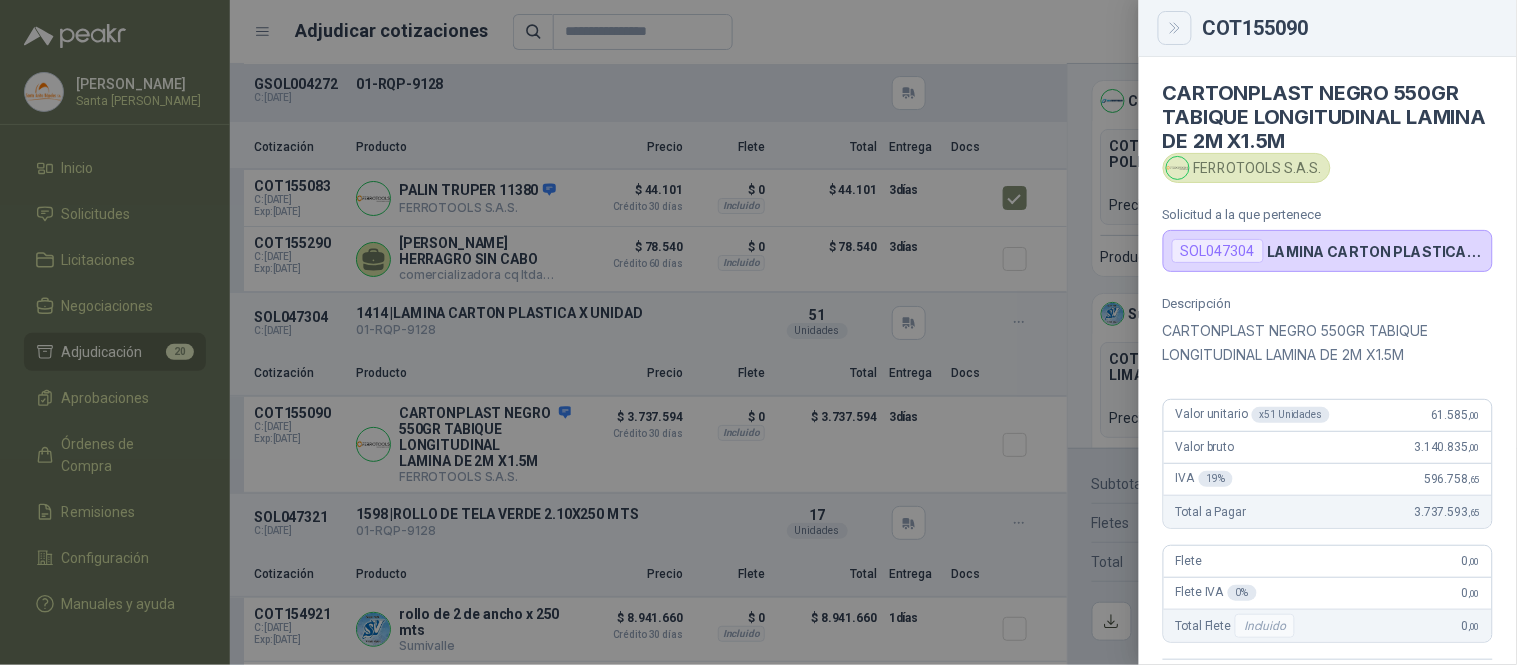 click at bounding box center (1175, 28) 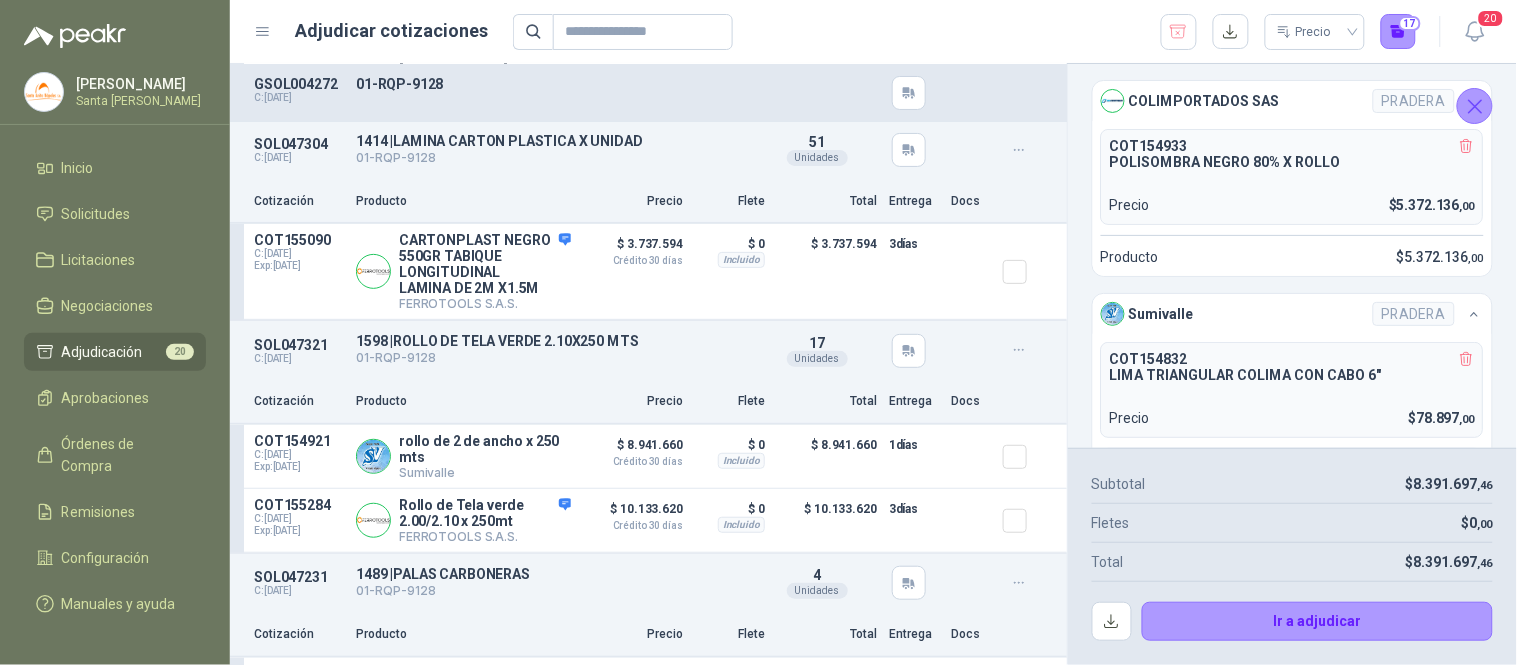 scroll, scrollTop: 3983, scrollLeft: 0, axis: vertical 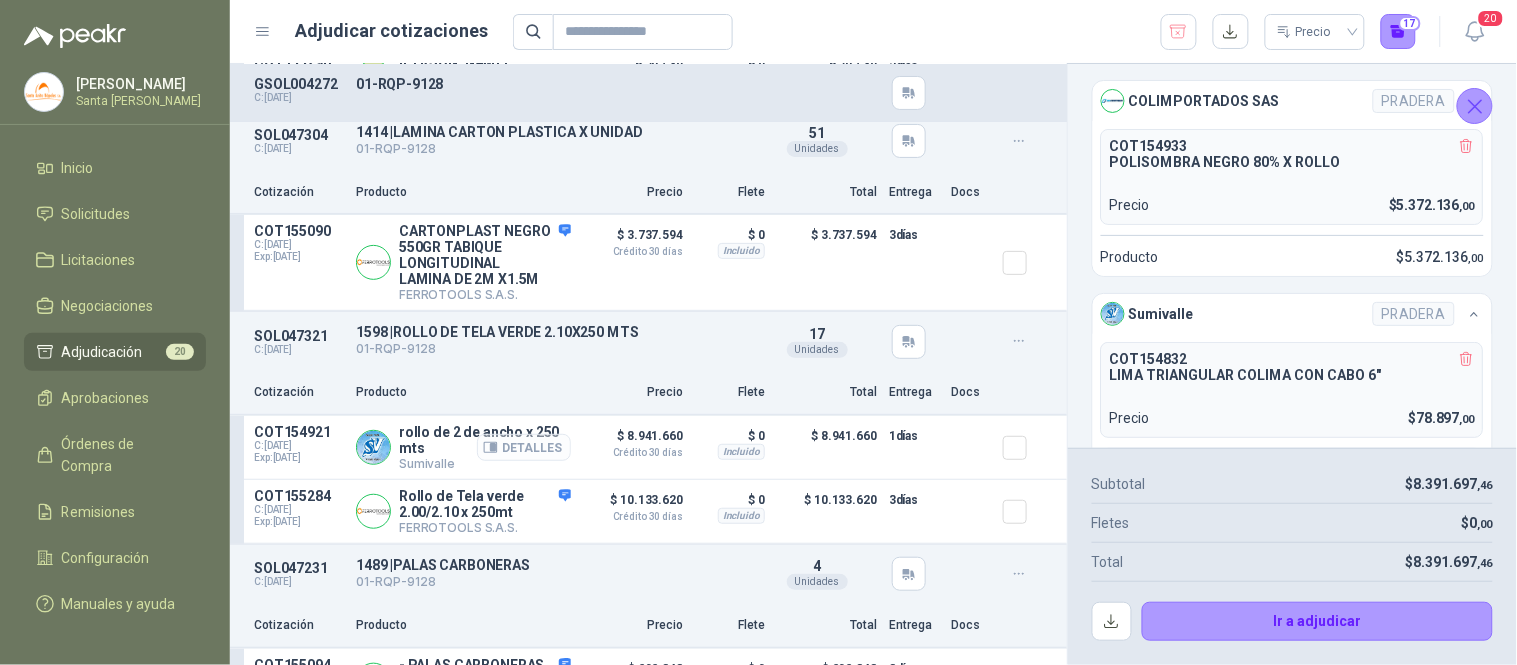 click on "Detalles" at bounding box center [524, 447] 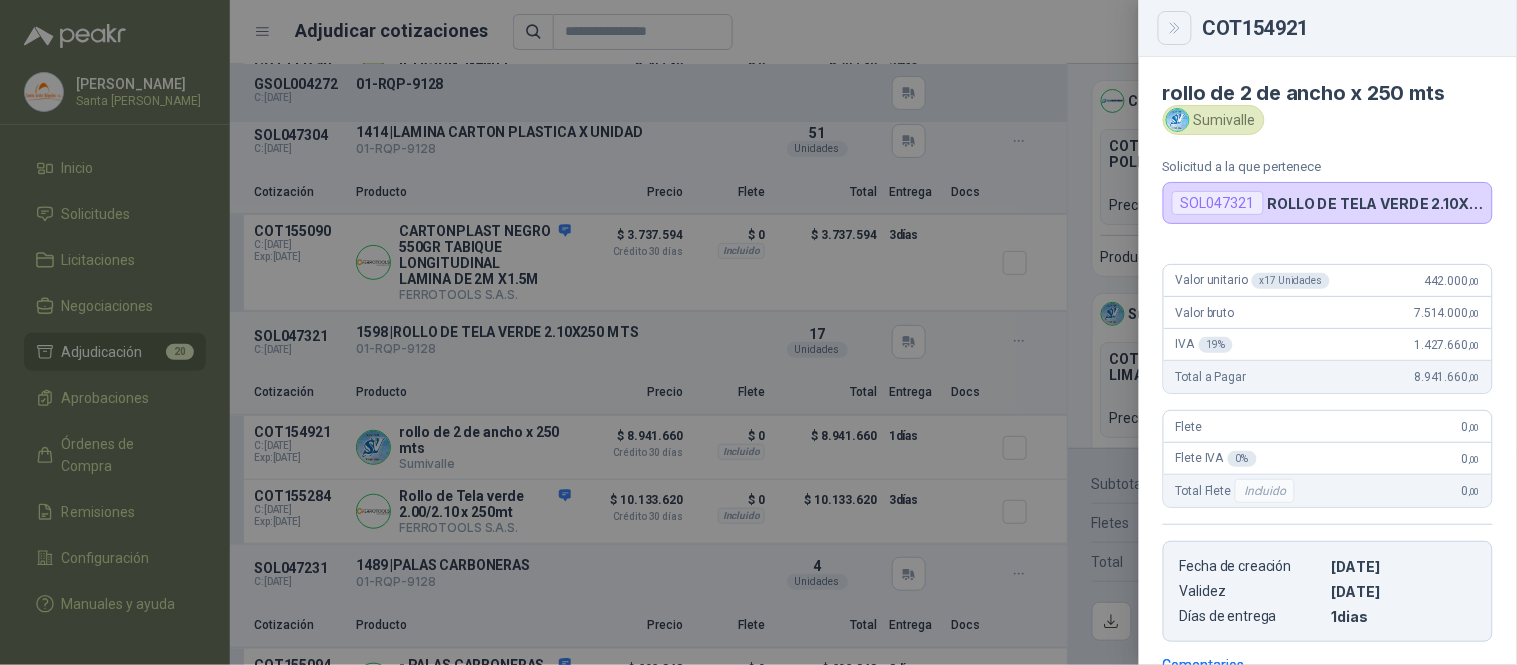 click 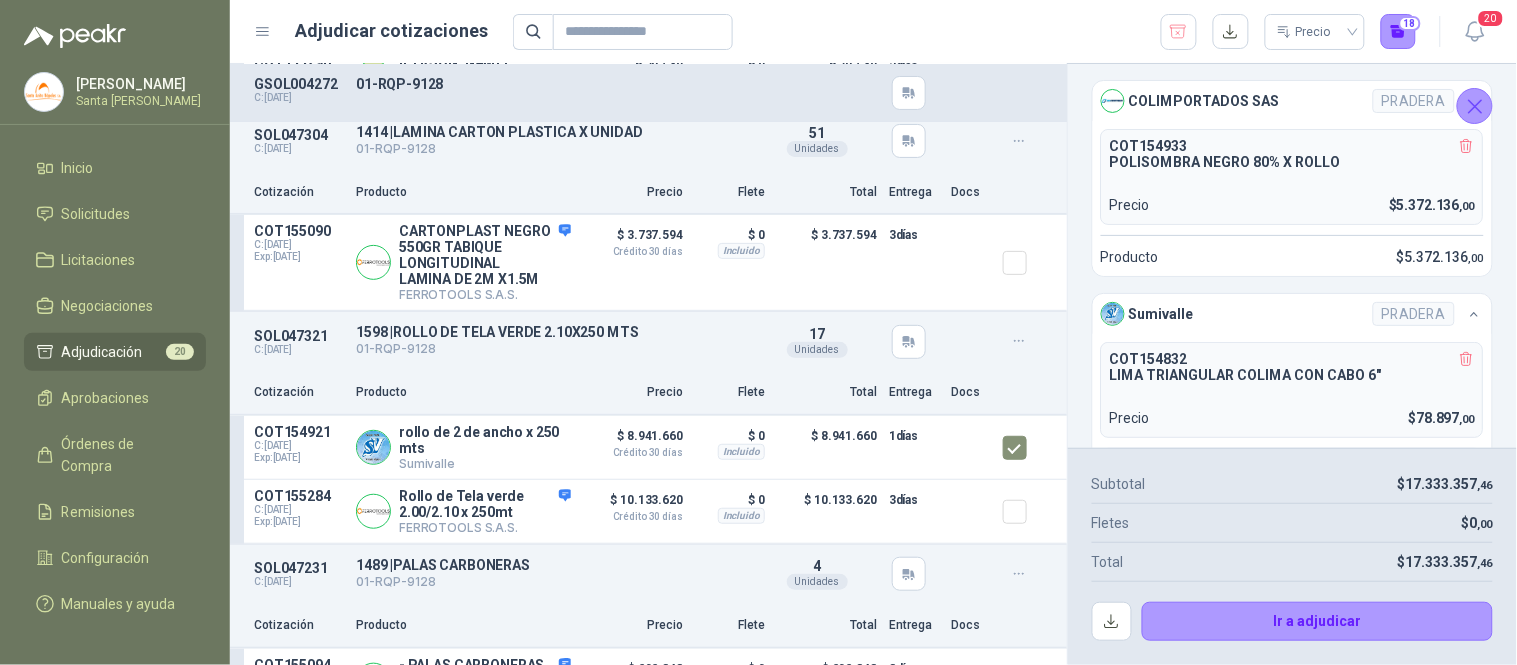 scroll, scrollTop: 4070, scrollLeft: 0, axis: vertical 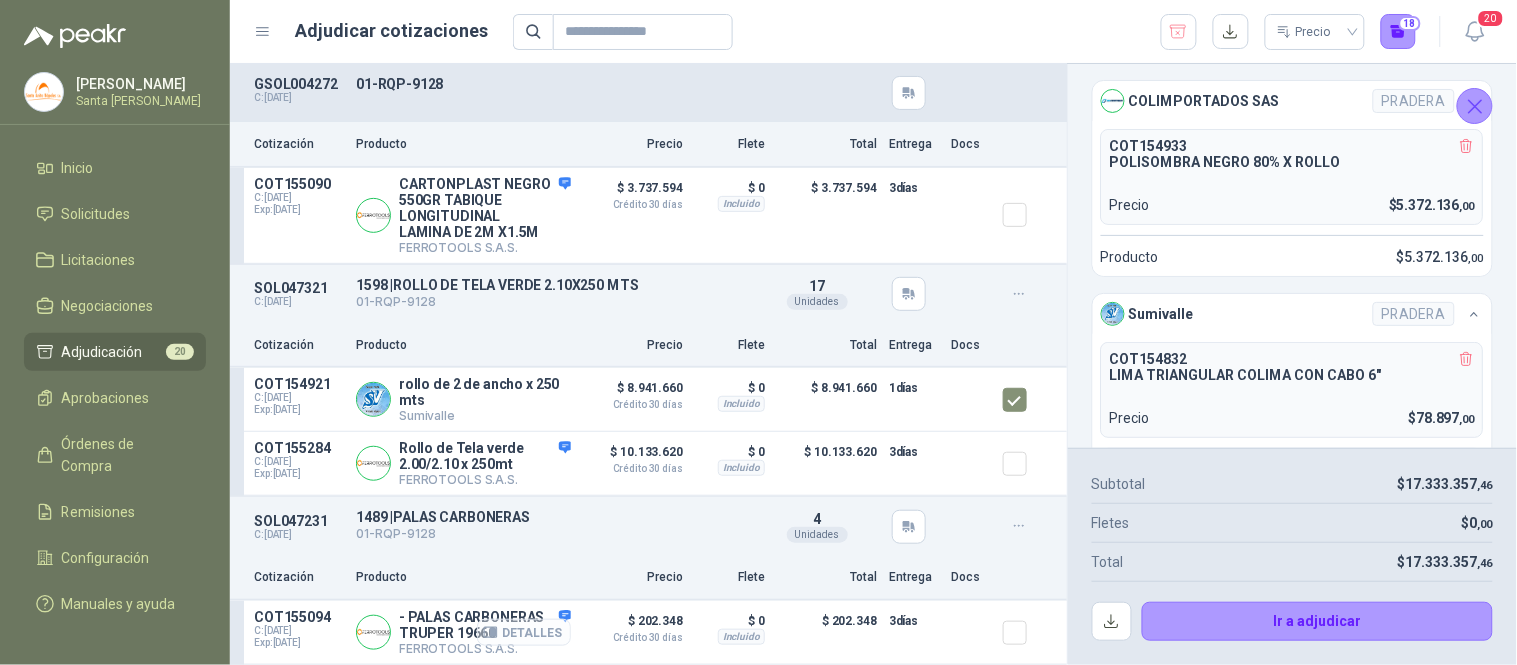 click on "Detalles" at bounding box center (524, 632) 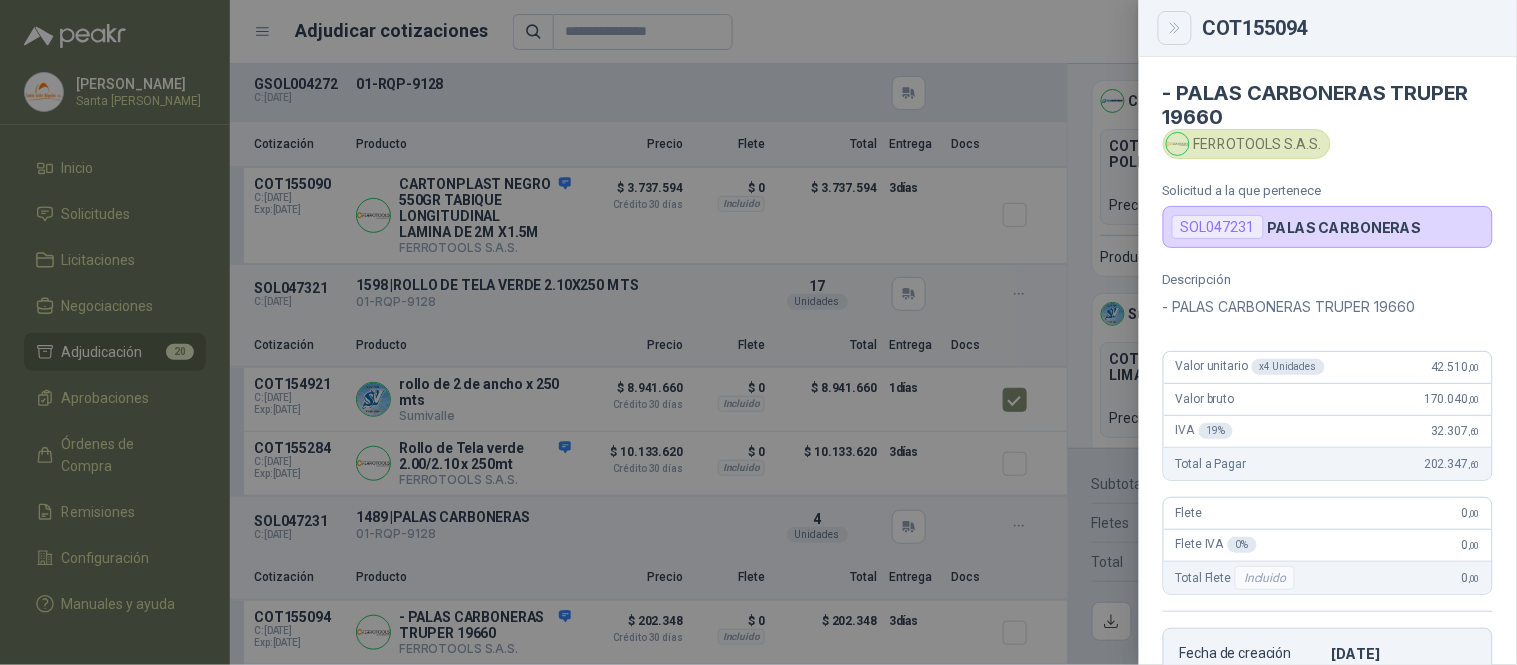 click 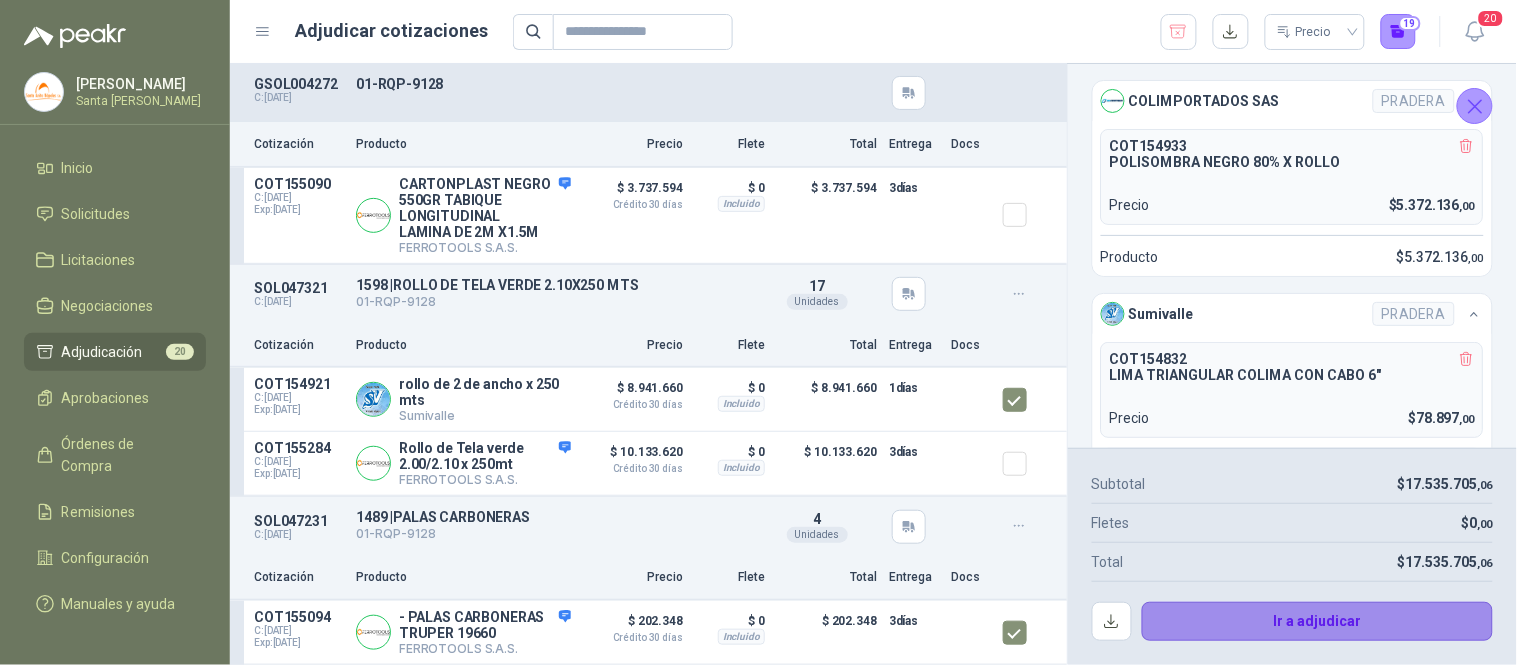 click on "Ir a adjudicar" at bounding box center (1318, 622) 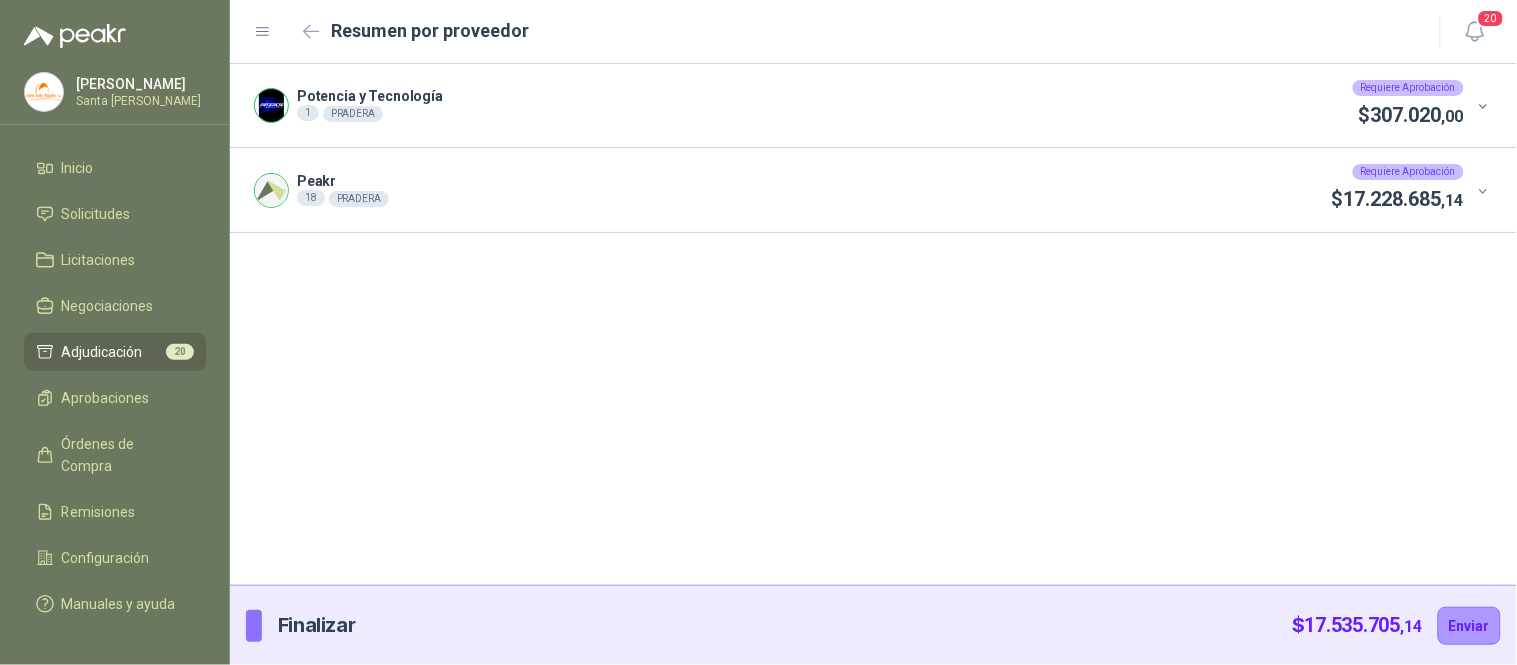 click 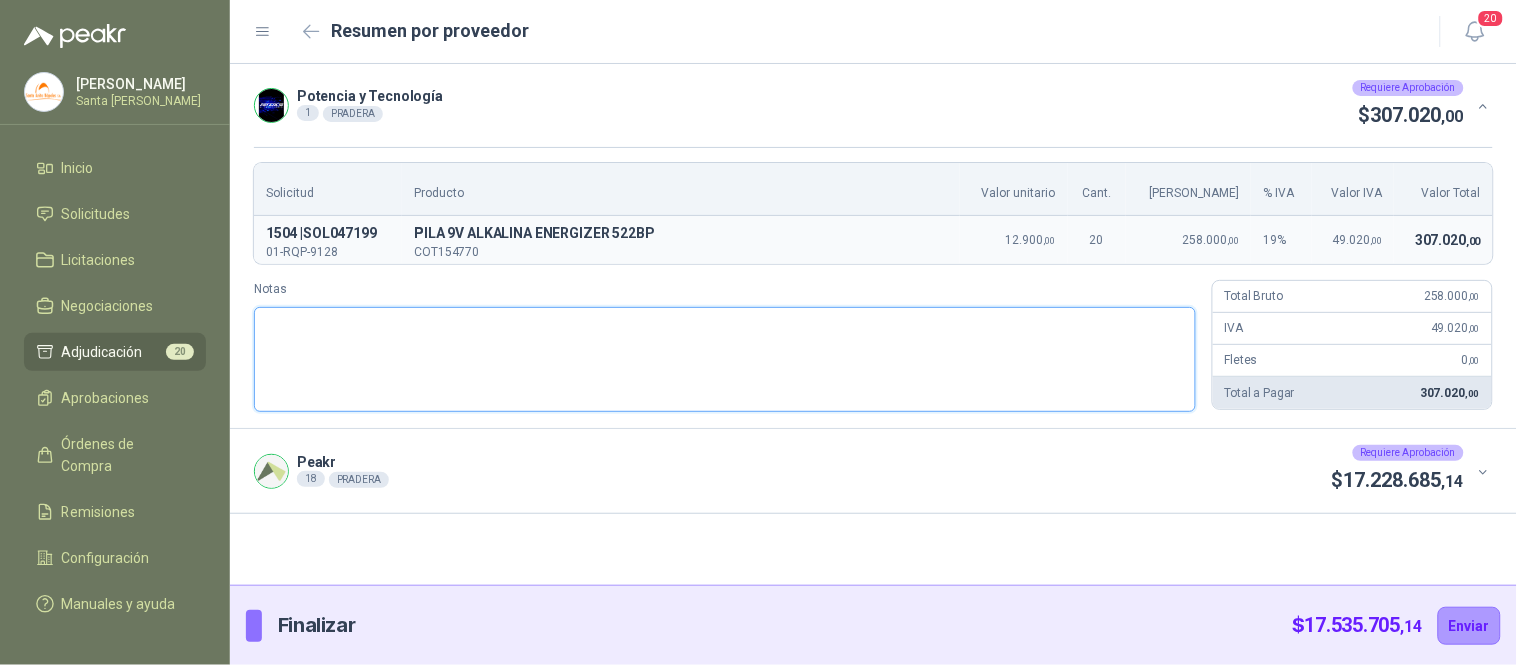 click on "Notas" at bounding box center (725, 359) 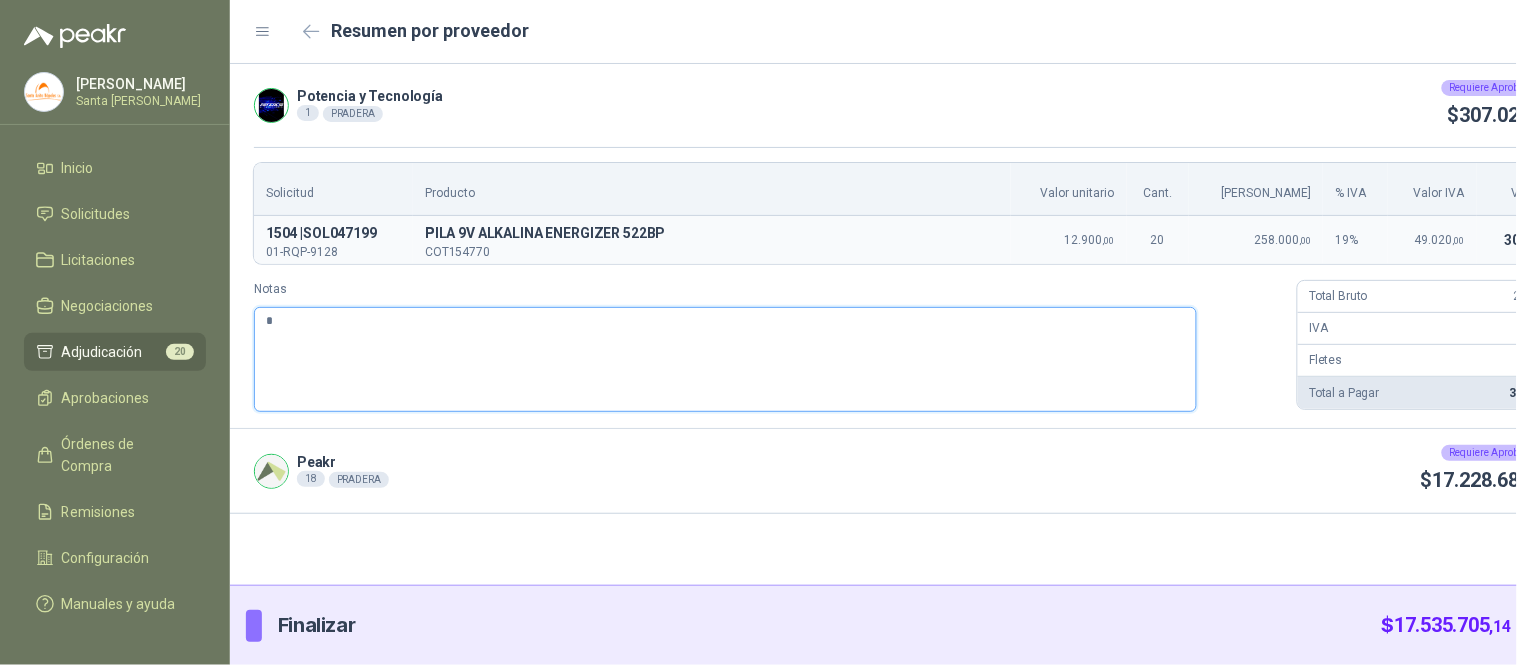 type 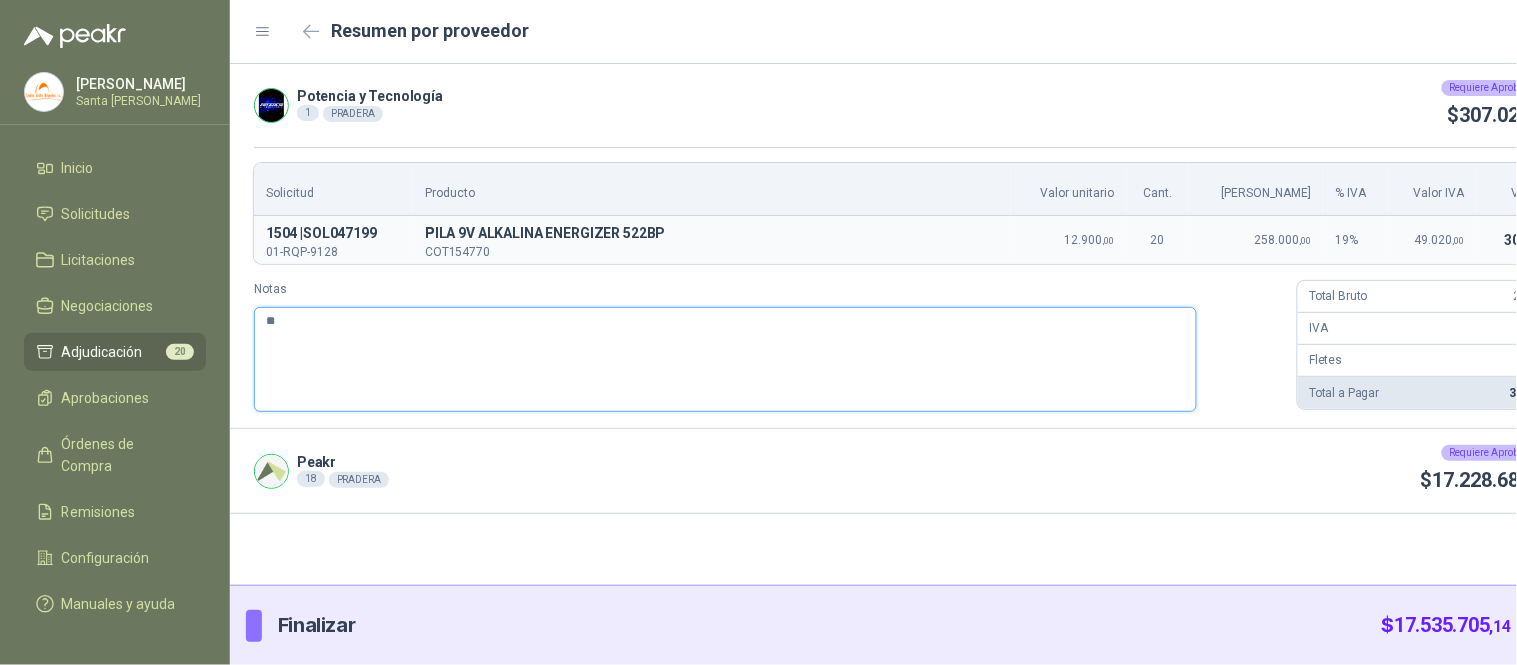type 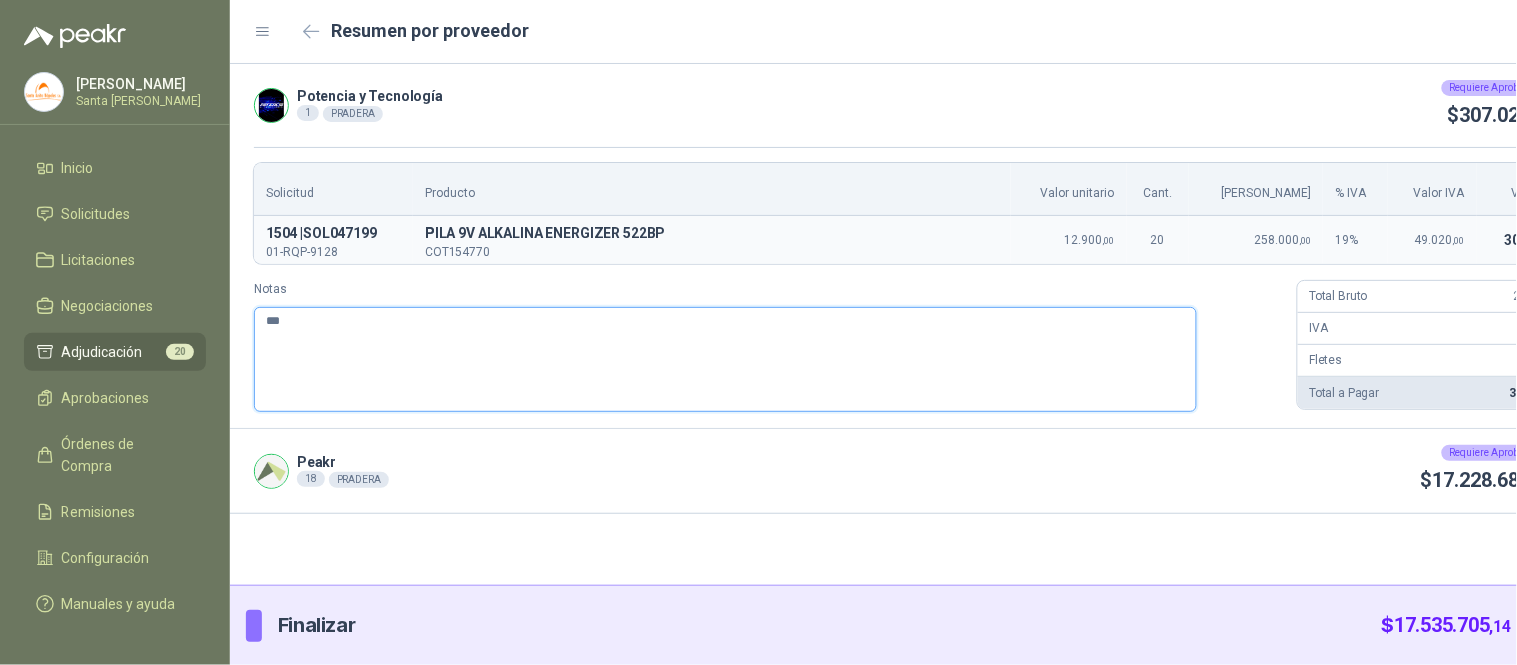 type 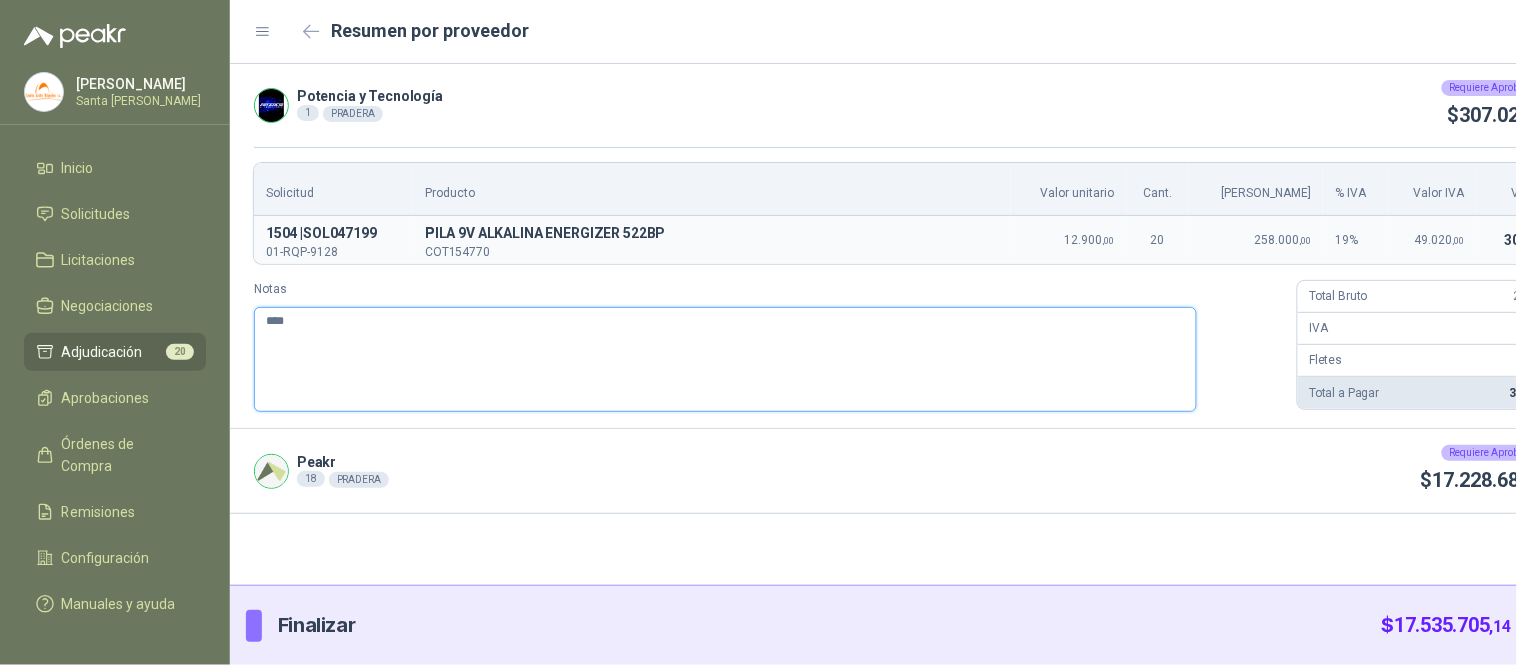 type 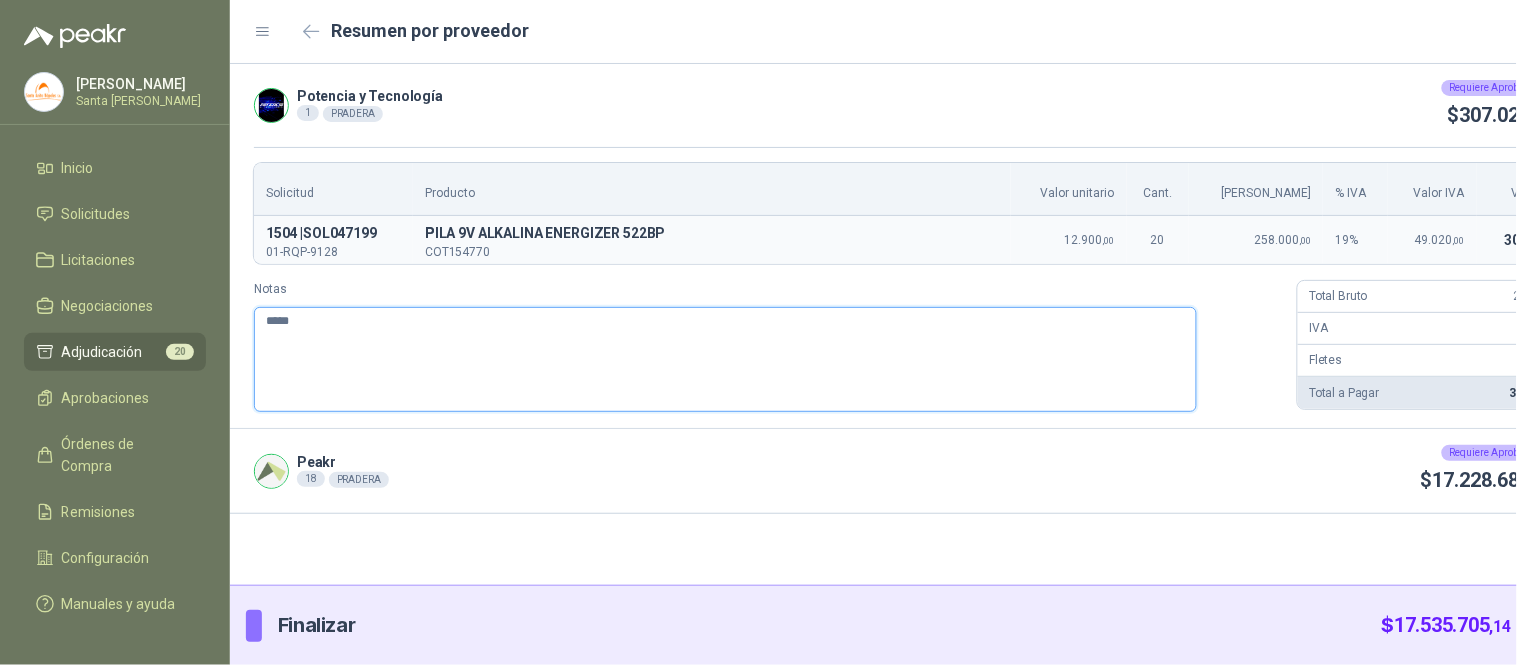 type 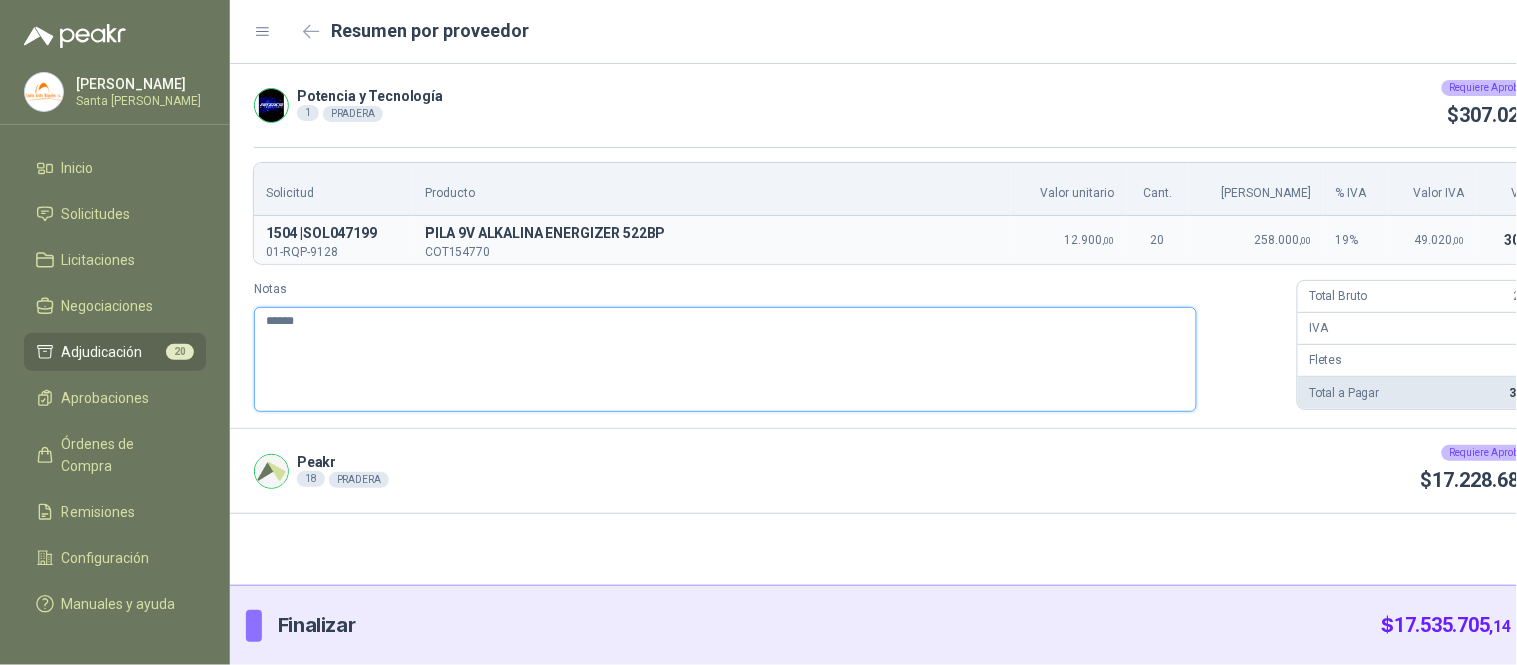 type 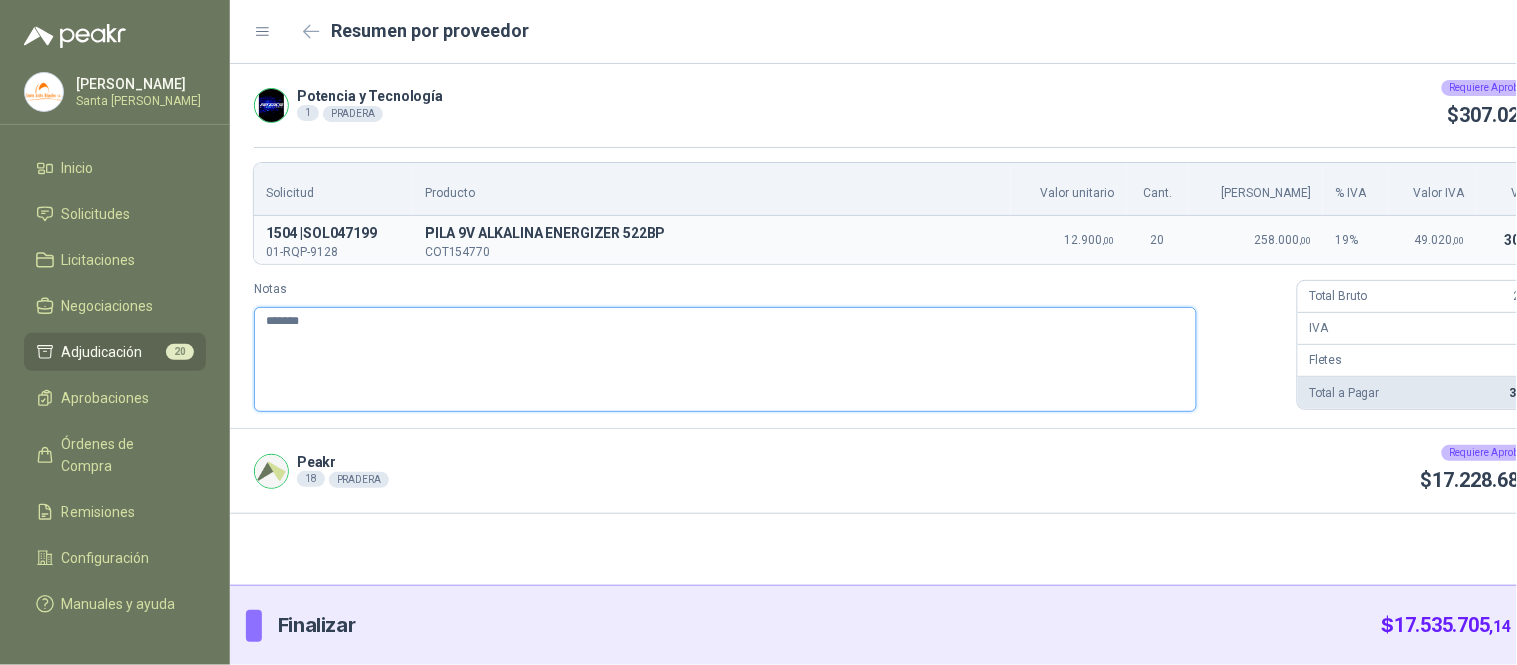 type 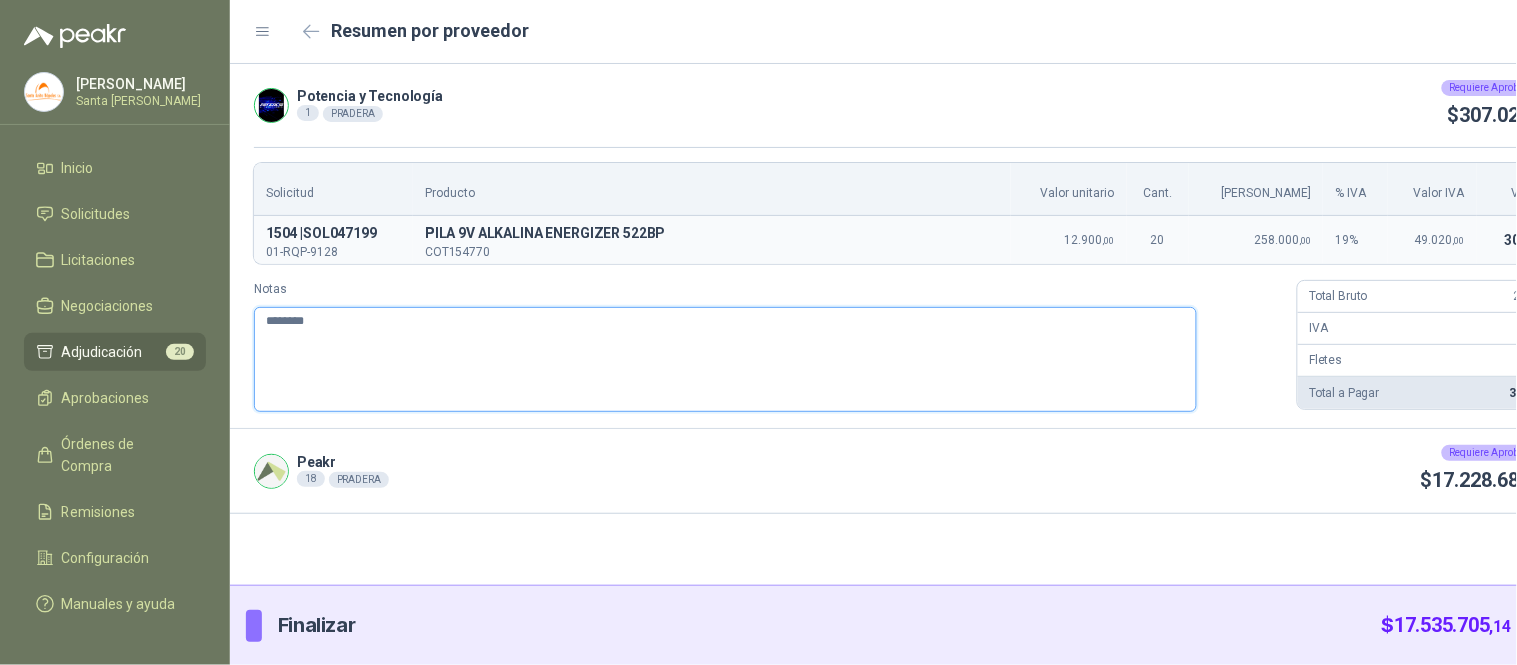 type 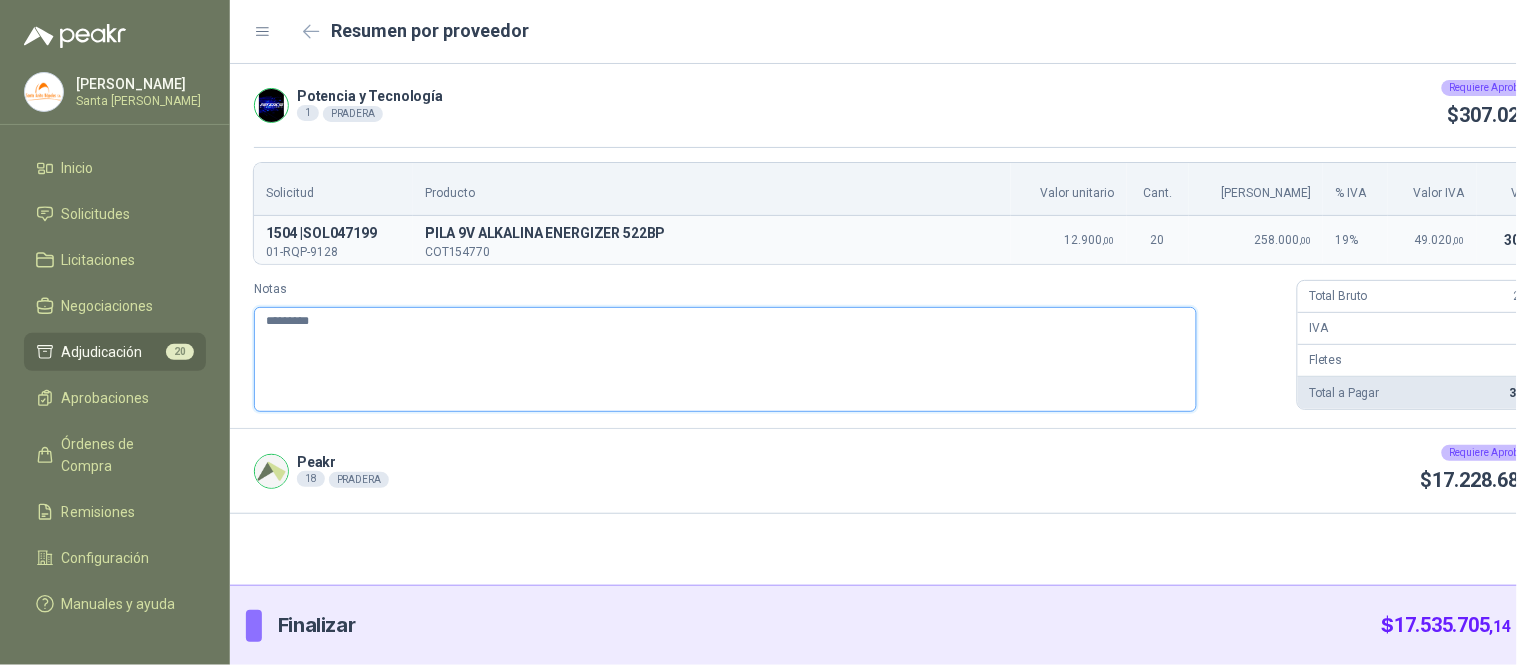 type 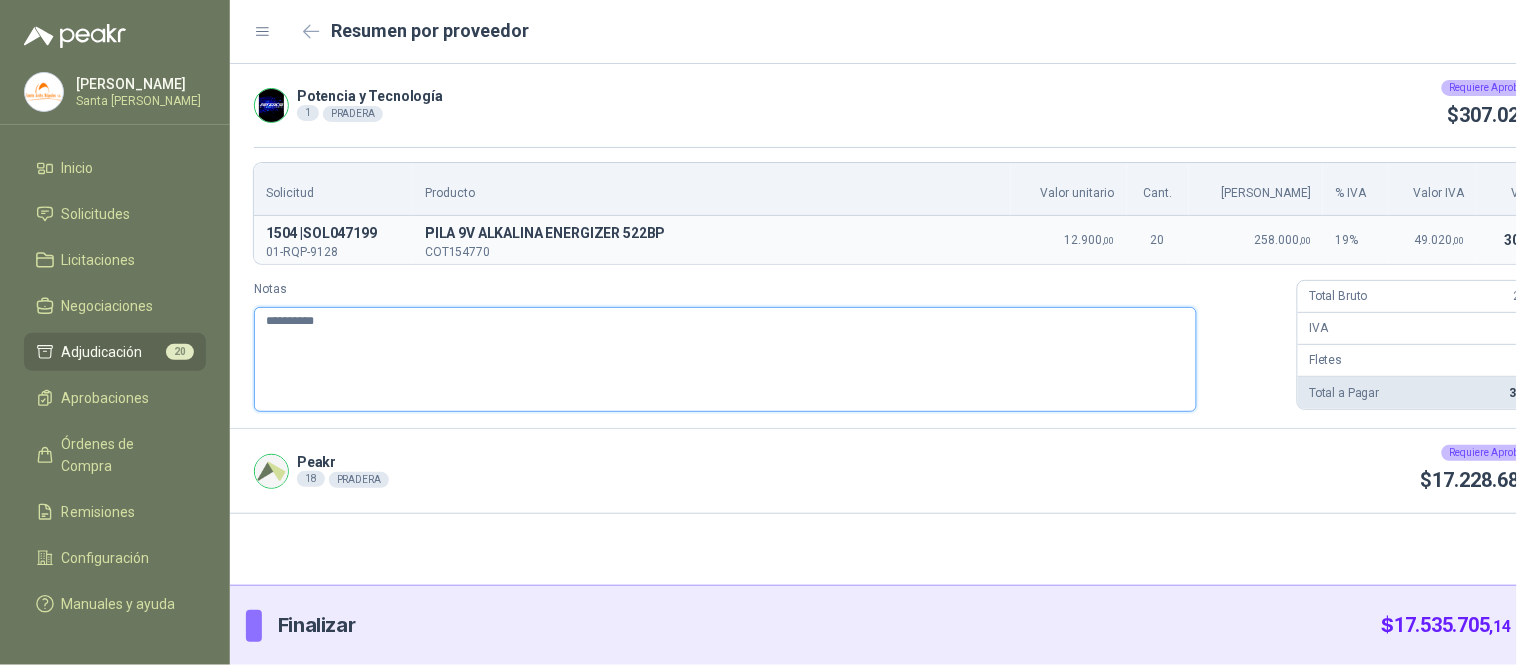 type 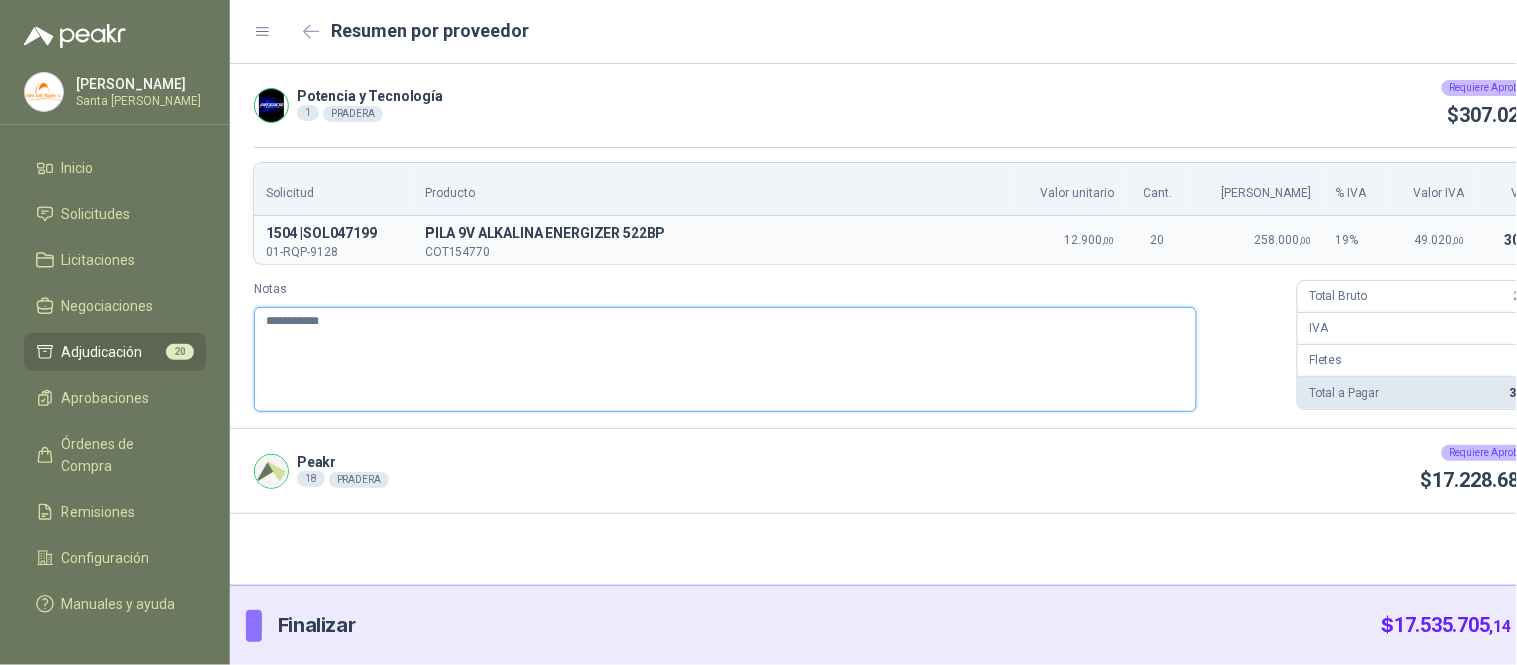 type 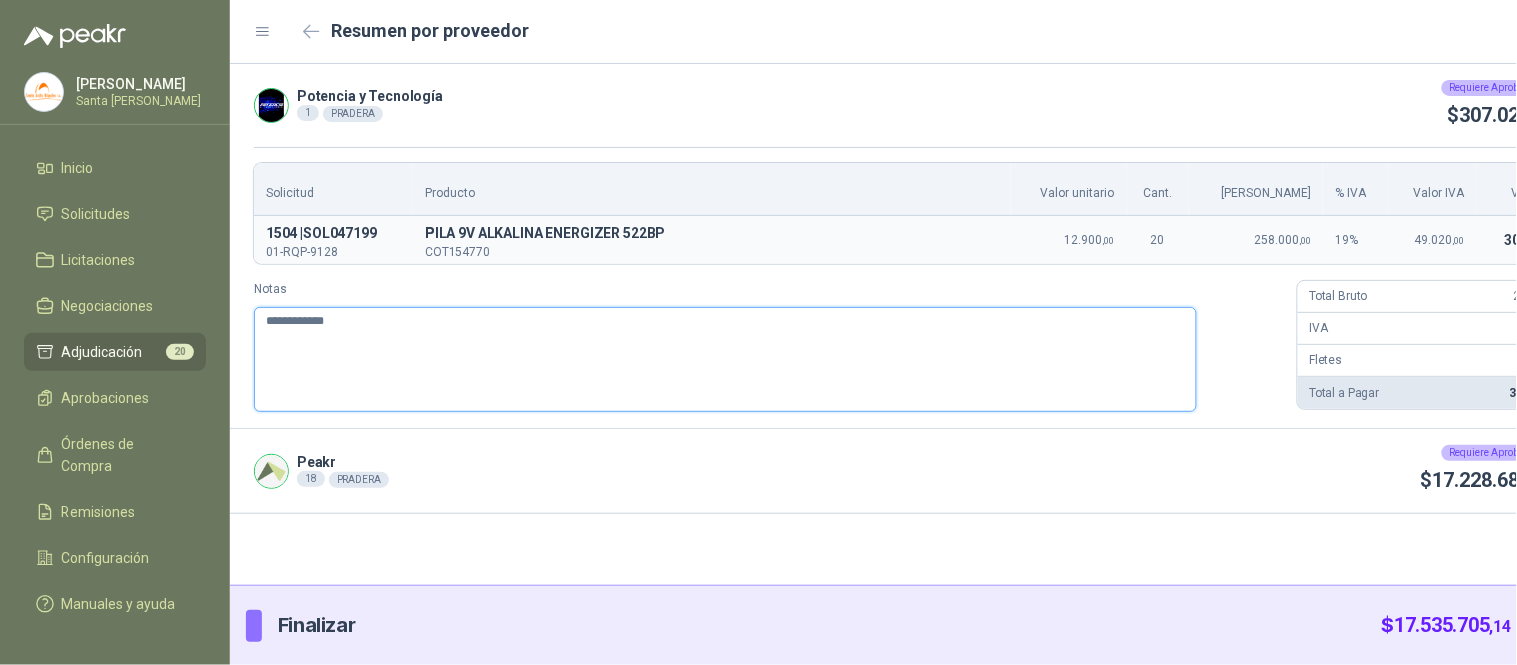 type 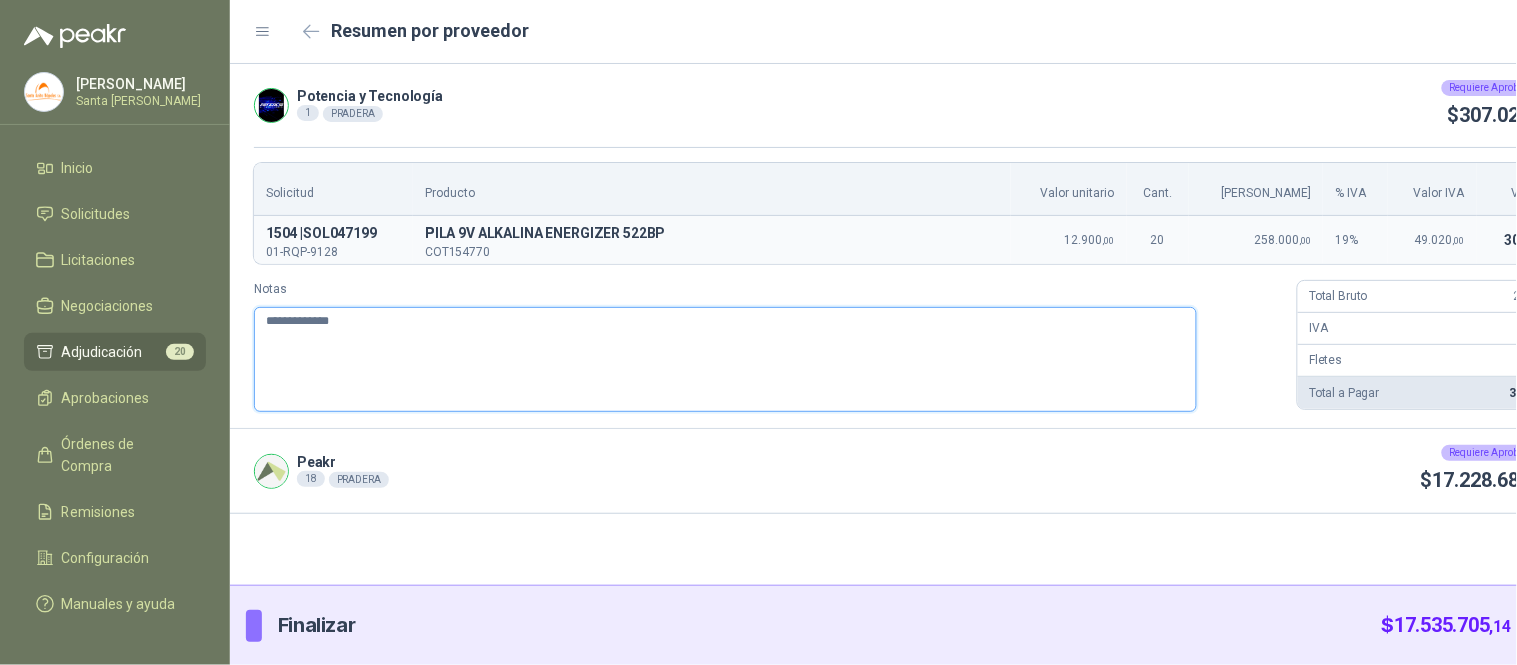type 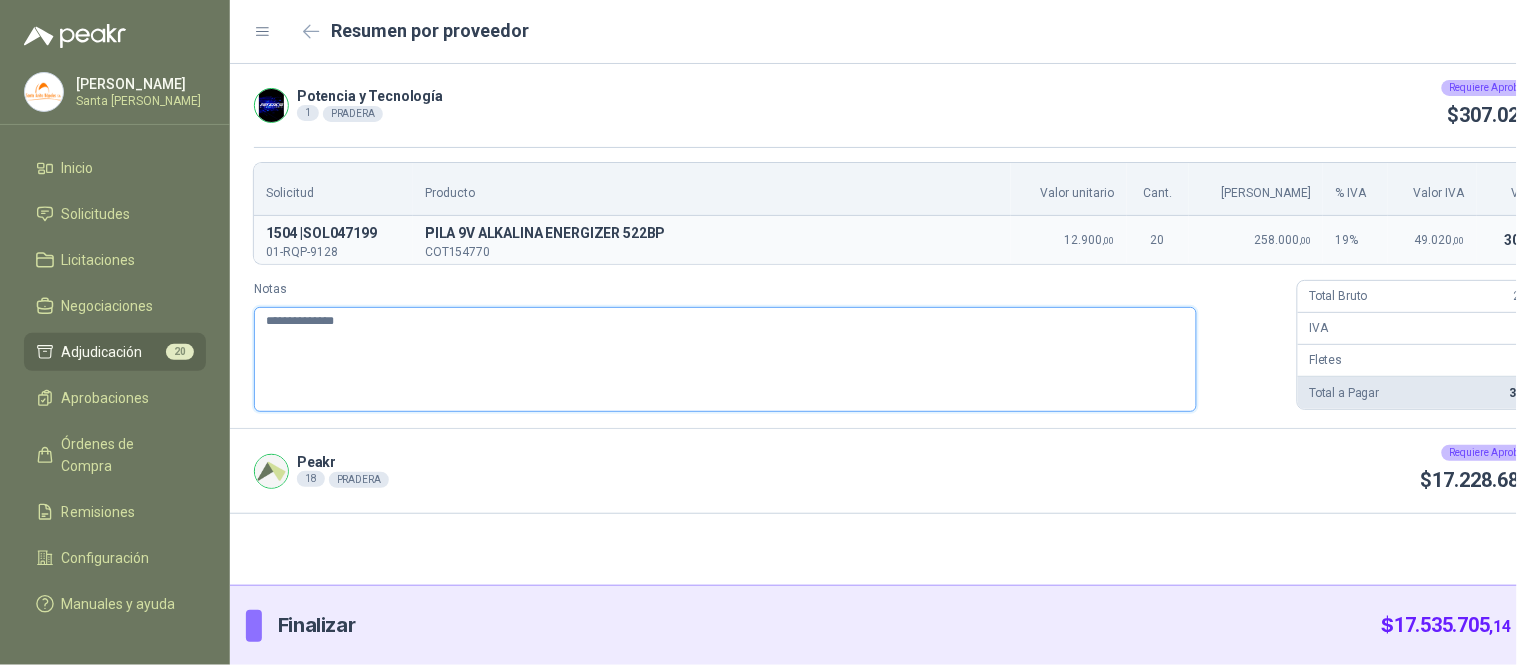 type 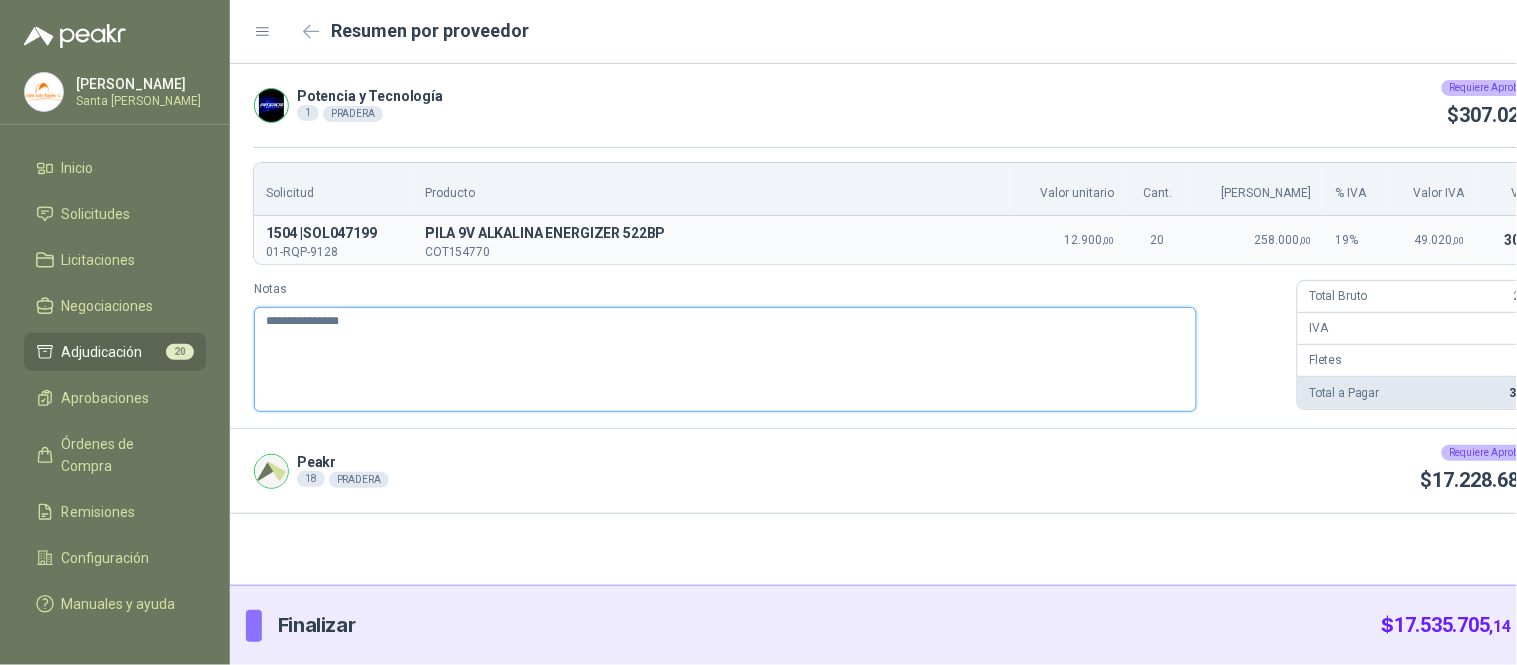 type 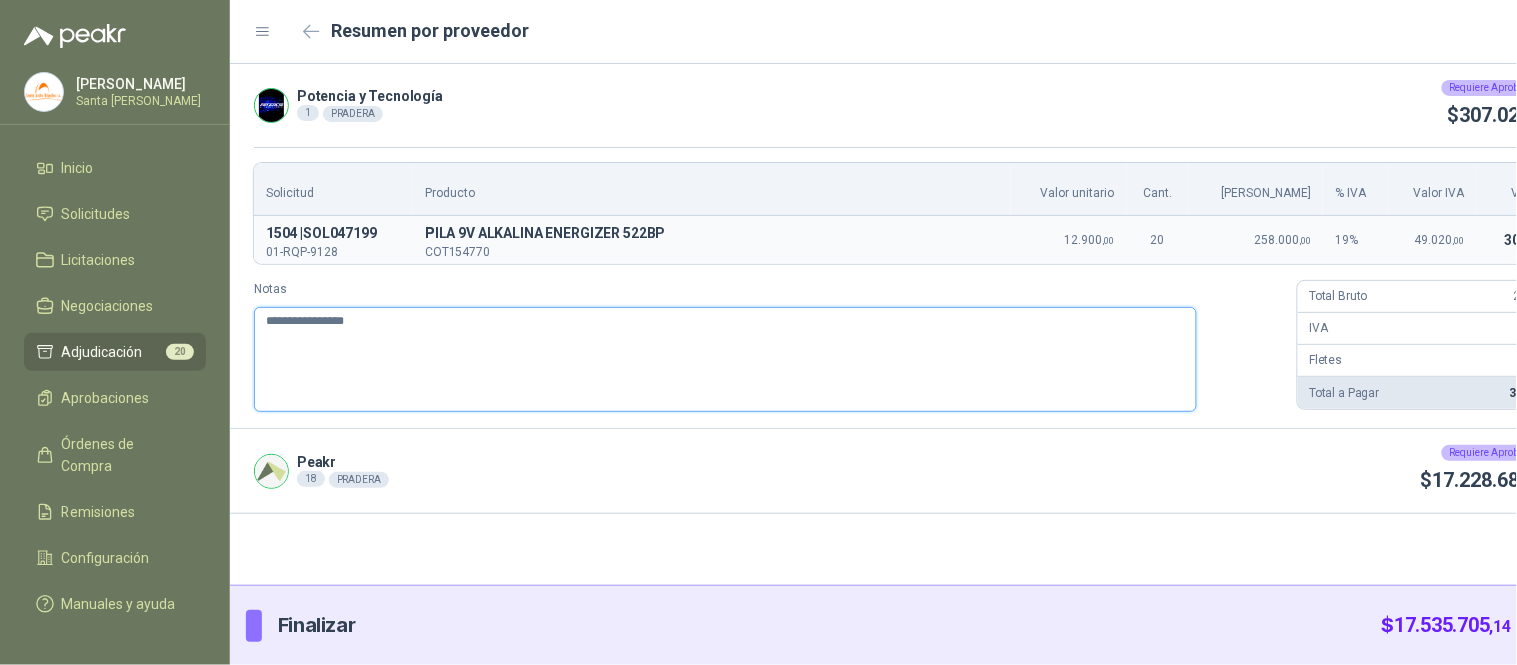 type 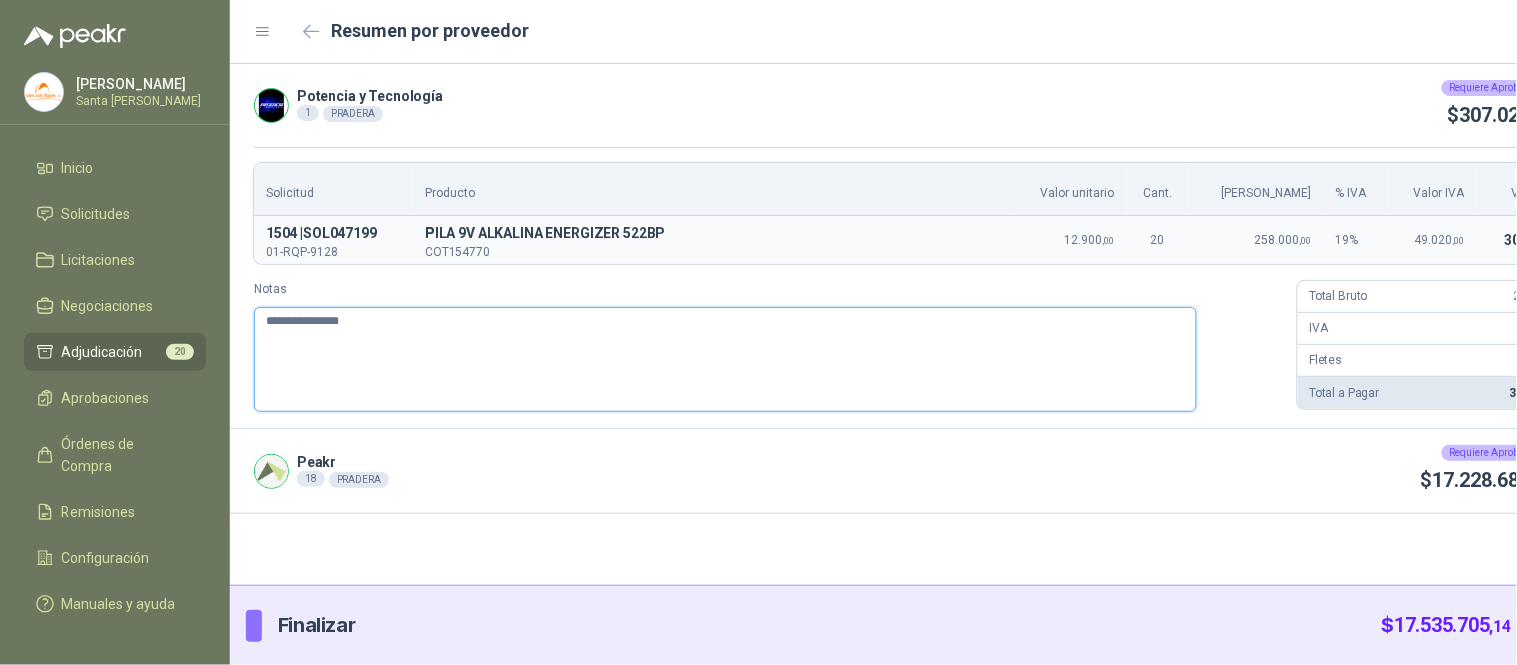 type 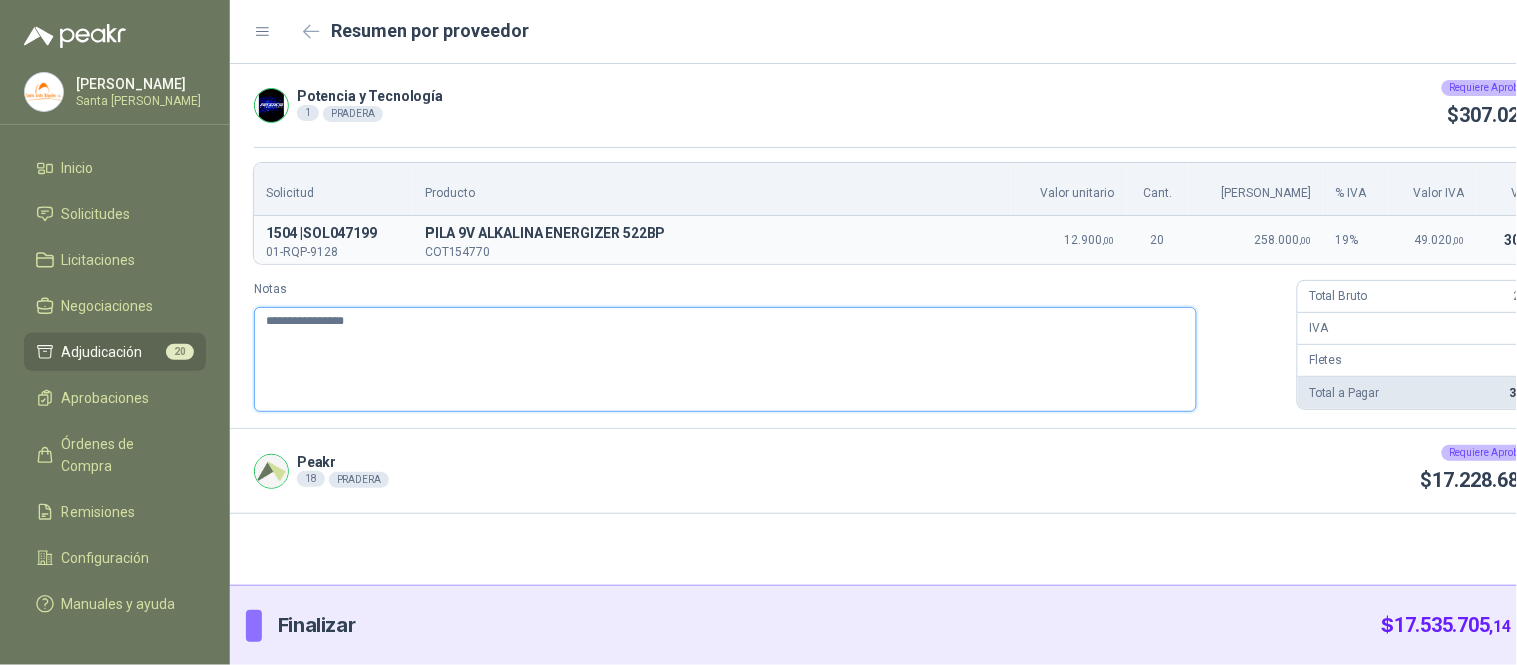 type 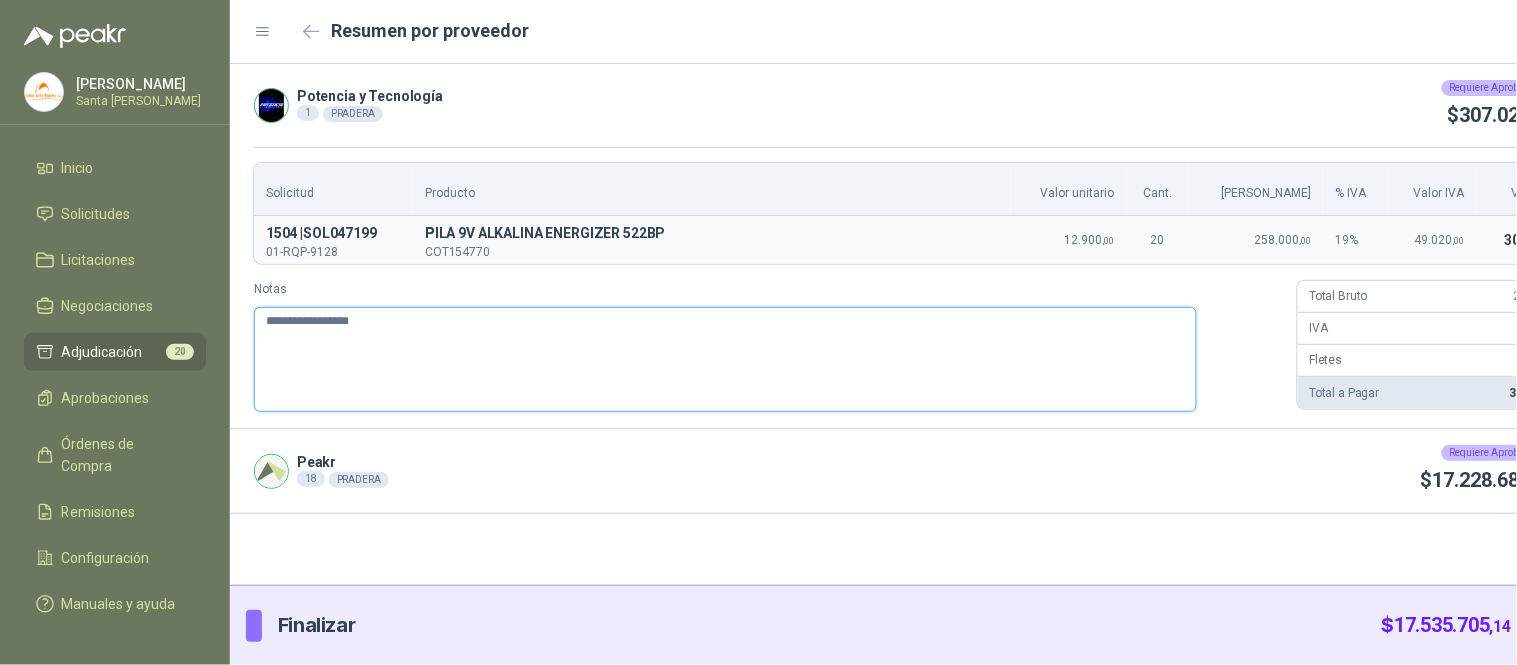 type 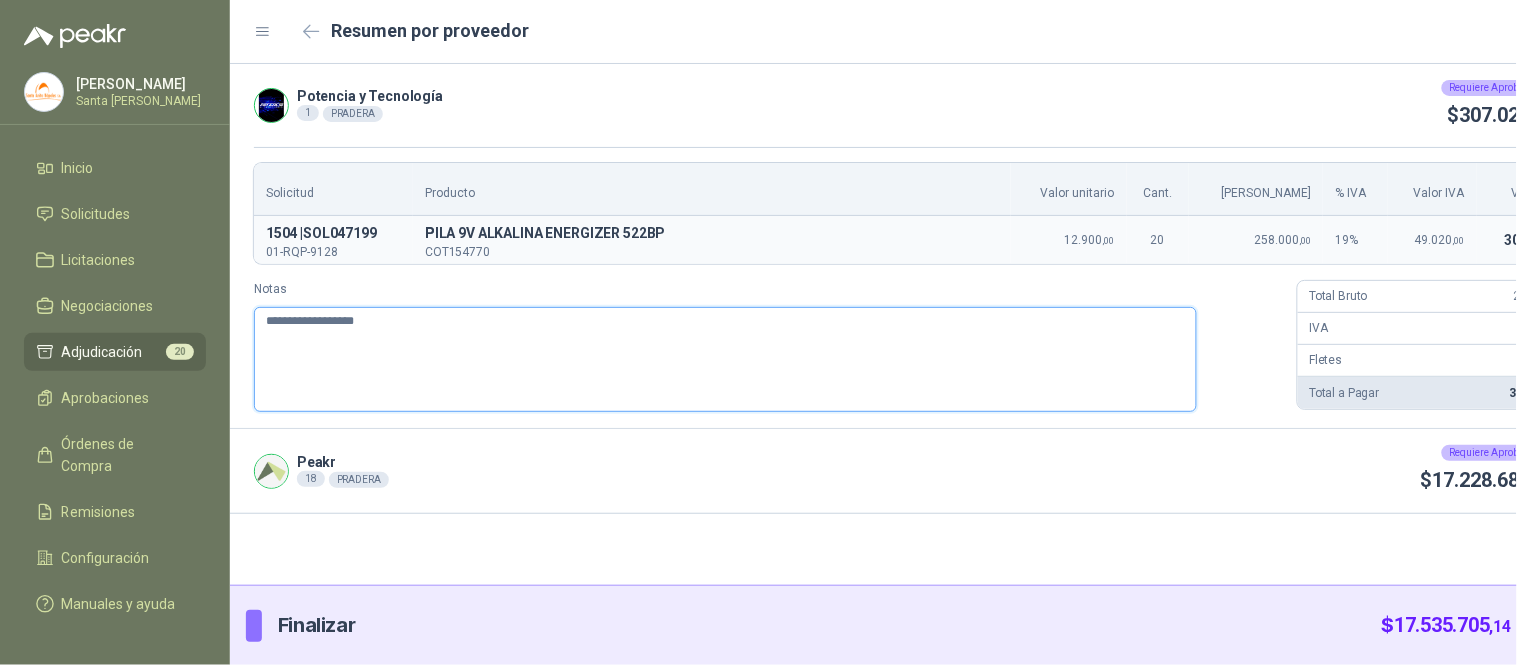 type 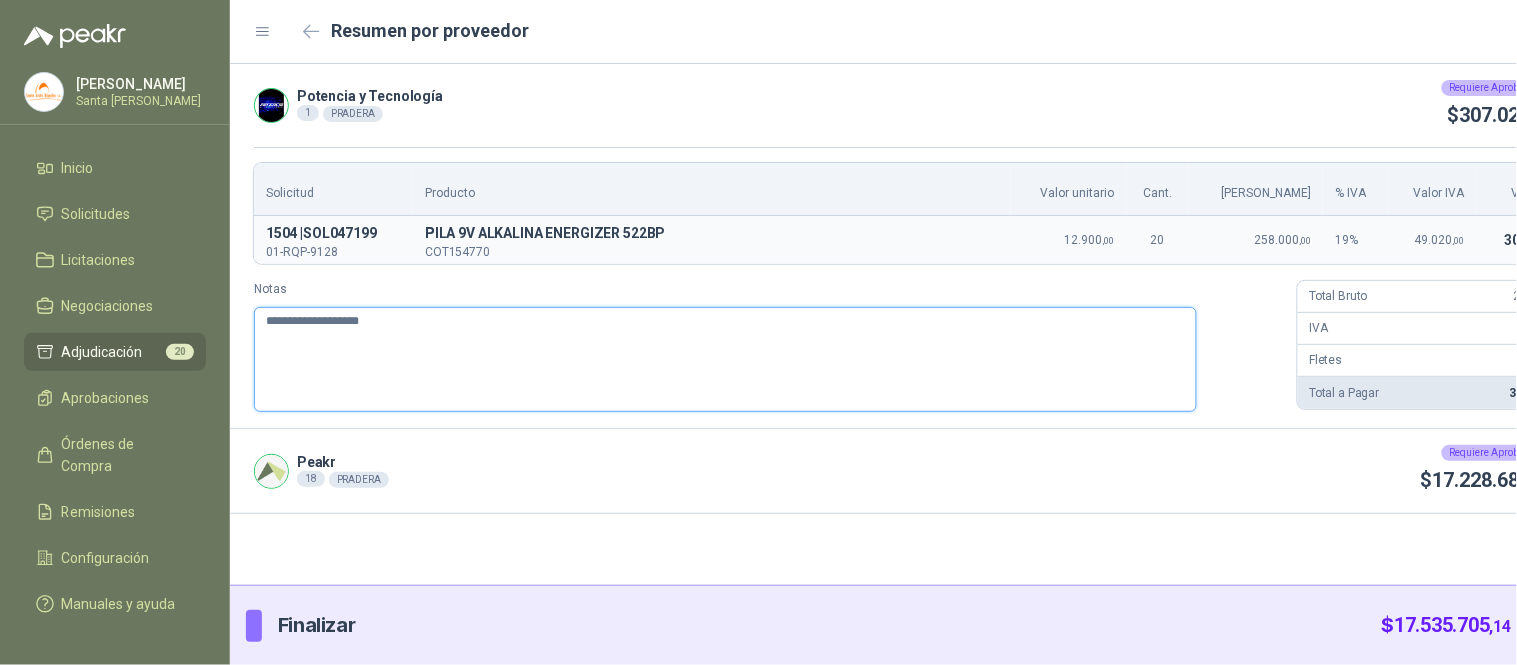 type 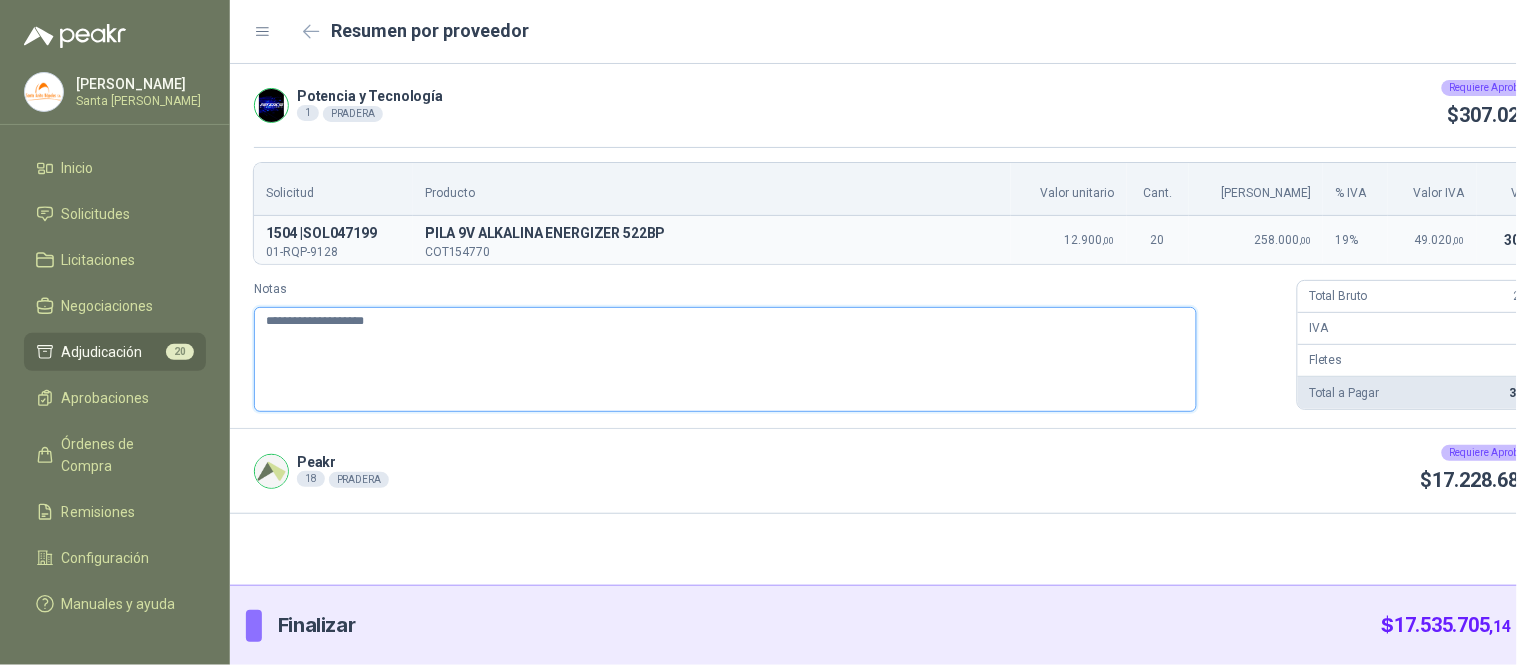 type 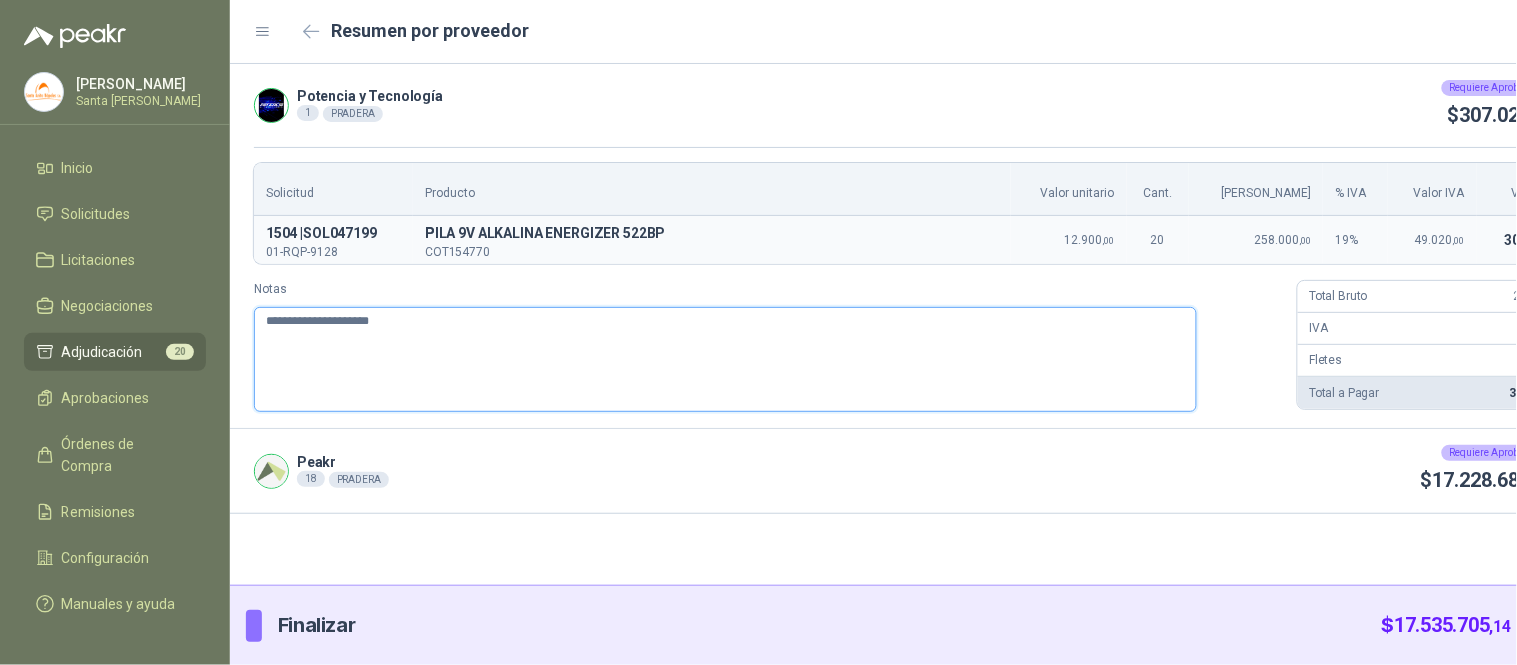 type 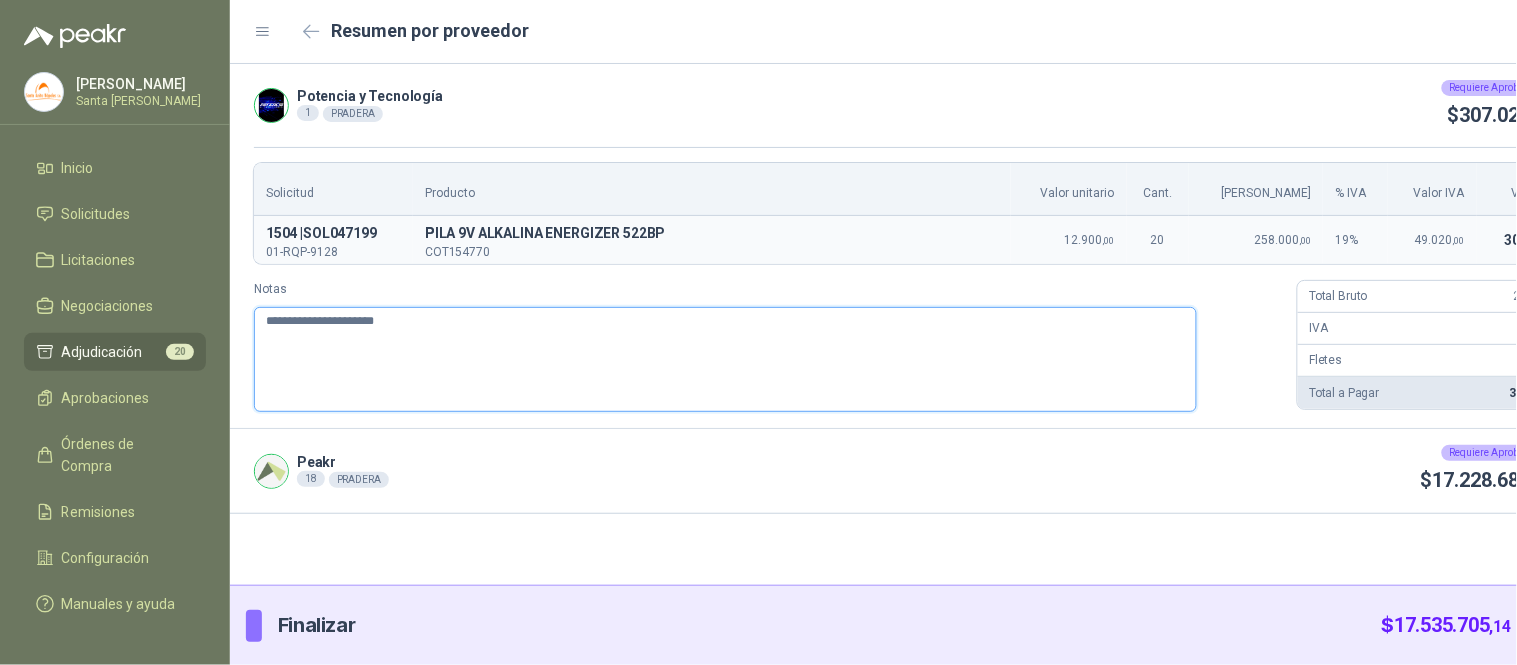 type 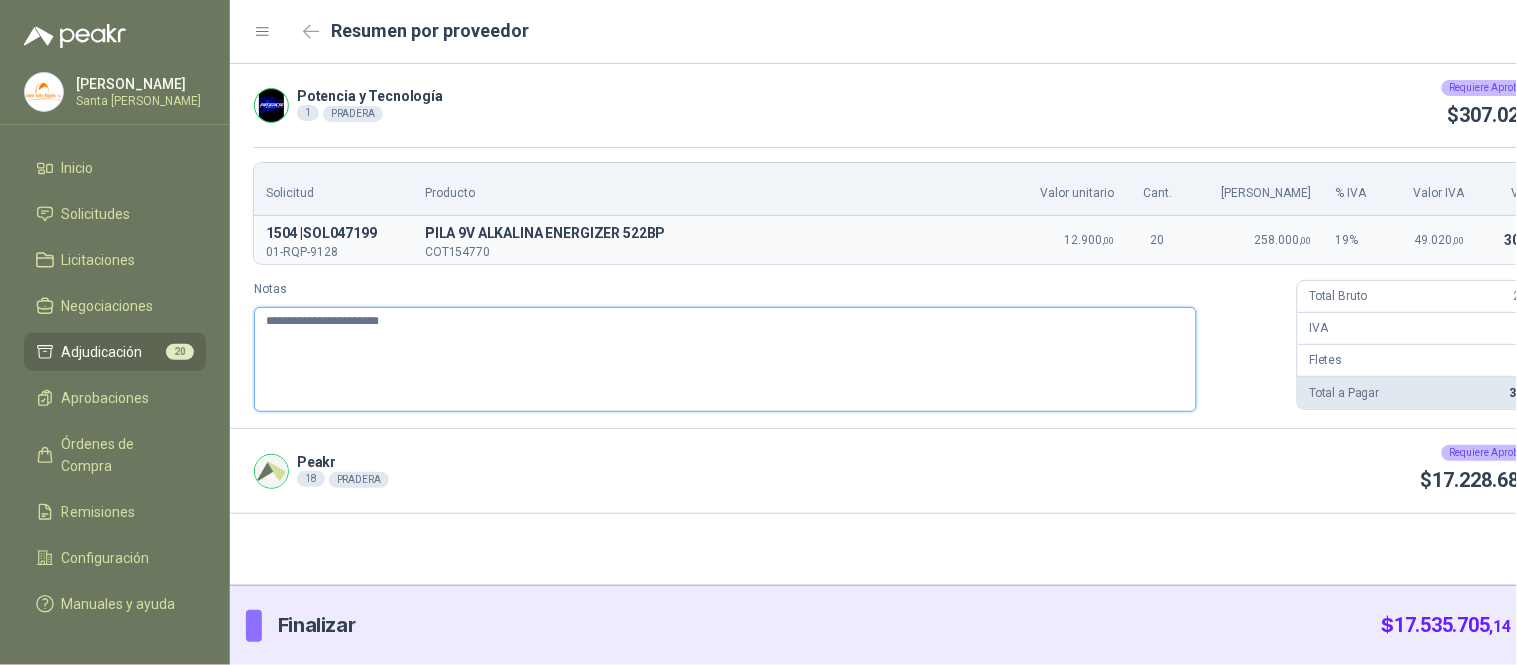 type 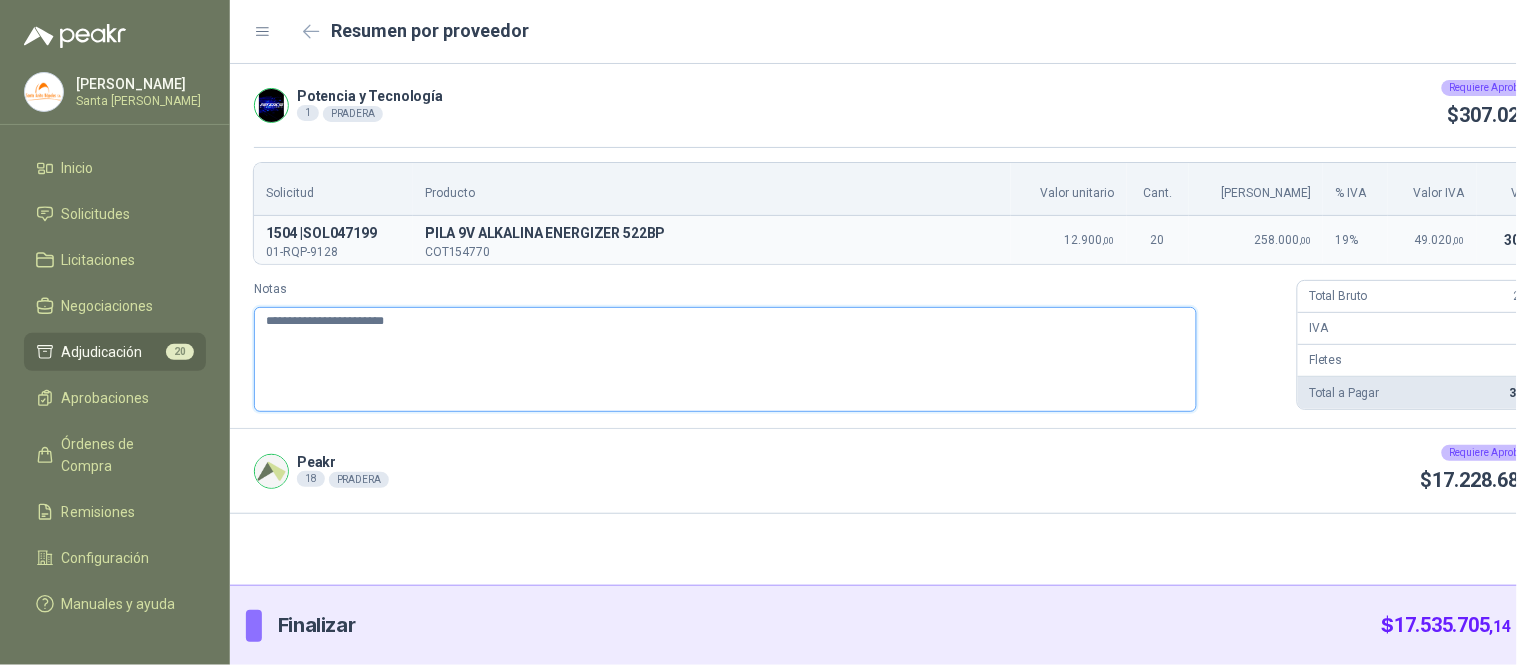 type 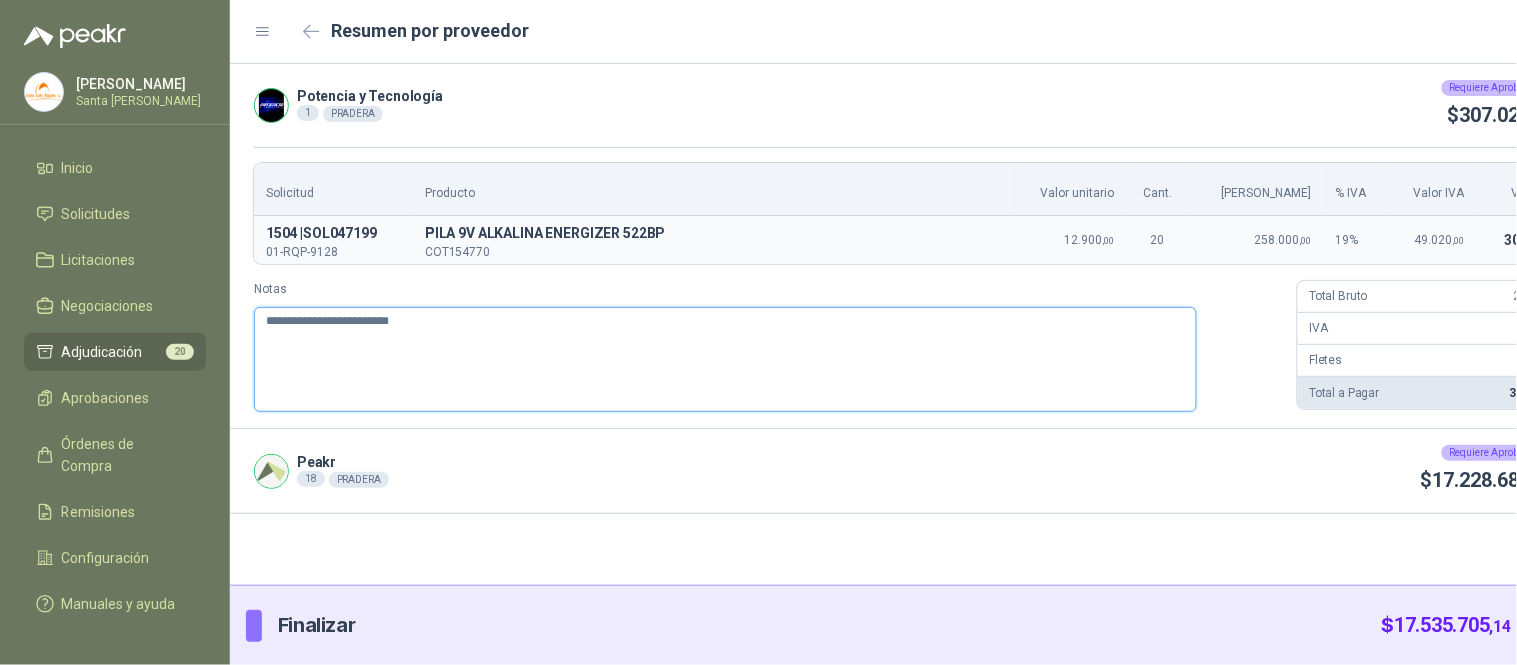 type 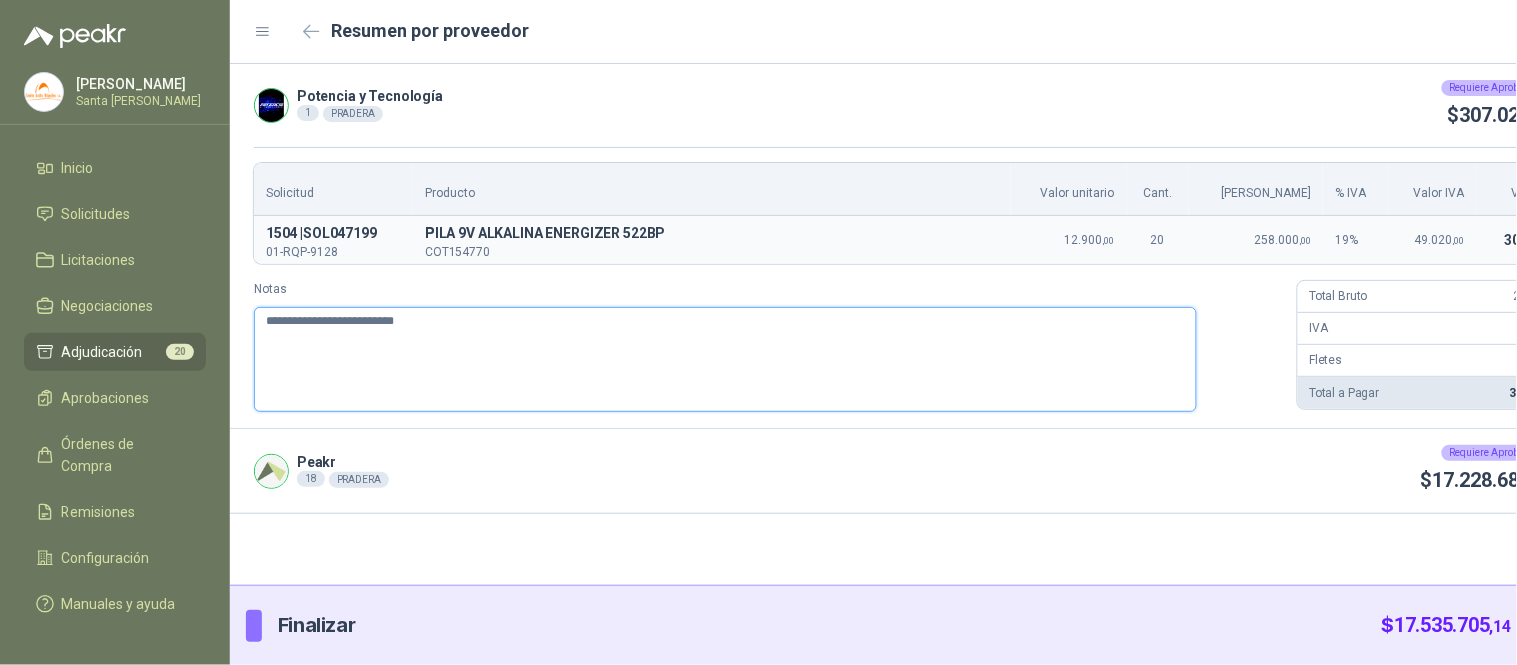 type 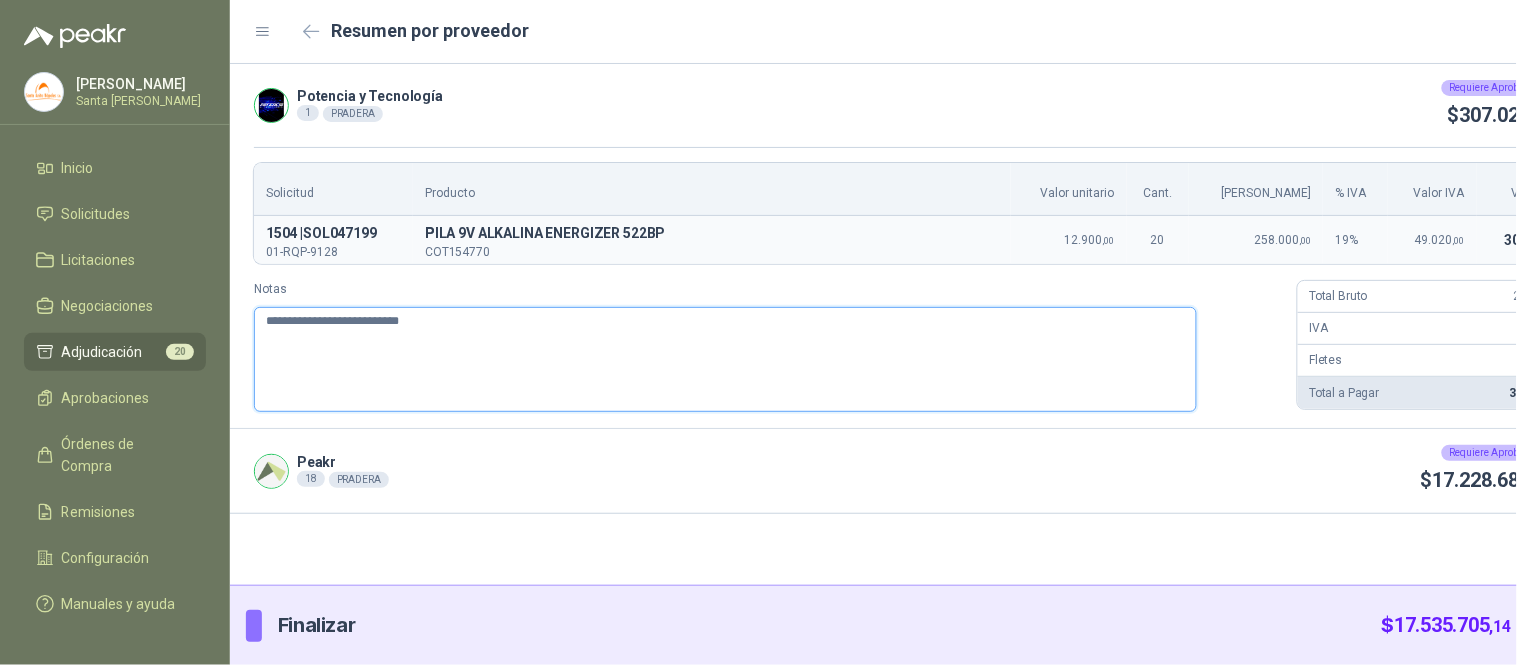 type 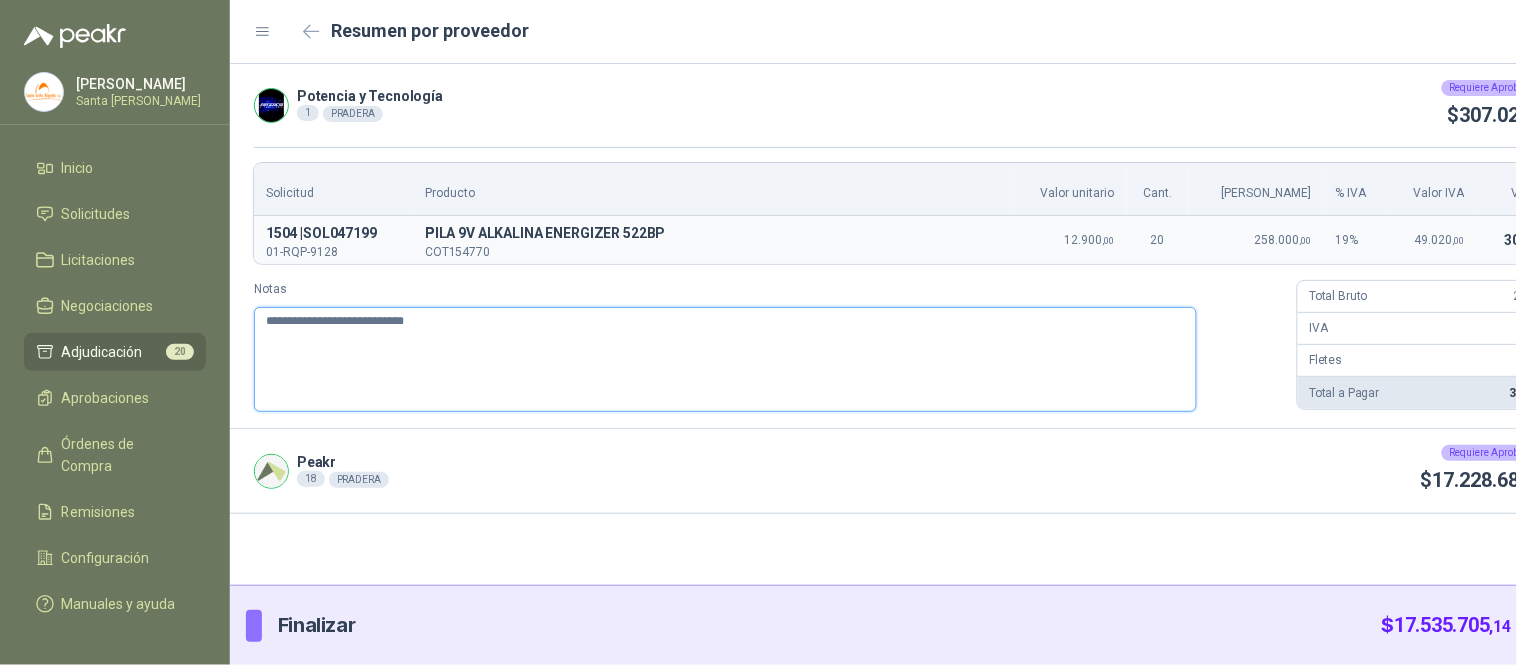 type 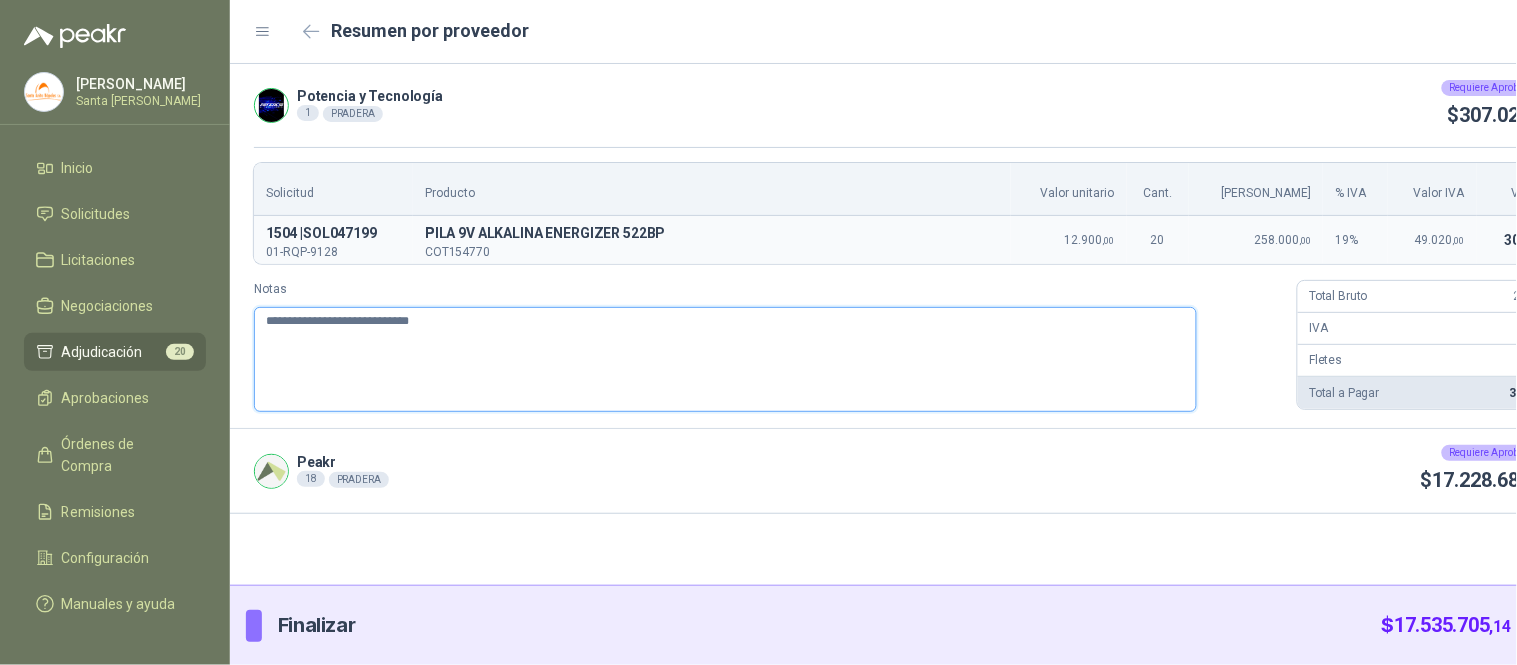 paste 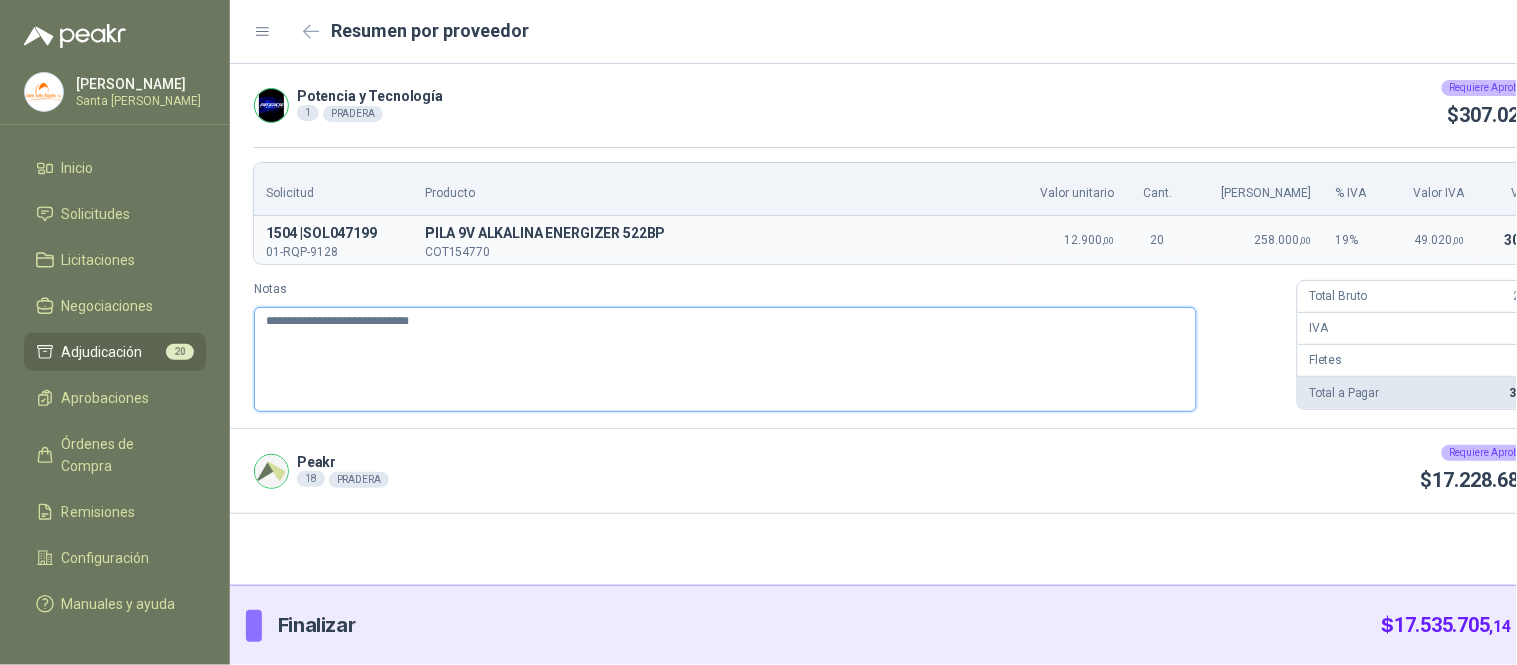 paste on "**********" 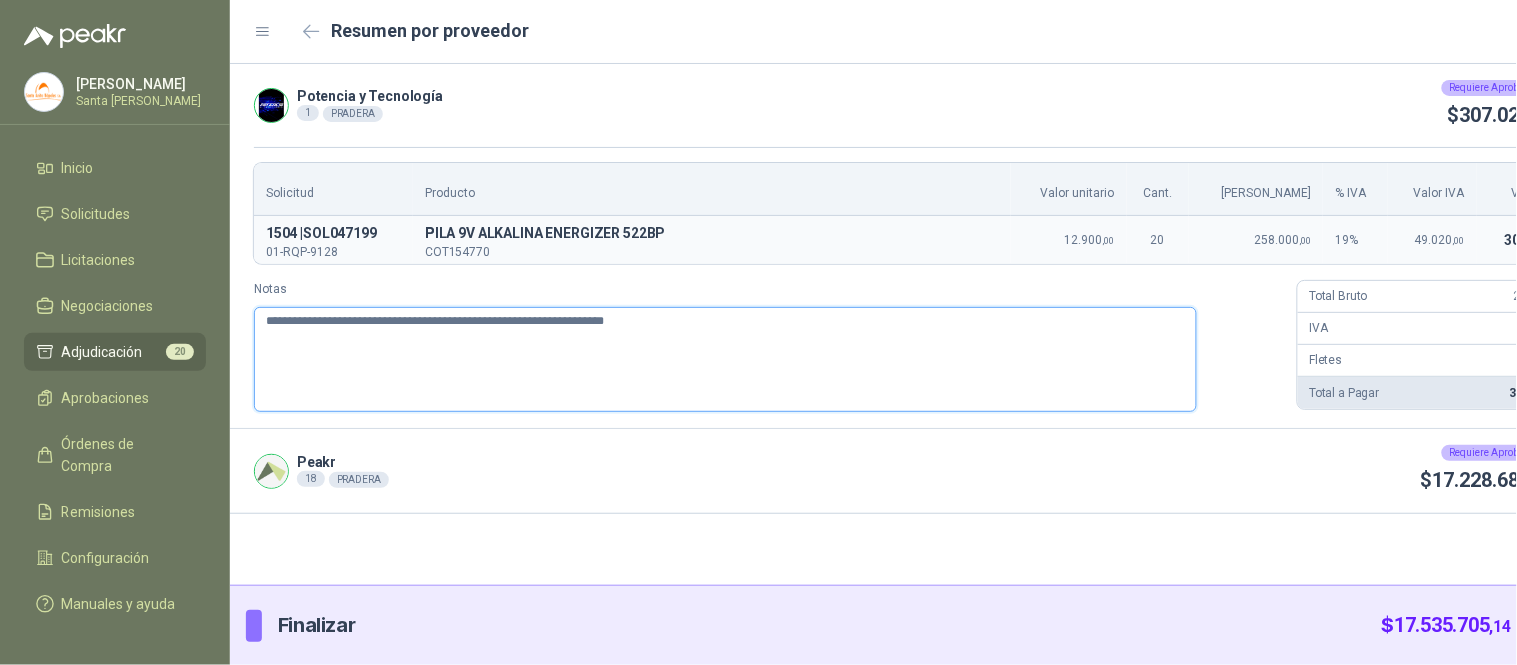 type 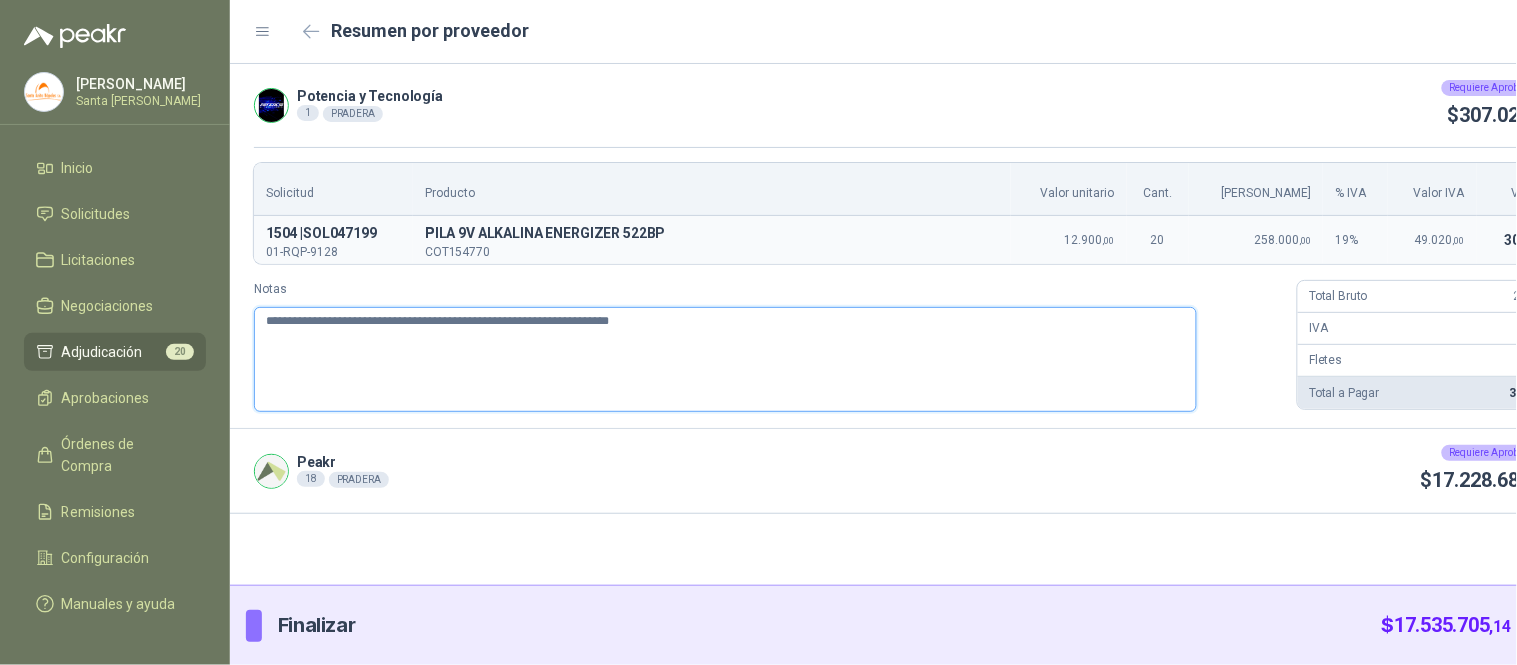 type 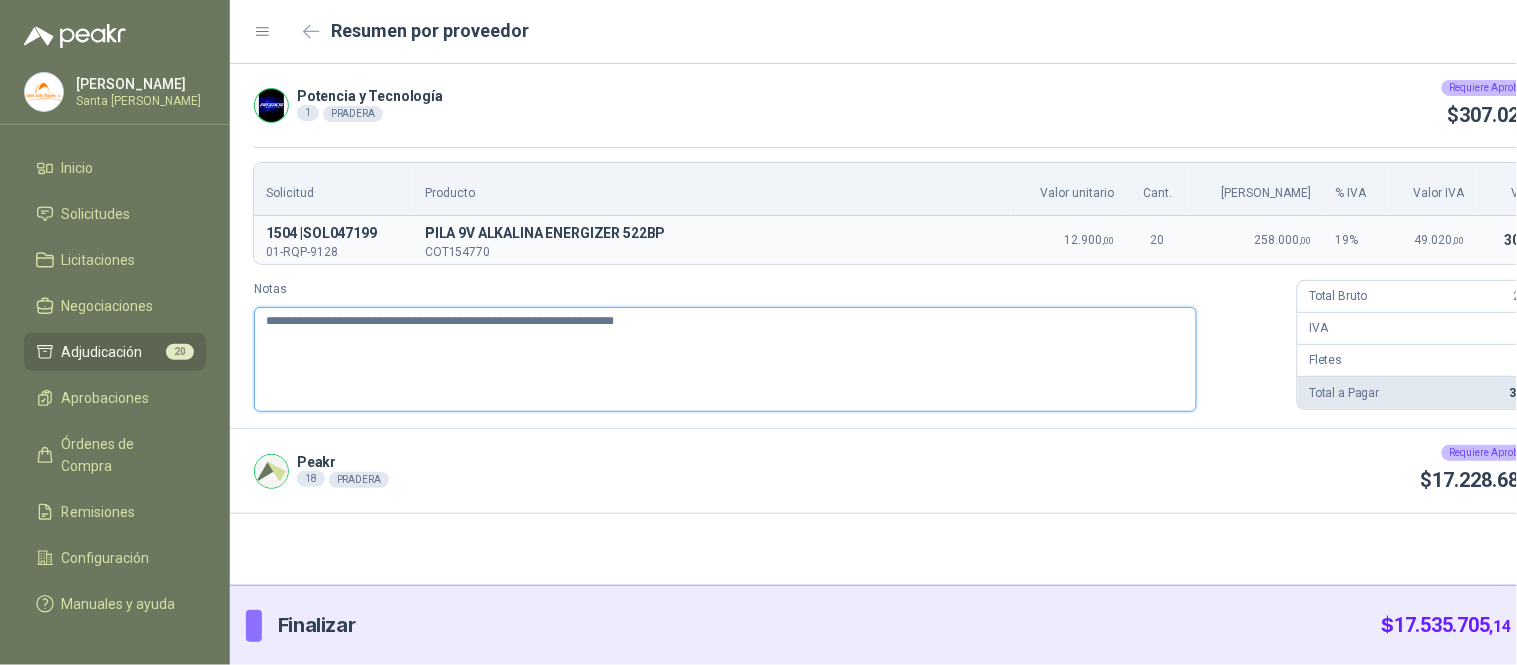 type 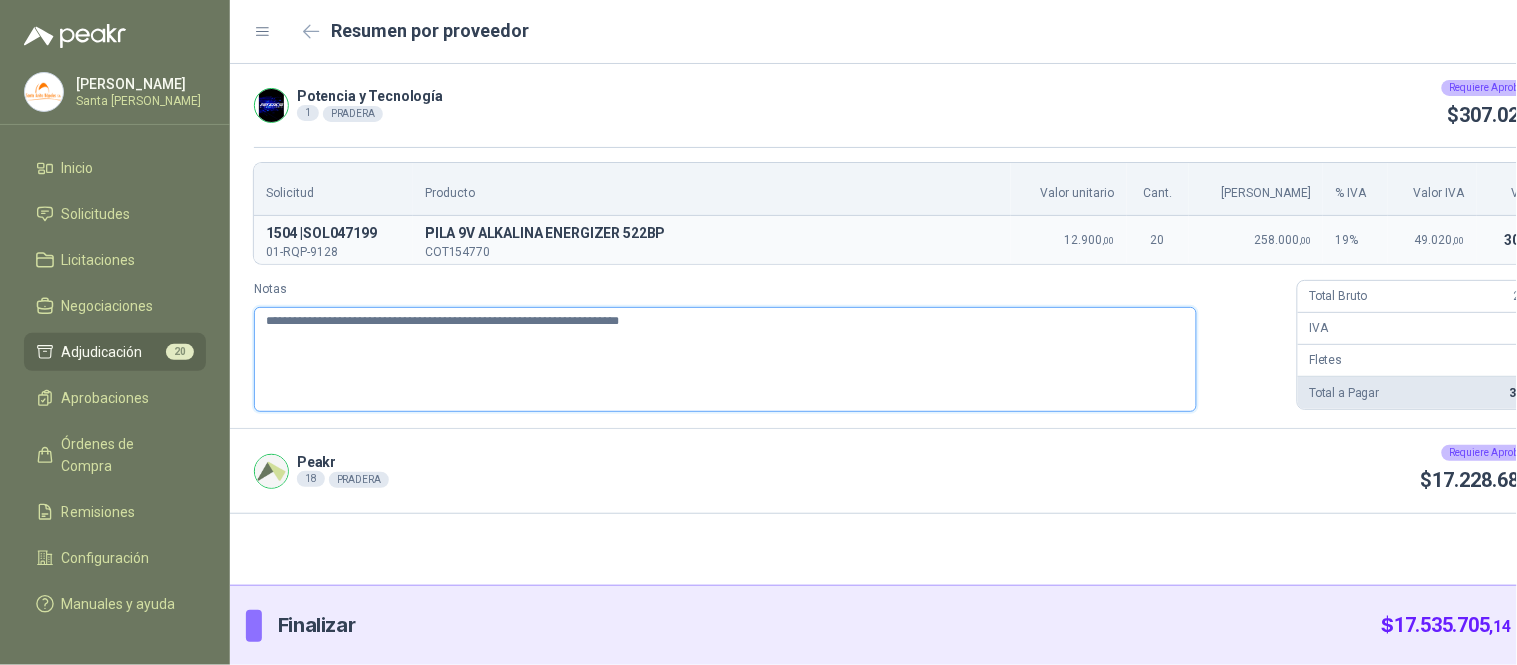 type 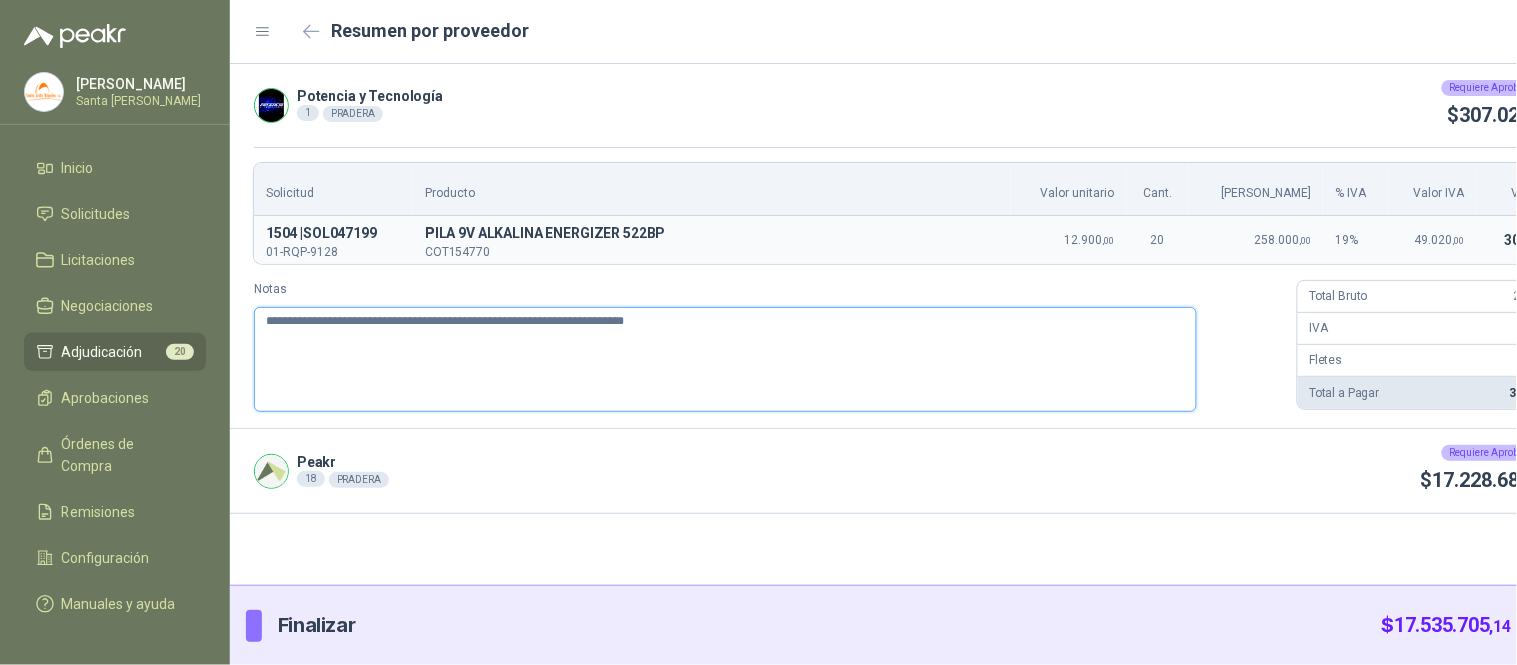 type 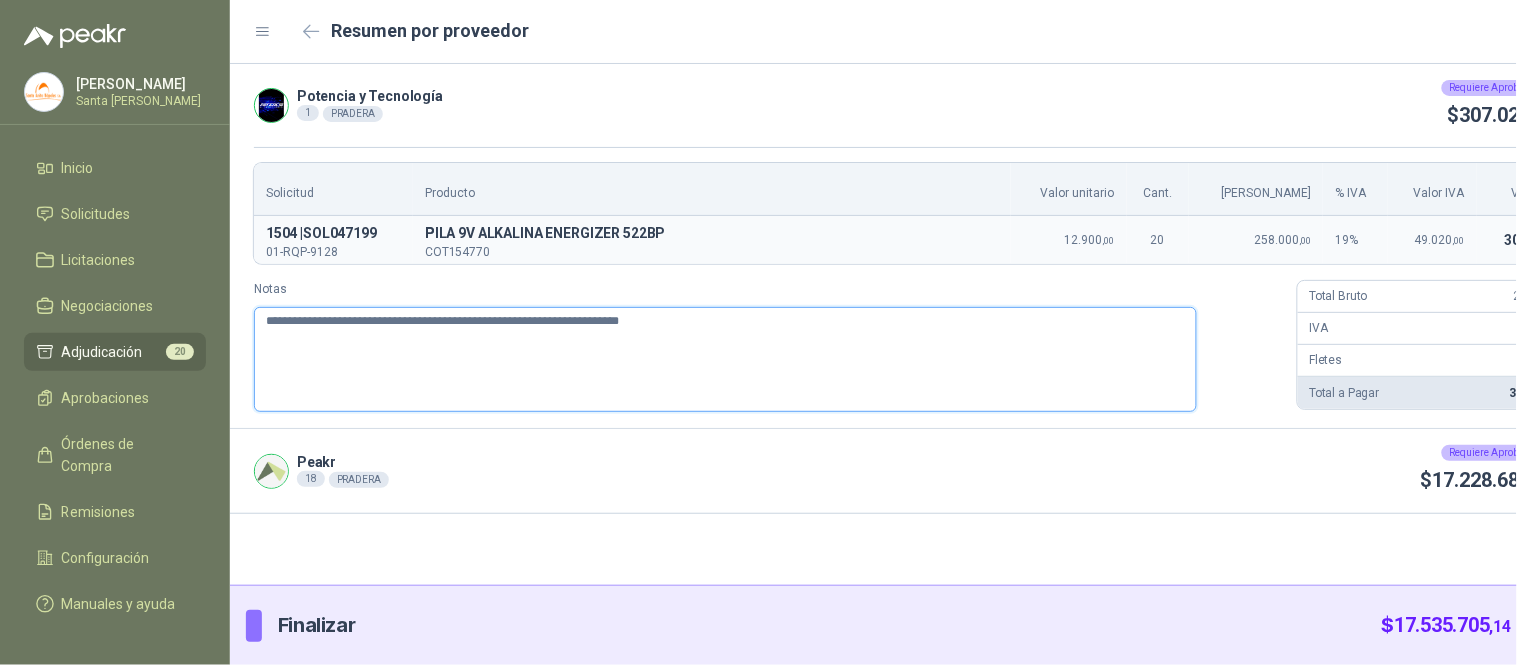 type 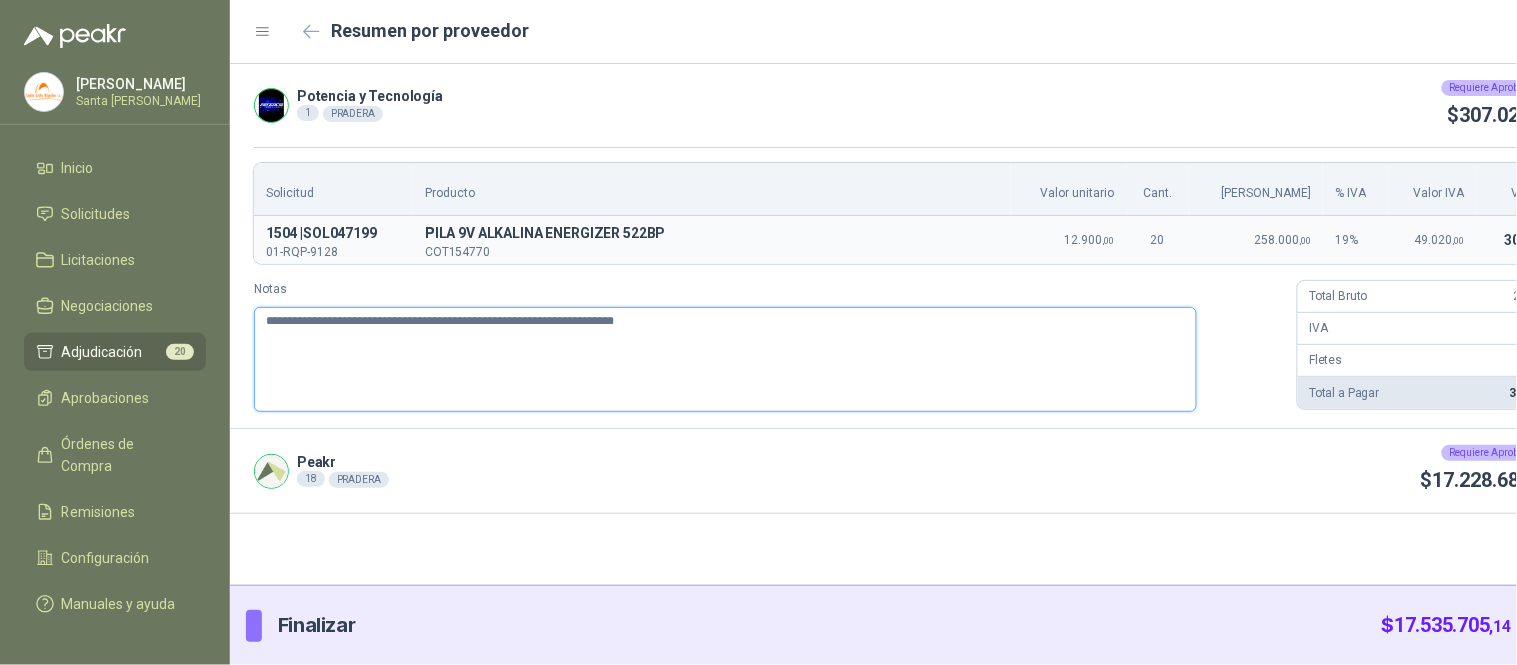 type 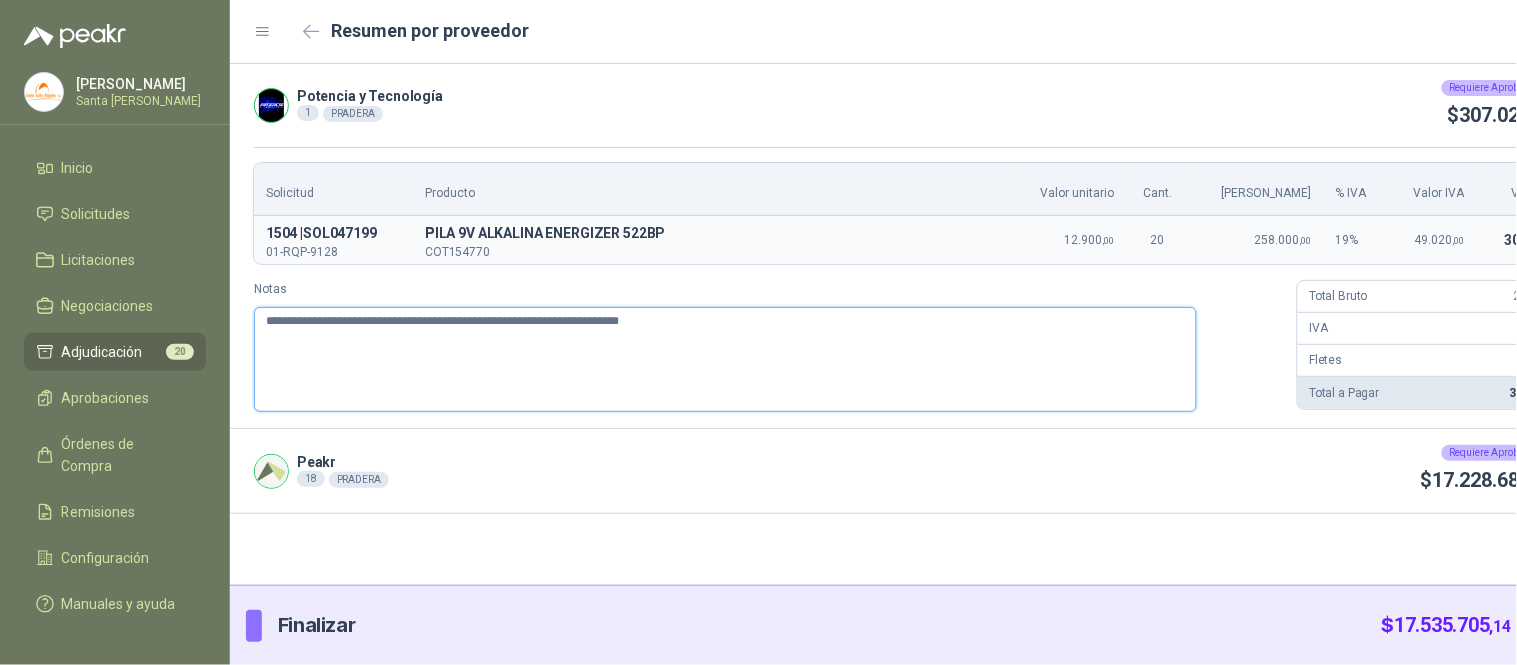 type 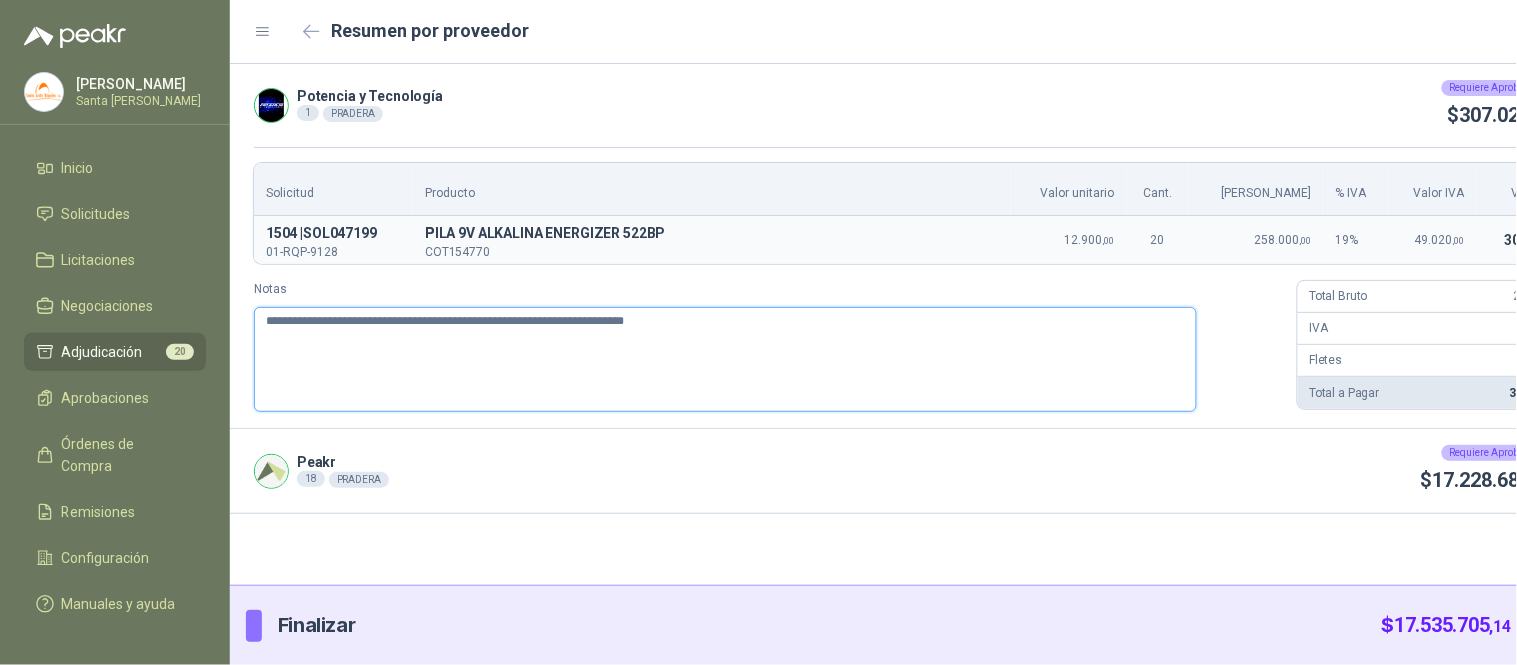 type 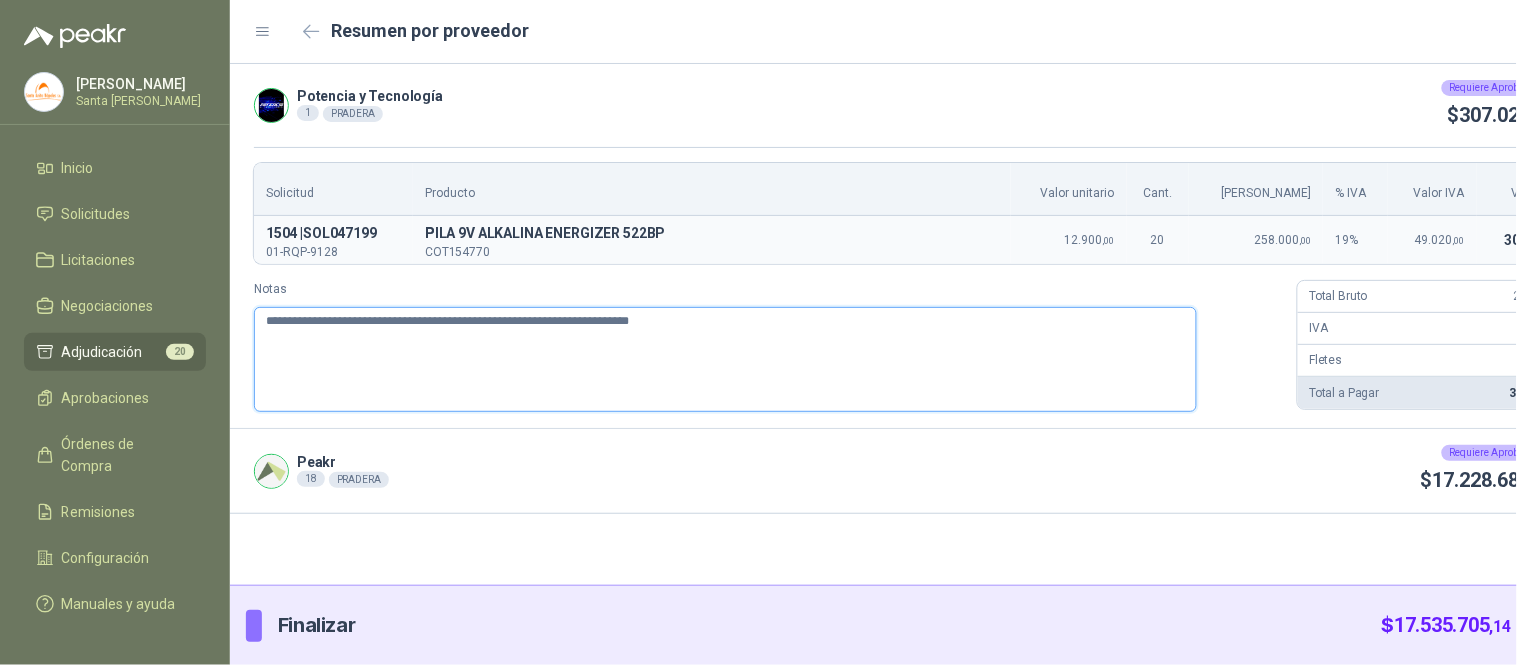 type 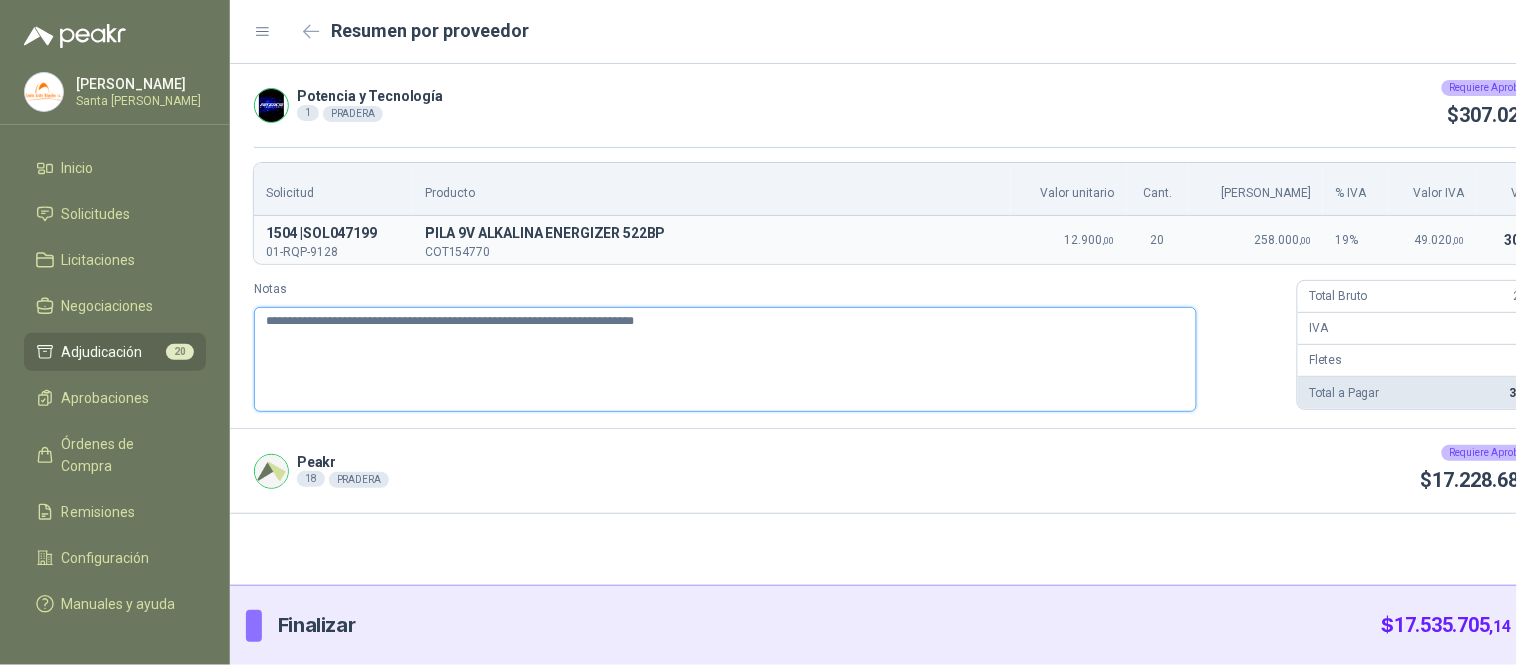 type 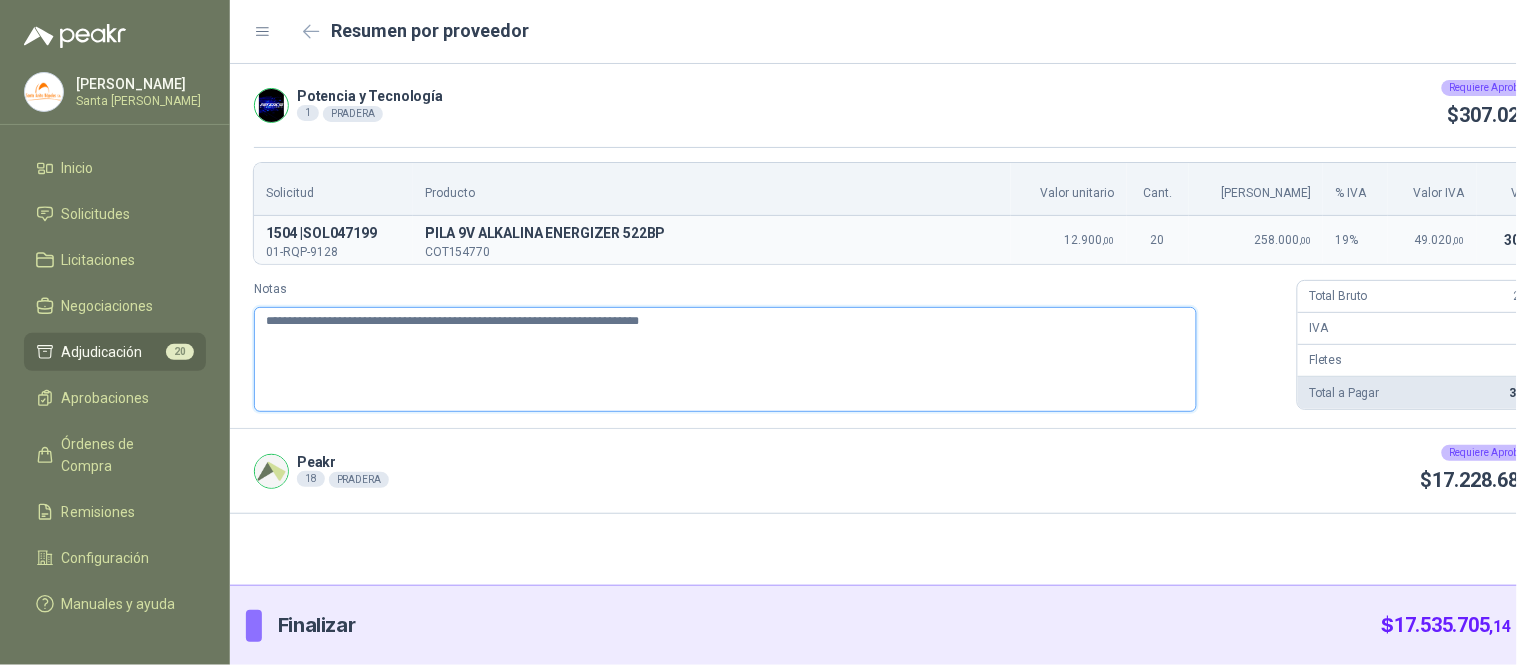 type 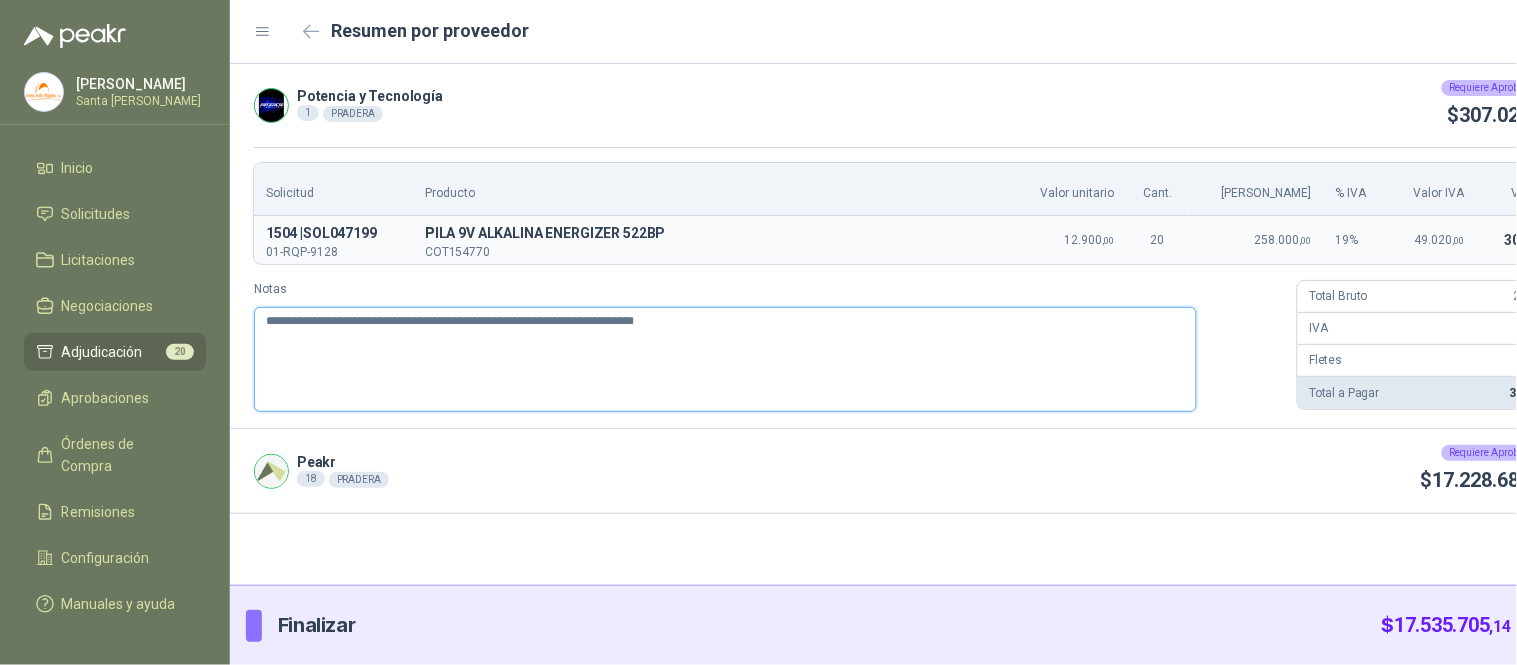 type 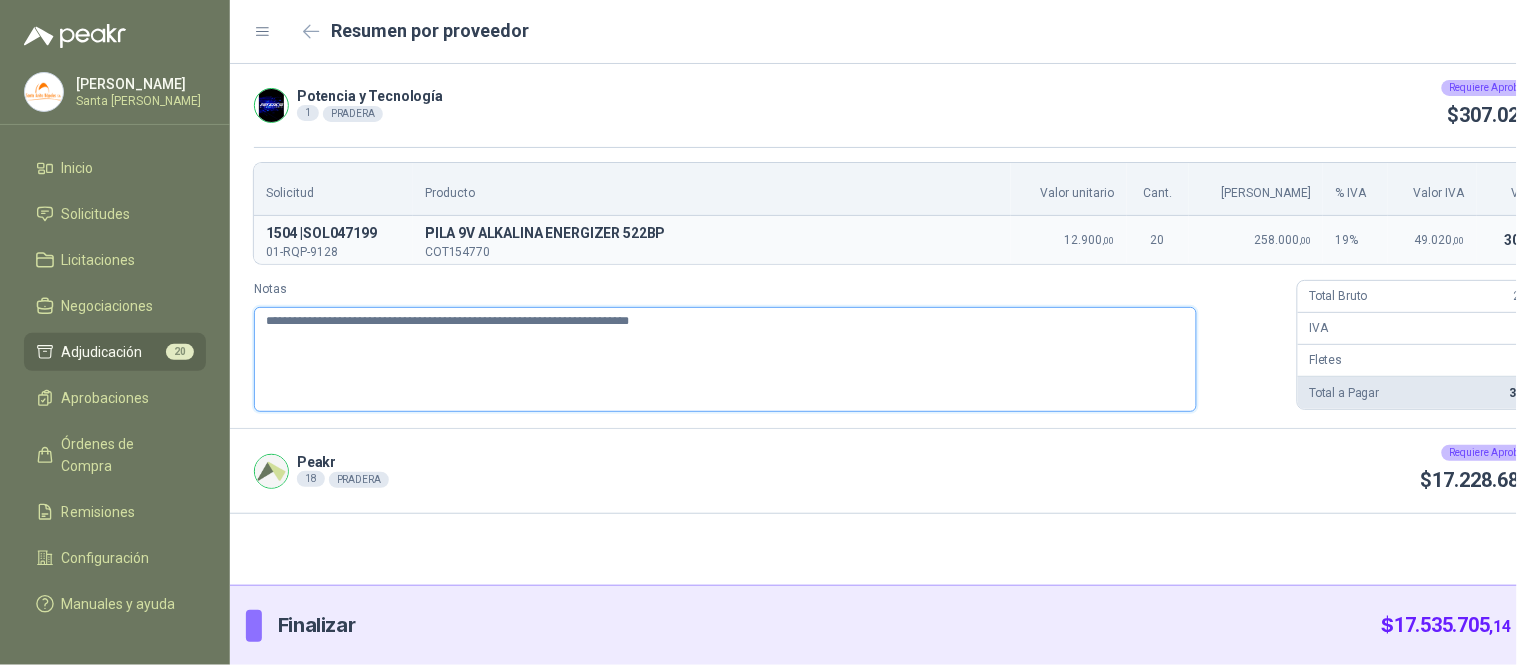 type 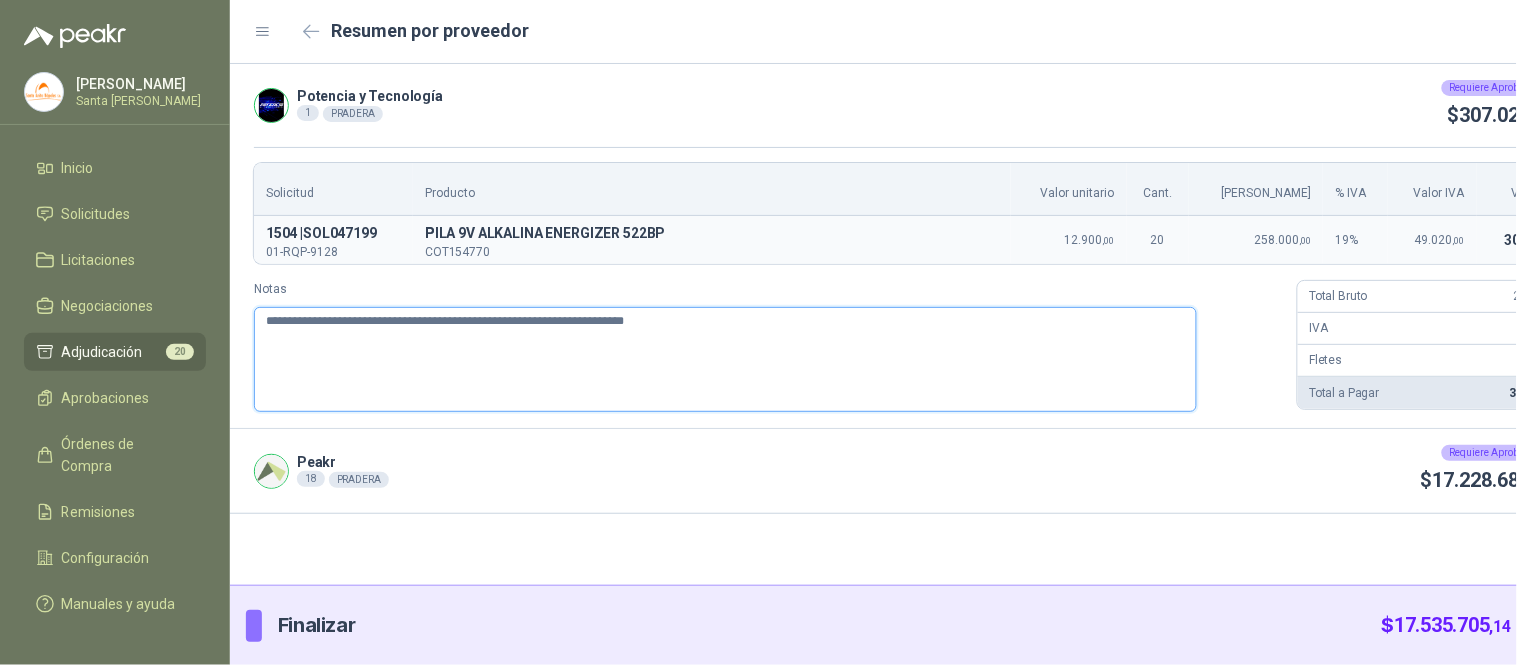 type 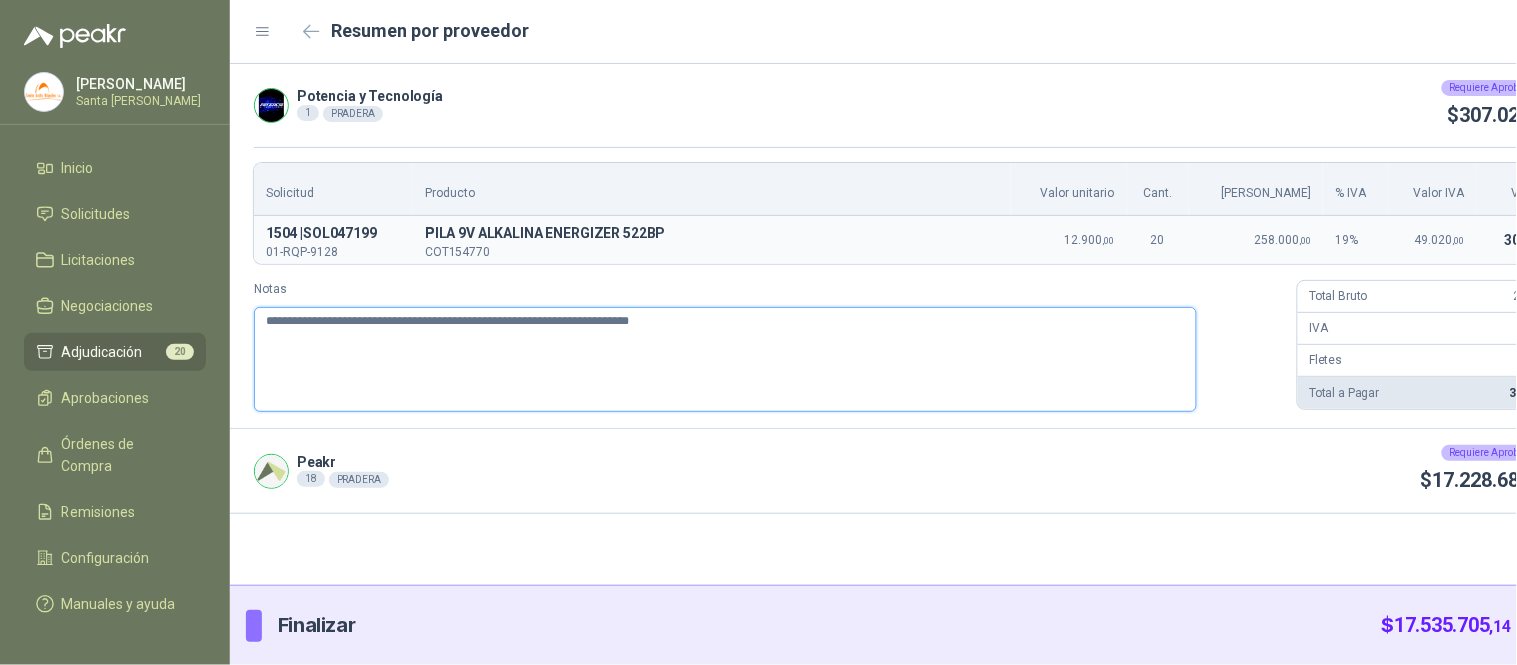 type 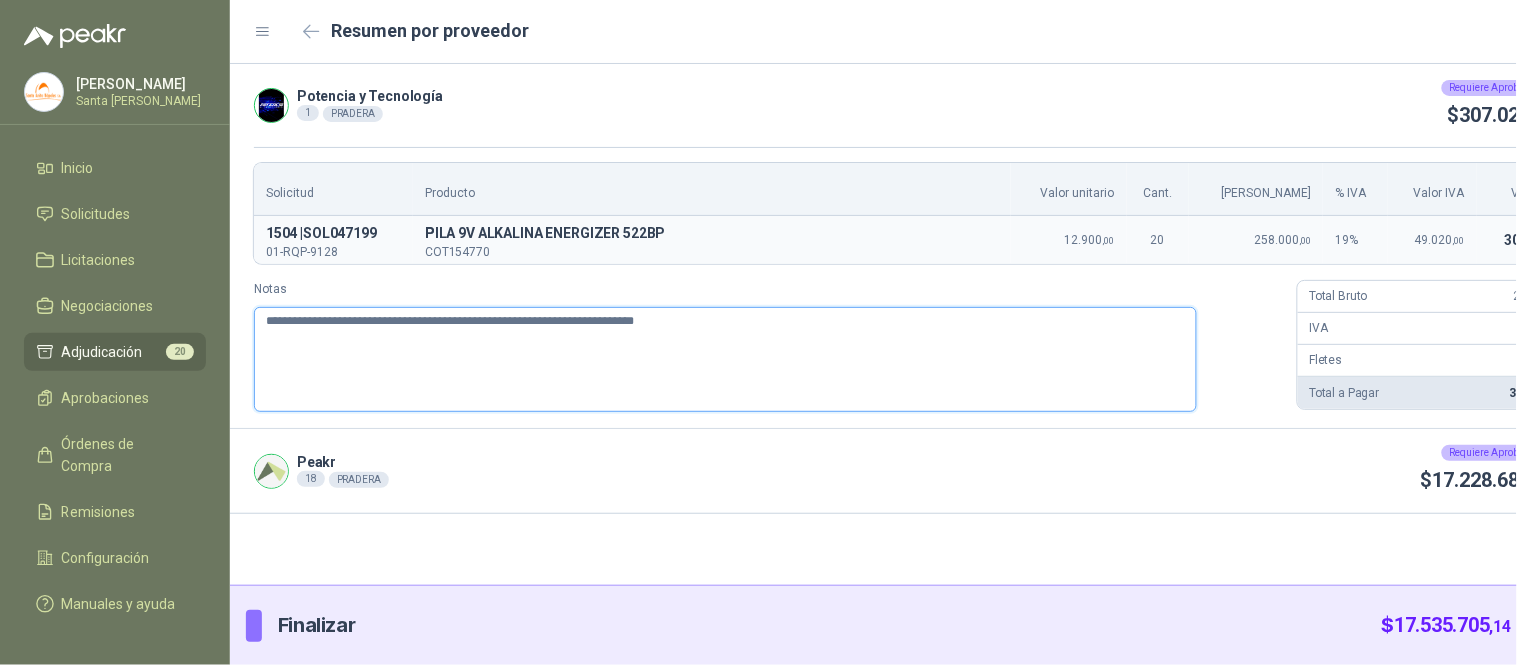 type 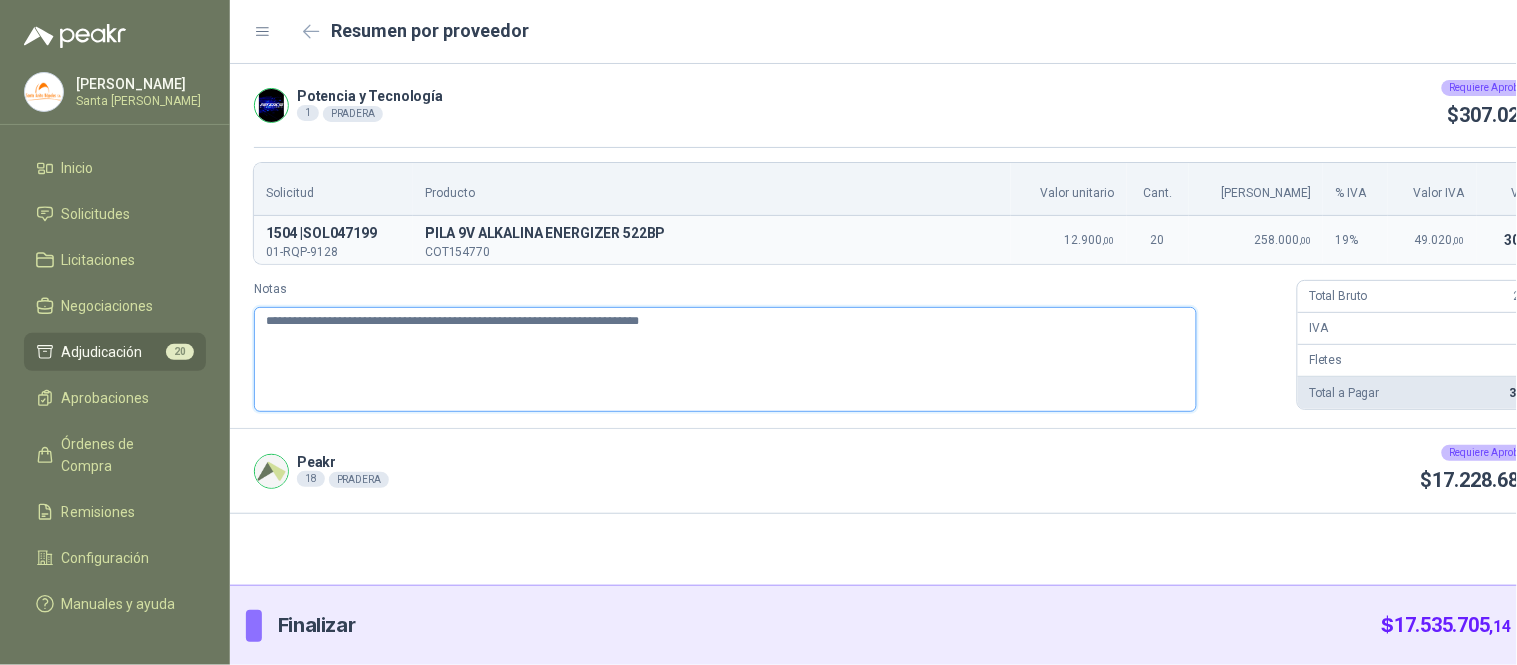 type 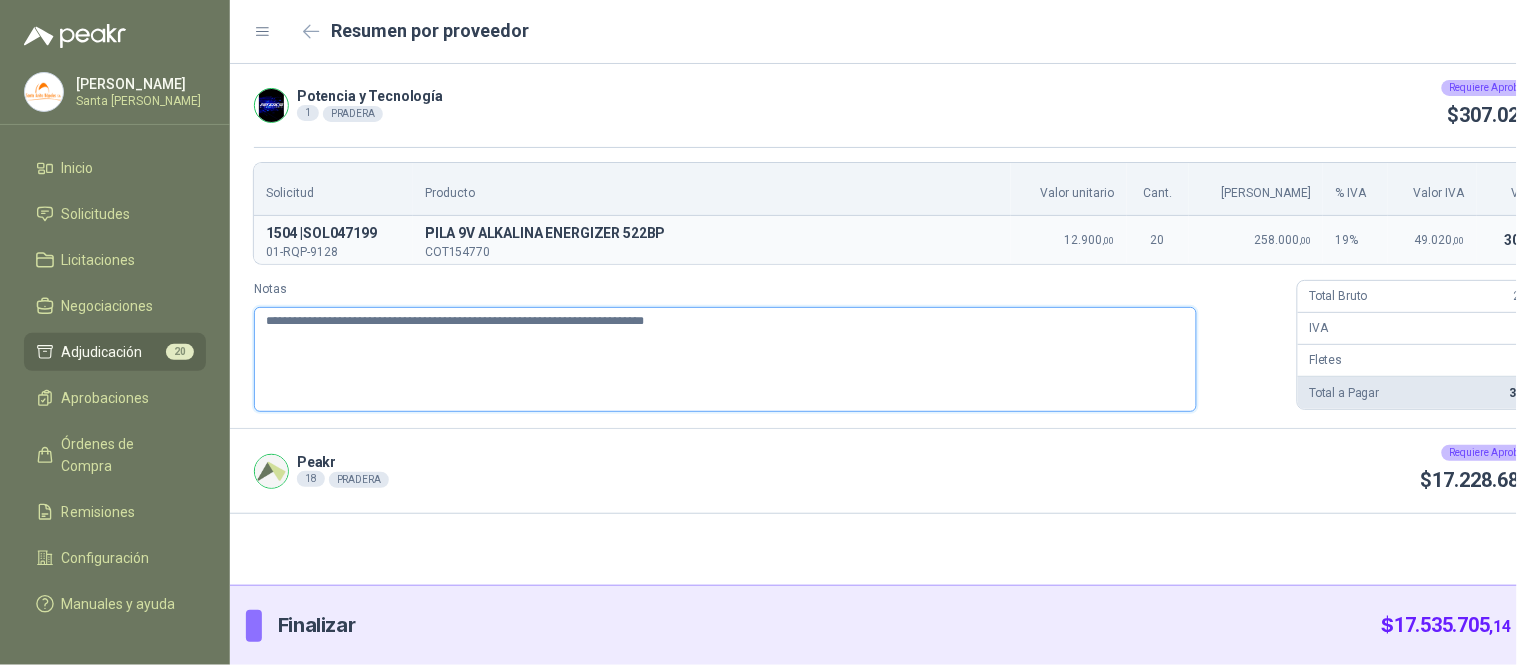 type 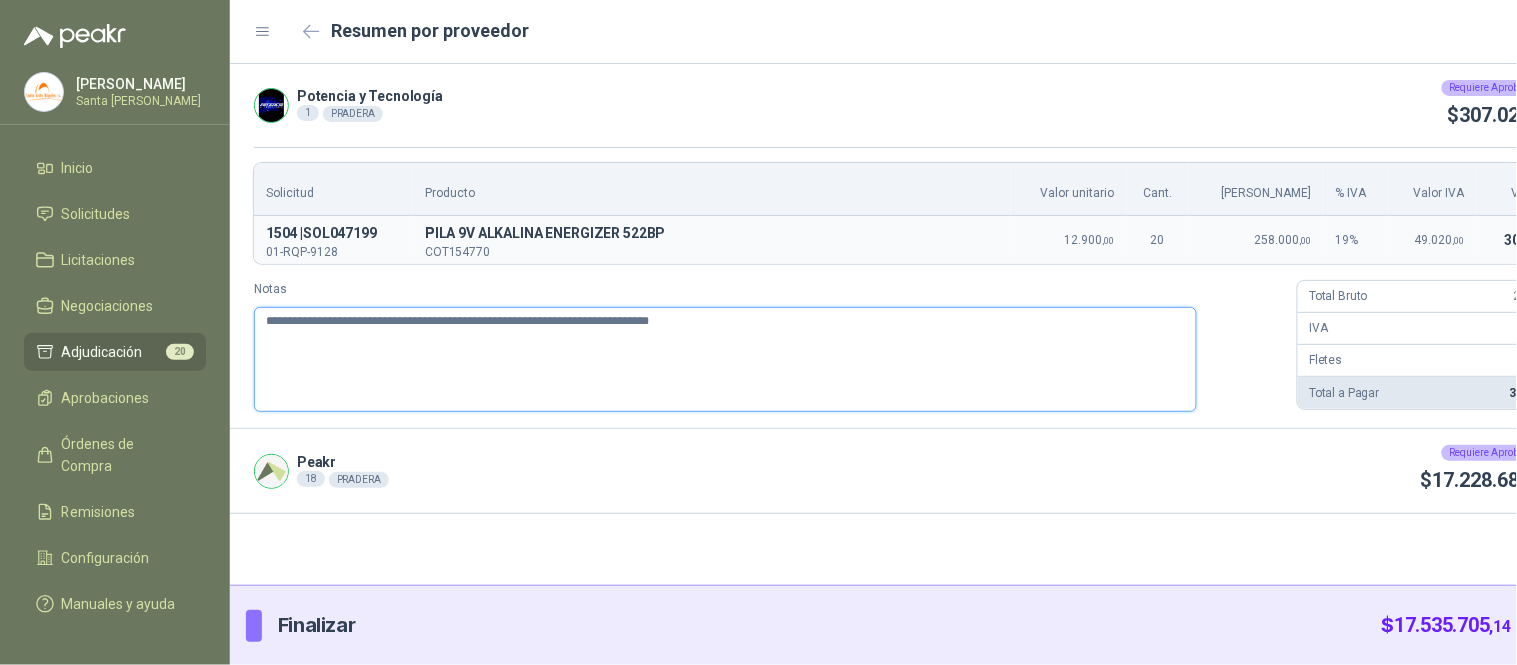 type 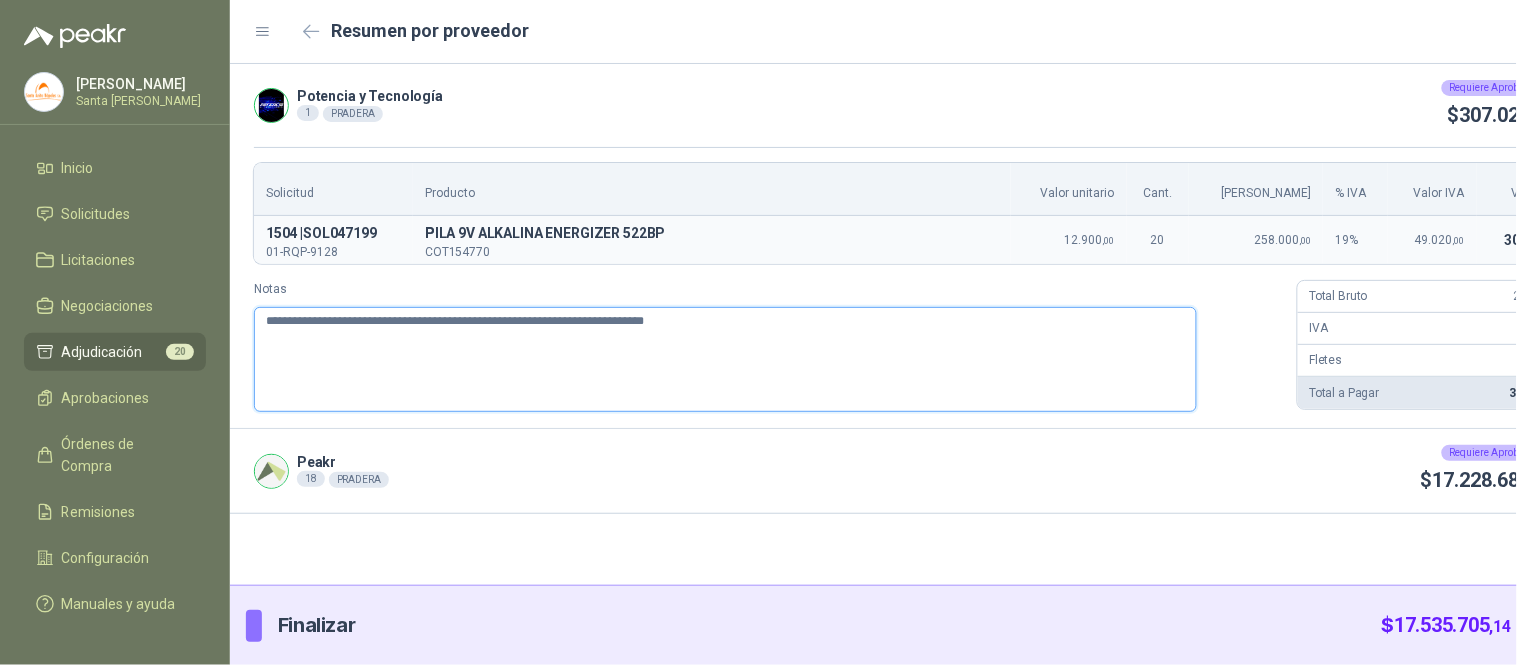 type 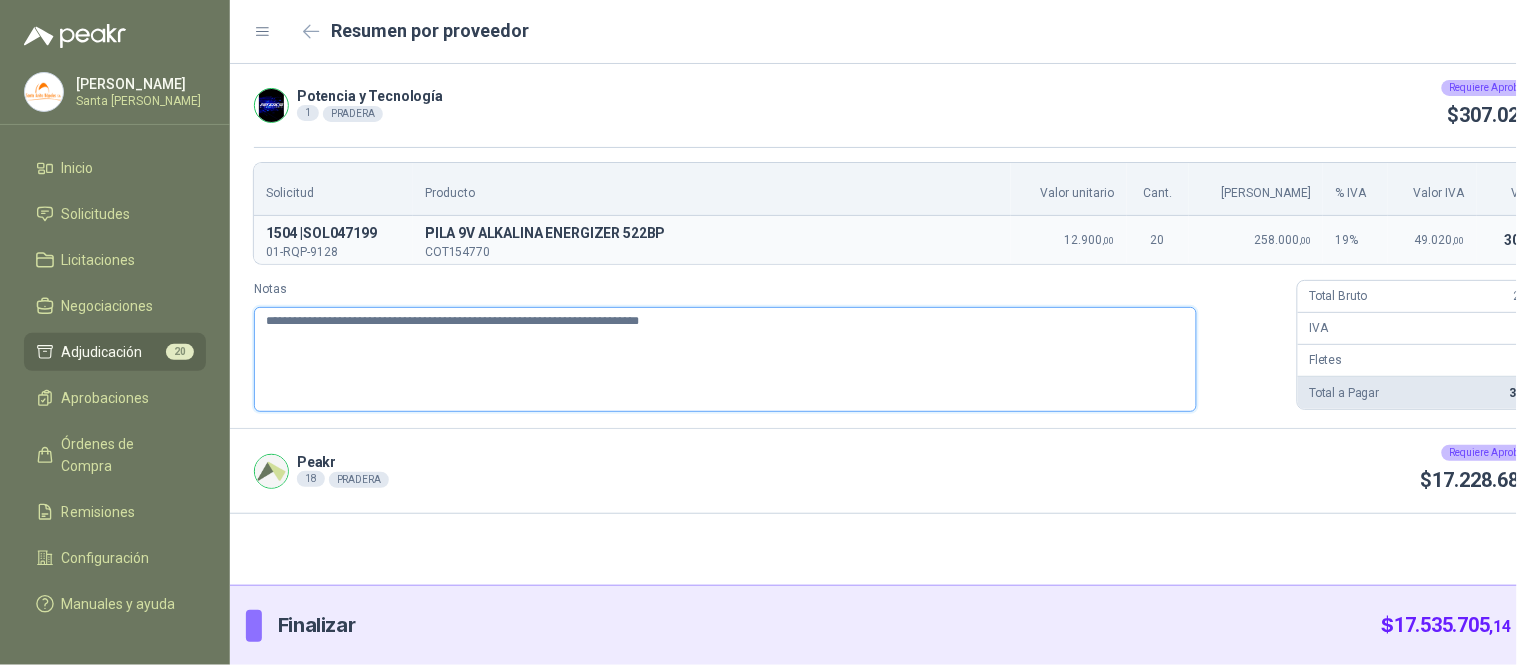 type 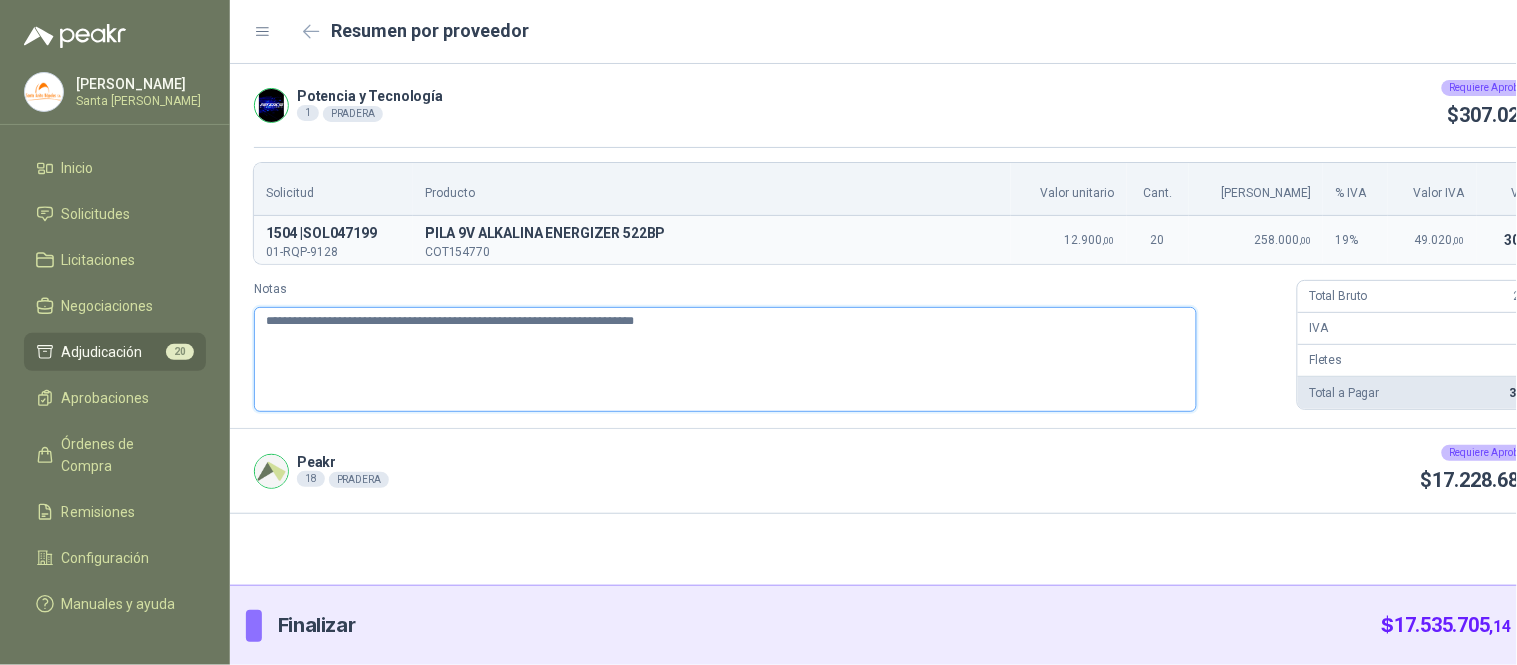 type 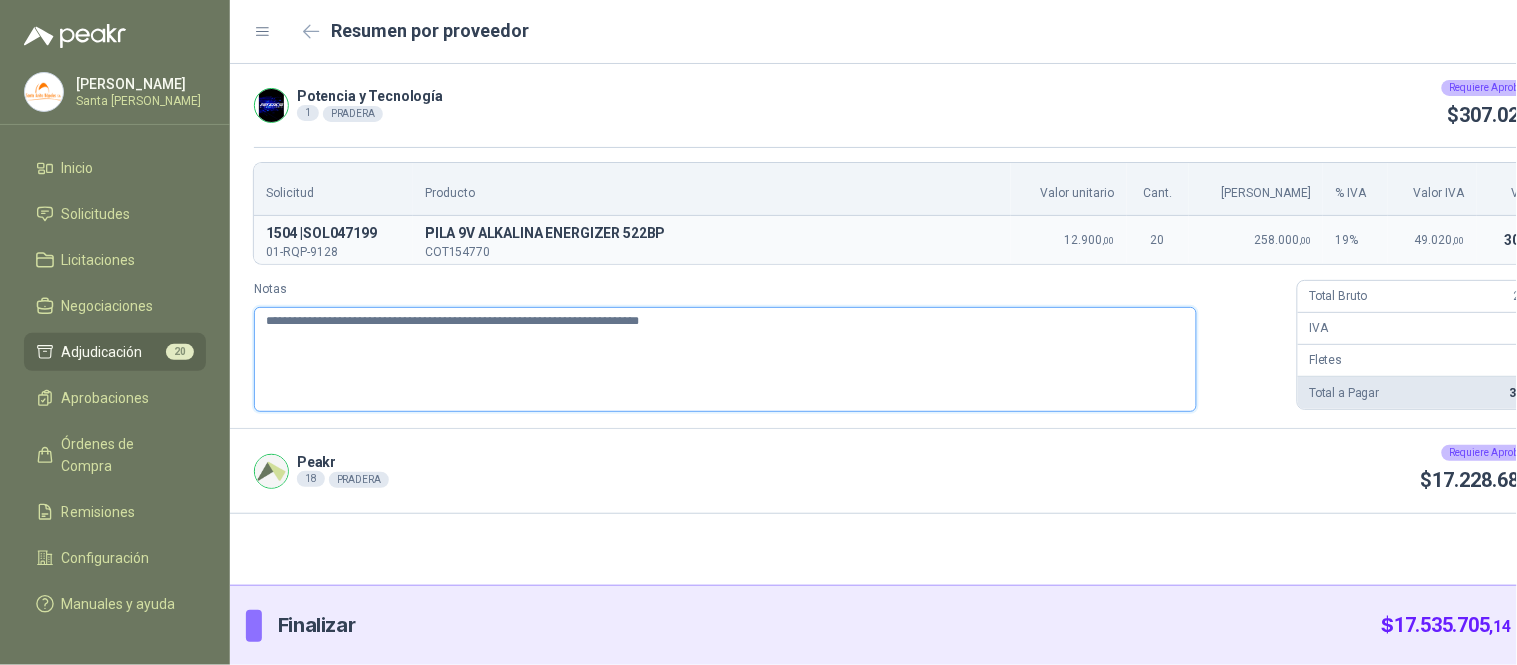 type 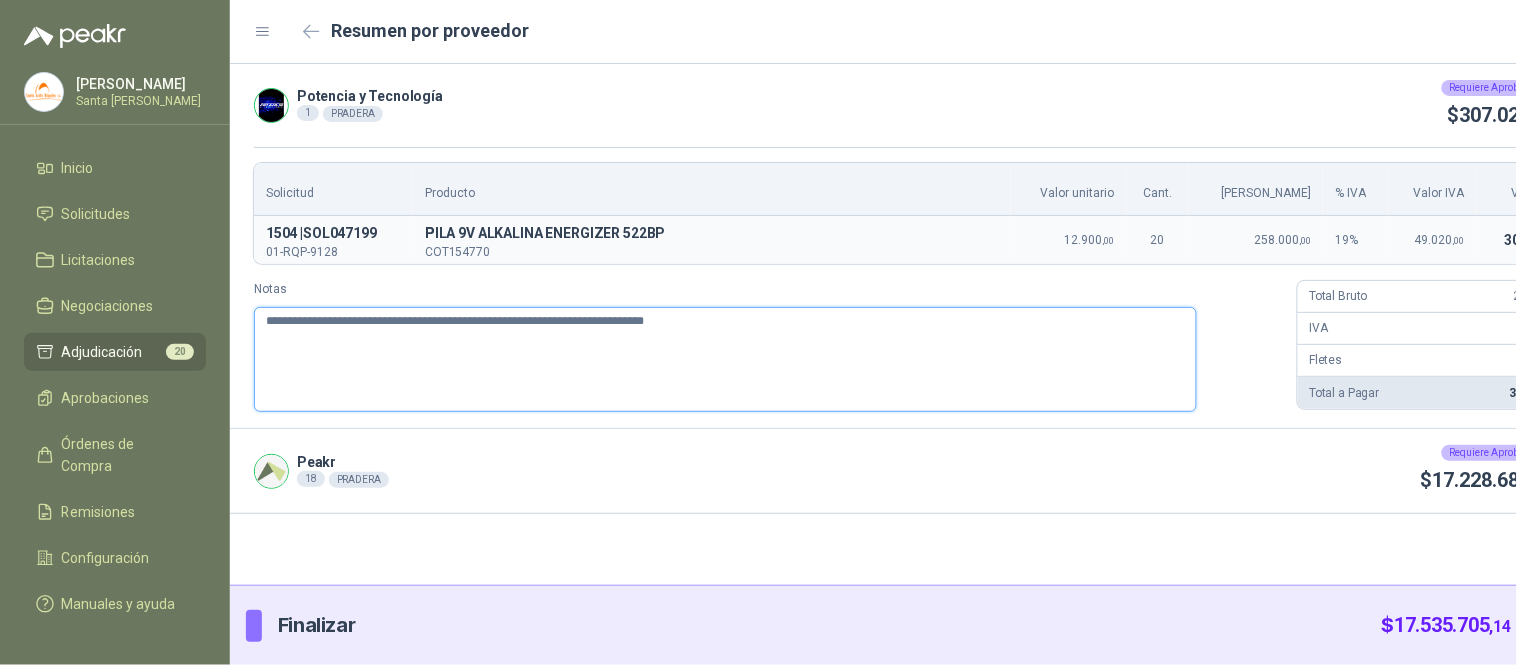 type 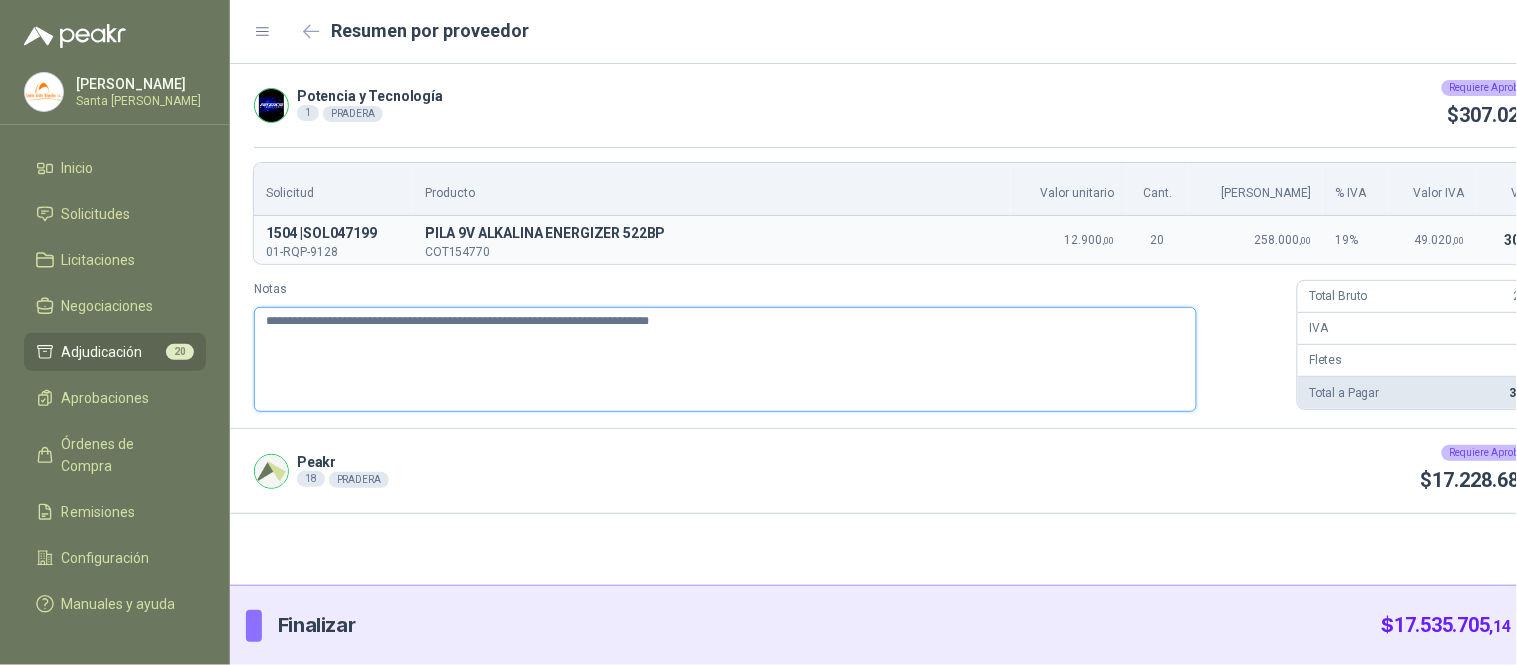 type 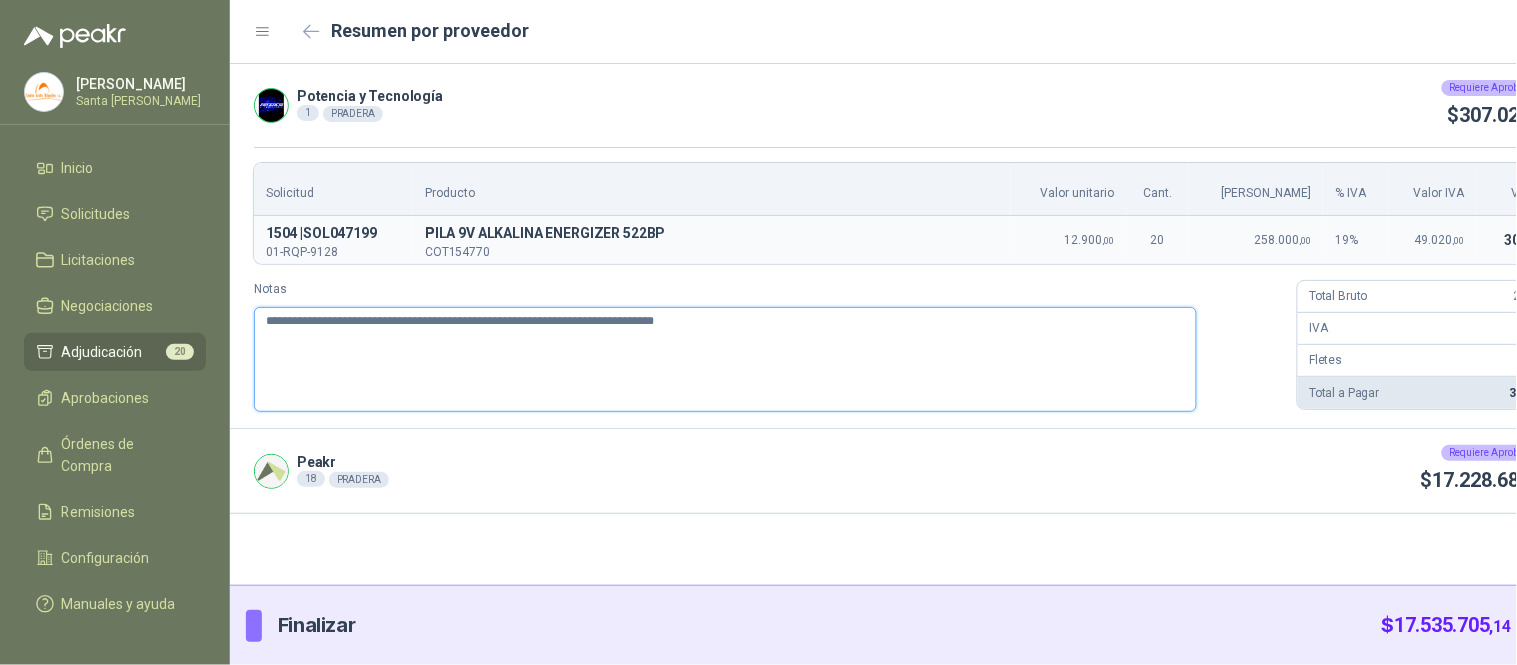 type 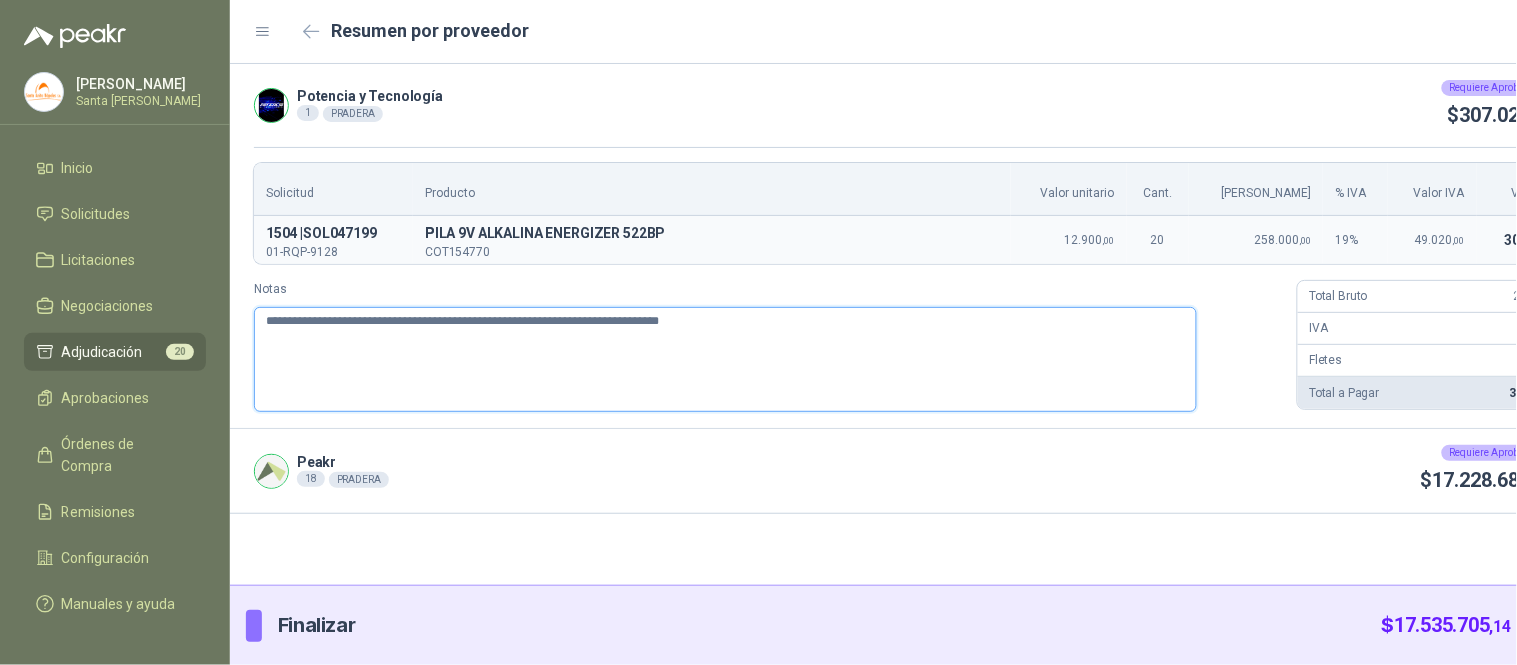 type 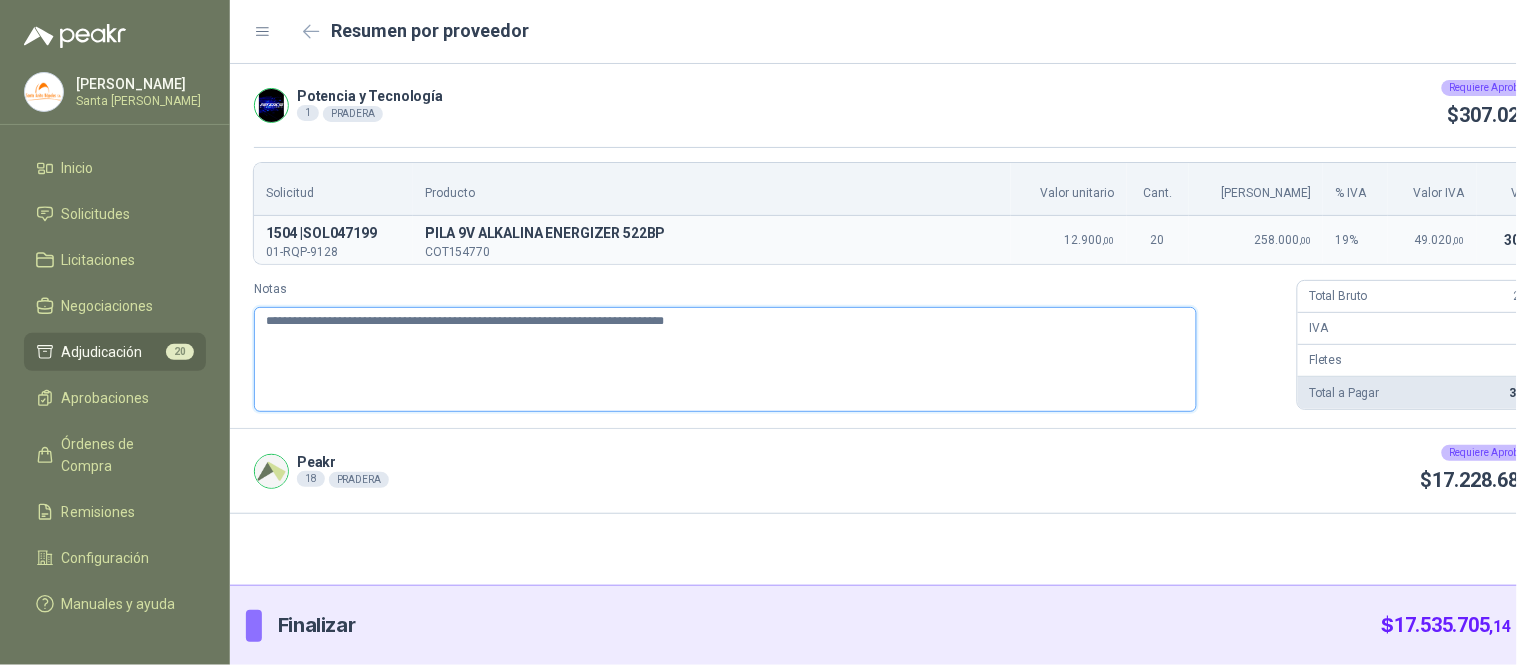 type 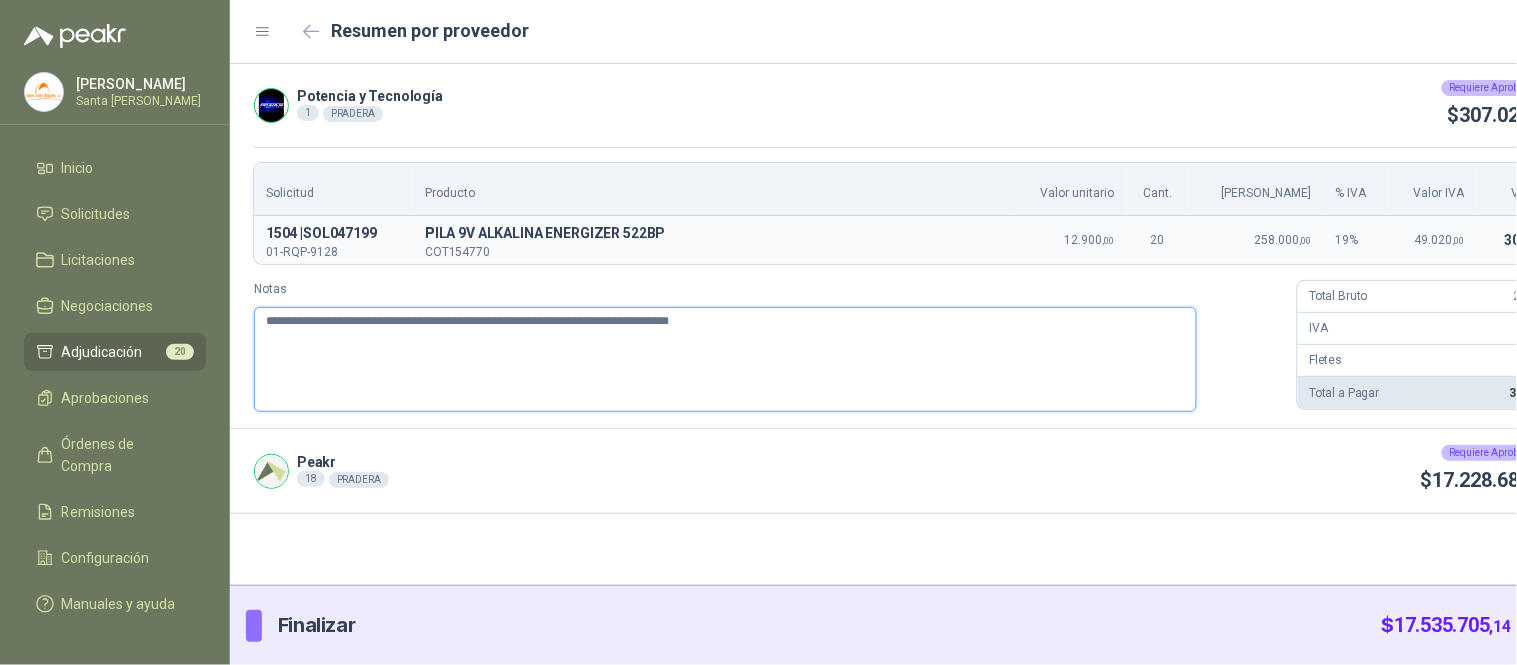 type 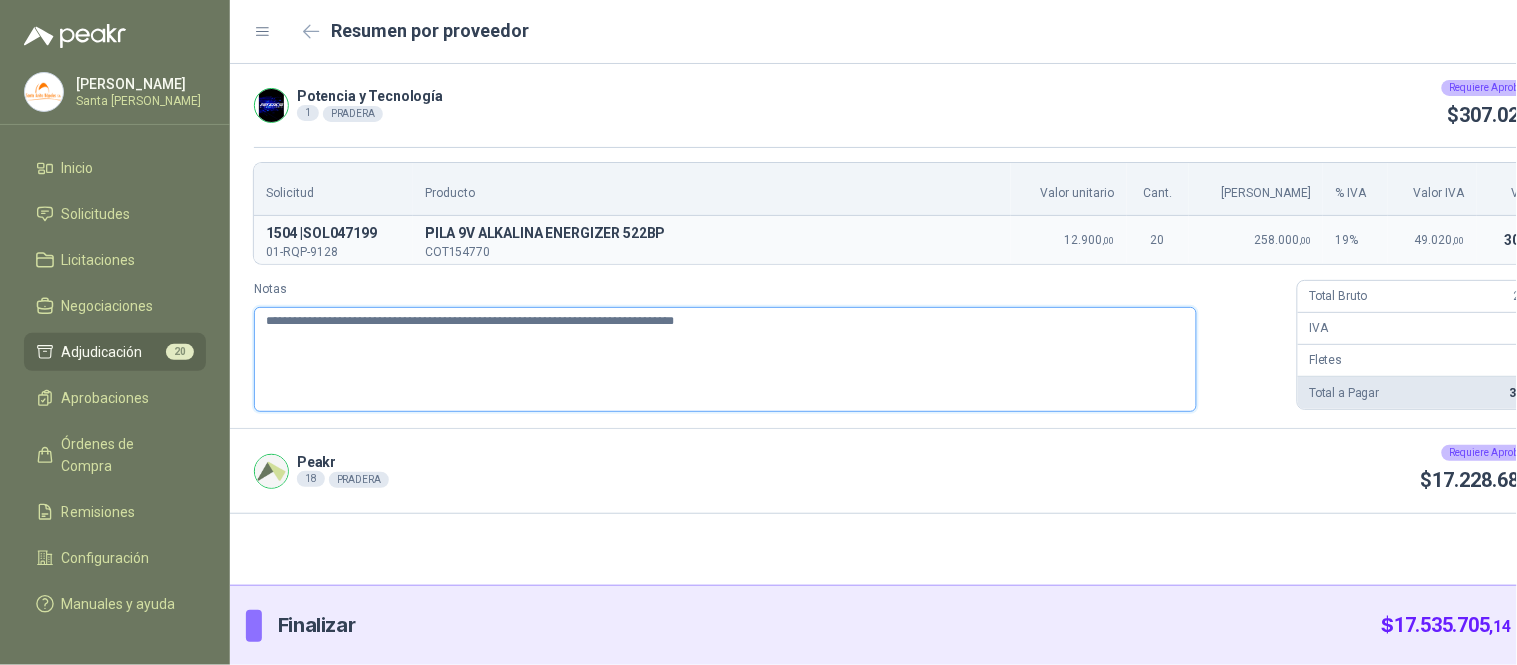 type 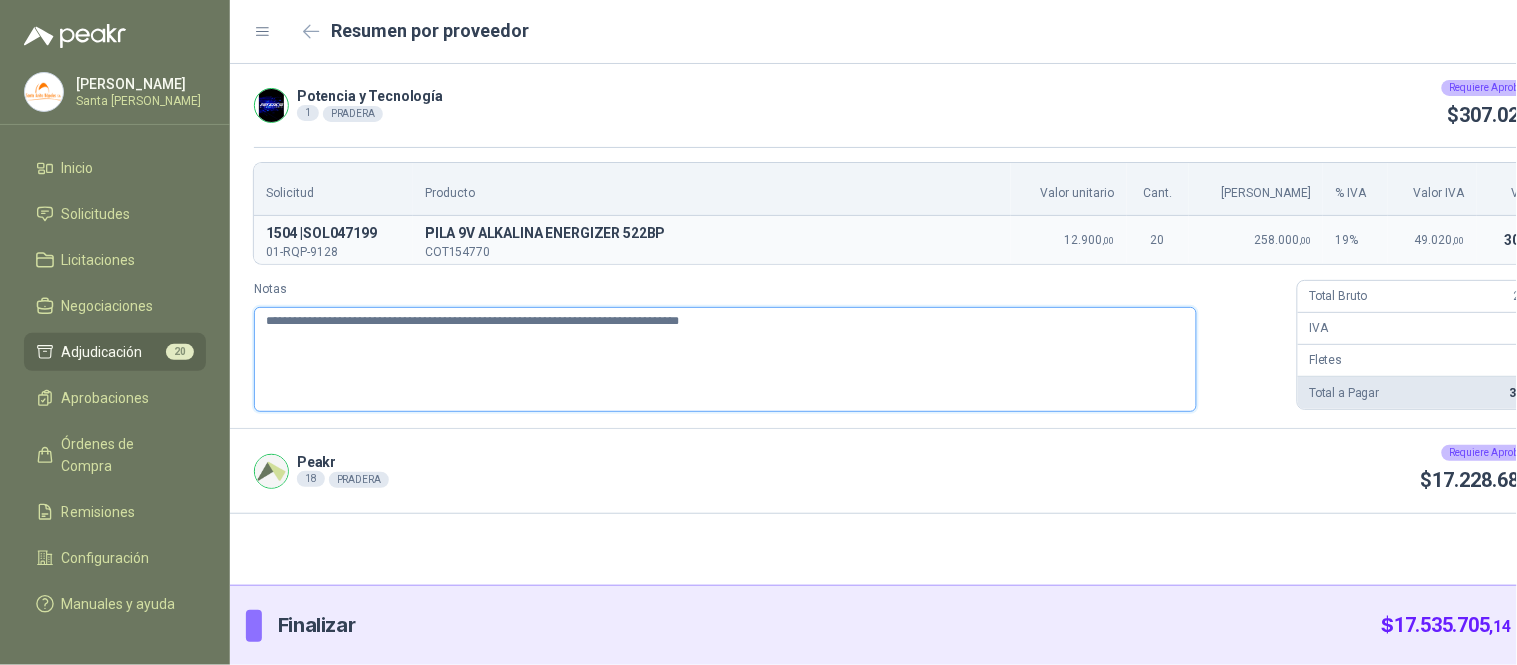 type 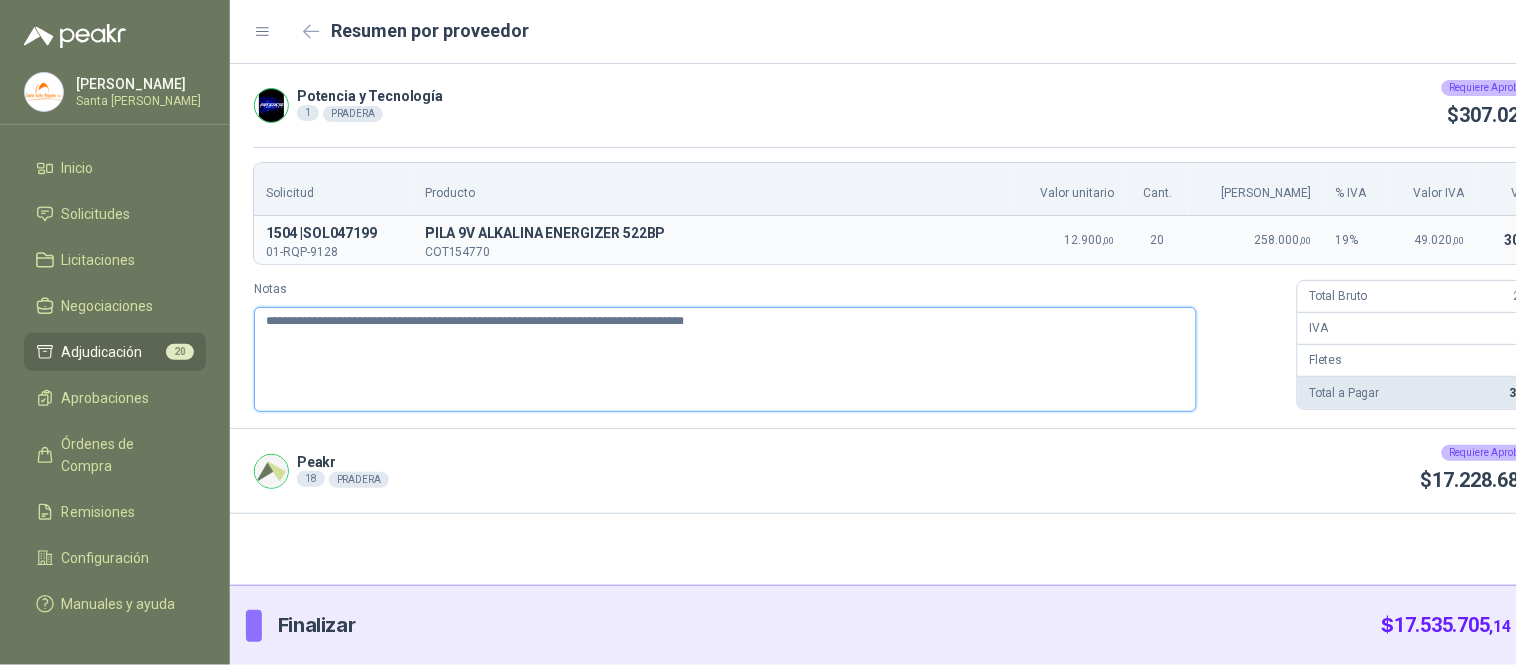 type 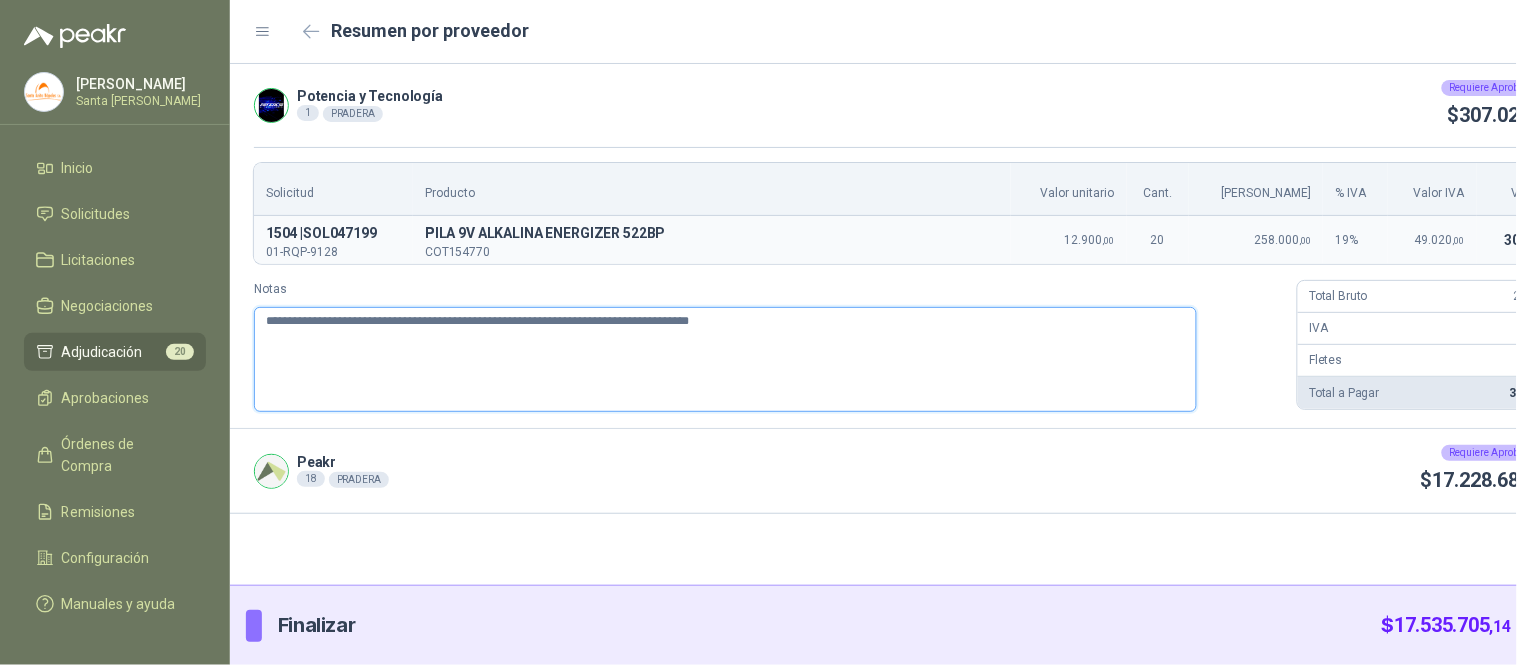 type 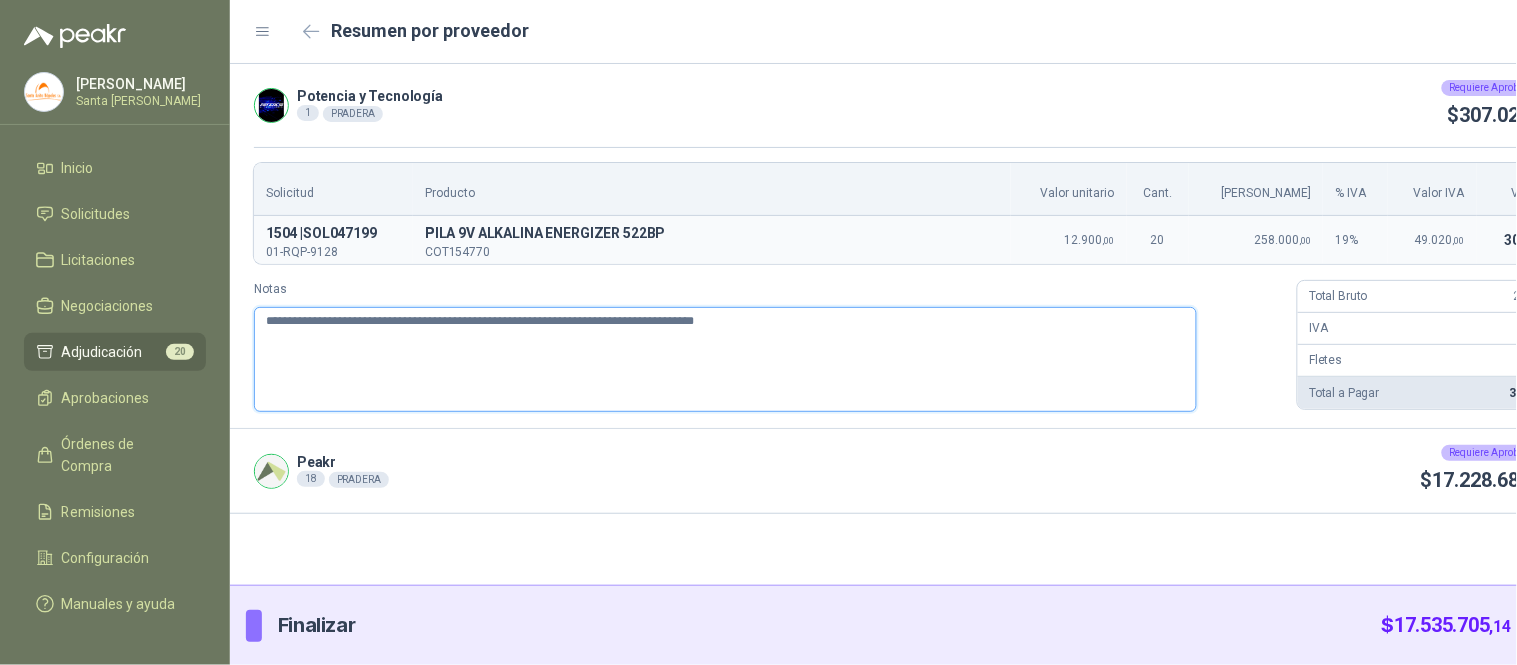 type 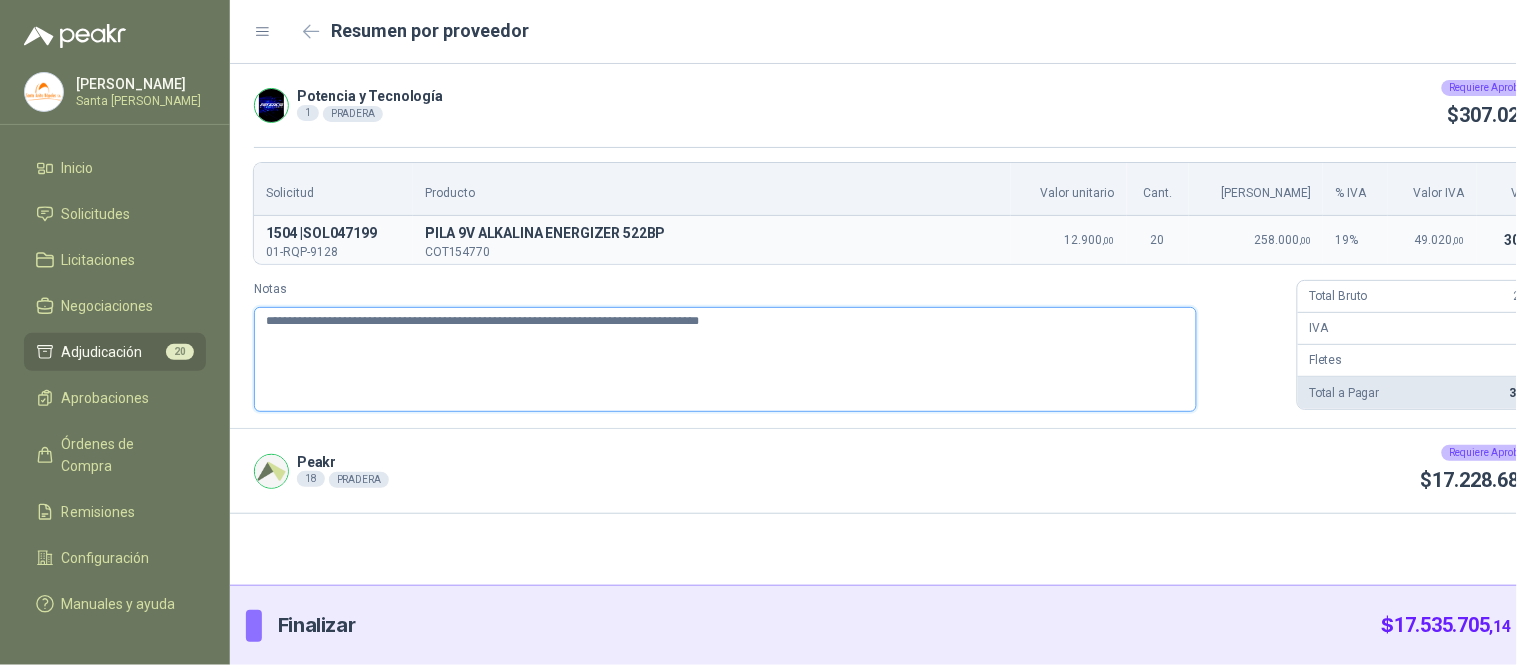type 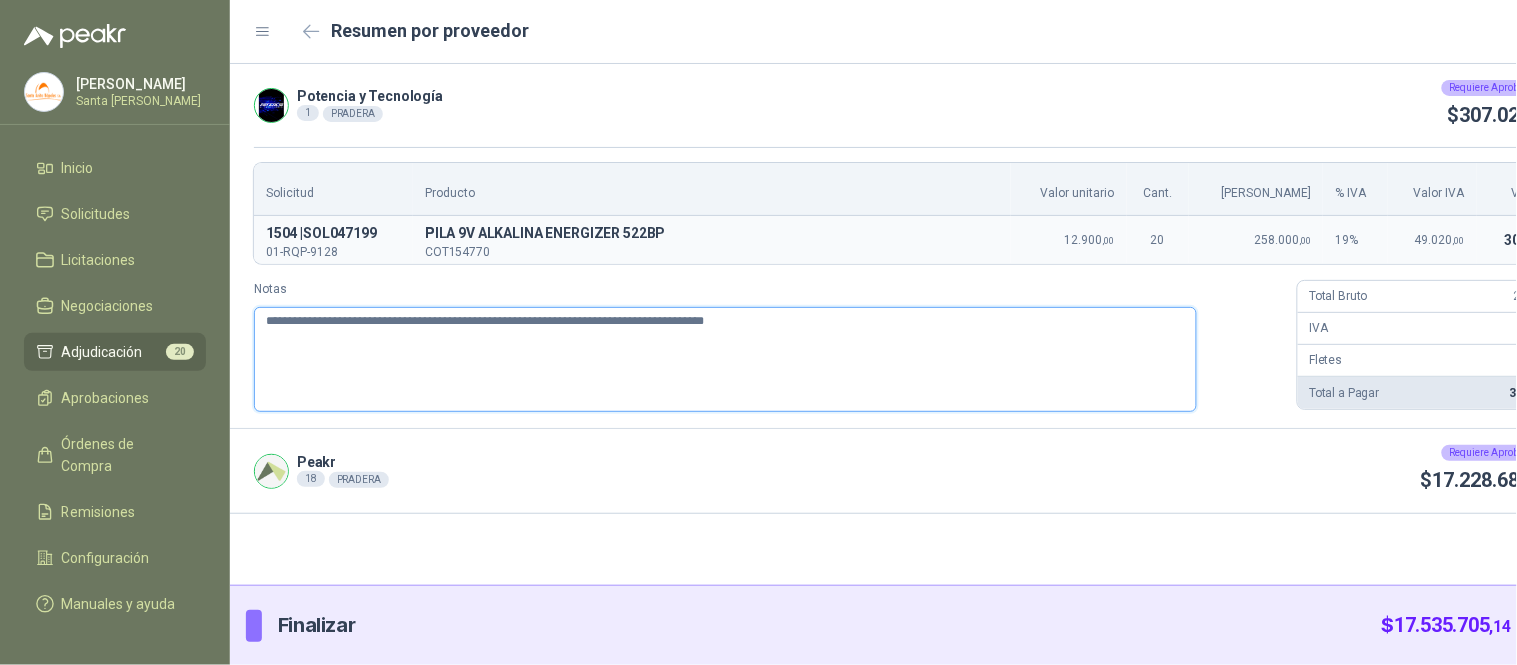 type 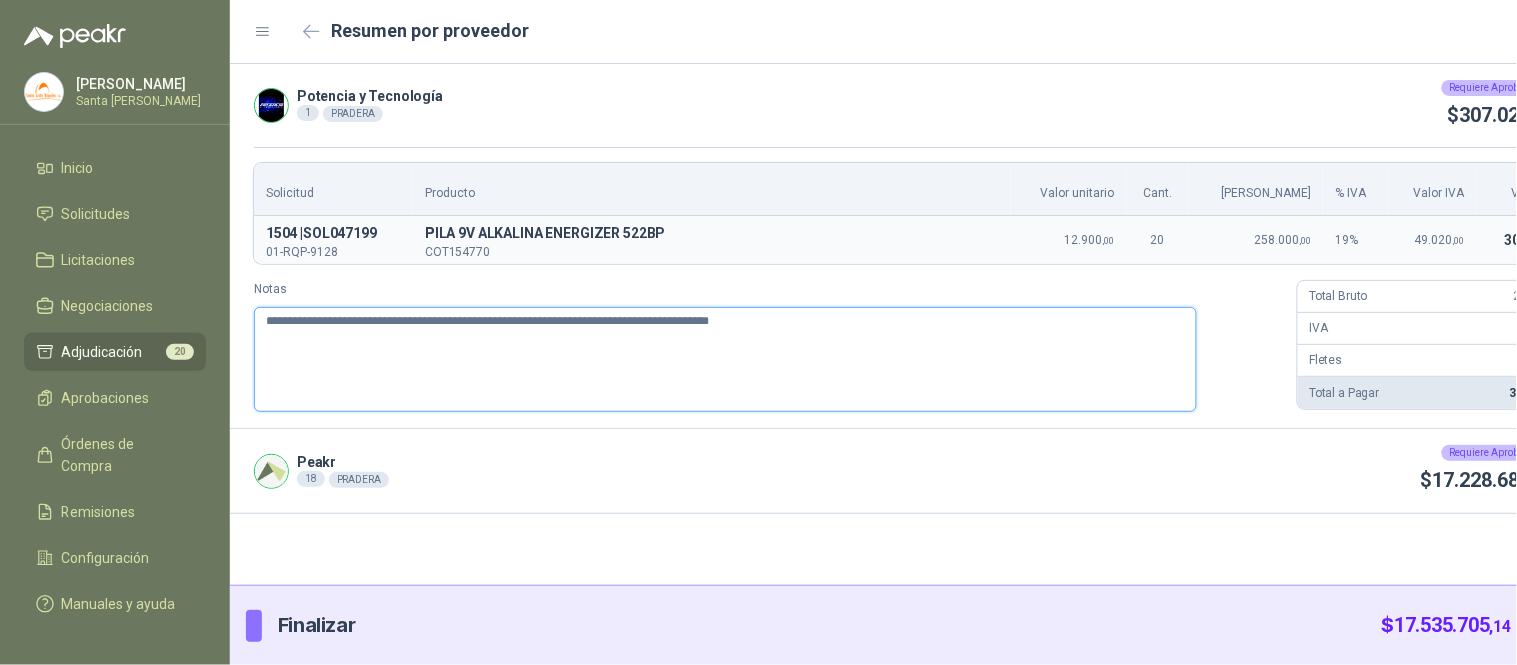 type 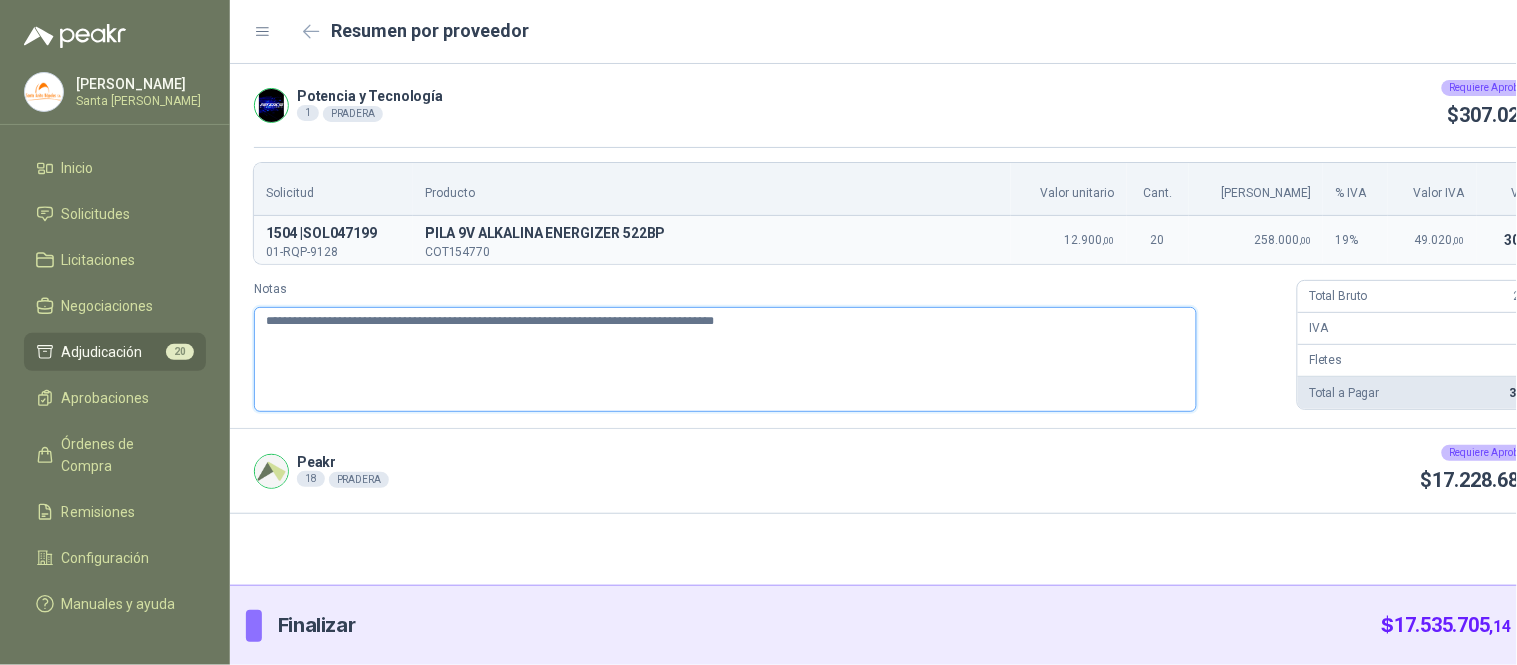 type 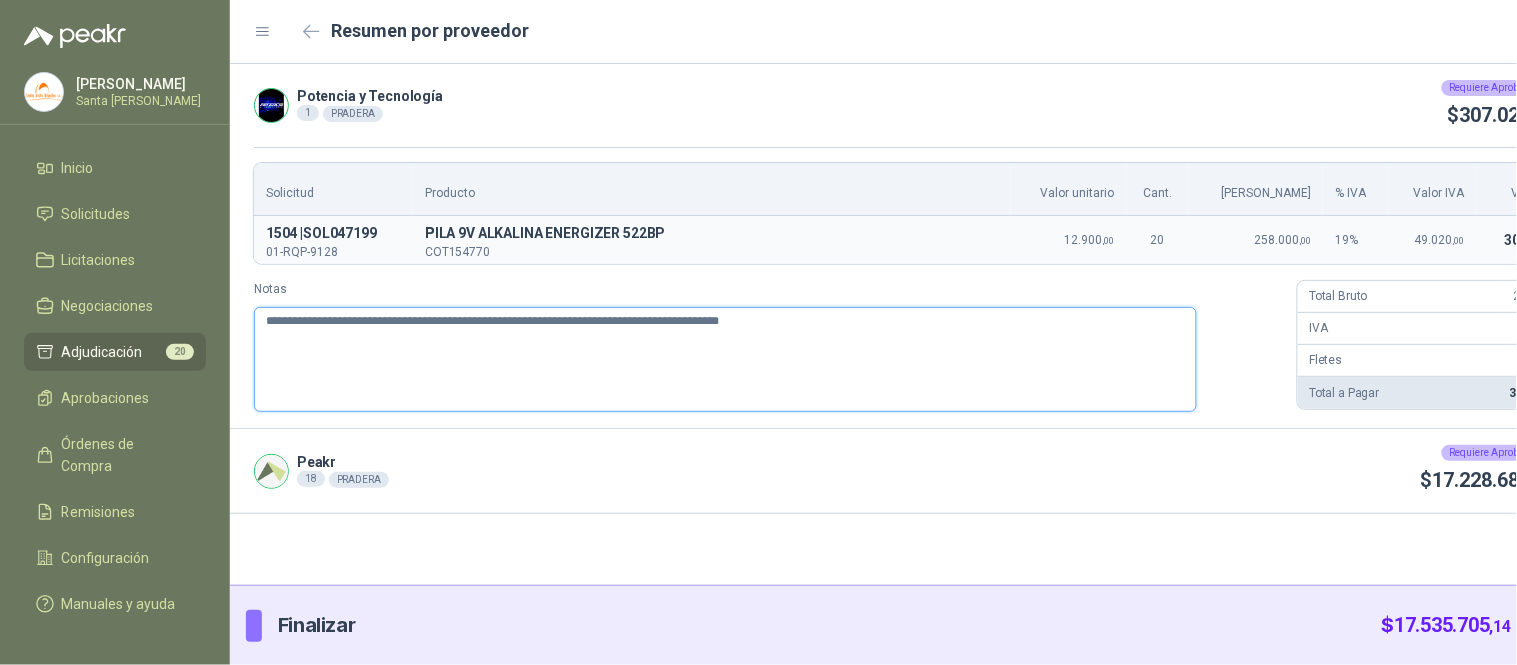 type 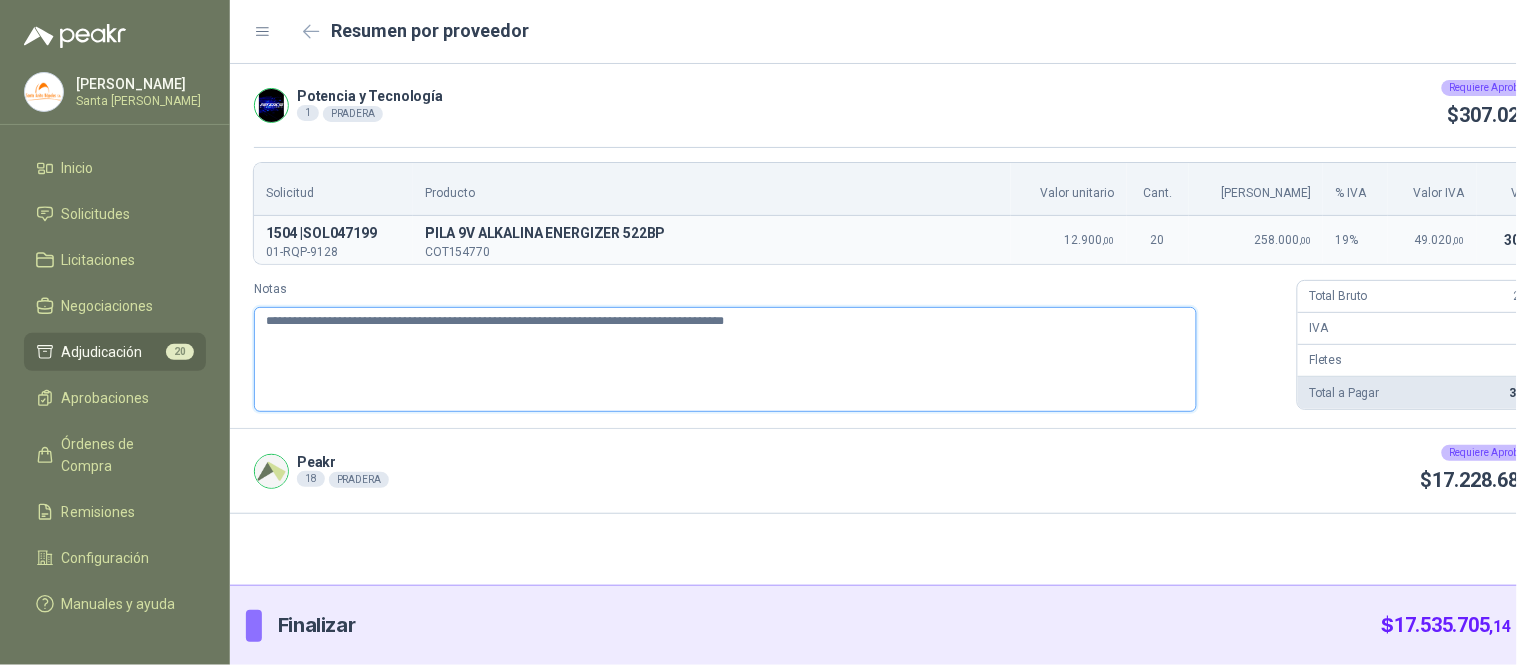 type 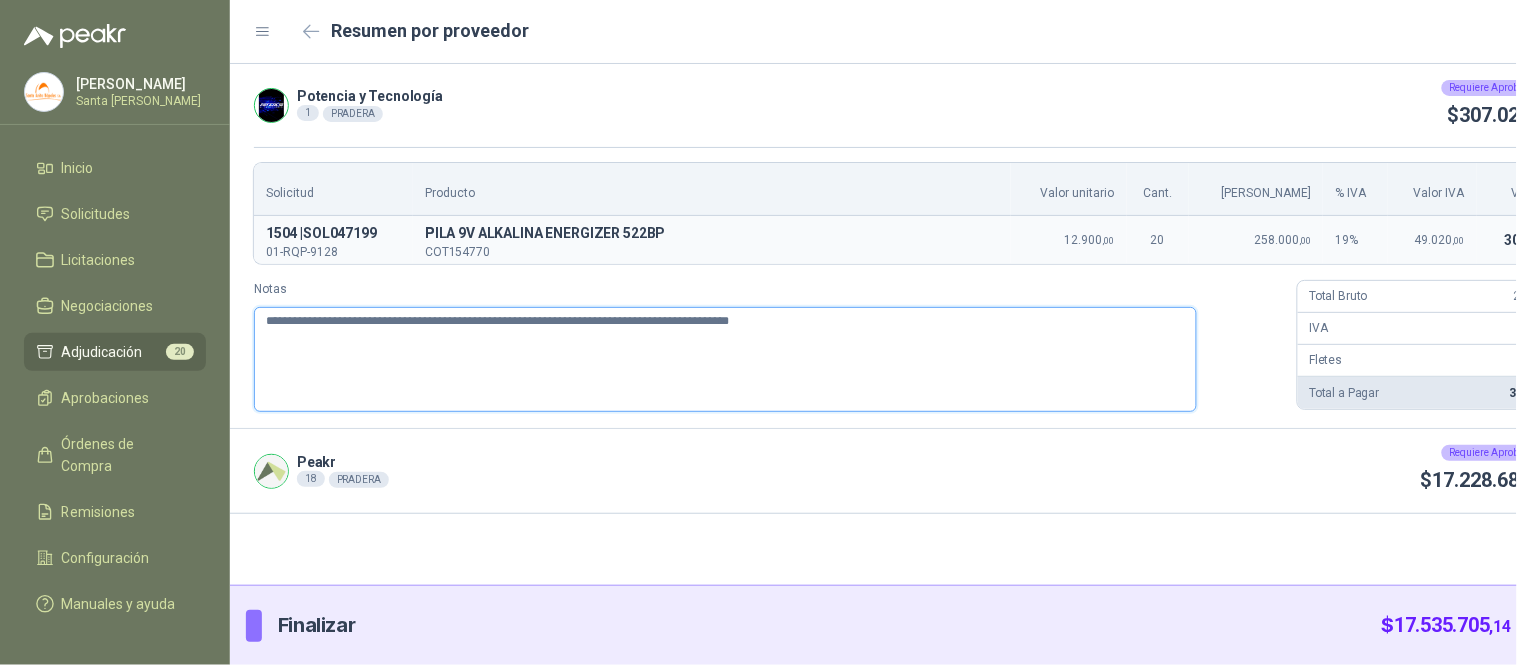 type 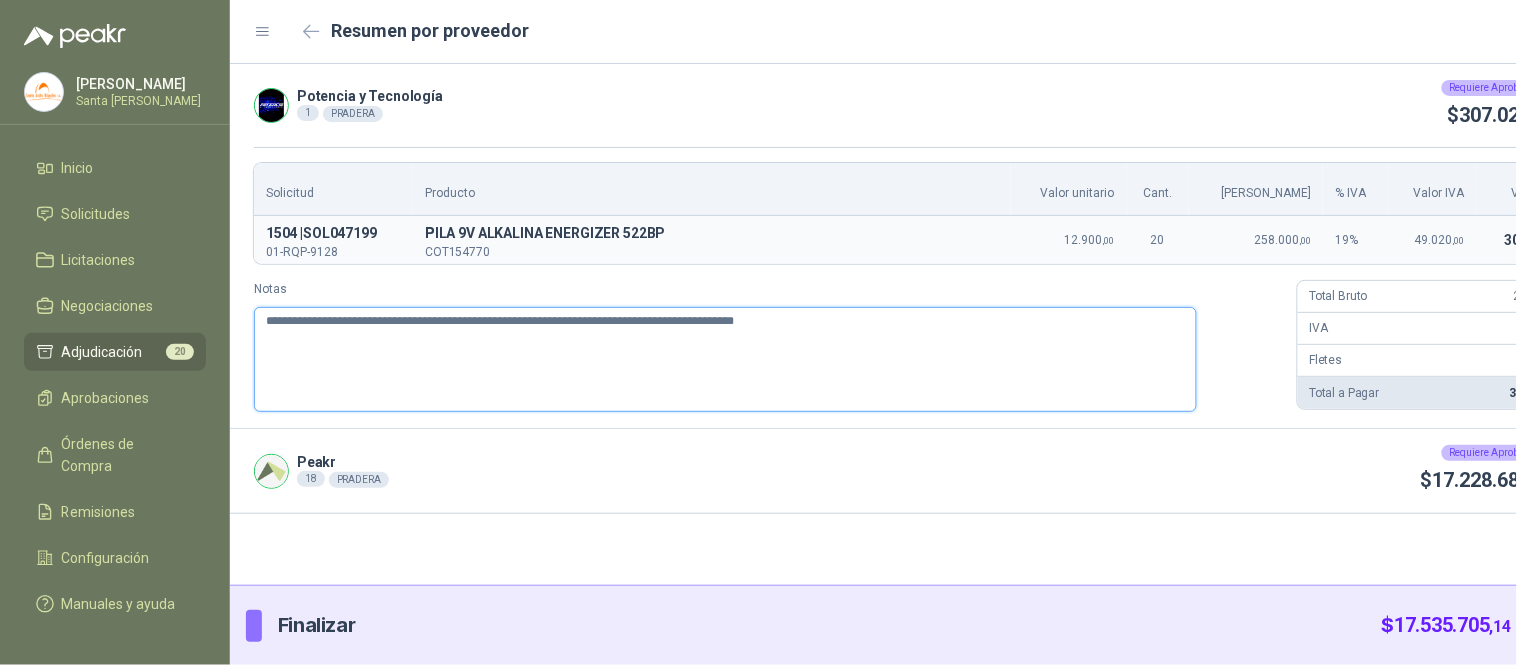 type 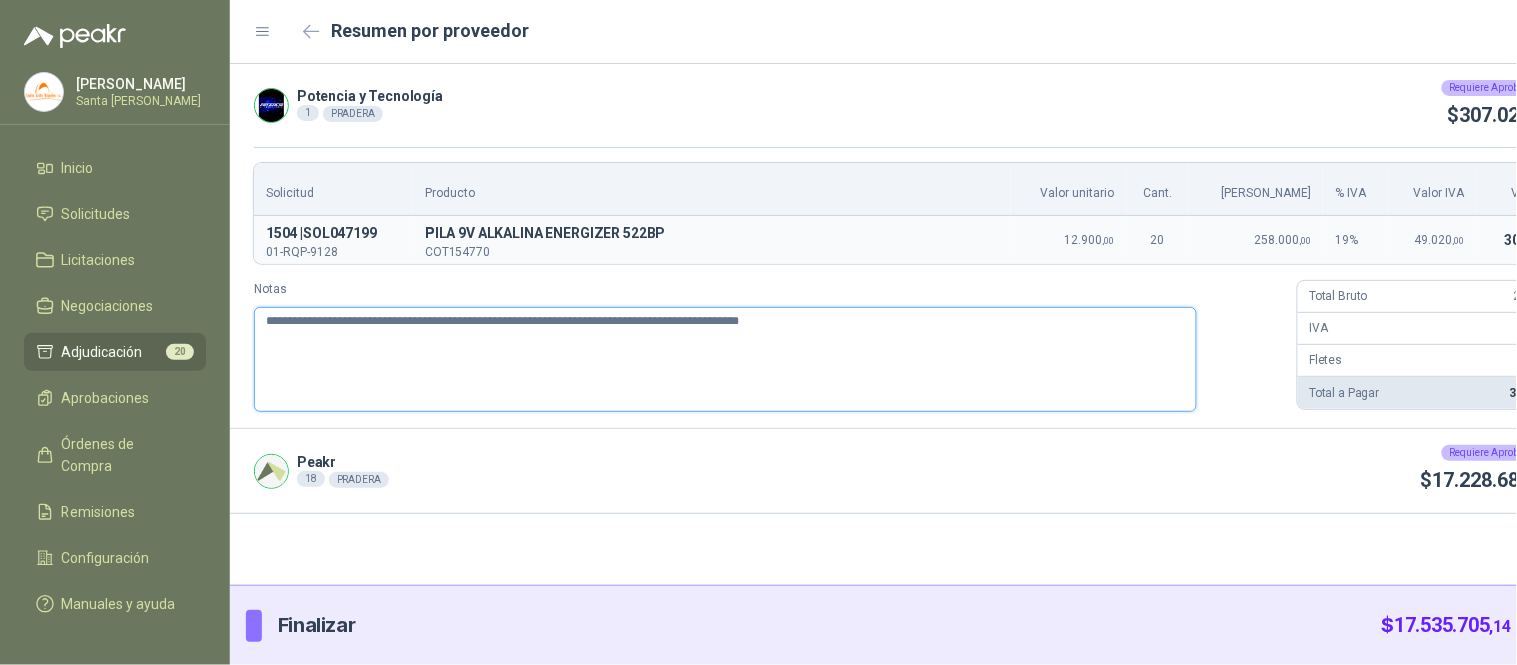 type 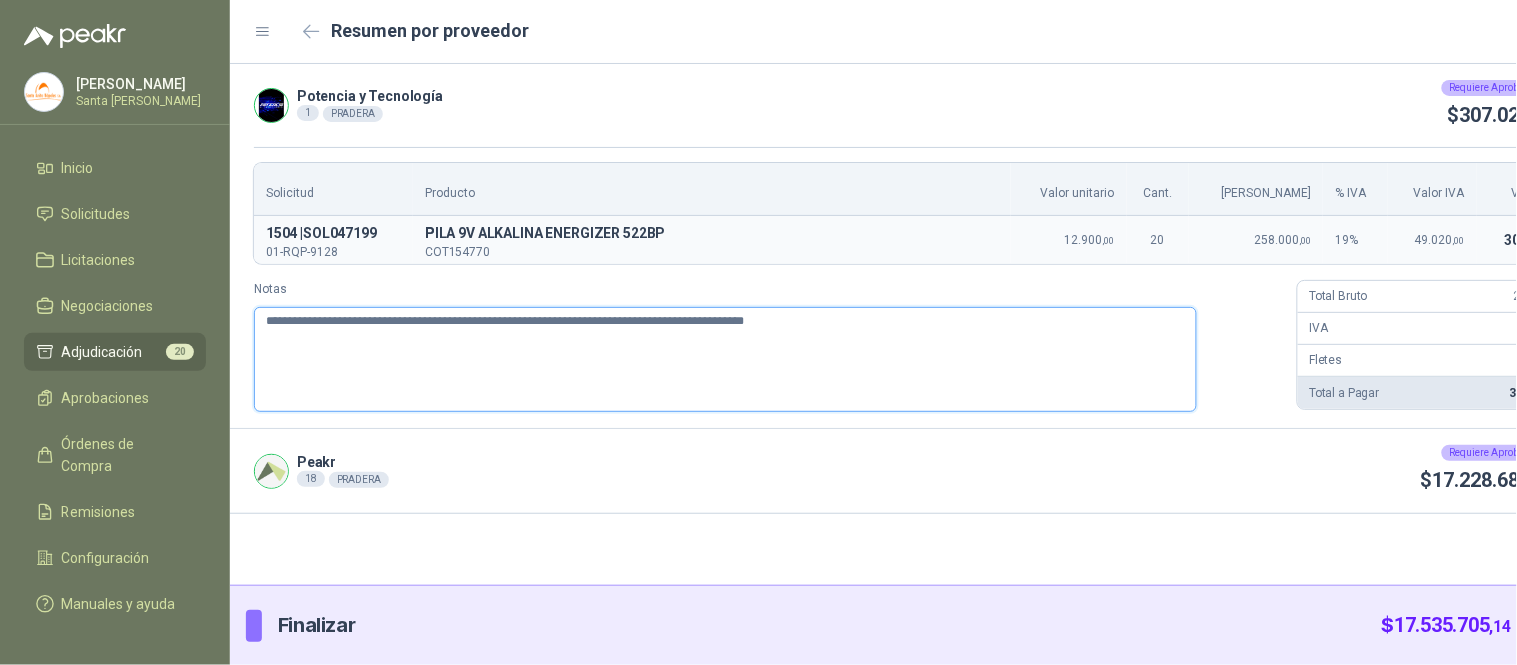 type 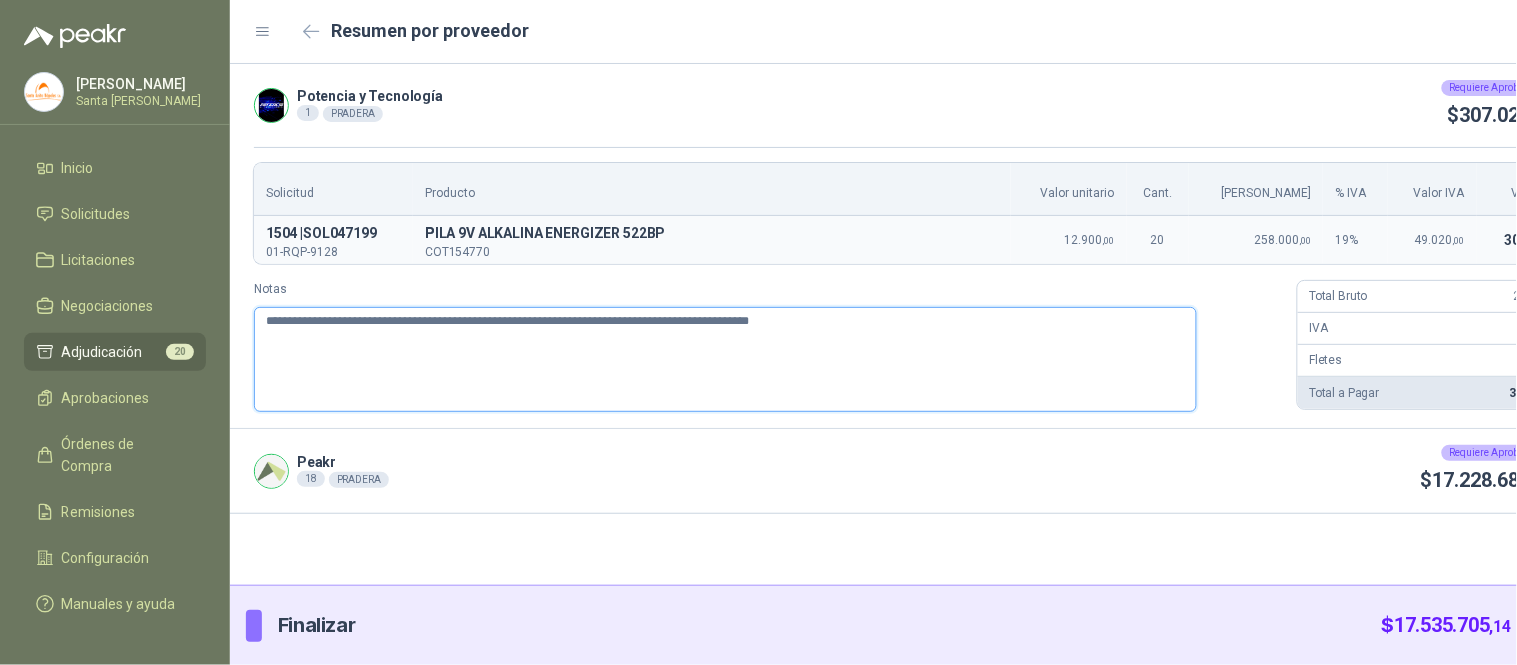type 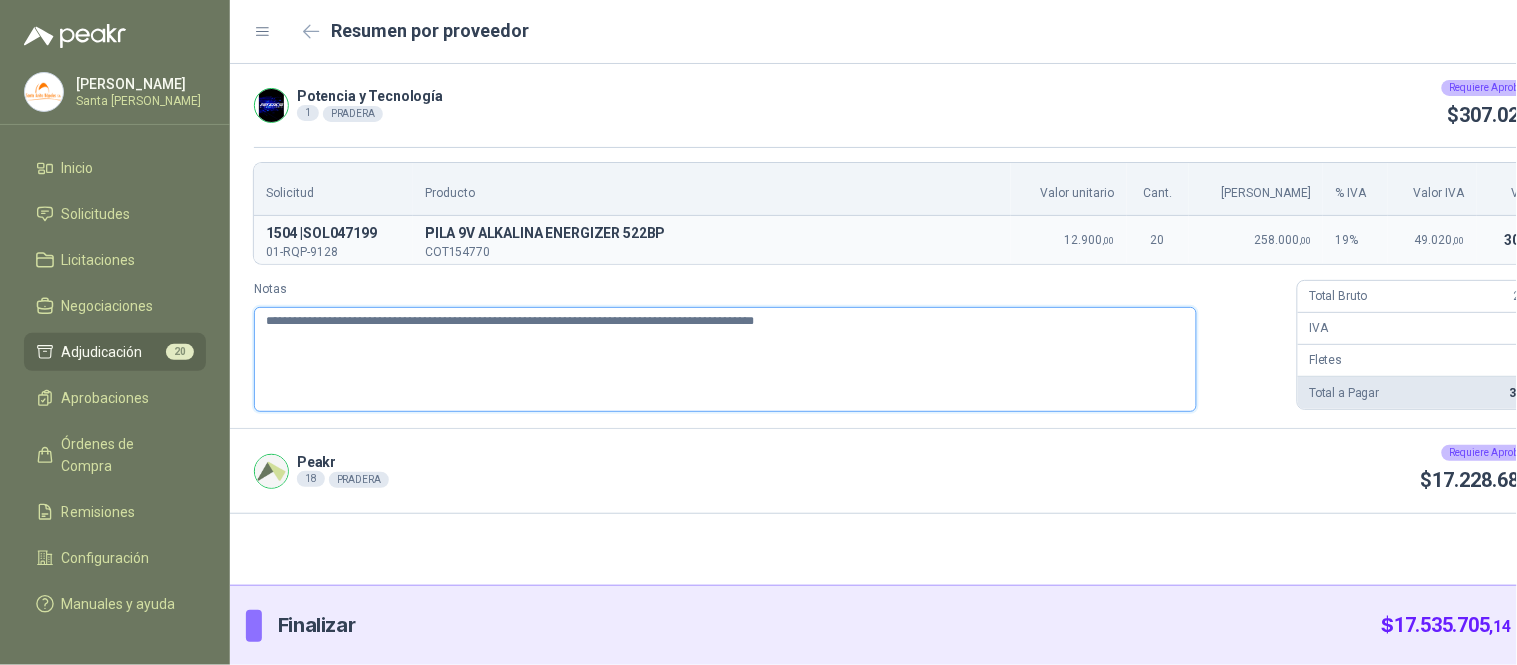 type 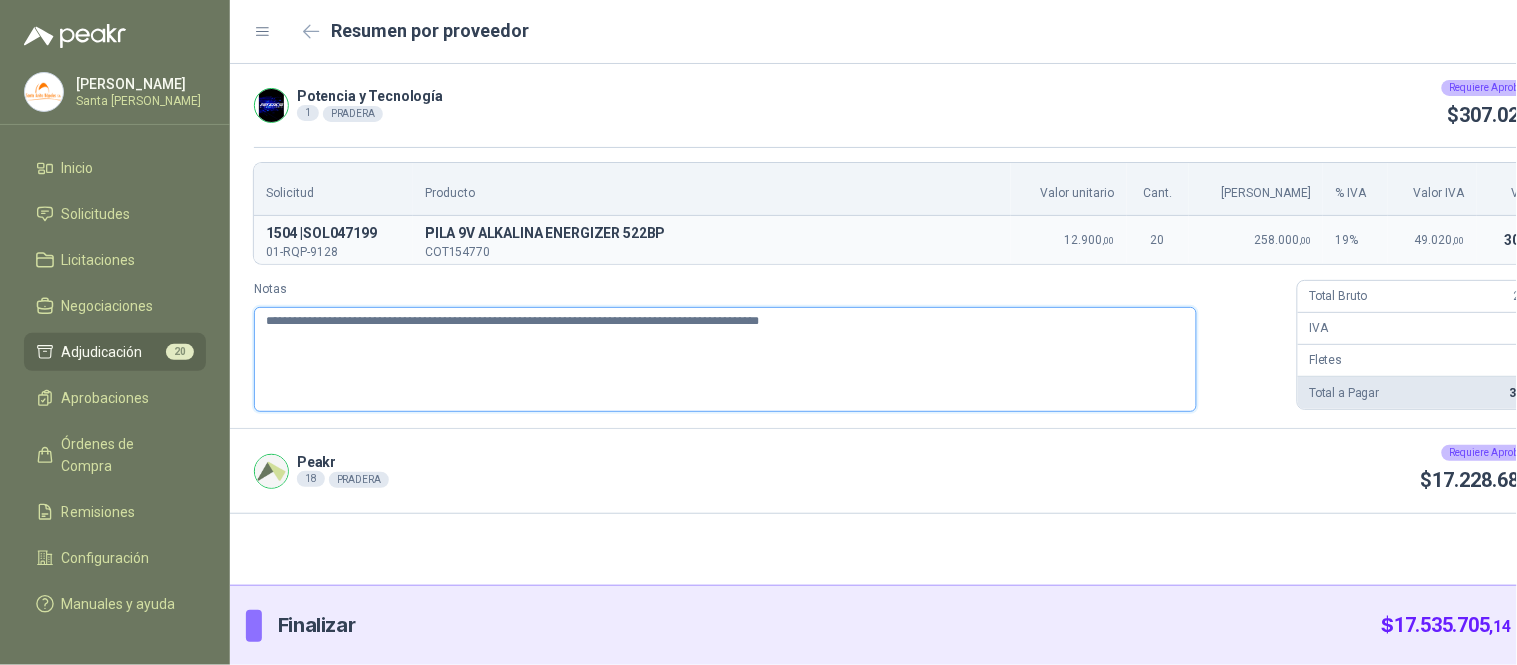 drag, startPoint x: 980, startPoint y: 338, endPoint x: 224, endPoint y: 308, distance: 756.59503 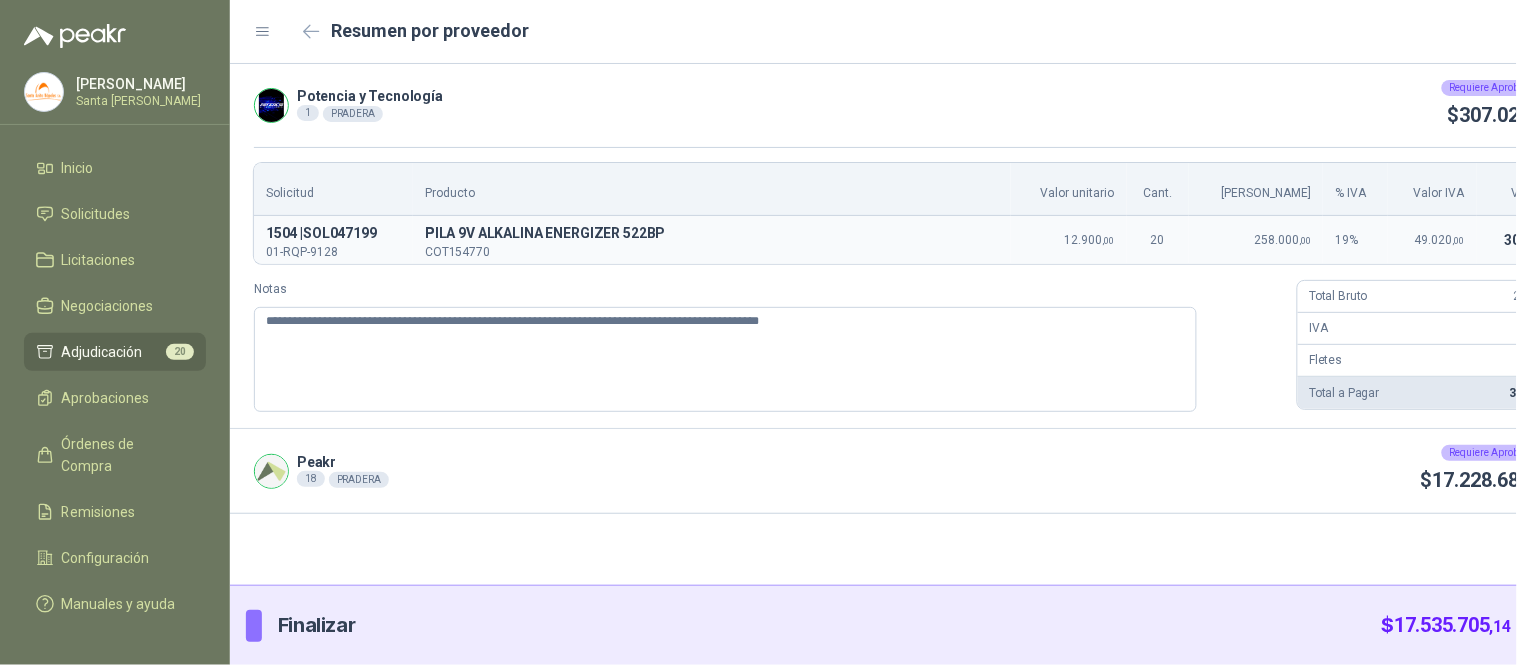 click 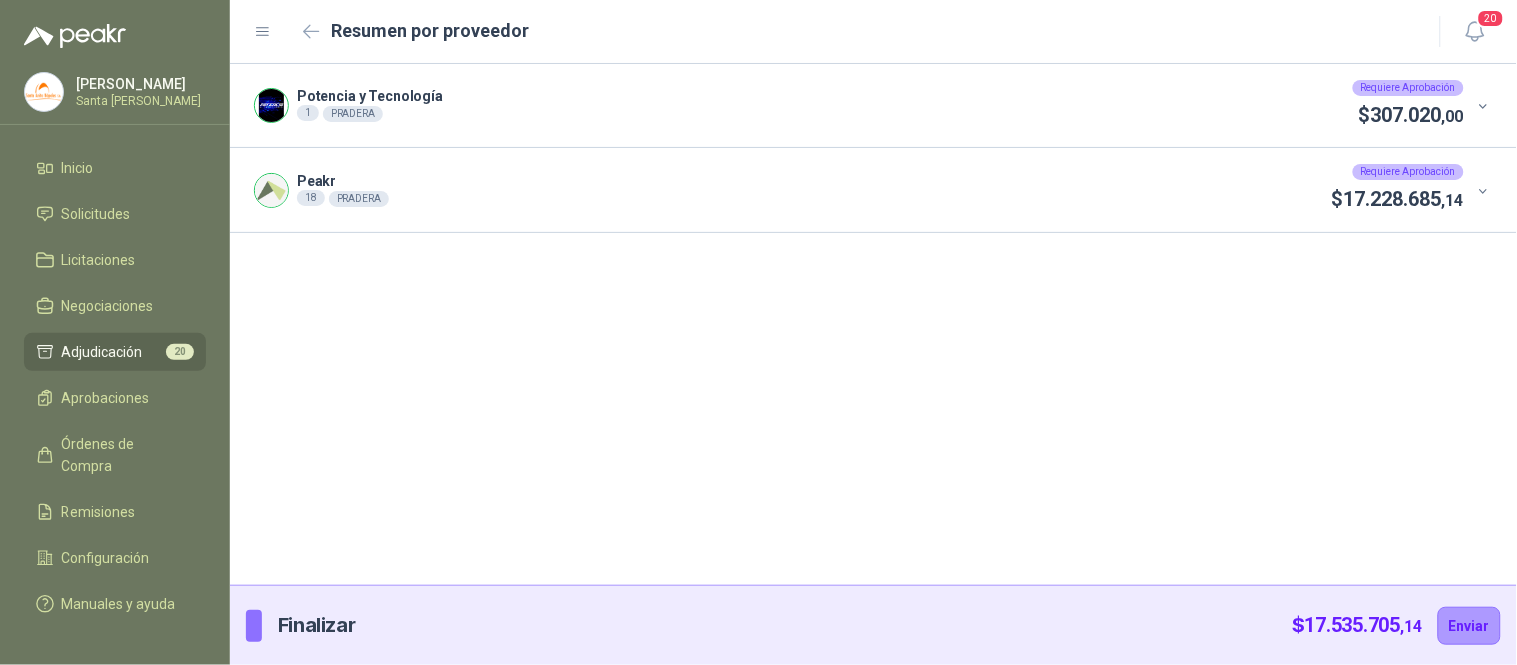 click 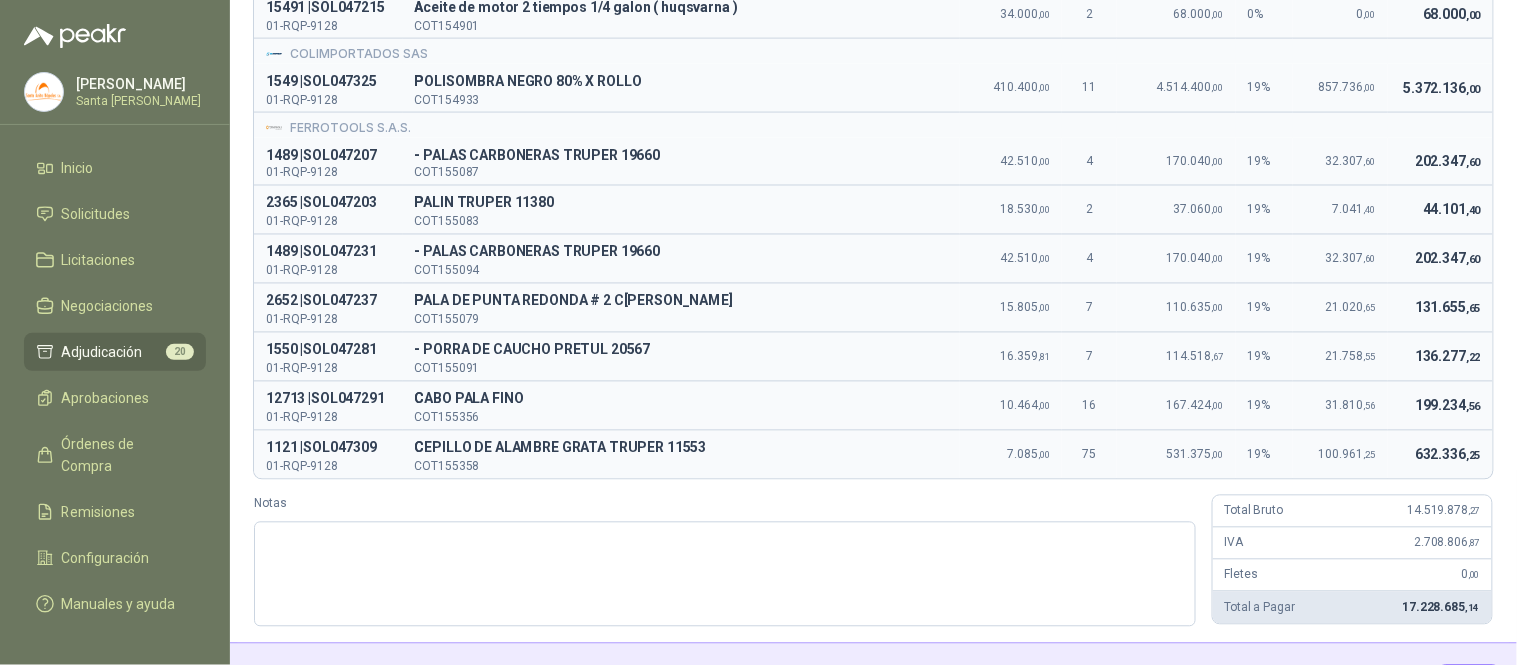 scroll, scrollTop: 860, scrollLeft: 0, axis: vertical 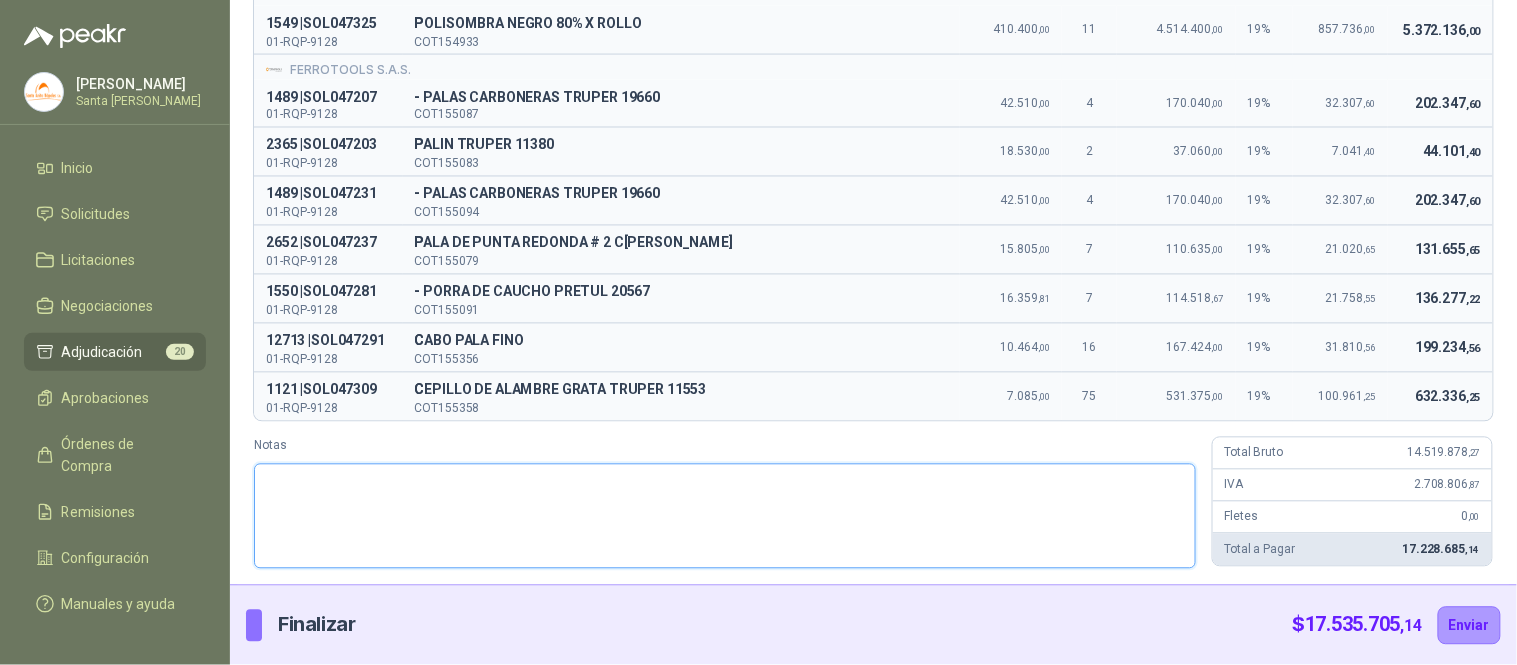 click on "Notas" at bounding box center [725, 516] 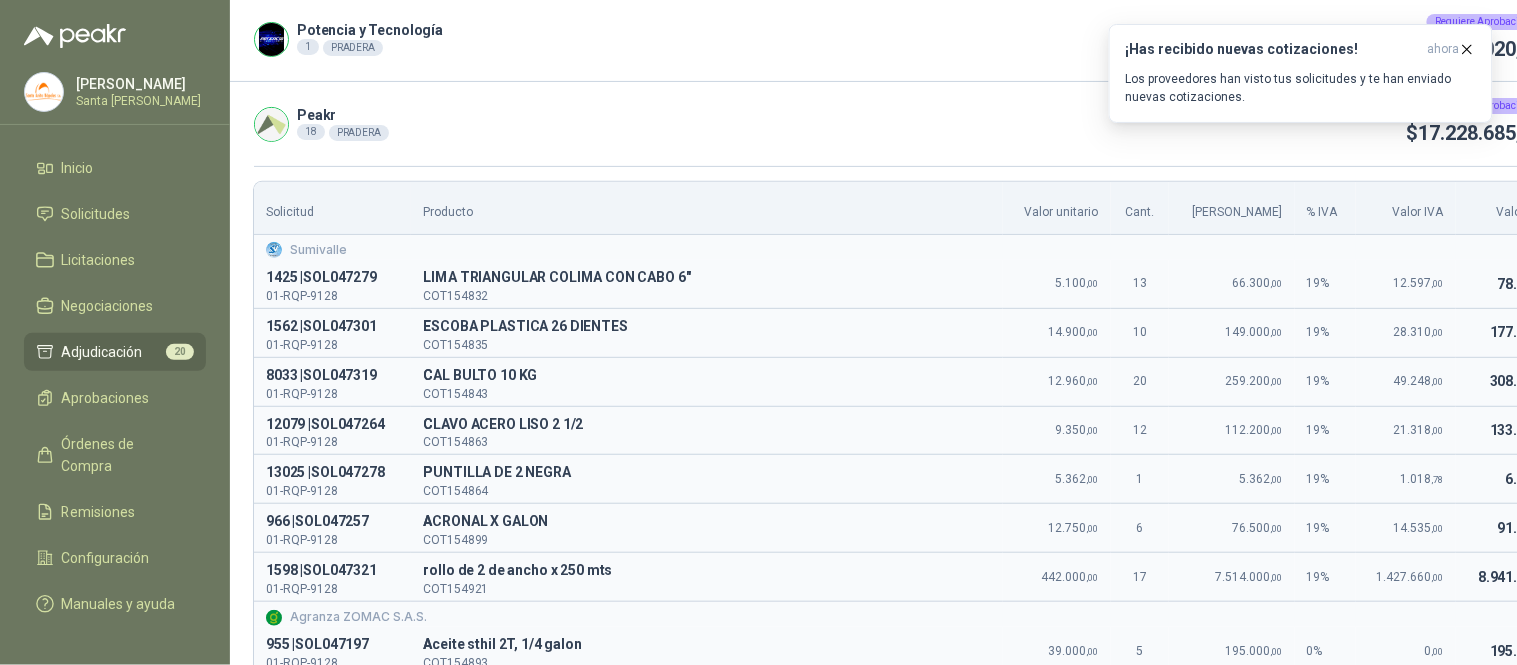 scroll, scrollTop: 0, scrollLeft: 0, axis: both 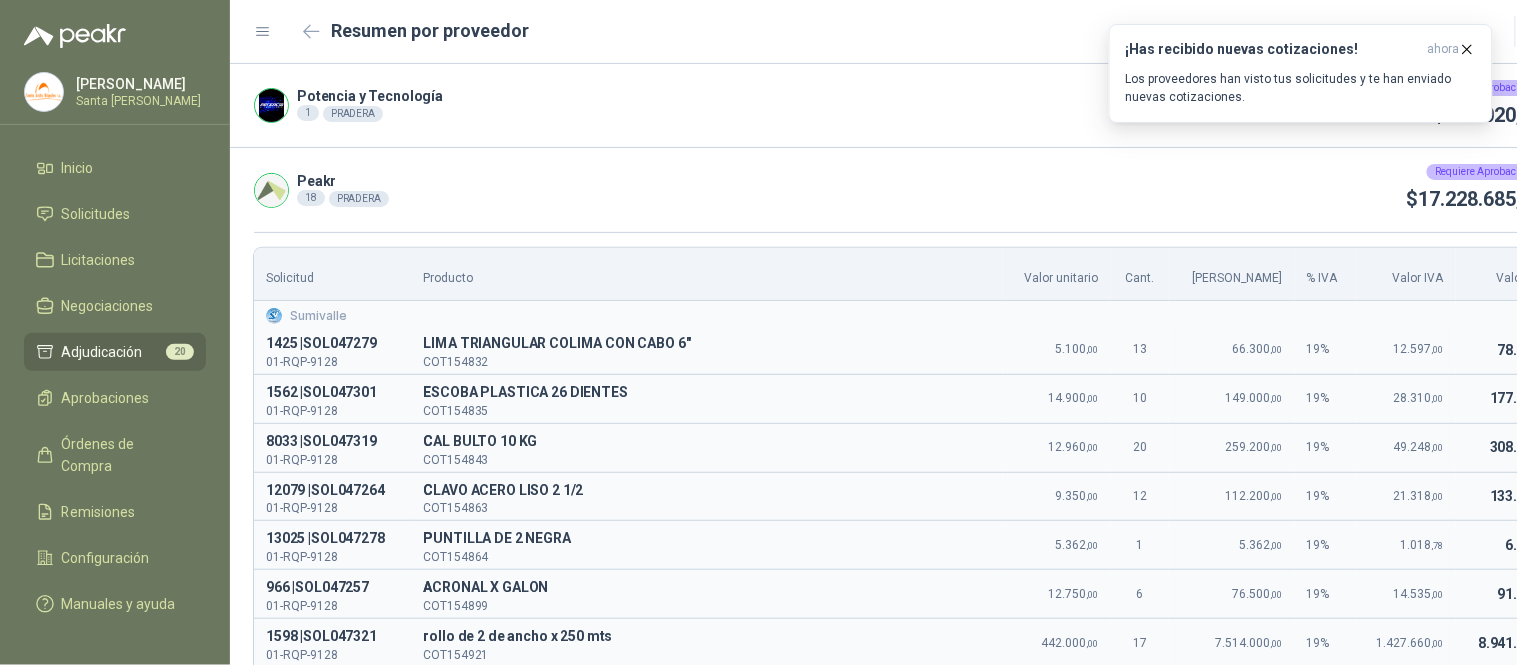 type on "**********" 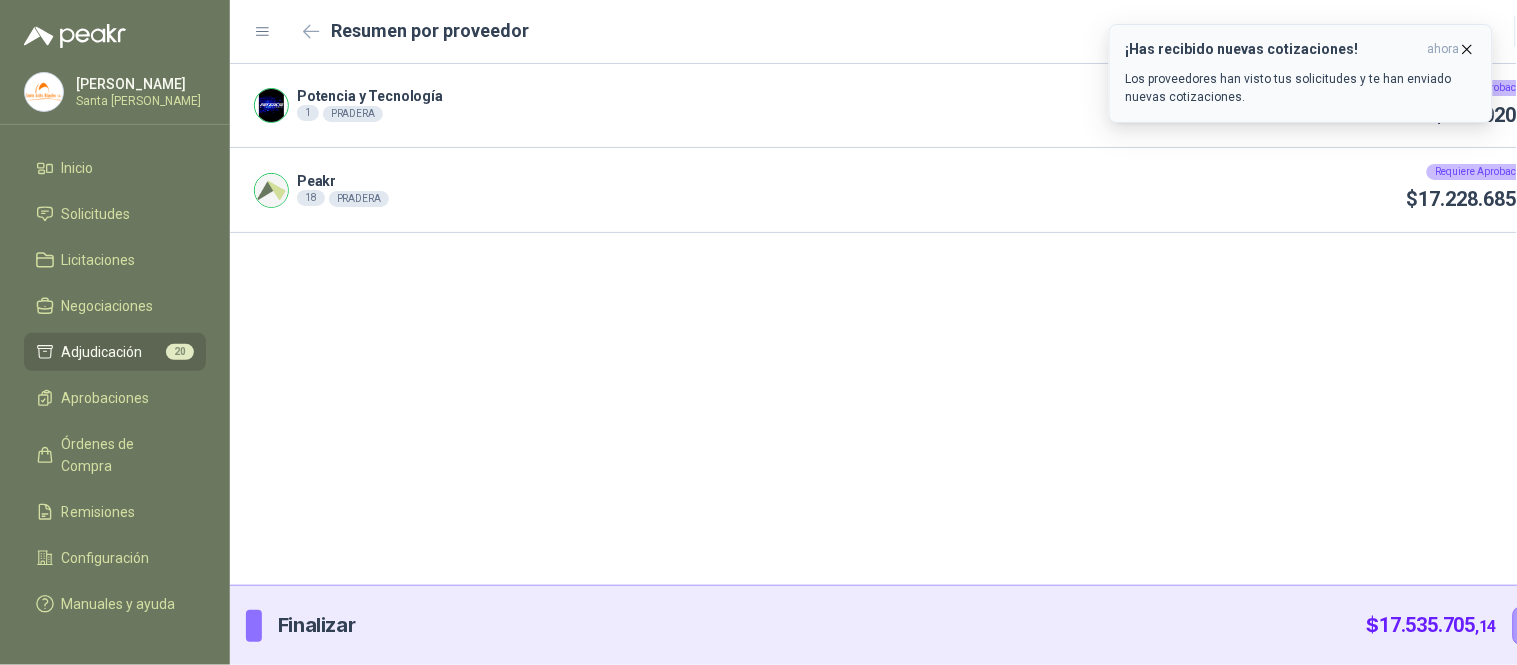 type 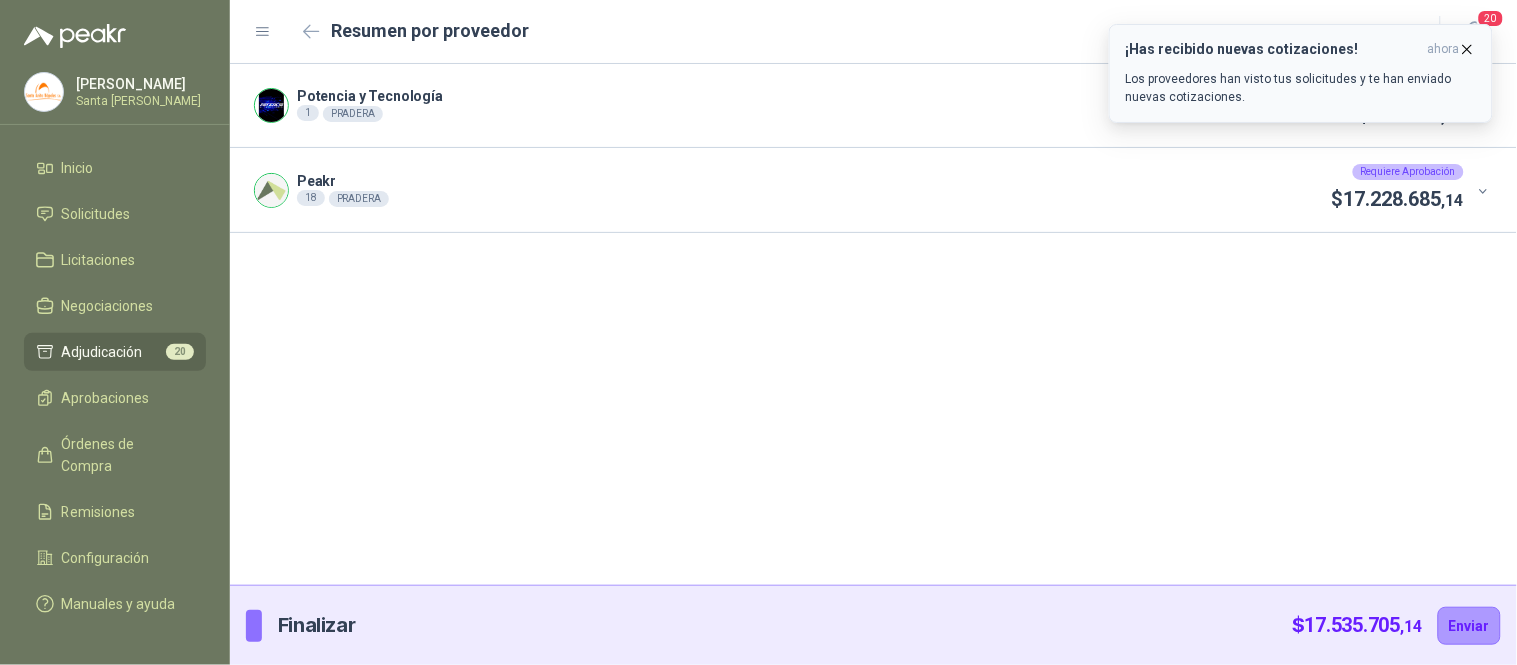 click 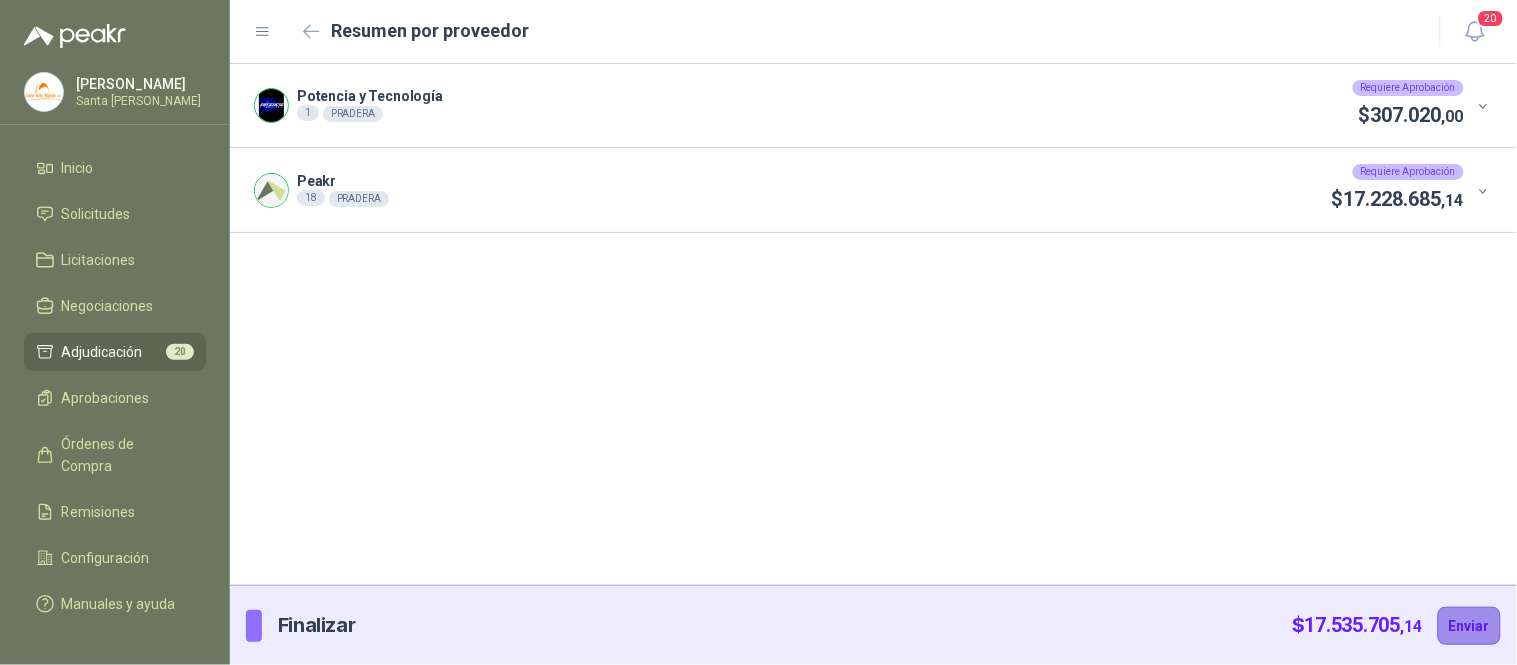 click on "Enviar" at bounding box center (1469, 626) 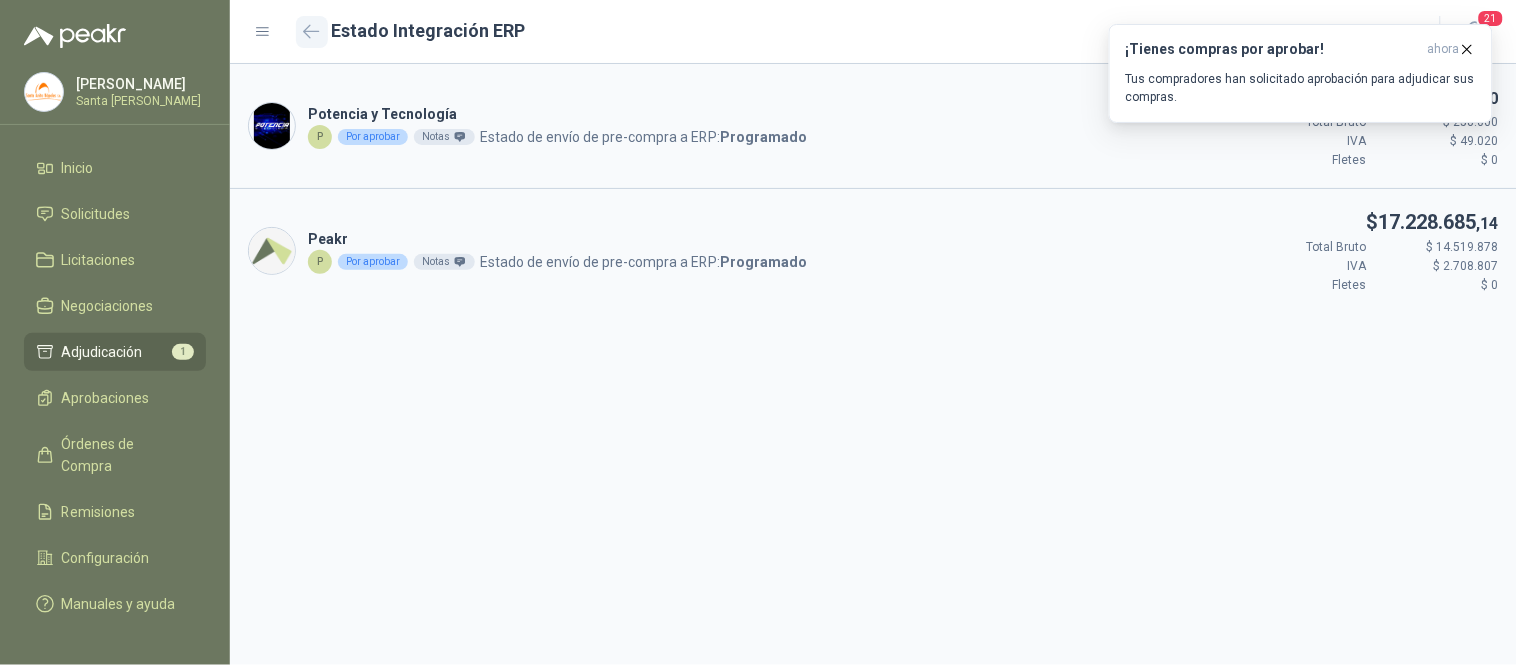 click at bounding box center [312, 32] 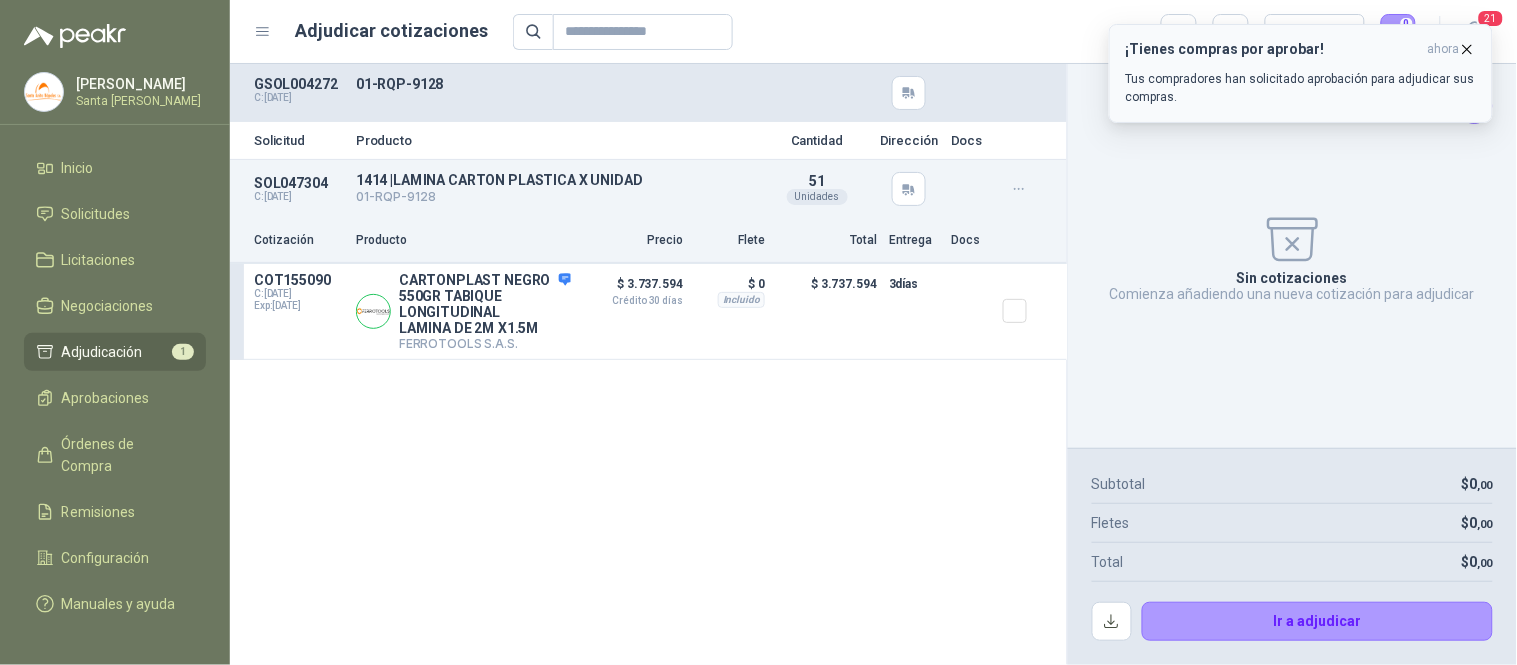 click 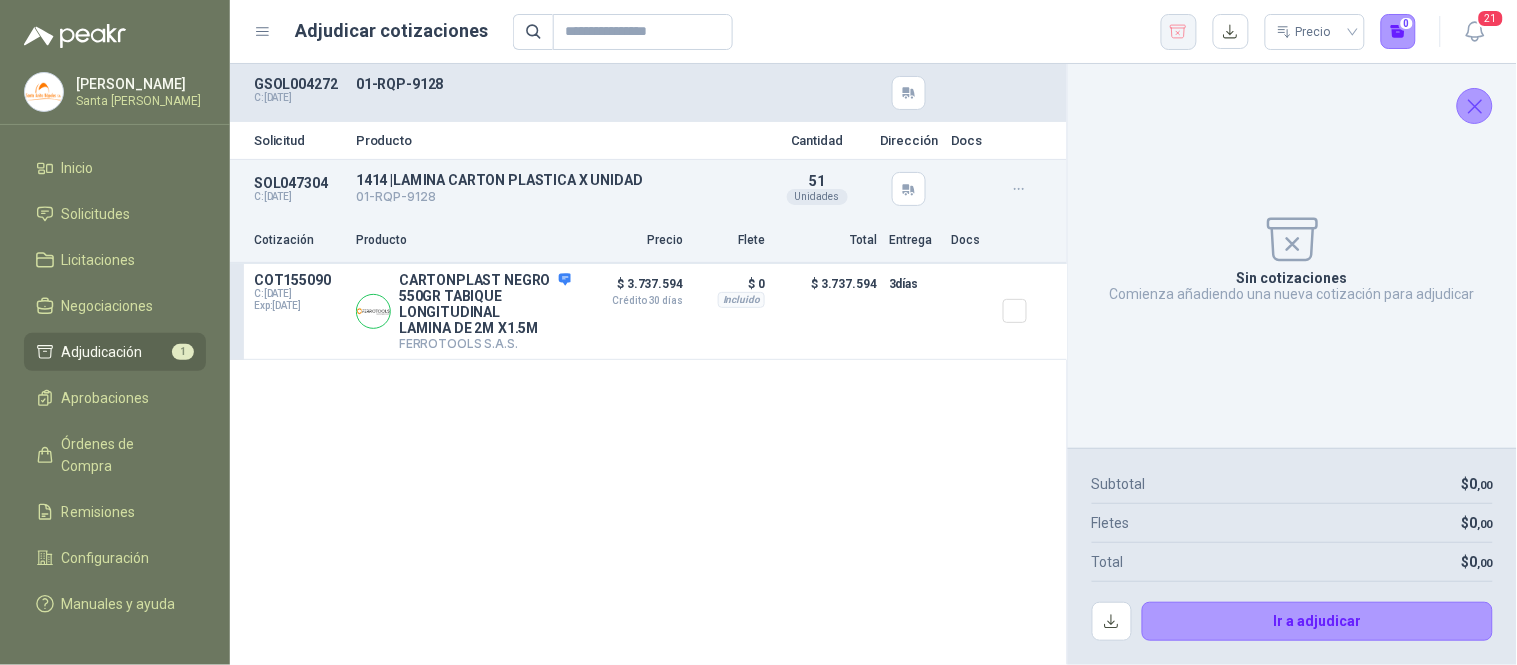 click 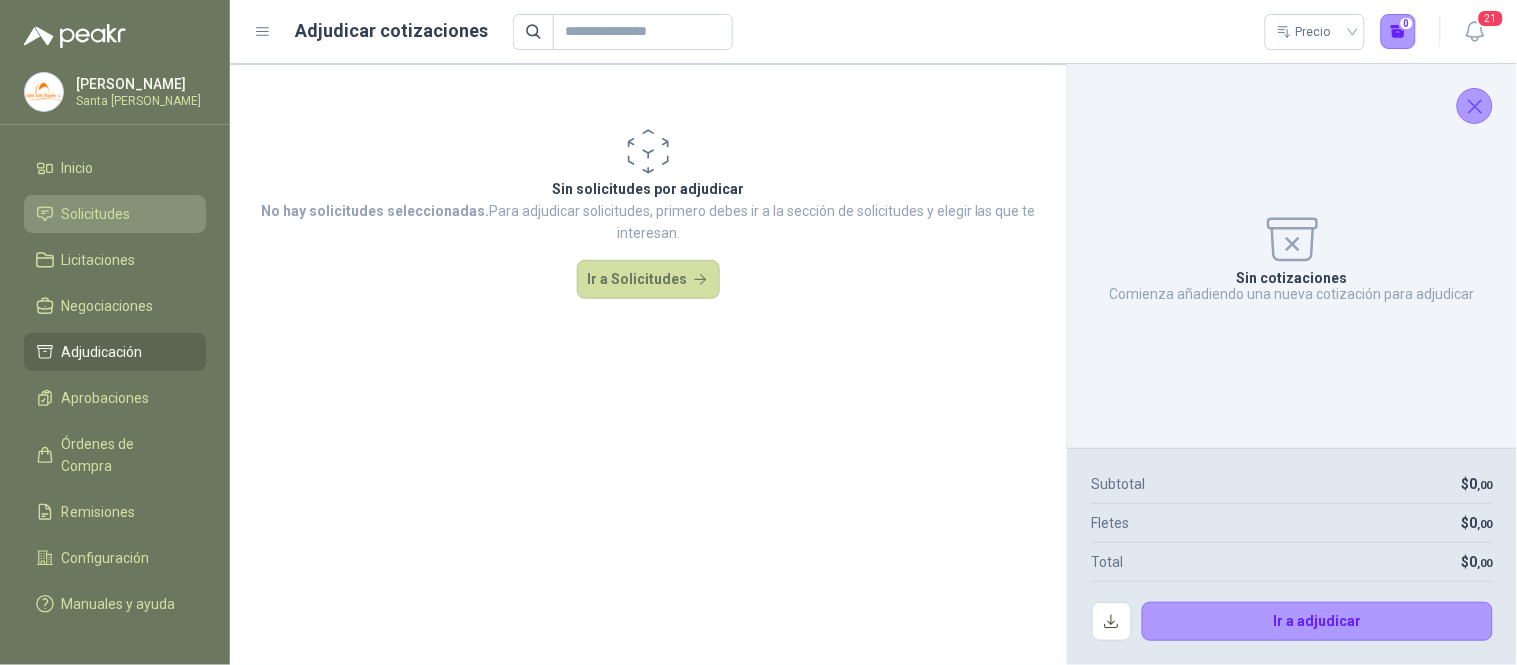 click on "Solicitudes" at bounding box center [115, 214] 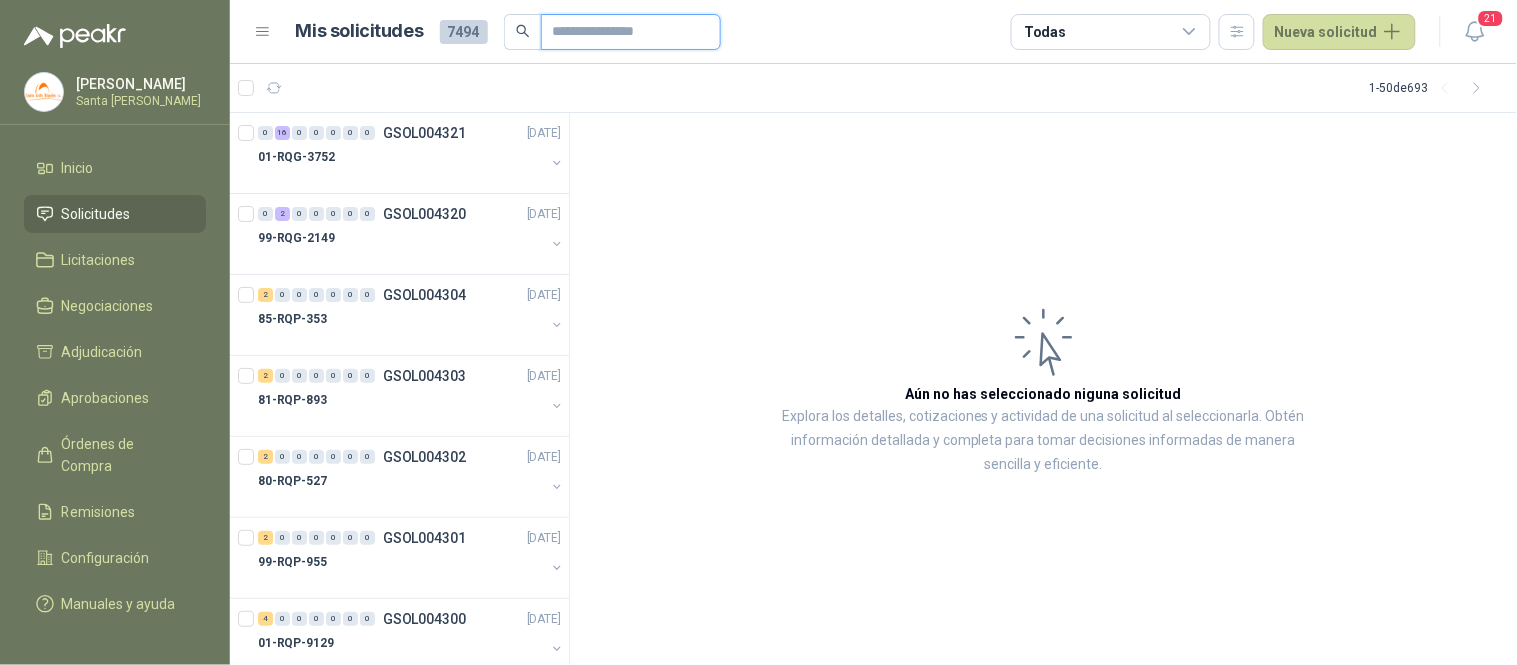 click at bounding box center [623, 32] 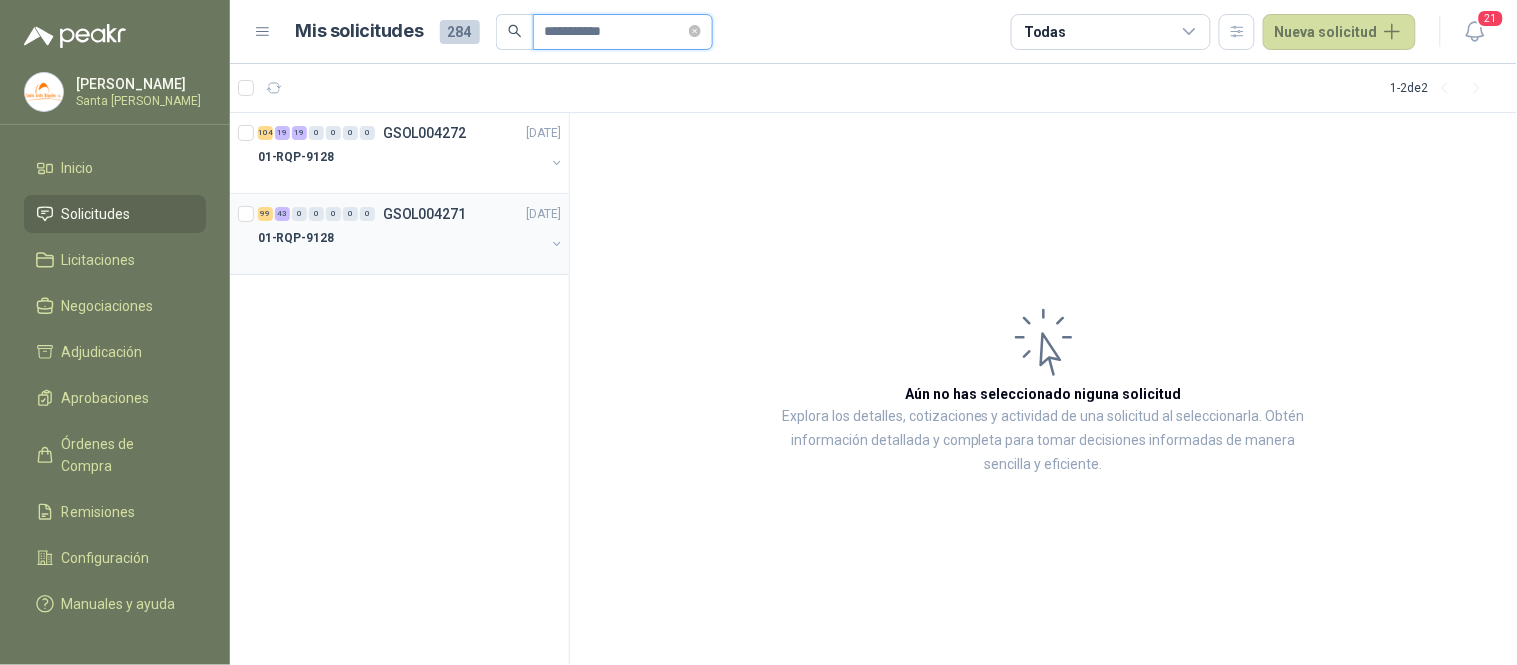 type on "**********" 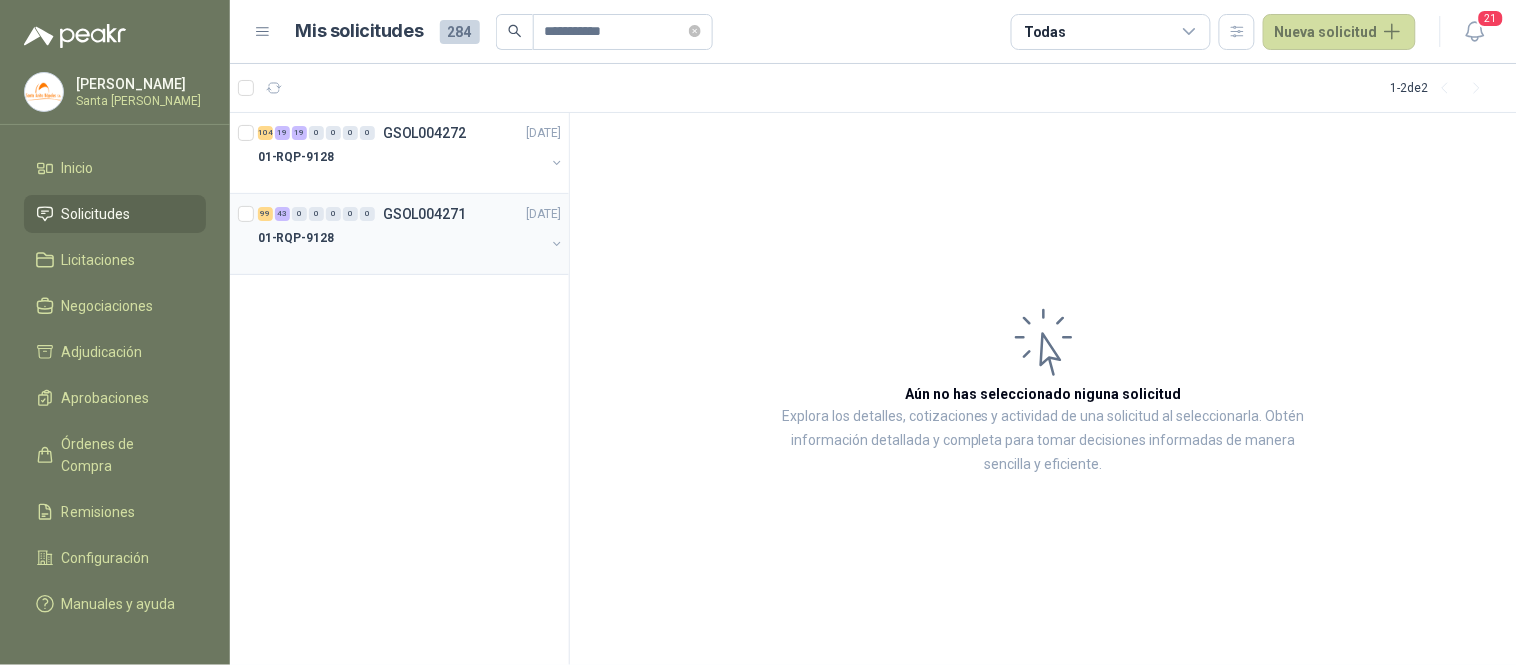 click on "01-RQP-9128" at bounding box center (401, 238) 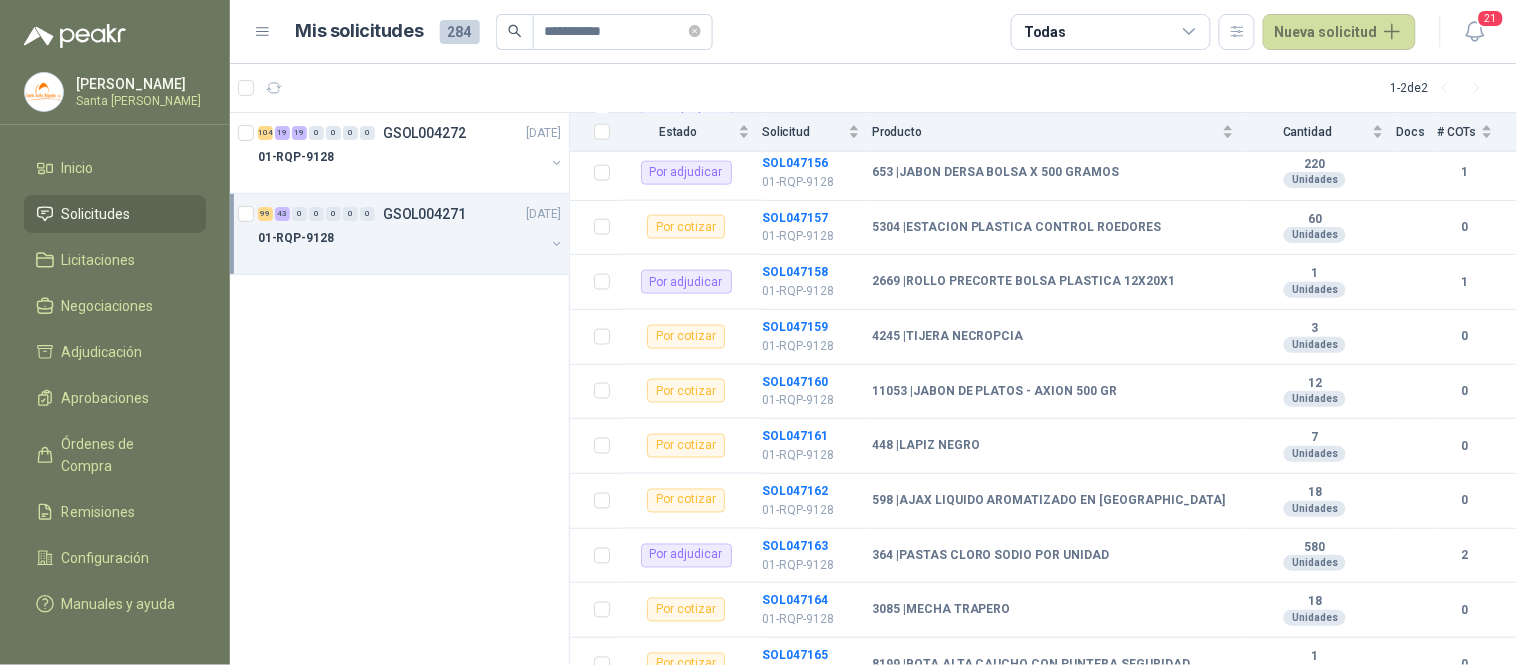 scroll, scrollTop: 6453, scrollLeft: 0, axis: vertical 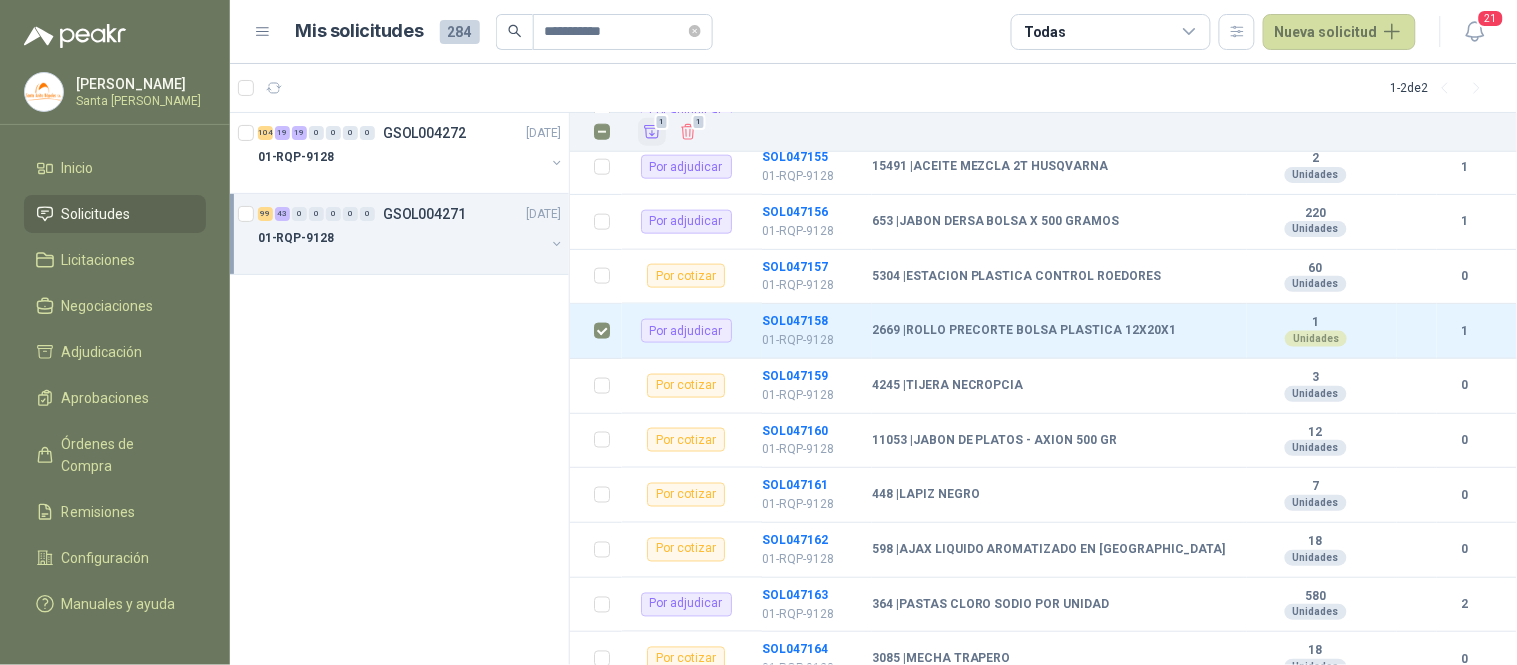 click 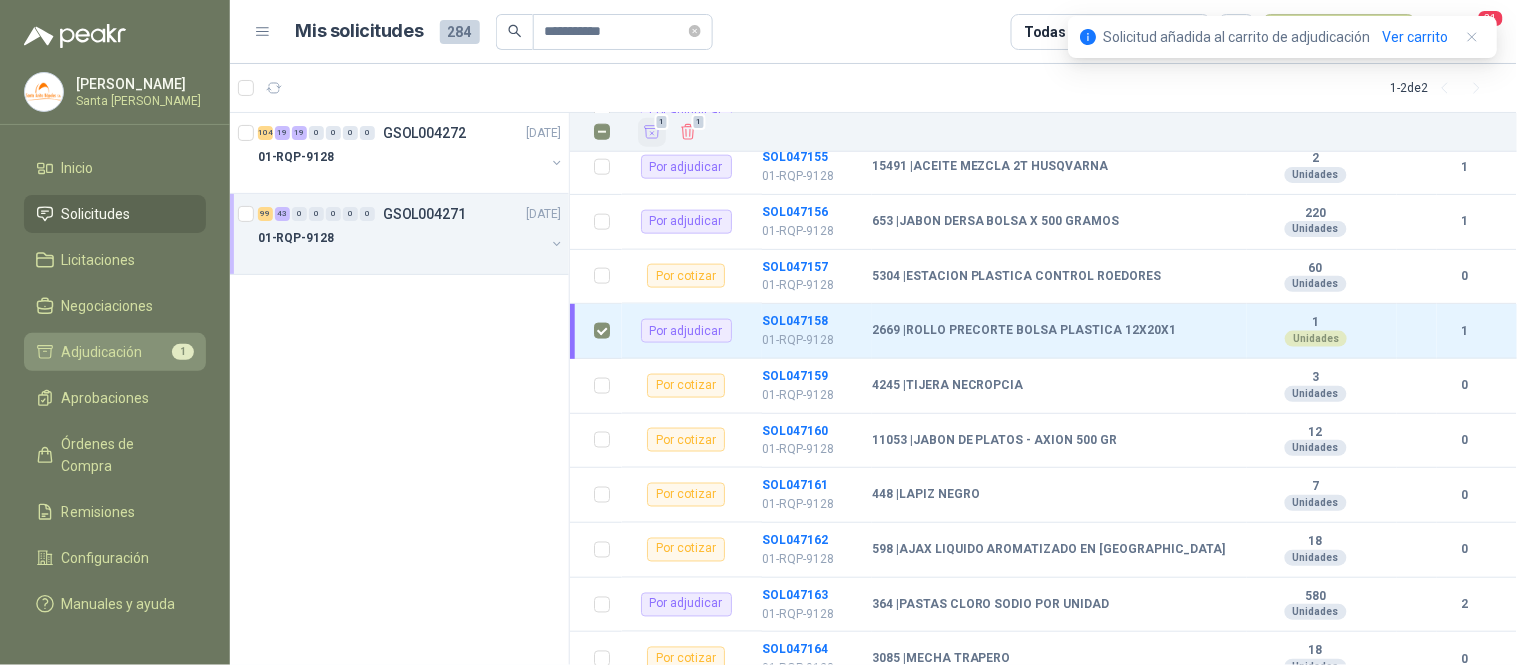 click on "Adjudicación" at bounding box center (102, 352) 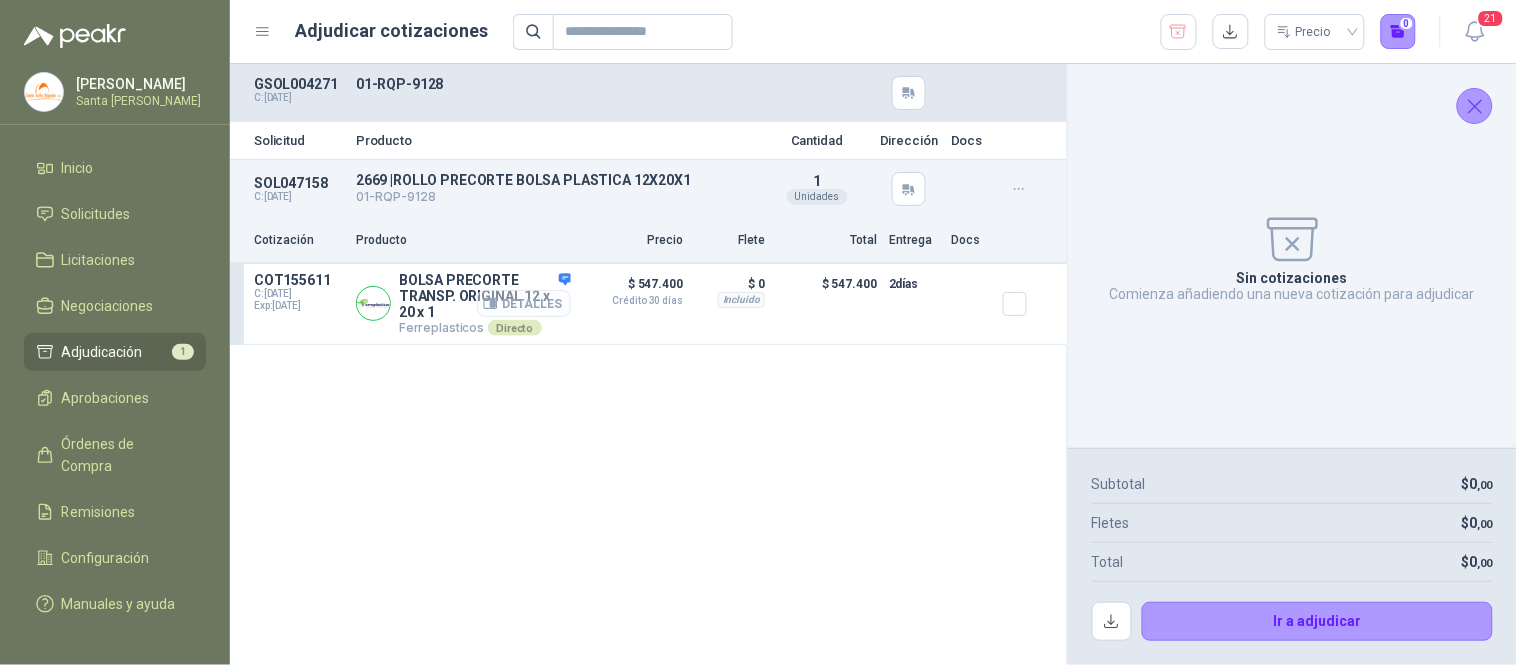 click on "Detalles" at bounding box center (524, 303) 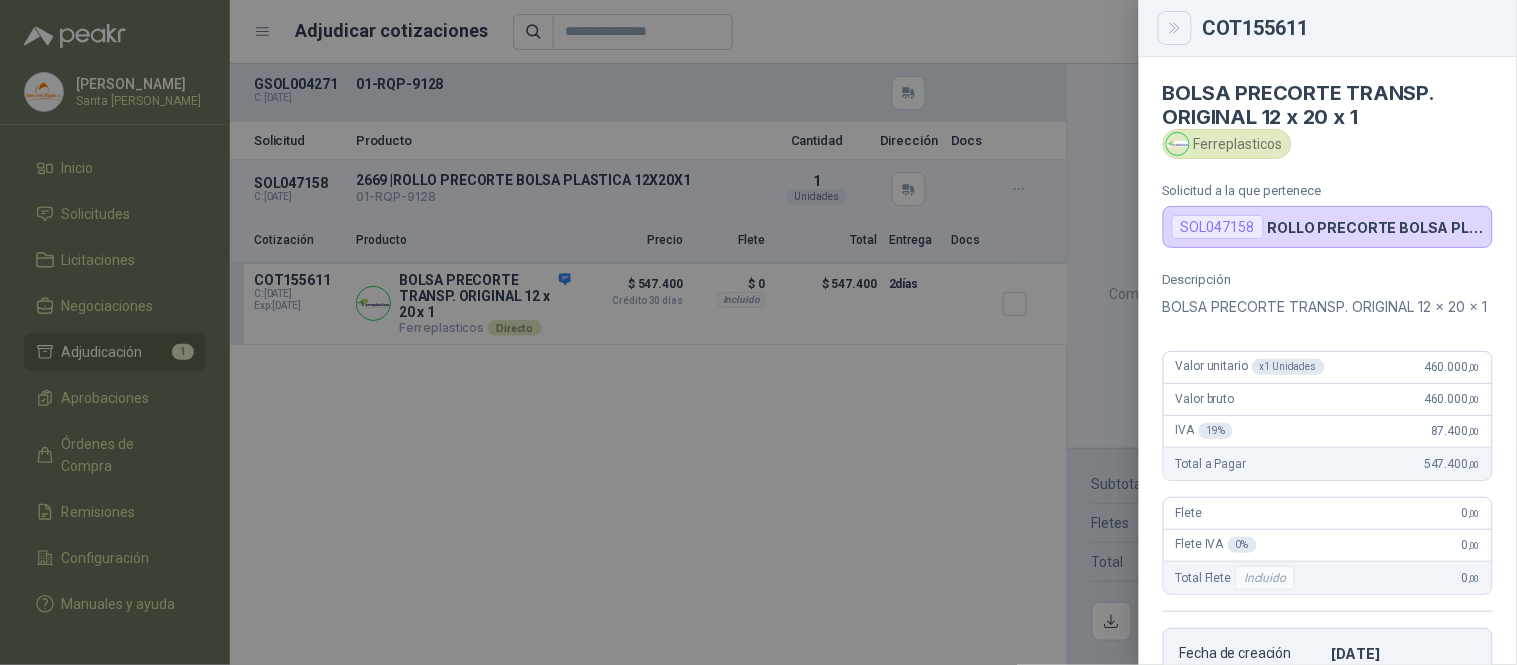 click 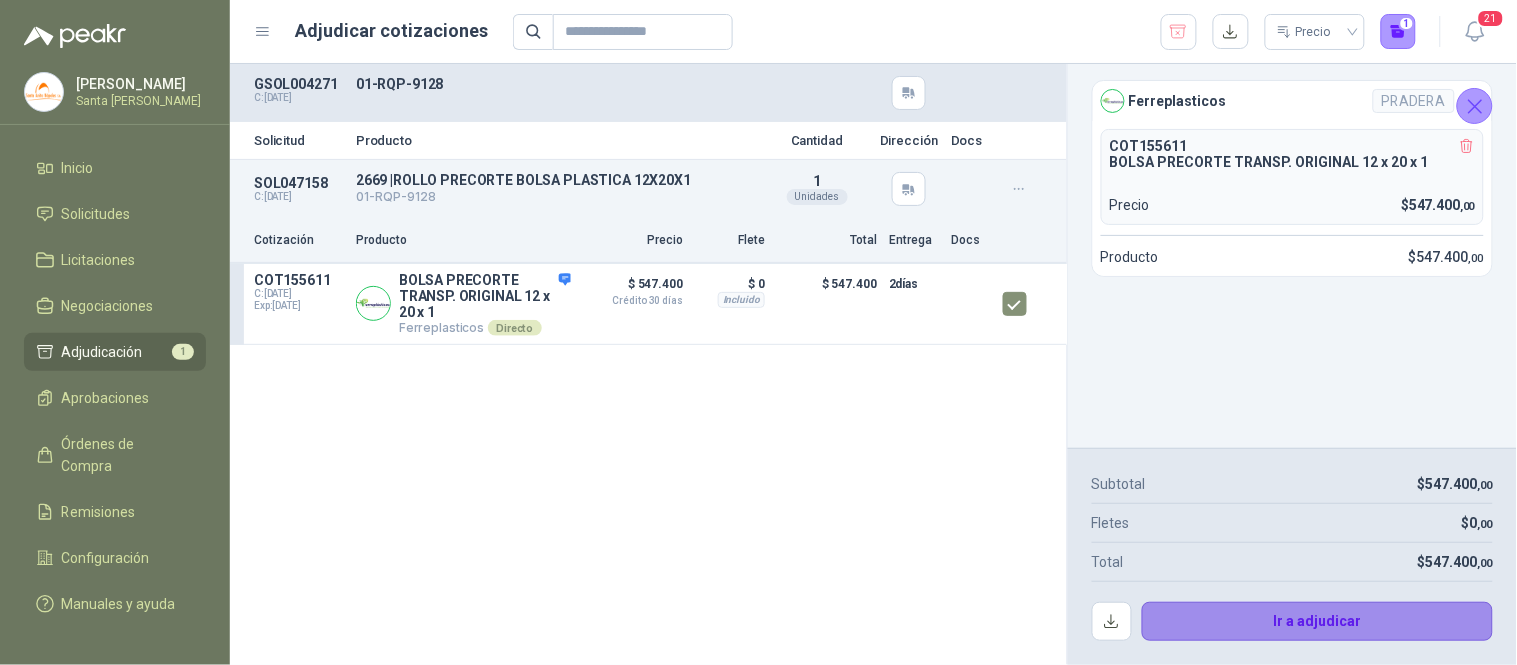 click on "Ir a adjudicar" at bounding box center [1318, 622] 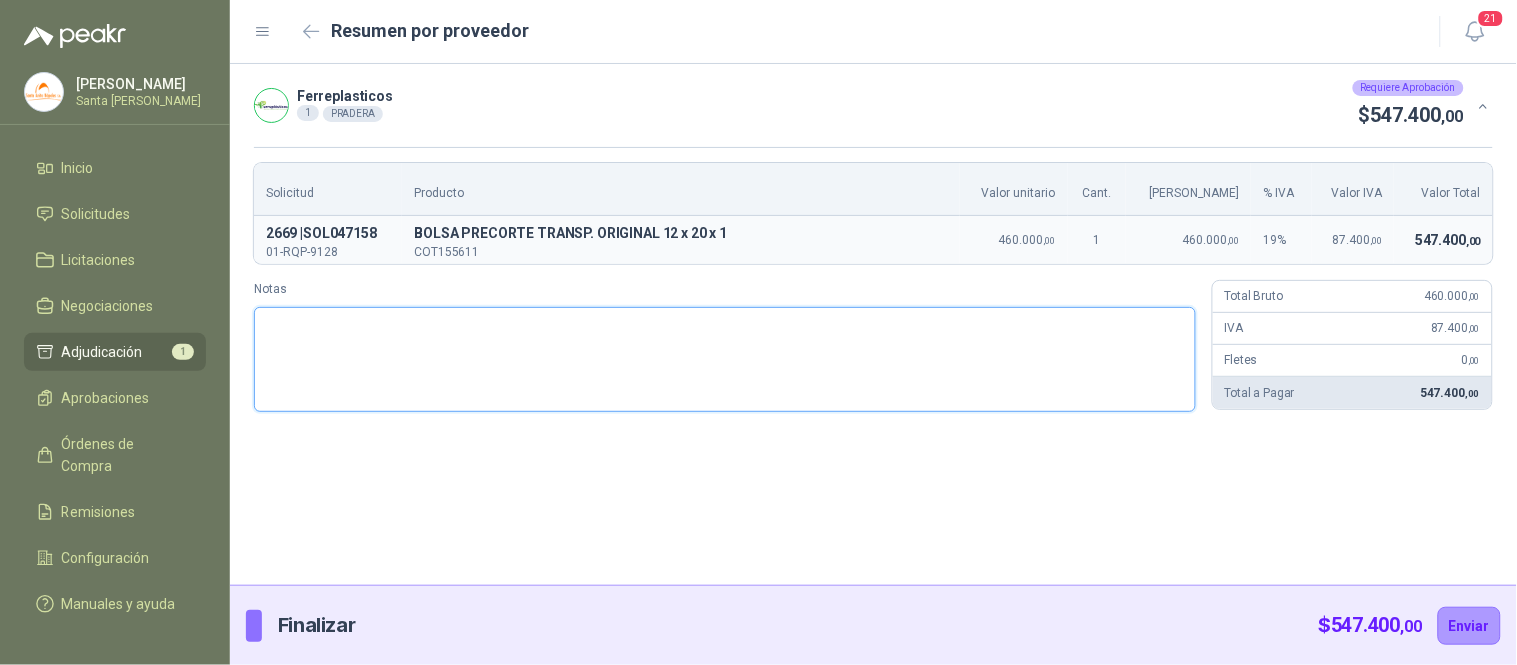 click on "Notas" at bounding box center (725, 359) 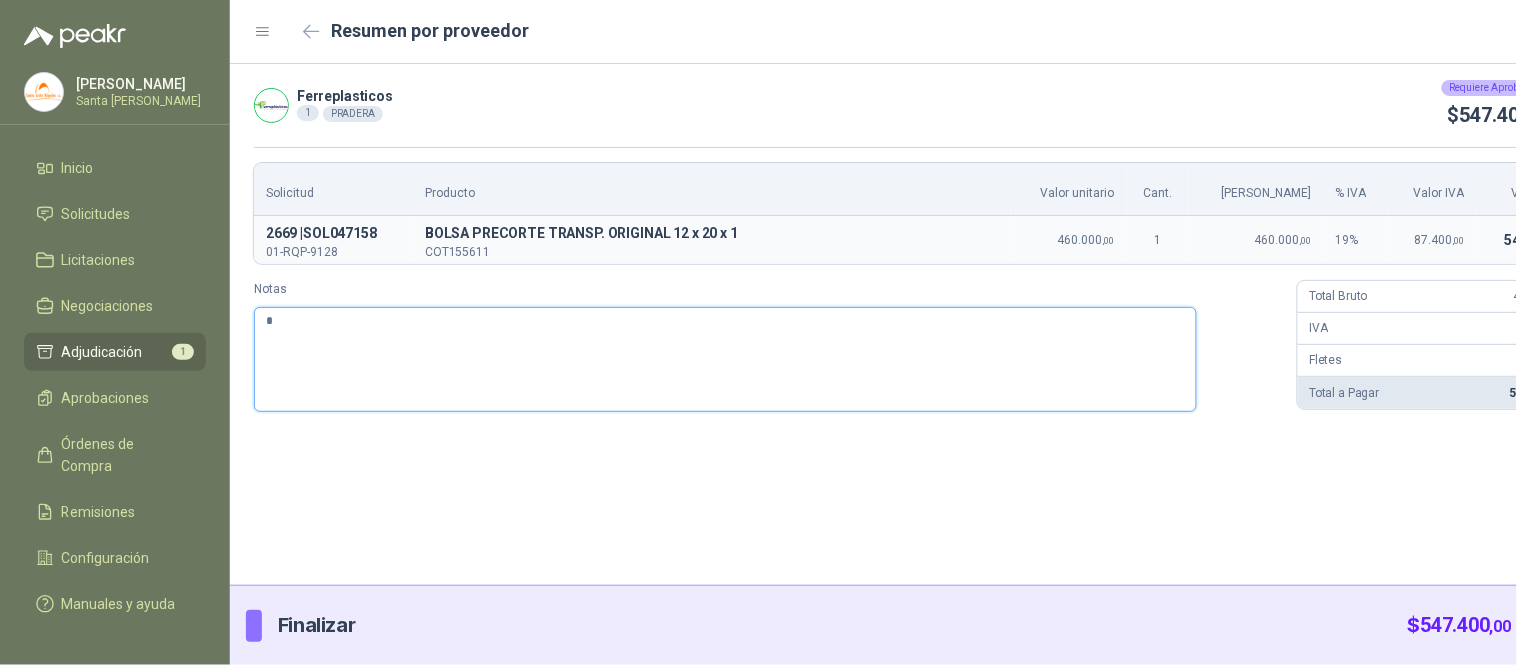 type 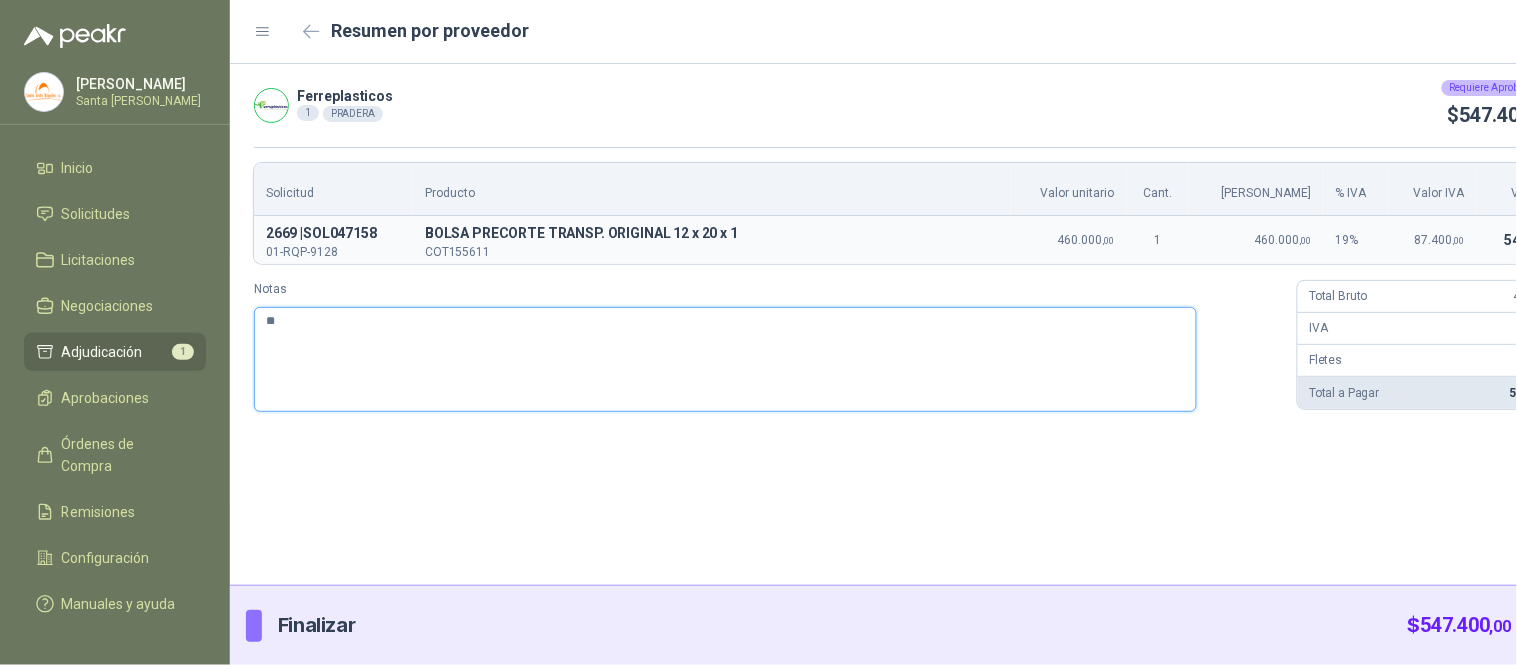 type 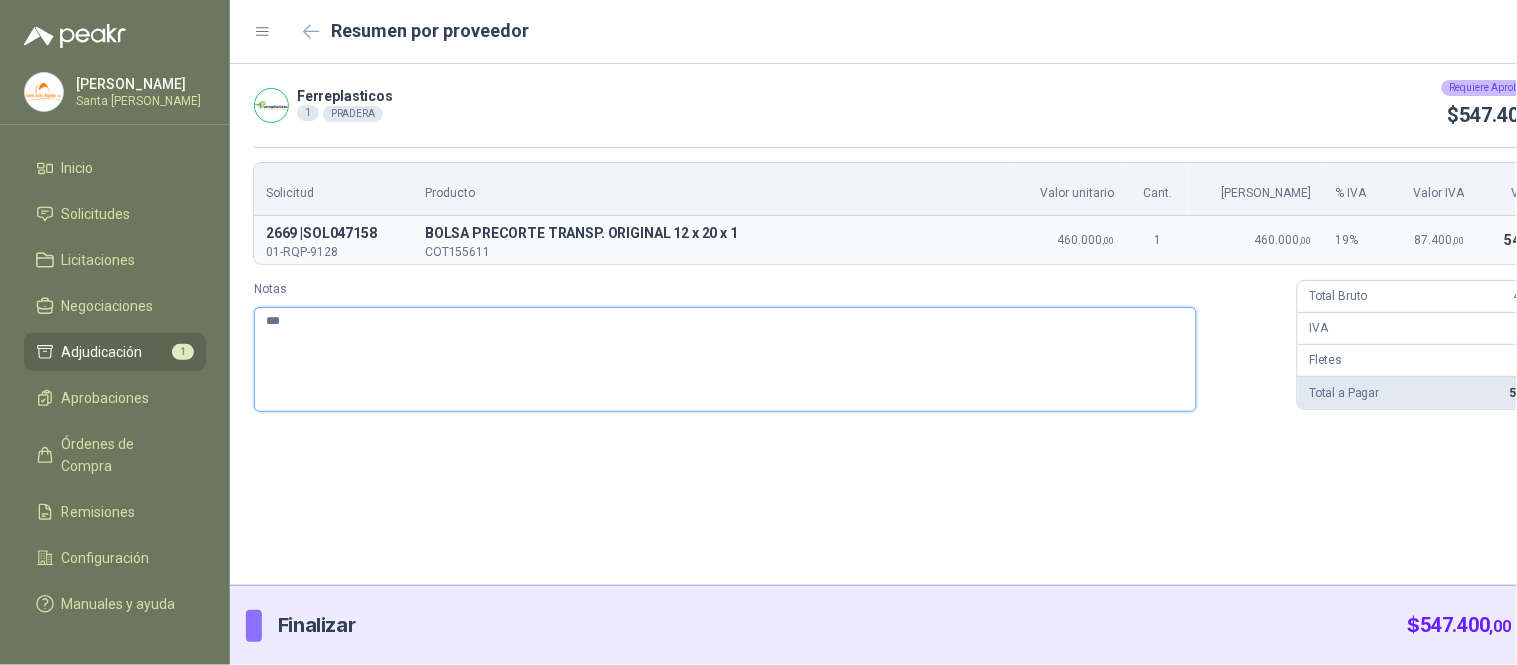 type 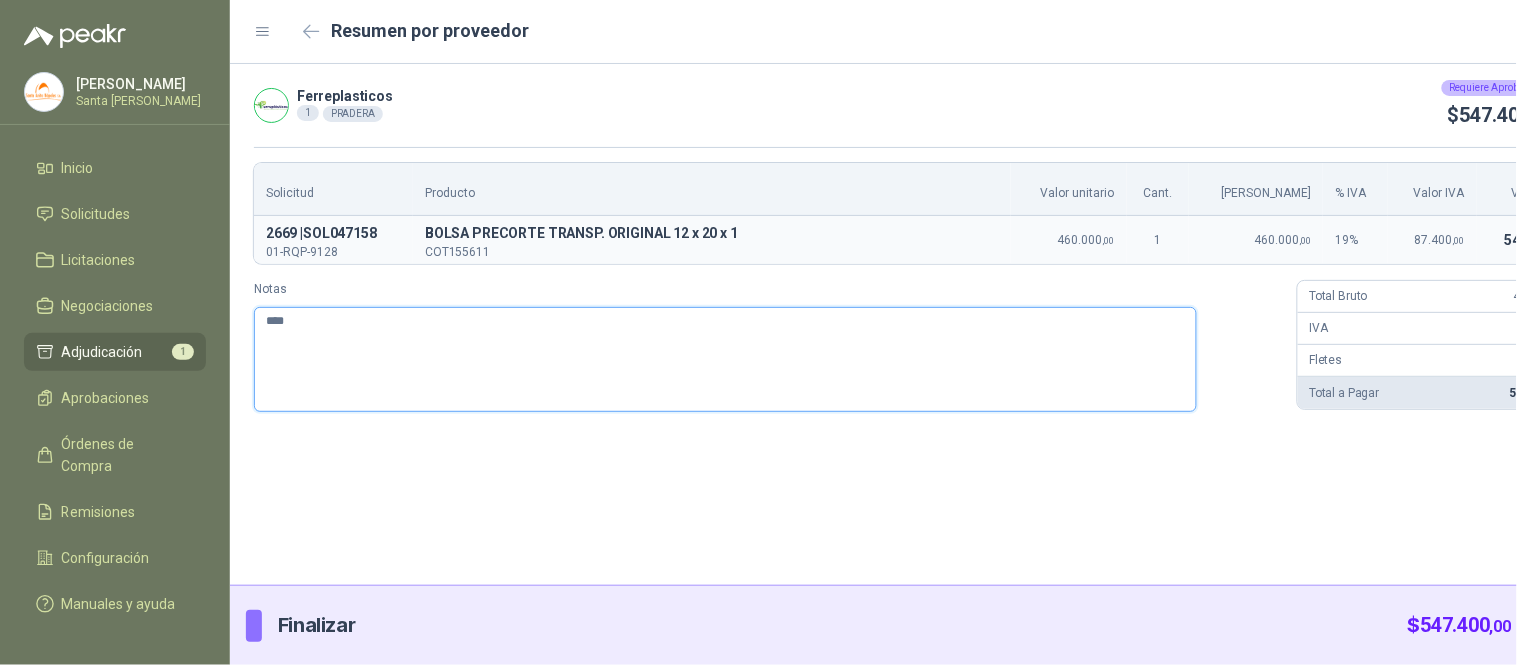 type 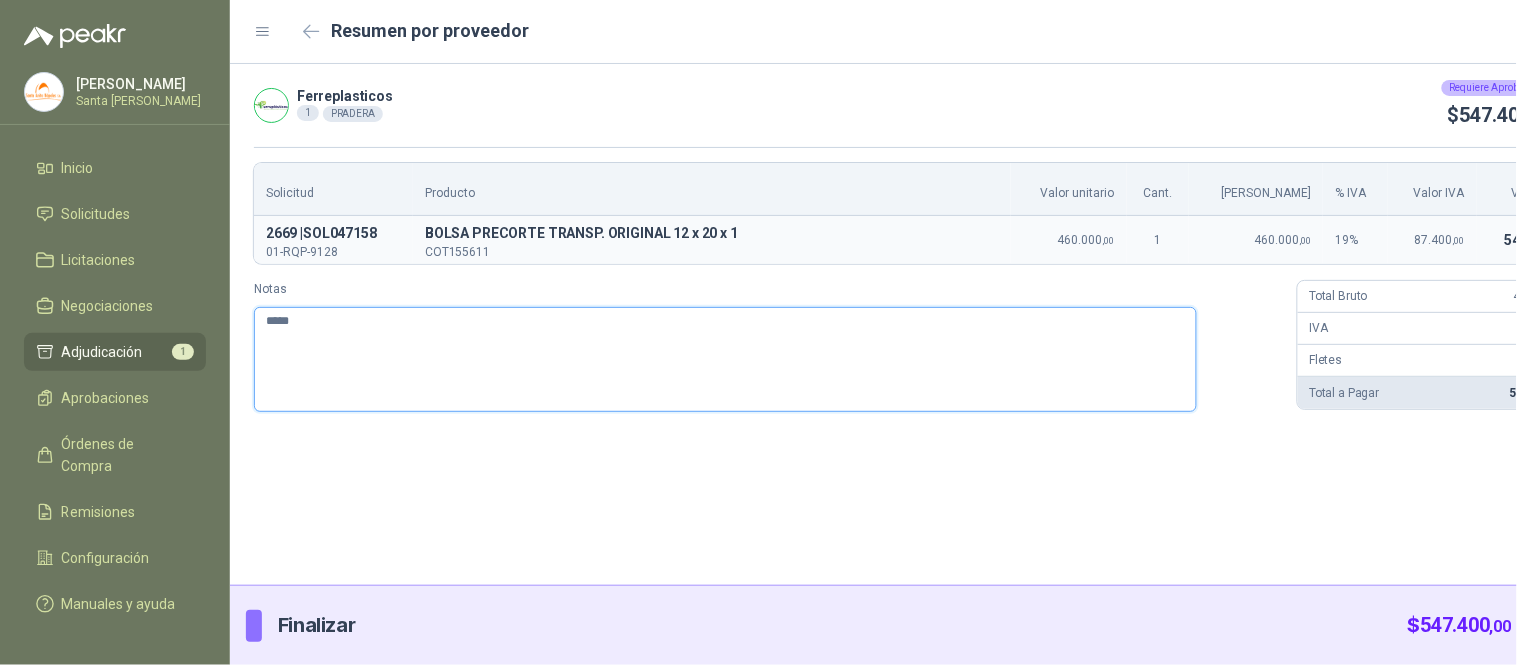 type 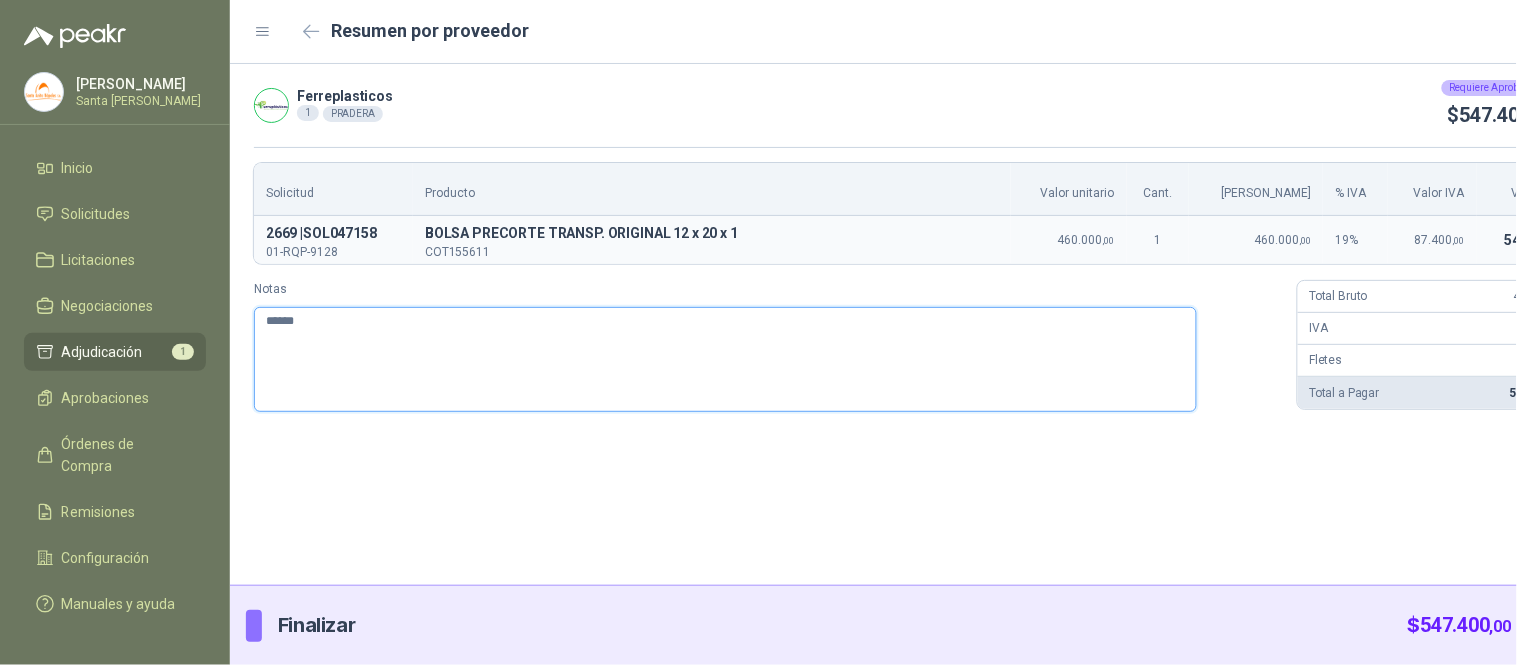 type 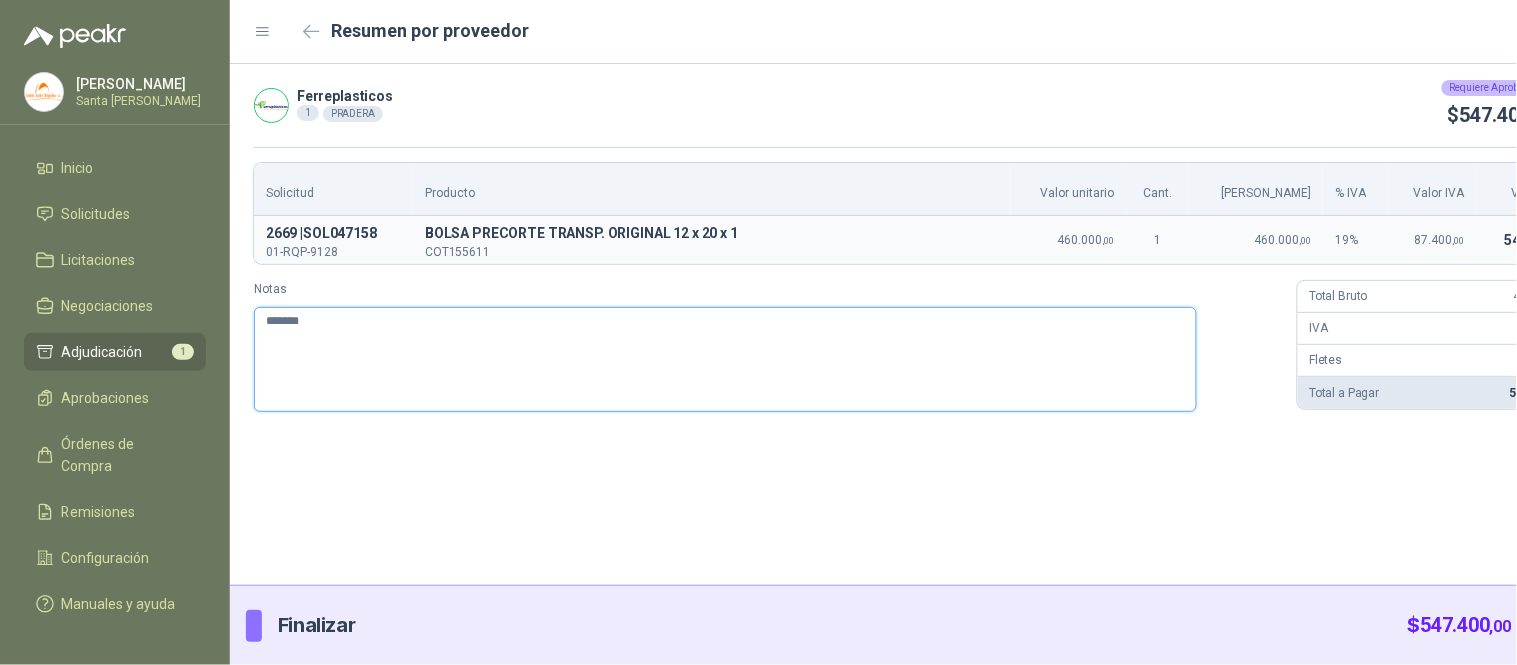 type 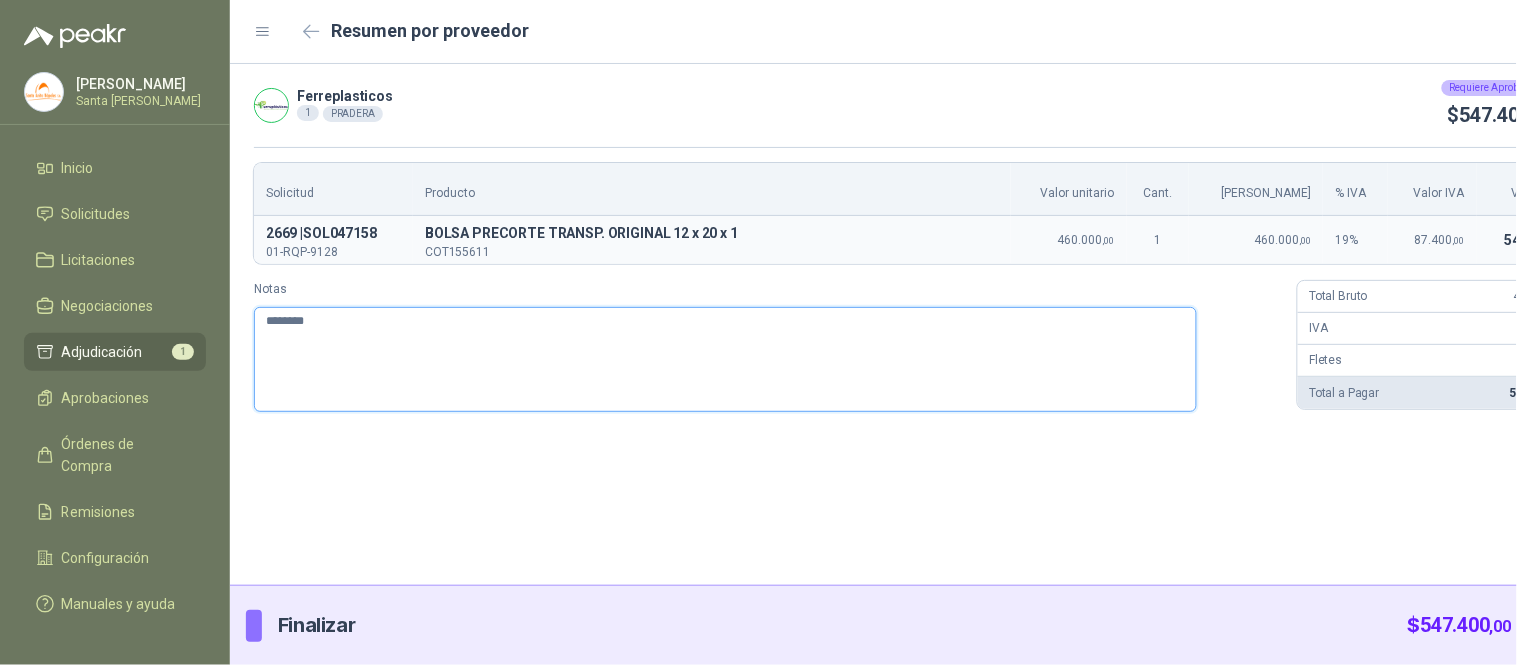 type 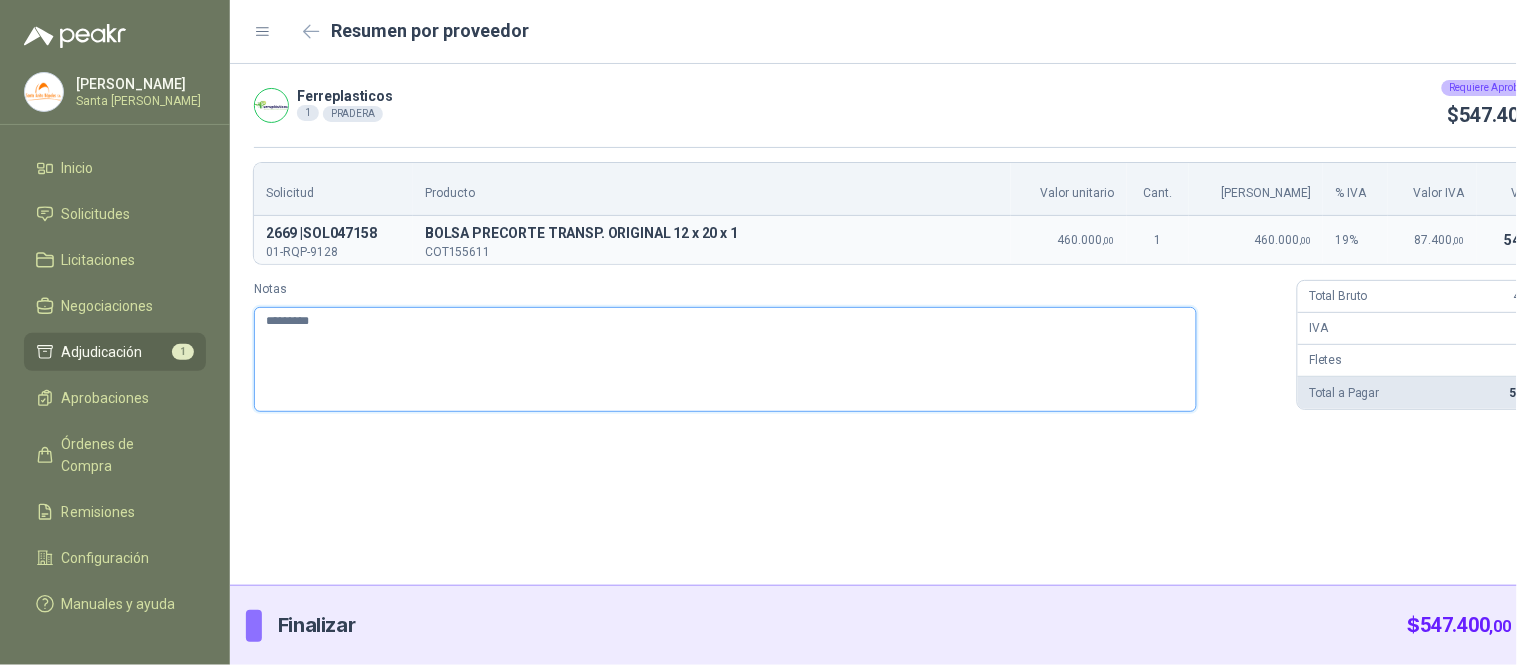 type 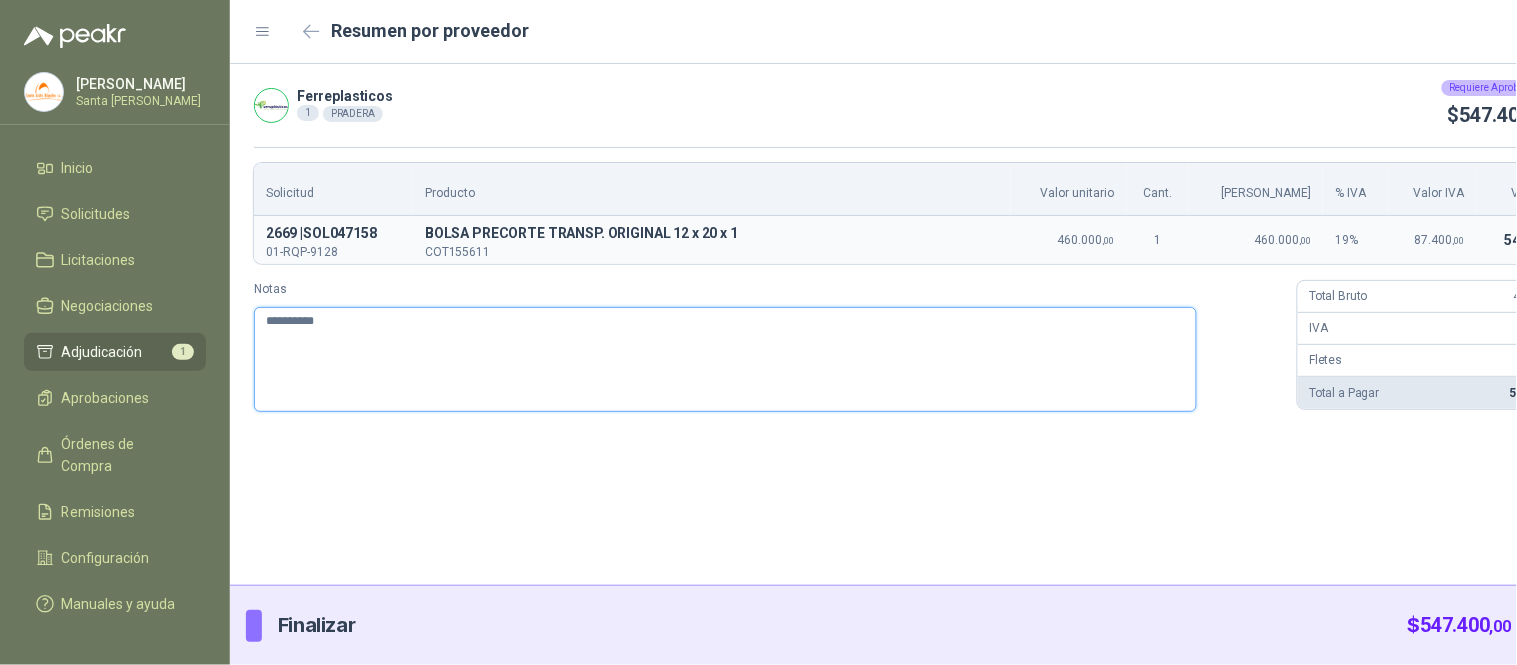 type 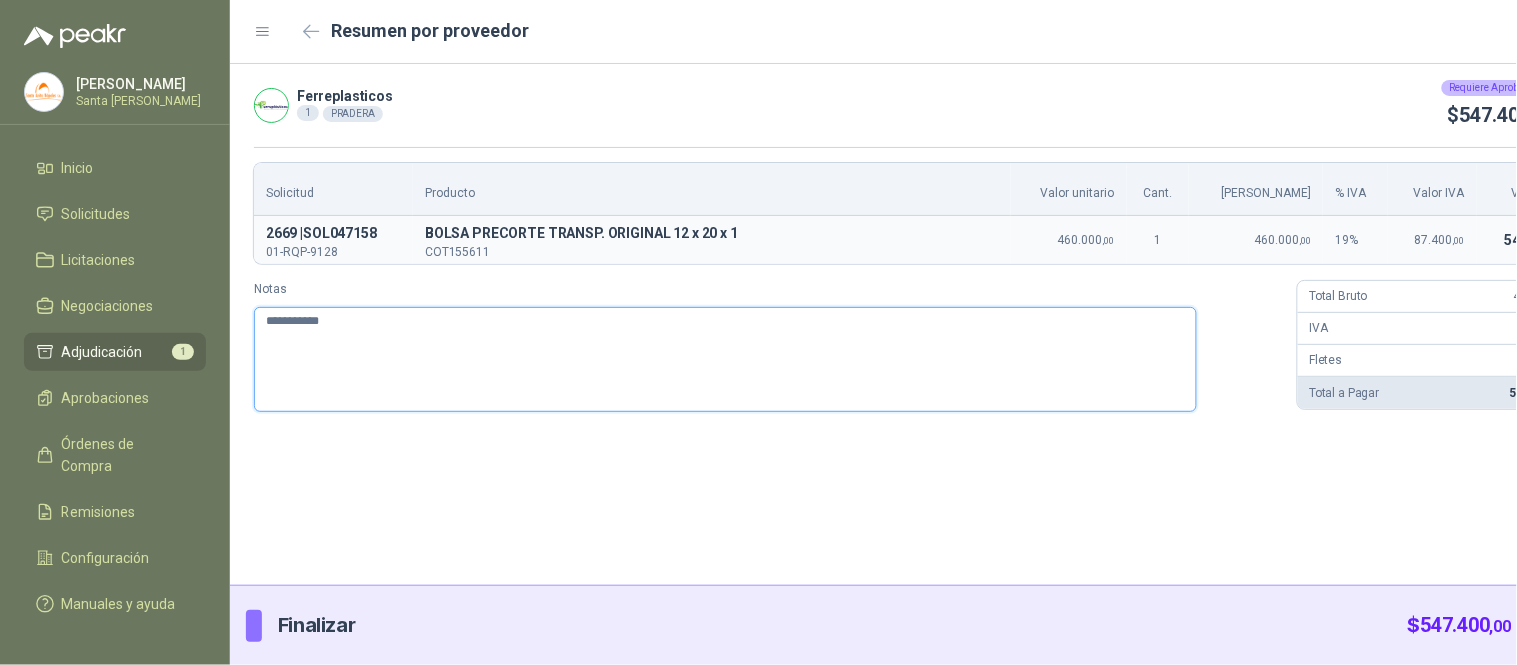 type 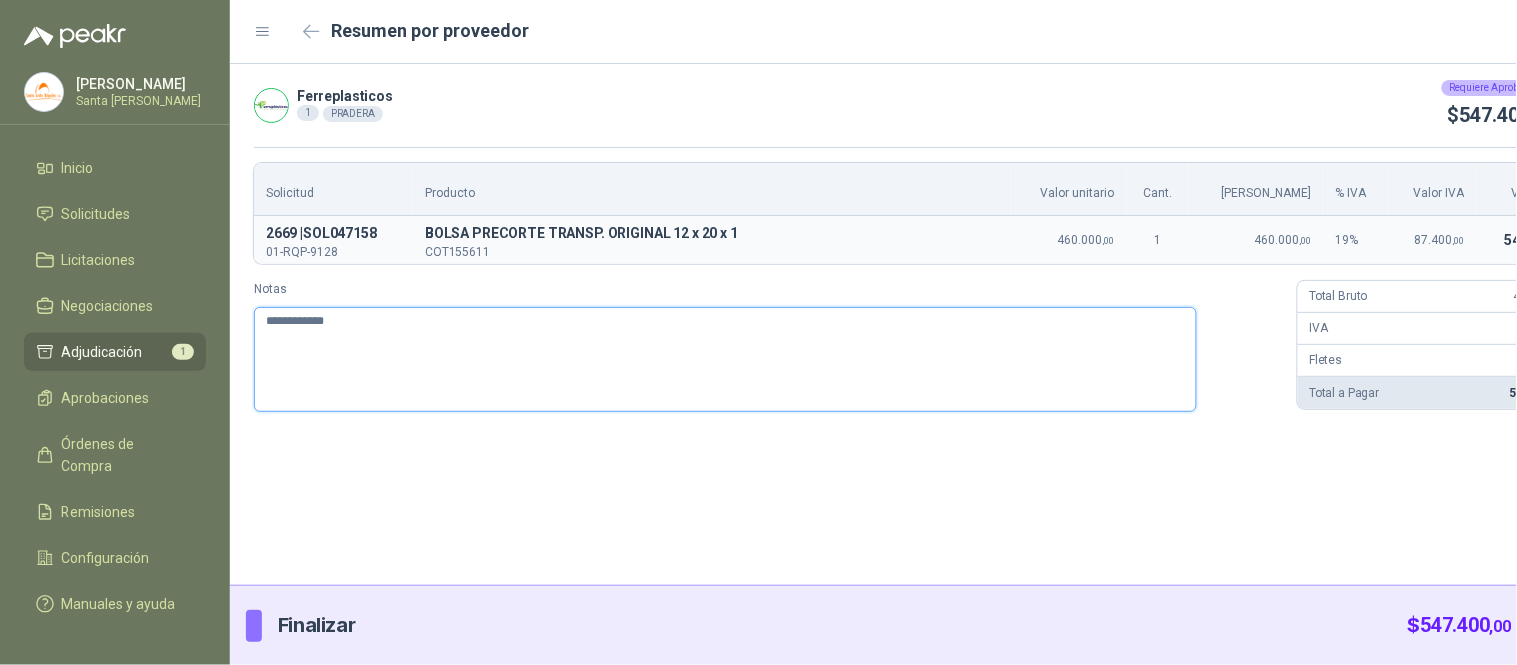 type 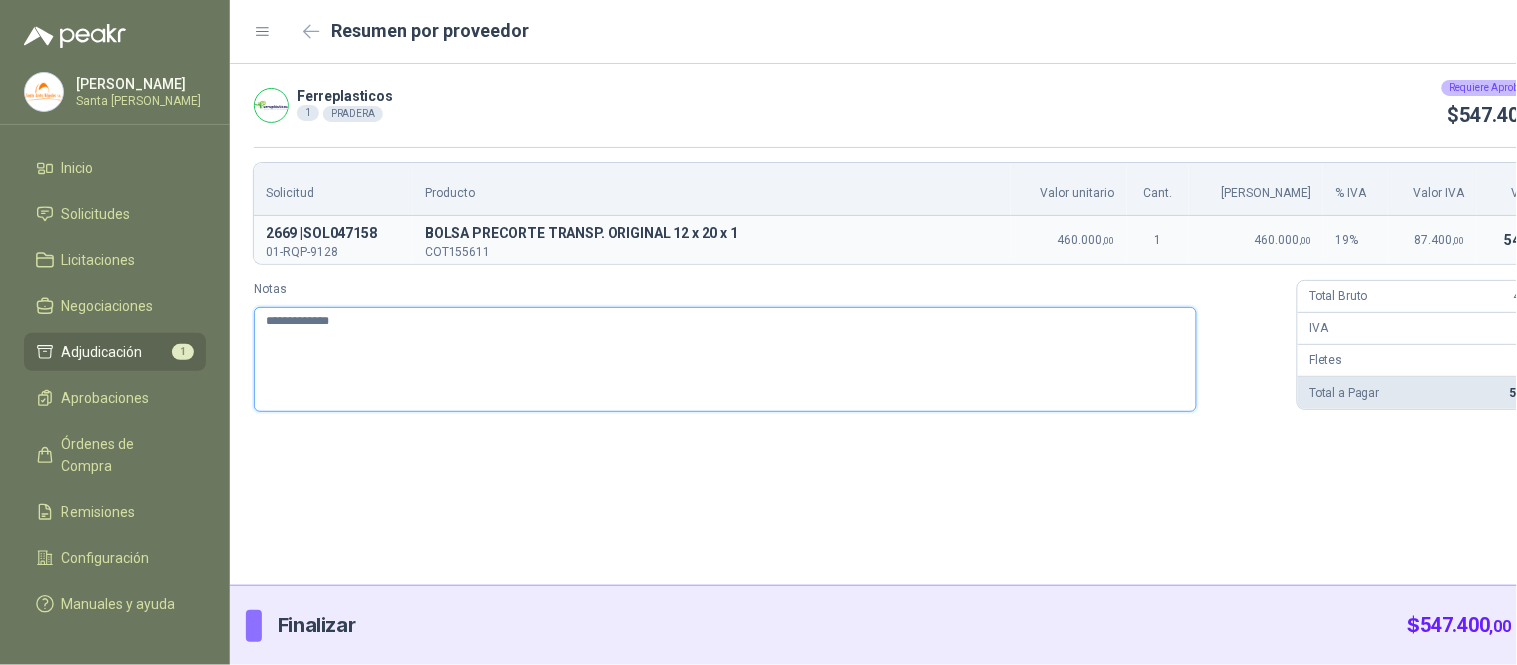 type 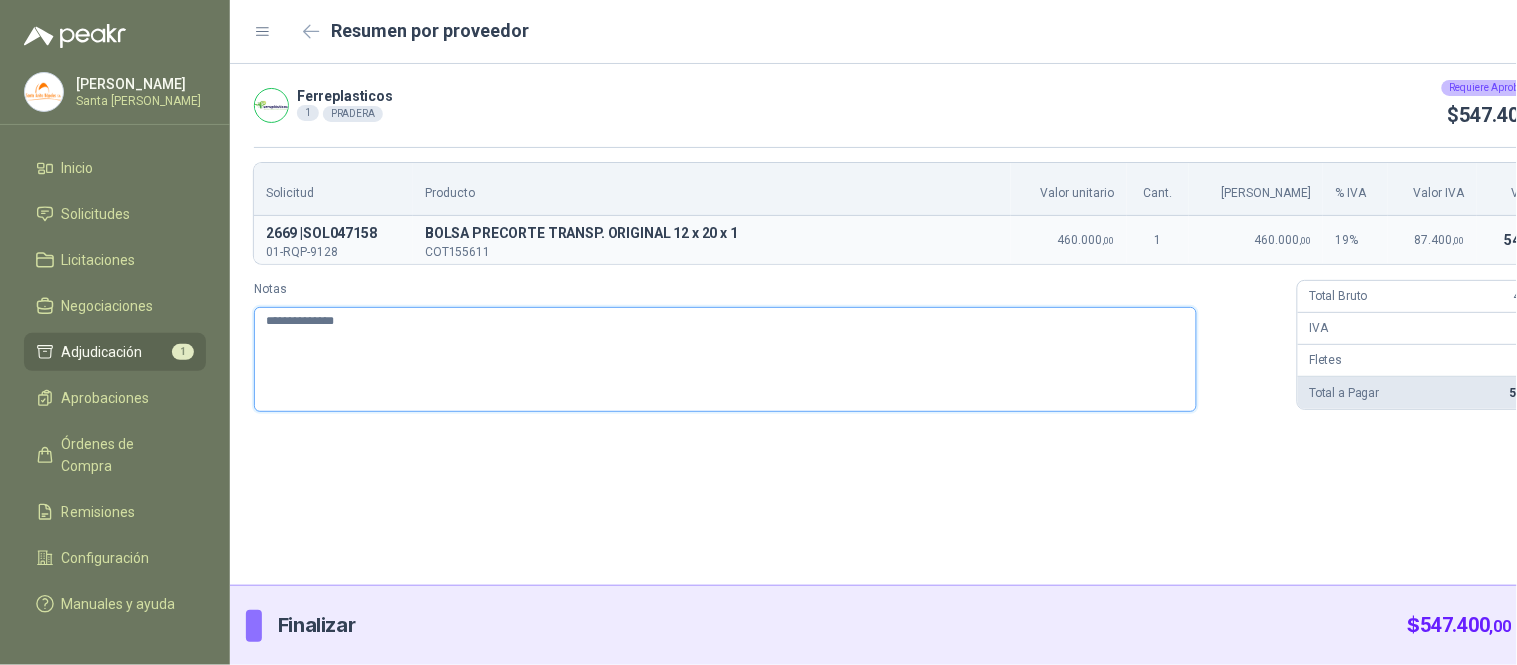 type 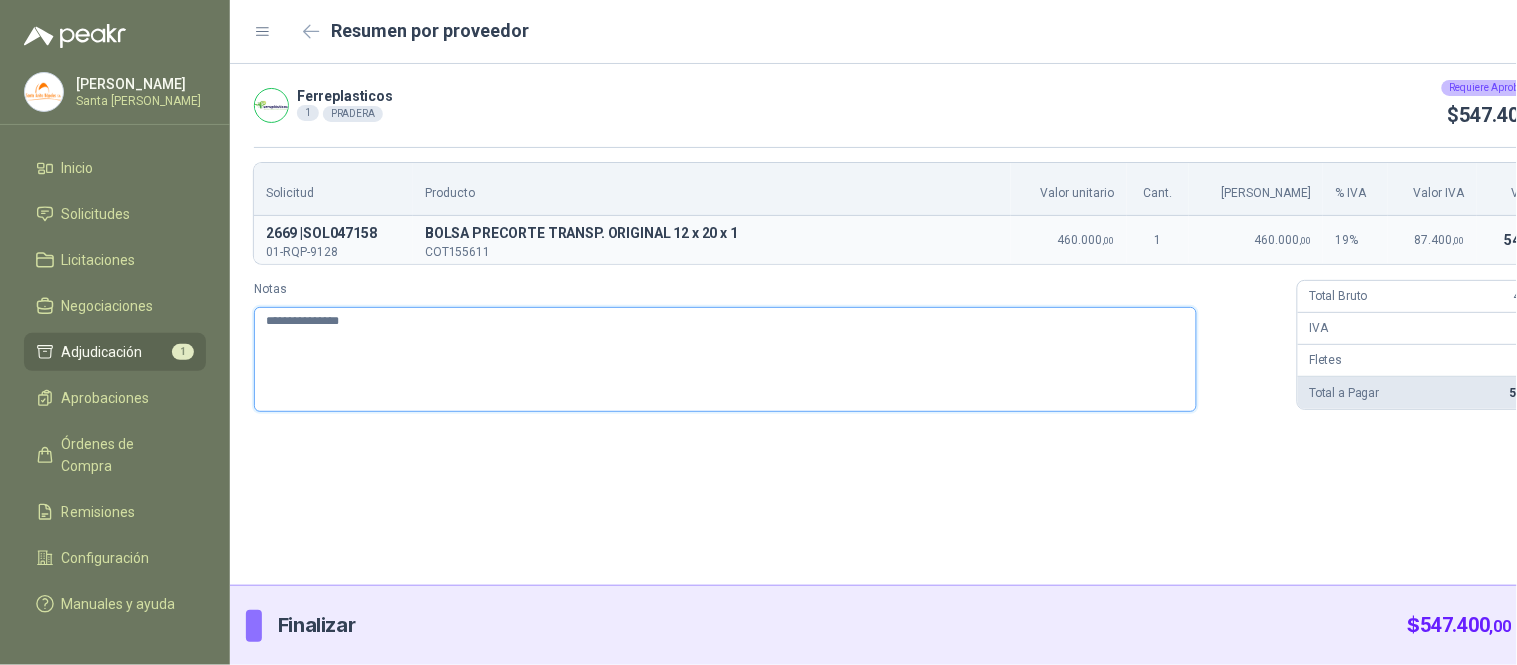 type 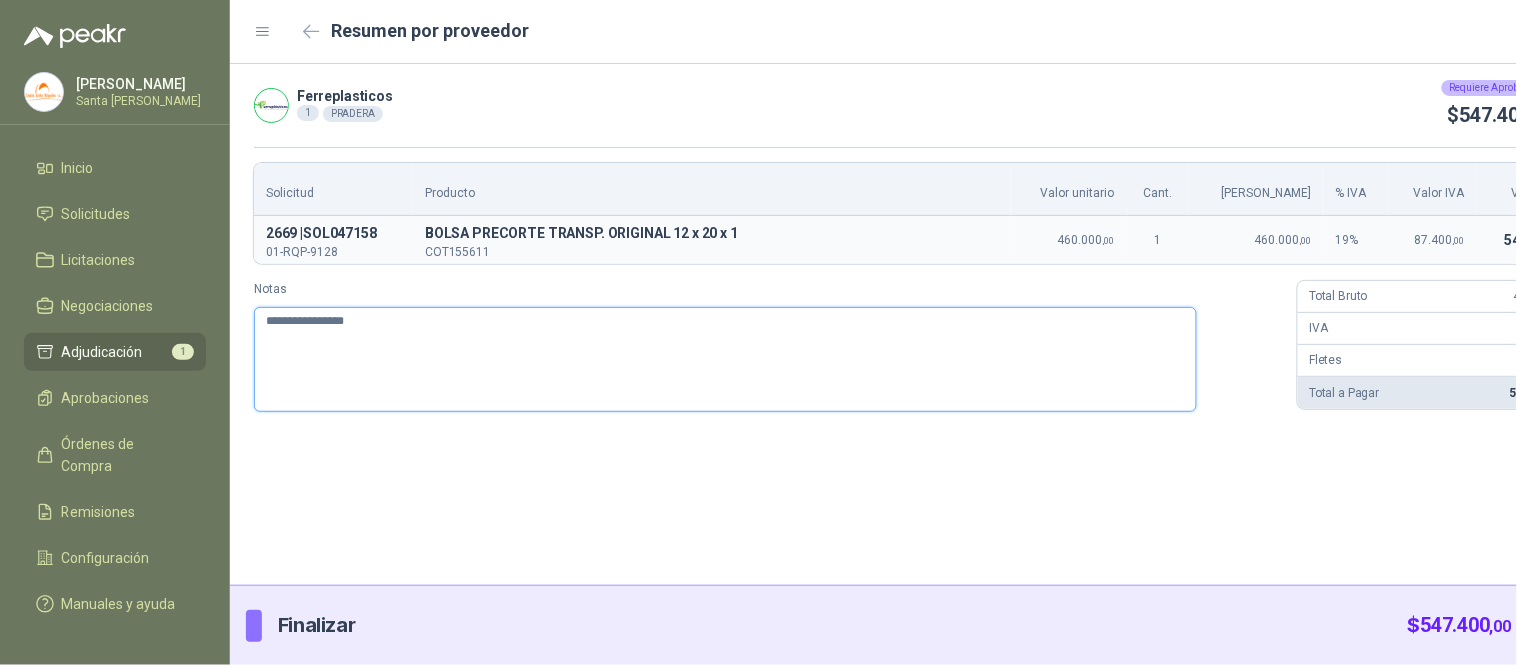 type 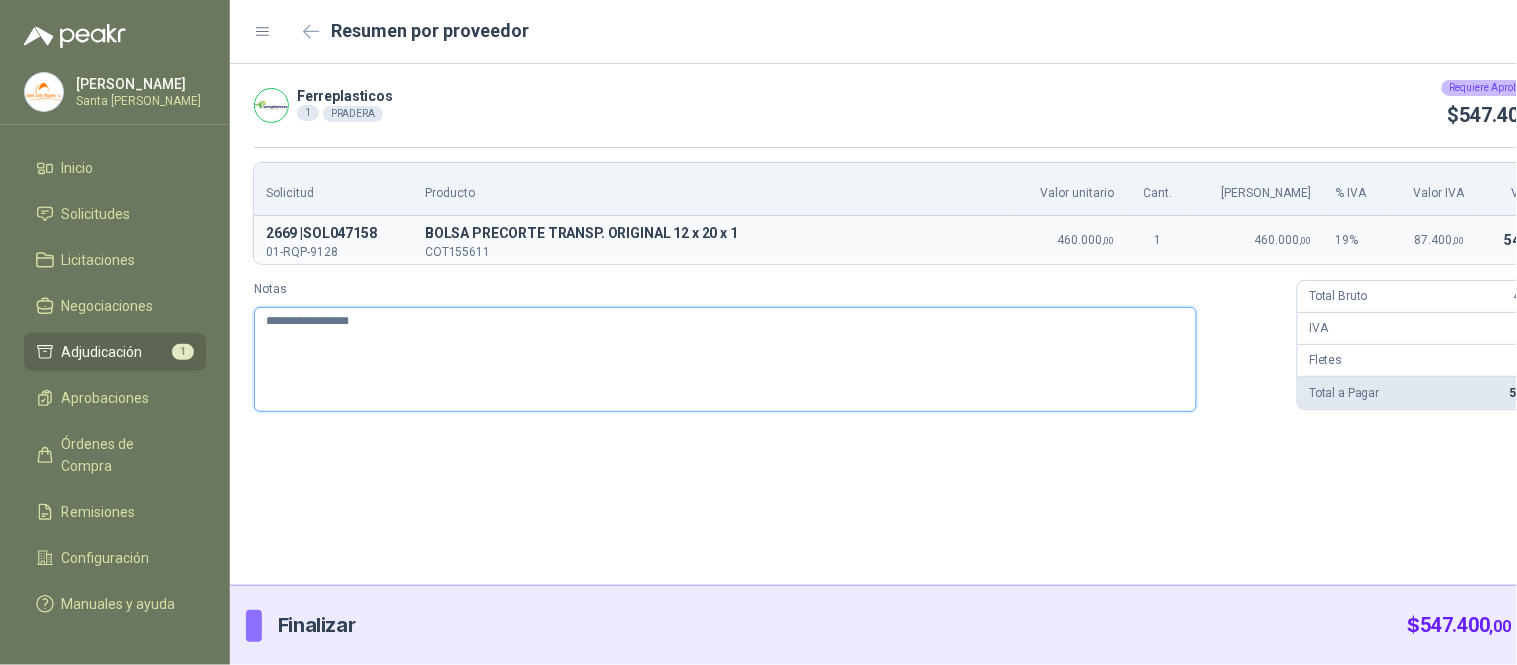 type 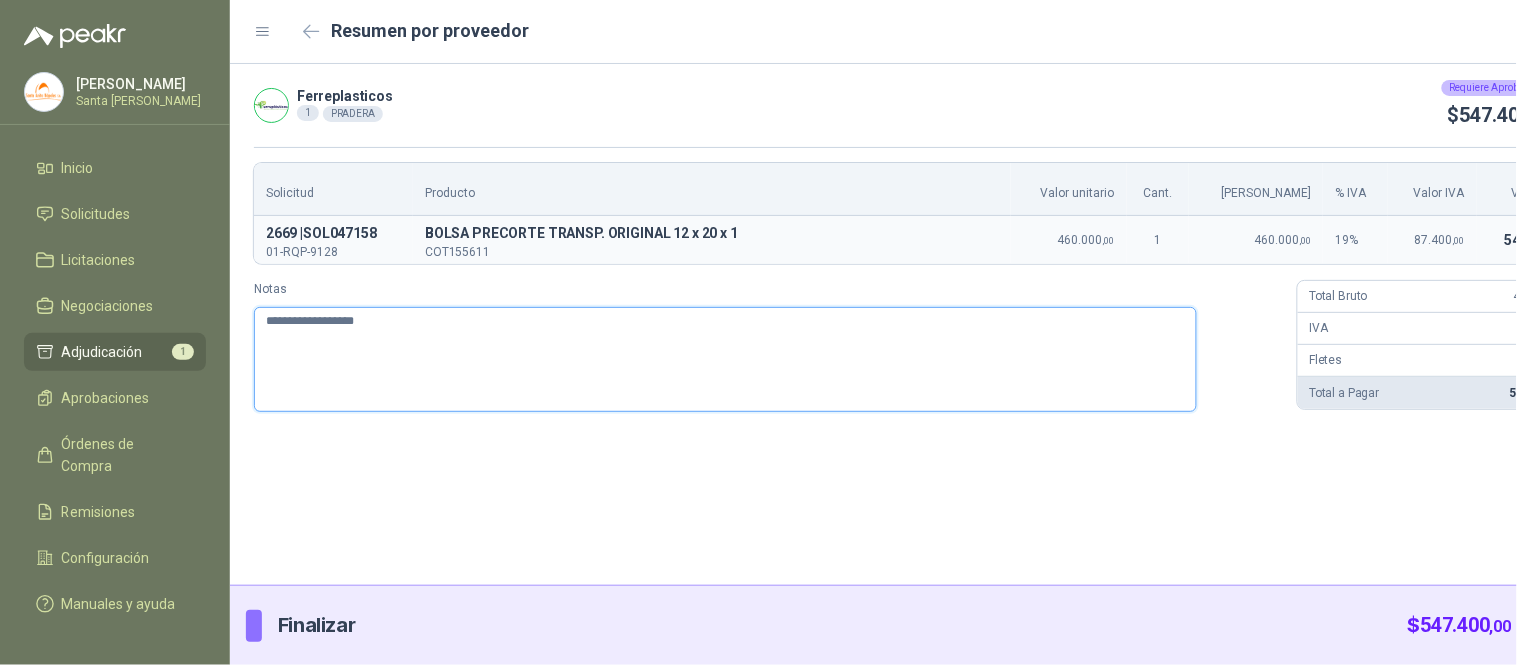 type 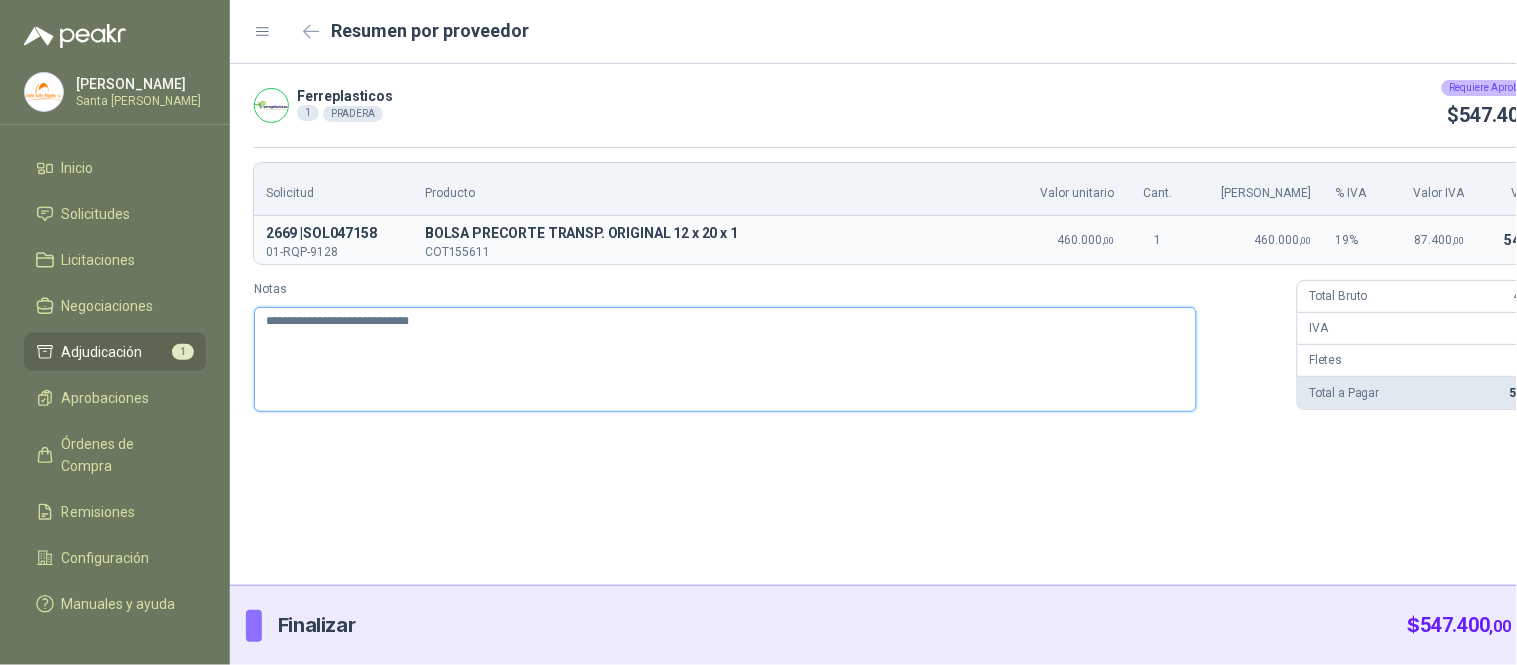 paste on "**********" 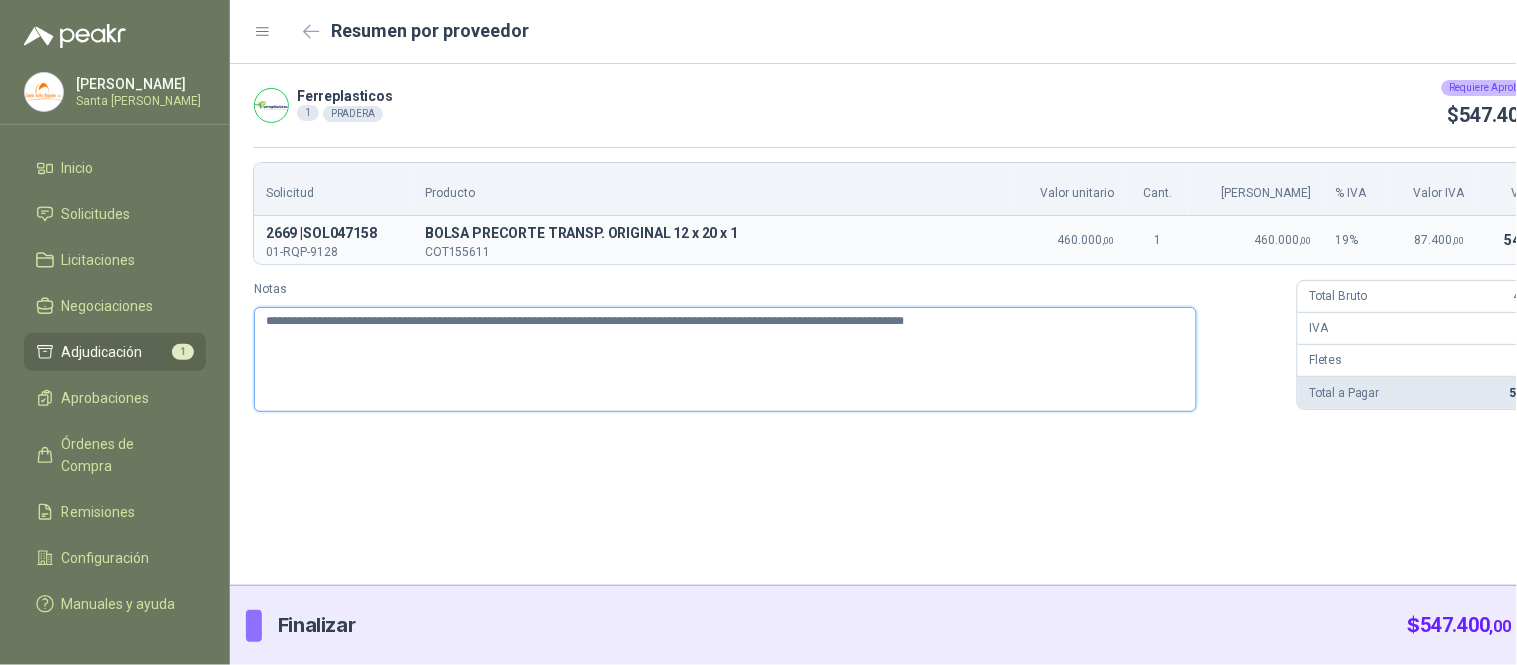 drag, startPoint x: 643, startPoint y: 324, endPoint x: 456, endPoint y: 323, distance: 187.00267 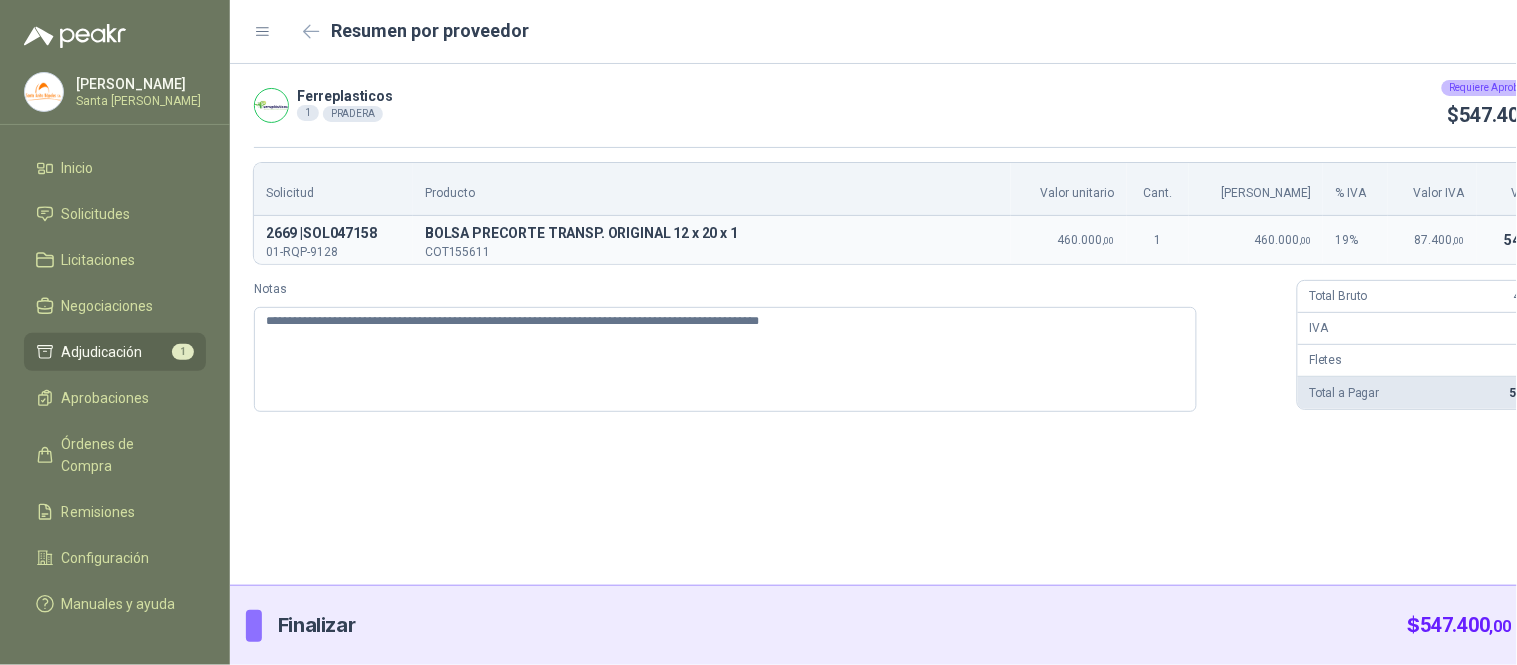 click on "Enviar" at bounding box center (1559, 626) 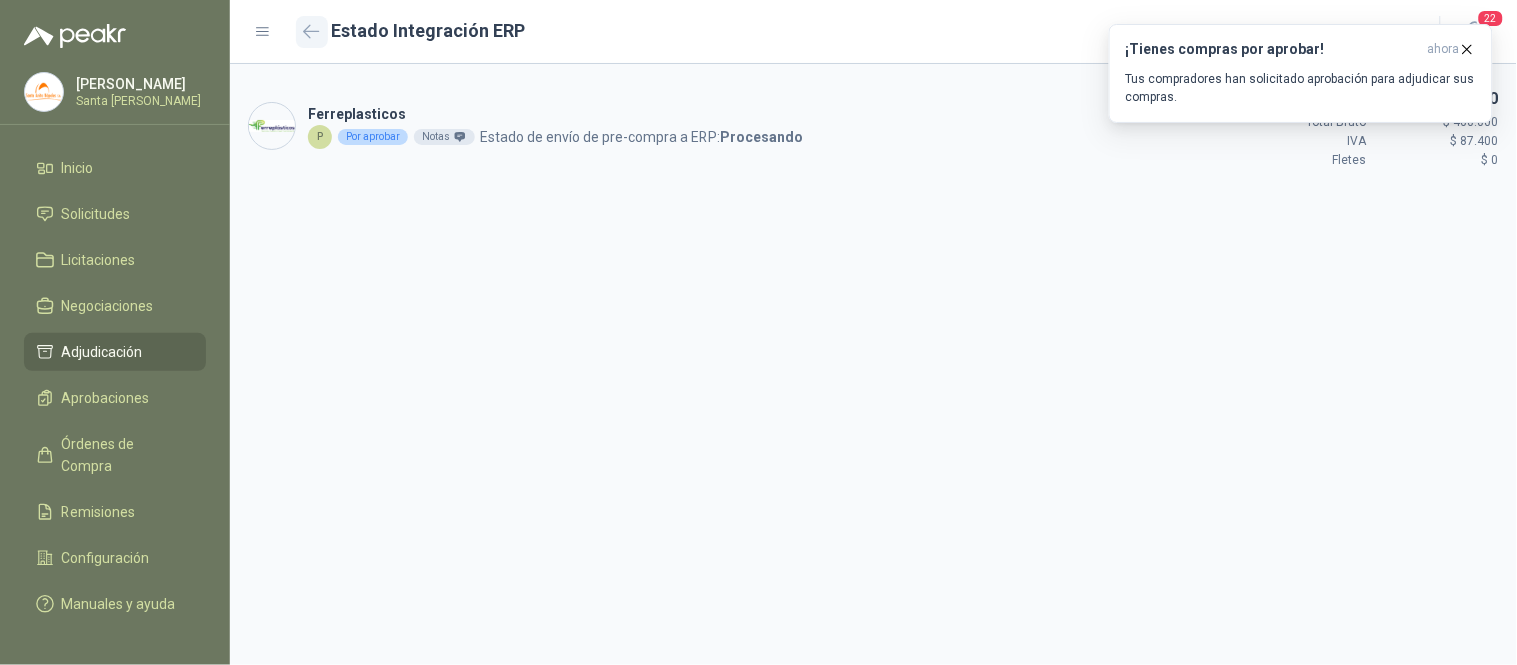 click at bounding box center (312, 32) 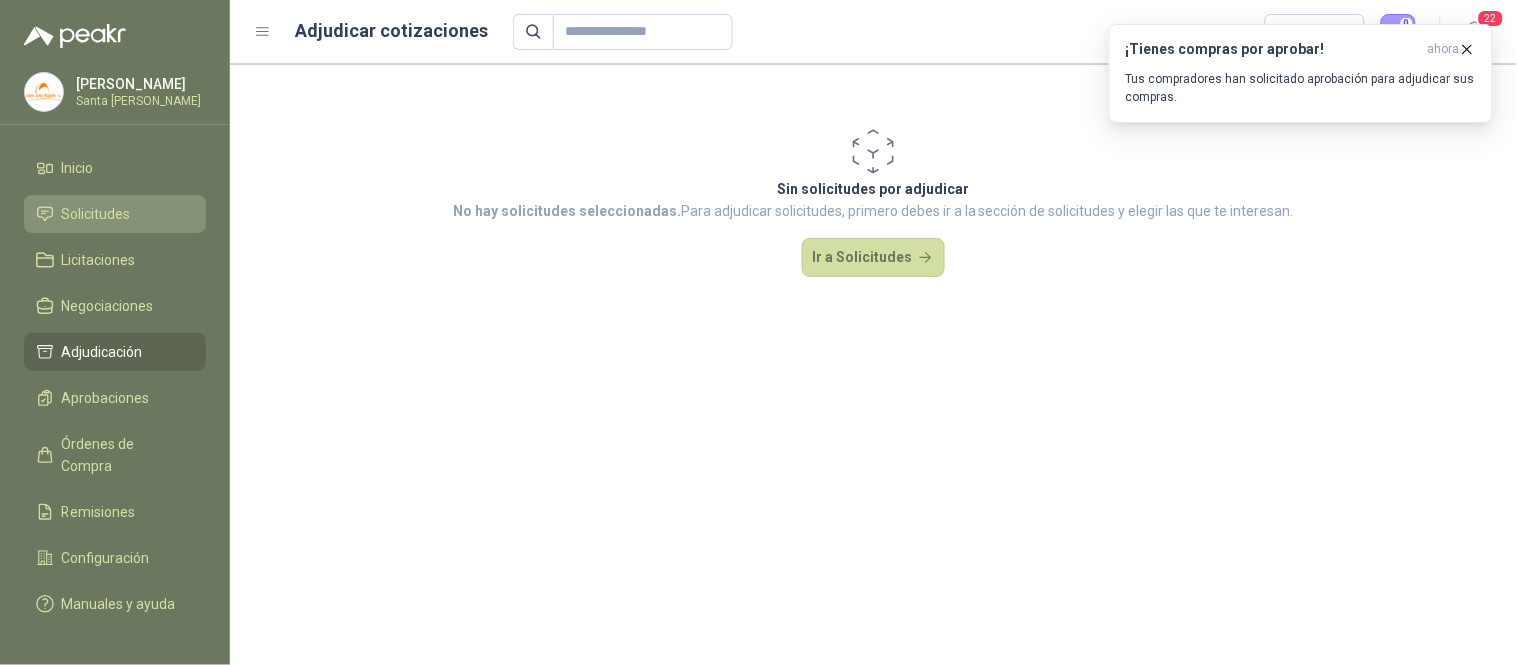 click on "Solicitudes" at bounding box center (96, 214) 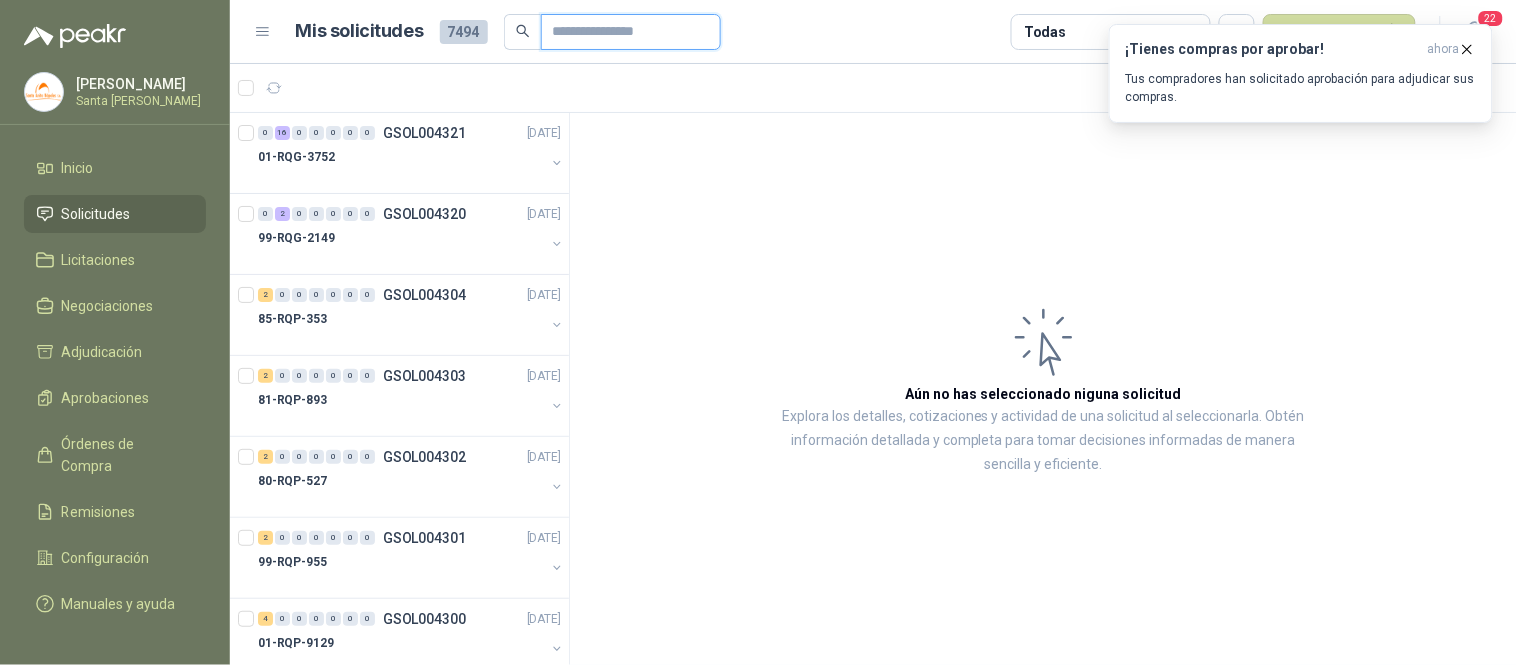 click at bounding box center [623, 32] 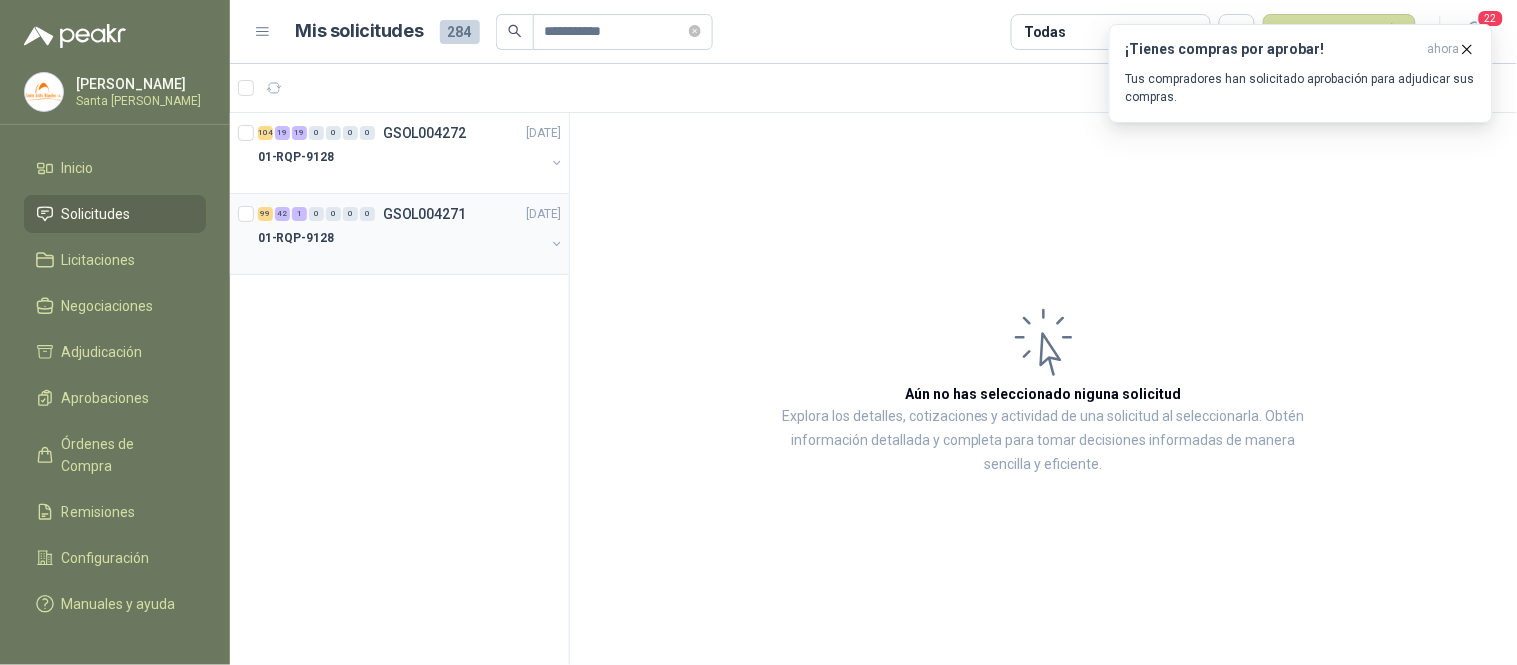 click on "01-RQP-9128" at bounding box center [401, 238] 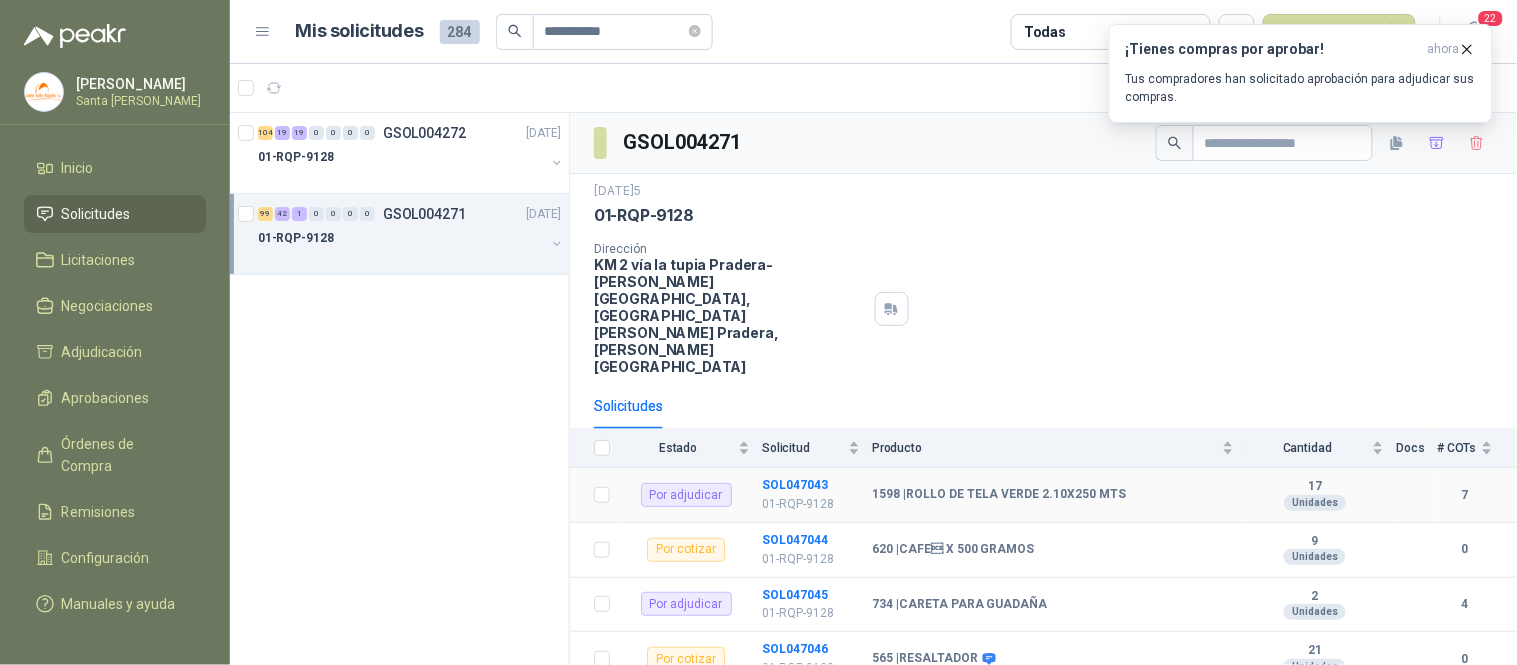 click on "1598 |  ROLLO DE TELA VERDE 2.10X250 MTS" at bounding box center [999, 495] 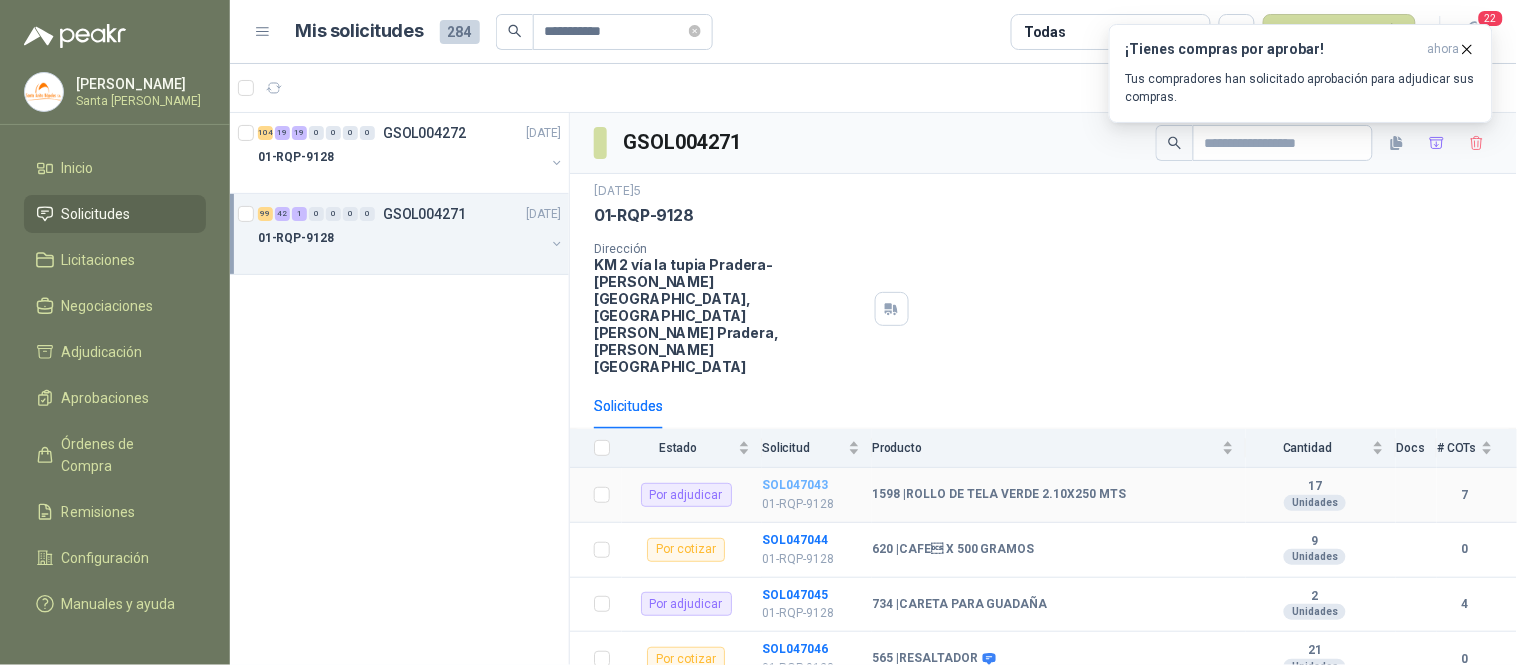 click on "SOL047043" at bounding box center [795, 485] 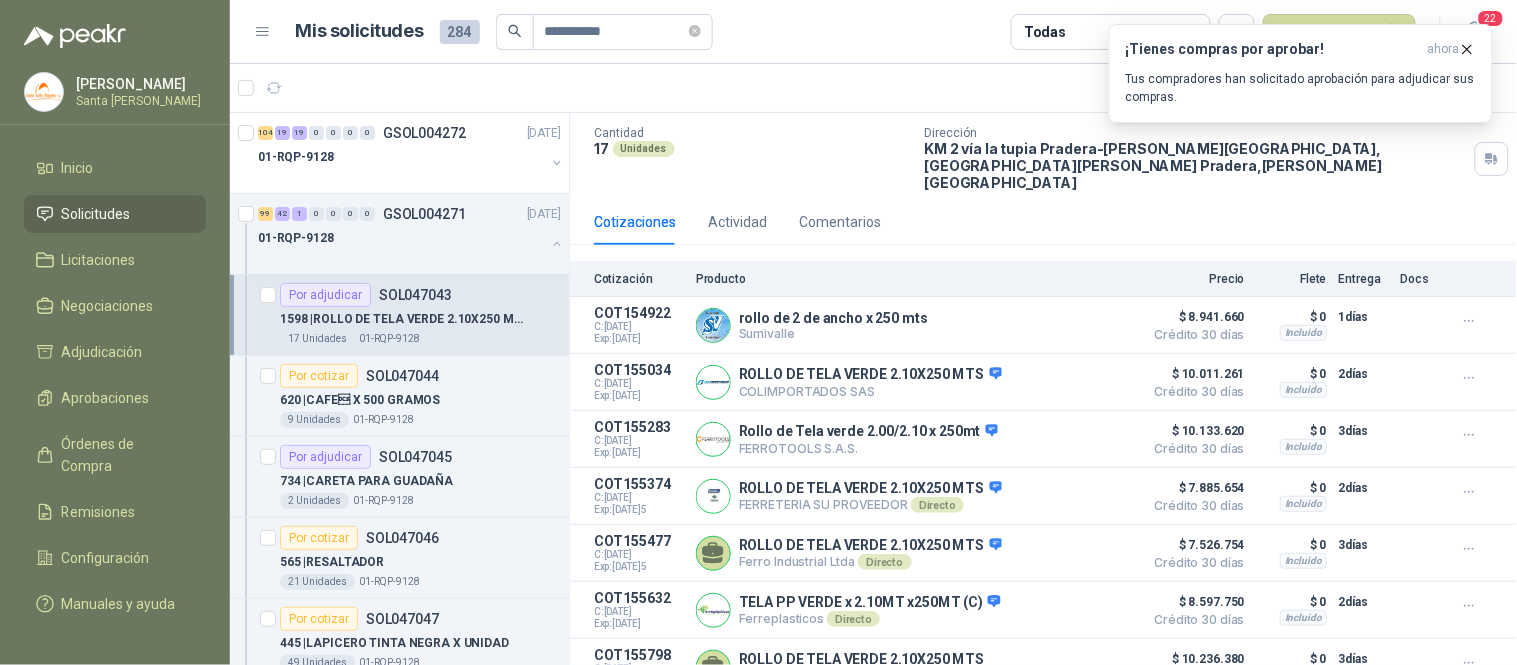 scroll, scrollTop: 134, scrollLeft: 0, axis: vertical 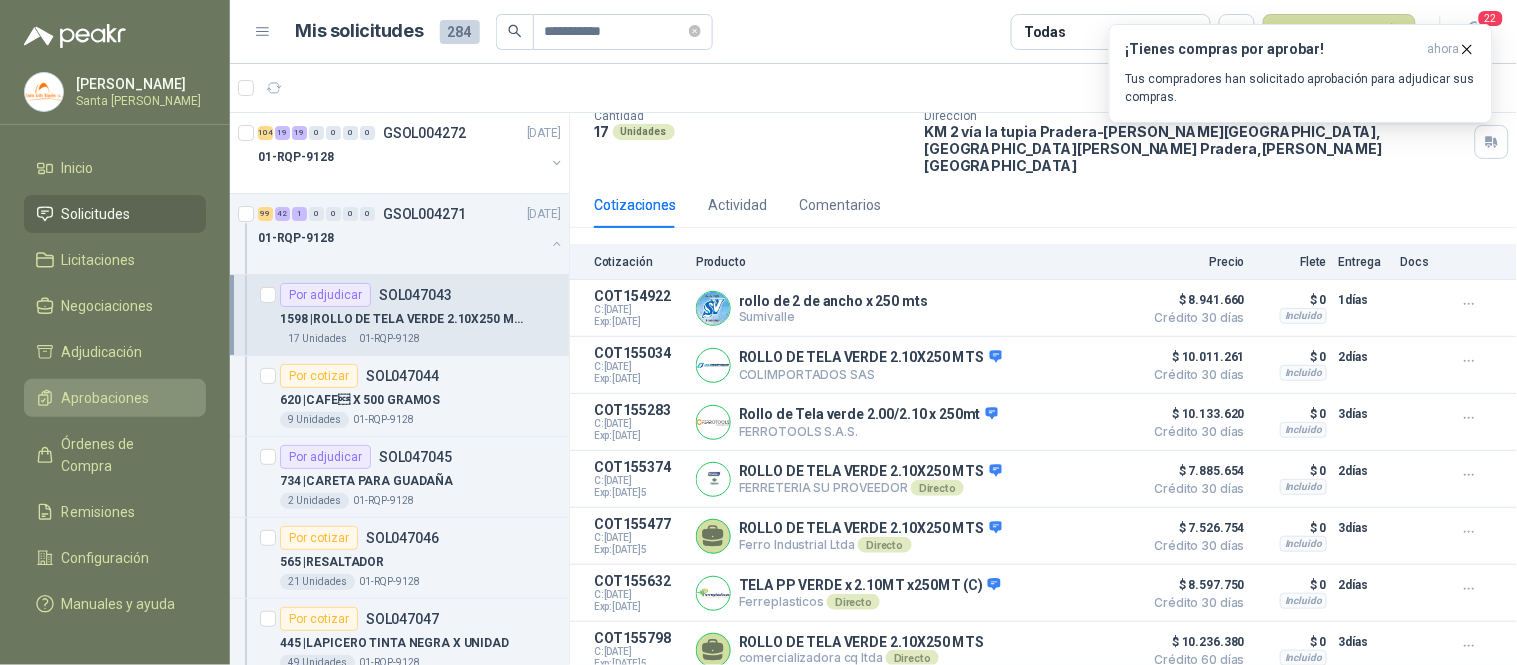 click on "Aprobaciones" at bounding box center (115, 398) 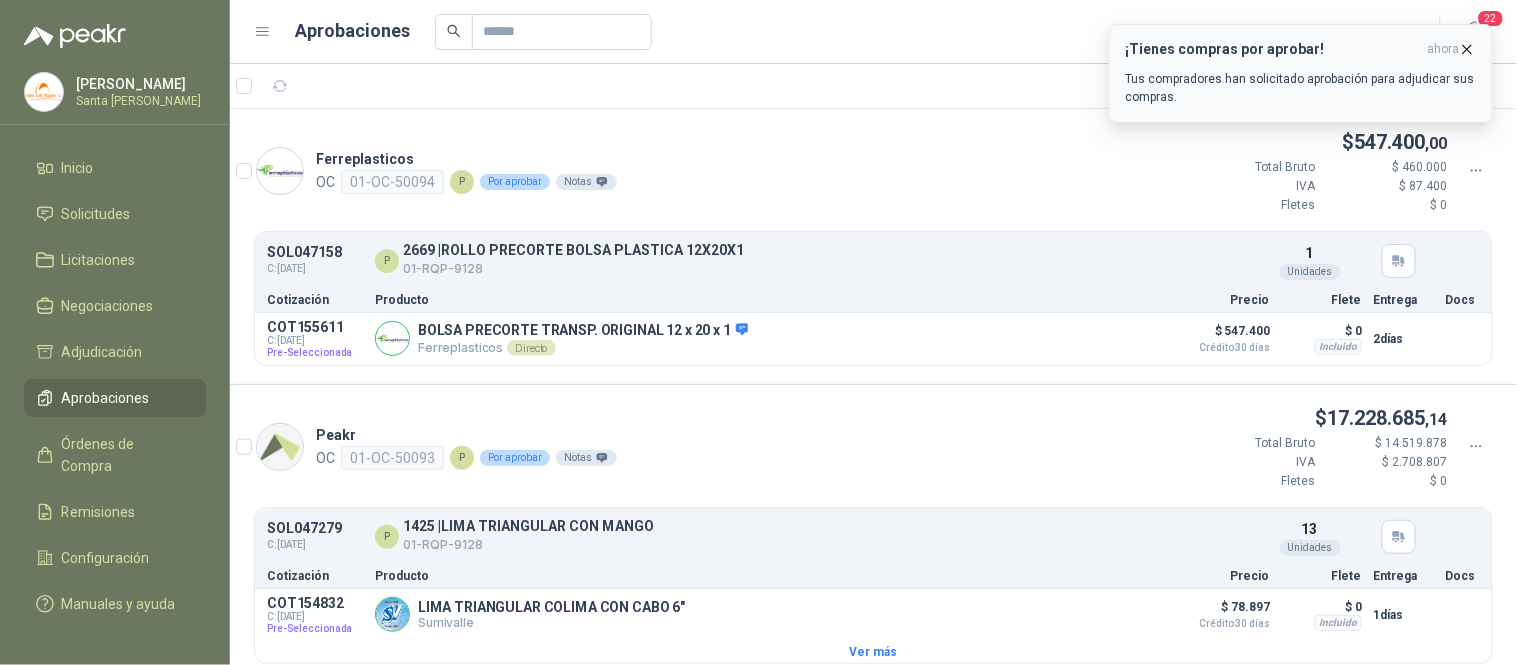 click 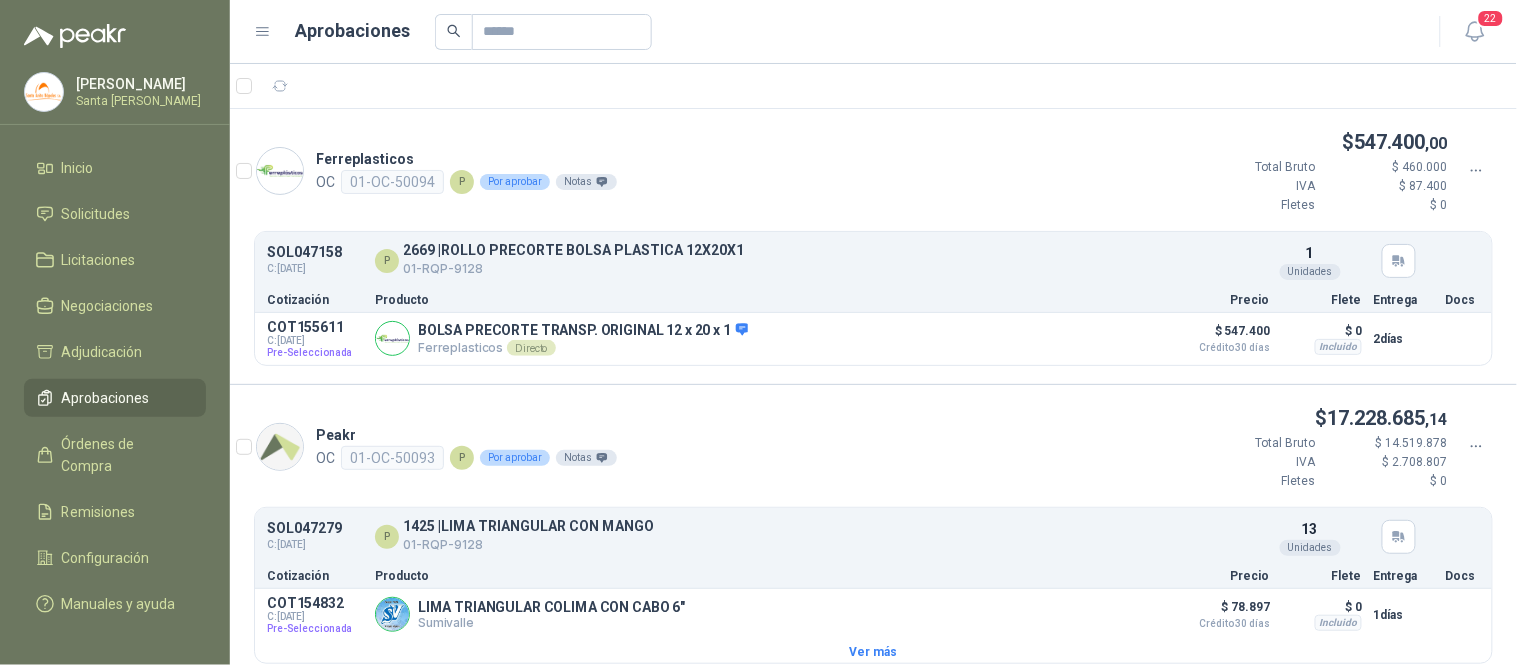 click 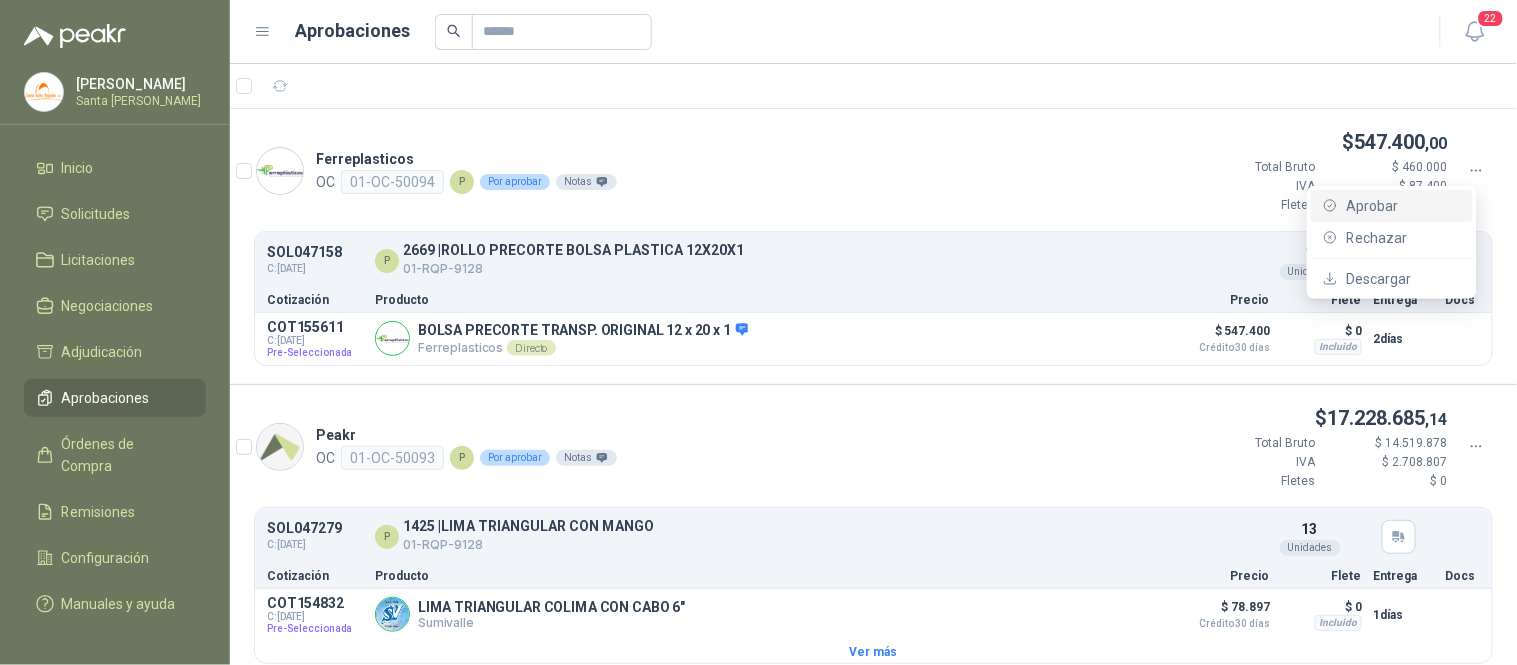 click on "Aprobar" at bounding box center (1403, 206) 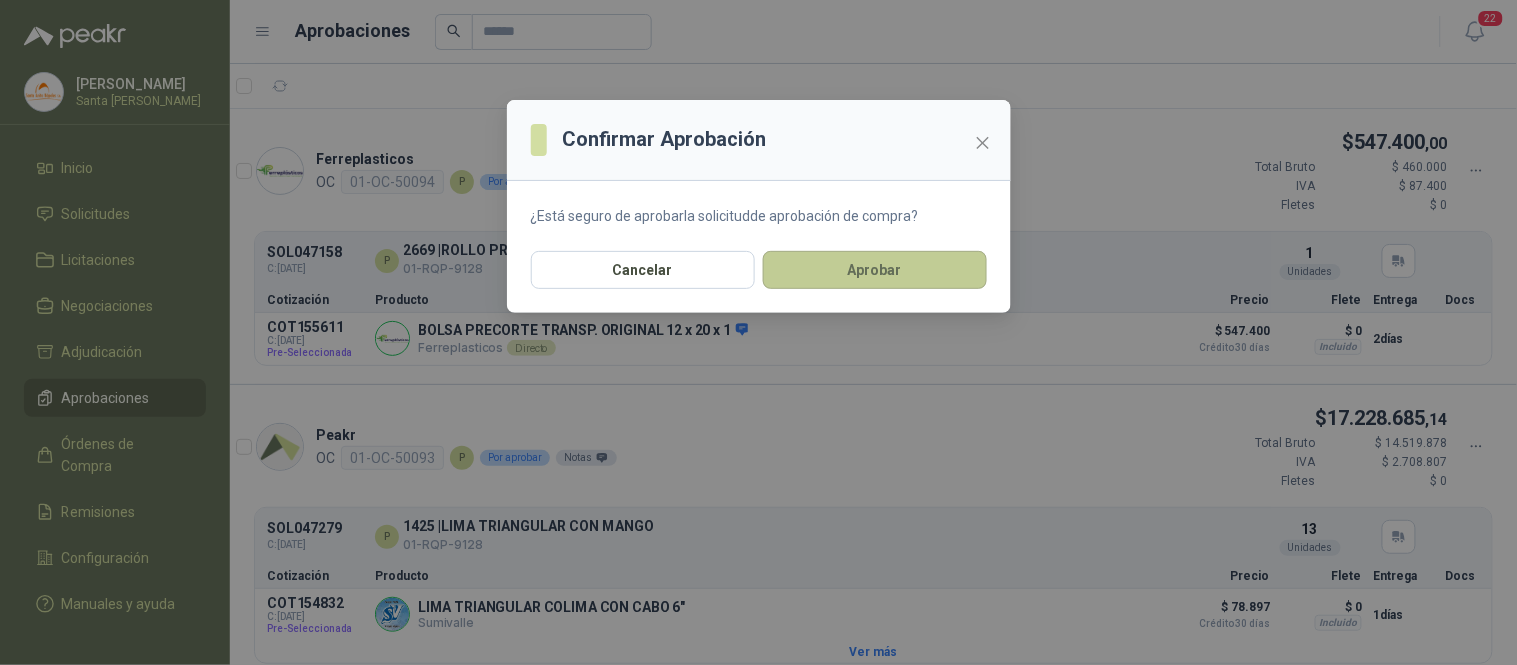 click on "Aprobar" at bounding box center (875, 270) 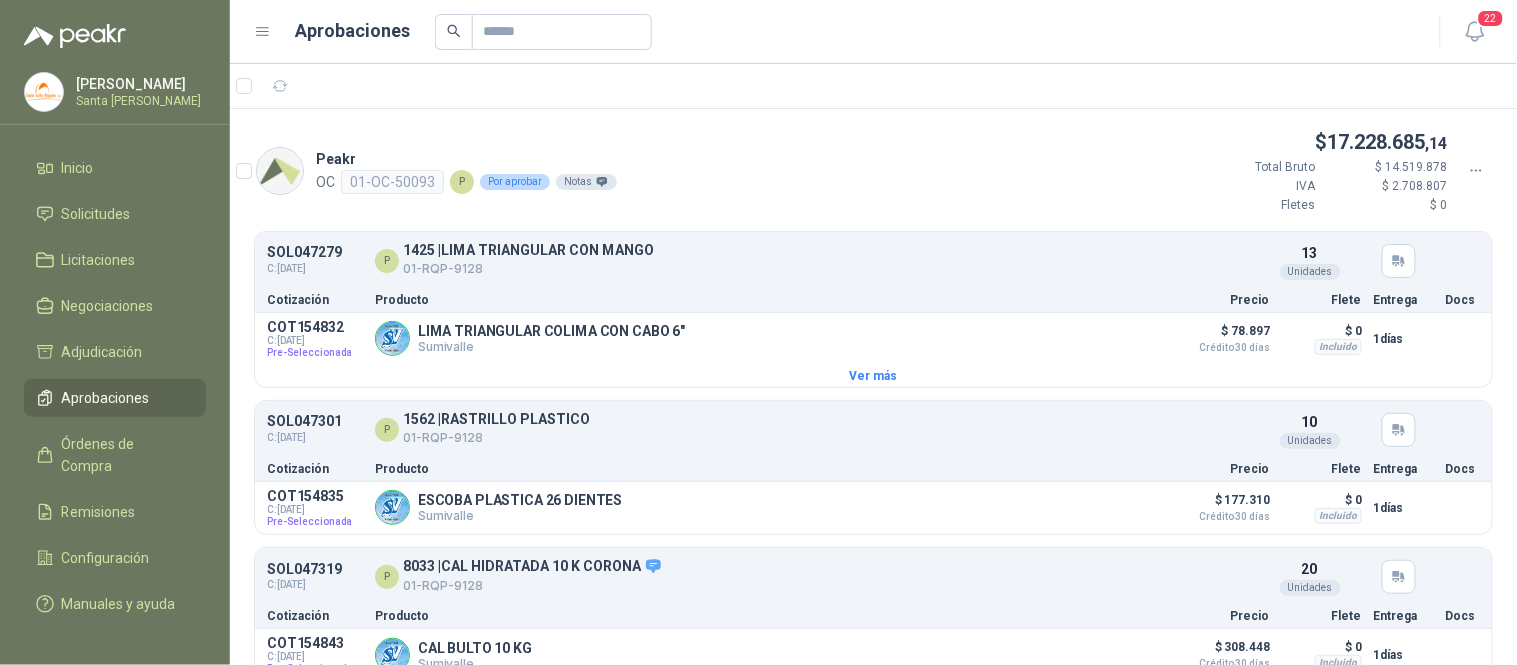 click 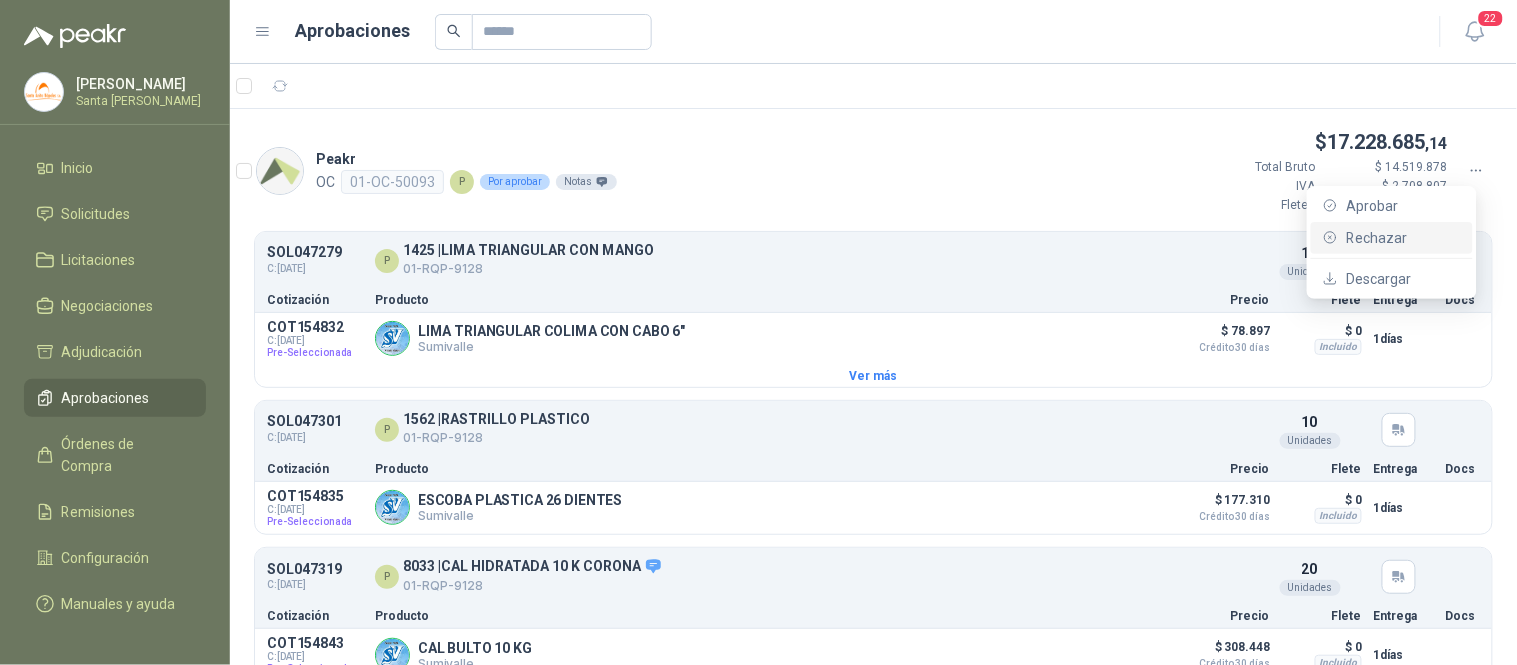 click on "Rechazar" at bounding box center [1403, 238] 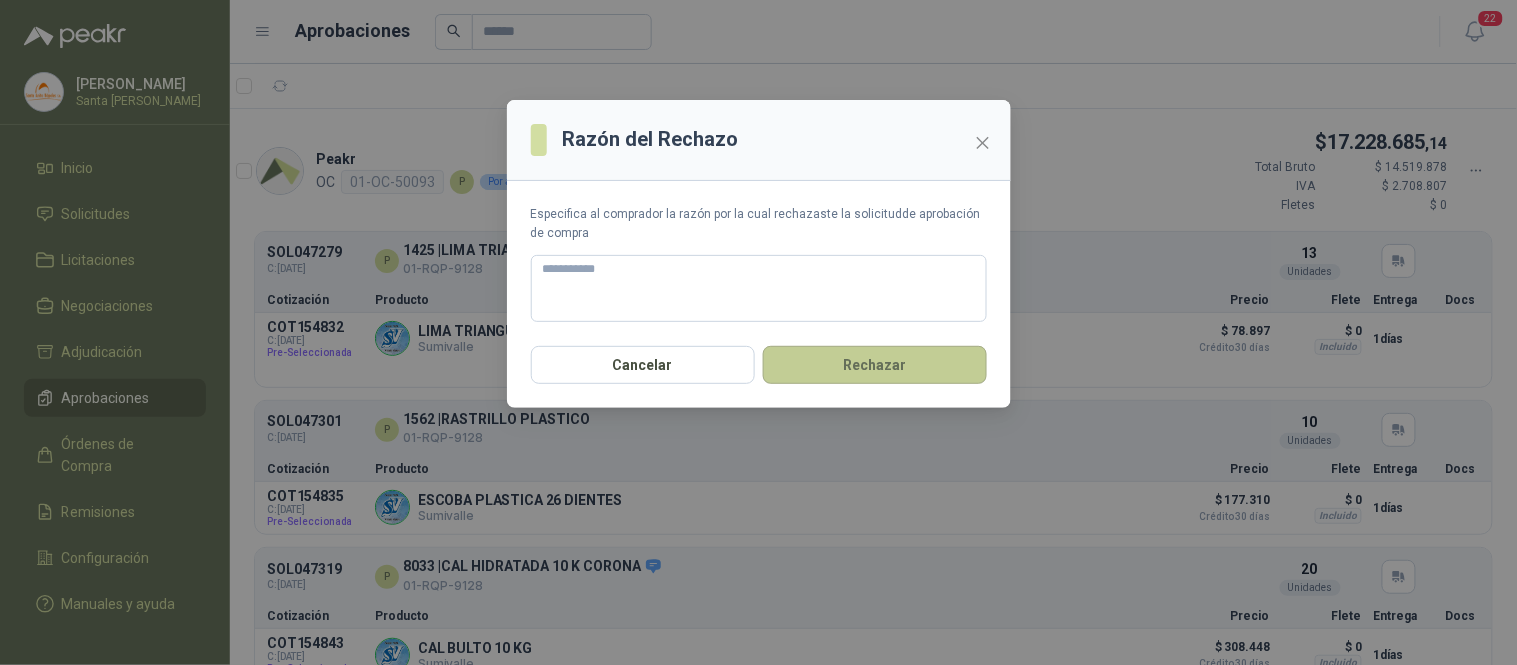 click on "Rechazar" at bounding box center [875, 365] 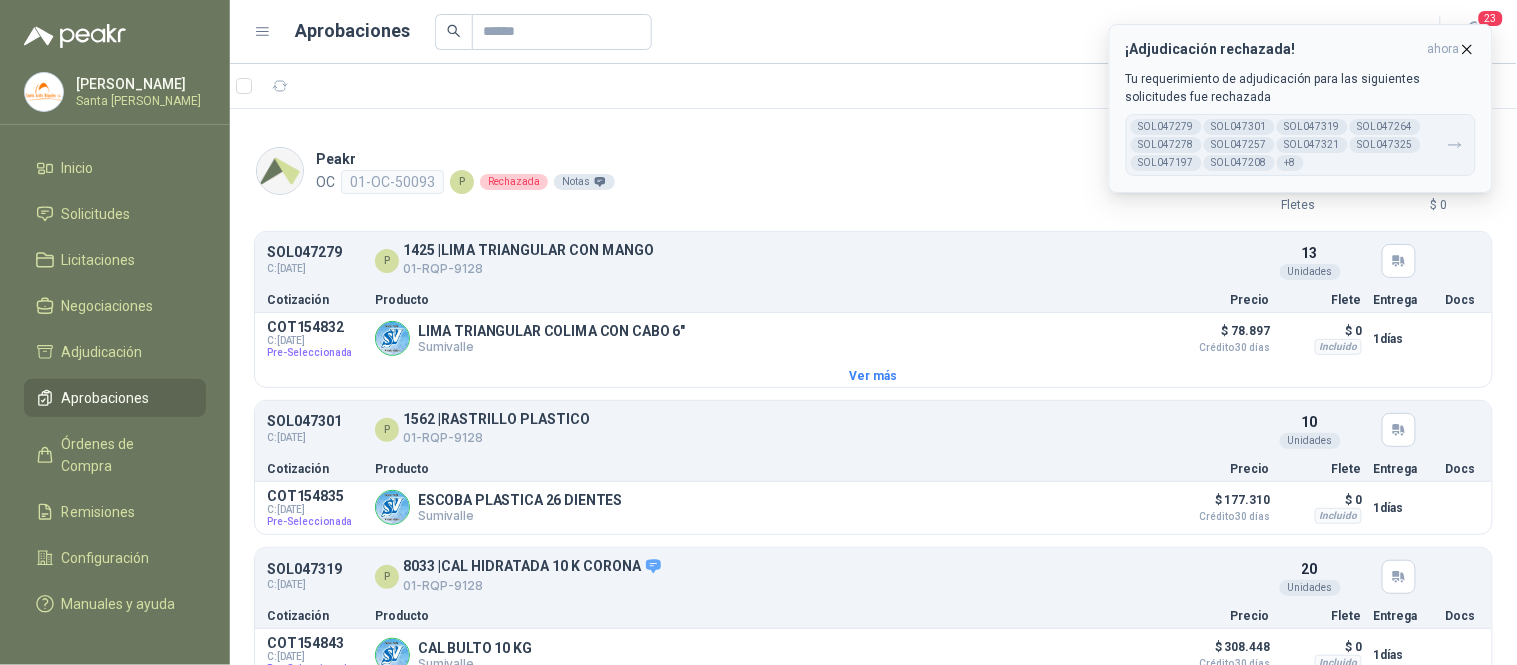 click 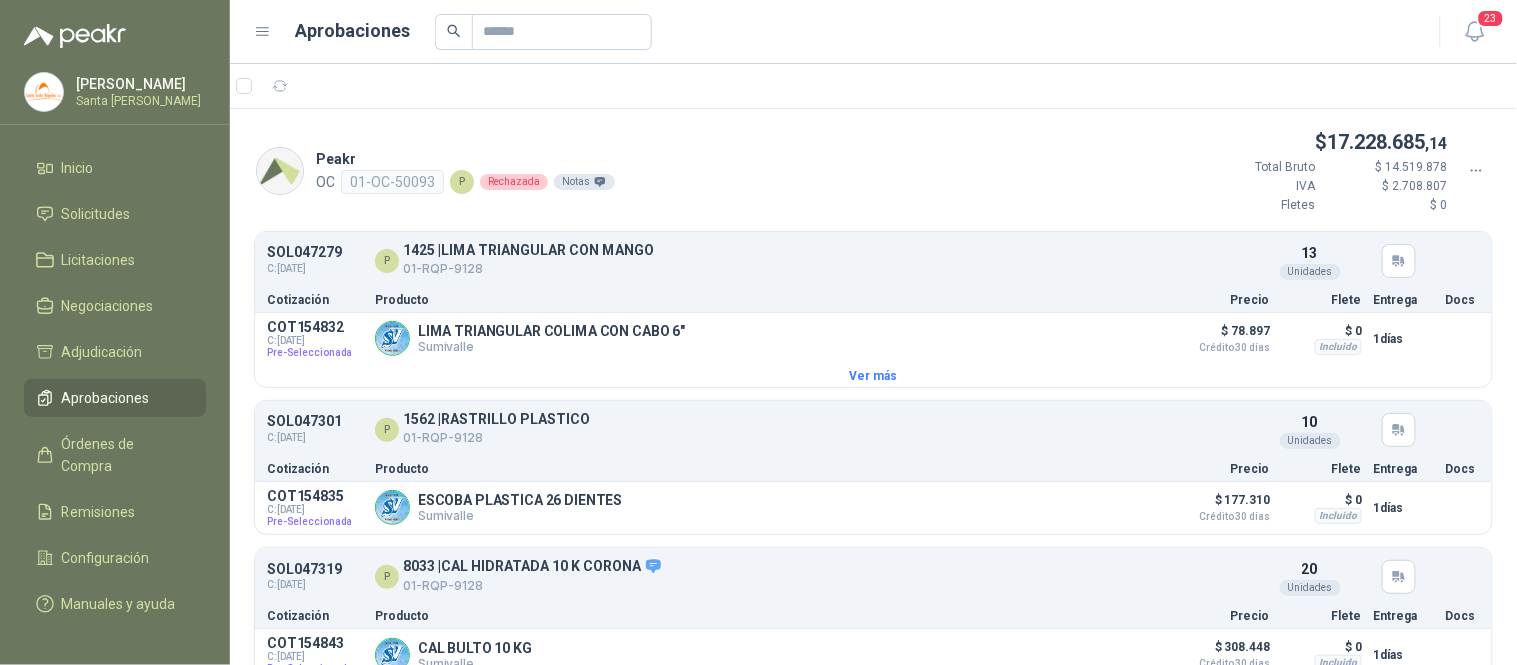 click 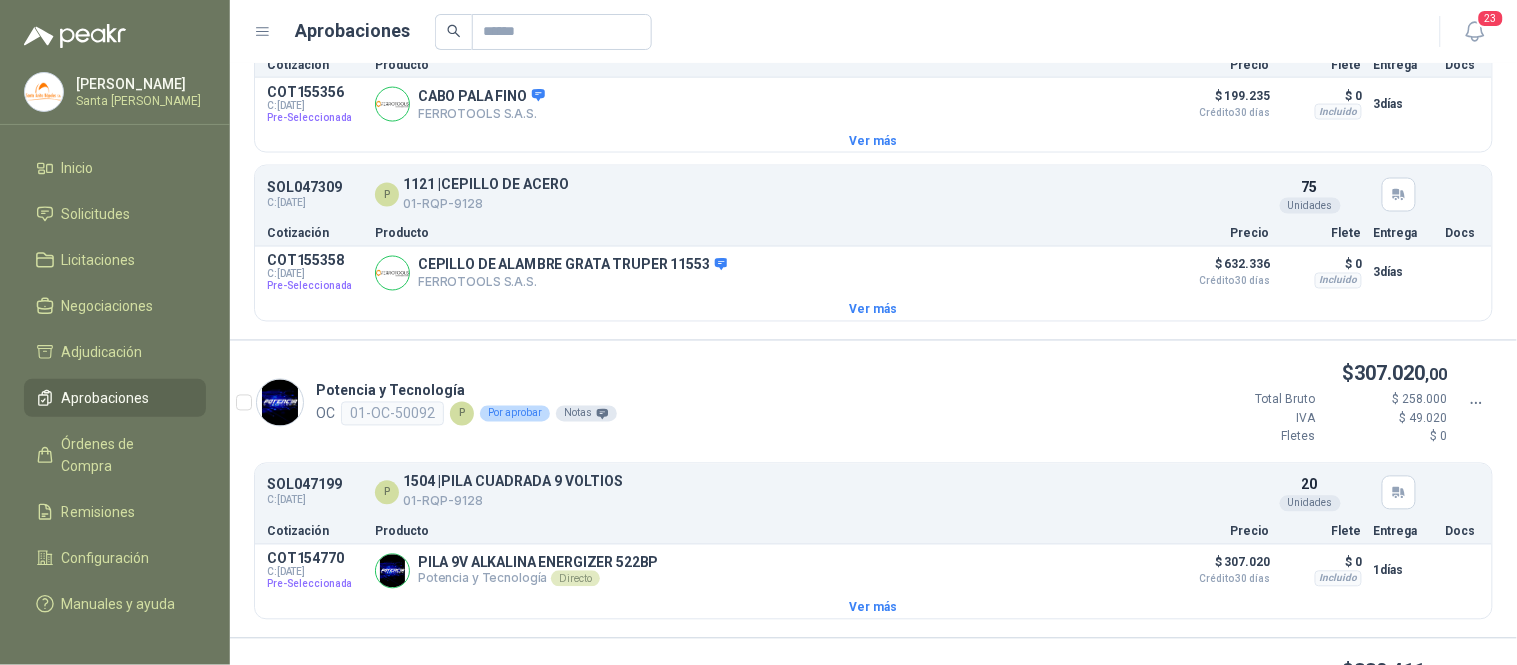 scroll, scrollTop: 2856, scrollLeft: 0, axis: vertical 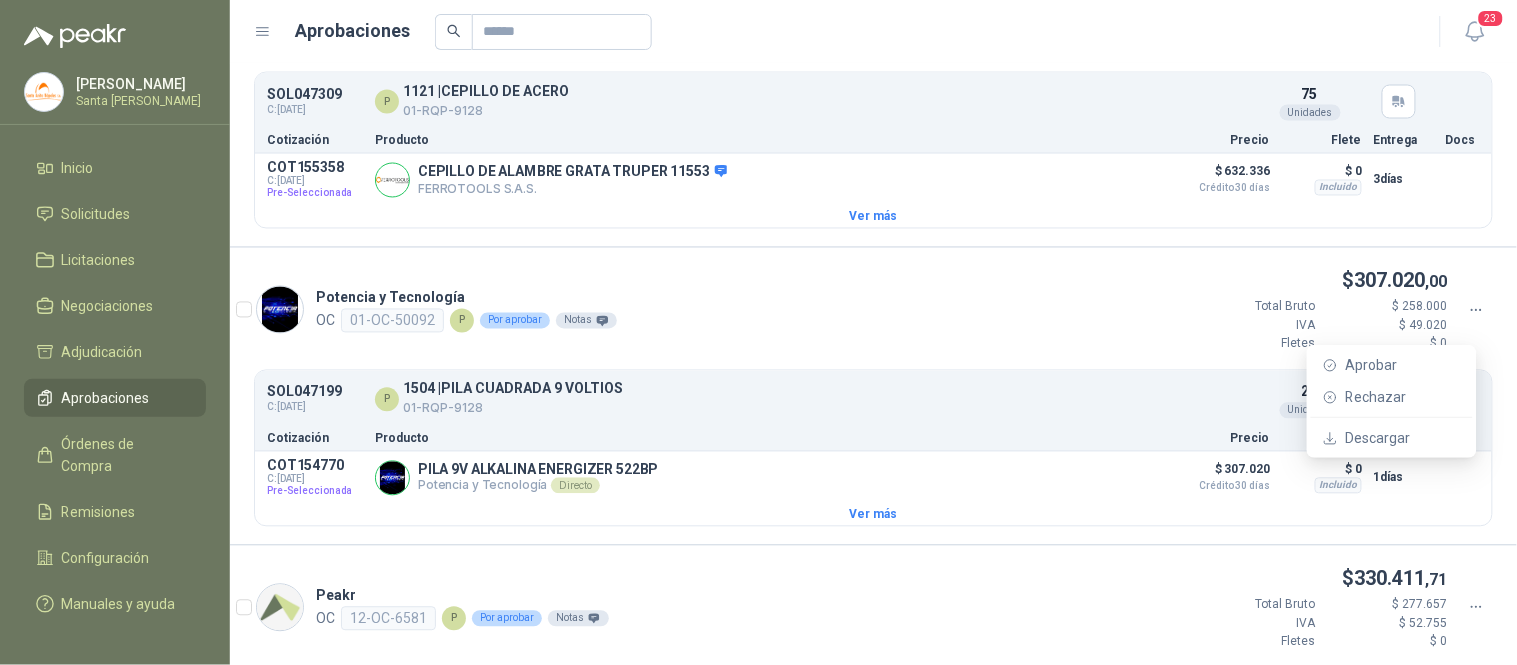 click 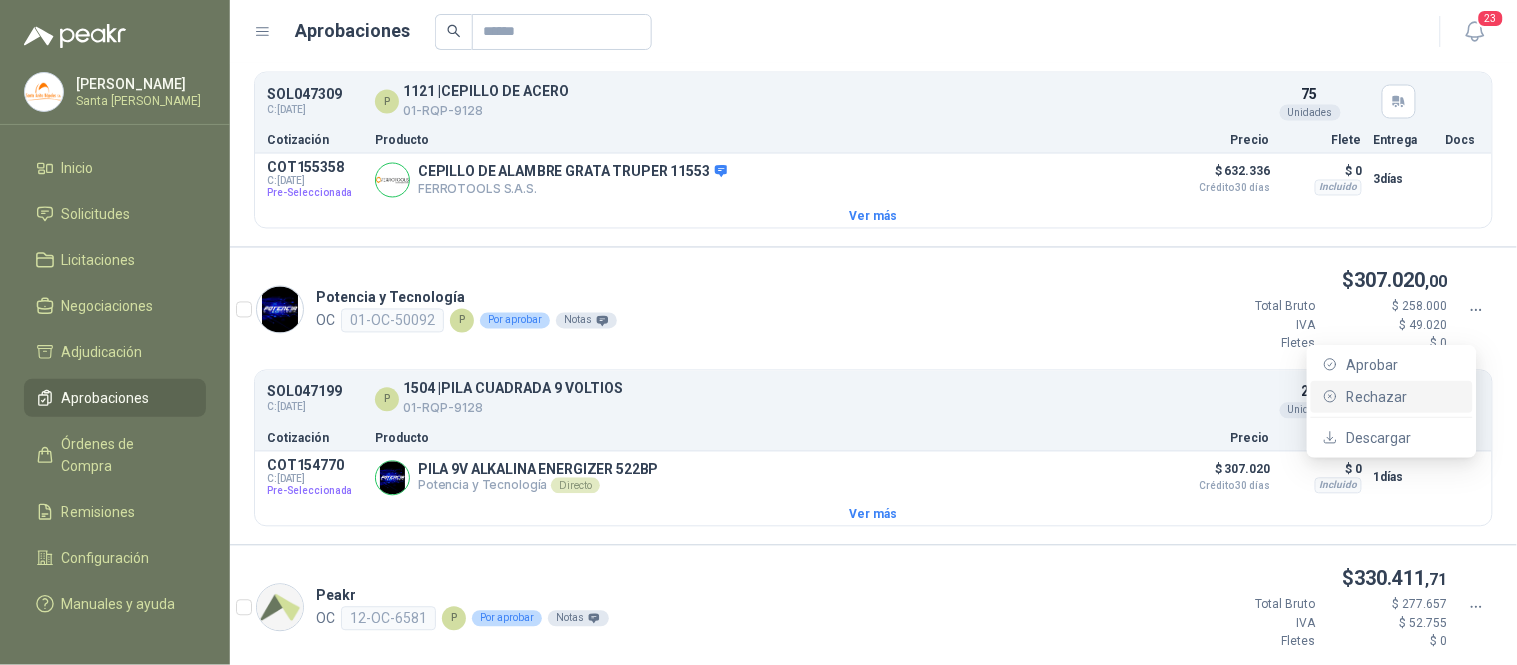 click on "Rechazar" at bounding box center [1403, 397] 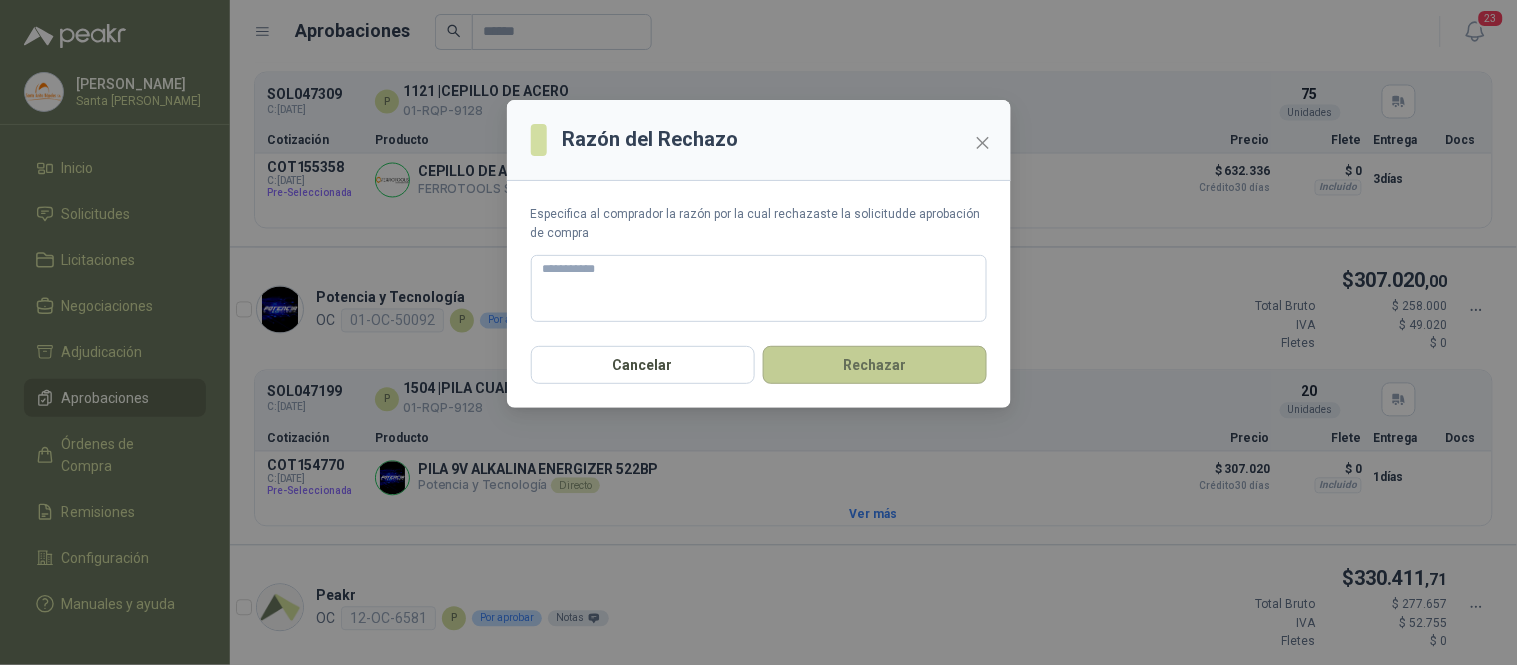 click on "Rechazar" at bounding box center (875, 365) 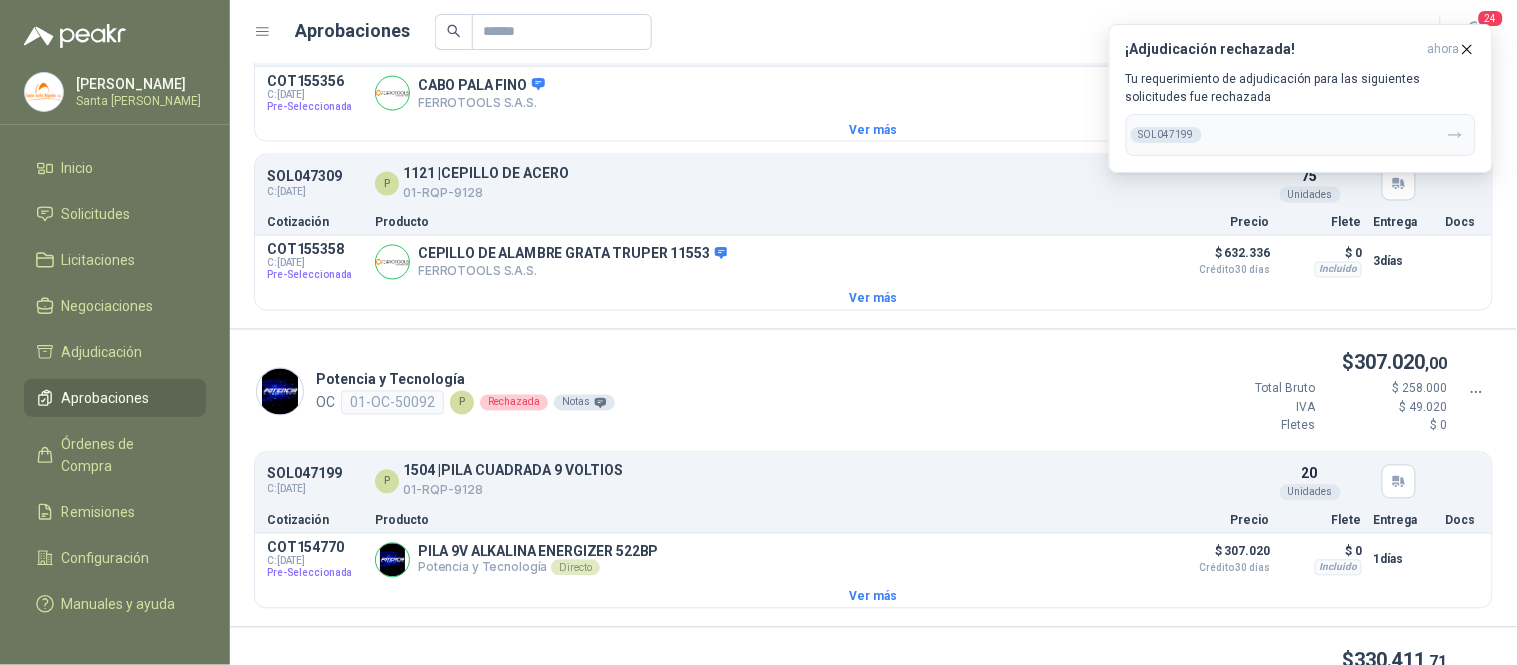 scroll, scrollTop: 2821, scrollLeft: 0, axis: vertical 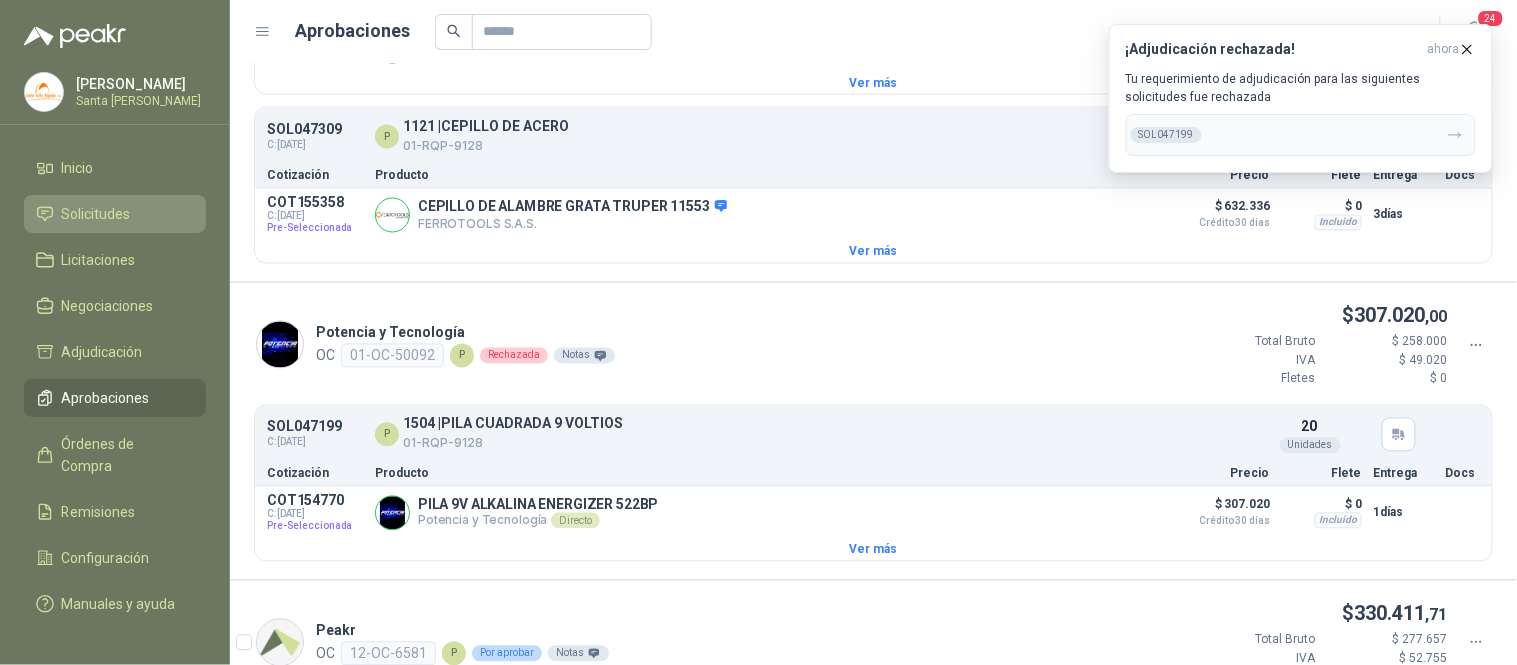 click on "Solicitudes" at bounding box center (96, 214) 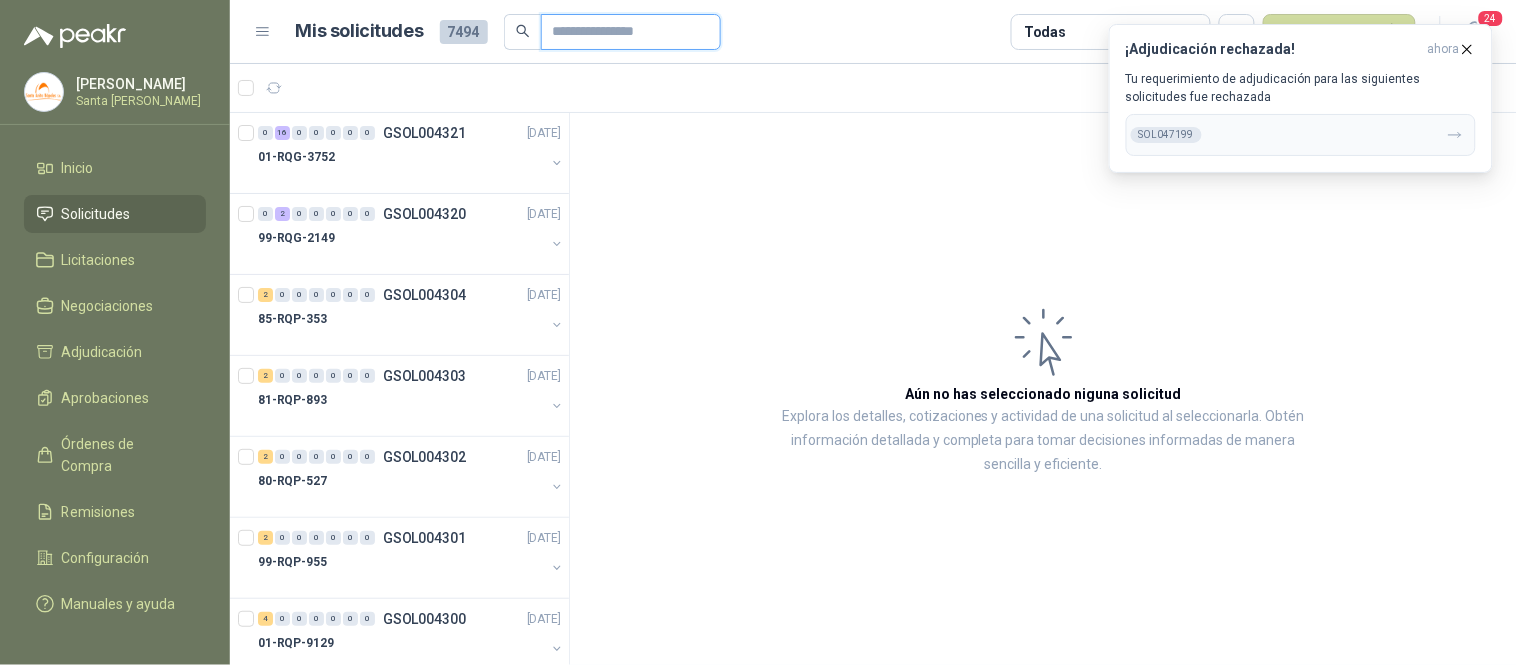 click at bounding box center [623, 32] 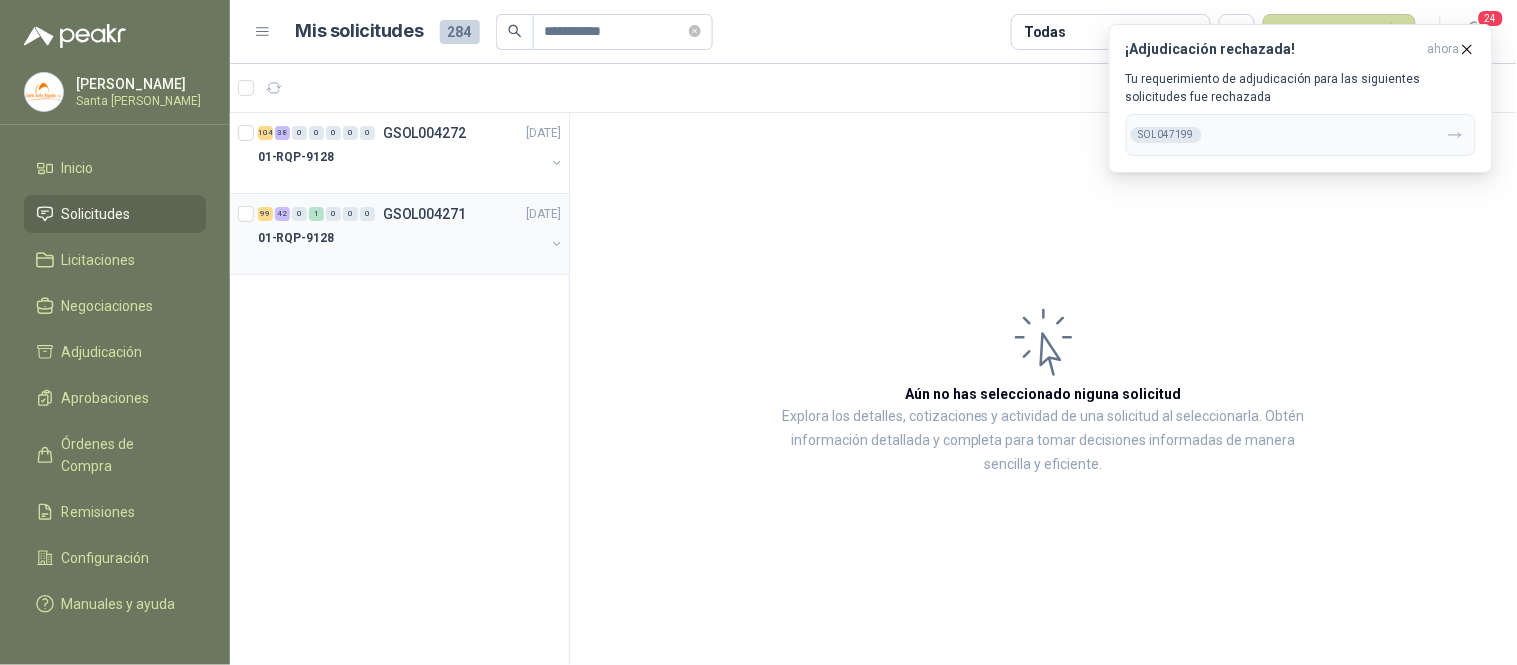 click on "01-RQP-9128" at bounding box center (401, 238) 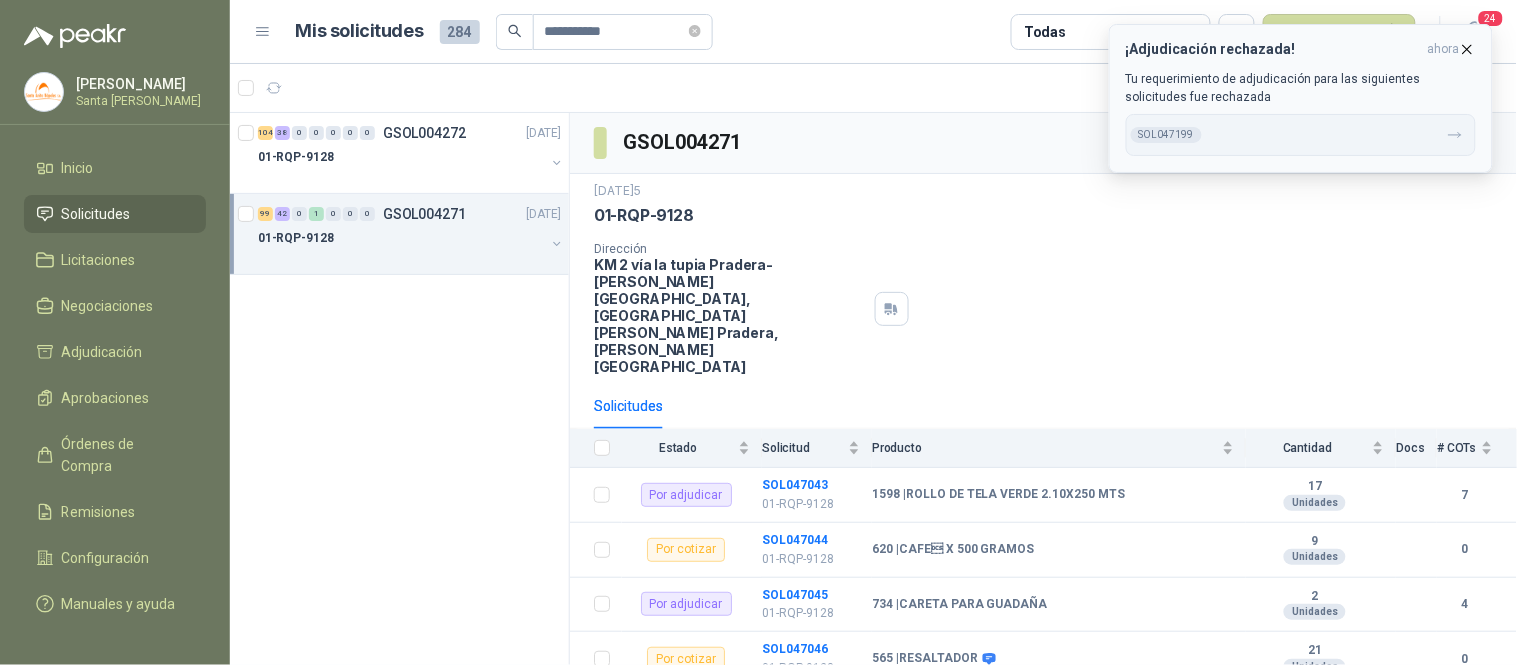 click 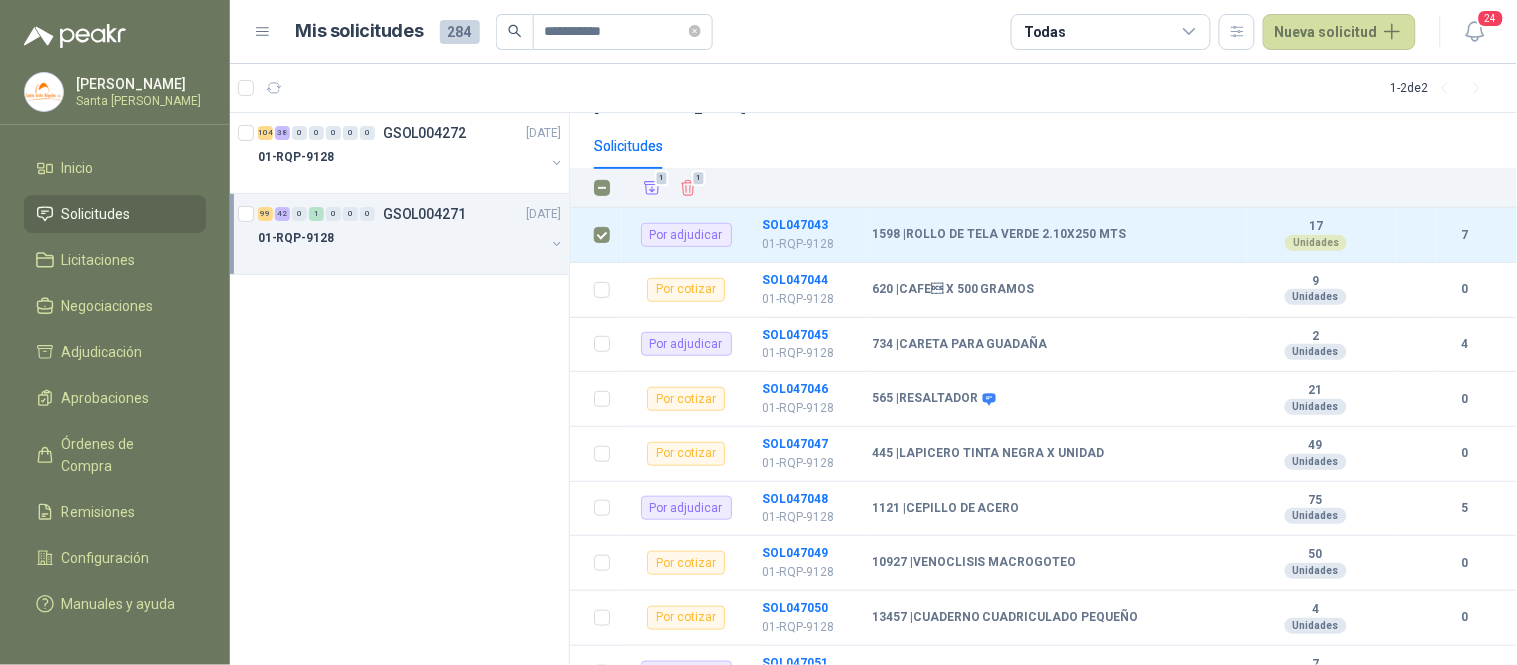 scroll, scrollTop: 342, scrollLeft: 0, axis: vertical 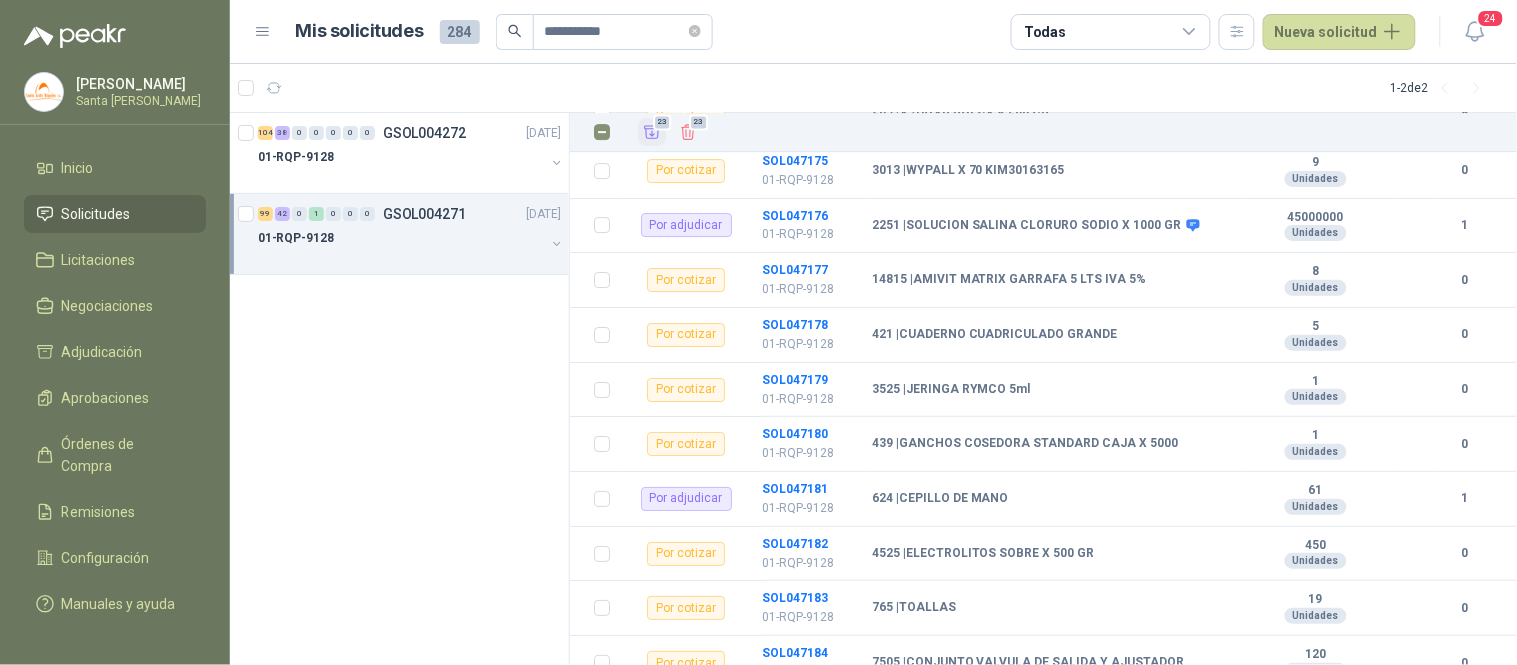 click 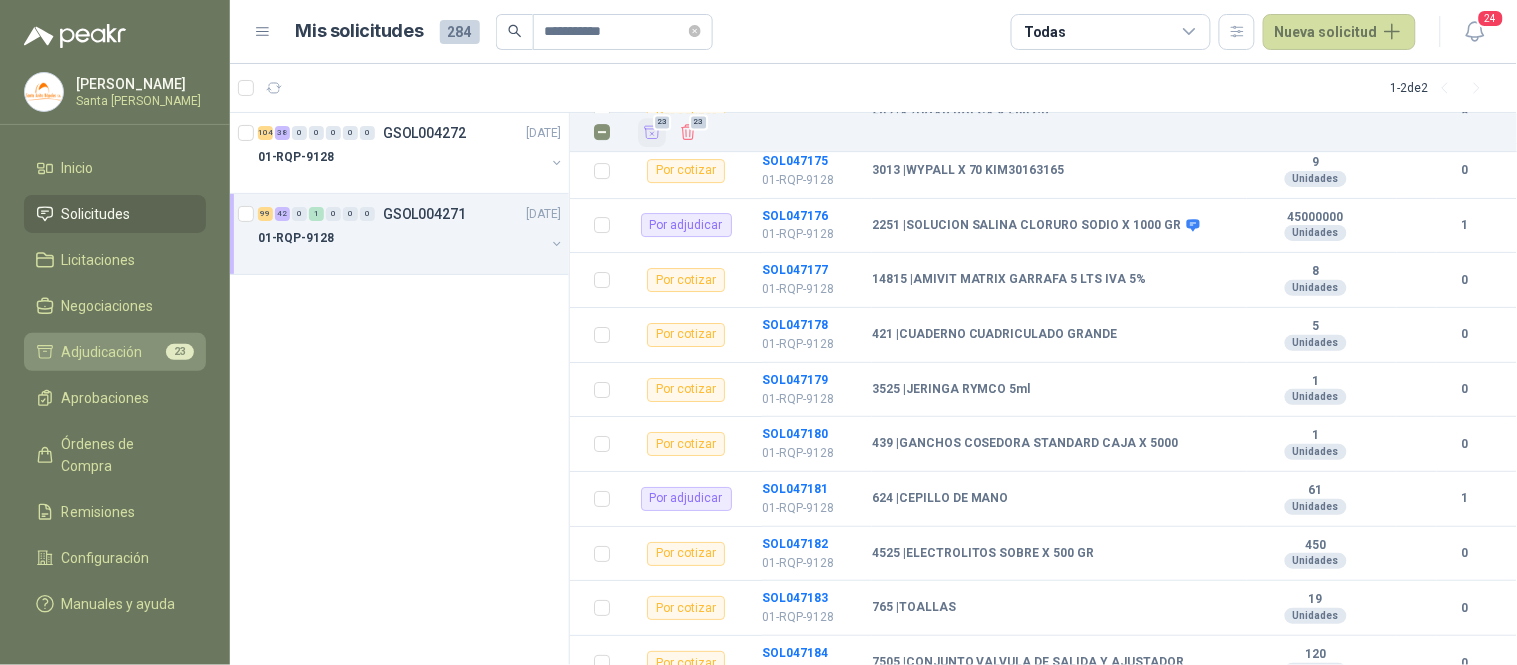 click on "Adjudicación 23" at bounding box center [115, 352] 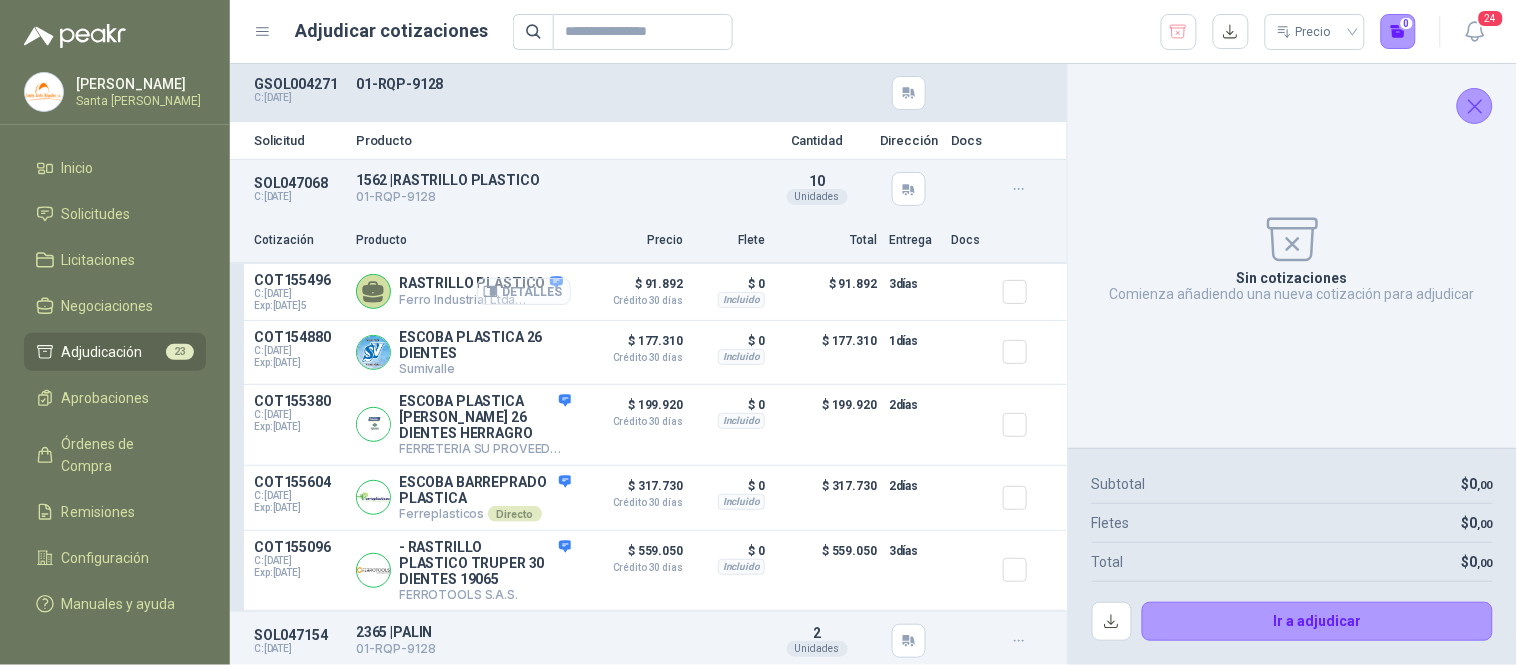 click on "Detalles" at bounding box center (524, 291) 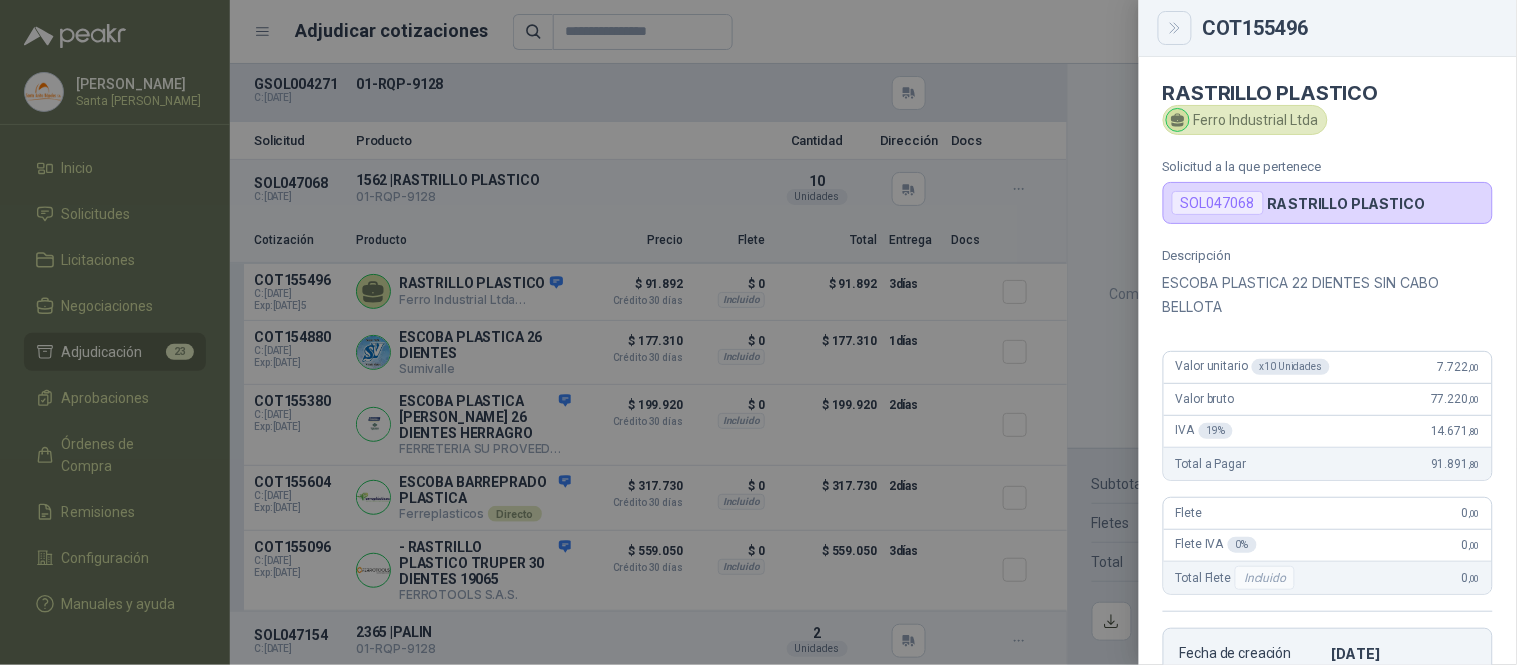 click 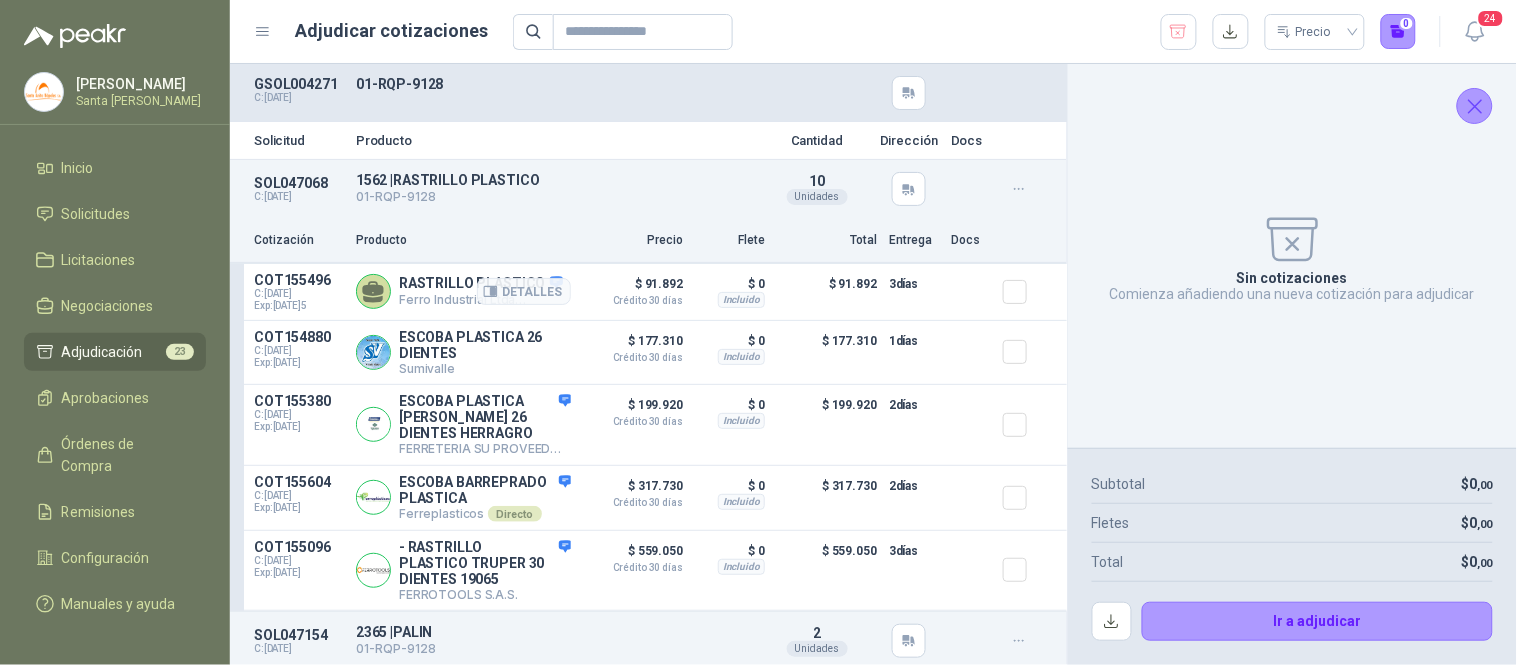 click at bounding box center (1023, 292) 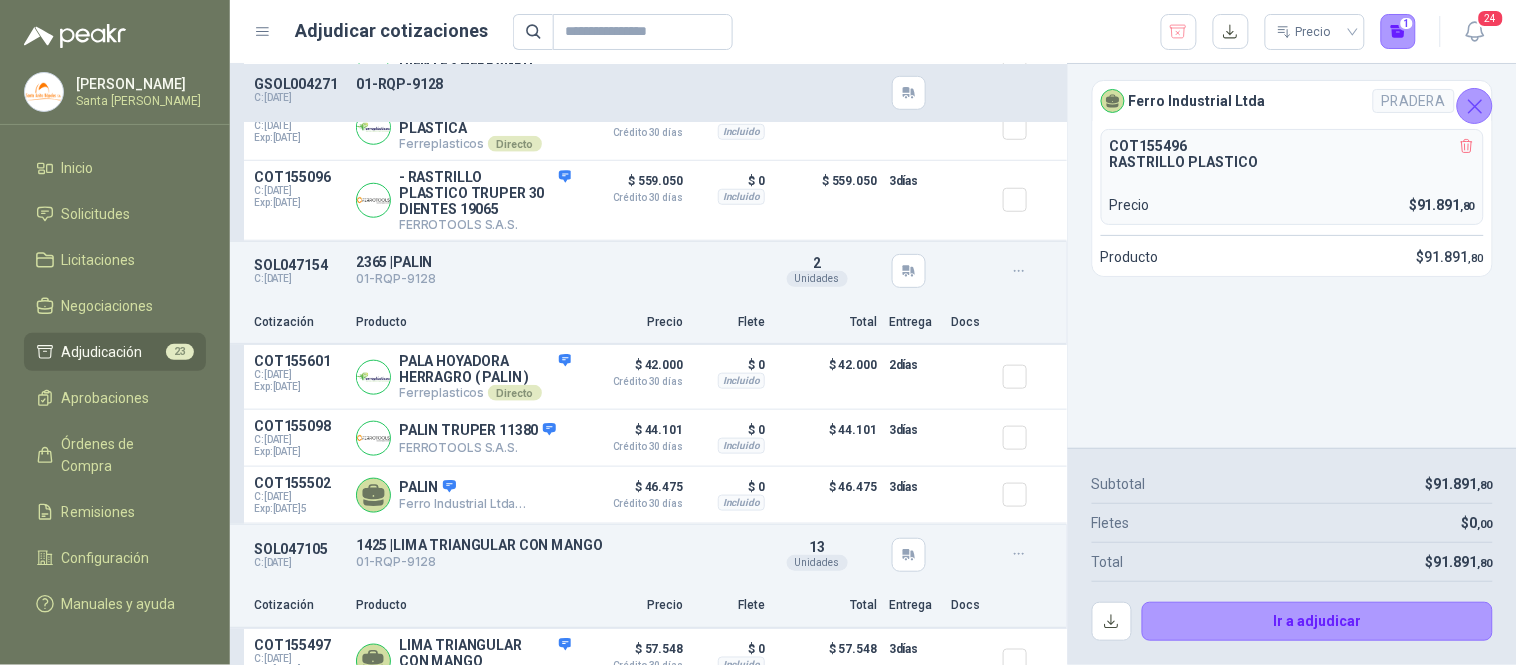 scroll, scrollTop: 392, scrollLeft: 0, axis: vertical 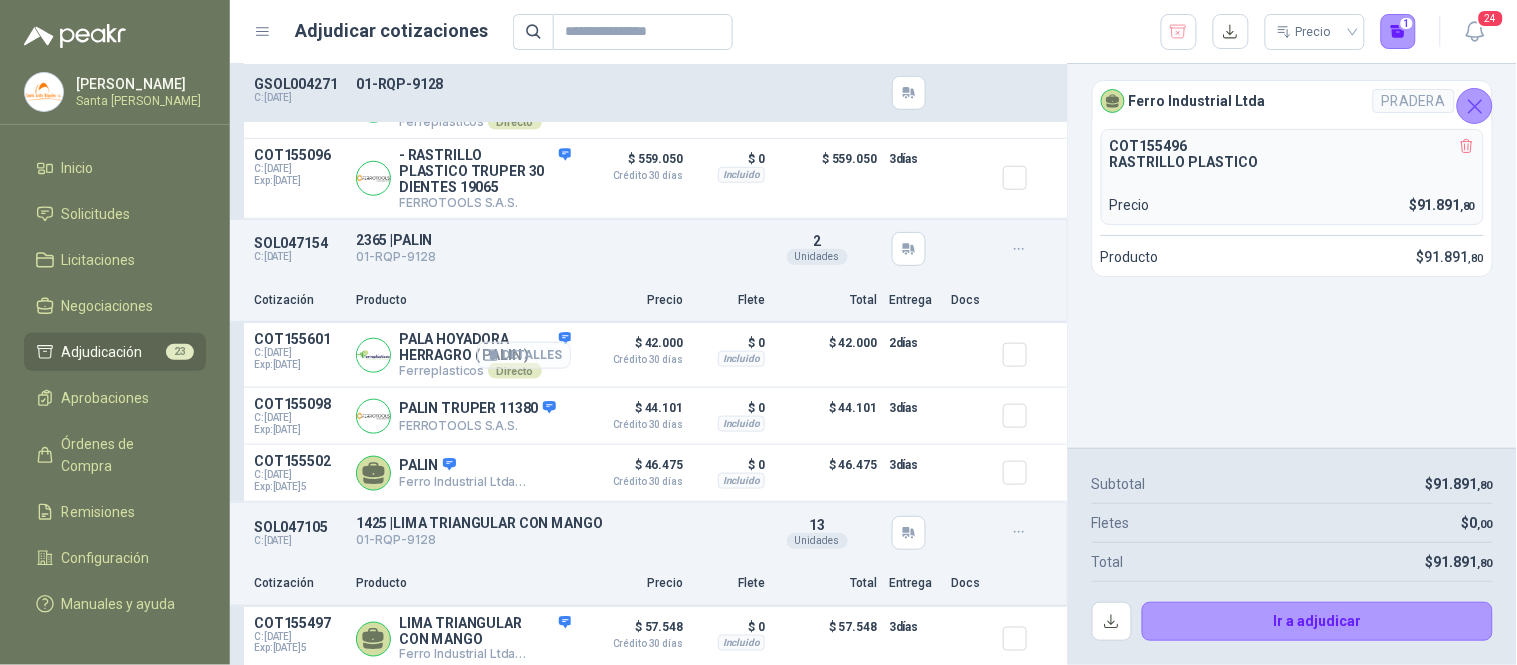click on "Detalles" at bounding box center [524, 355] 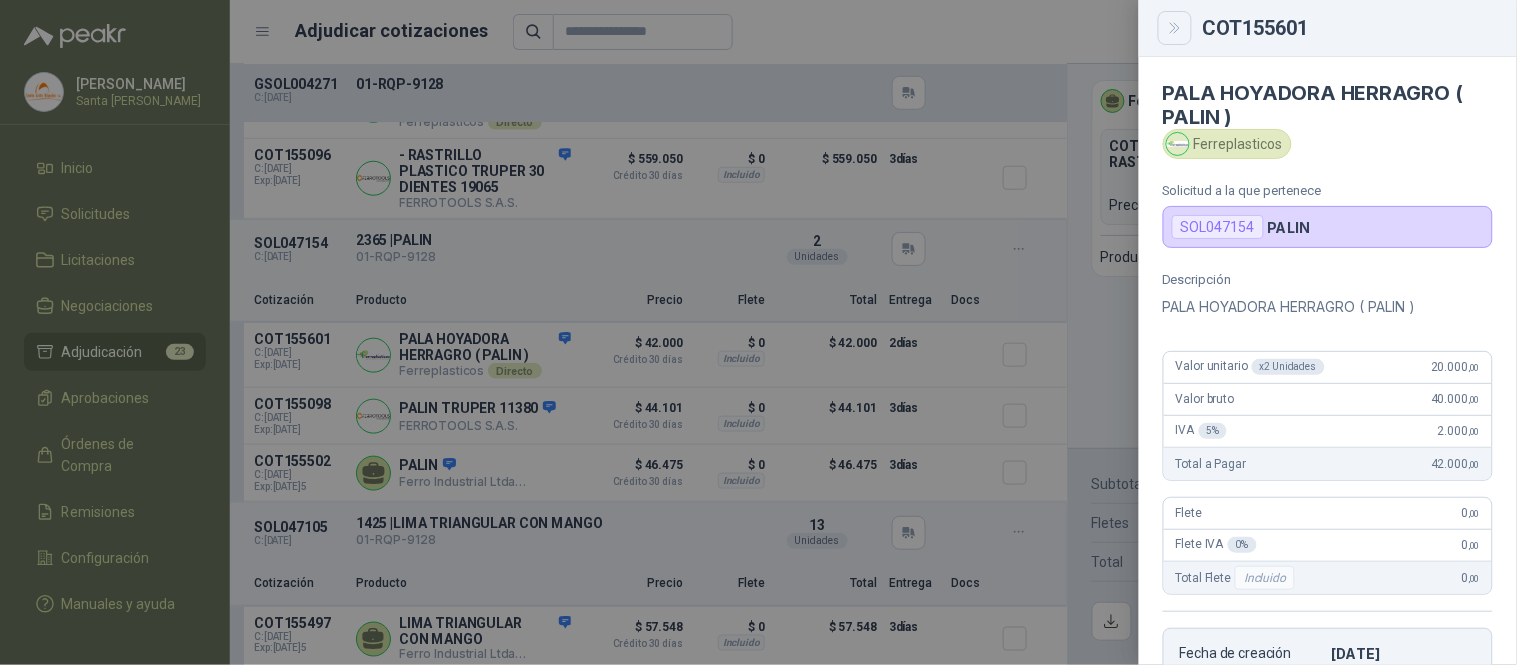 click 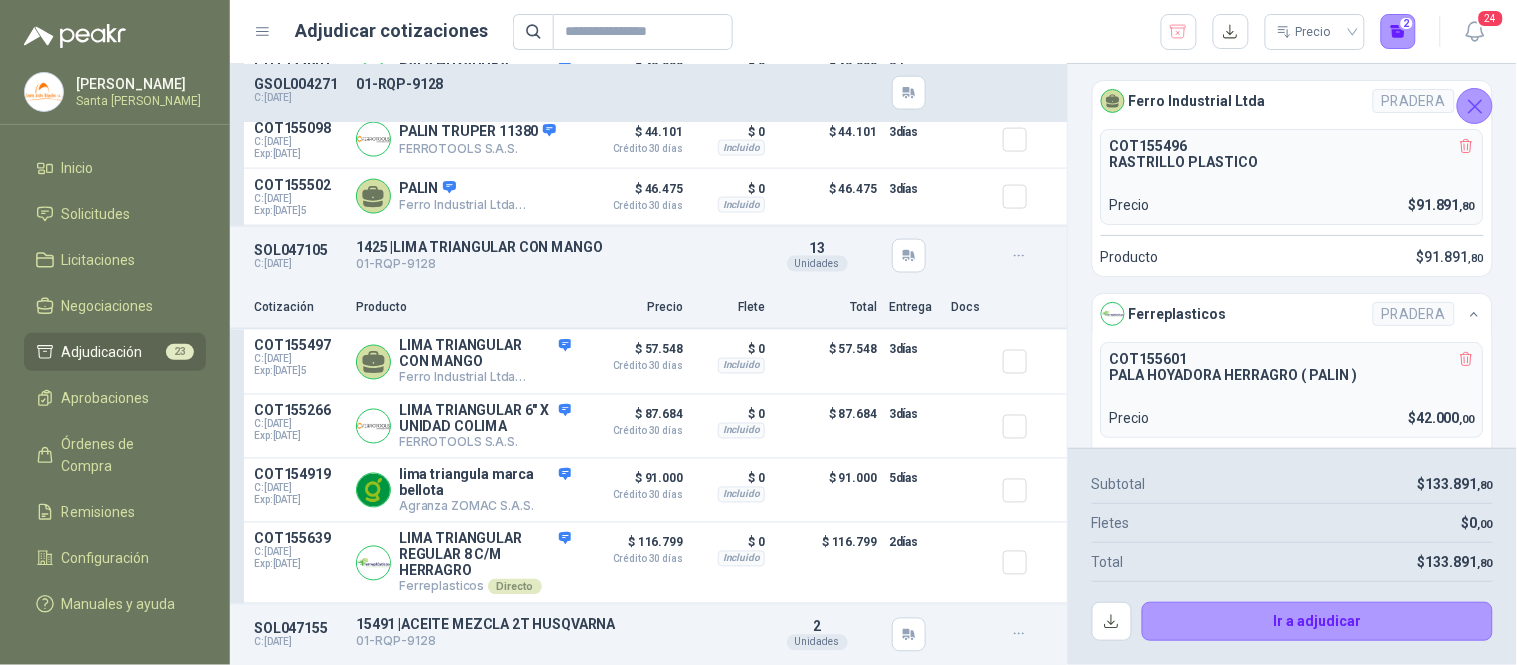 scroll, scrollTop: 720, scrollLeft: 0, axis: vertical 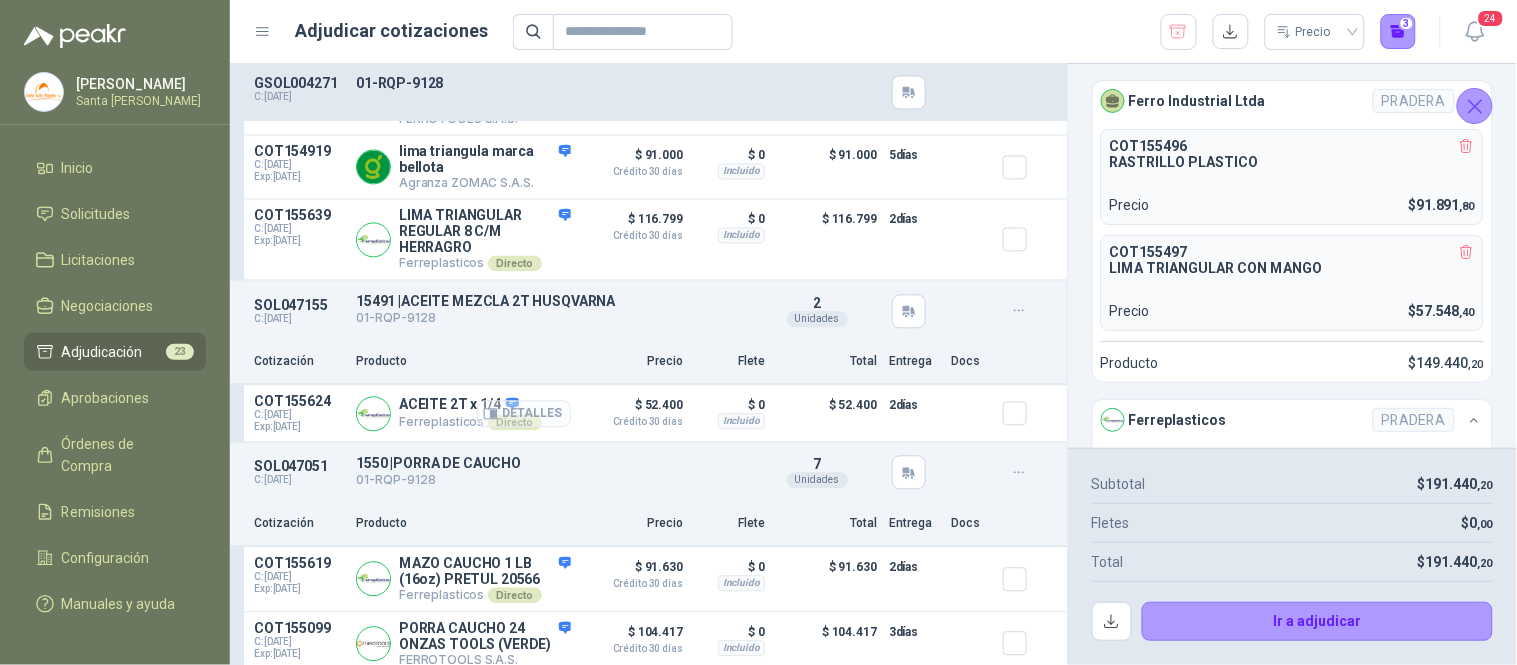 click on "Detalles" at bounding box center [524, 414] 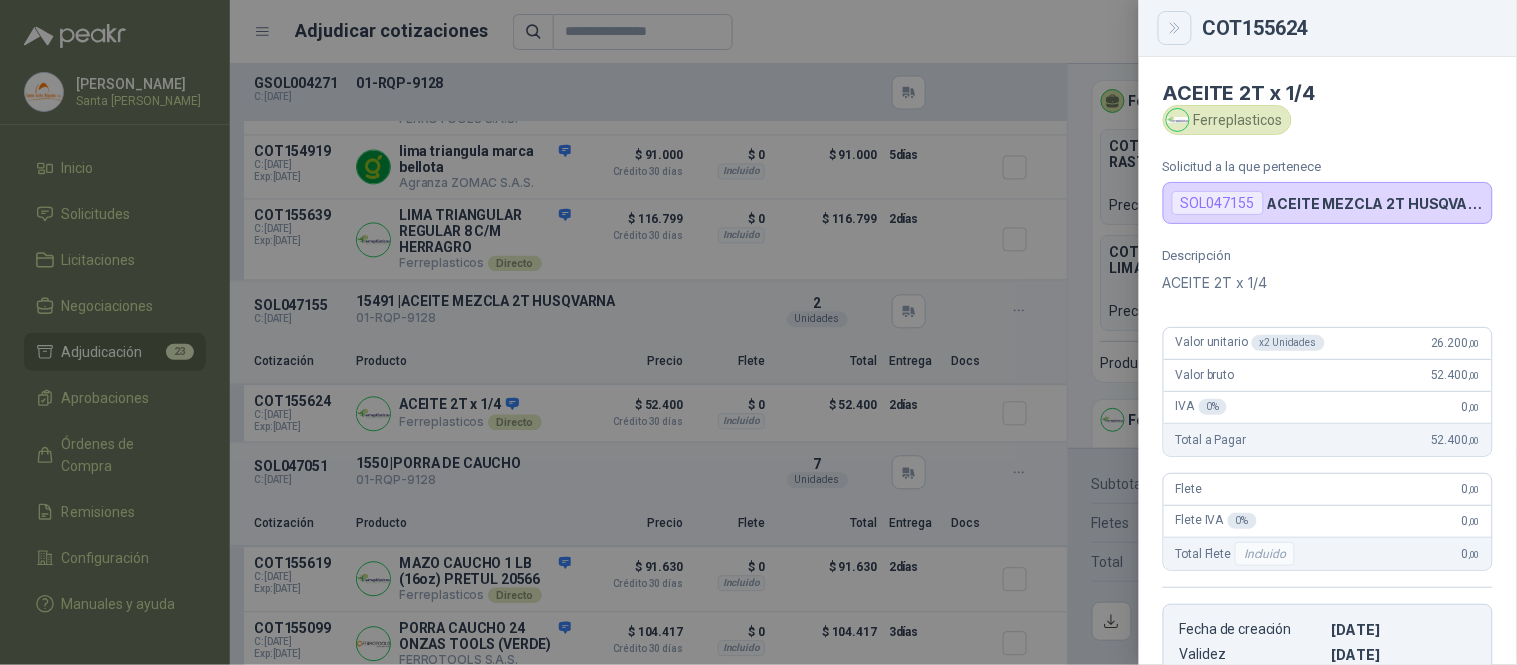 click at bounding box center [1175, 28] 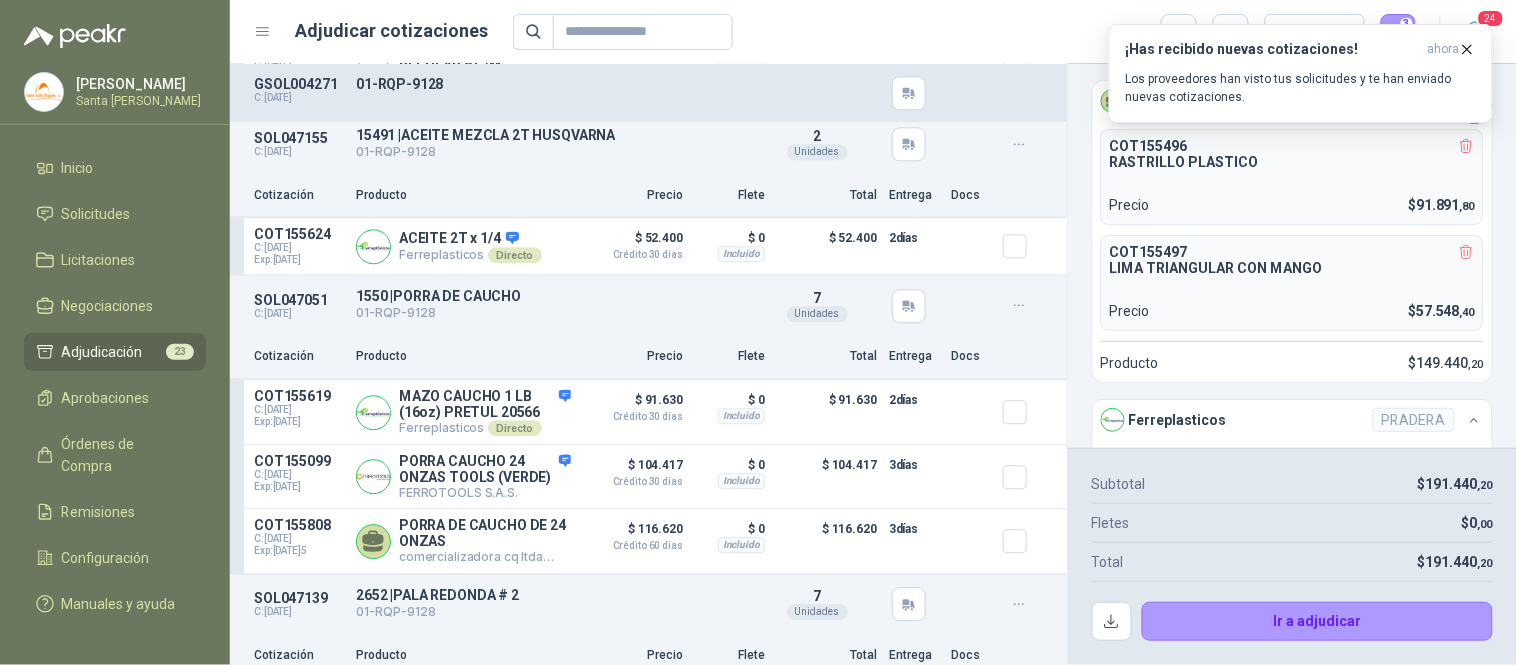 scroll, scrollTop: 1291, scrollLeft: 0, axis: vertical 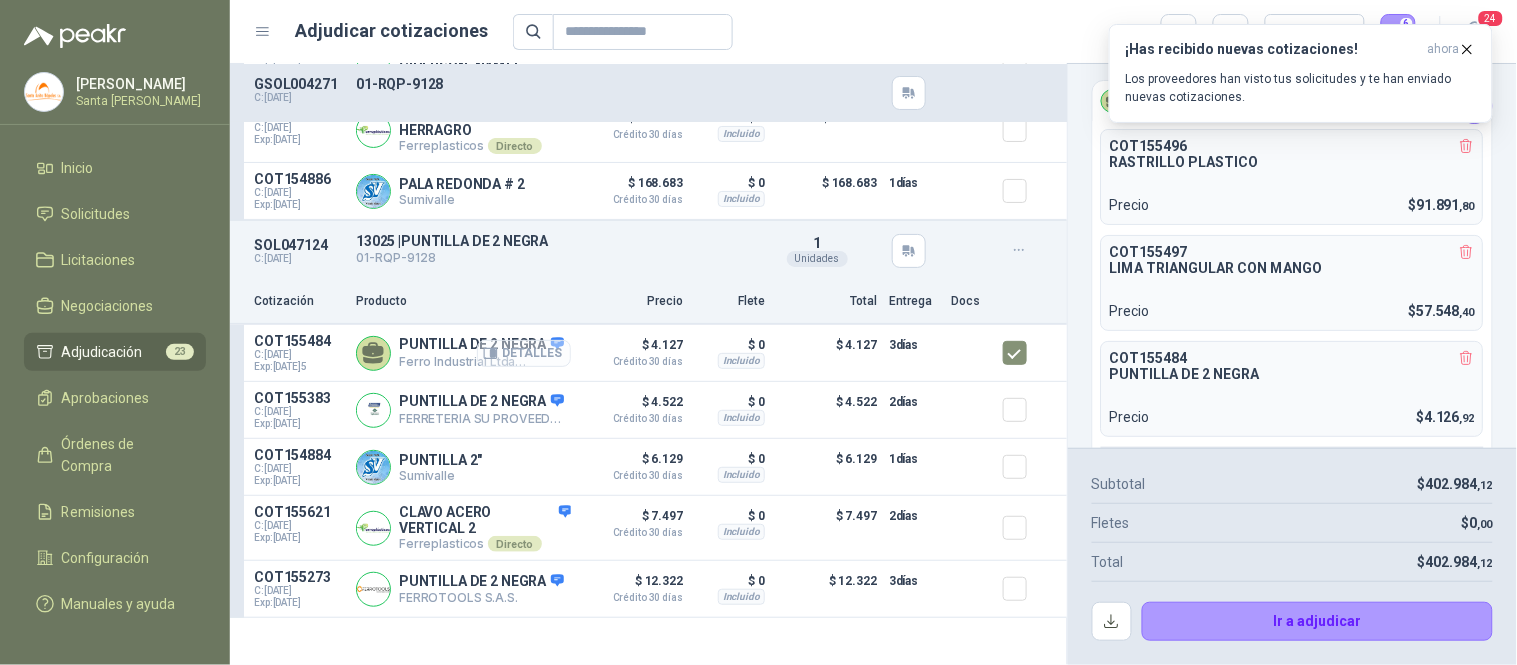 click on "Detalles" at bounding box center [524, 353] 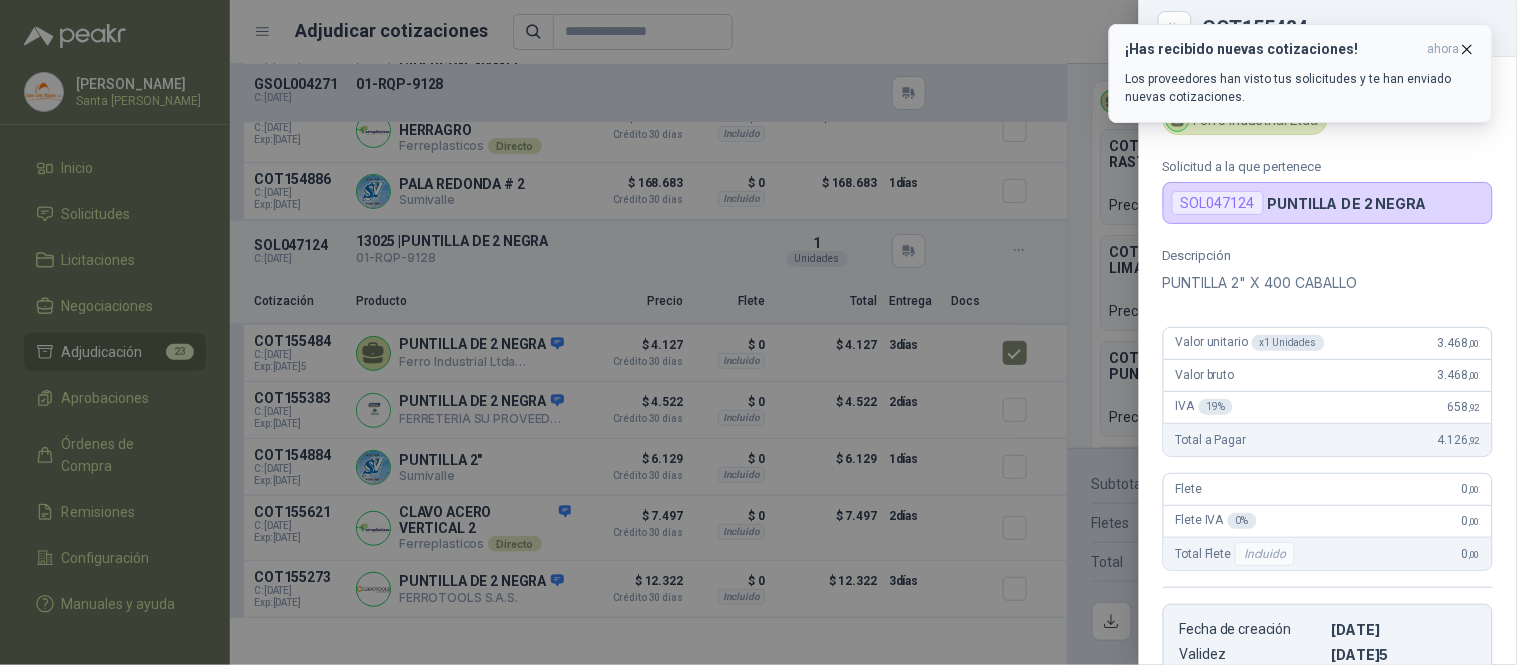 click 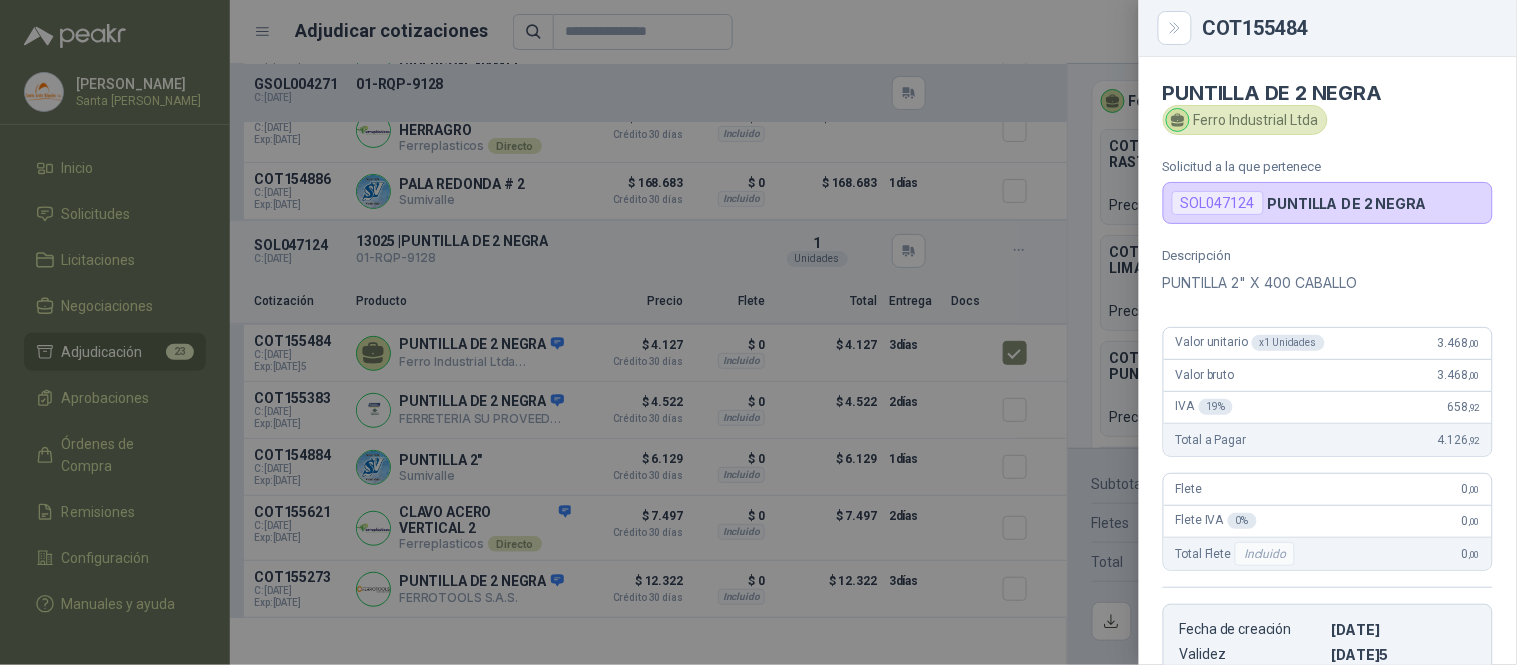 click at bounding box center [758, 332] 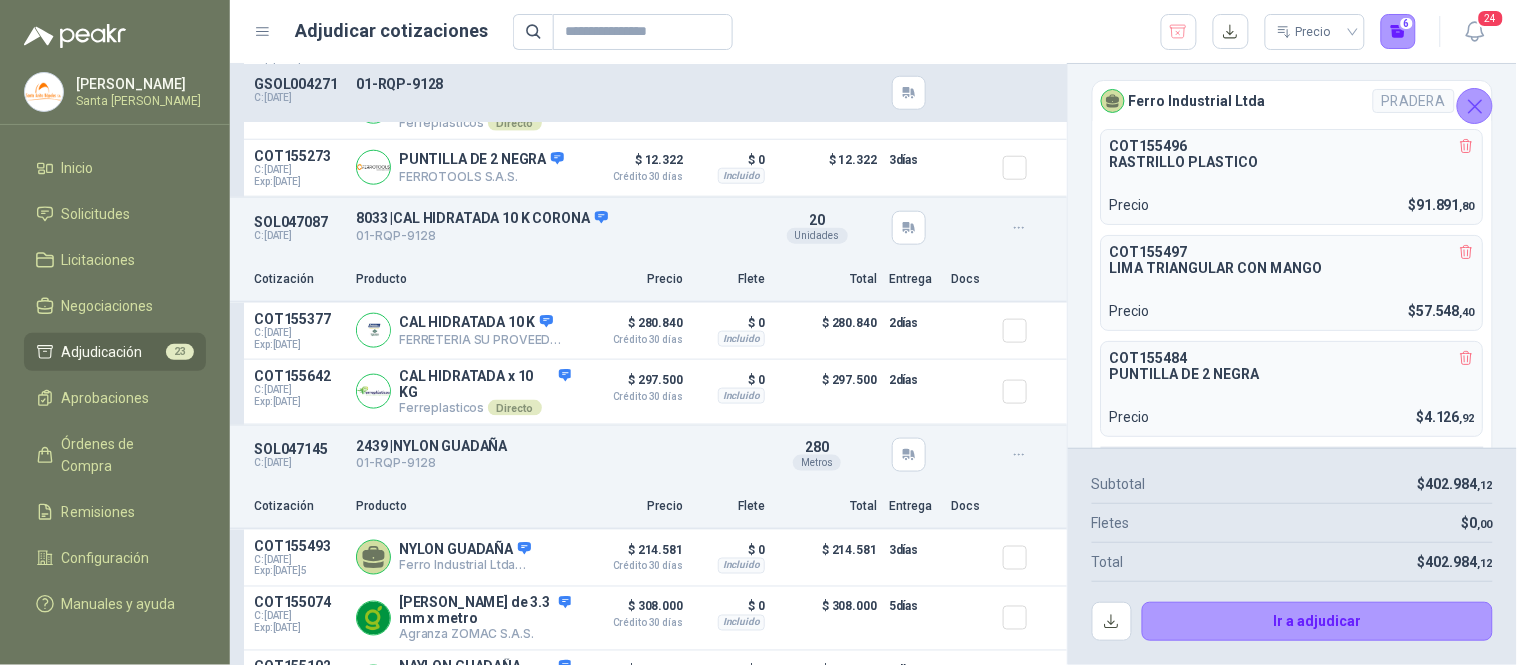 scroll, scrollTop: 2466, scrollLeft: 0, axis: vertical 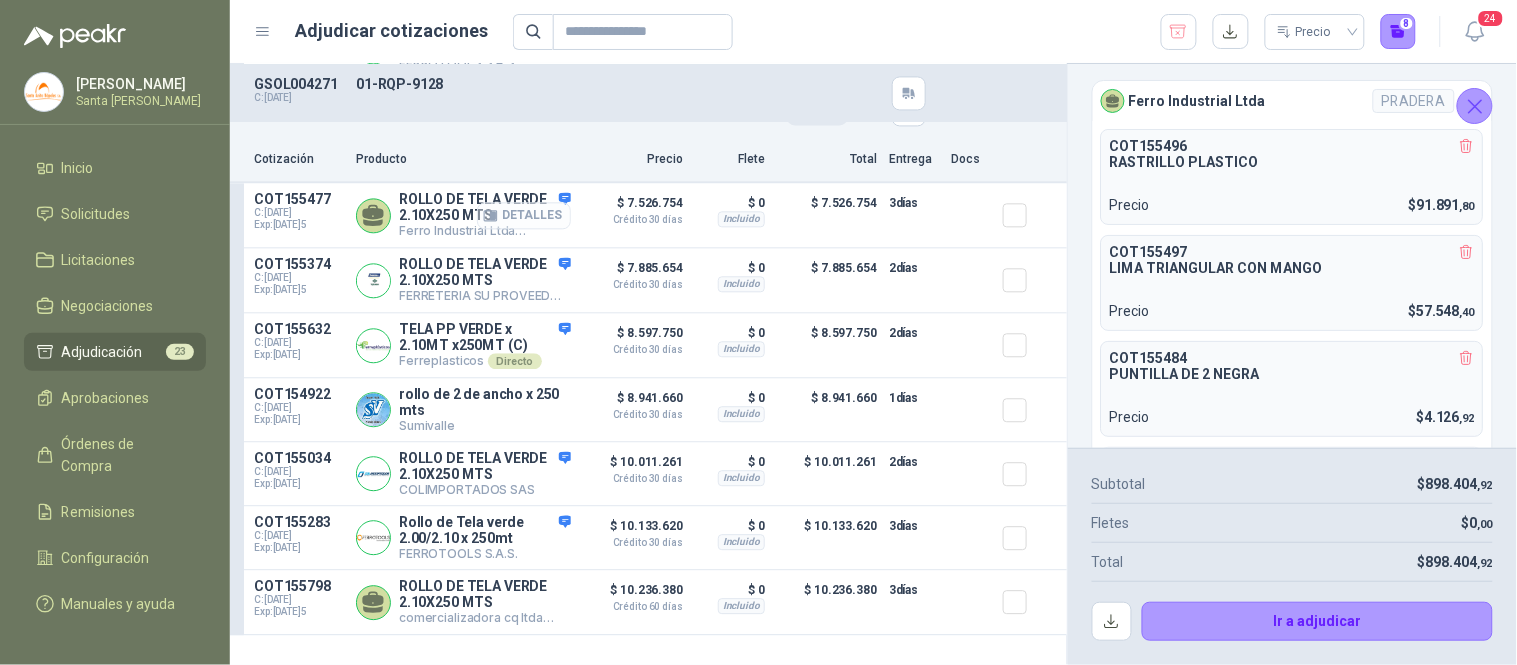 click on "Detalles" at bounding box center (524, 215) 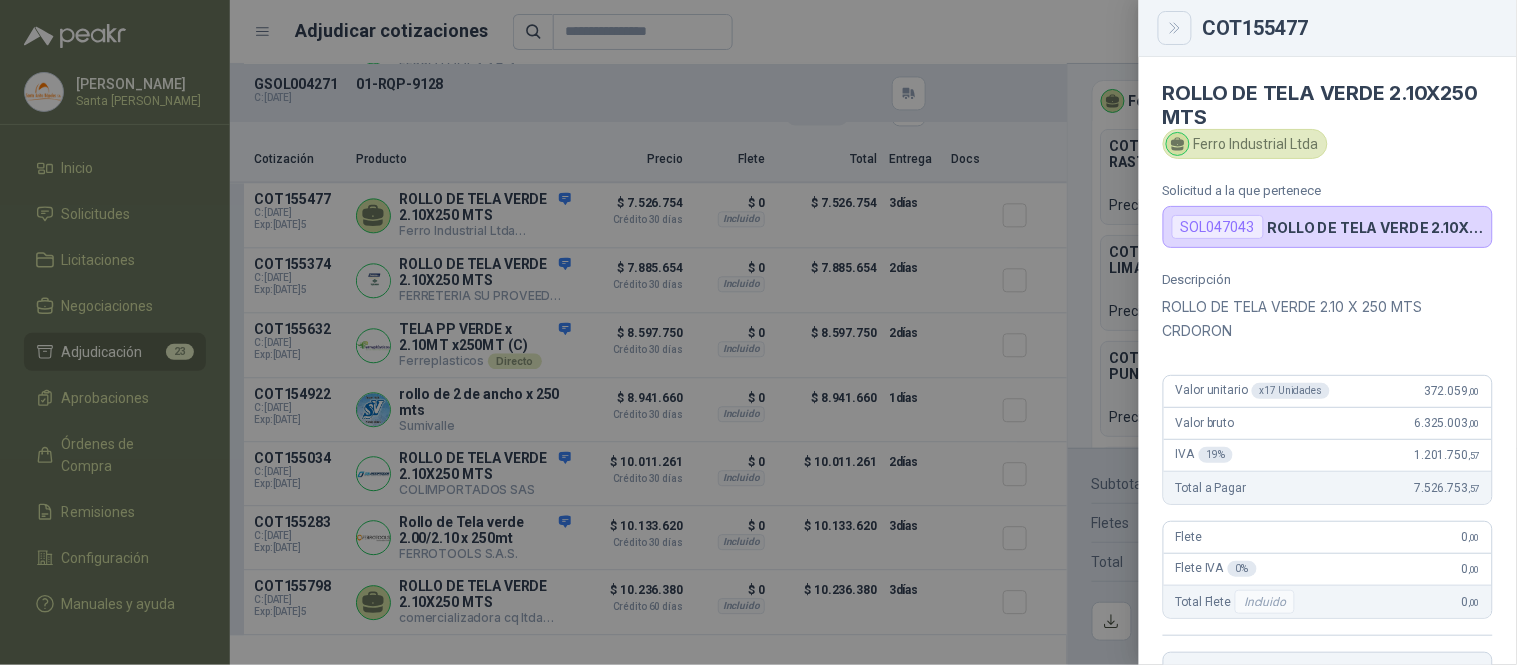click 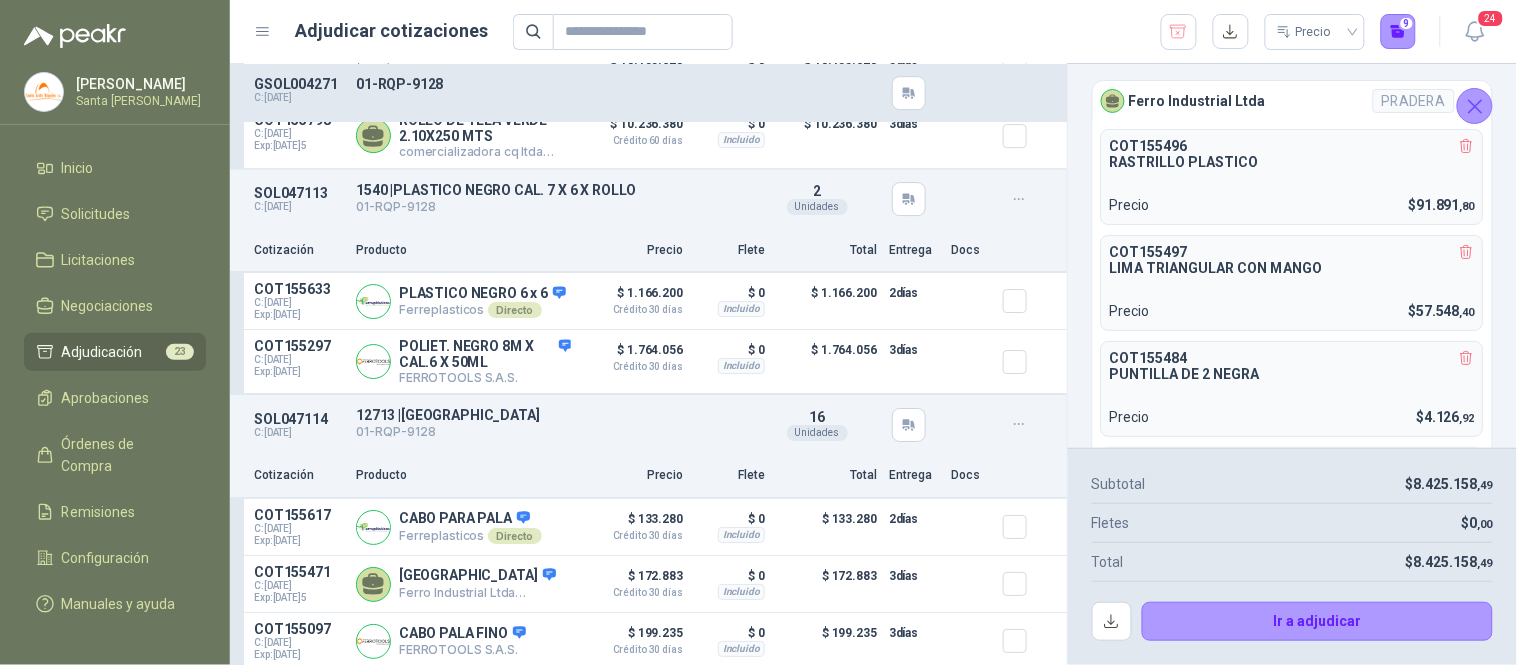 scroll, scrollTop: 3581, scrollLeft: 0, axis: vertical 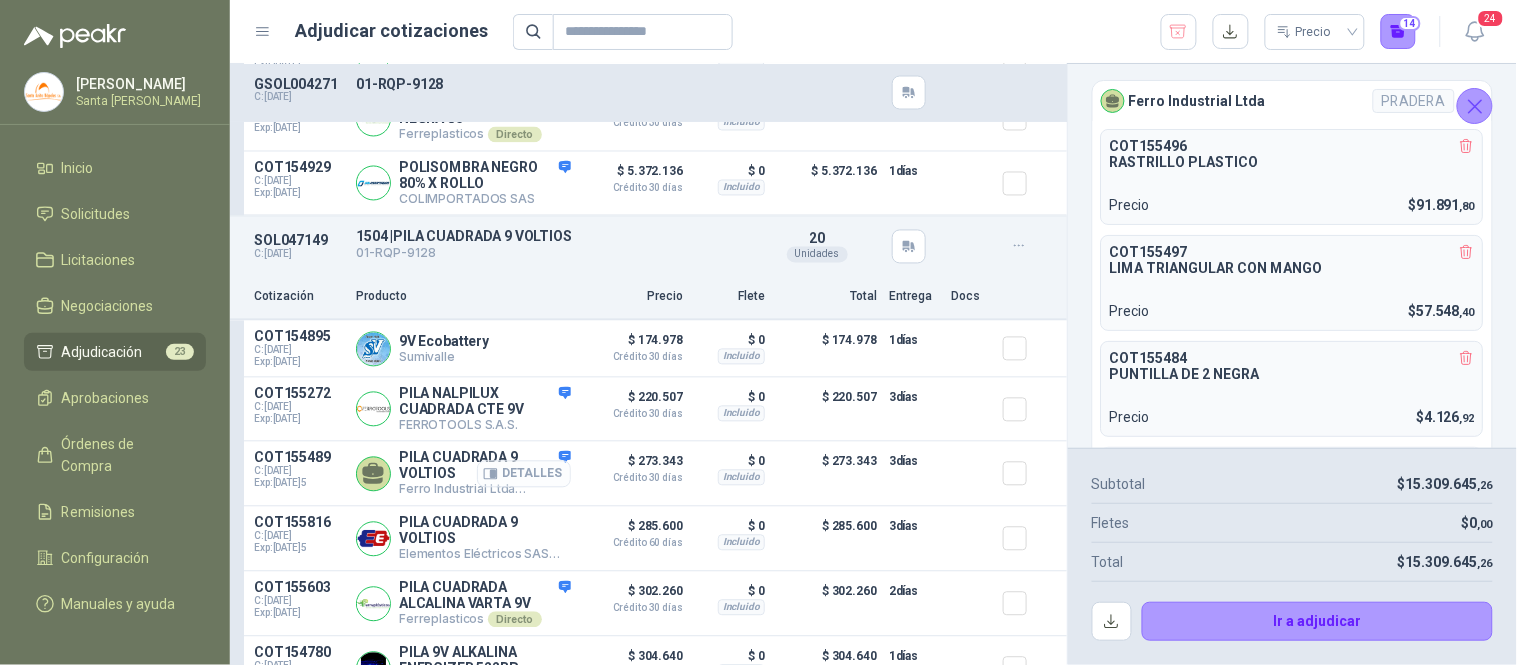 click on "Detalles" at bounding box center (524, 474) 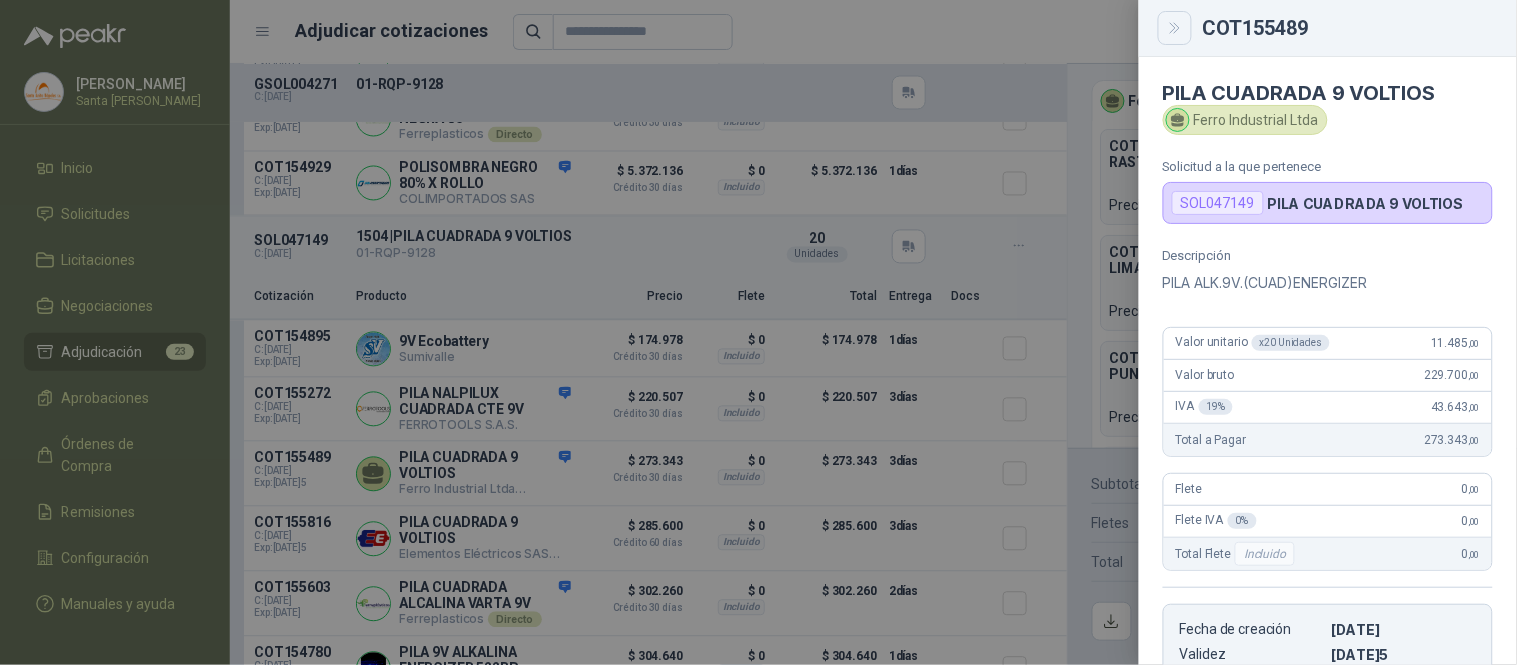 click 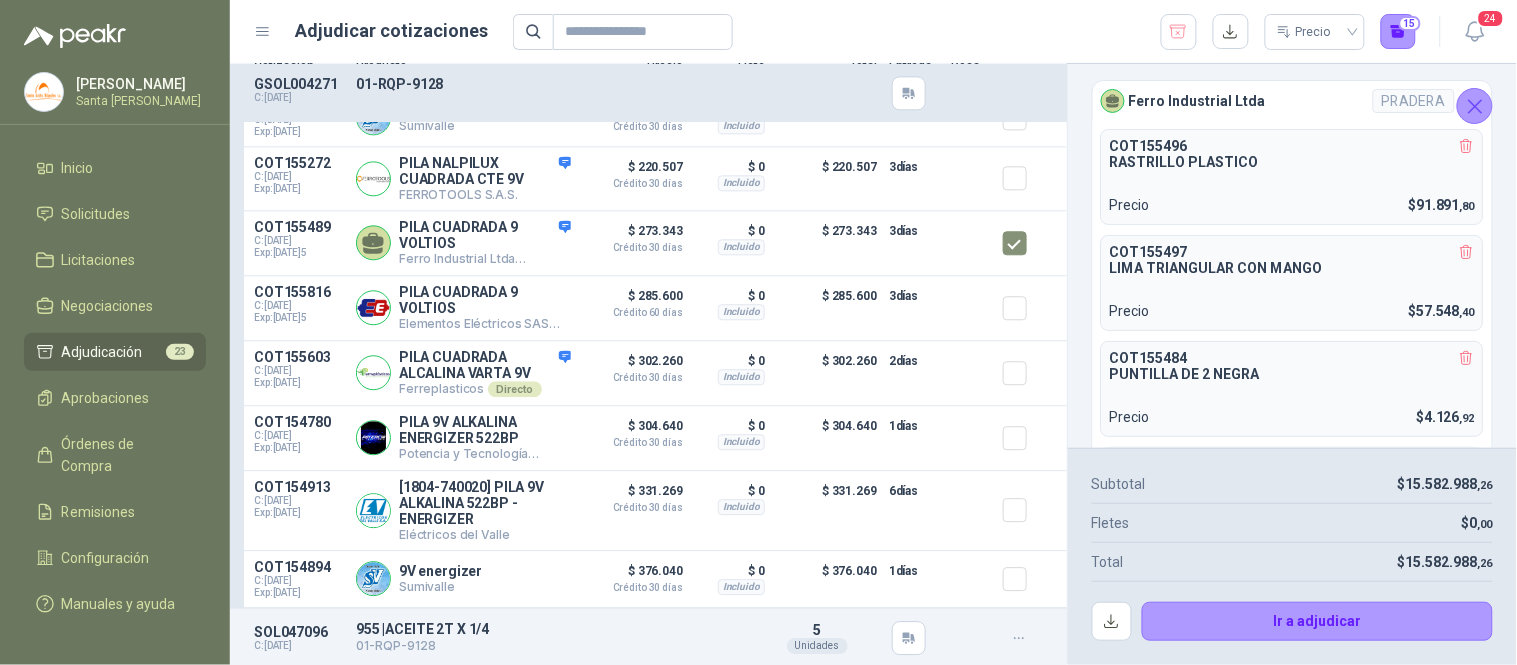 scroll, scrollTop: 5103, scrollLeft: 0, axis: vertical 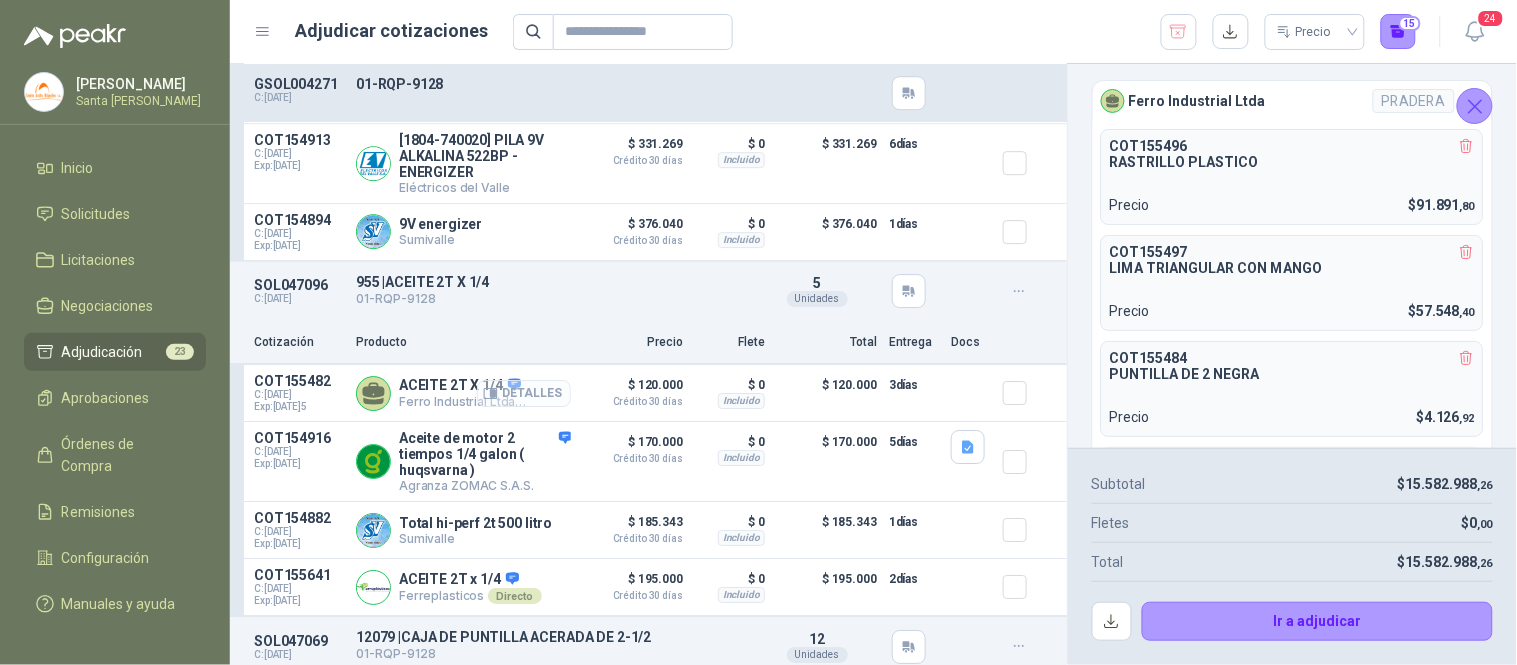 click on "Detalles" at bounding box center (524, 393) 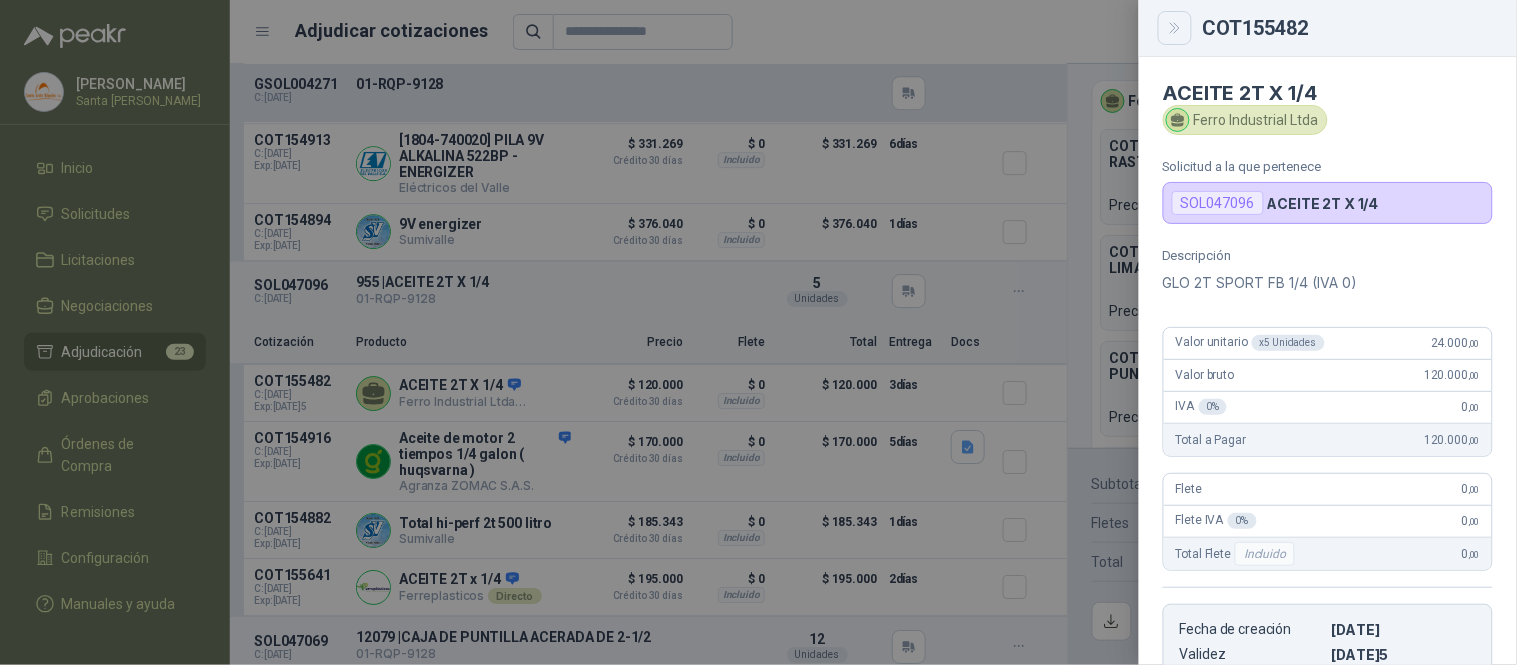 click 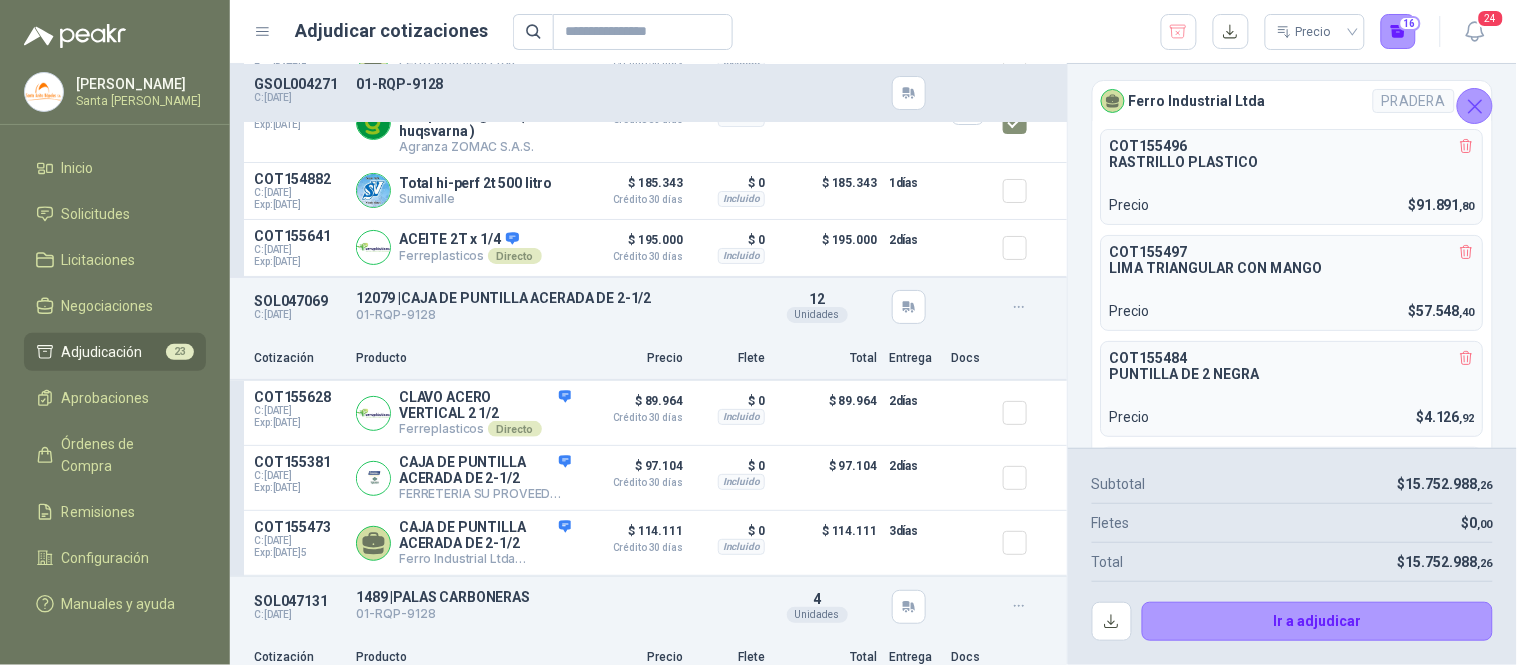 scroll, scrollTop: 5815, scrollLeft: 0, axis: vertical 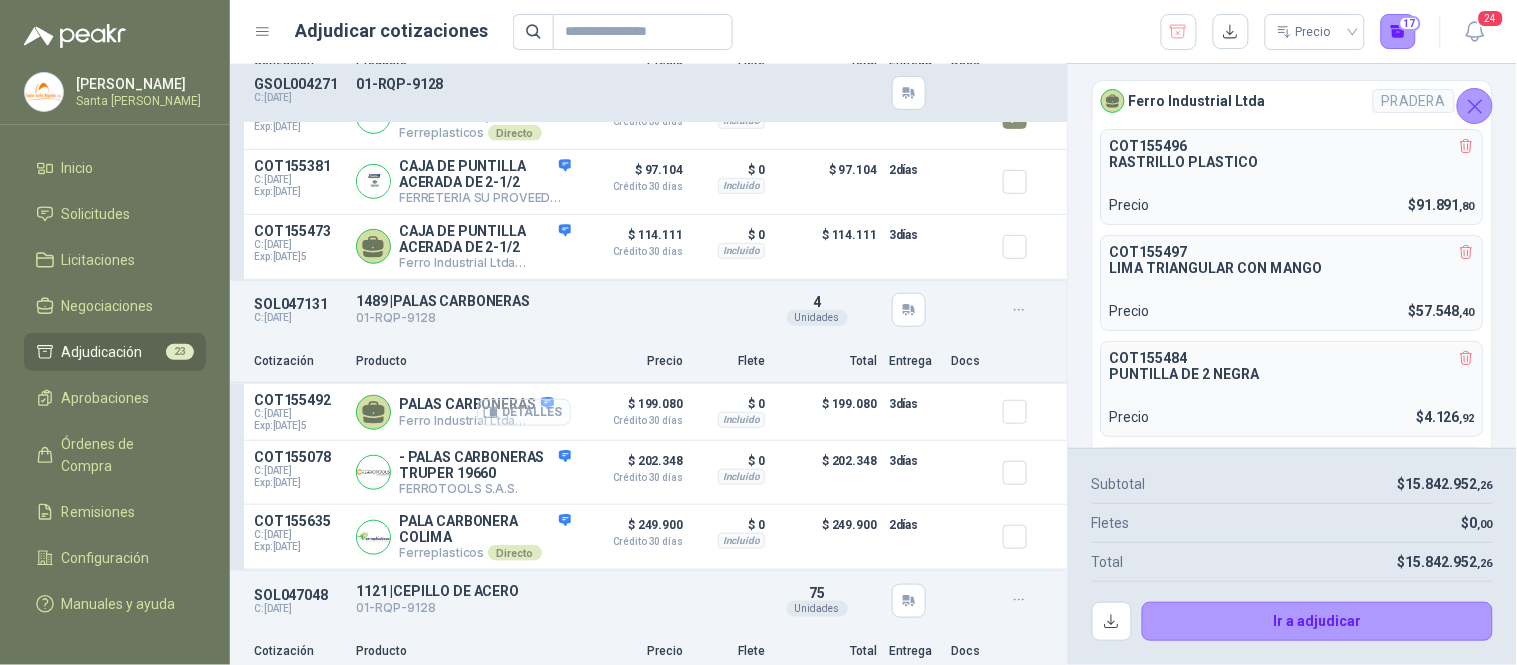 click on "Detalles" at bounding box center [524, 412] 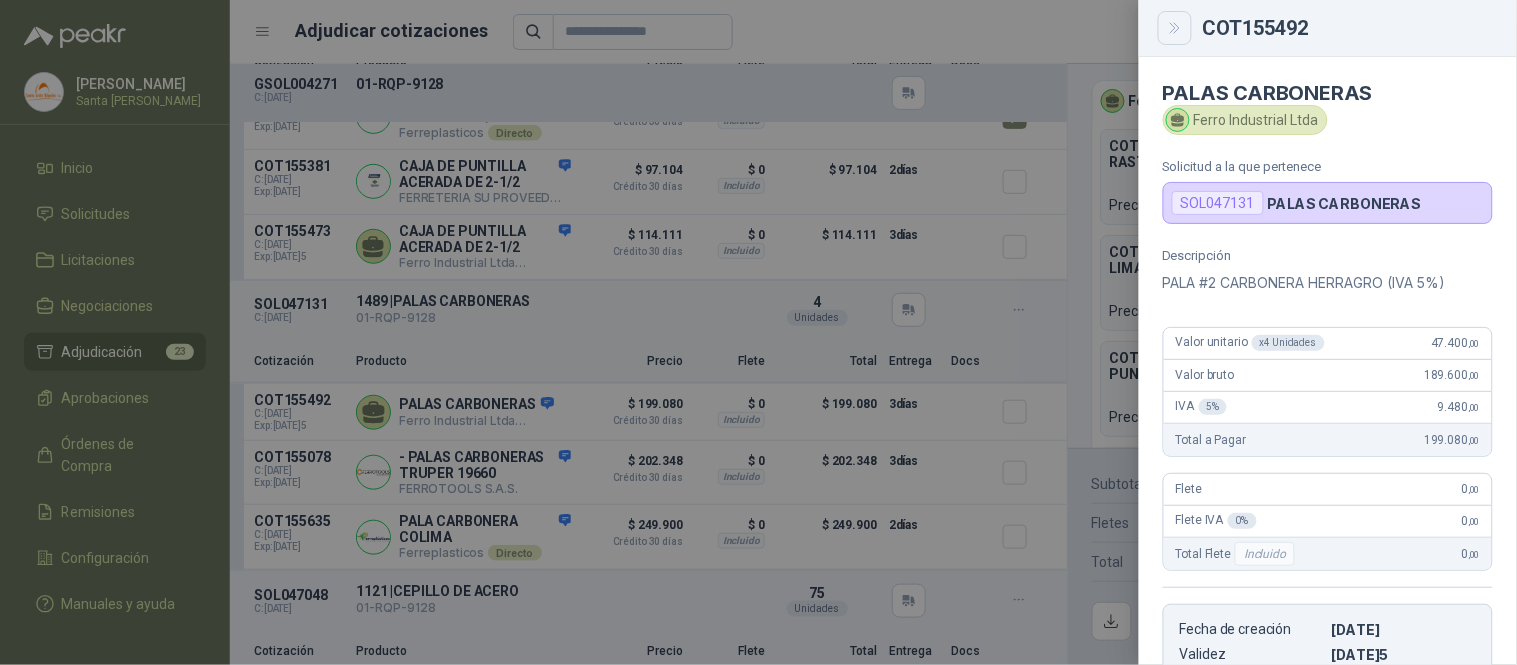 click 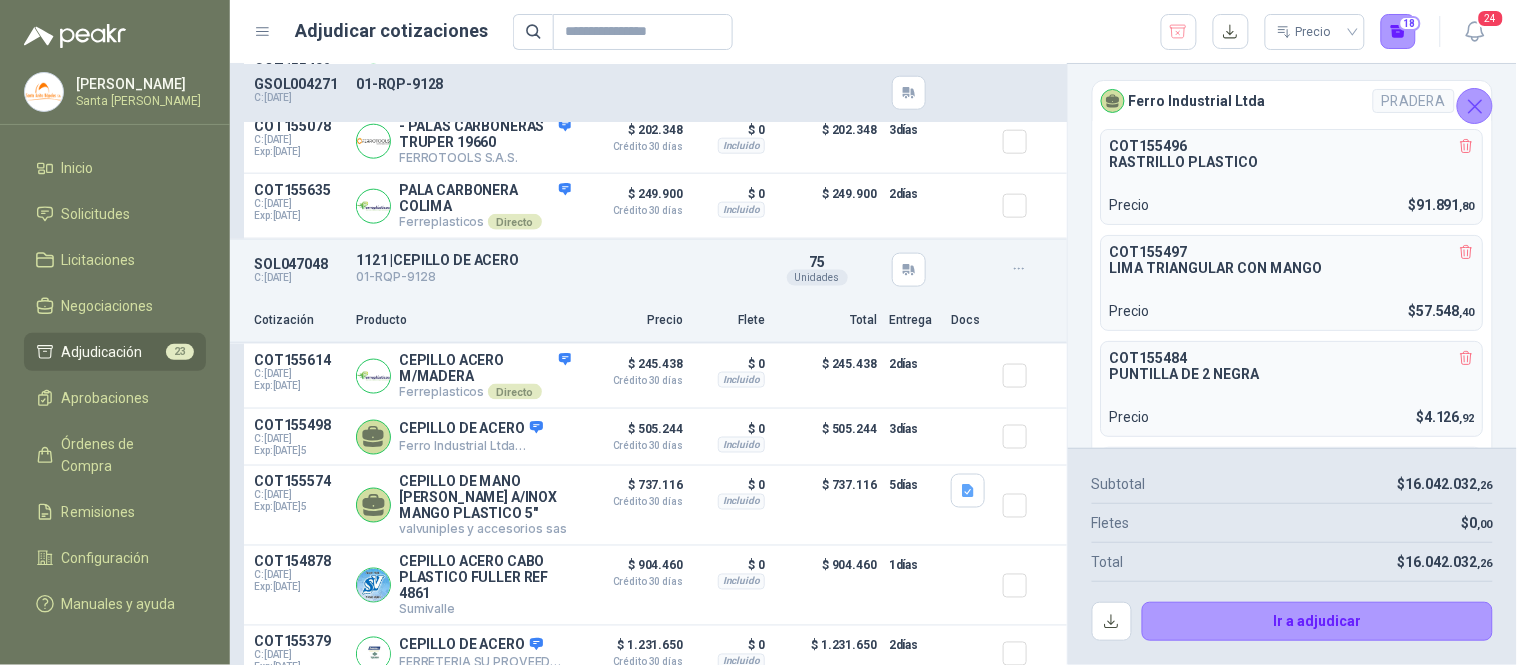 scroll, scrollTop: 6430, scrollLeft: 0, axis: vertical 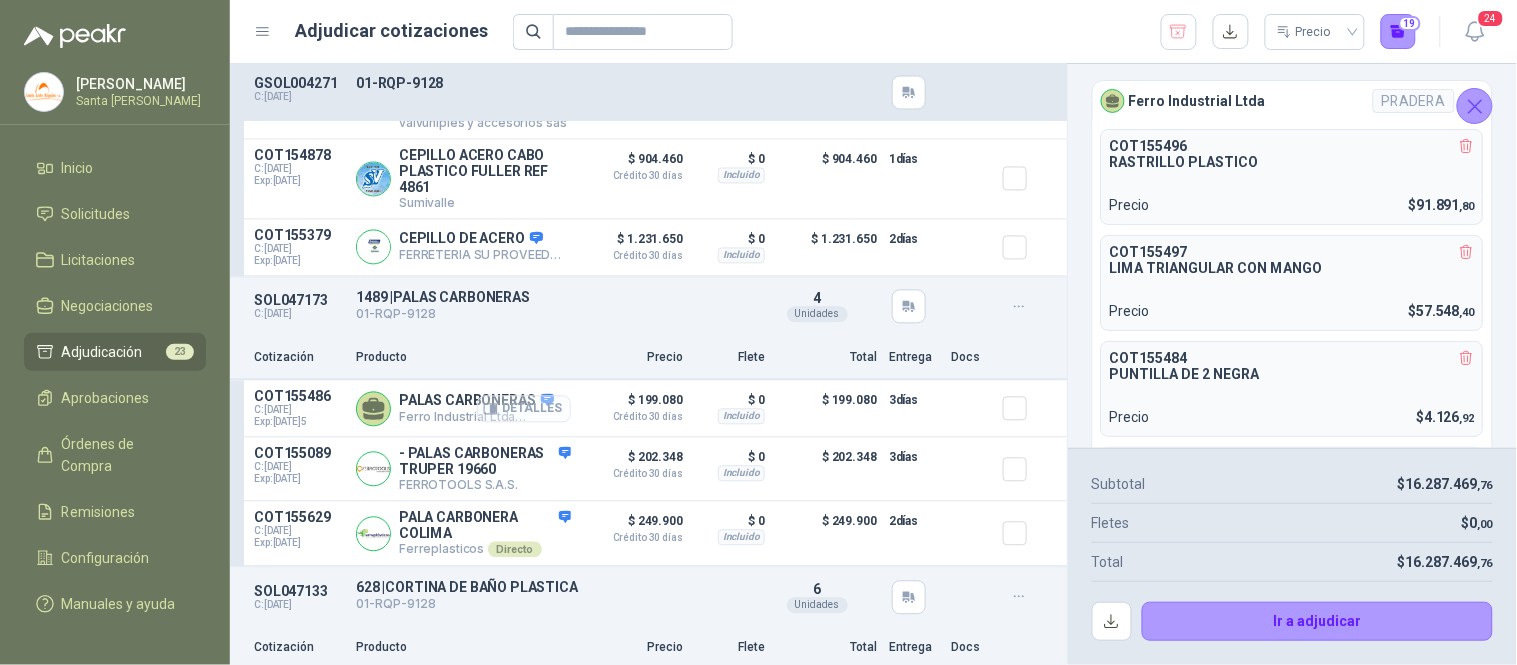 click on "Detalles" at bounding box center (524, 409) 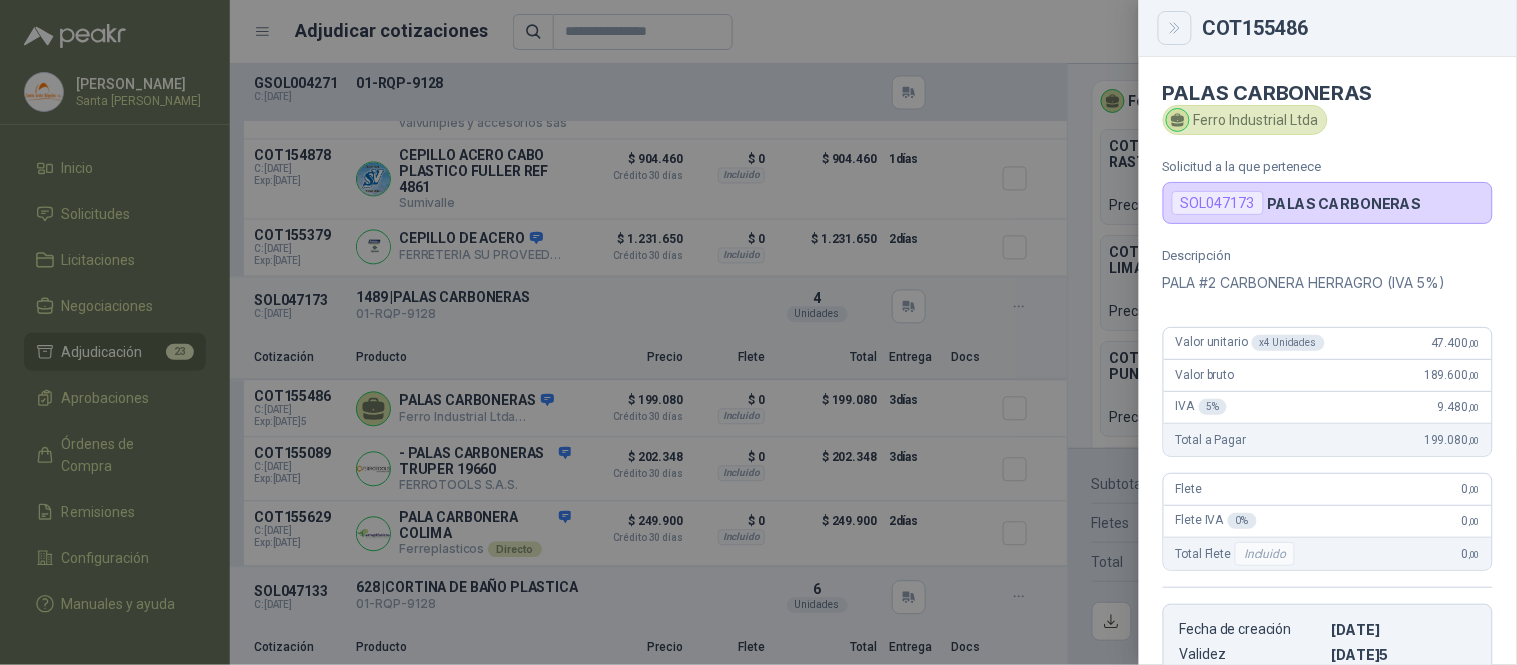 click 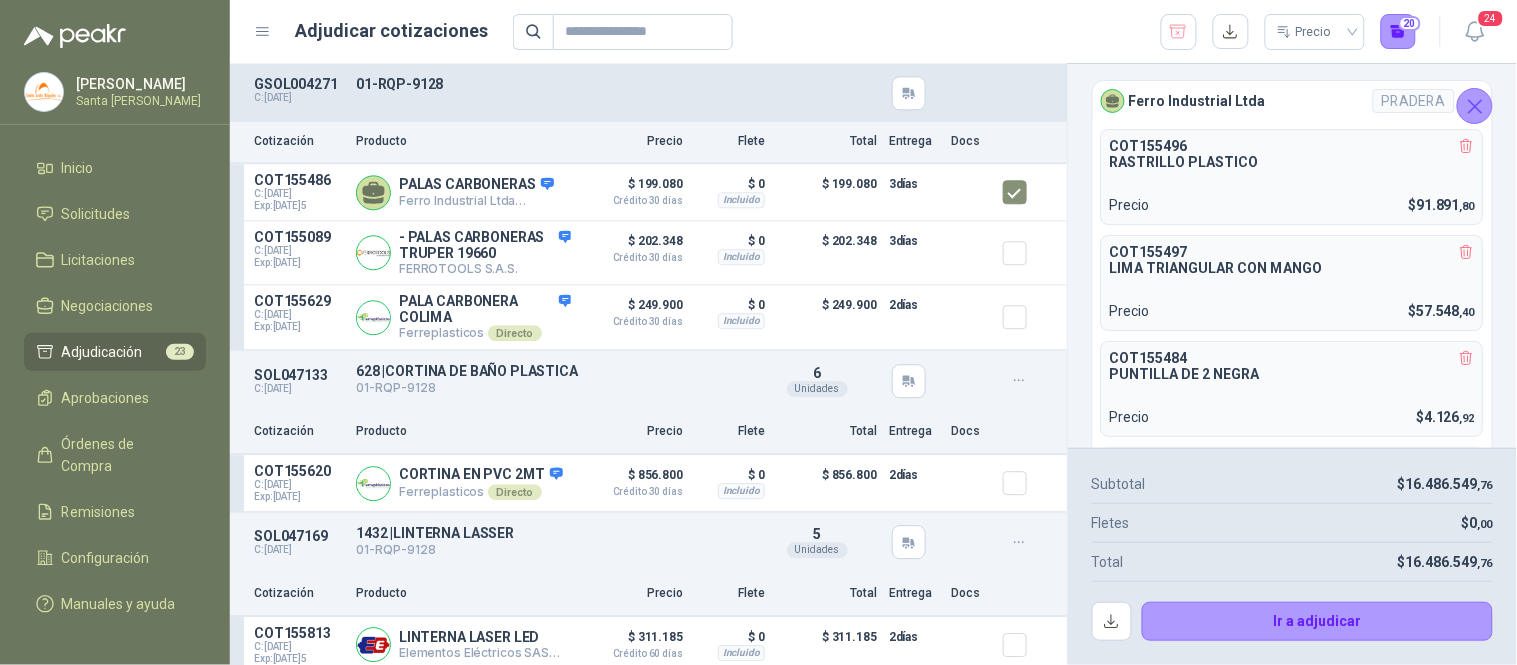 scroll, scrollTop: 7104, scrollLeft: 0, axis: vertical 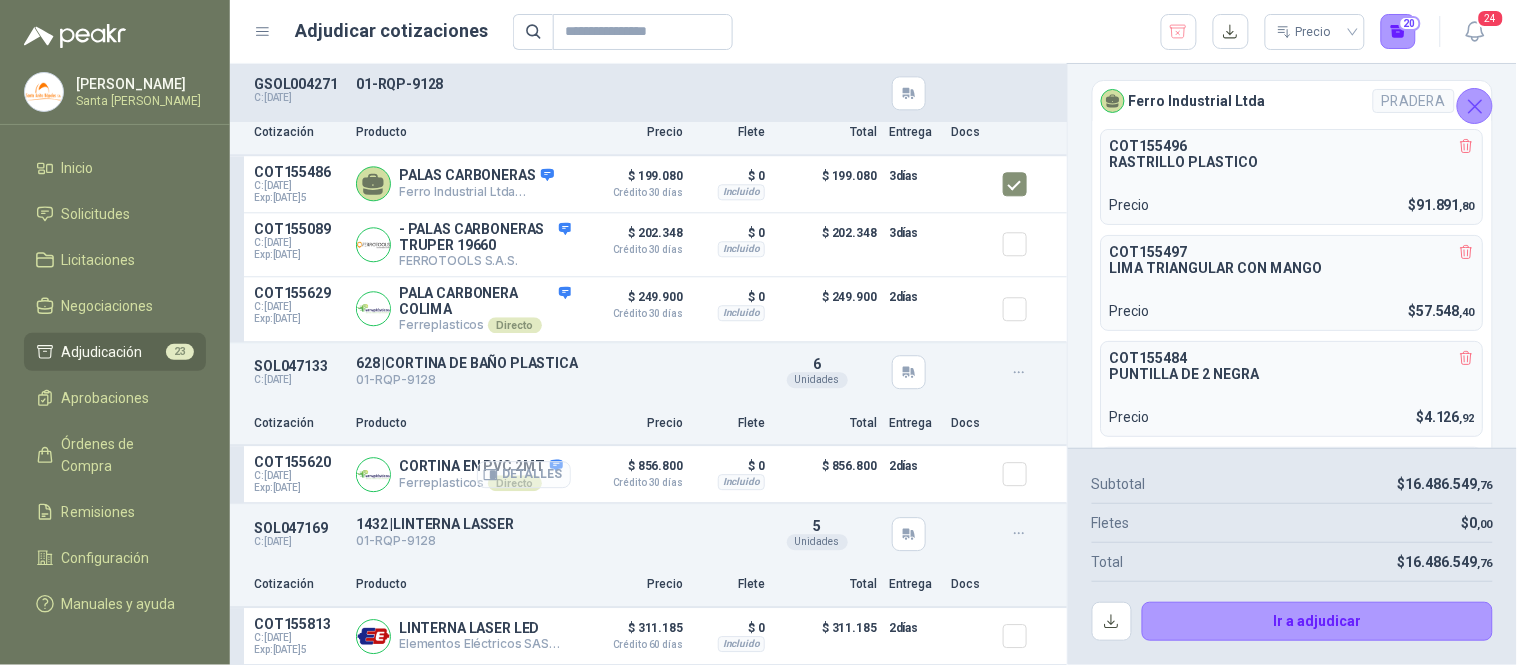 click on "Detalles" at bounding box center [524, 474] 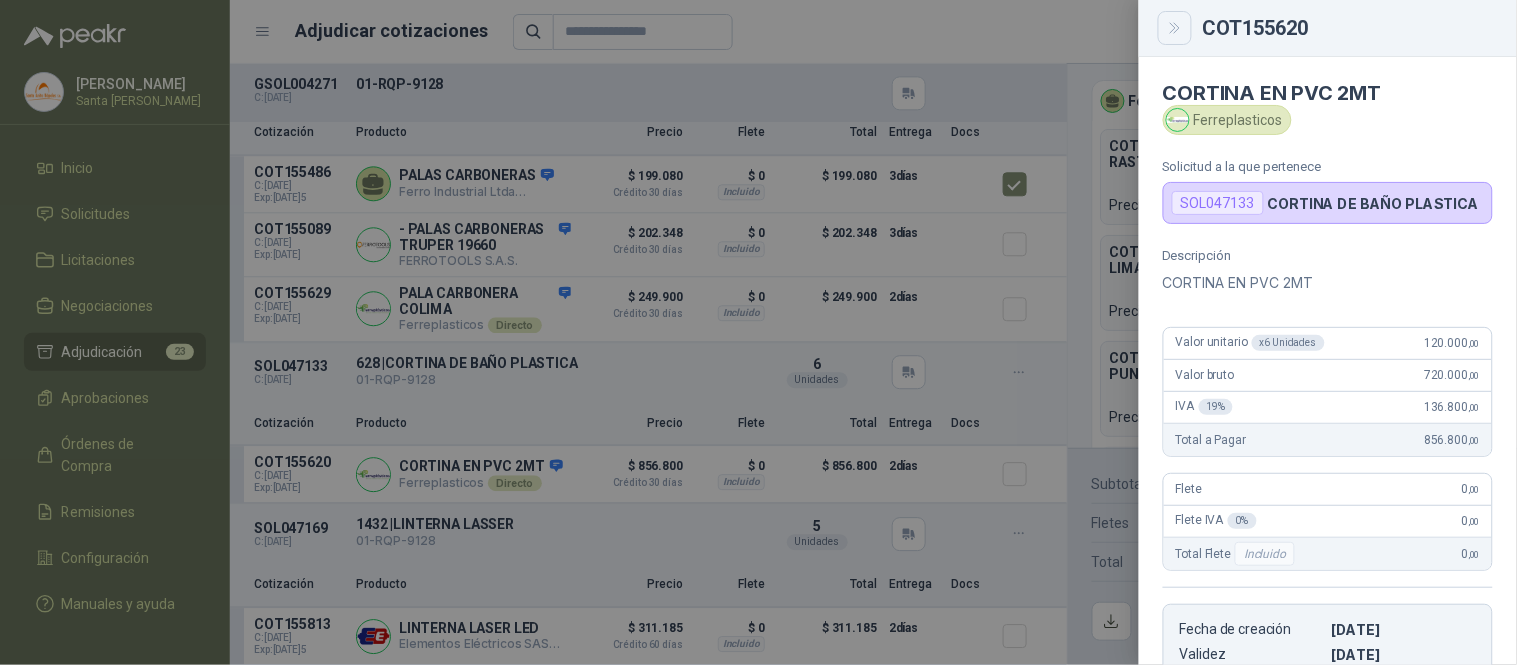 click at bounding box center (1175, 28) 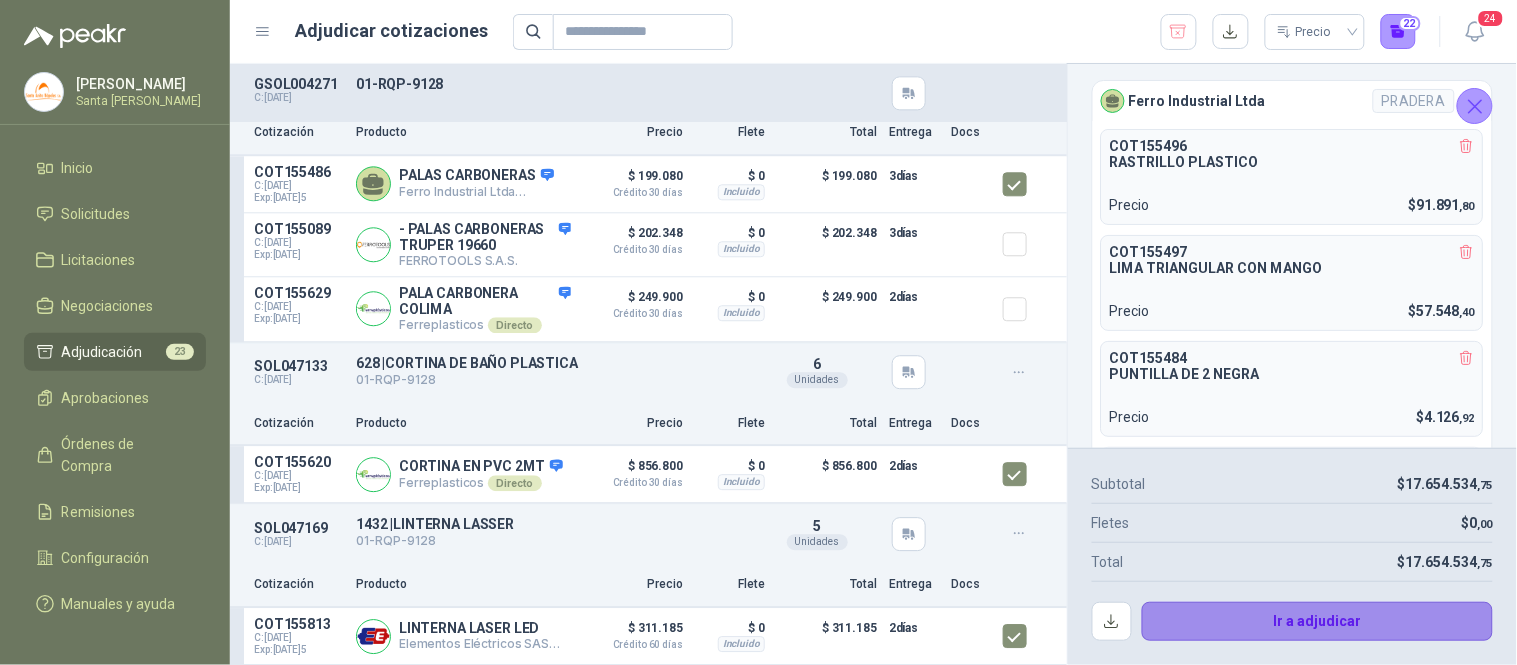 click on "Ir a adjudicar" at bounding box center (1318, 622) 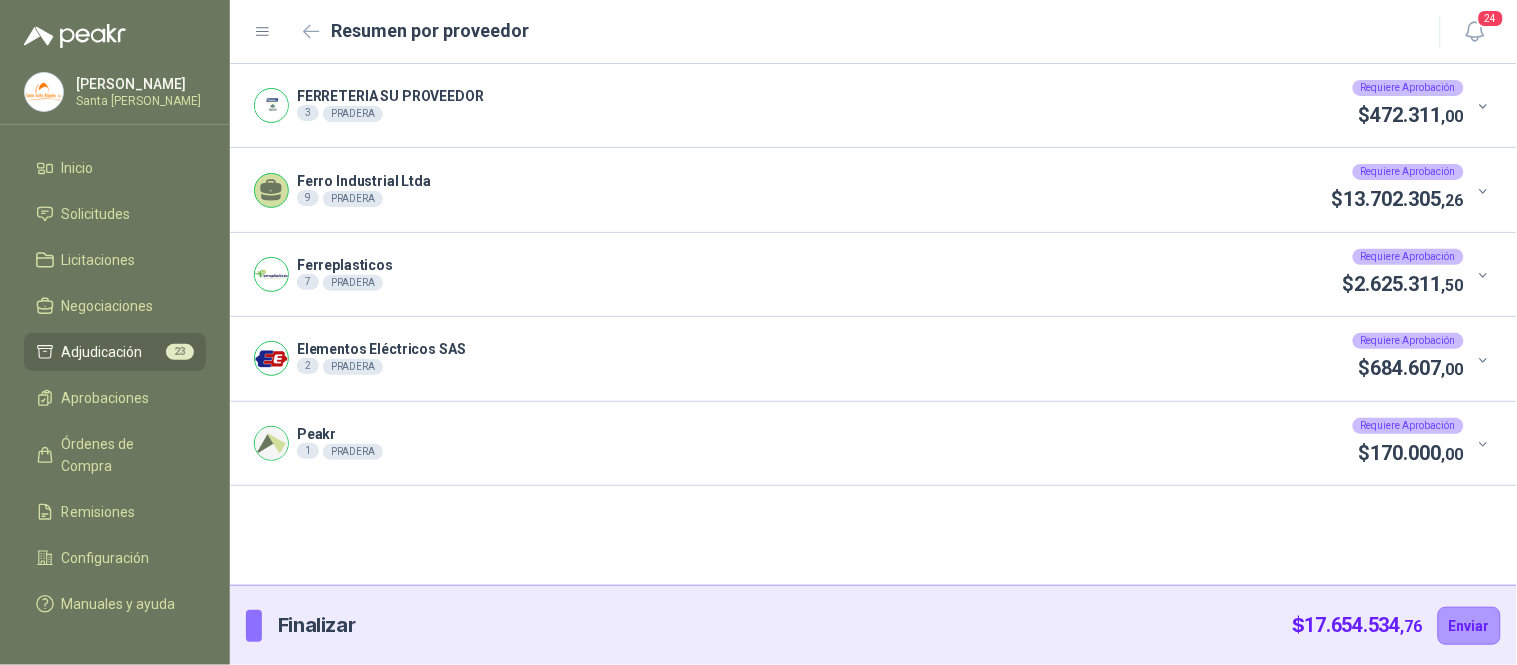 click 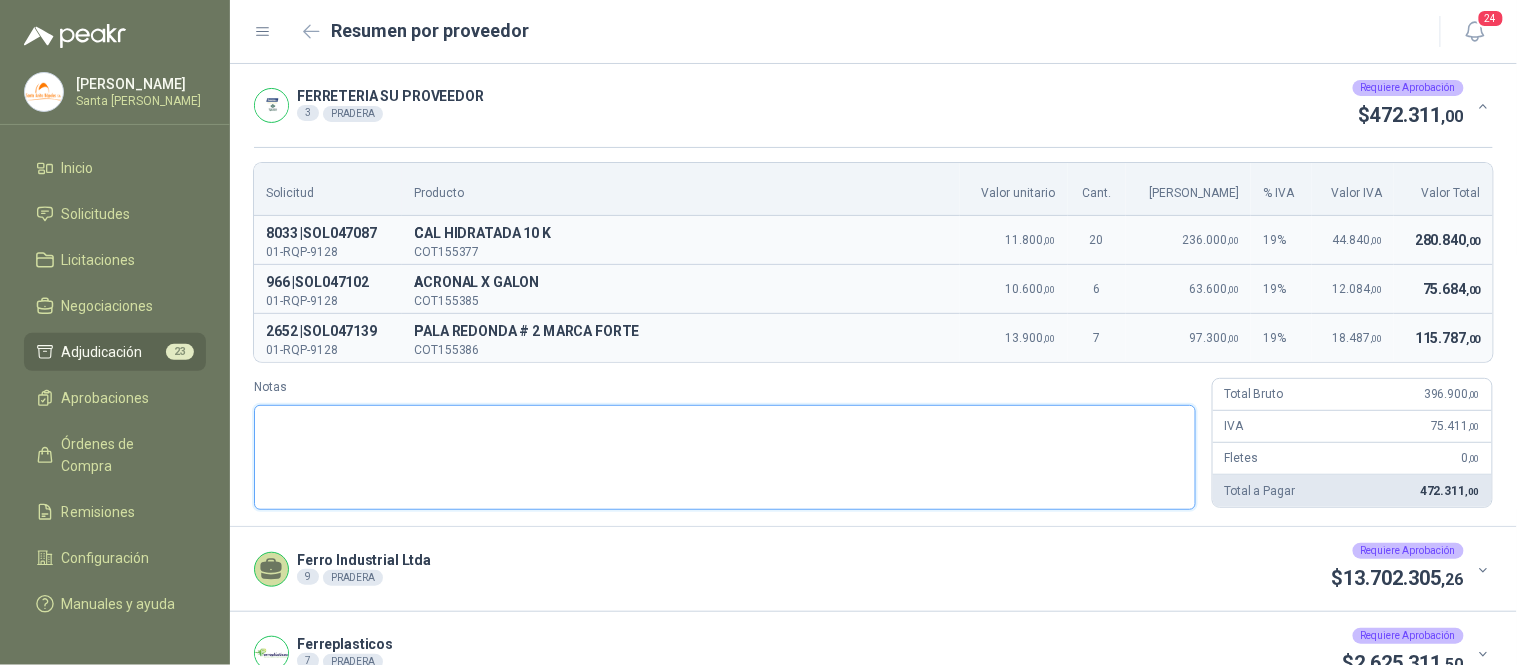 click on "Notas" at bounding box center [725, 457] 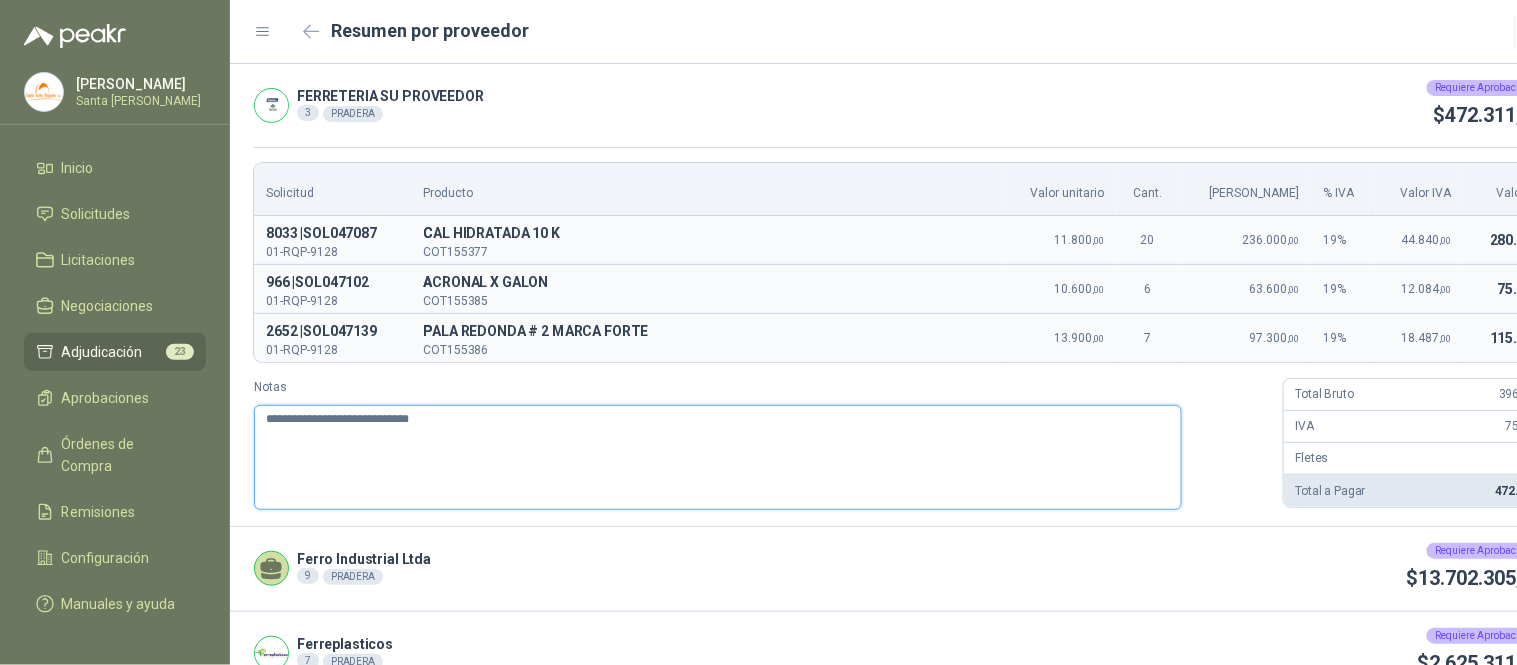 paste on "**********" 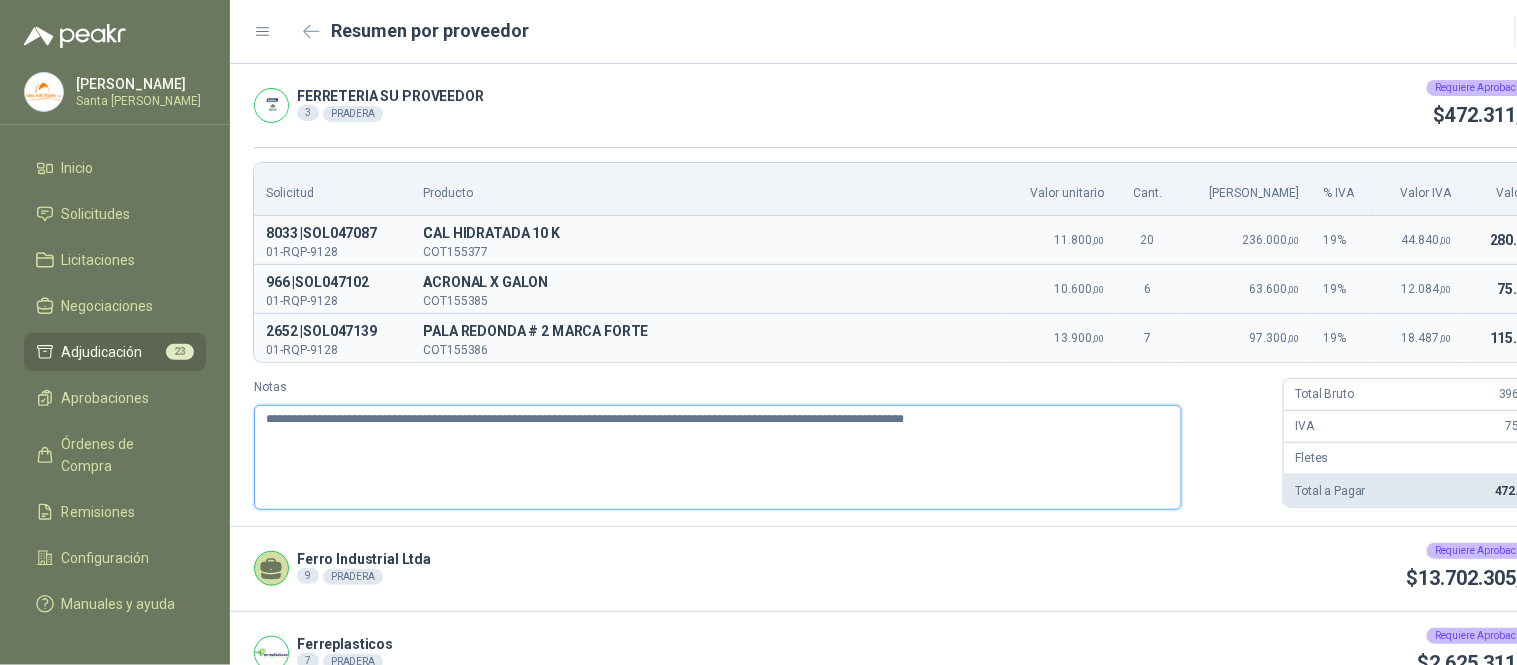 drag, startPoint x: 645, startPoint y: 417, endPoint x: 475, endPoint y: 416, distance: 170.00294 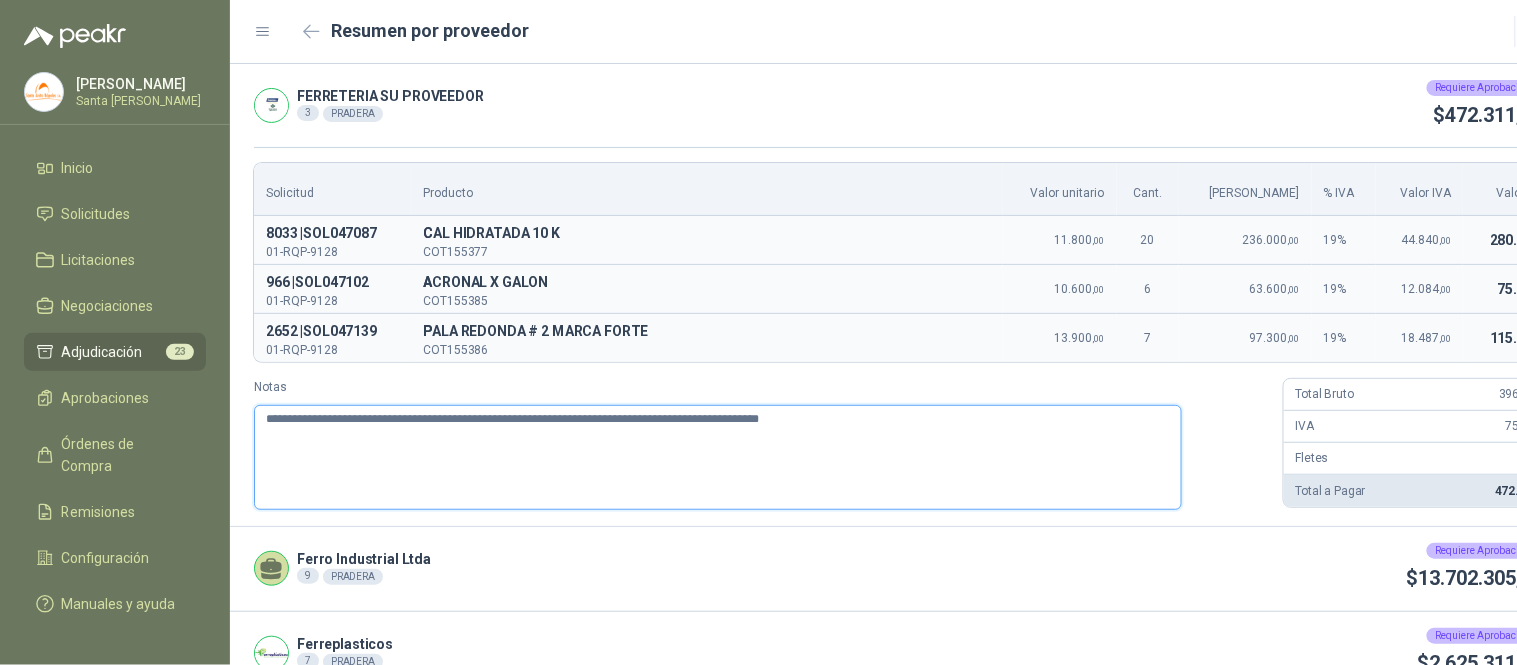 drag, startPoint x: 952, startPoint y: 422, endPoint x: 256, endPoint y: 425, distance: 696.0065 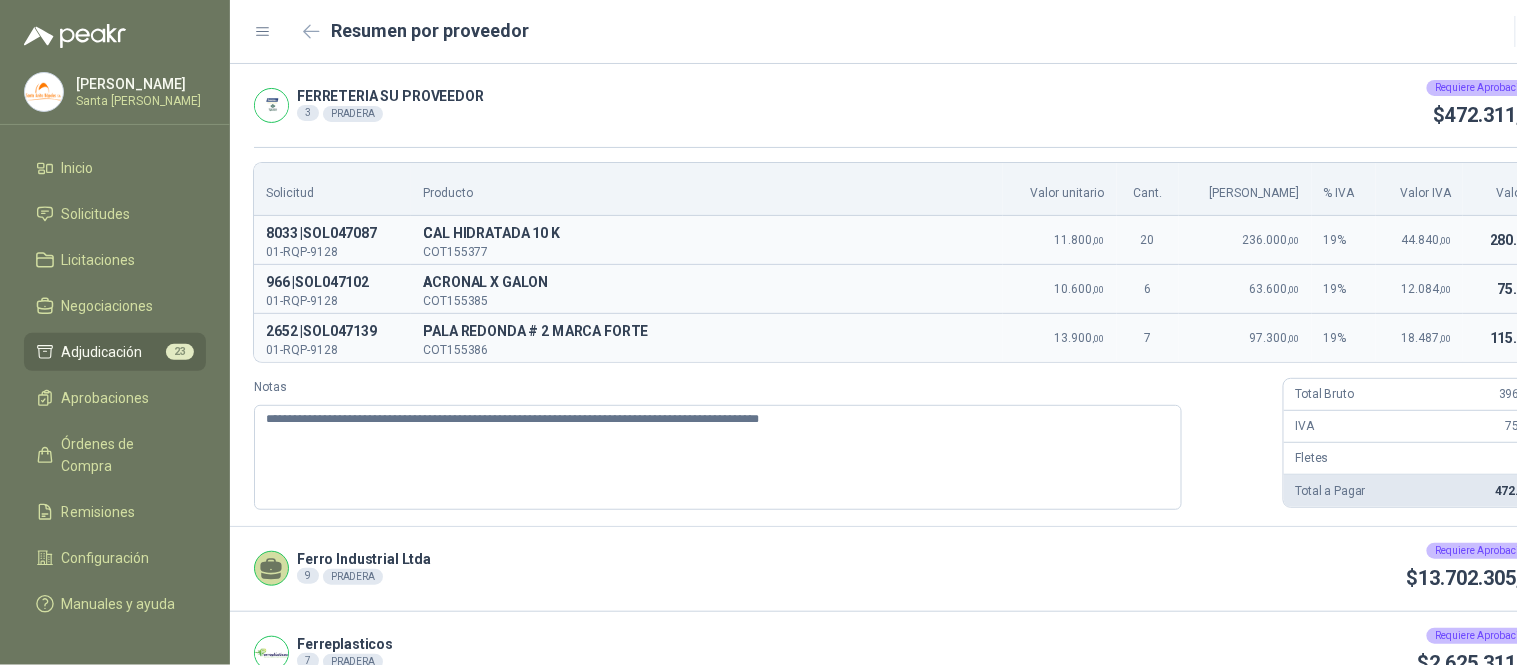 click 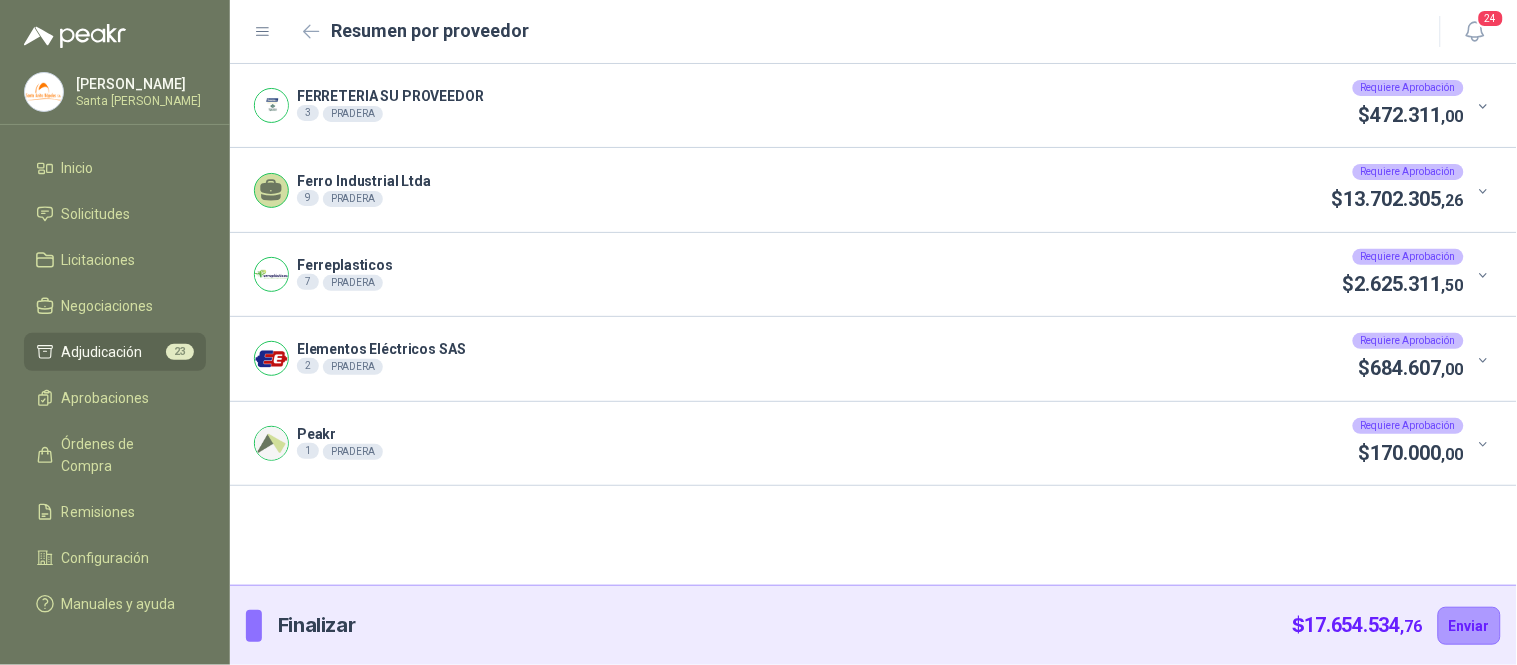 click 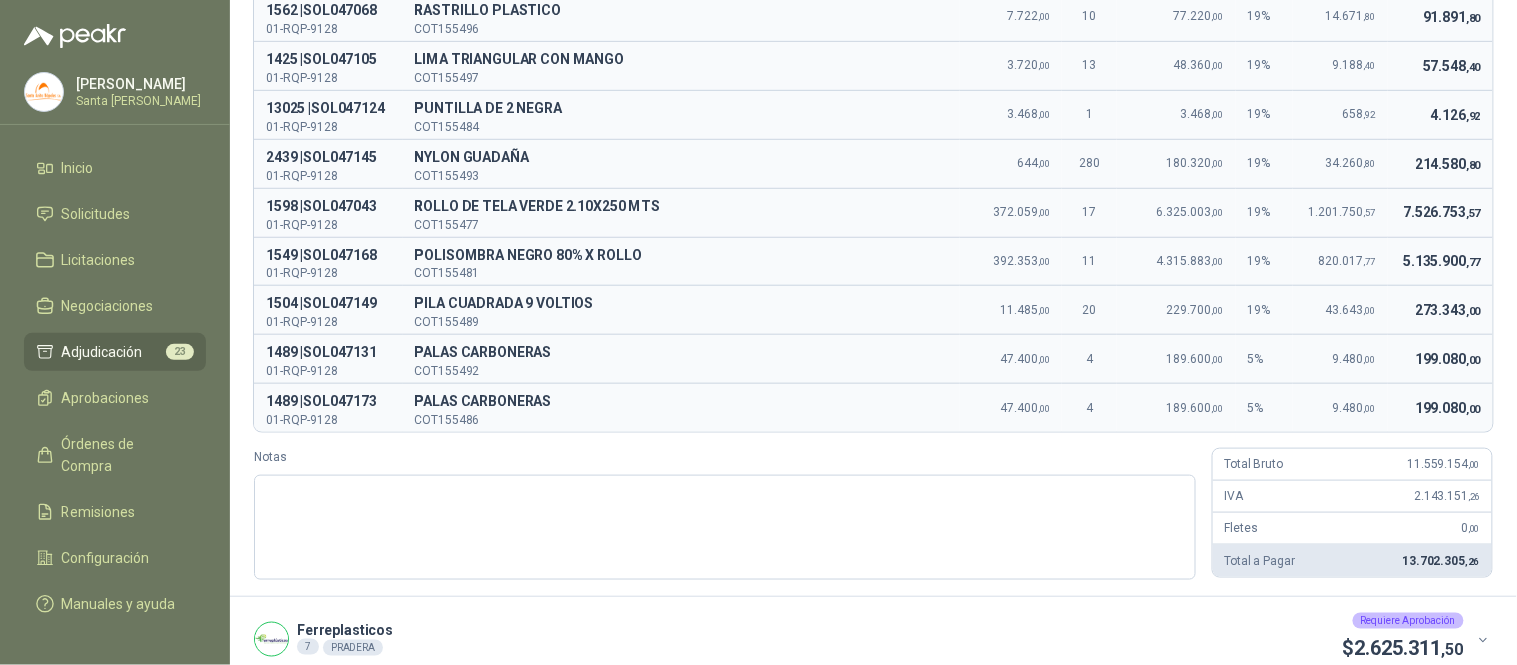 scroll, scrollTop: 311, scrollLeft: 0, axis: vertical 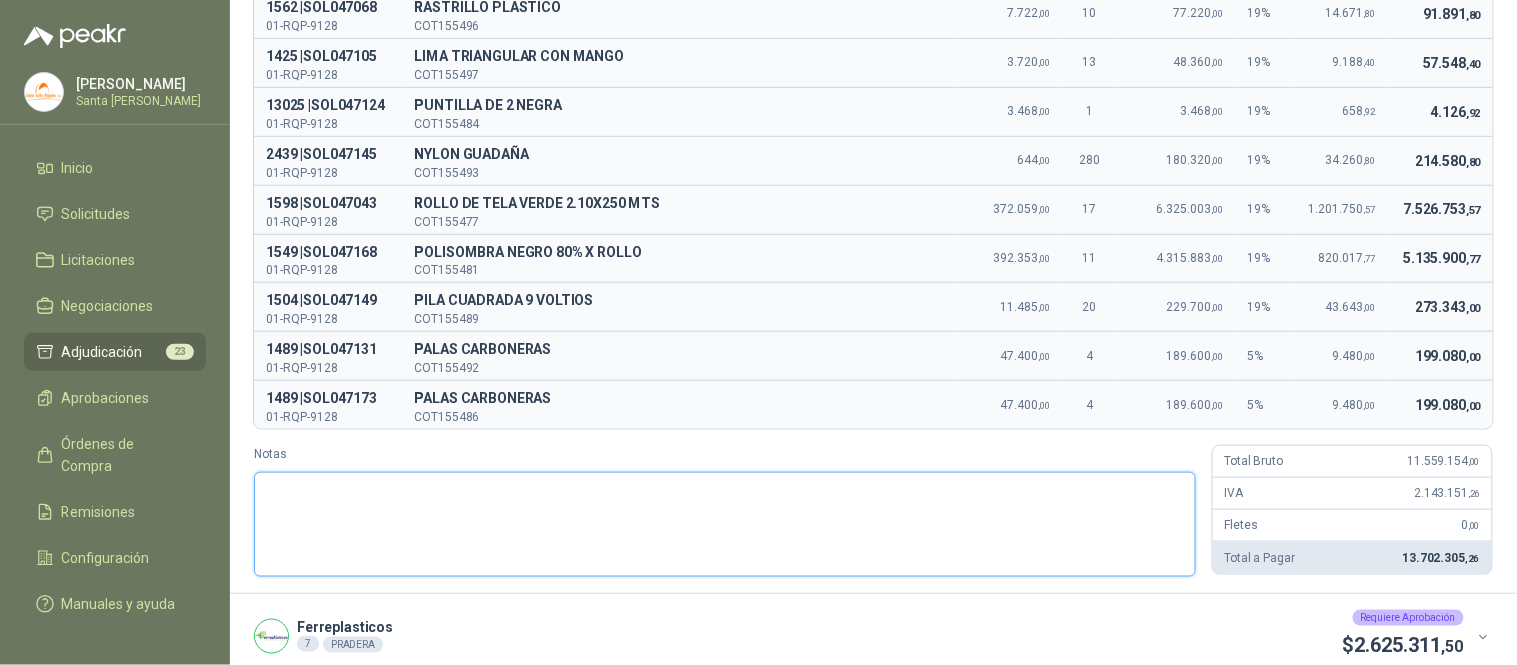 click on "Notas" at bounding box center (725, 524) 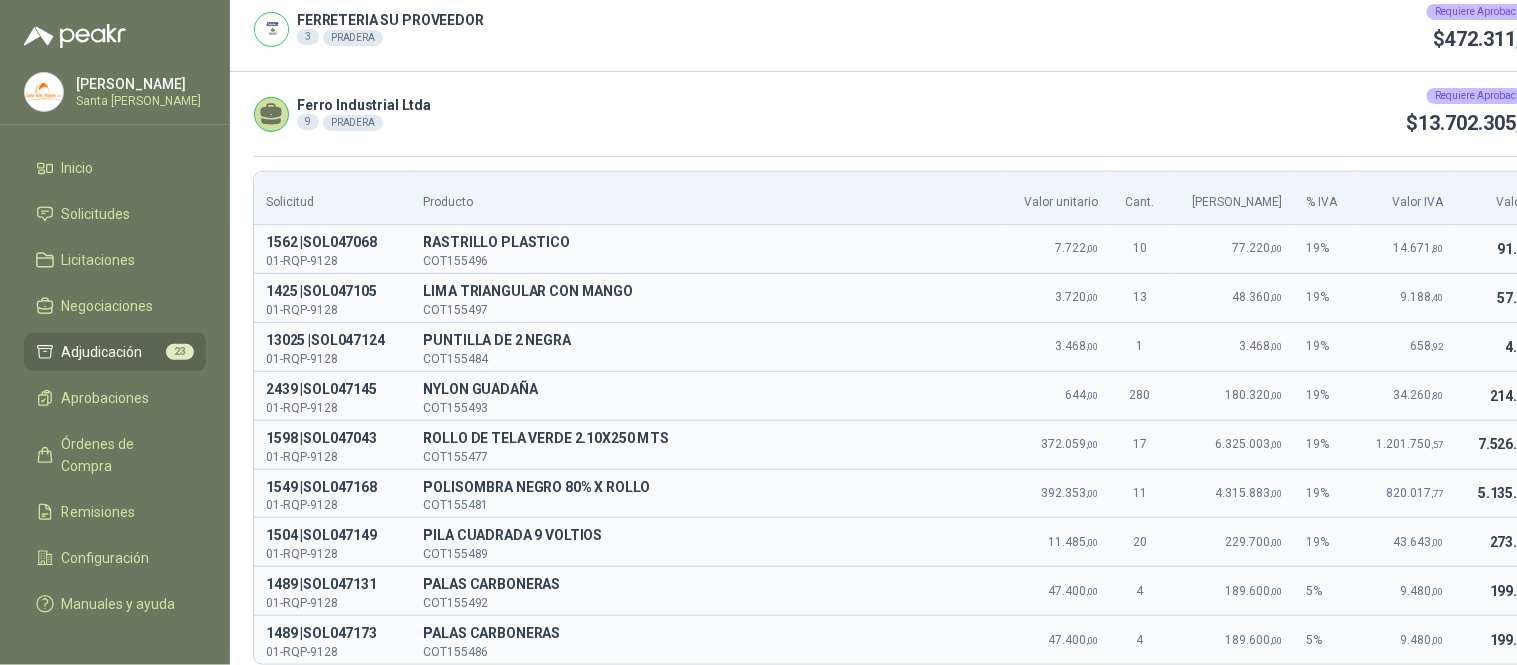 scroll, scrollTop: 62, scrollLeft: 0, axis: vertical 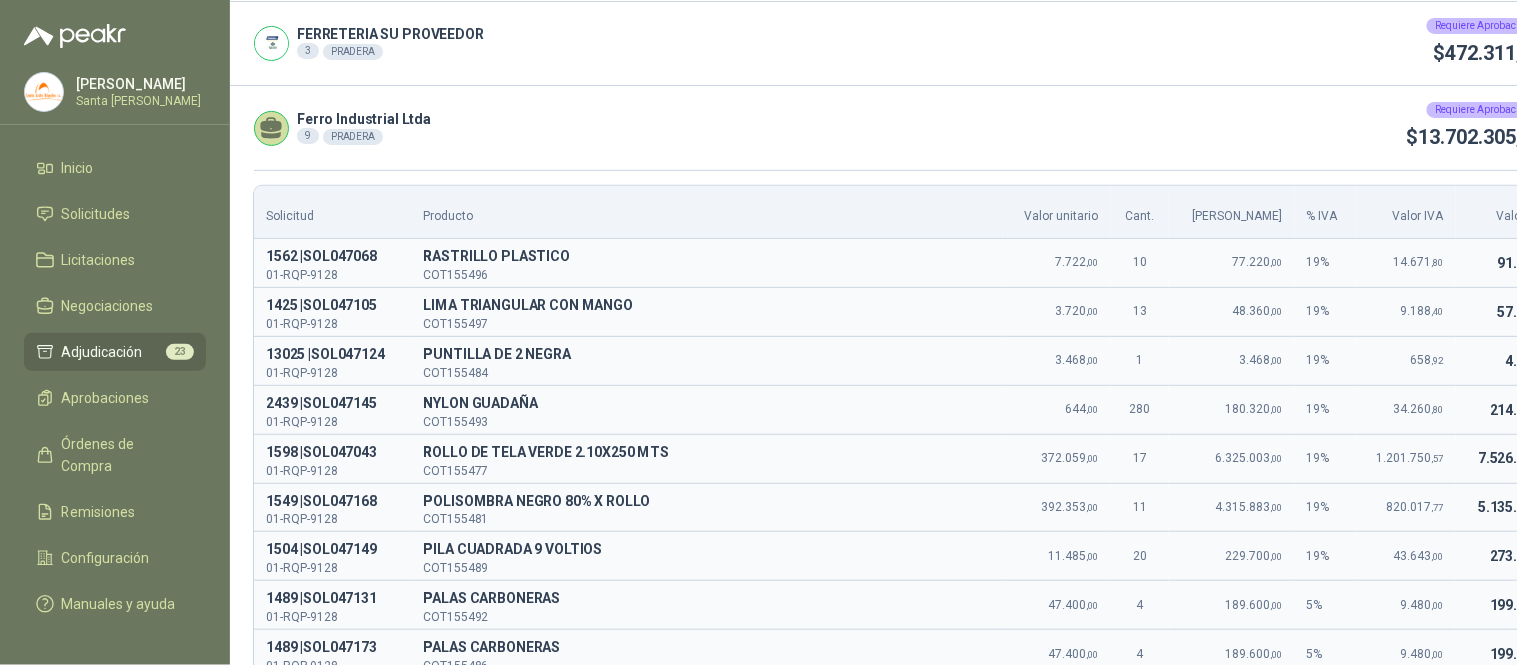 click 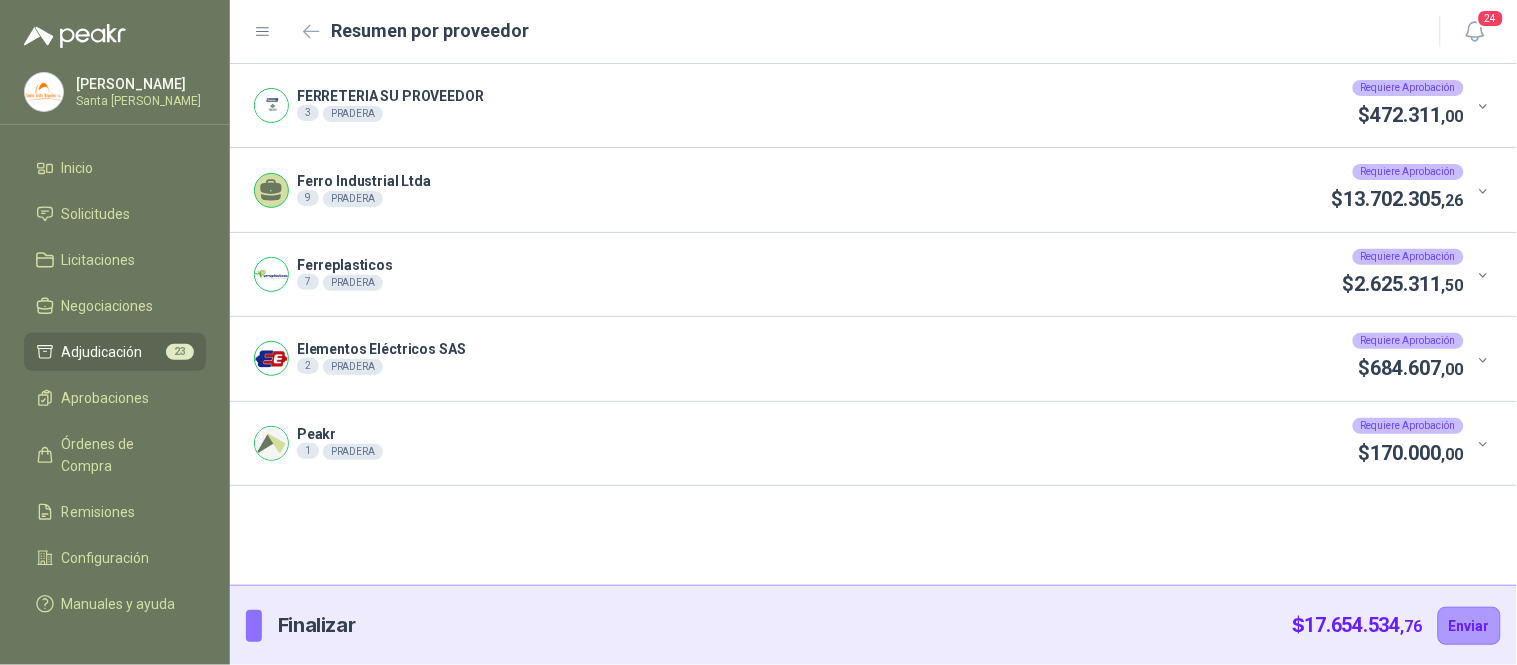 scroll, scrollTop: 0, scrollLeft: 0, axis: both 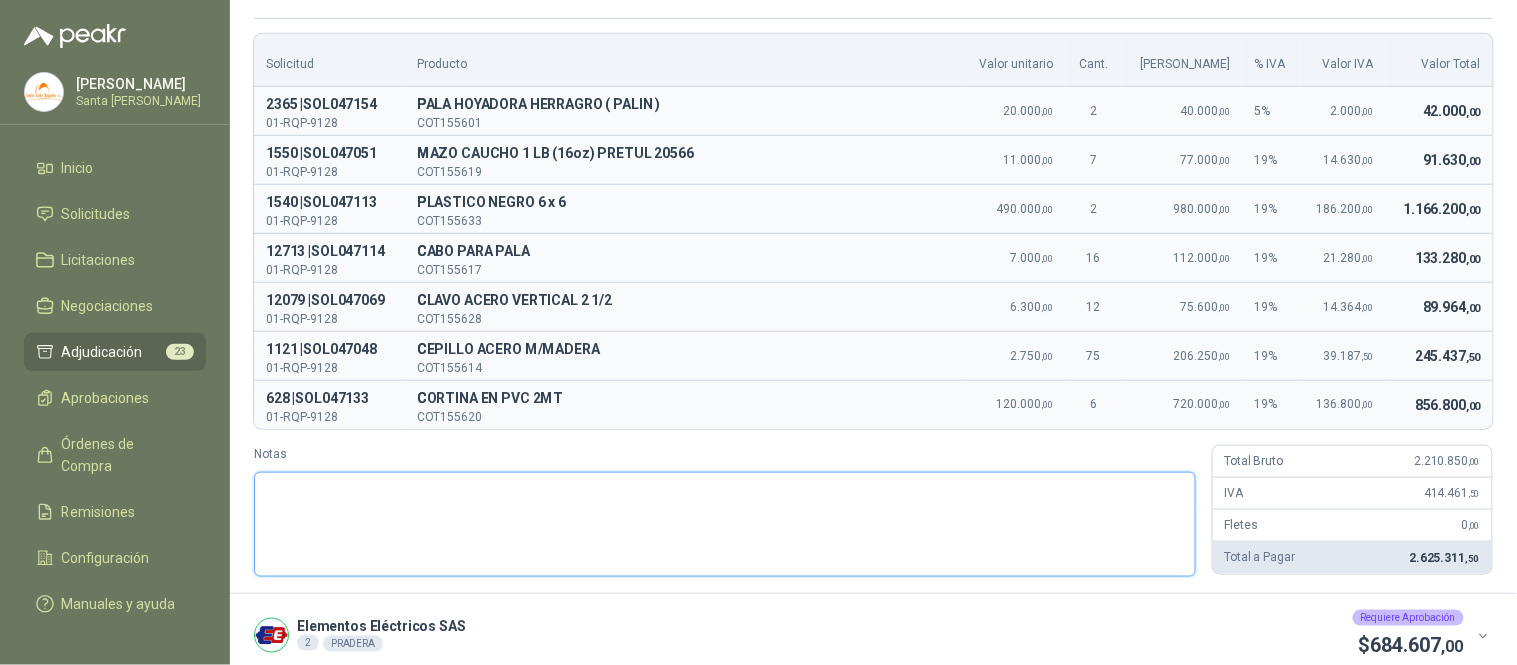 click on "Notas" at bounding box center [725, 524] 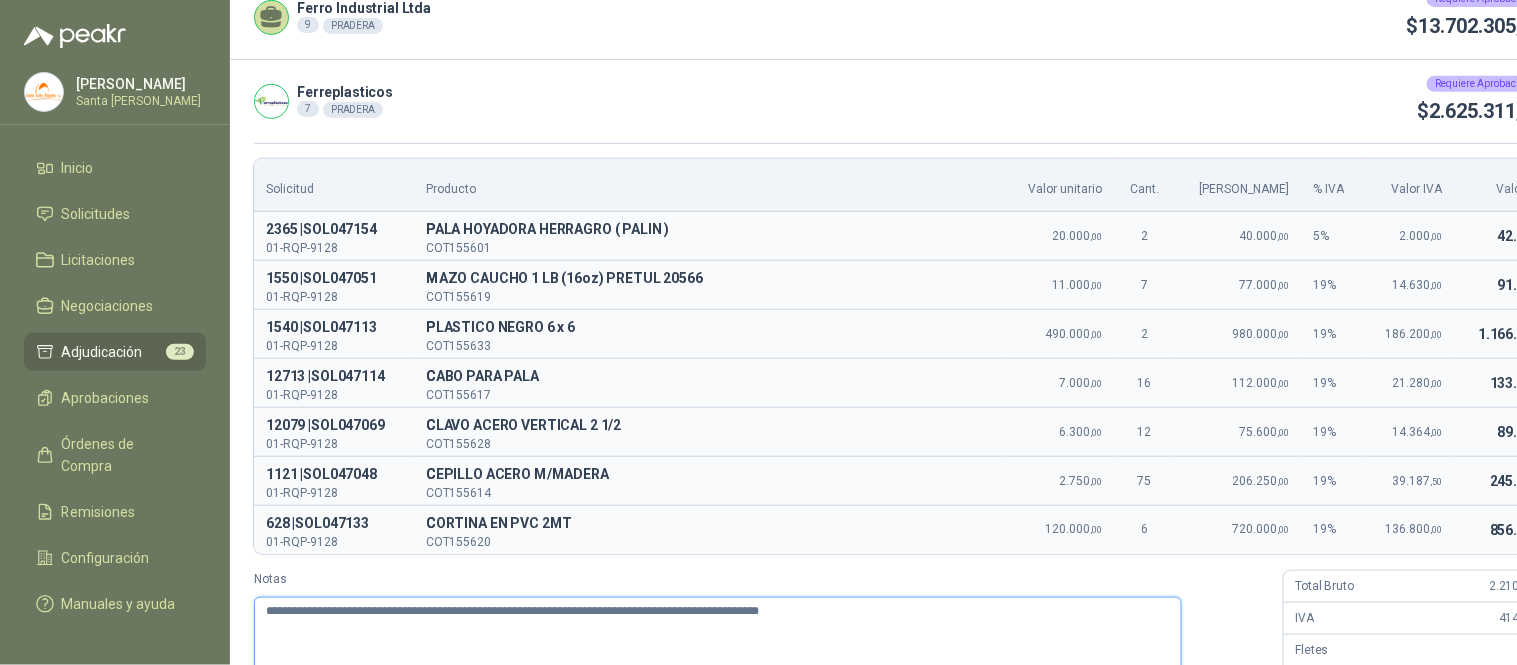 scroll, scrollTop: 163, scrollLeft: 0, axis: vertical 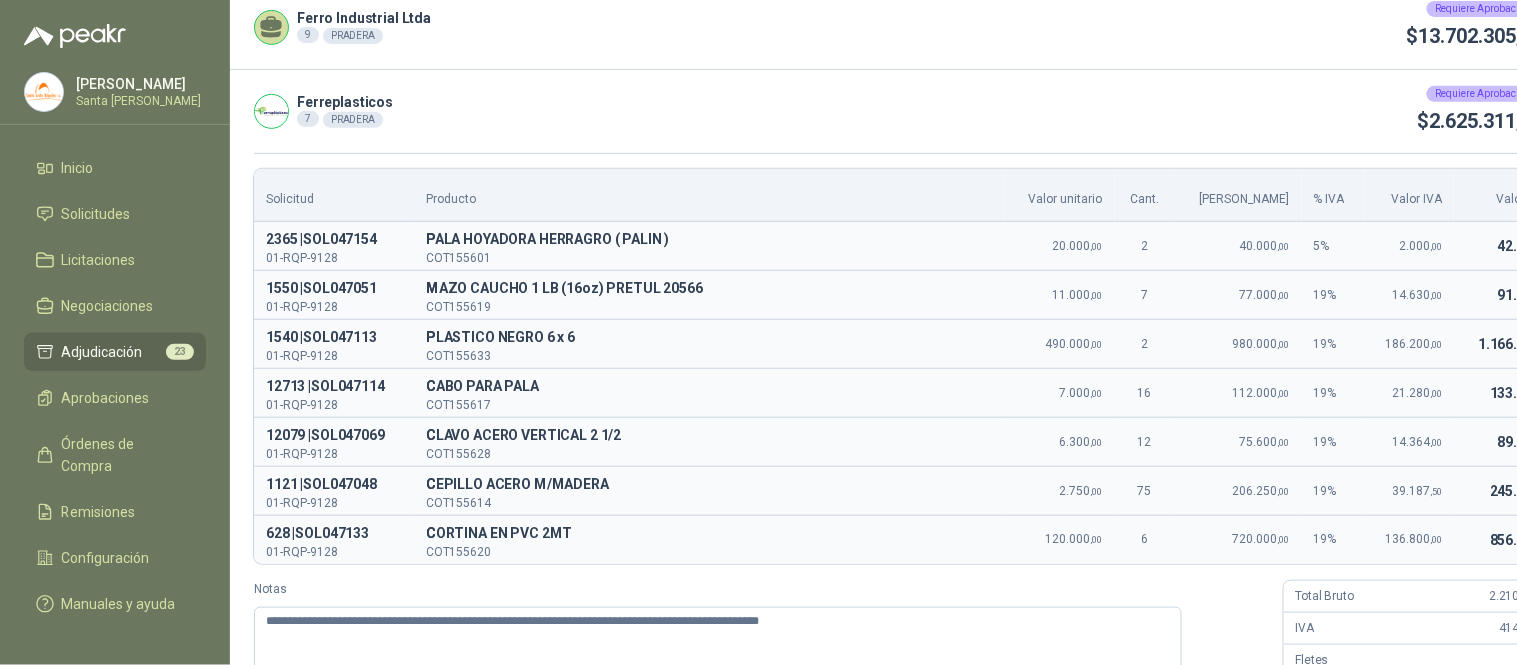 click 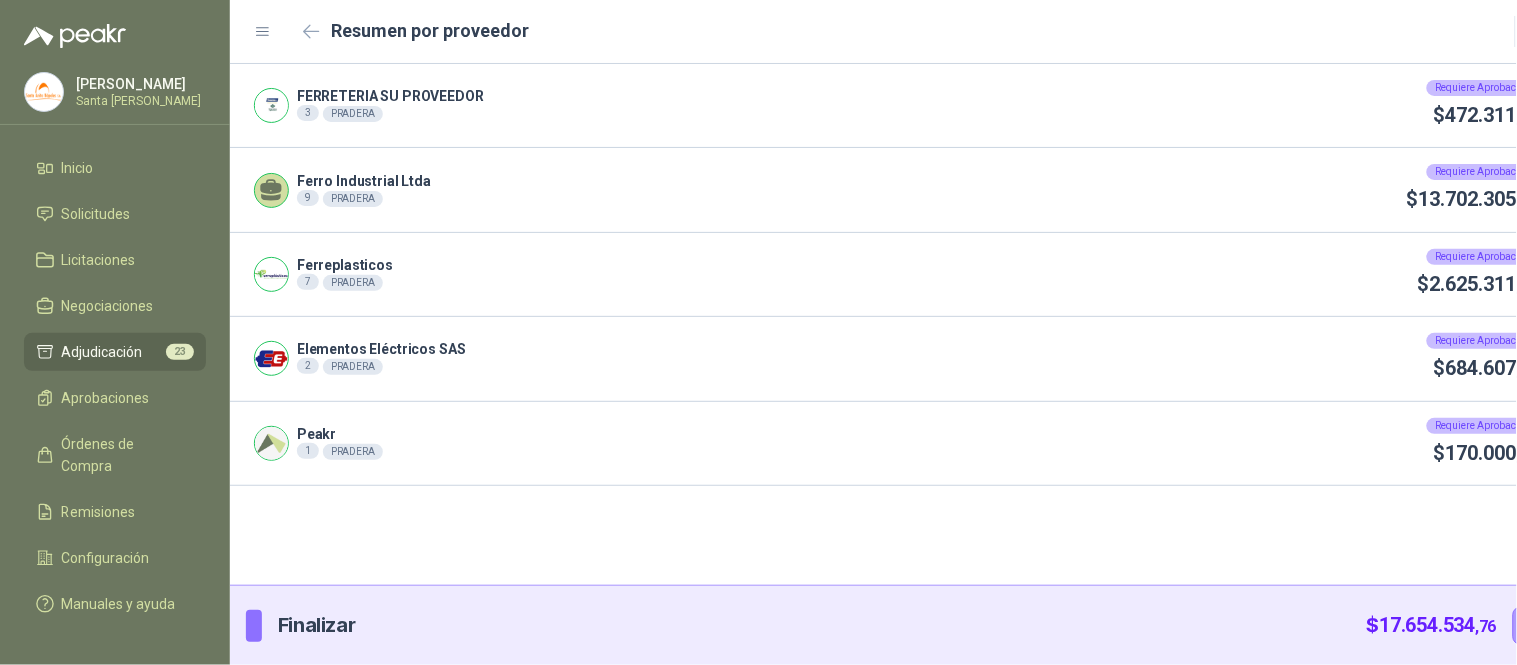 scroll, scrollTop: 0, scrollLeft: 0, axis: both 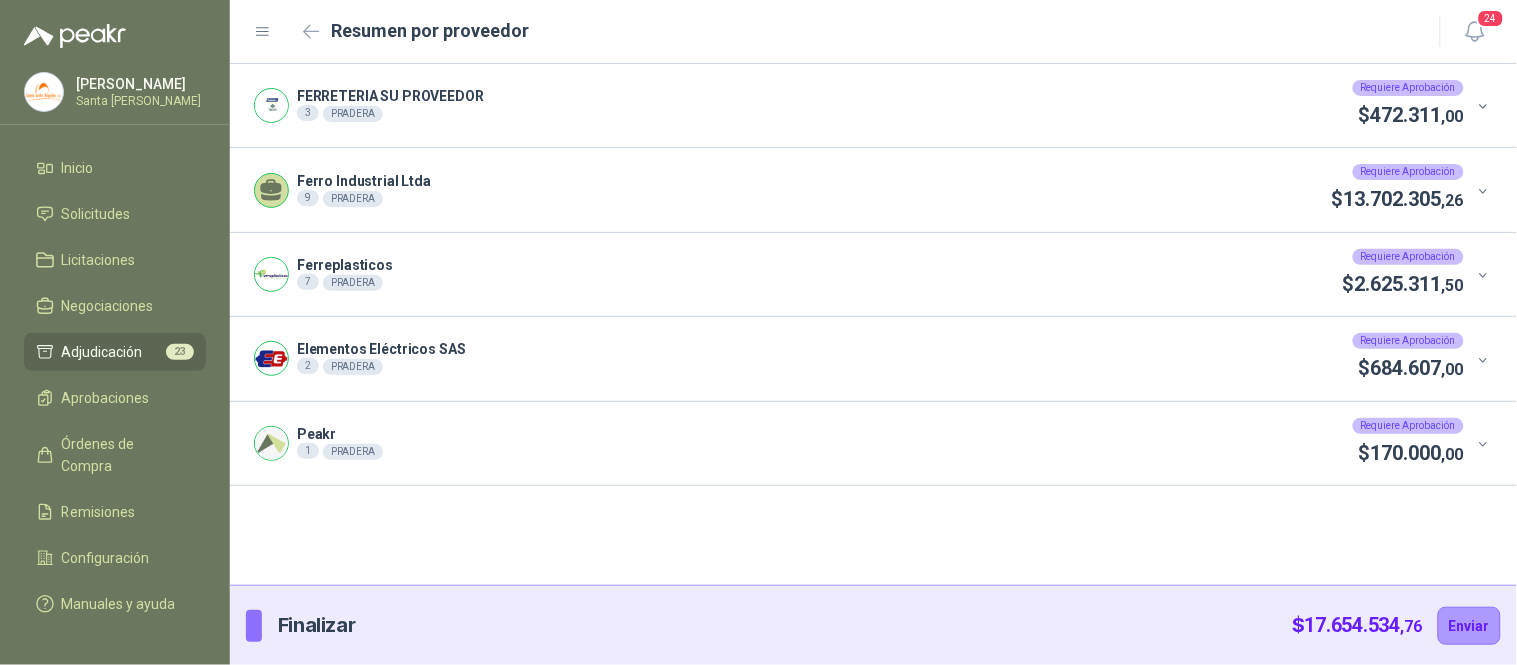 click on "Elementos Eléctricos SAS 2 PRADERA Requiere Aprobación $  684.607 ,00" at bounding box center (873, 358) 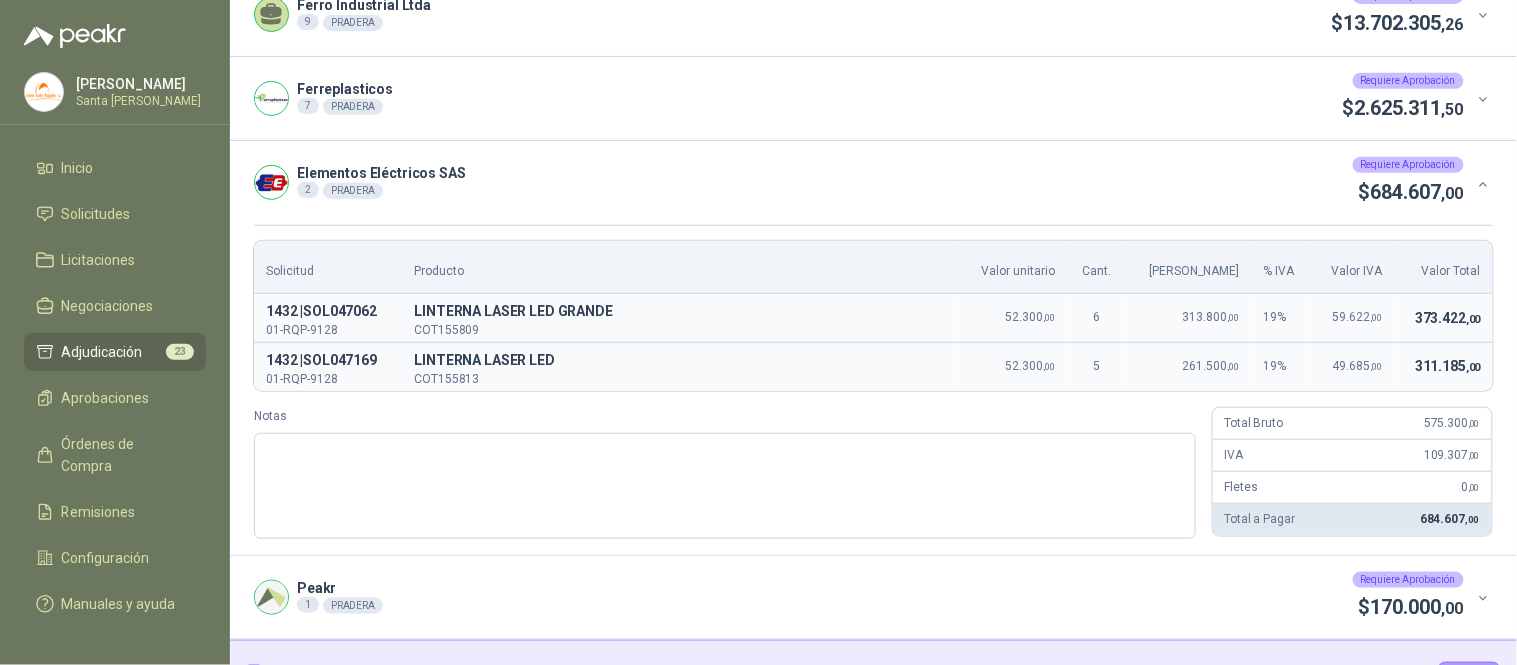 scroll, scrollTop: 178, scrollLeft: 0, axis: vertical 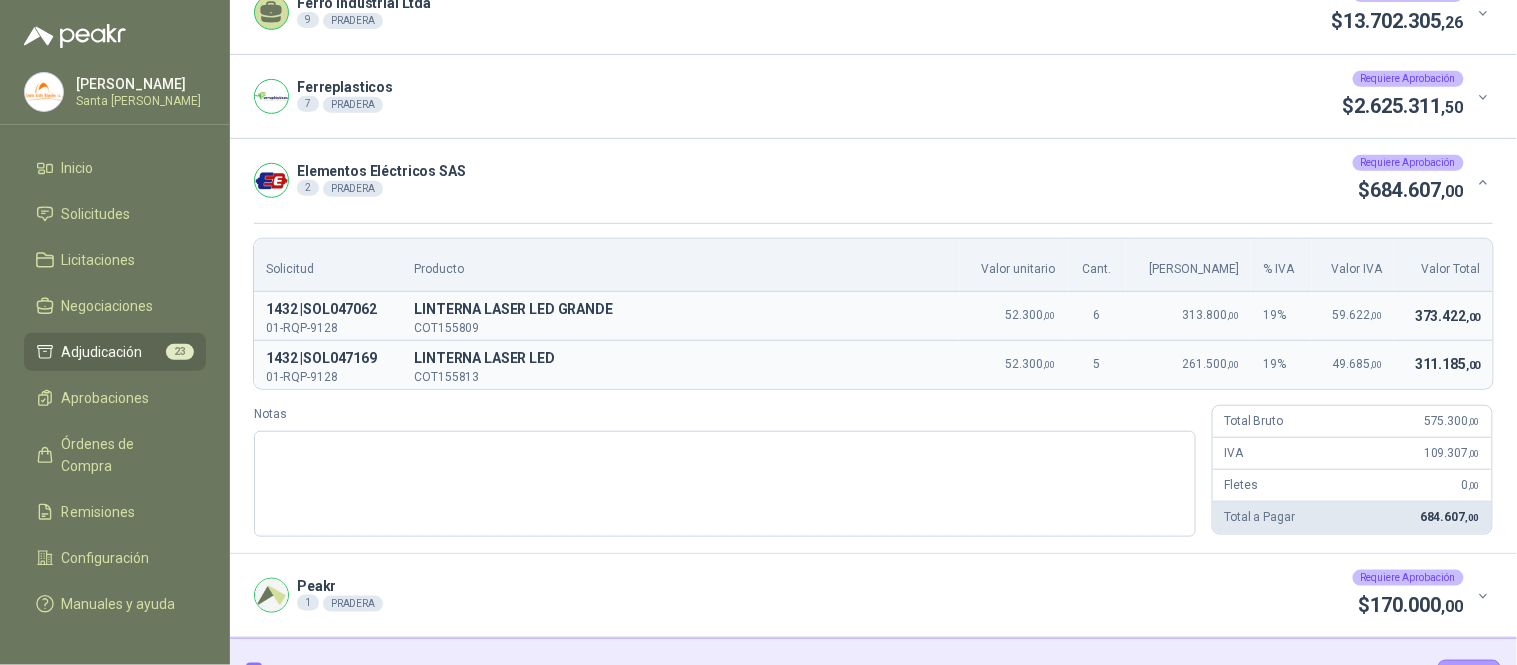 click on "Solicitud Producto Valor unitario Cant. Valor Bruto % IVA Valor IVA Valor Total 1432 |  SOL047062 01-RQP-9128 L LINTERNA LASER LED GRANDE COT155809 52.300 ,00 6 313.800 ,00 19 % 59.622 ,00 373.422 ,00 1432 |  SOL047169 01-RQP-9128 L LINTERNA LASER LED COT155813 52.300 ,00 5 261.500 ,00 19 % 49.685 ,00 311.185 ,00 Notas Total Bruto 575.300 ,00 IVA 109.307 ,00 Fletes 0 ,00 Total a Pagar 684.607 ,00" at bounding box center (873, 388) 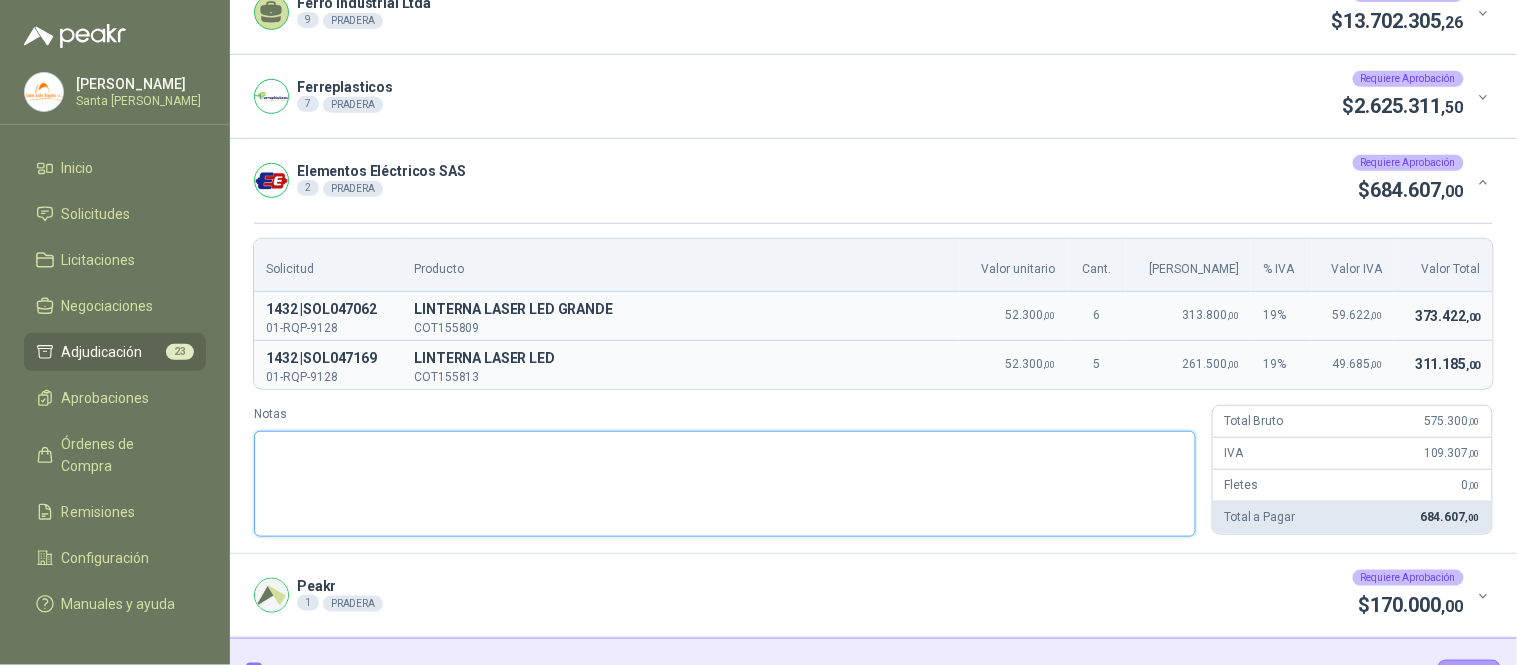 click on "Notas" at bounding box center [725, 483] 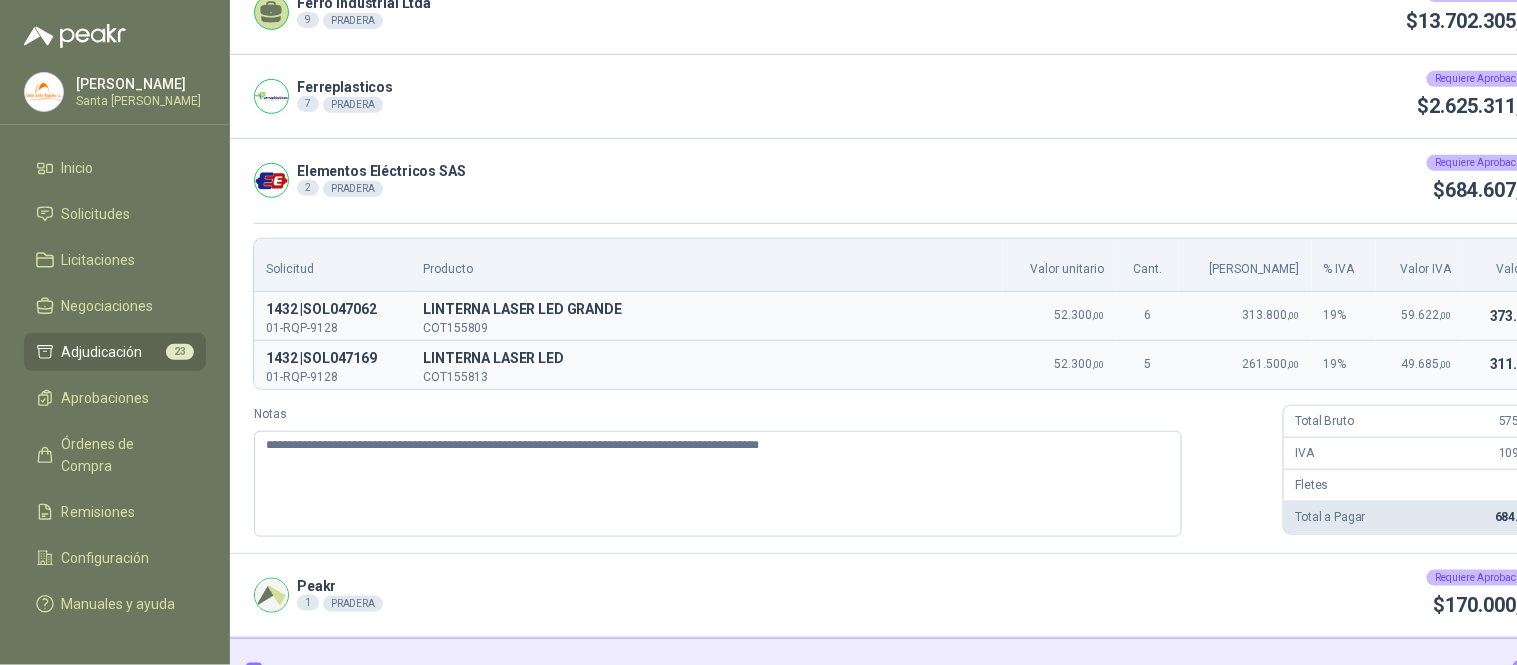 click at bounding box center [1559, 181] 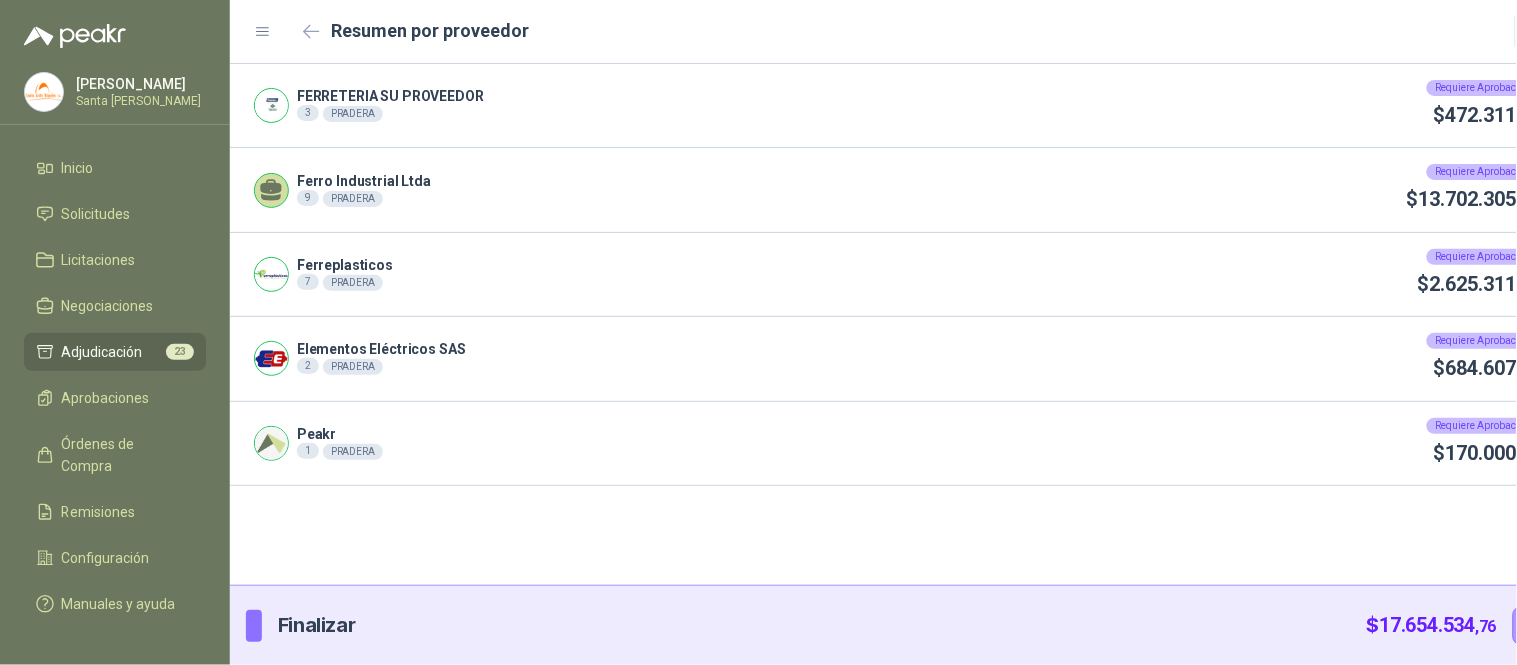 scroll, scrollTop: 0, scrollLeft: 0, axis: both 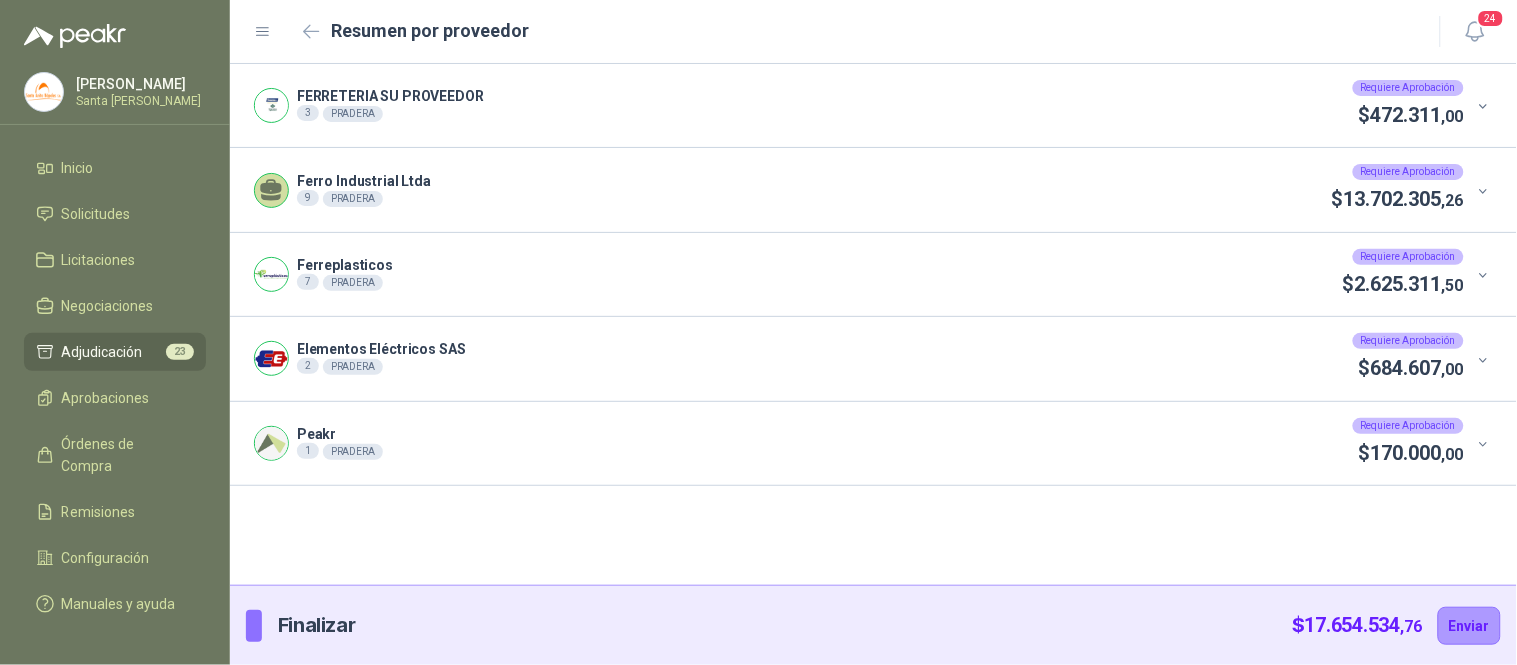 click on "170.000 ,00" at bounding box center (1417, 453) 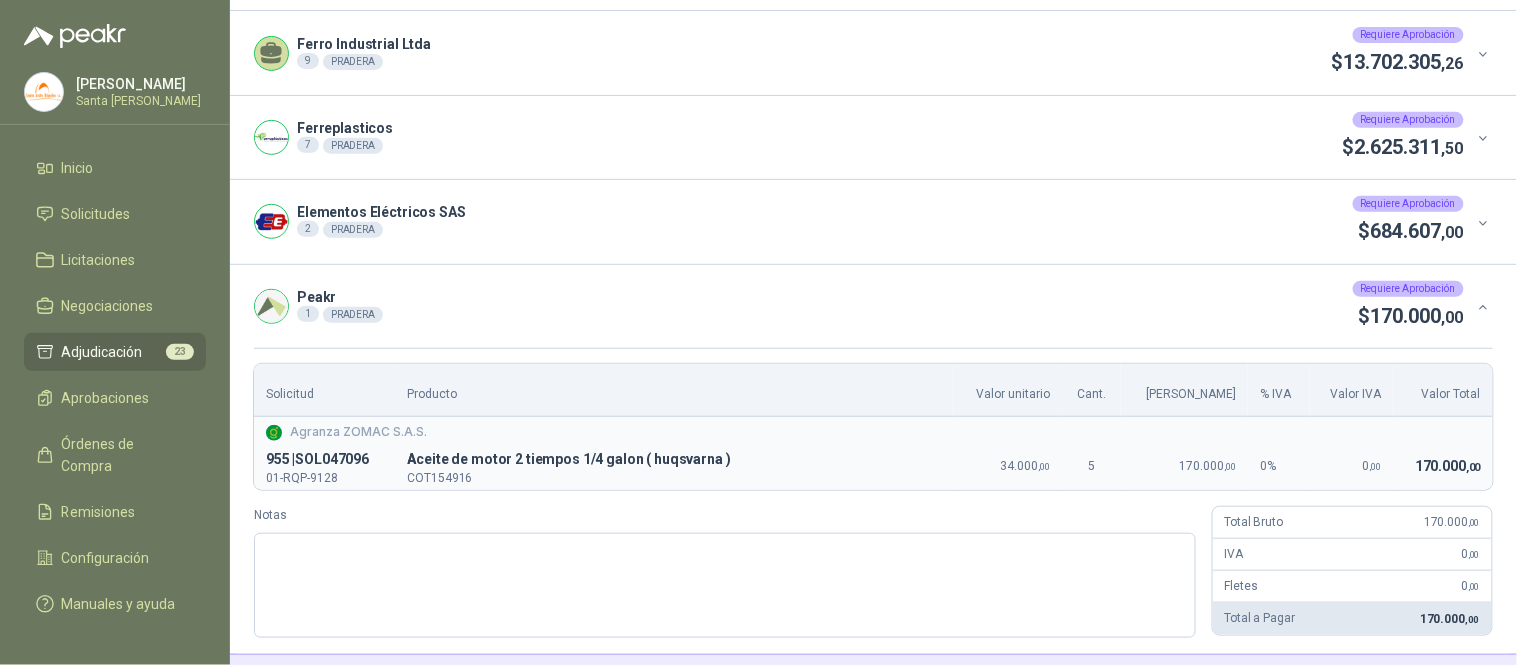 scroll, scrollTop: 162, scrollLeft: 0, axis: vertical 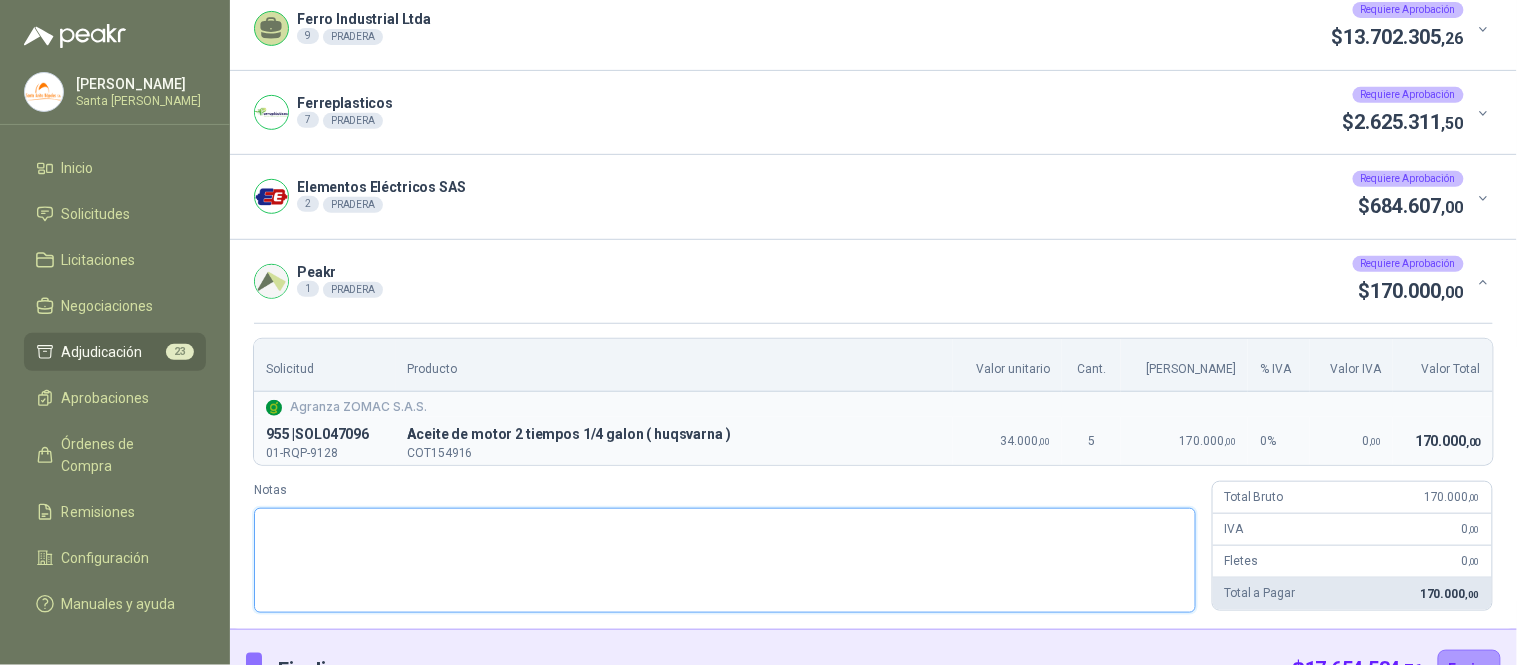 click on "Notas" at bounding box center [725, 560] 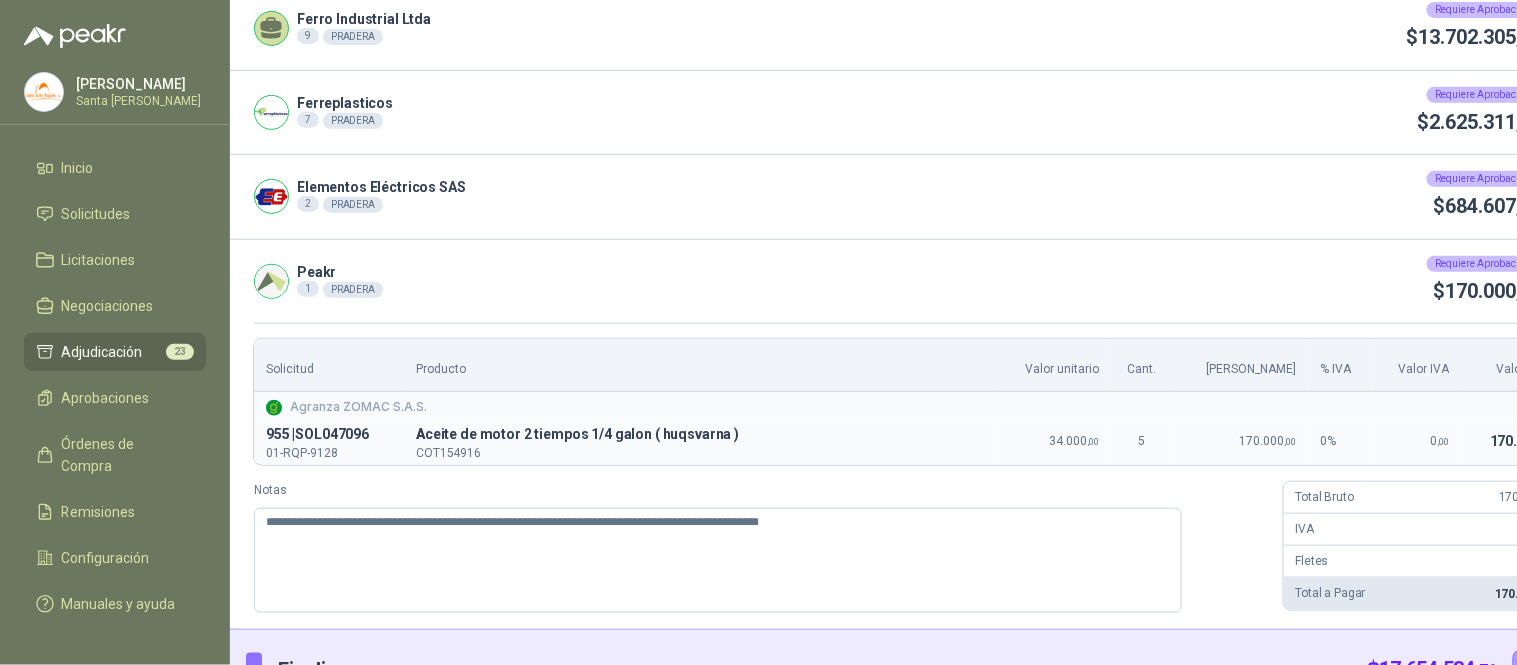 click at bounding box center [1559, 282] 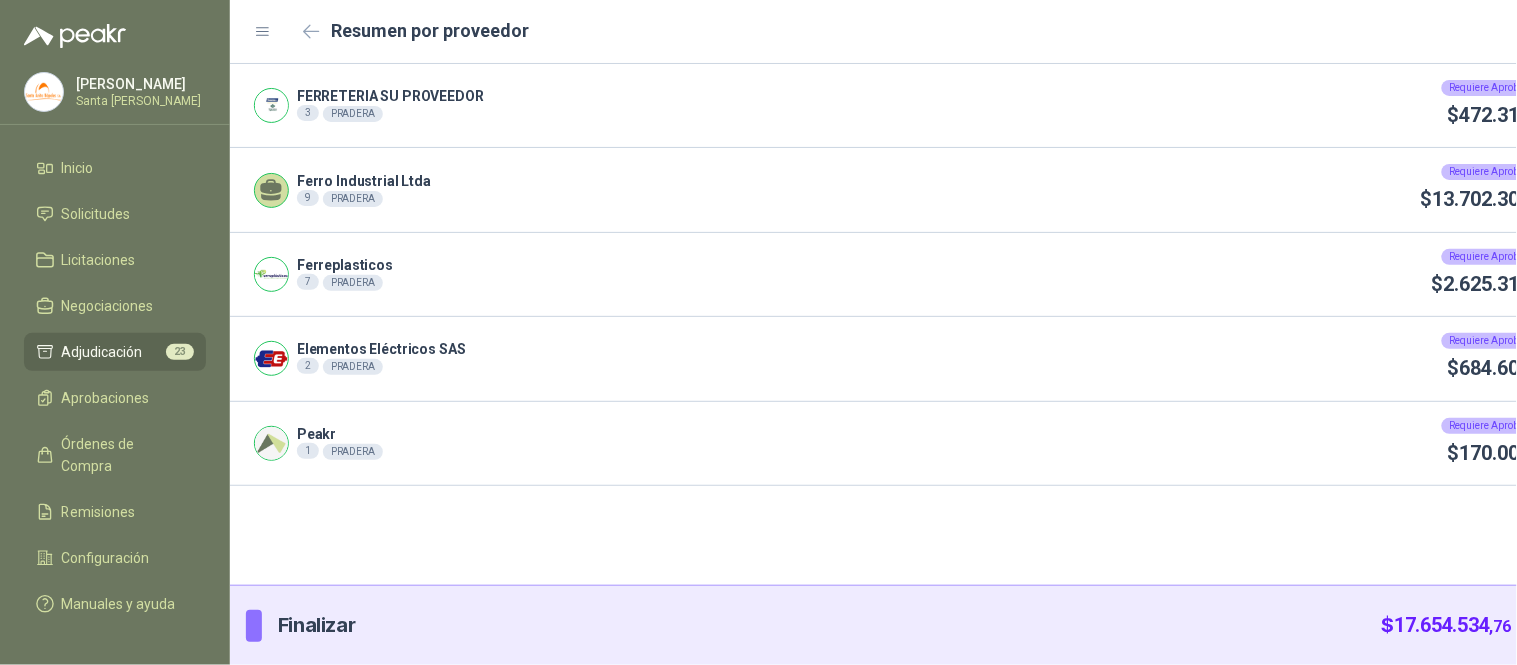 scroll, scrollTop: 0, scrollLeft: 0, axis: both 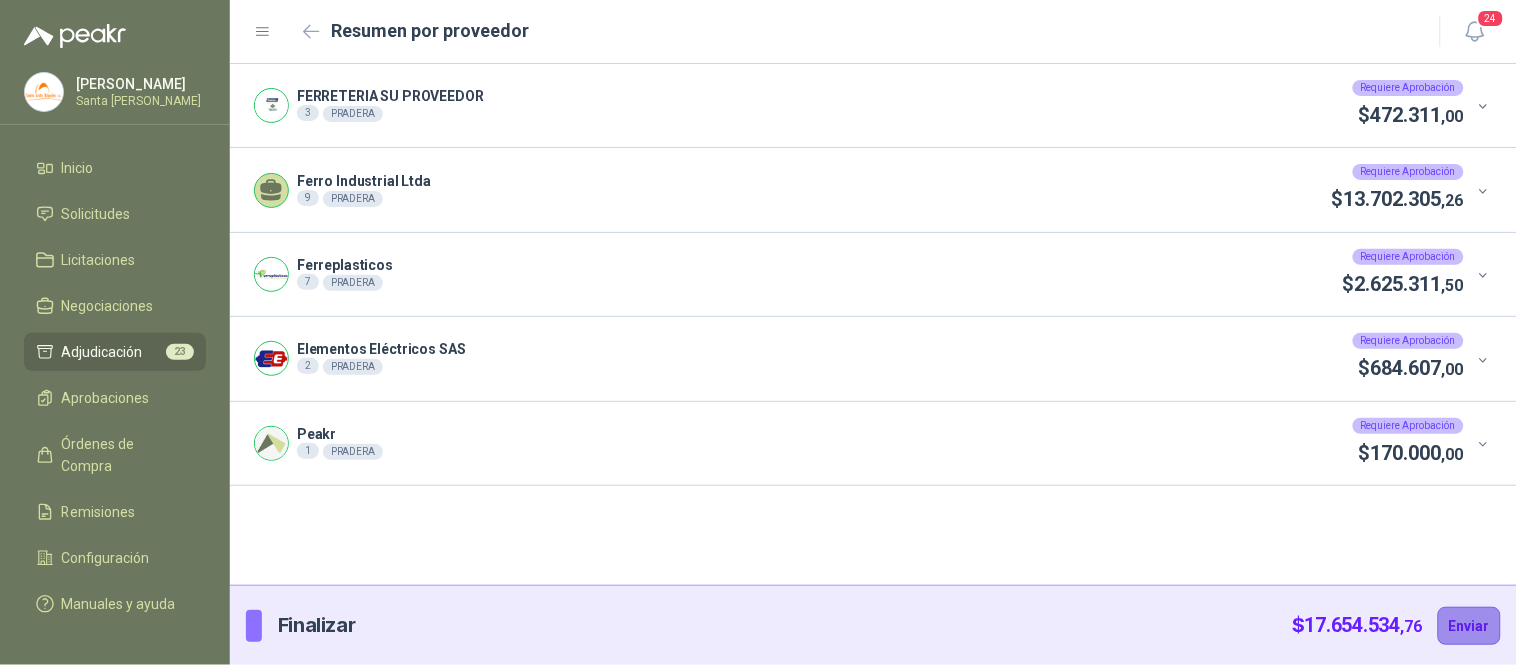 click on "Enviar" at bounding box center [1469, 626] 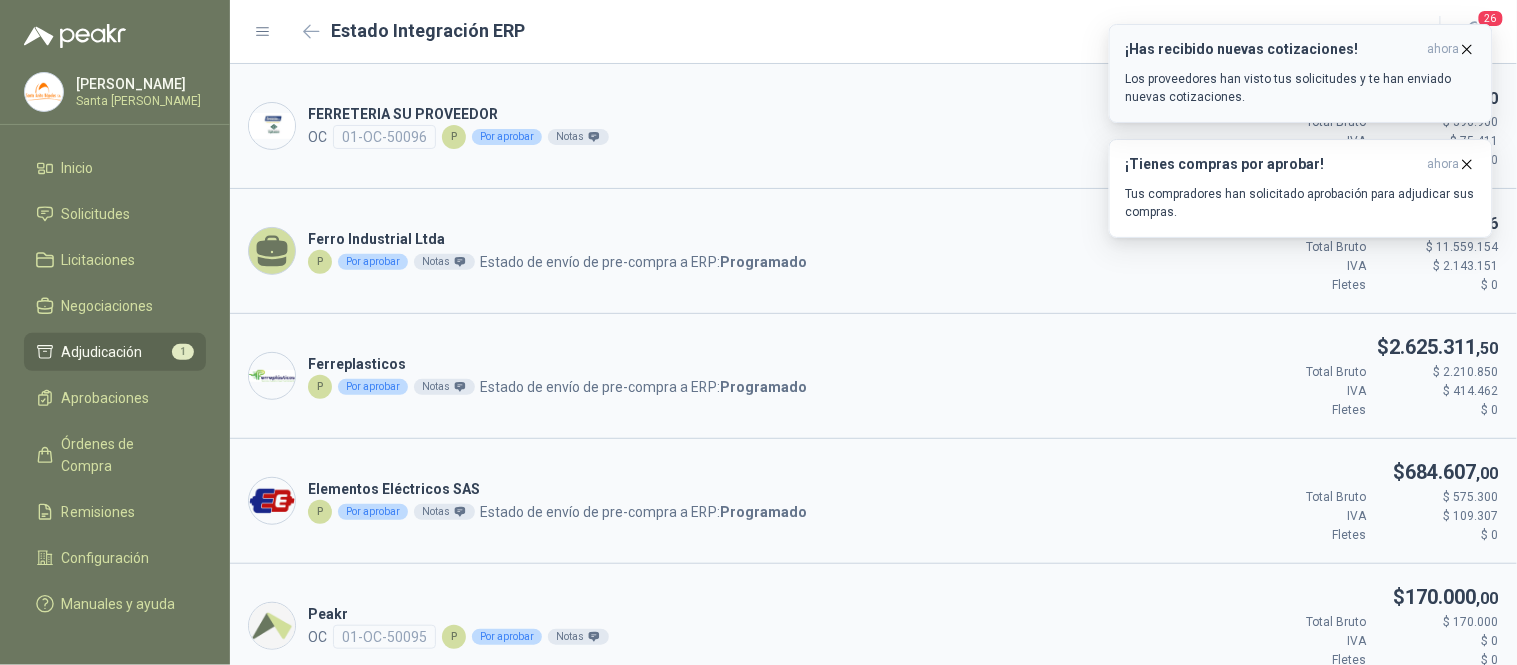click 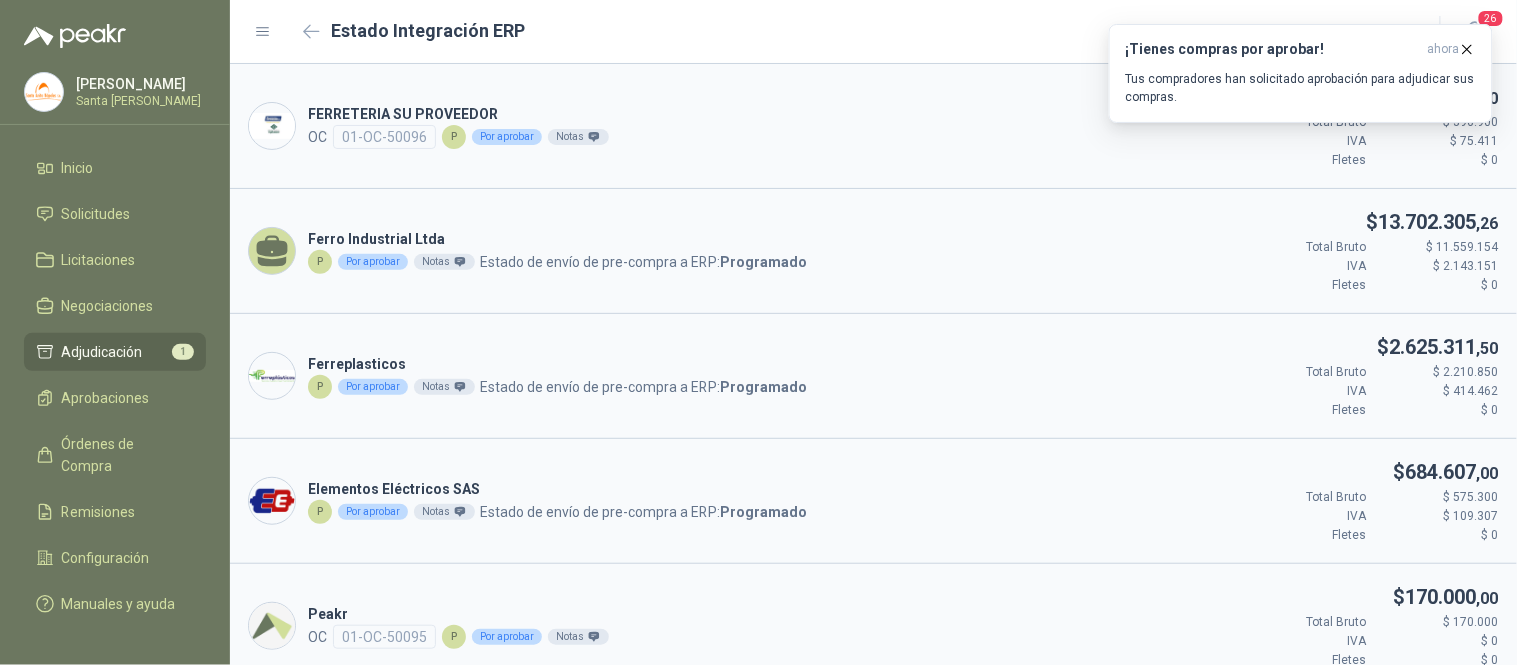 click 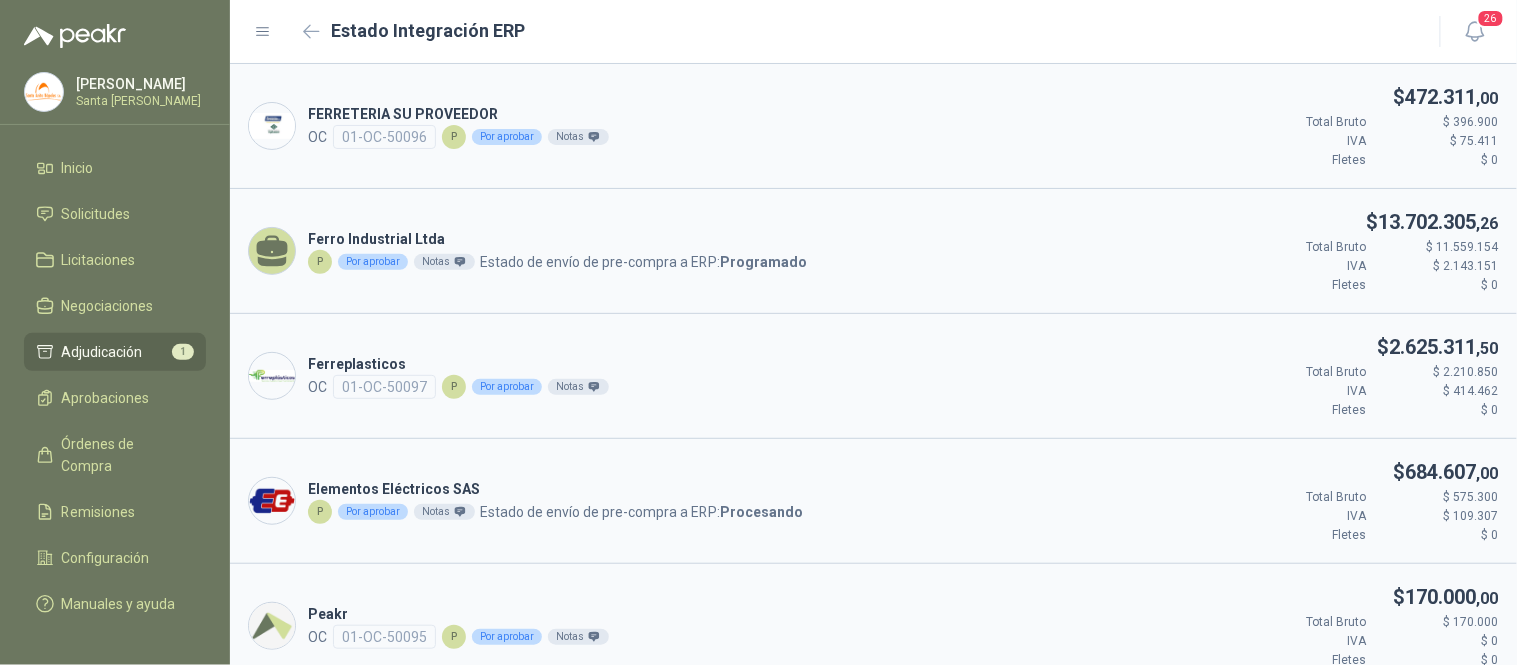 scroll, scrollTop: 22, scrollLeft: 0, axis: vertical 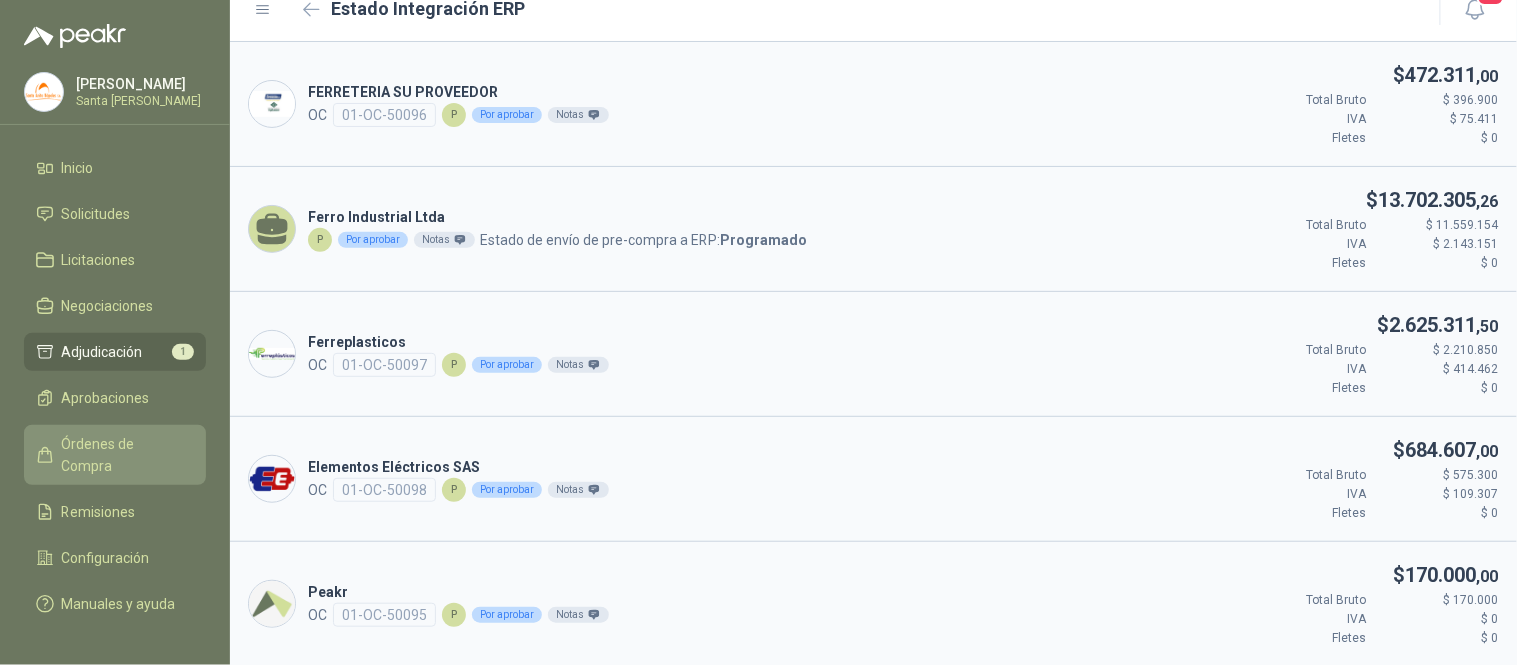 click on "Órdenes de Compra" at bounding box center [124, 455] 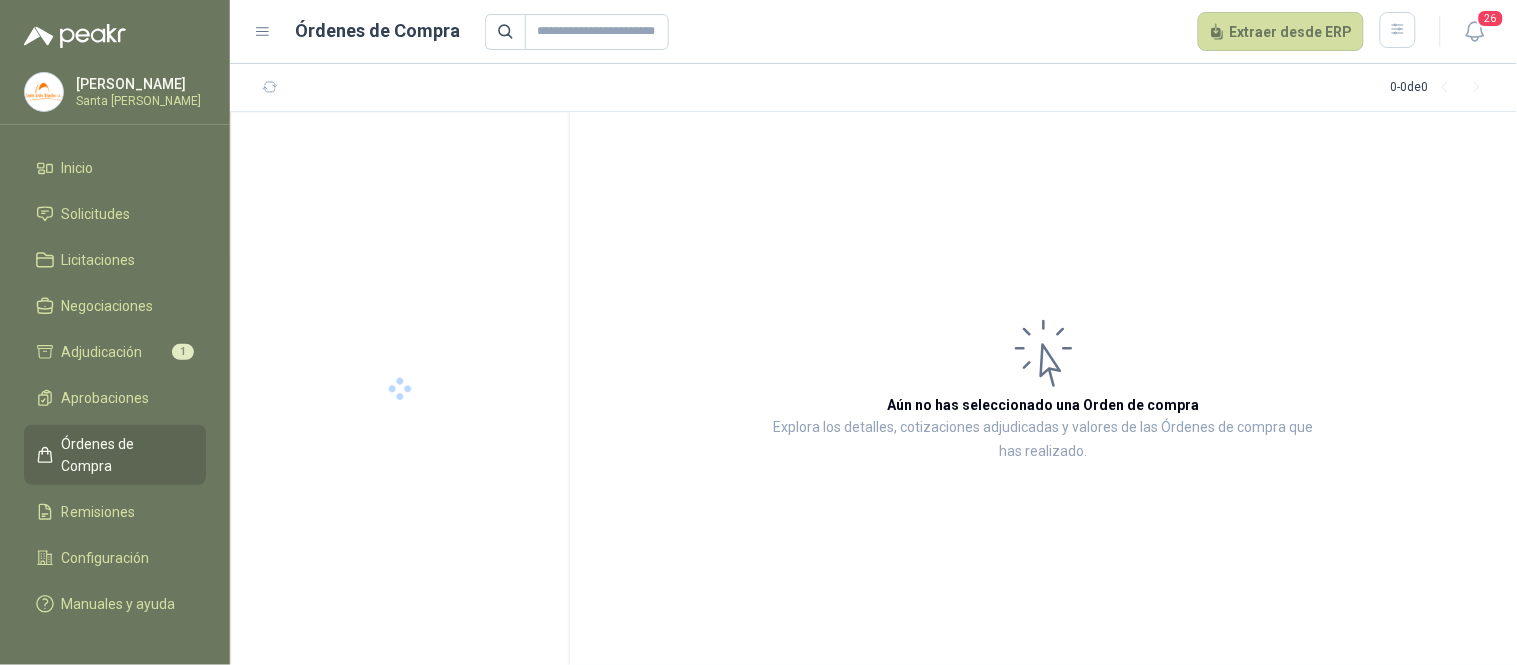 scroll, scrollTop: 0, scrollLeft: 0, axis: both 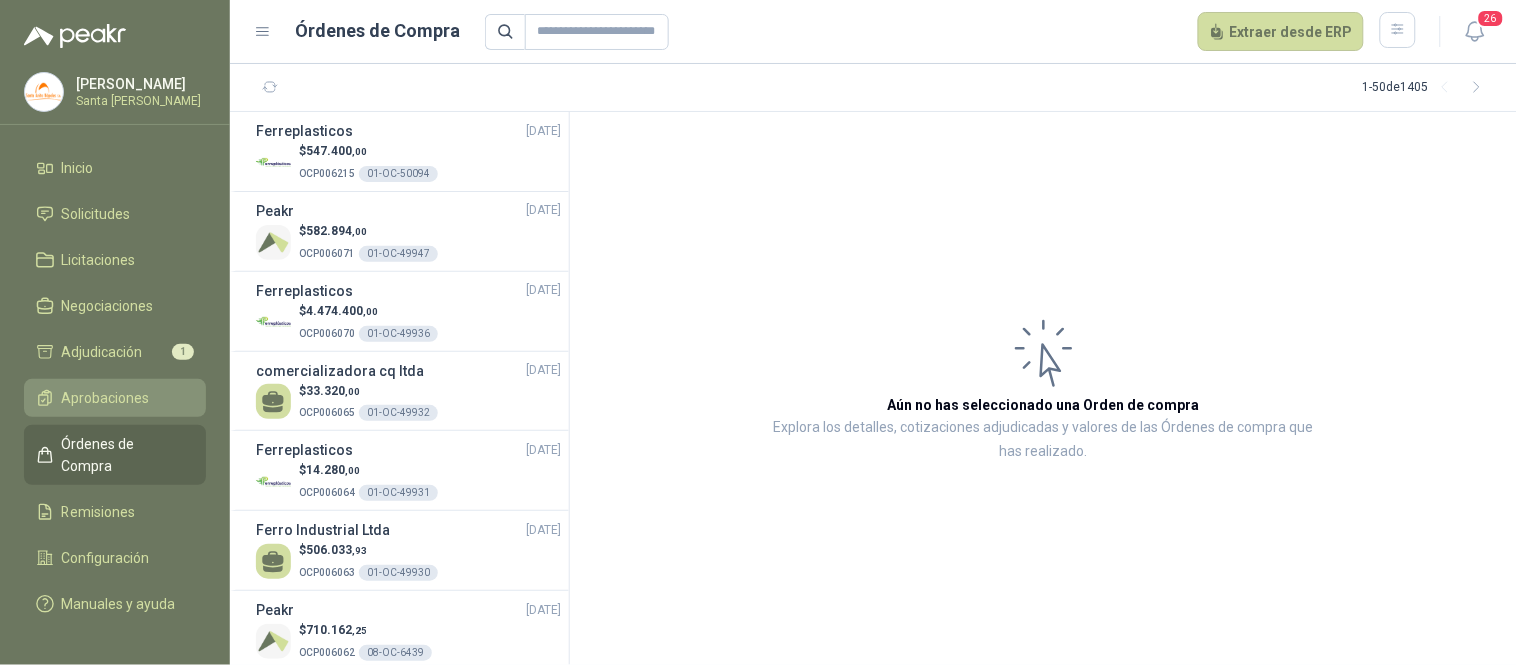 click on "Aprobaciones" at bounding box center [106, 398] 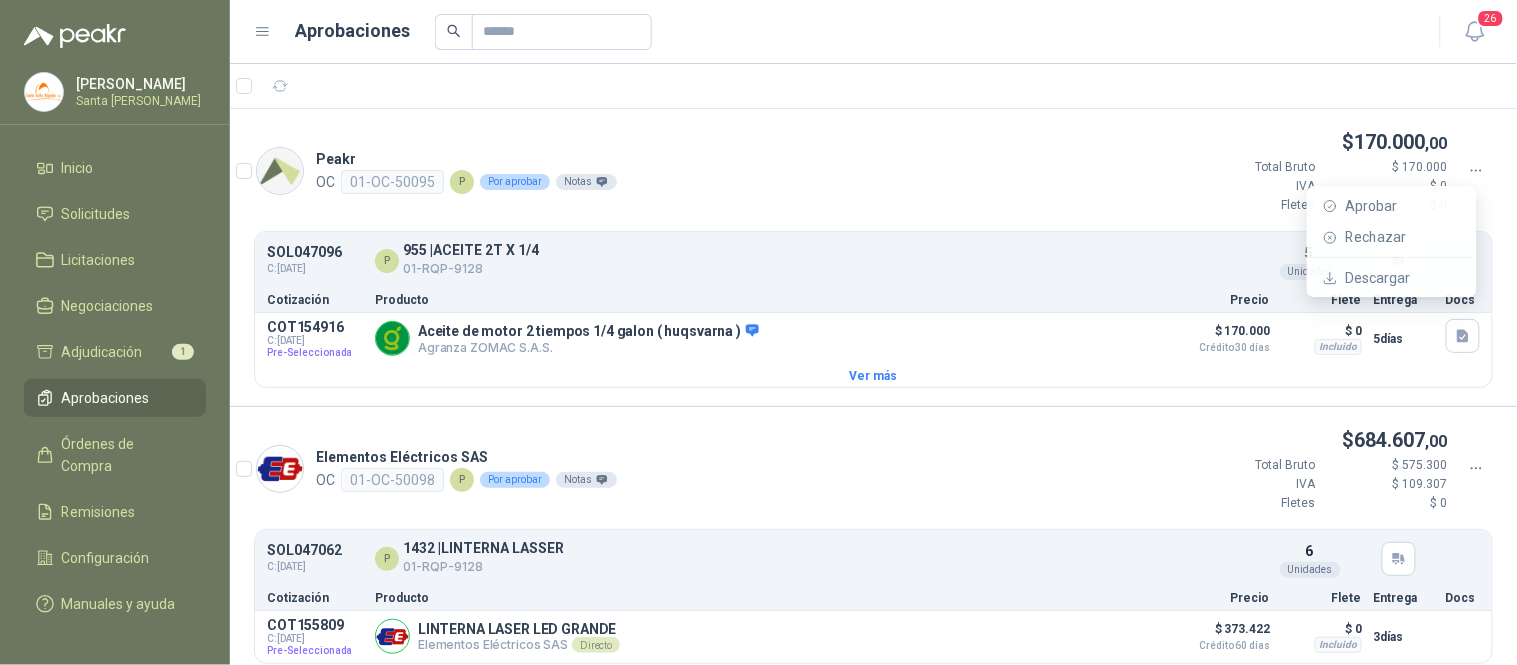 click 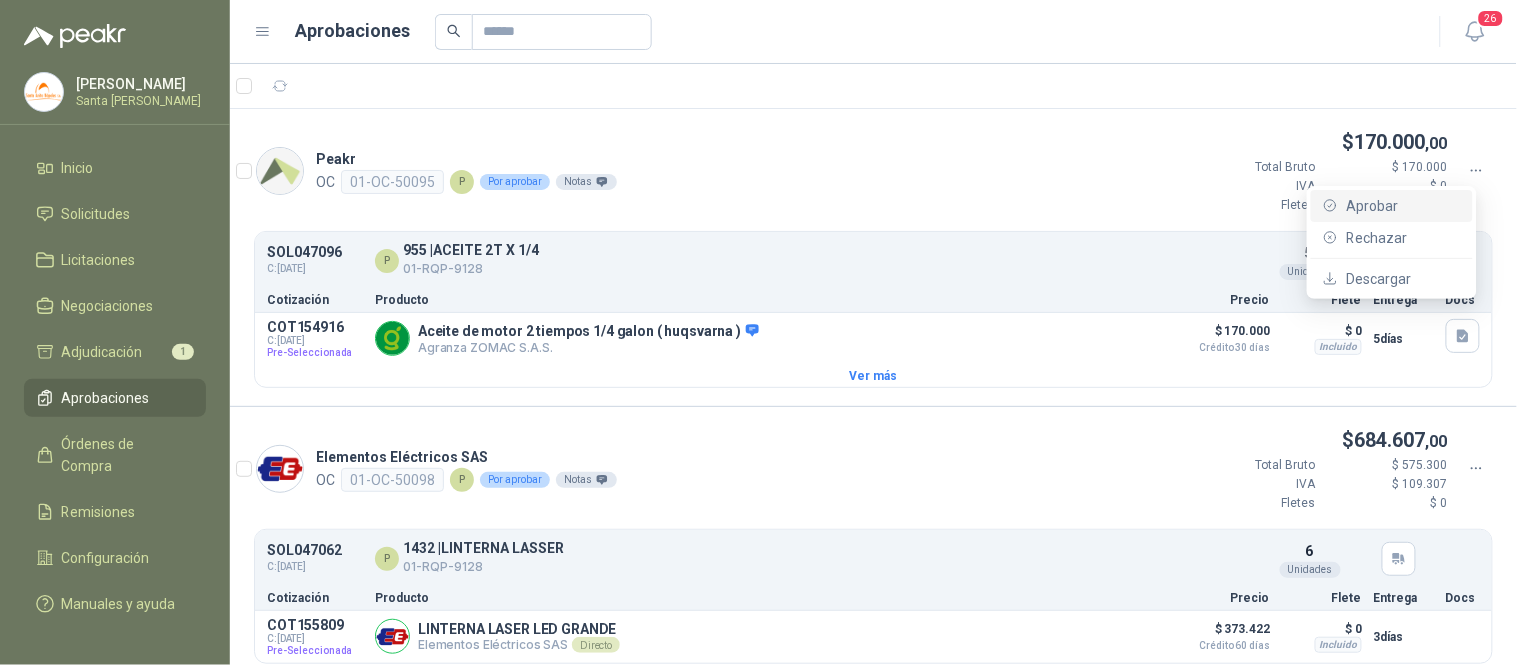 click on "Aprobar" at bounding box center (1403, 206) 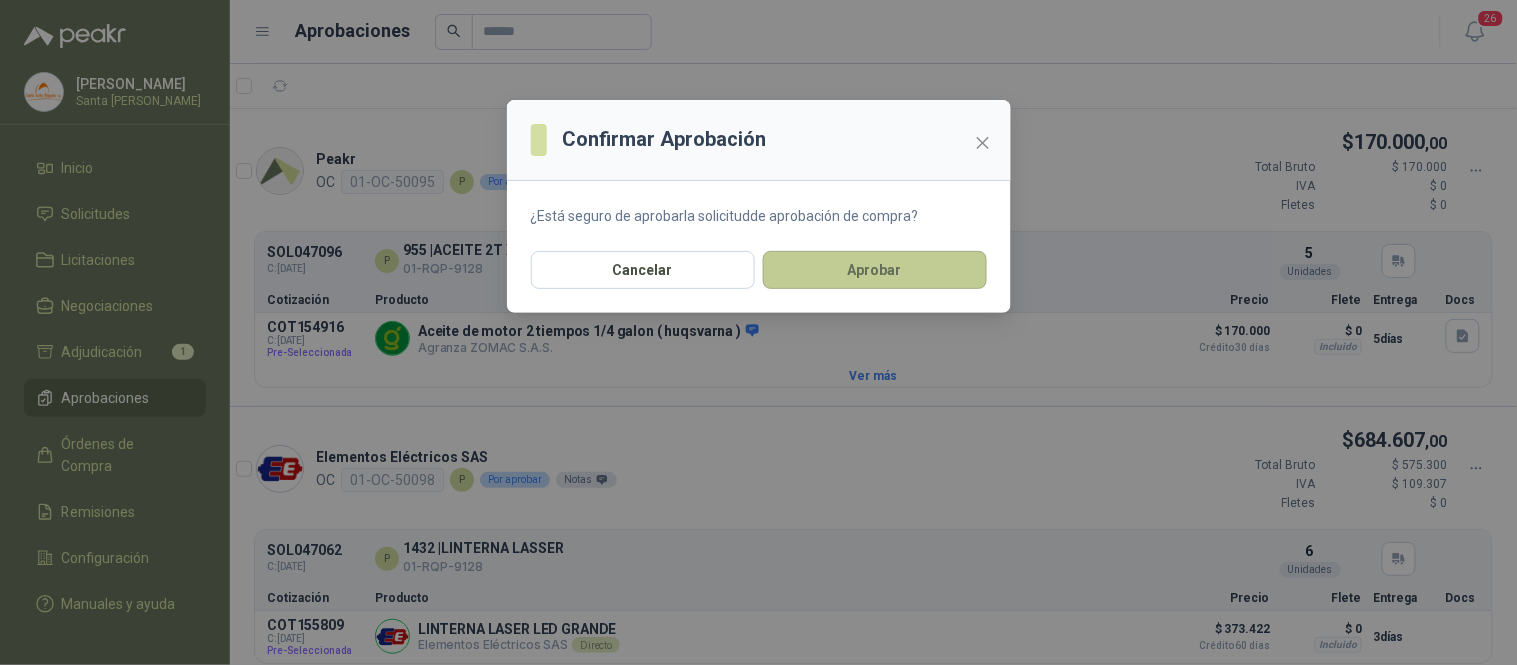 click on "Aprobar" at bounding box center [875, 270] 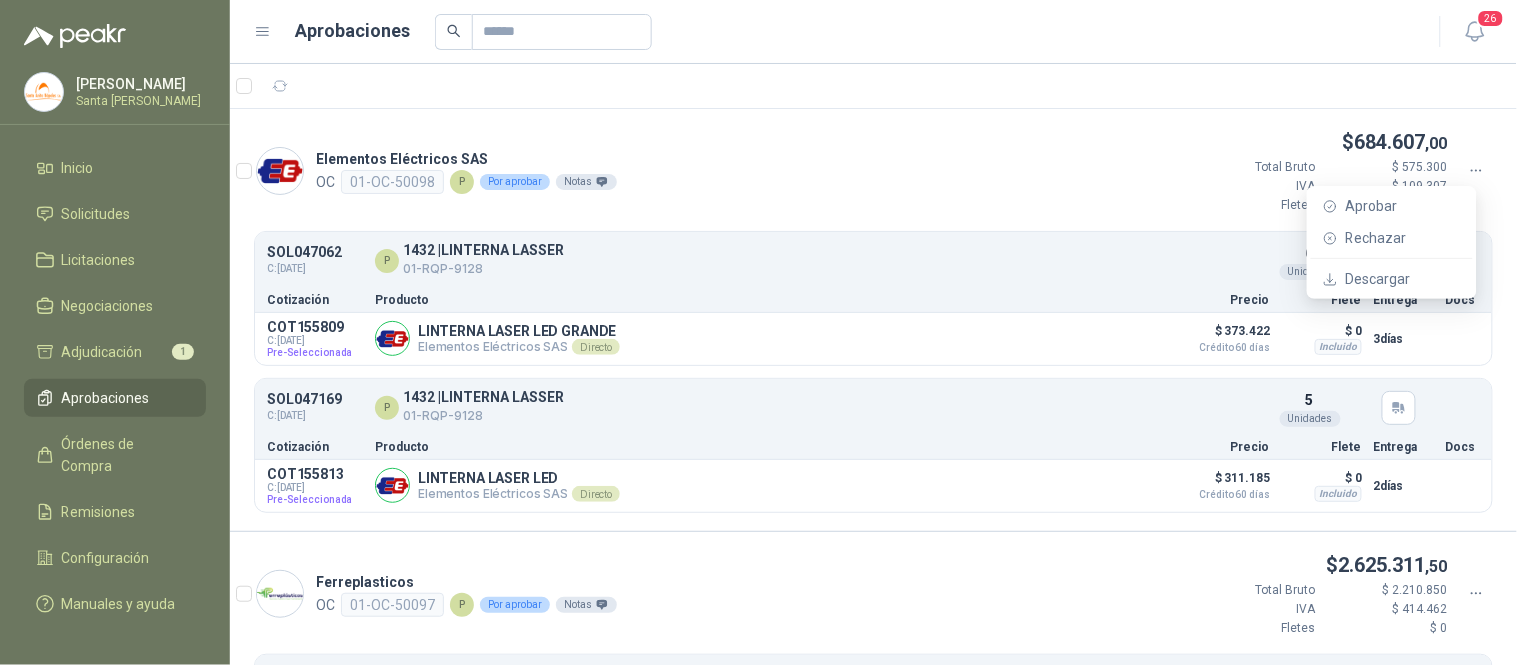 click 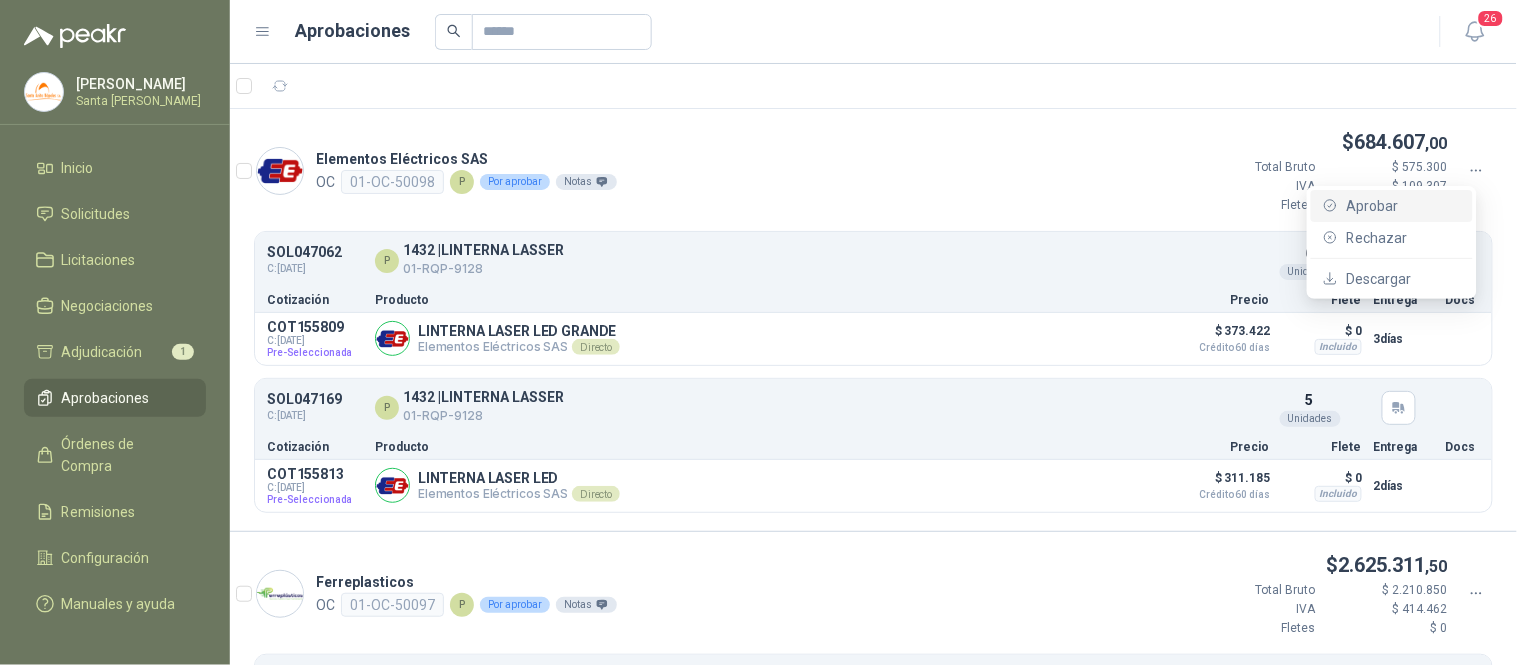 click on "Aprobar" at bounding box center (1403, 206) 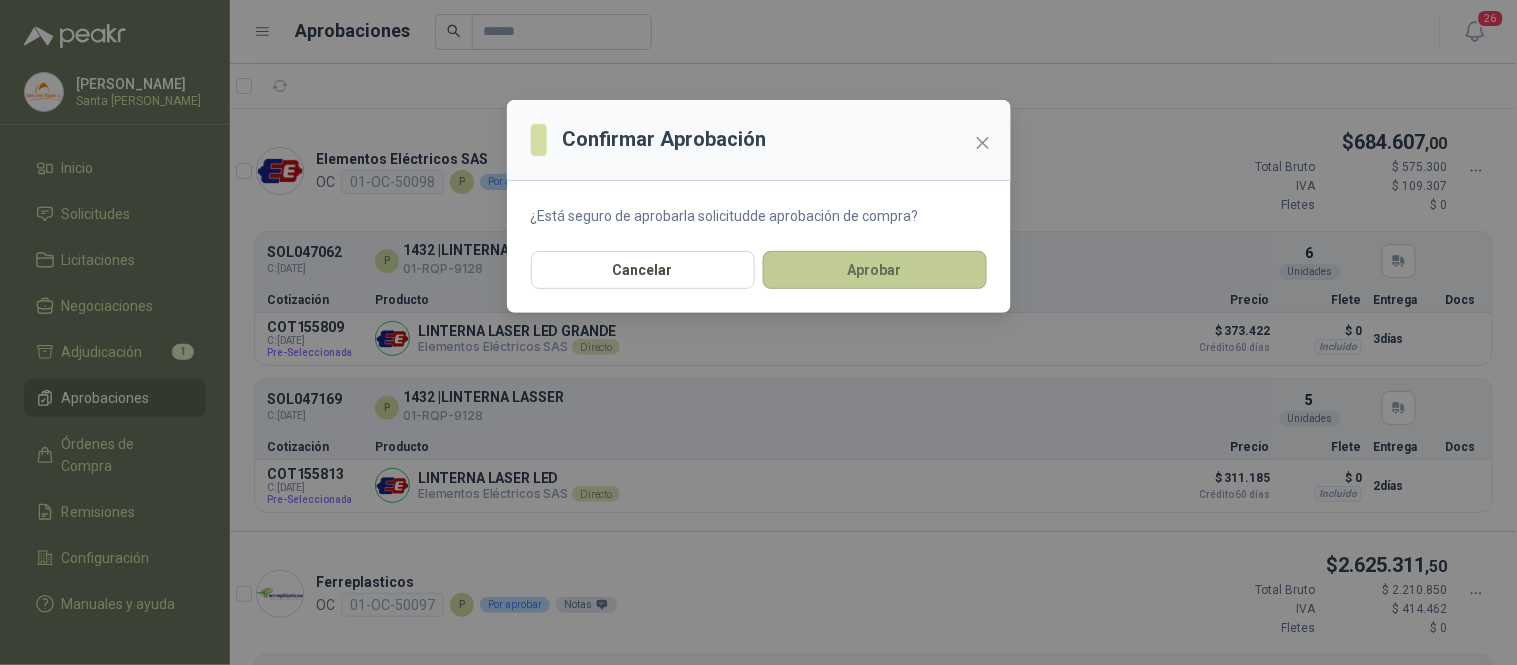 click on "Aprobar" at bounding box center [875, 270] 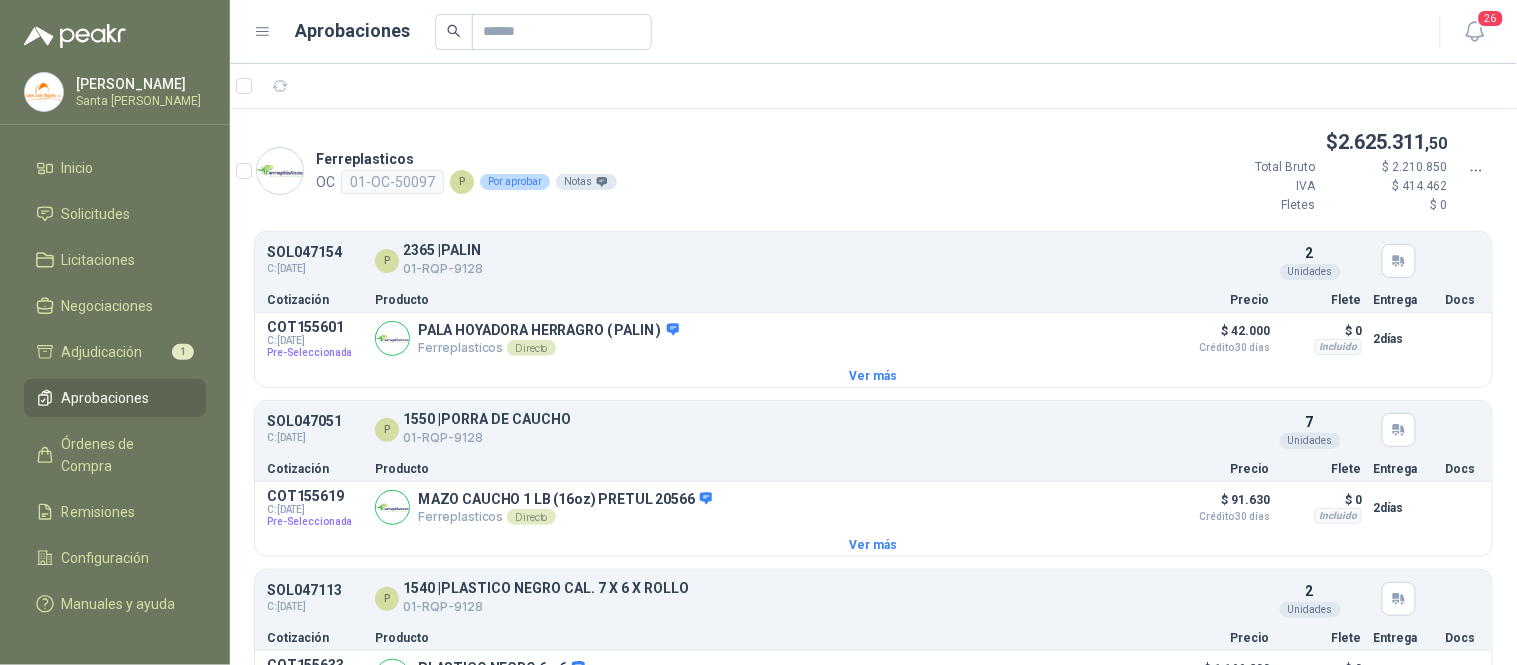 click 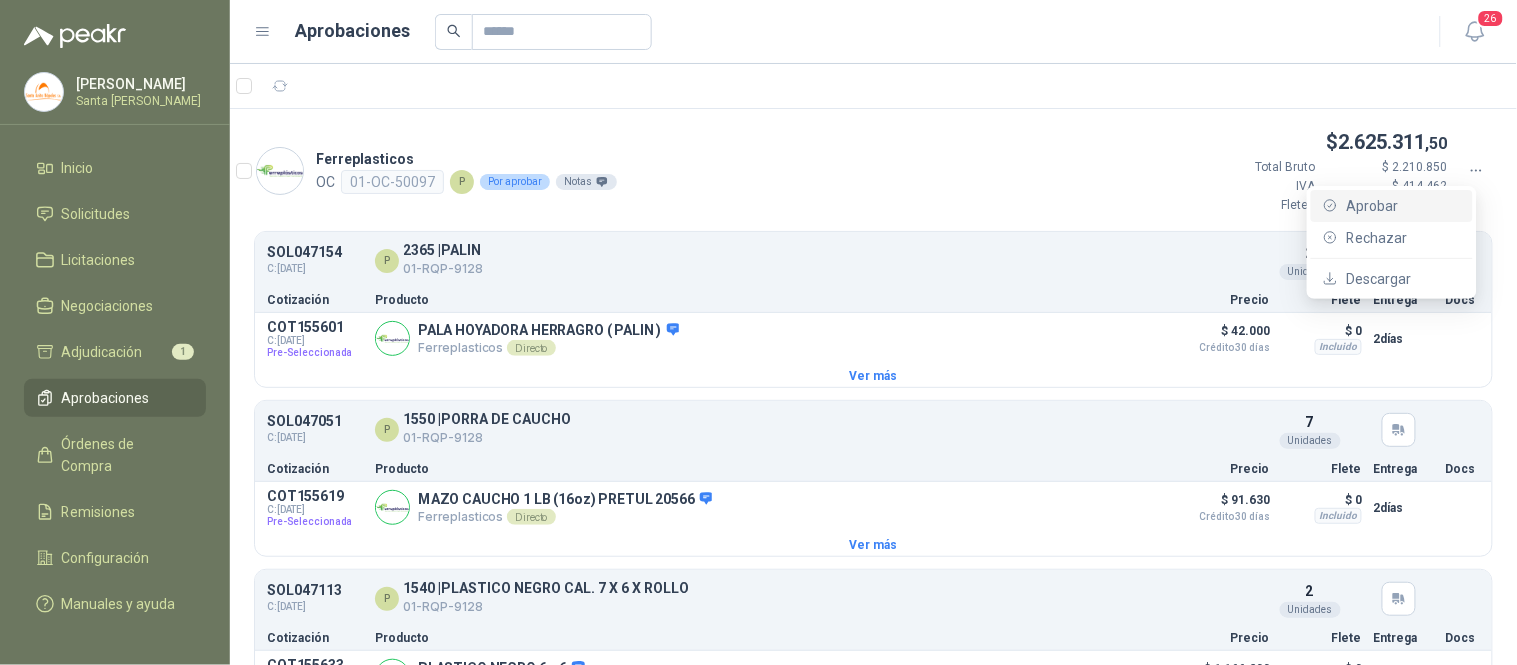 click on "Aprobar" at bounding box center (1403, 206) 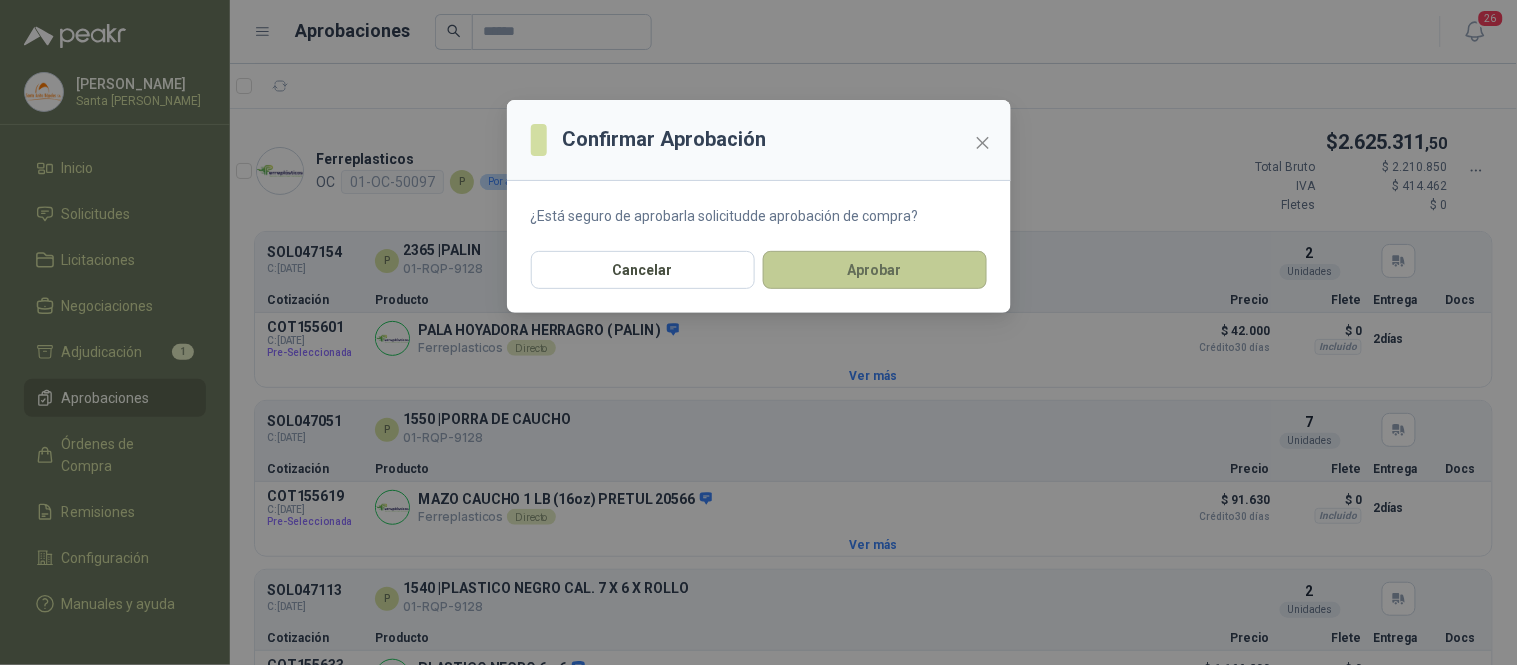 click on "Aprobar" at bounding box center (875, 270) 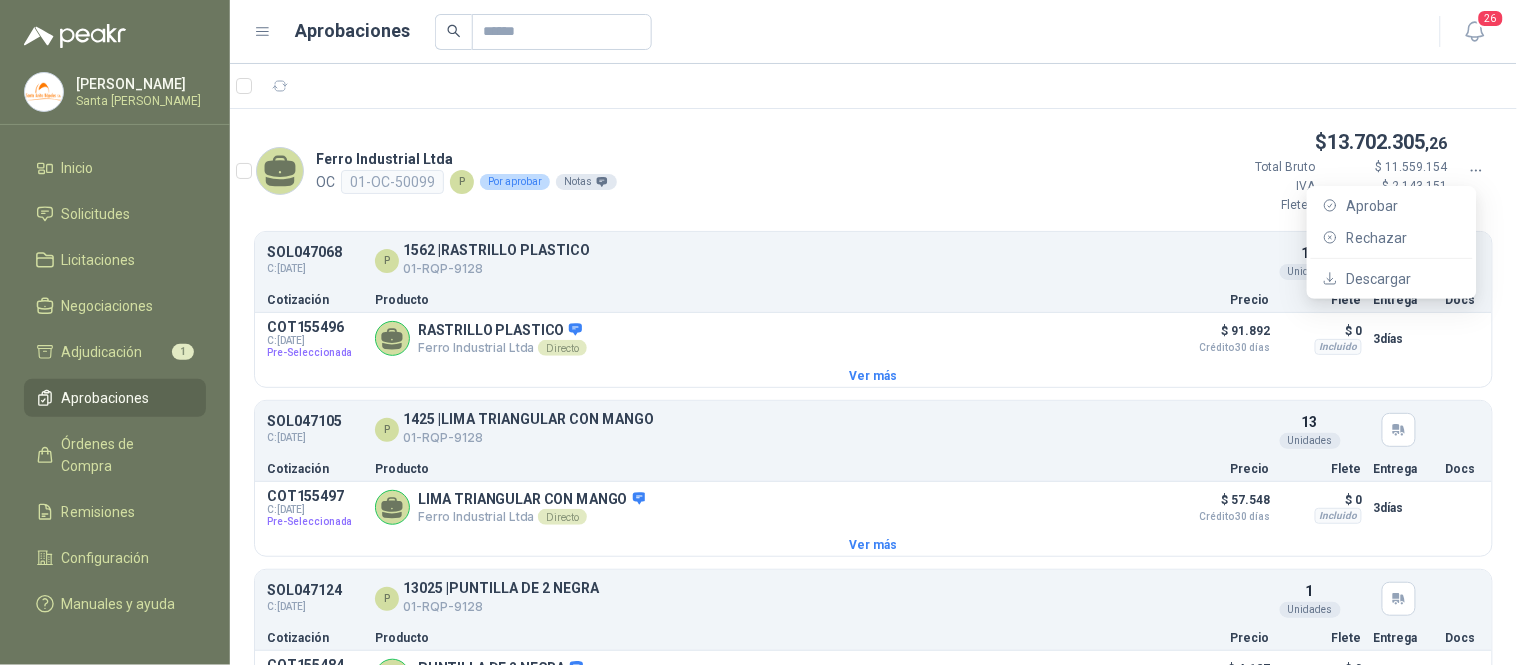 click 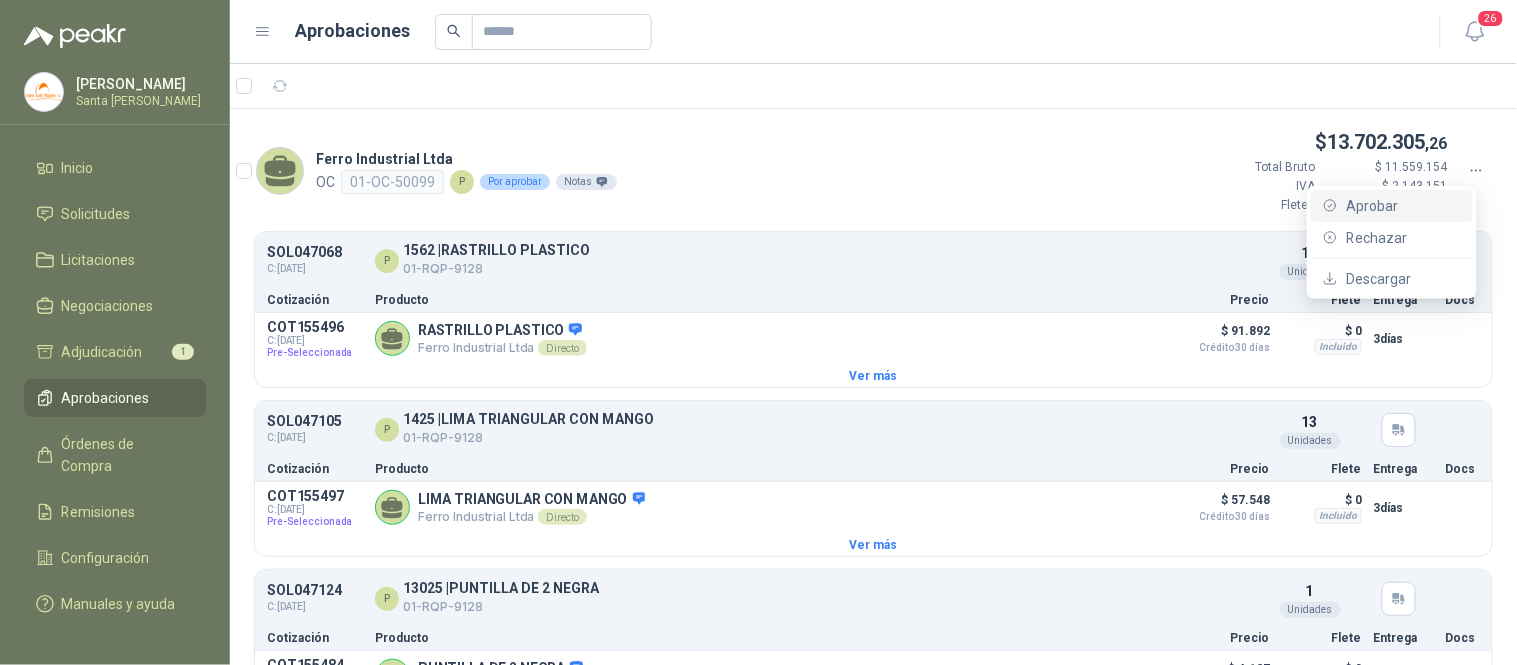 click on "Aprobar" at bounding box center [1403, 206] 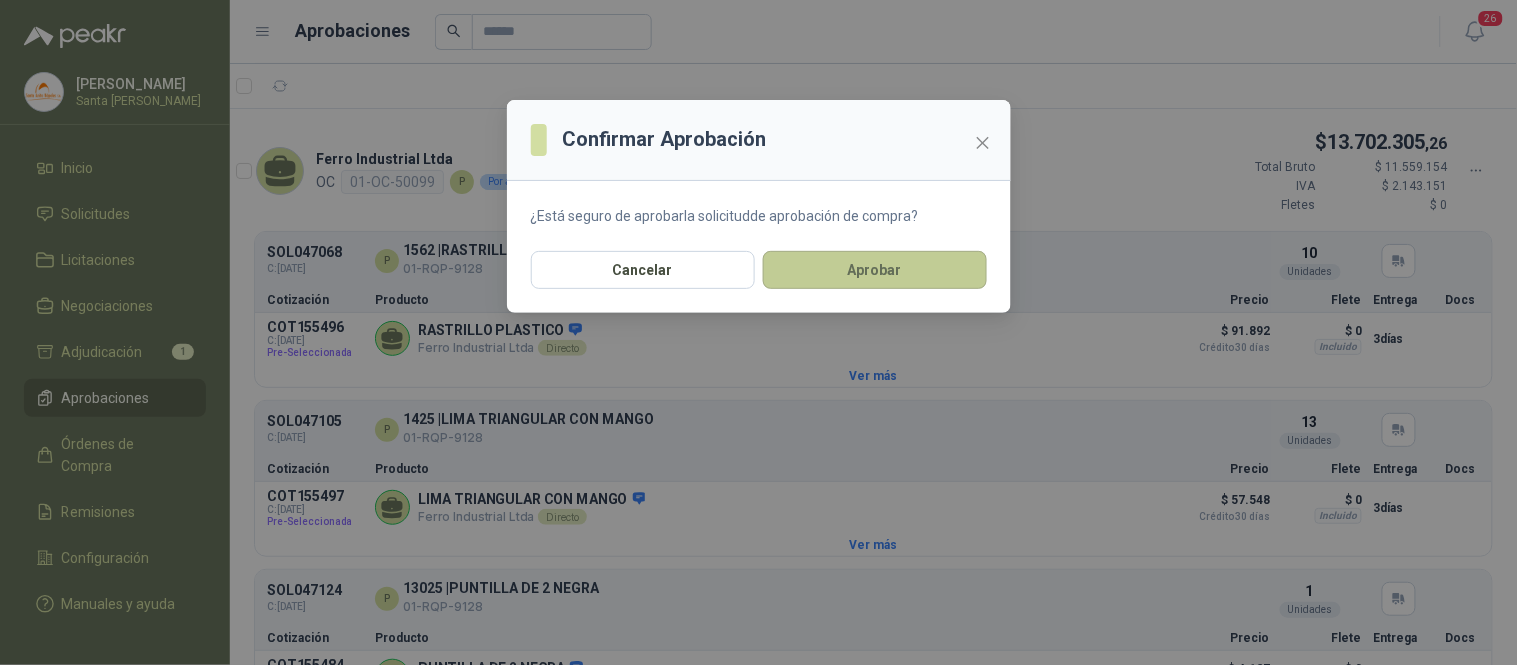 click on "Aprobar" at bounding box center (875, 270) 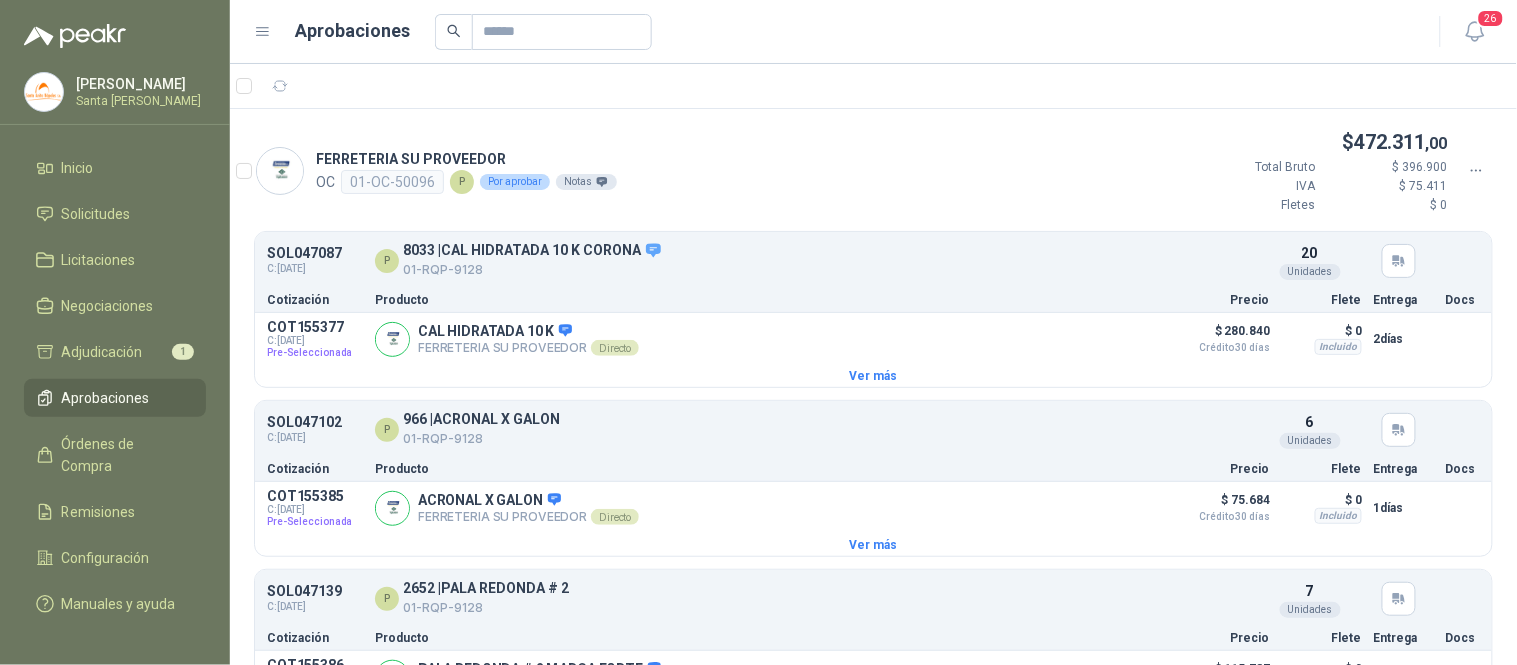 click 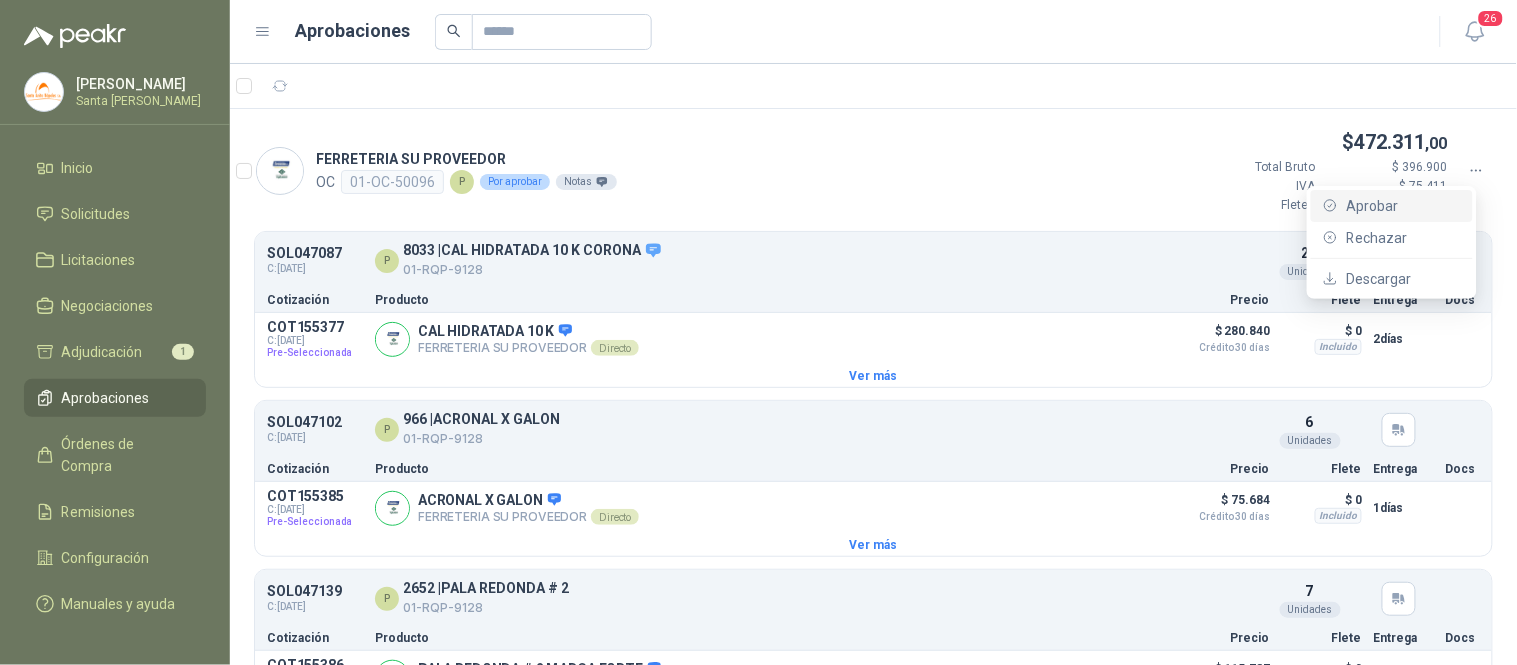click on "Aprobar" at bounding box center (1403, 206) 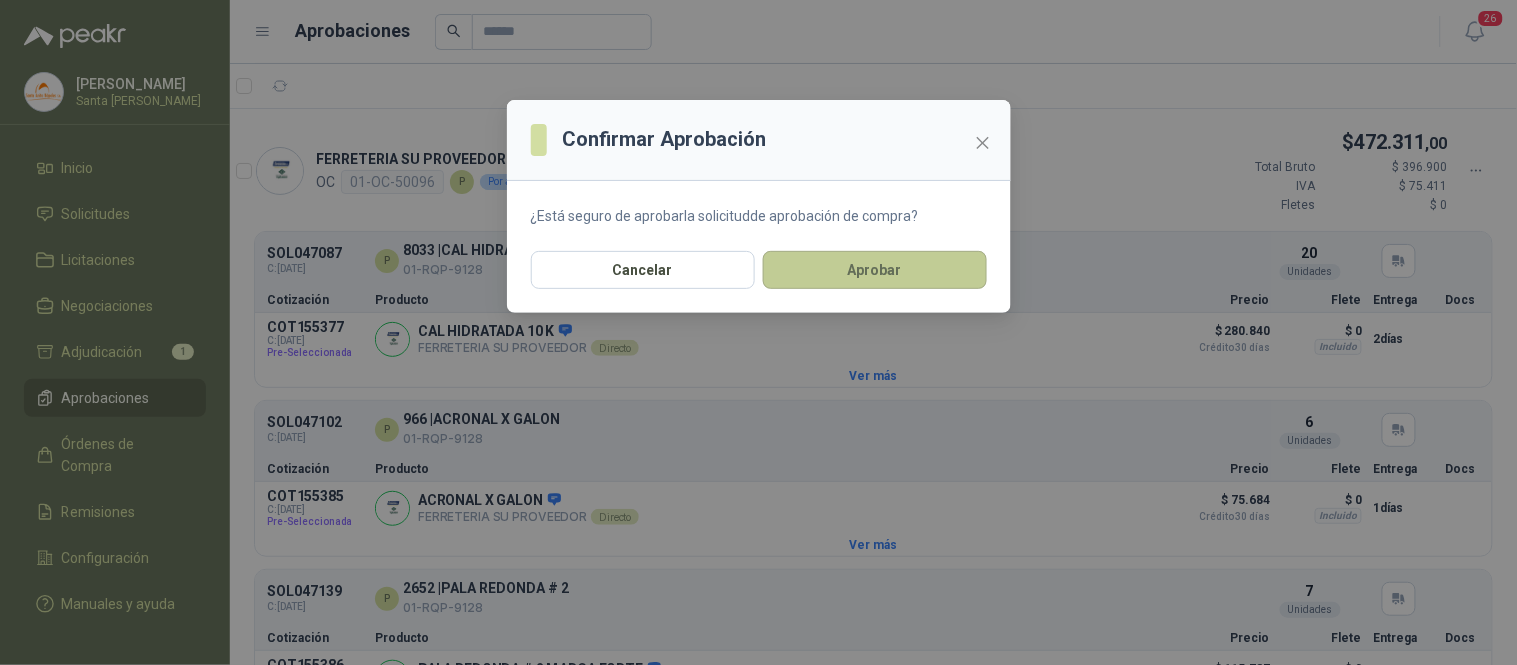 click on "Aprobar" at bounding box center [875, 270] 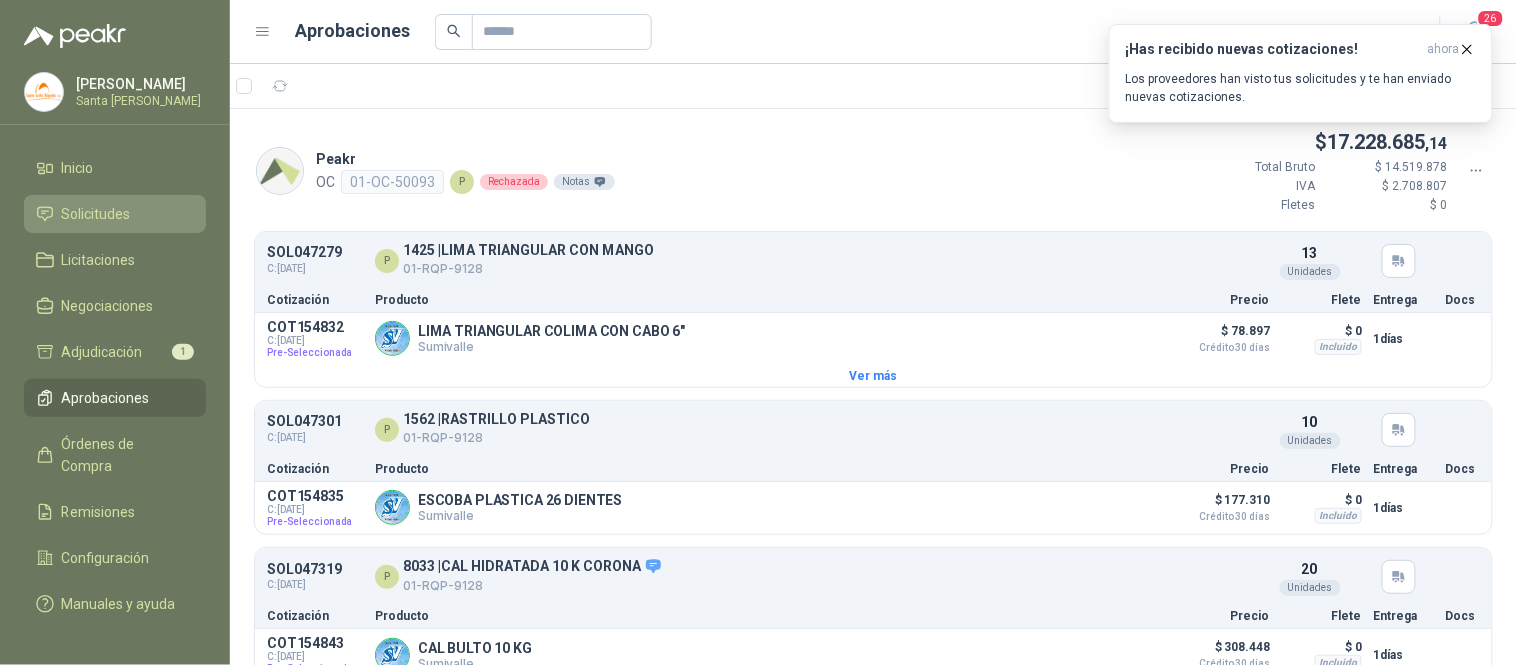 click on "Solicitudes" at bounding box center (115, 214) 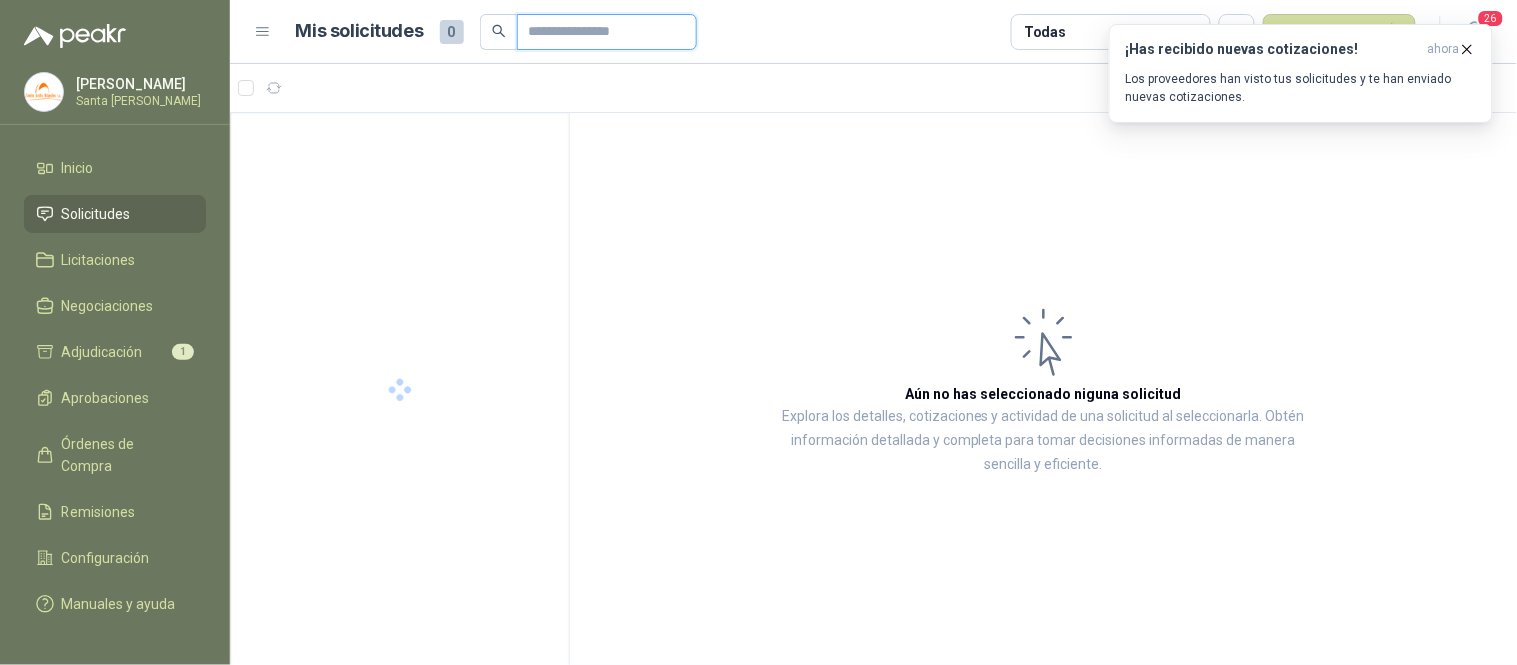 click at bounding box center [599, 32] 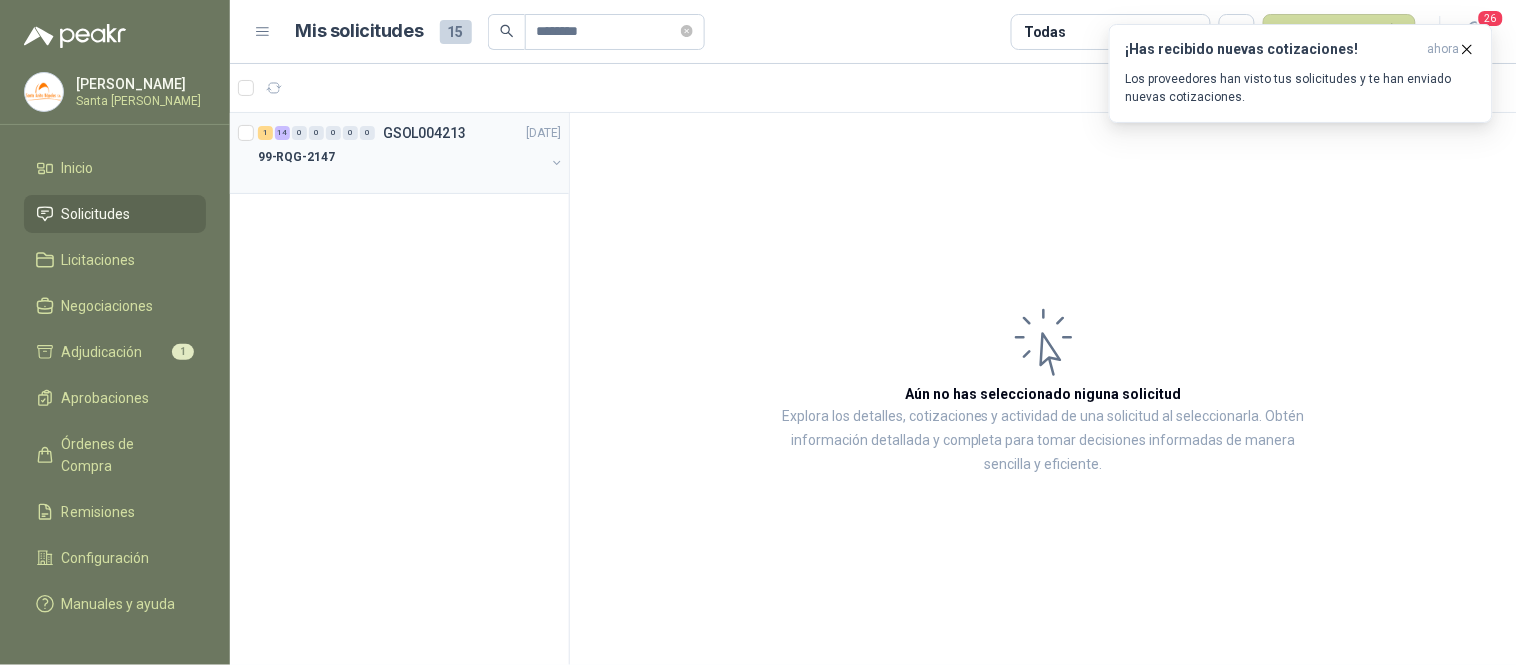 click on "99-RQG-2147" at bounding box center [401, 157] 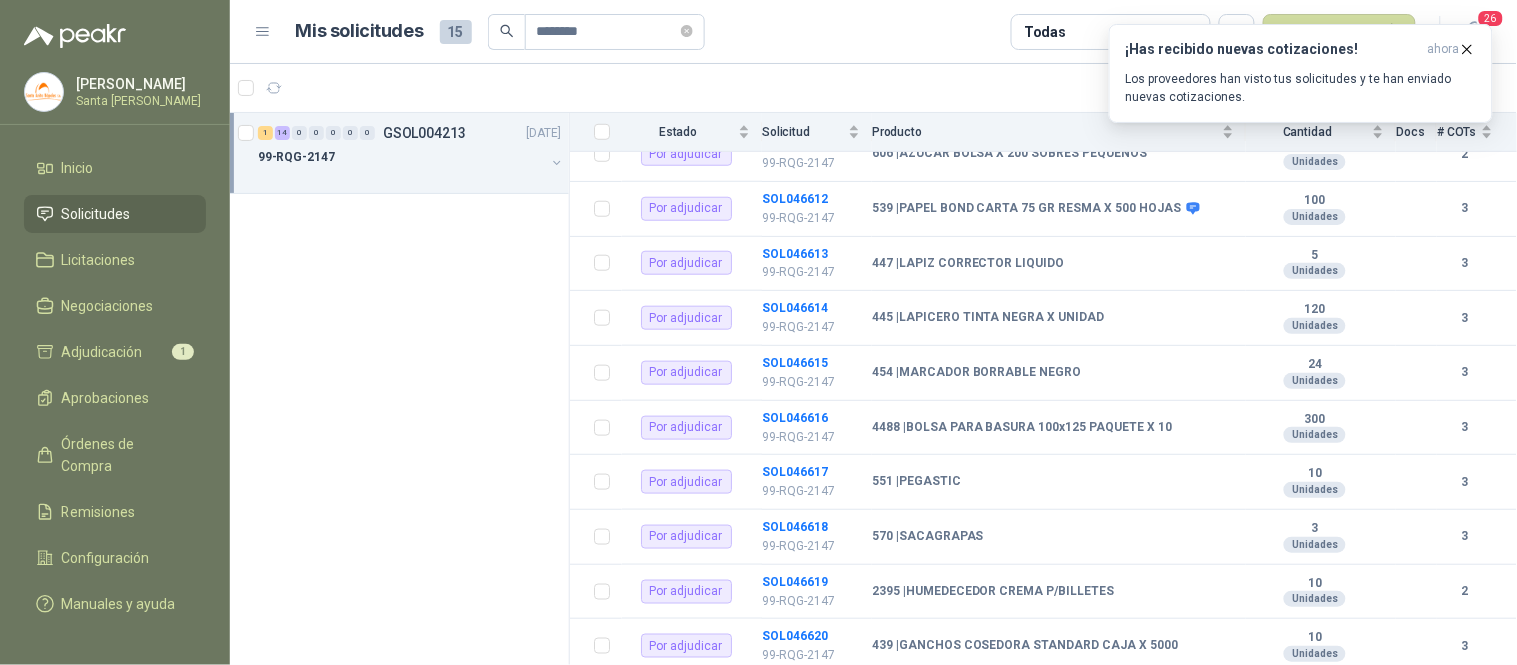 scroll, scrollTop: 444, scrollLeft: 0, axis: vertical 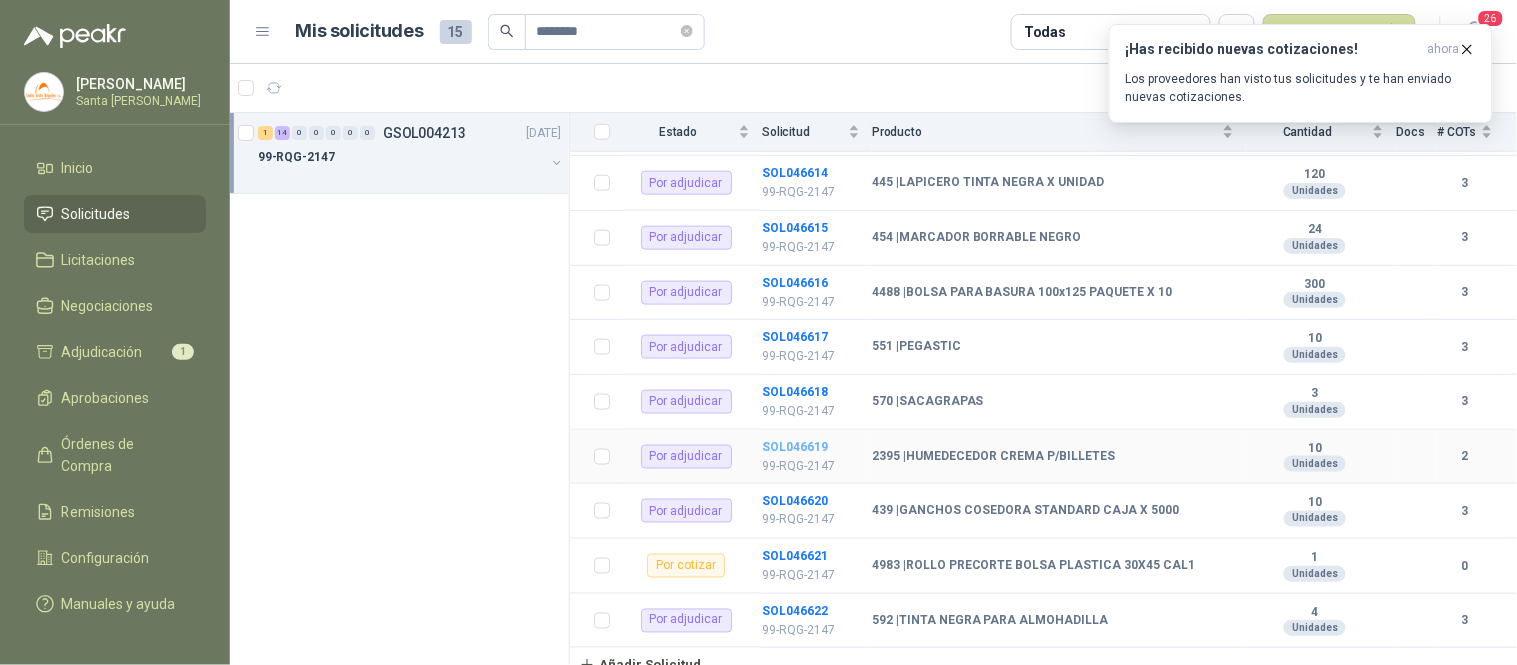 click on "SOL046619" at bounding box center (795, 447) 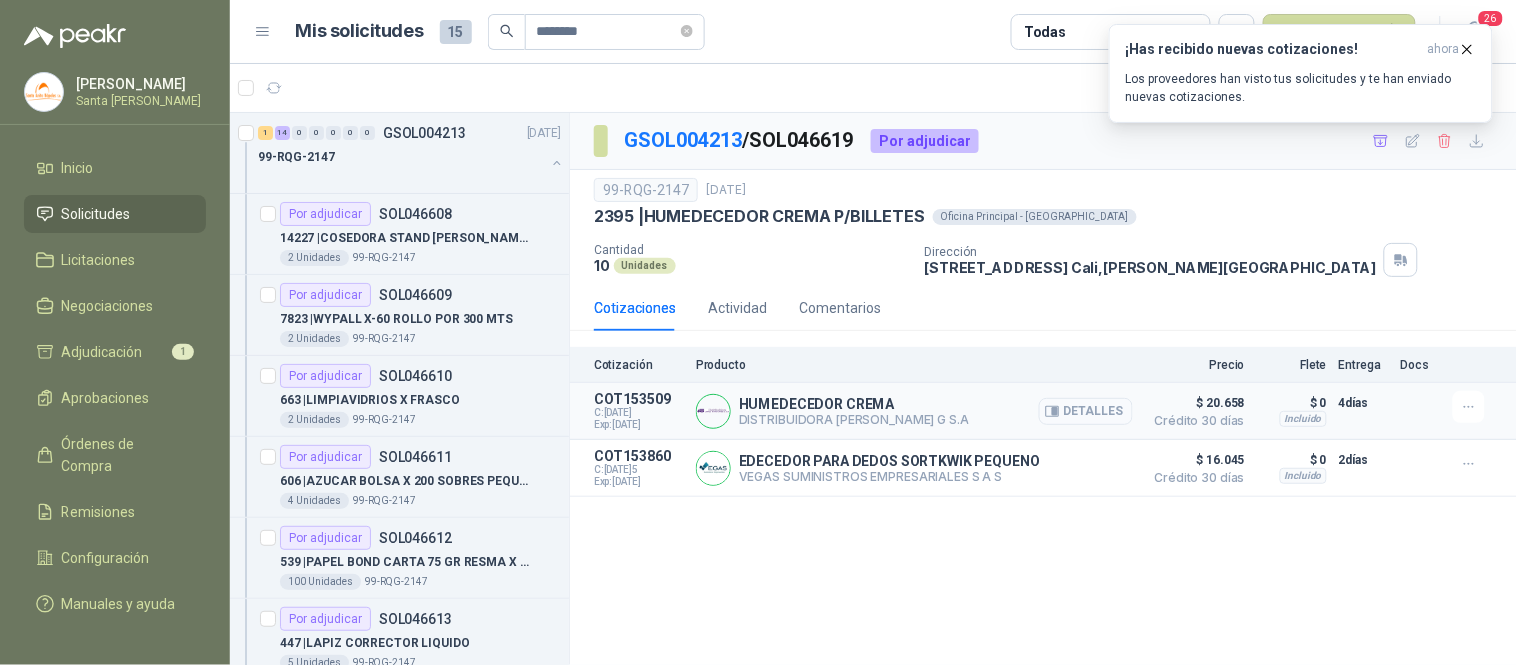 click on "Detalles" at bounding box center (1086, 411) 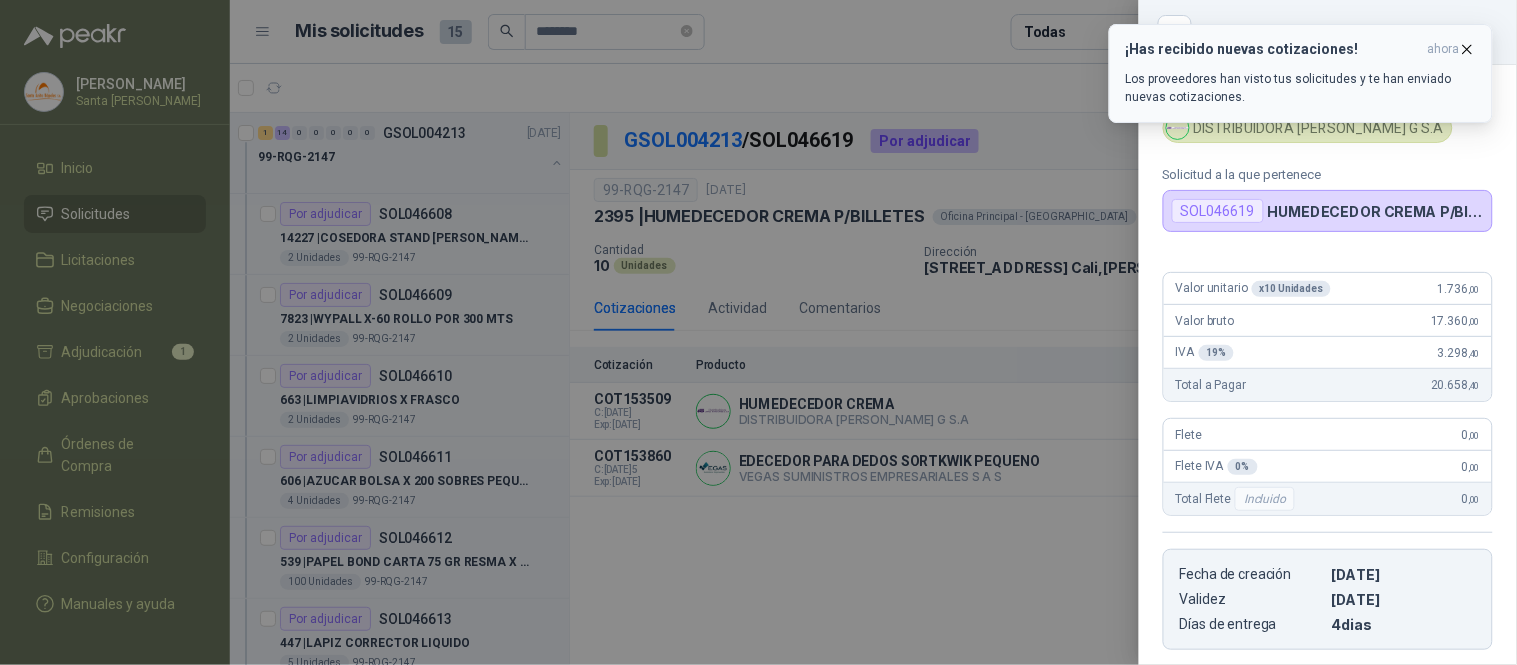 click 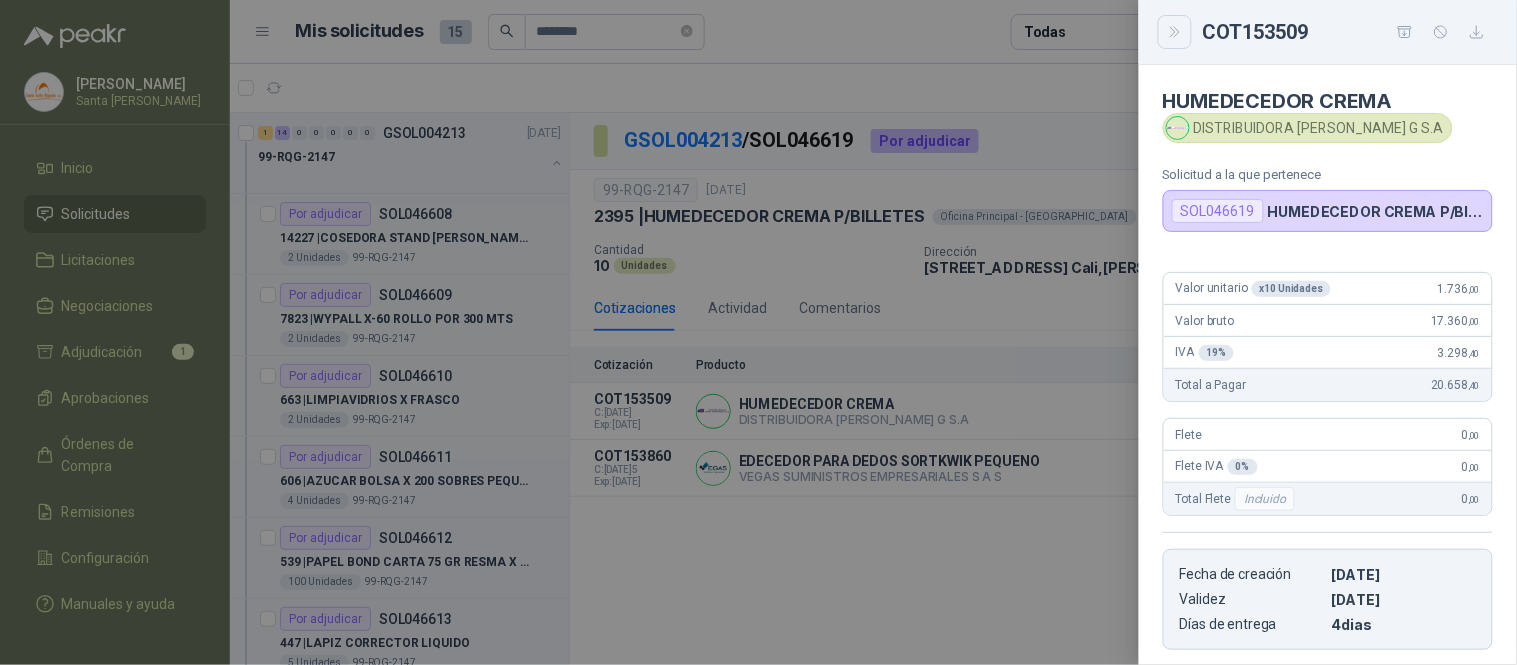 click at bounding box center (1175, 32) 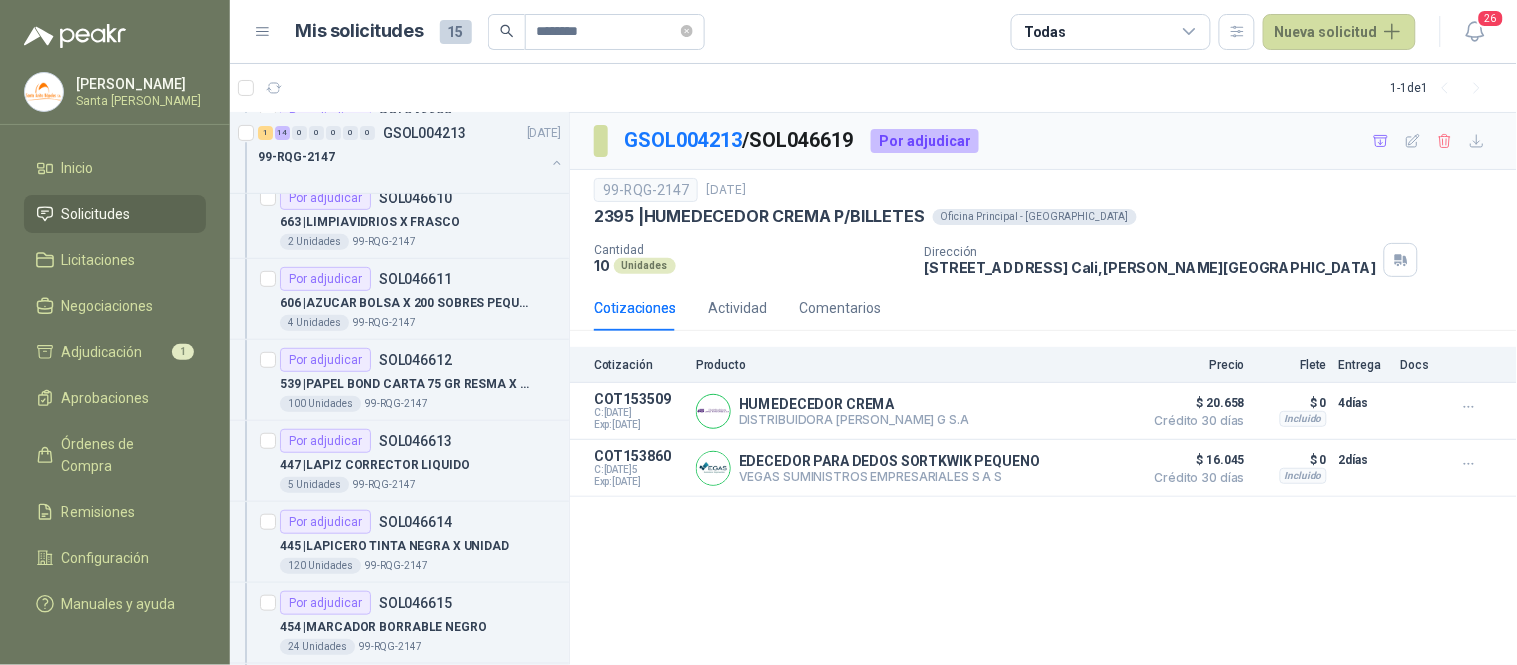 scroll, scrollTop: 0, scrollLeft: 0, axis: both 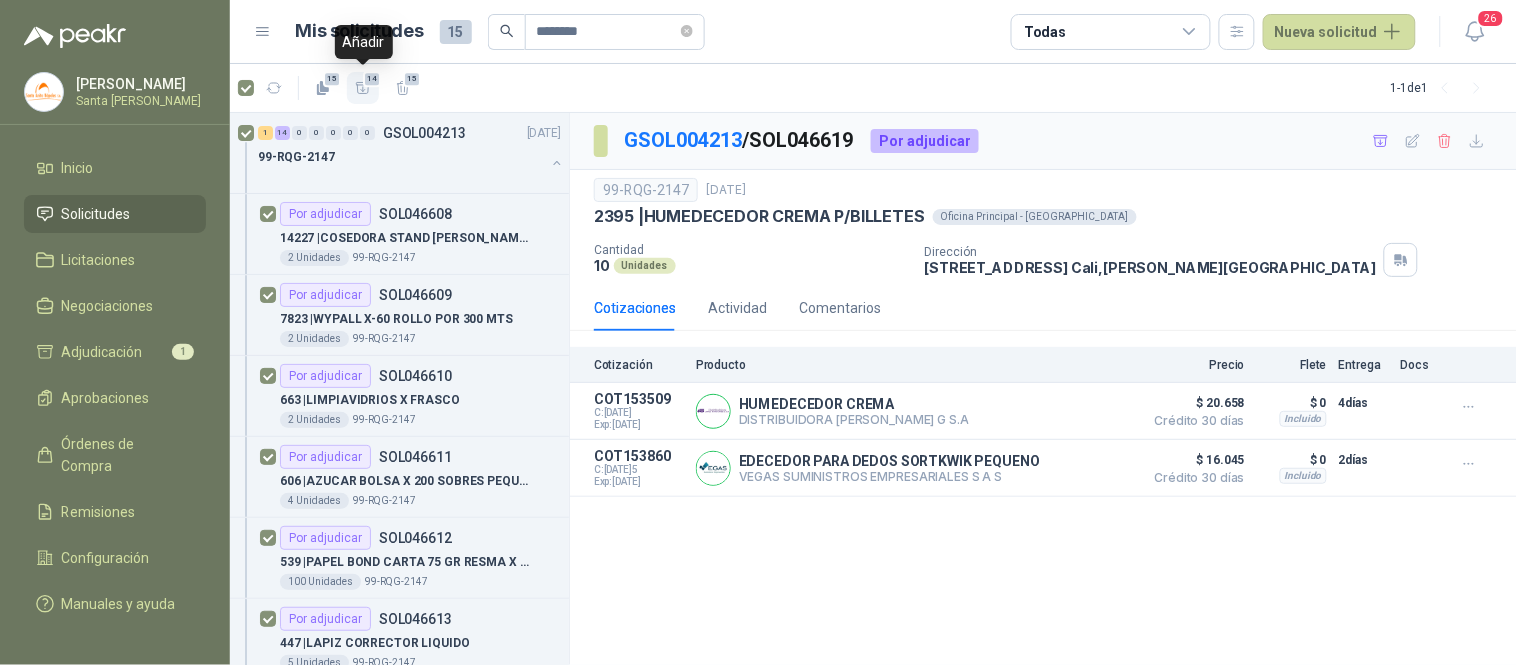 click 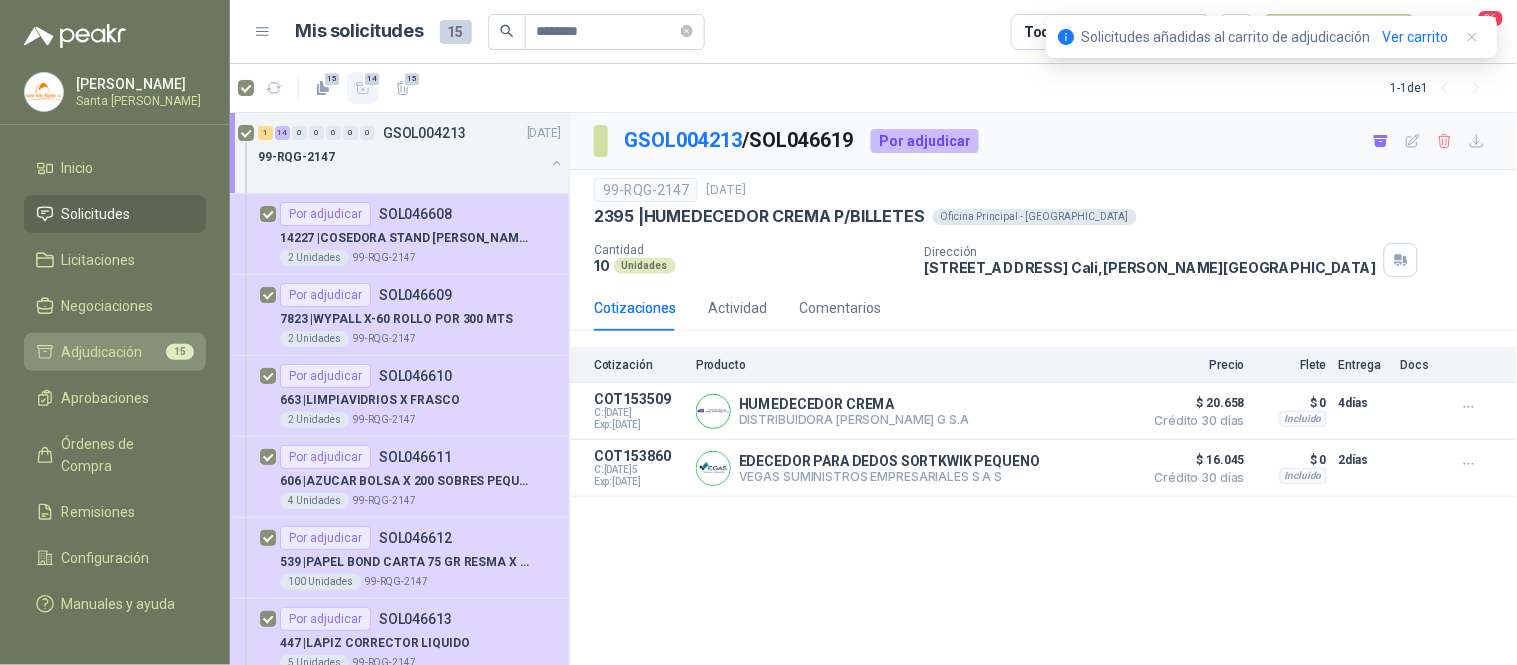 click on "Adjudicación" at bounding box center (102, 352) 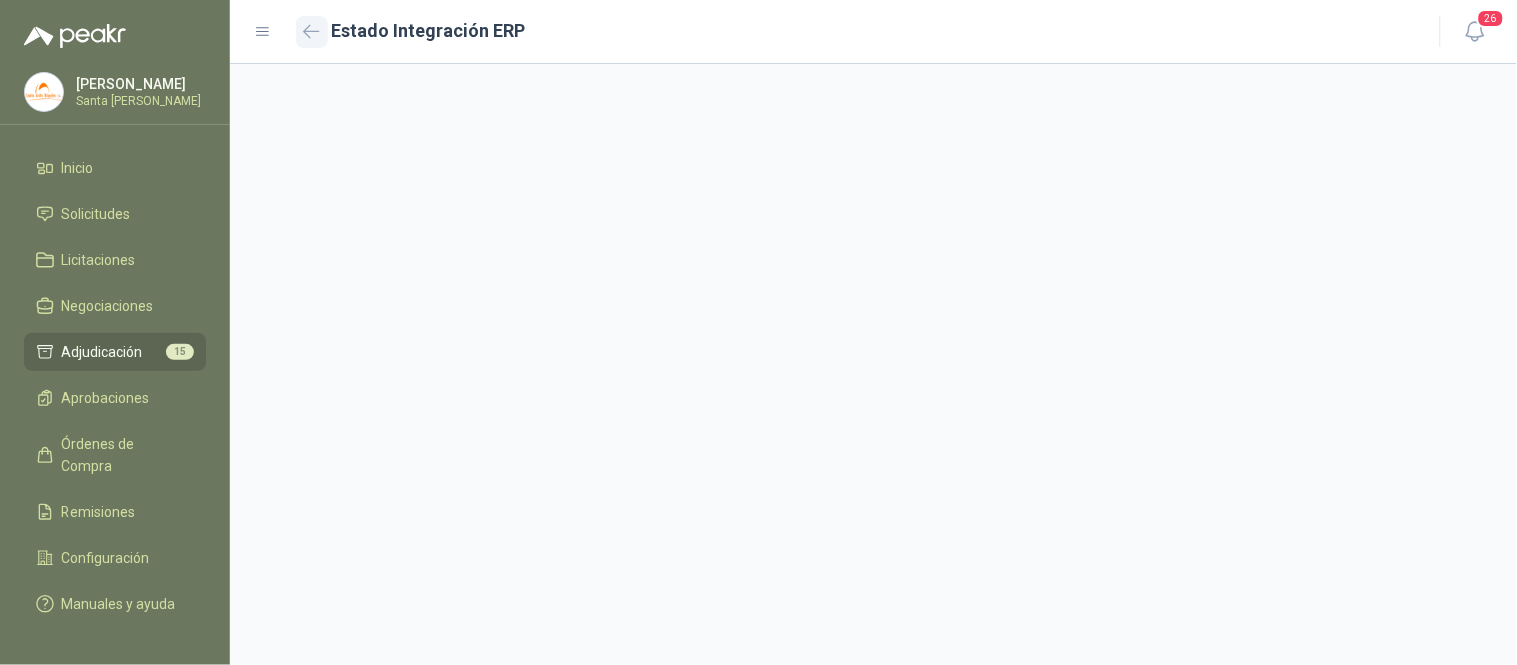 click 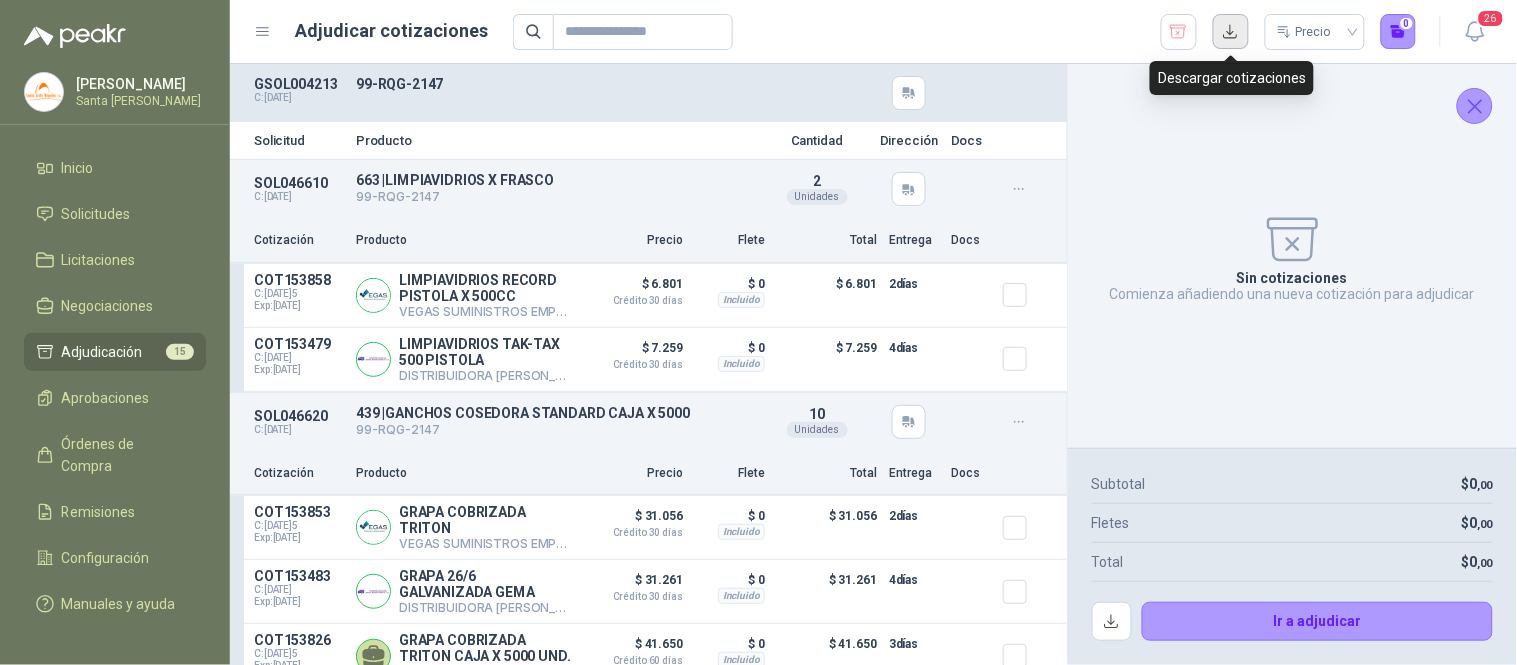 click at bounding box center [1231, 32] 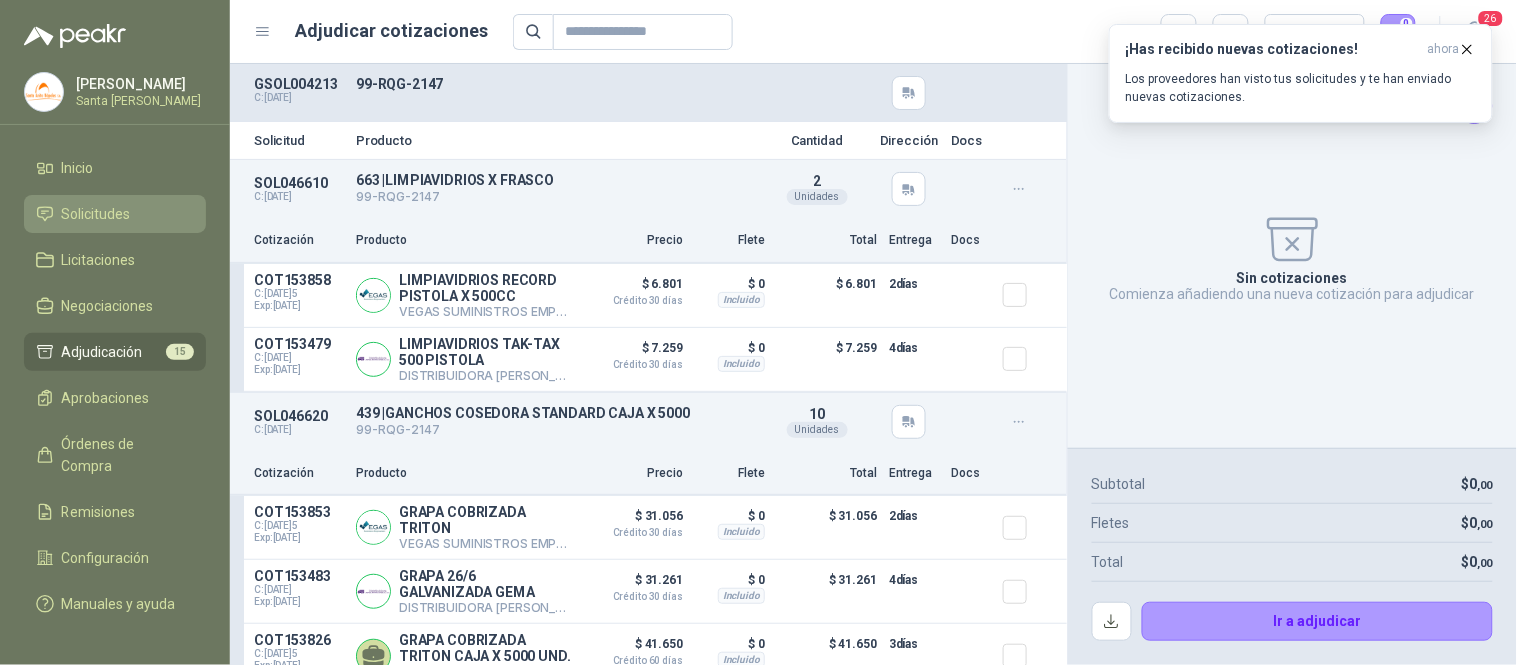 click on "Solicitudes" at bounding box center (115, 214) 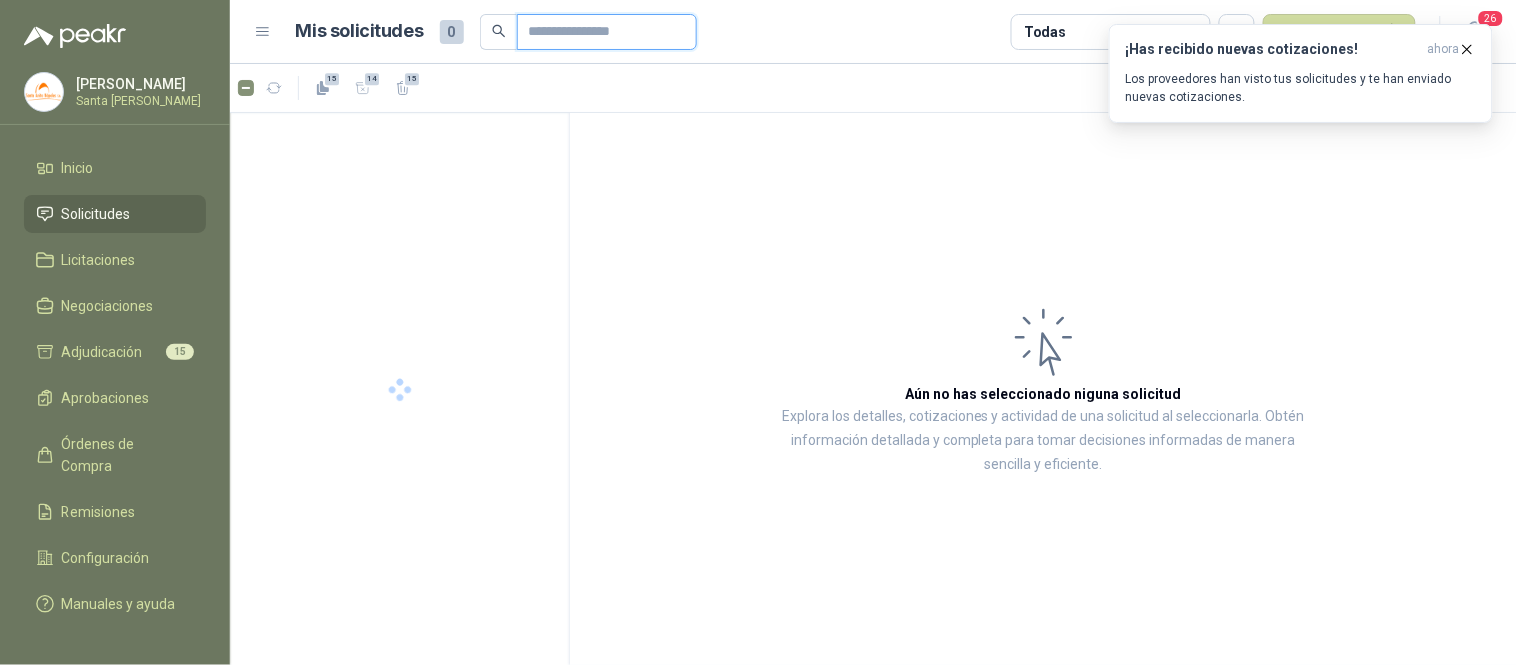 click at bounding box center [599, 32] 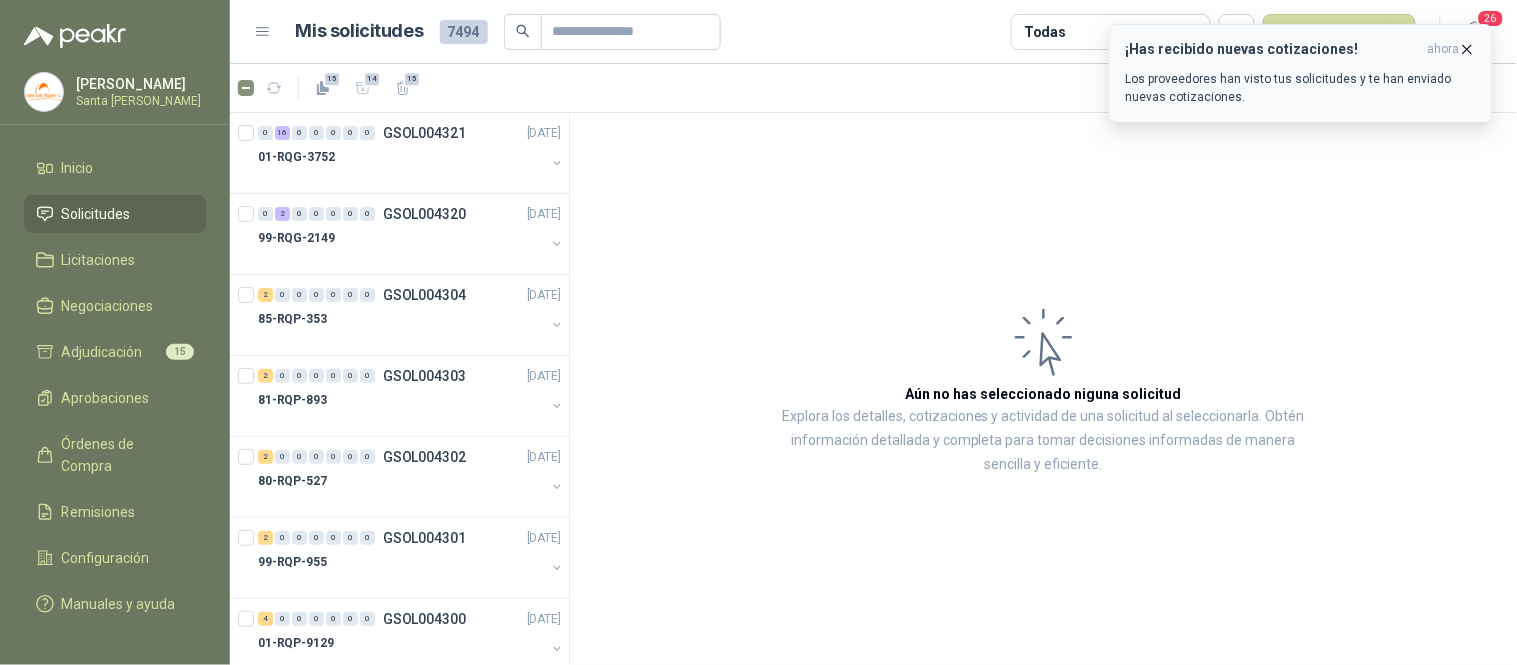 click 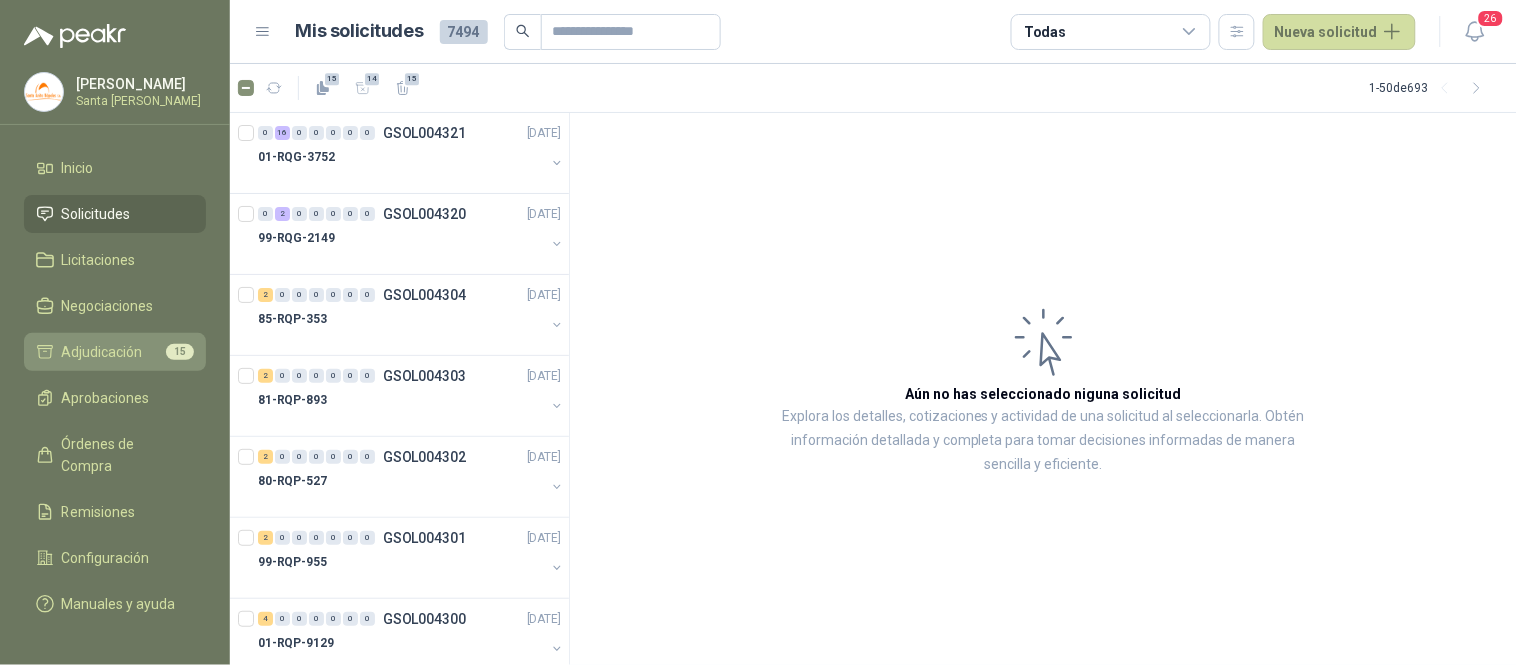 click on "Adjudicación 15" at bounding box center (115, 352) 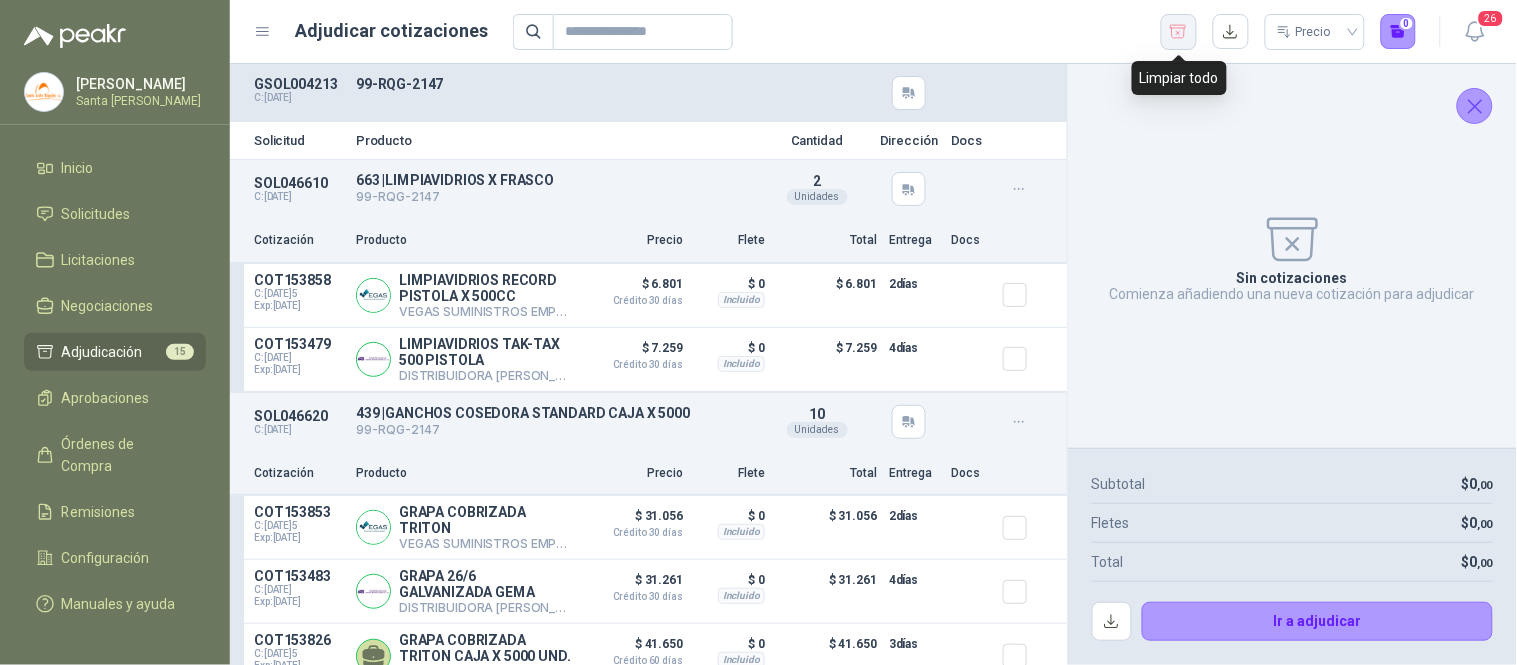 click 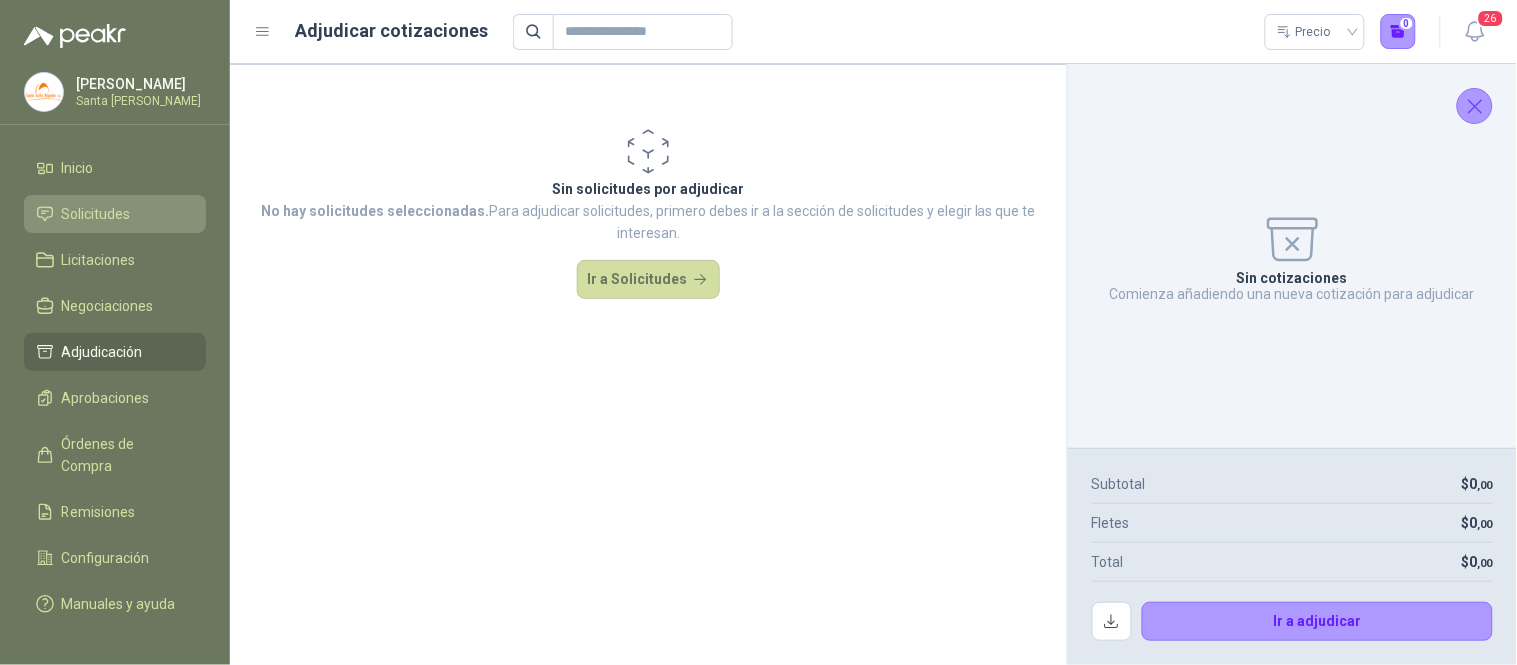 click on "Solicitudes" at bounding box center [115, 214] 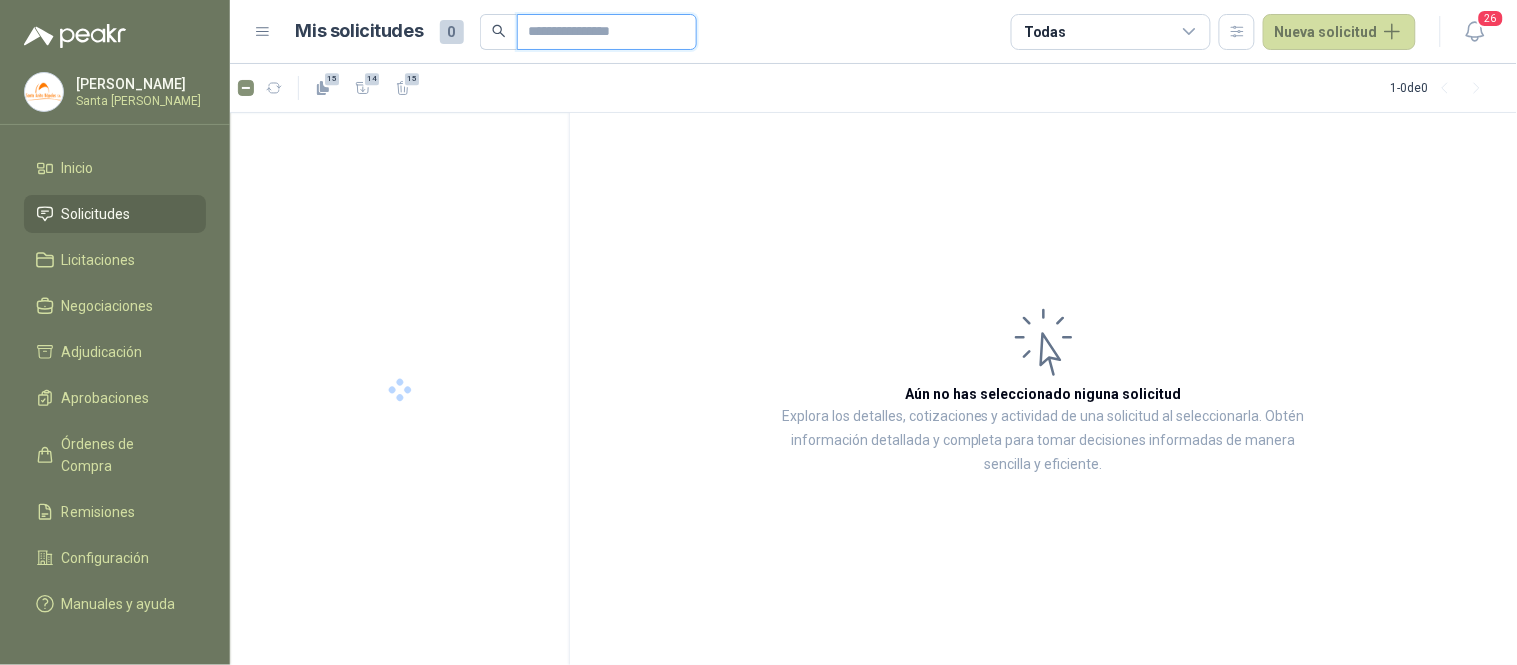 click at bounding box center (599, 32) 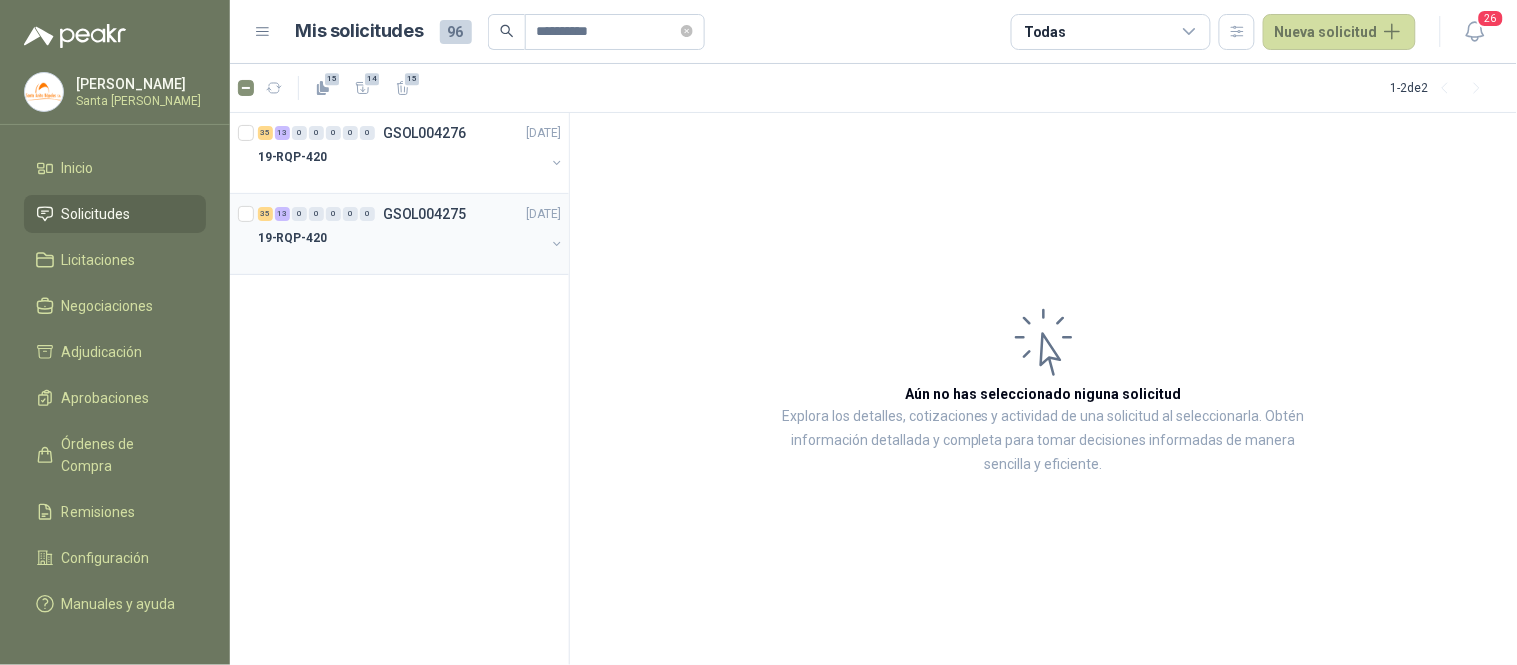 click on "19-RQP-420" at bounding box center (401, 238) 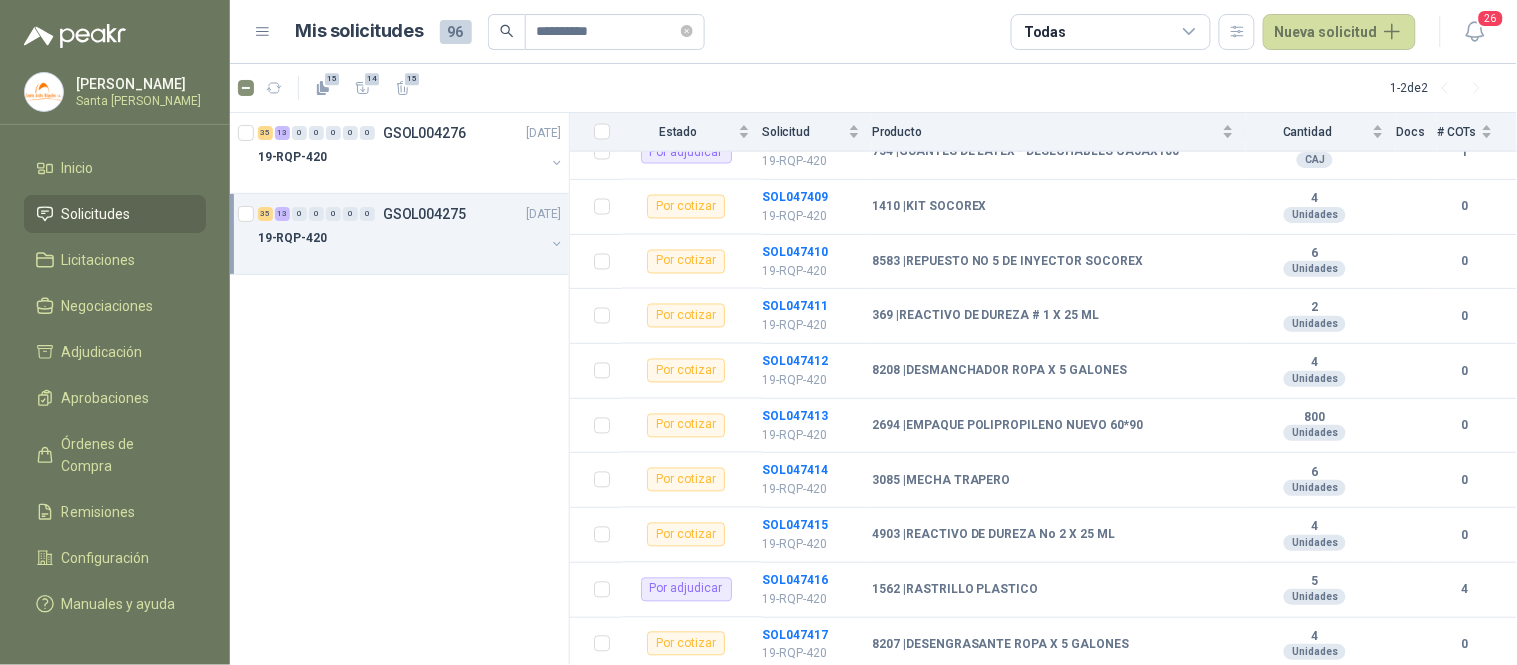 scroll, scrollTop: 876, scrollLeft: 0, axis: vertical 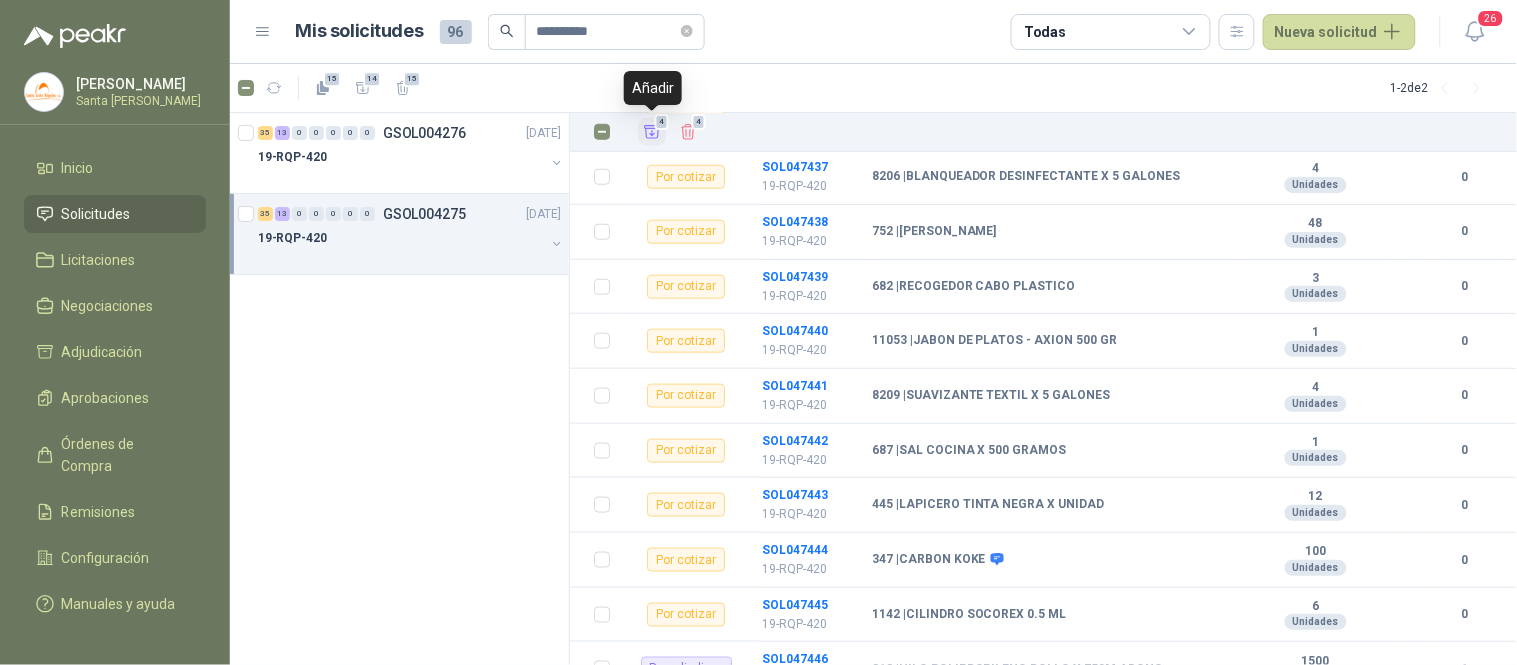 click 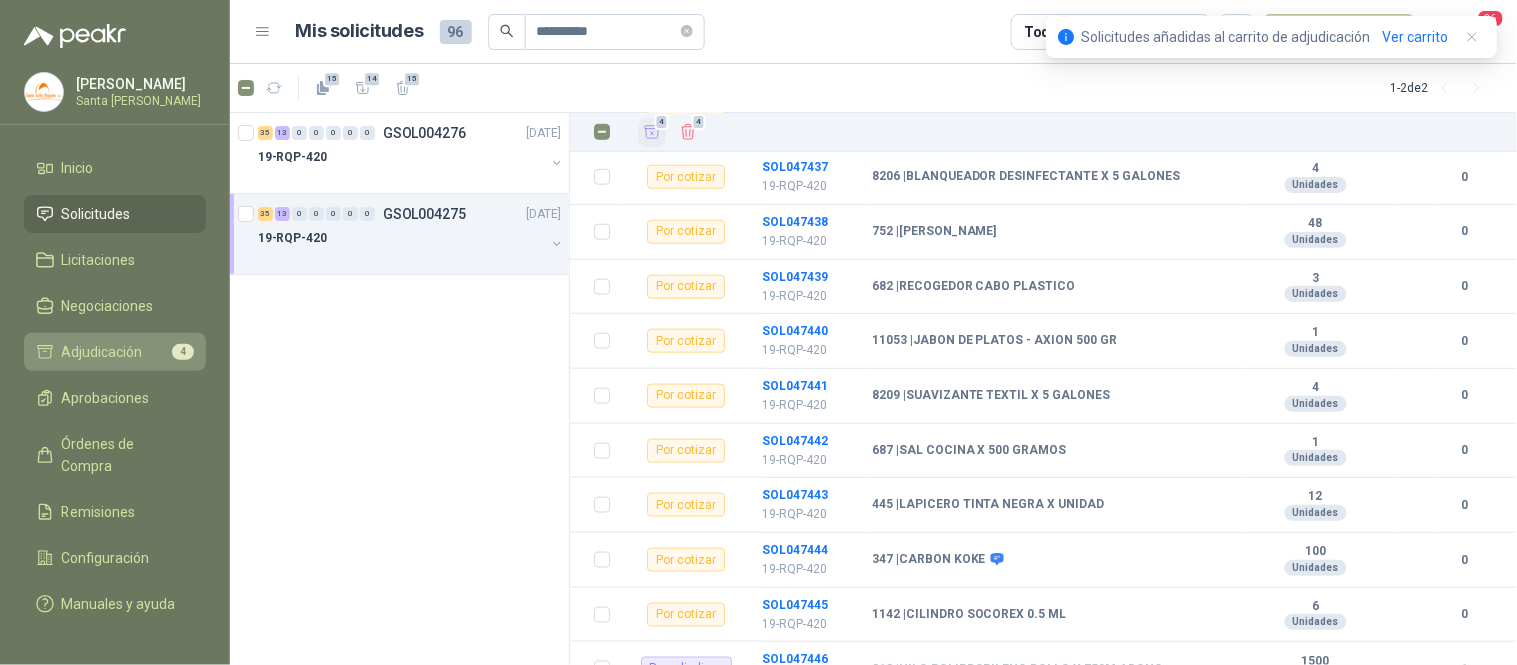 click on "Adjudicación 4" at bounding box center [115, 352] 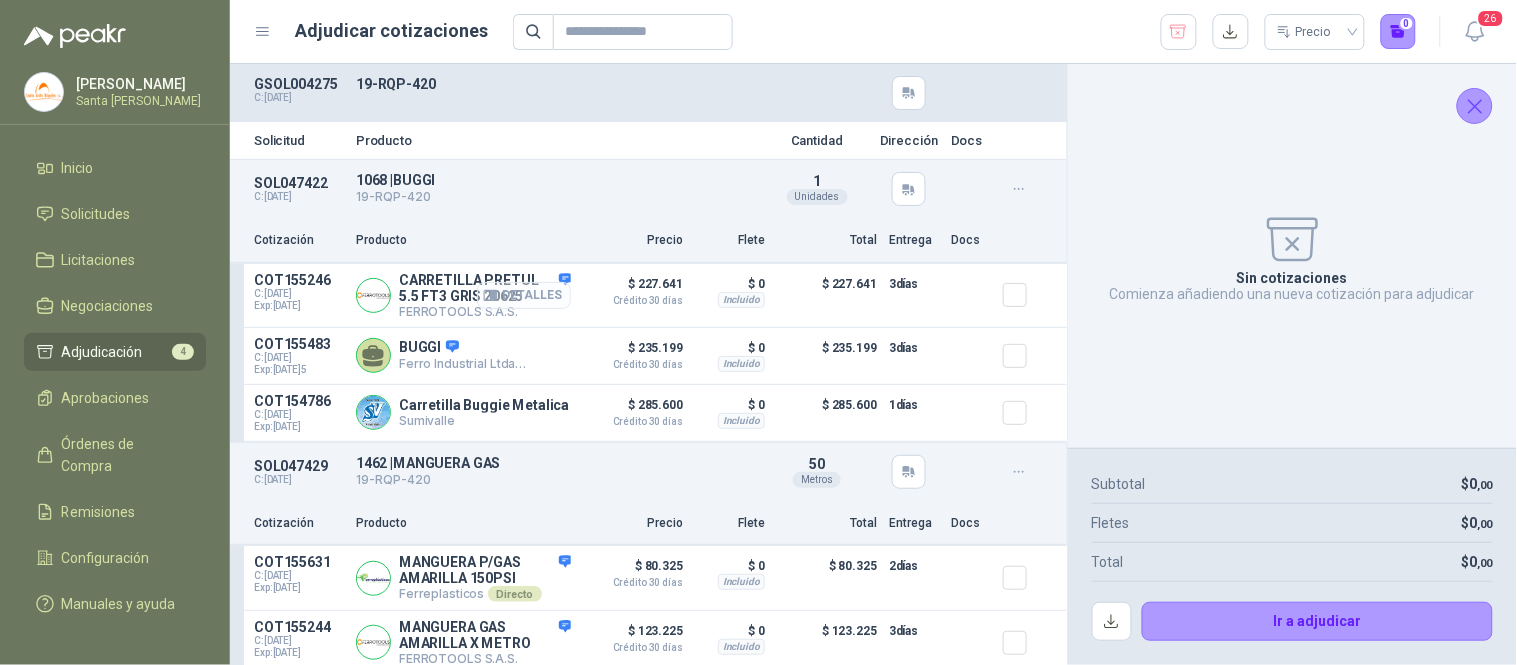 click on "Detalles" at bounding box center (524, 295) 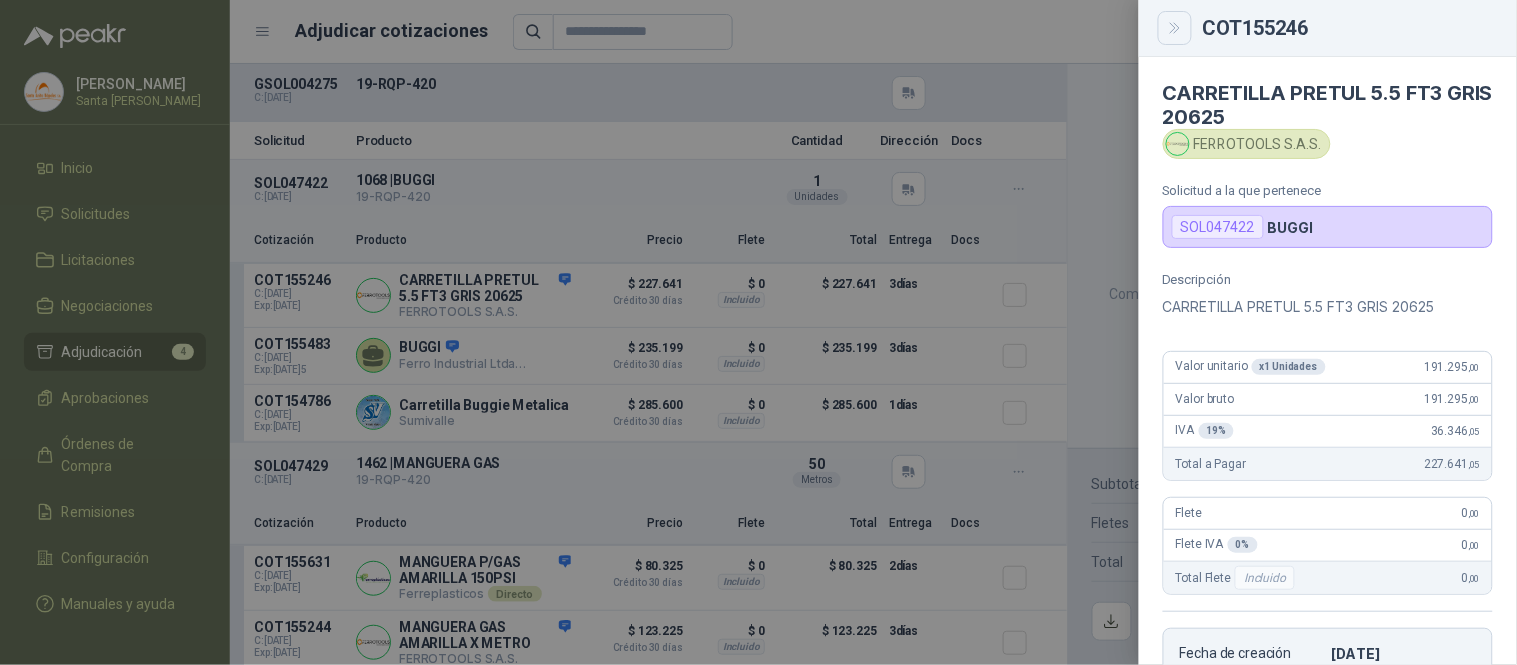 click 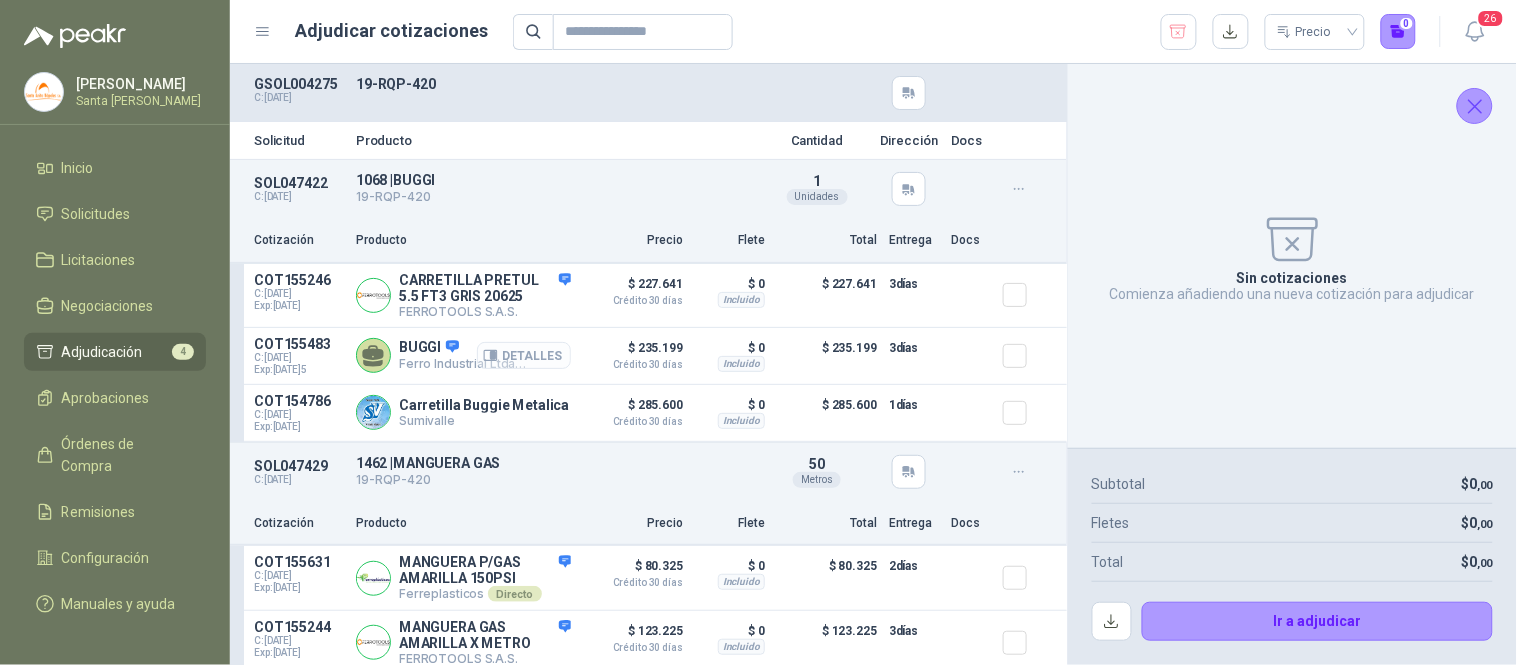 click on "Detalles" at bounding box center (524, 355) 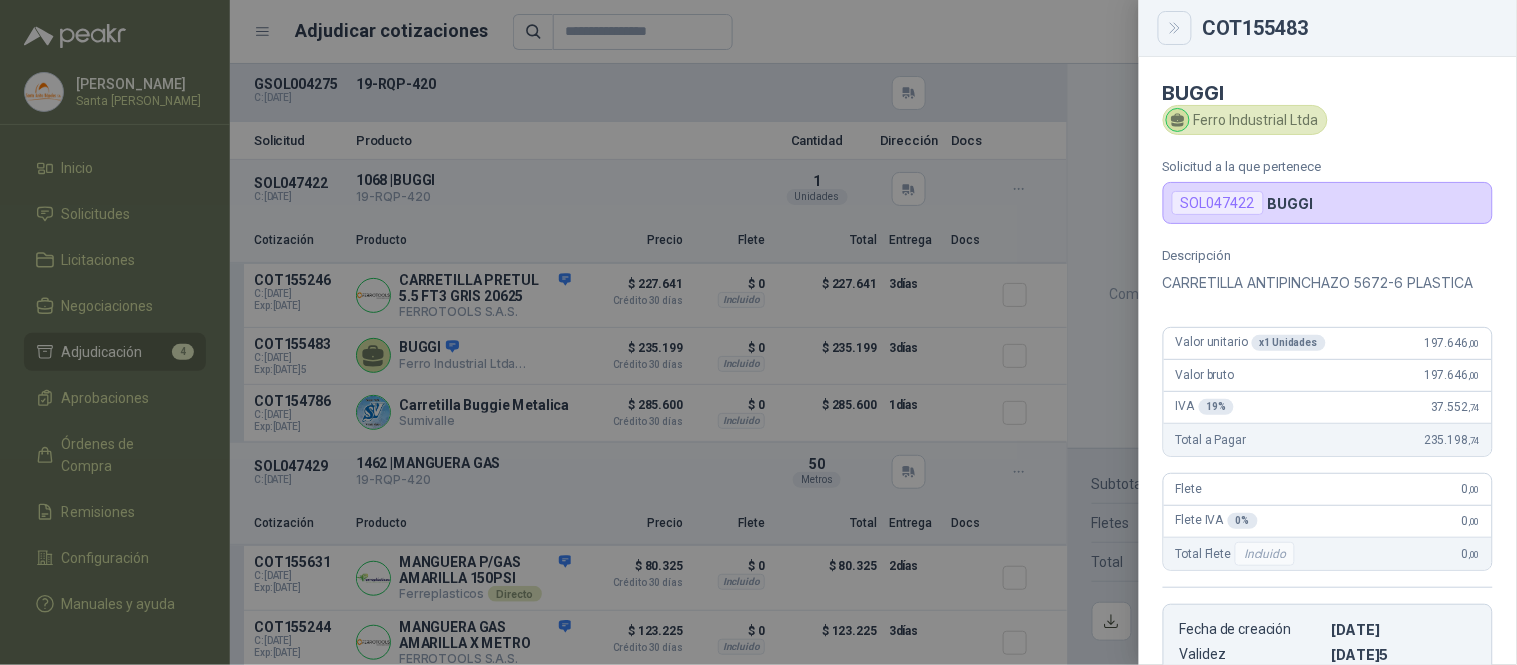 click 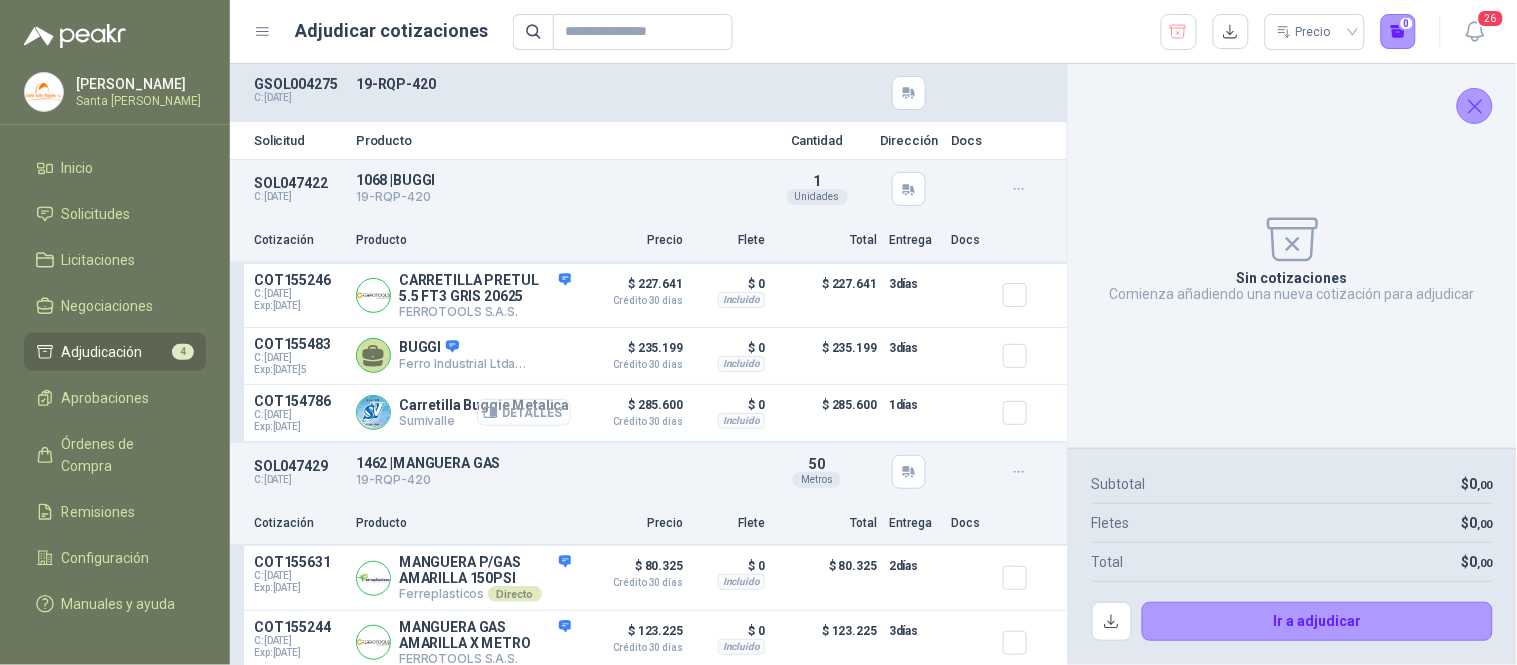 click on "Detalles" at bounding box center [524, 412] 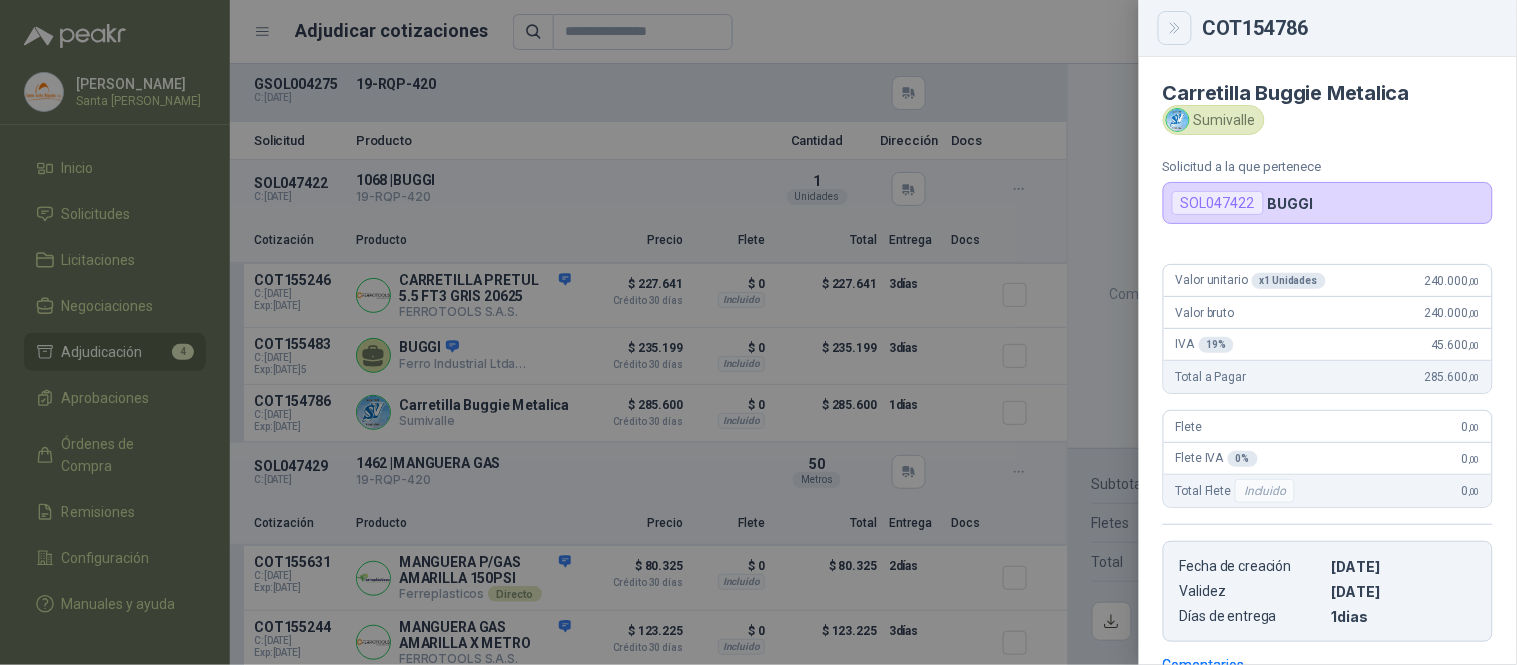 click at bounding box center [1175, 28] 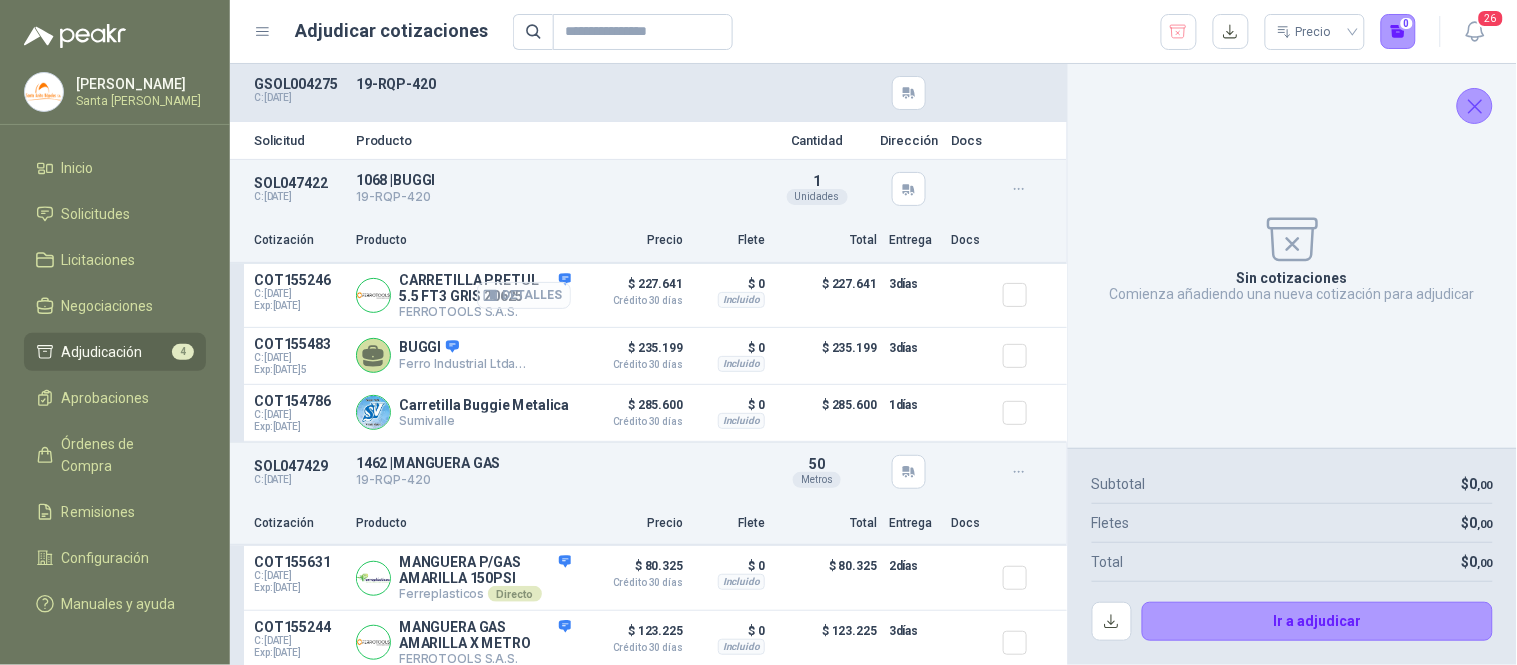 click on "Detalles" at bounding box center (524, 295) 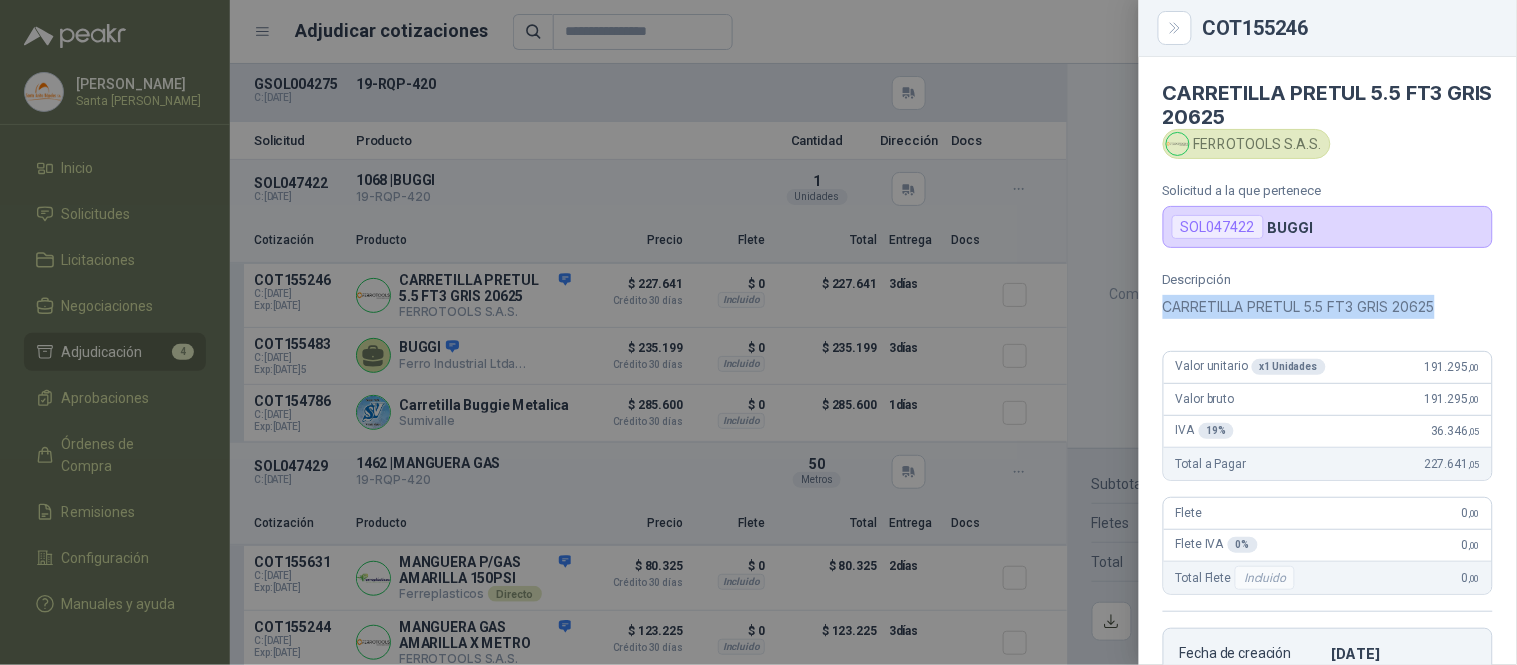 drag, startPoint x: 1365, startPoint y: 320, endPoint x: 1160, endPoint y: 302, distance: 205.78873 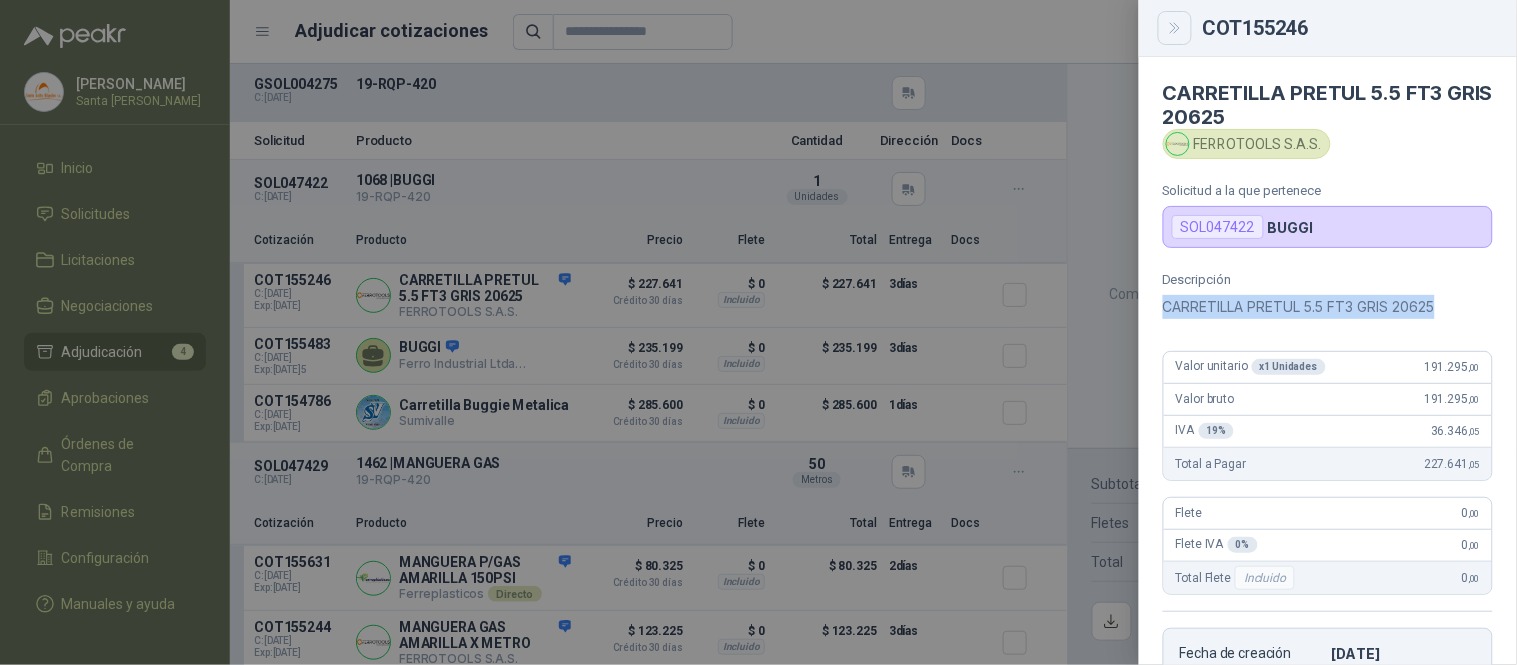 click 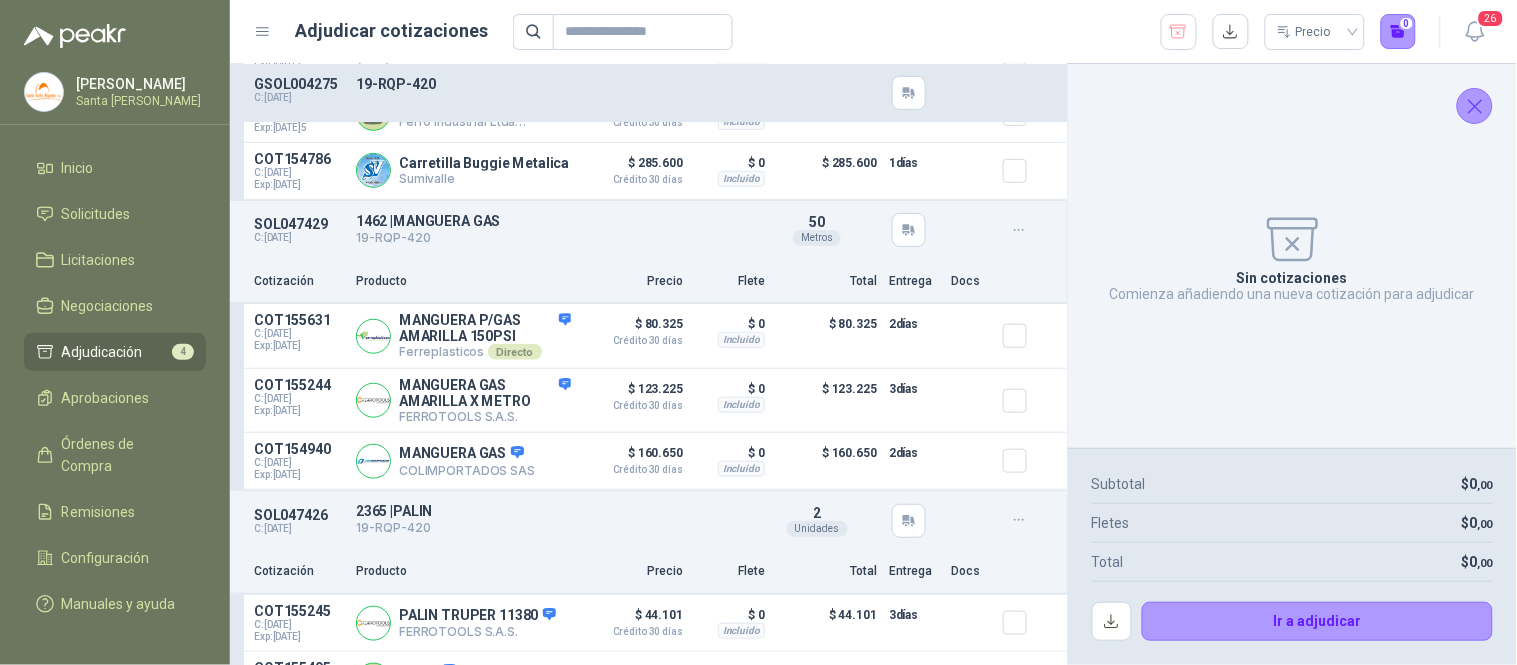 scroll, scrollTop: 245, scrollLeft: 0, axis: vertical 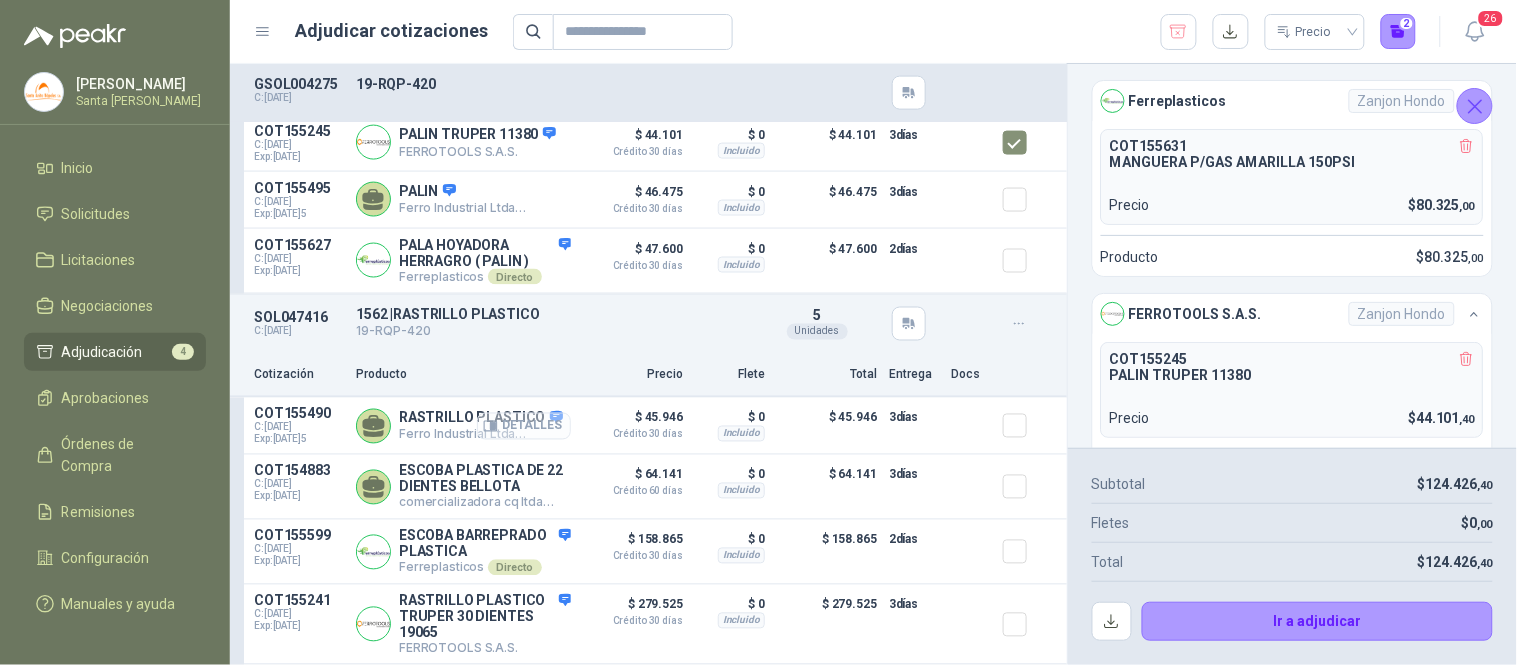 click on "Detalles" at bounding box center [524, 426] 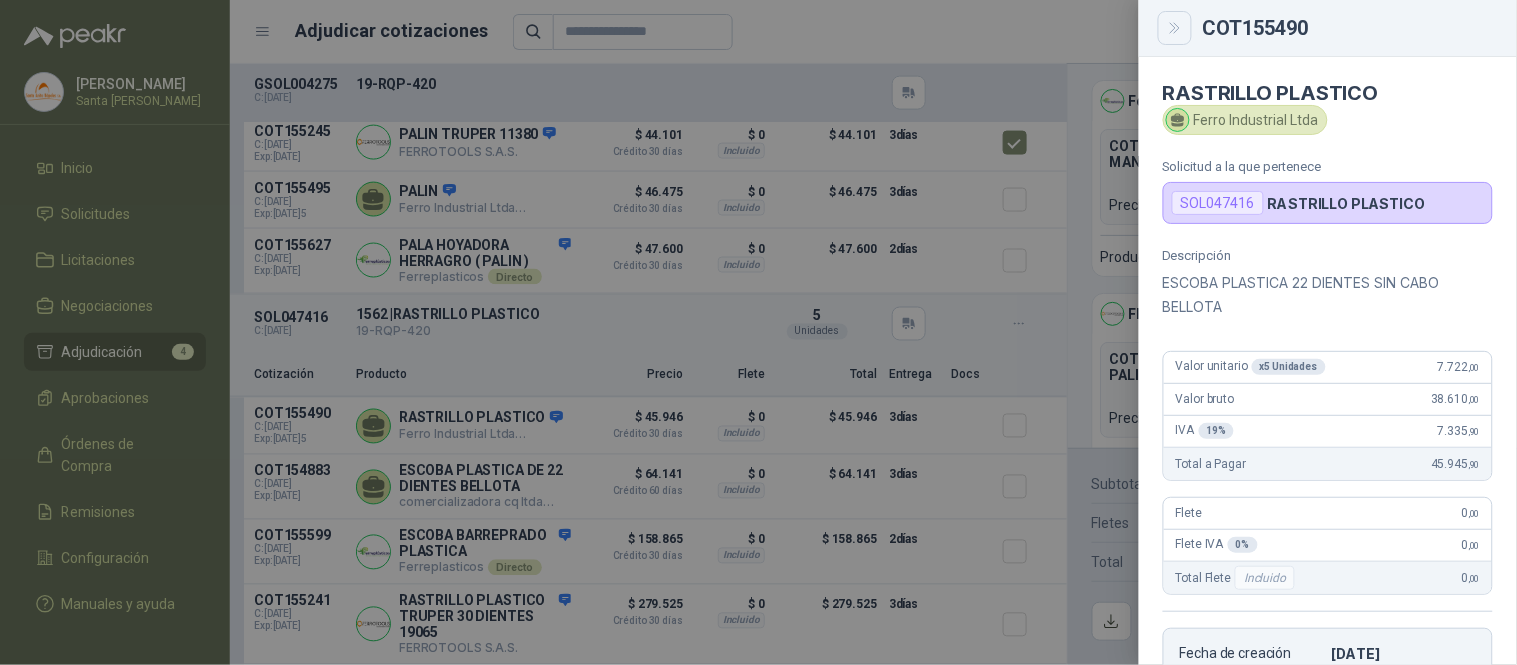 click 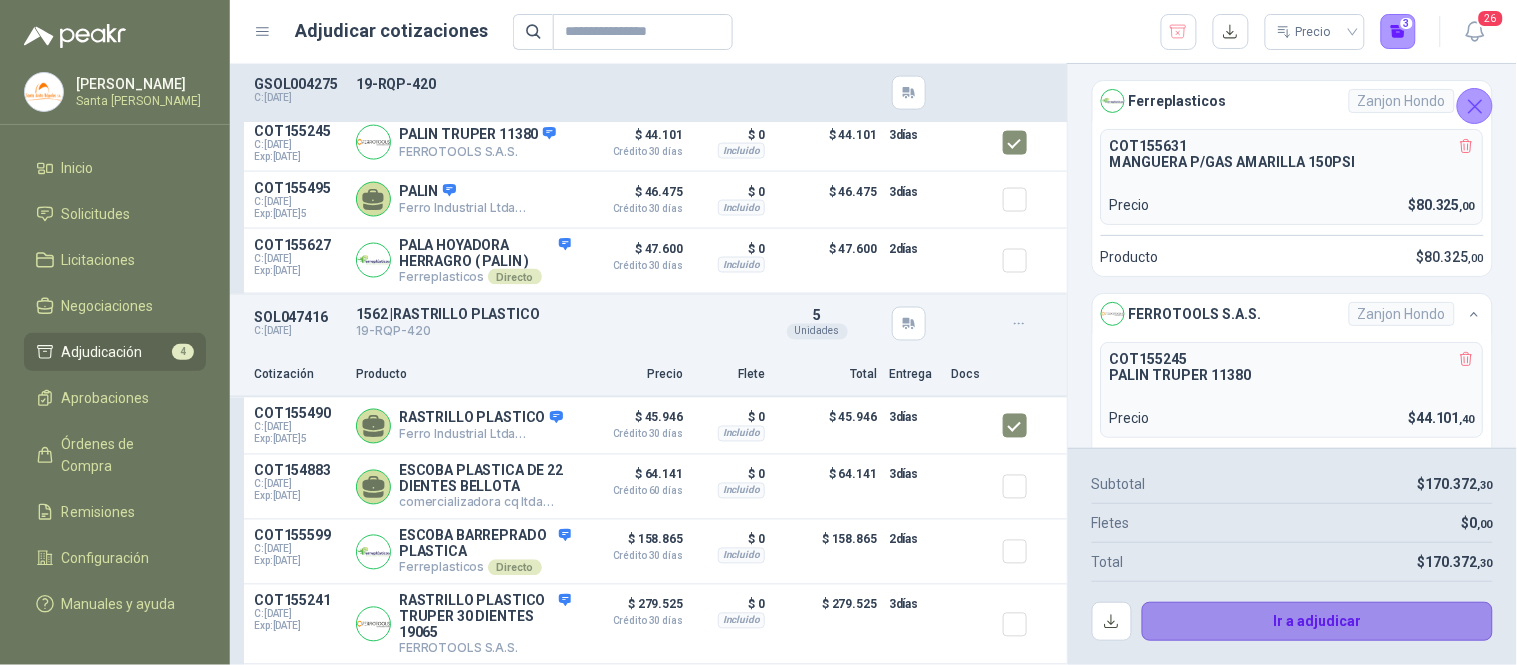 click on "Ir a adjudicar" at bounding box center (1318, 622) 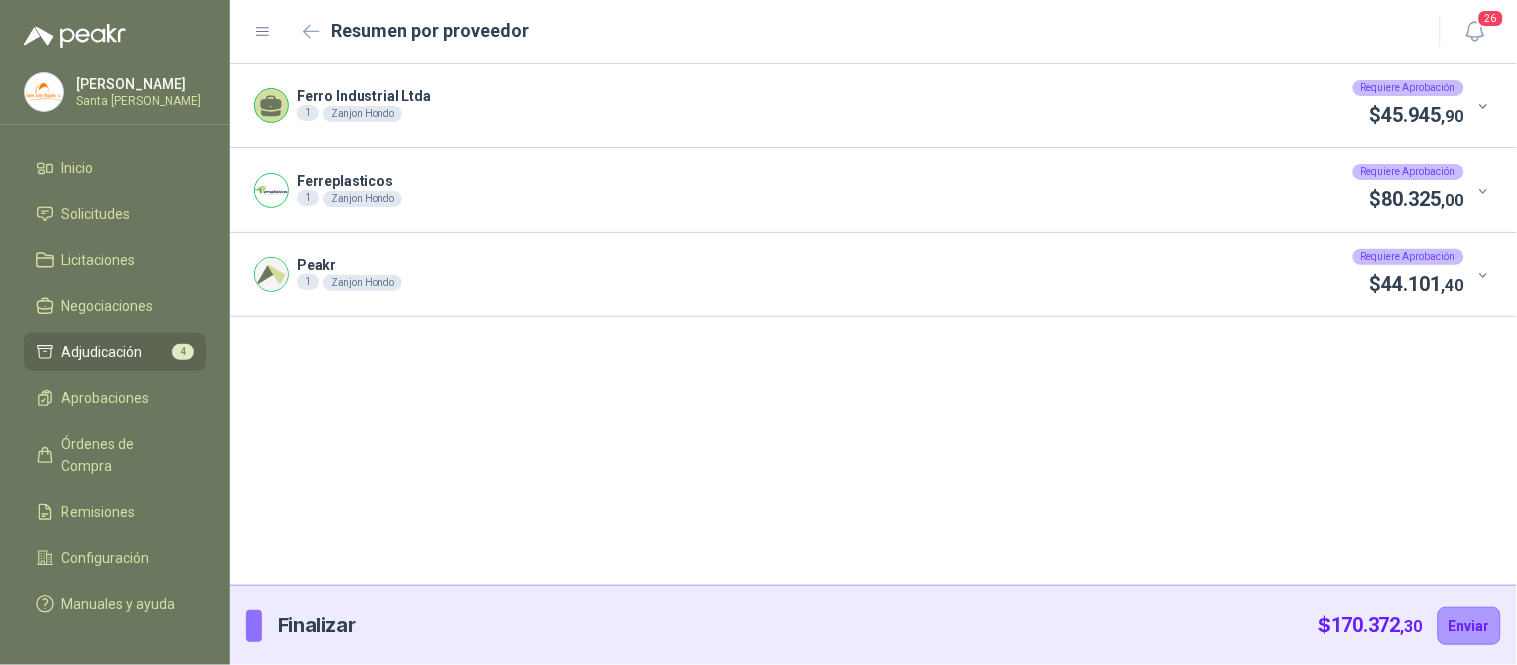 click 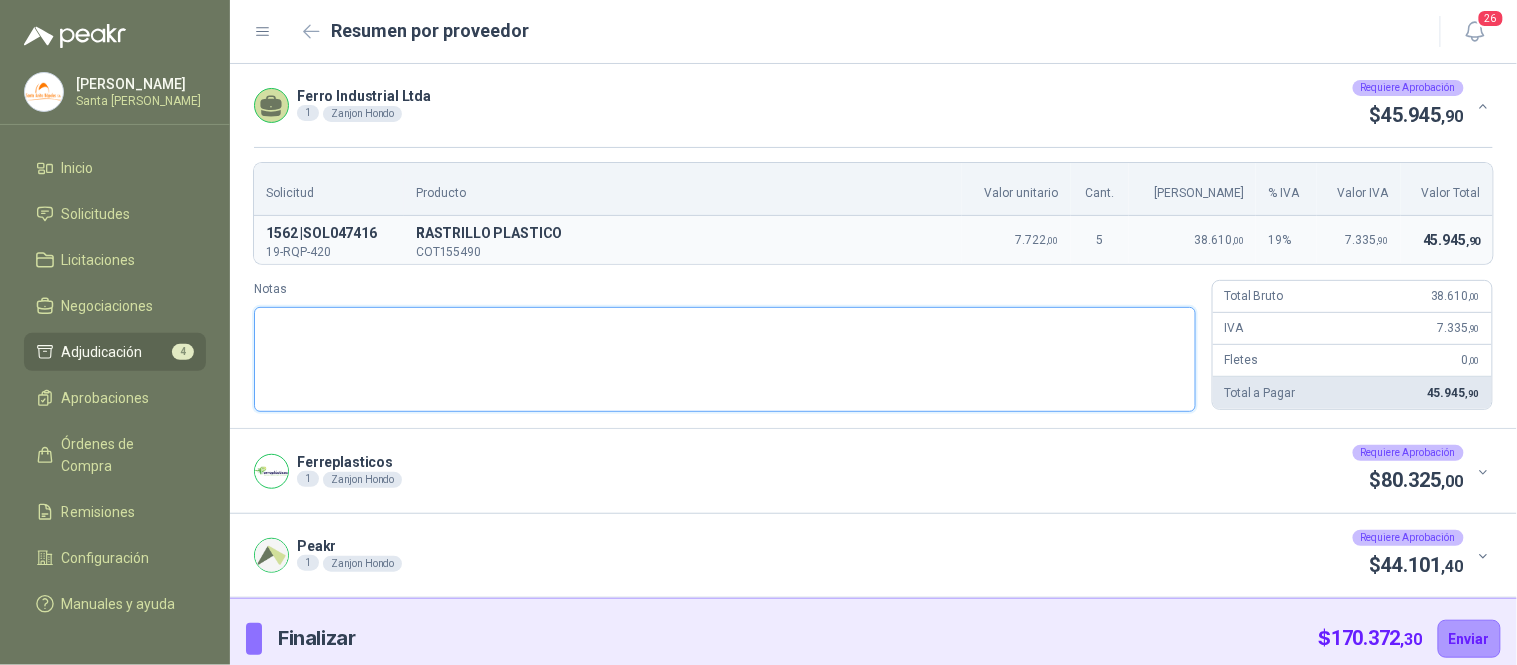 click on "Notas" at bounding box center (725, 359) 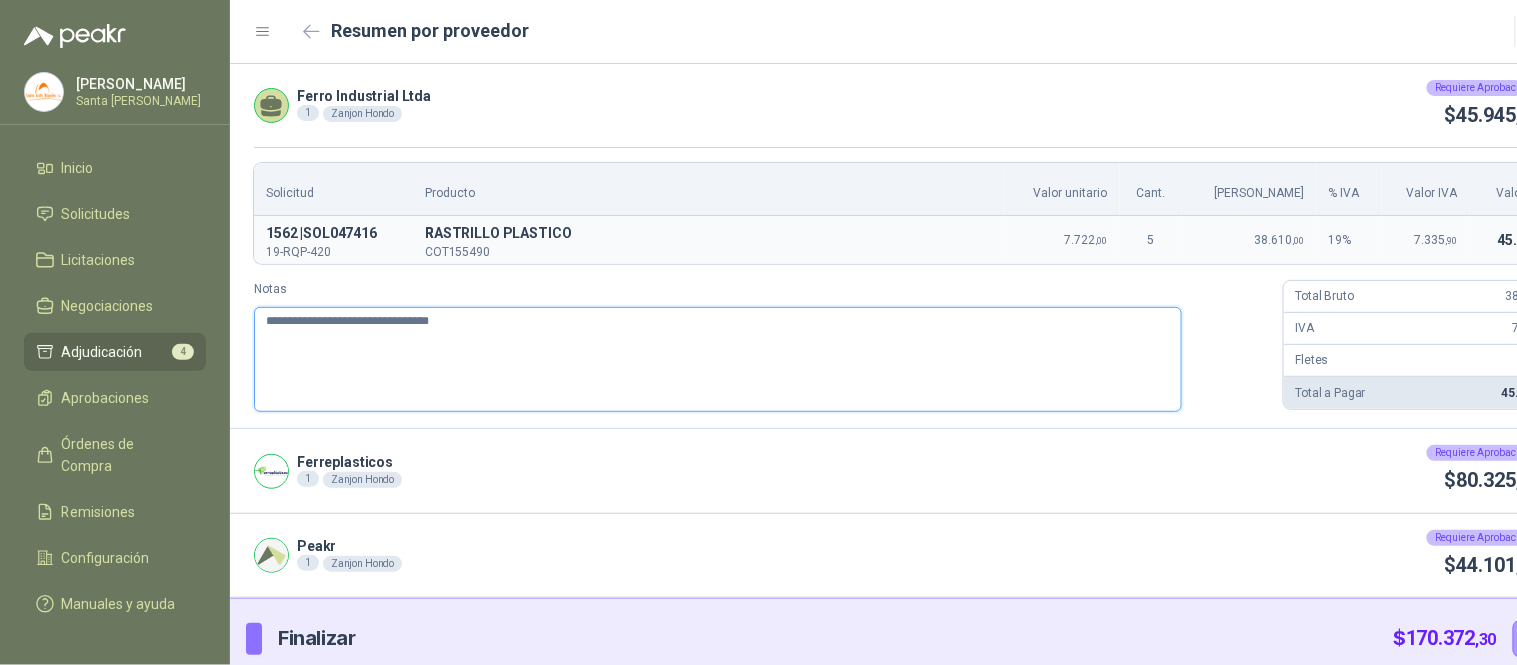paste on "**********" 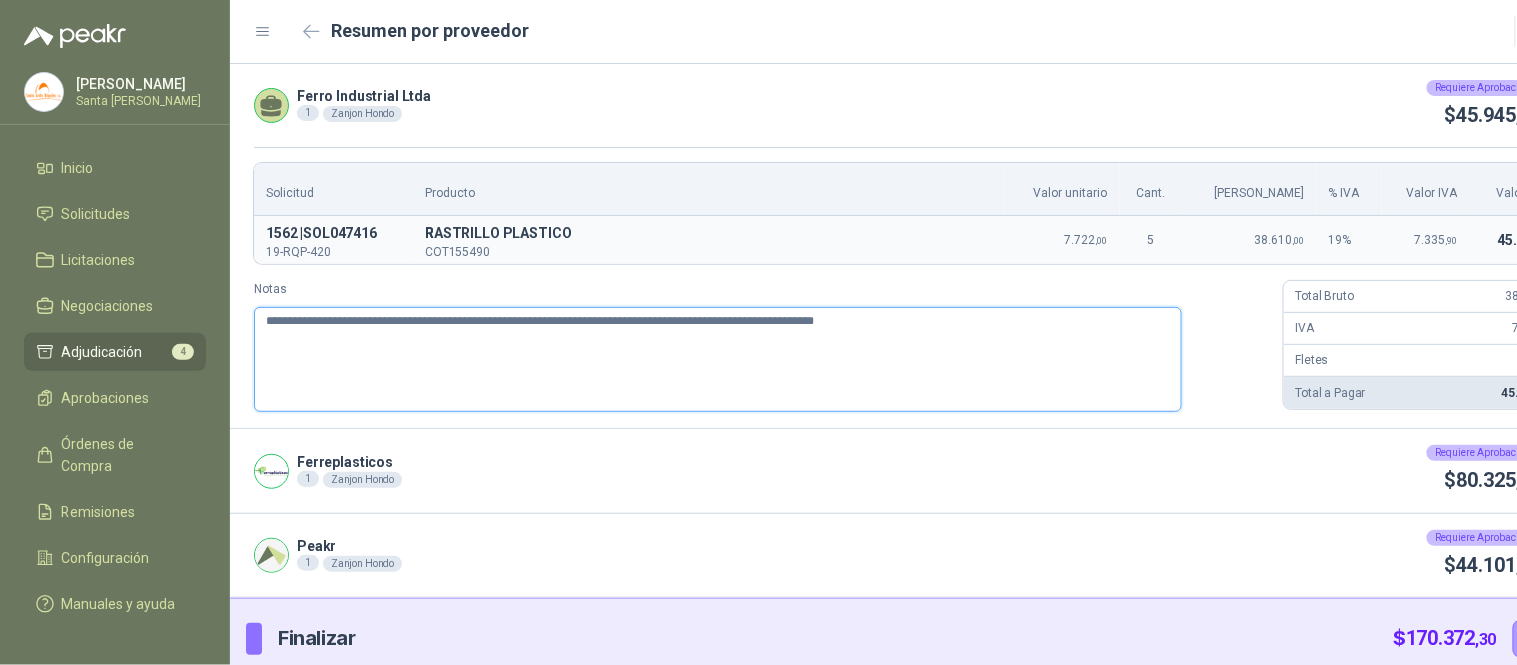 drag, startPoint x: 1012, startPoint y: 334, endPoint x: 253, endPoint y: 338, distance: 759.01056 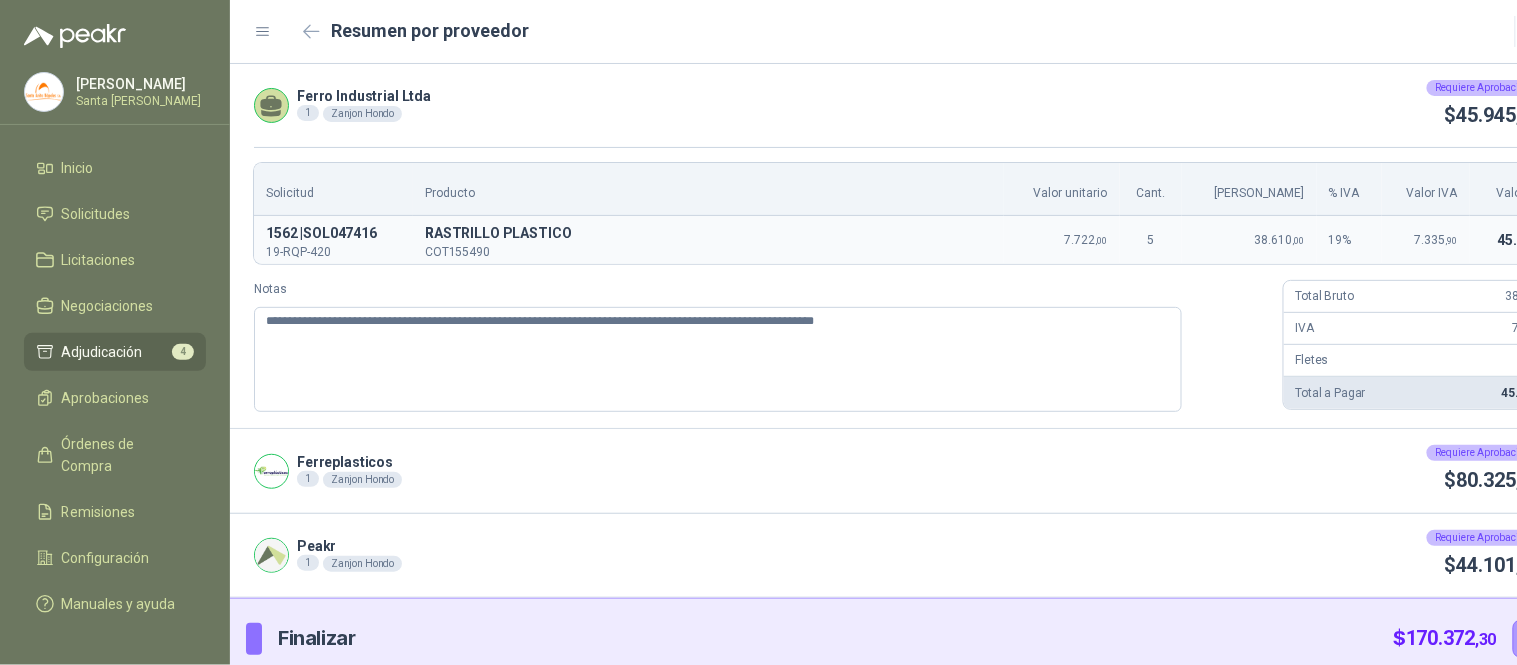 click on "F[PERSON_NAME]Industrial Ltda 1 Zanjon Hondo Requiere Aprobación $  45.945 ,90" at bounding box center [911, 105] 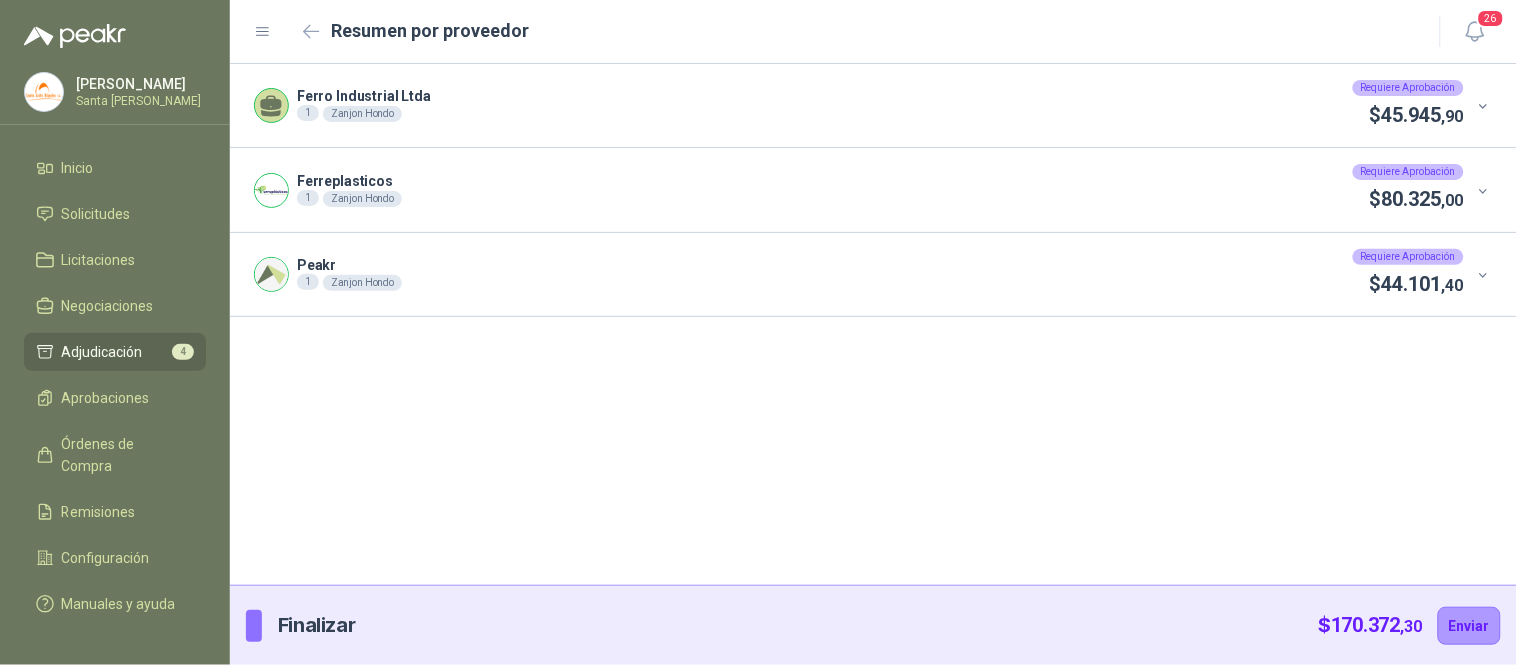 click on "Ferreplasticos 1 Zanjon Hondo Requiere Aprobación $  80.325 ,00" at bounding box center [873, 189] 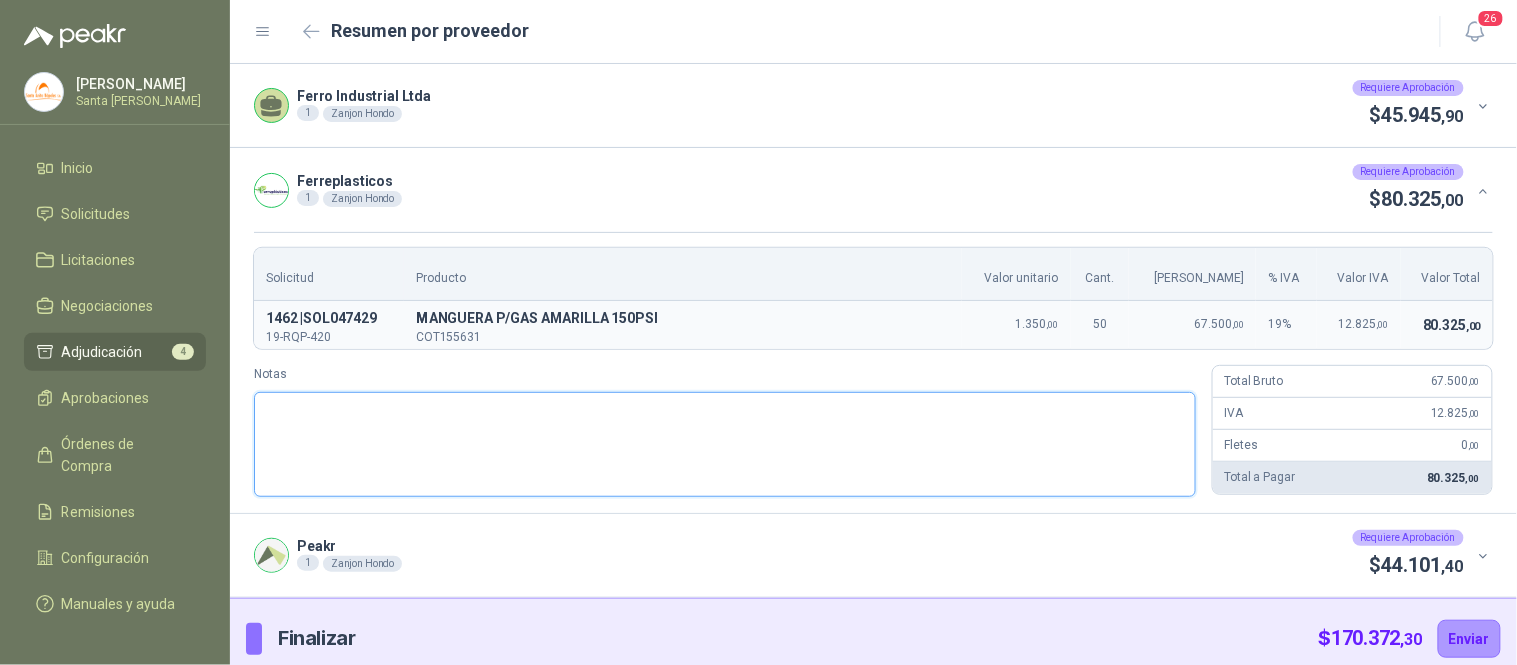 click on "Notas" at bounding box center (725, 444) 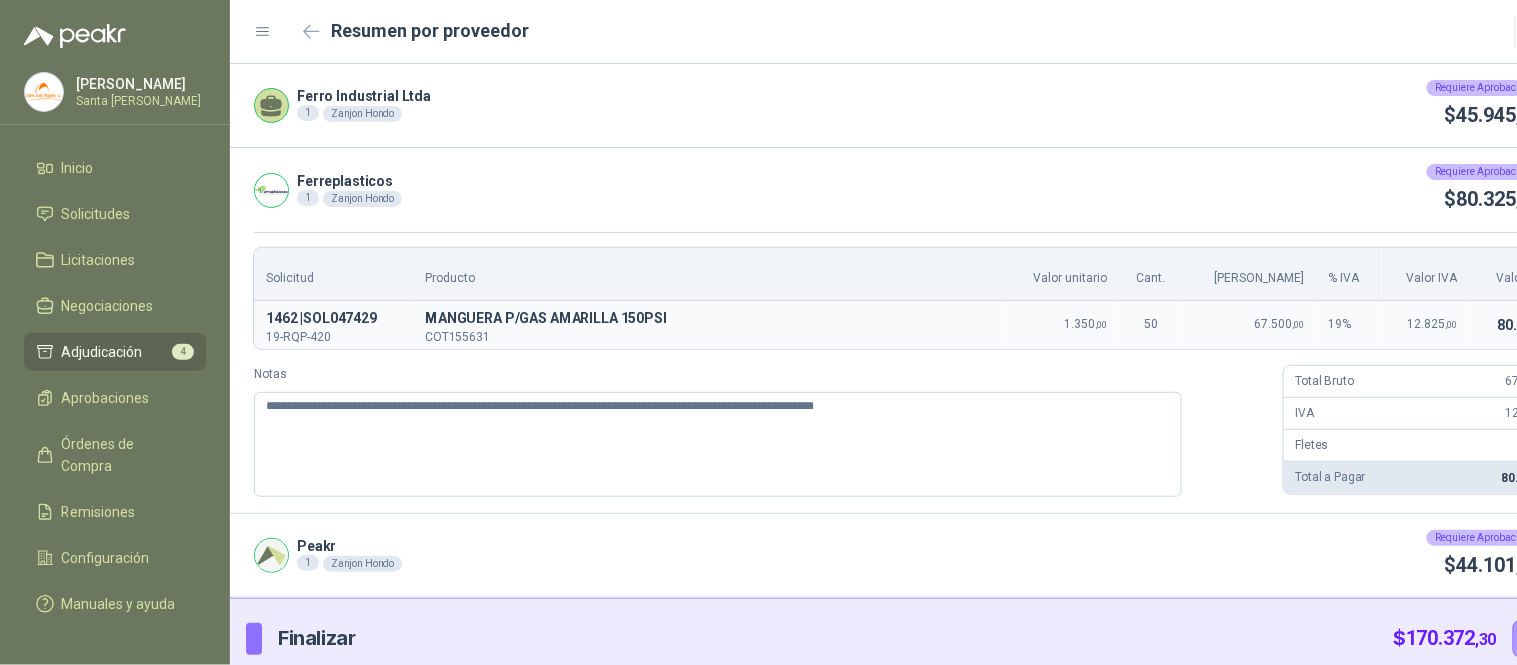 click 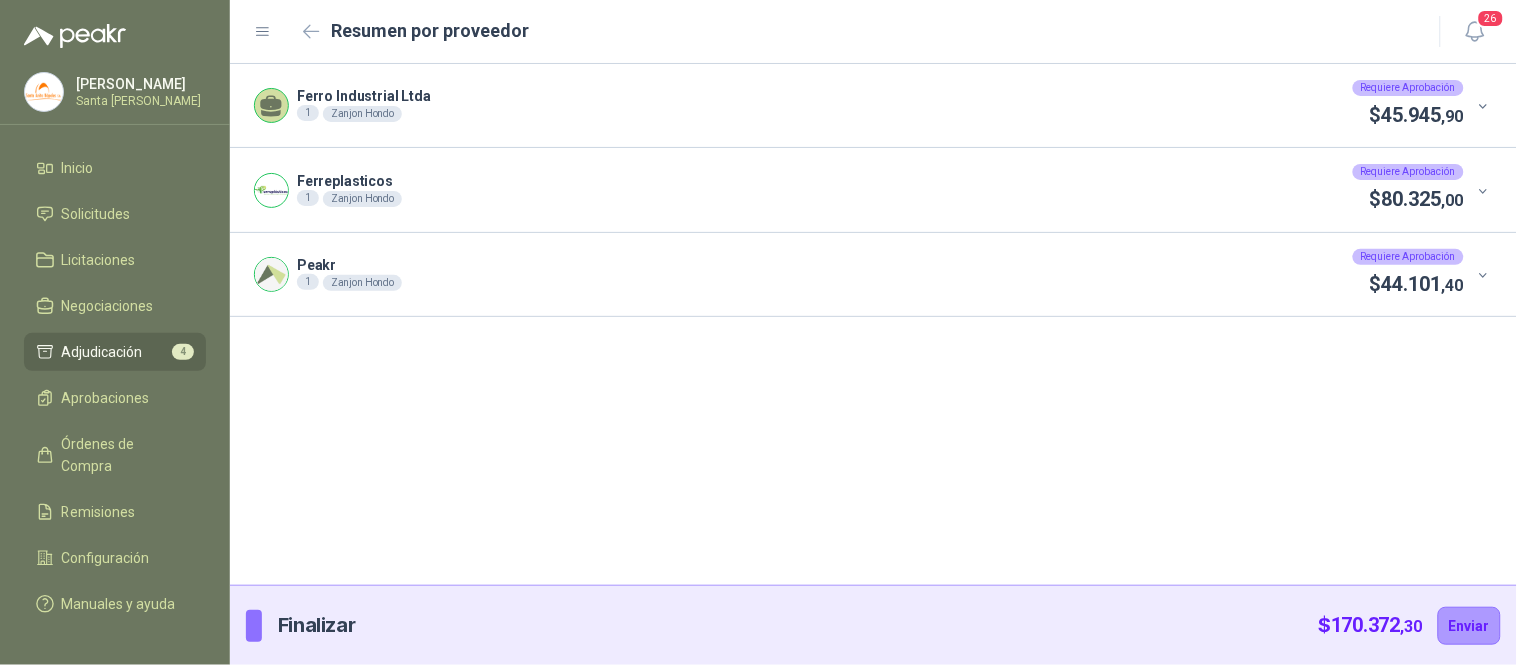 click 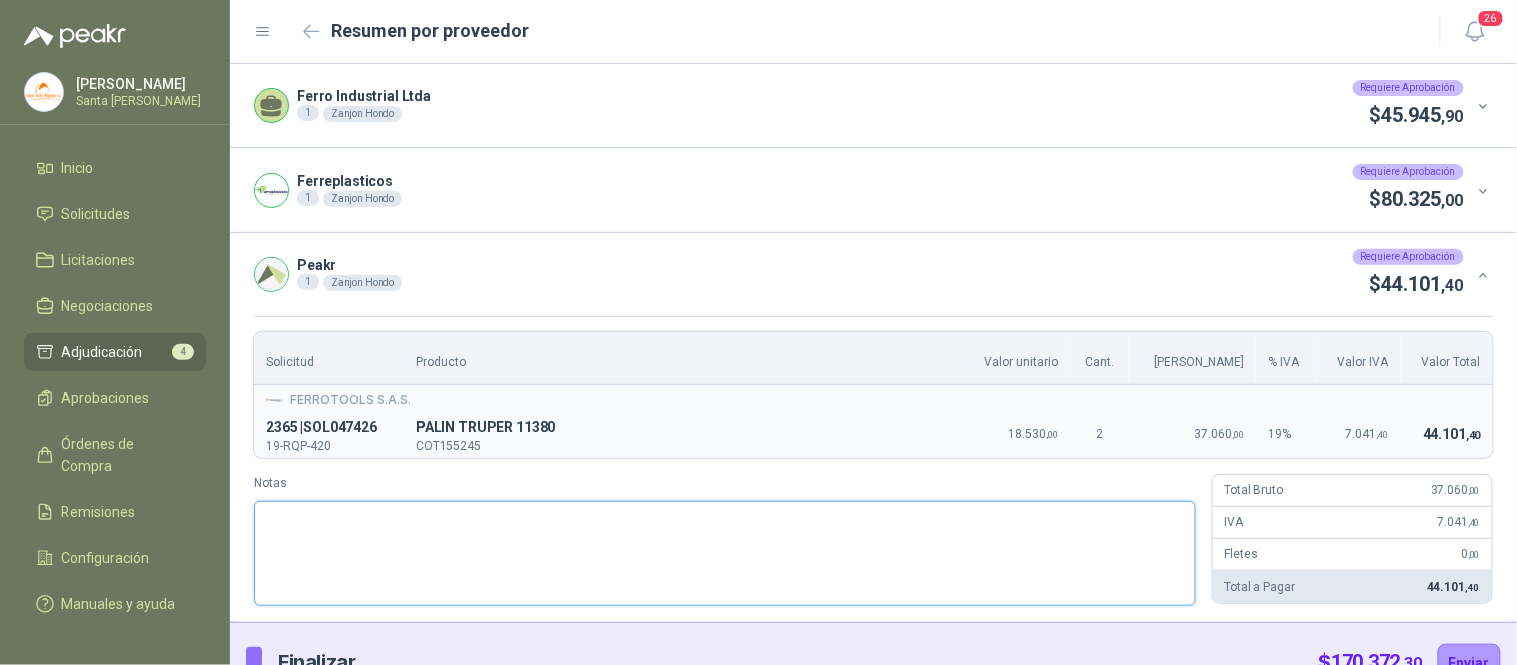 click on "Notas" at bounding box center (725, 553) 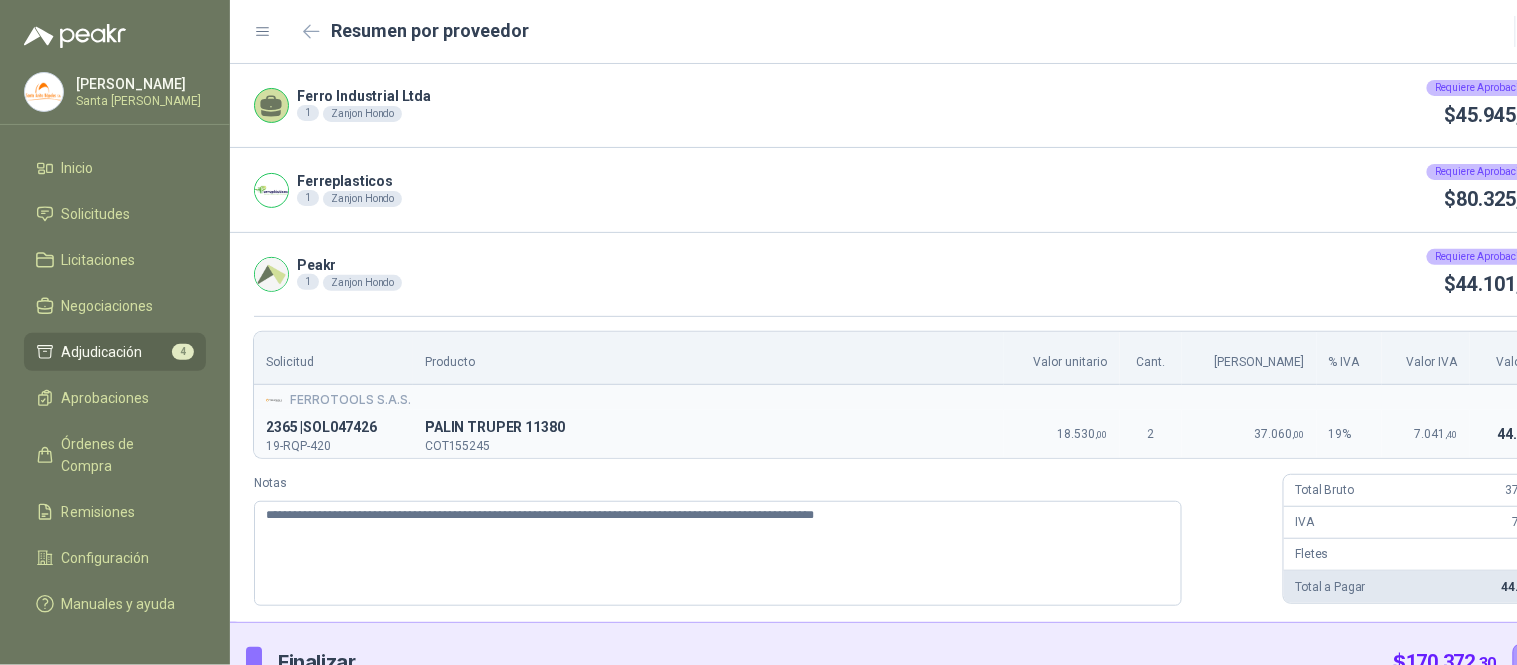 click 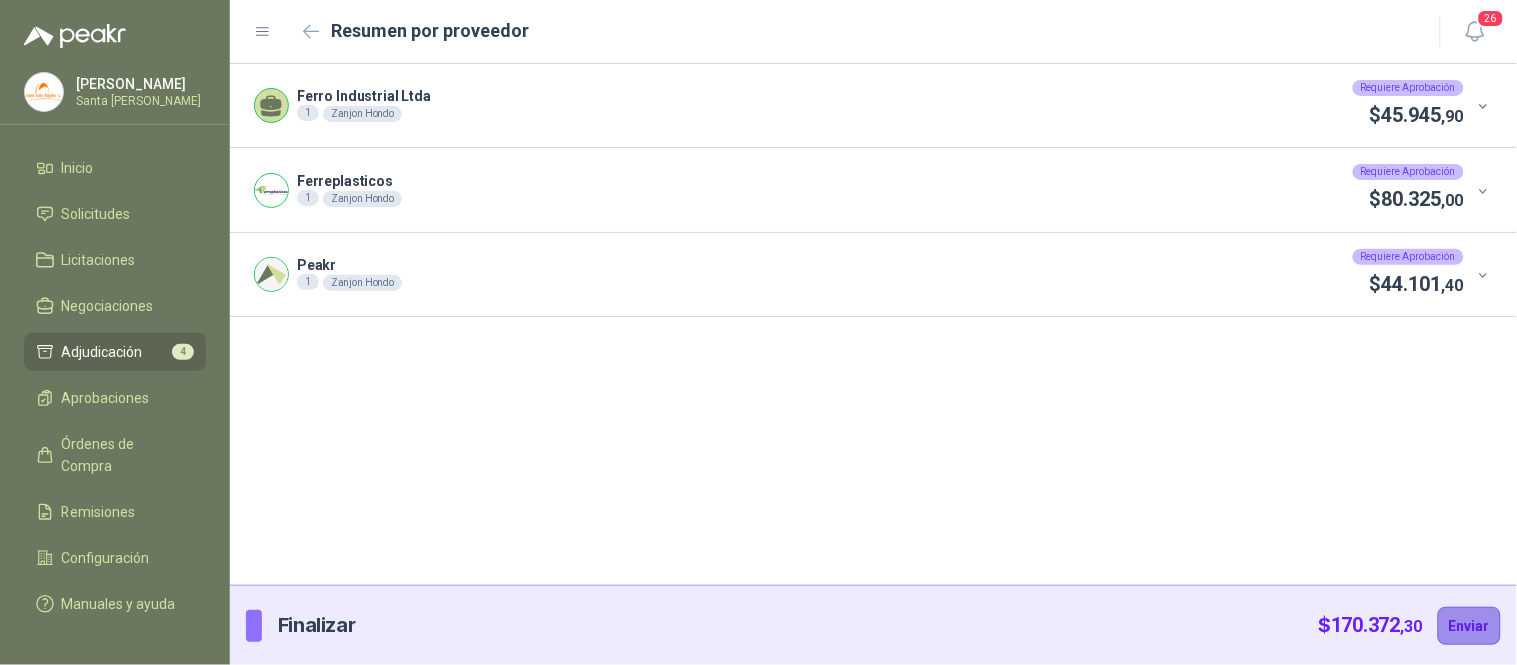 click on "Enviar" at bounding box center (1469, 626) 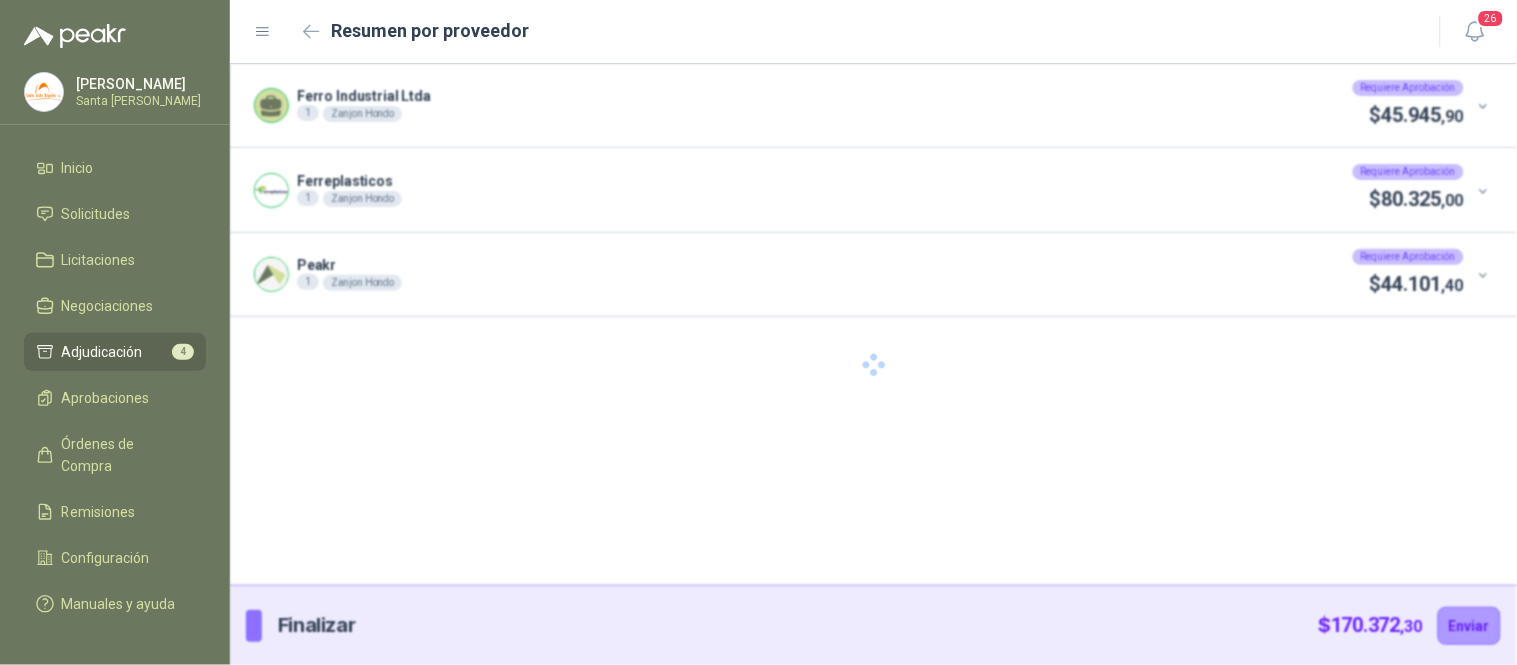click at bounding box center [873, 364] 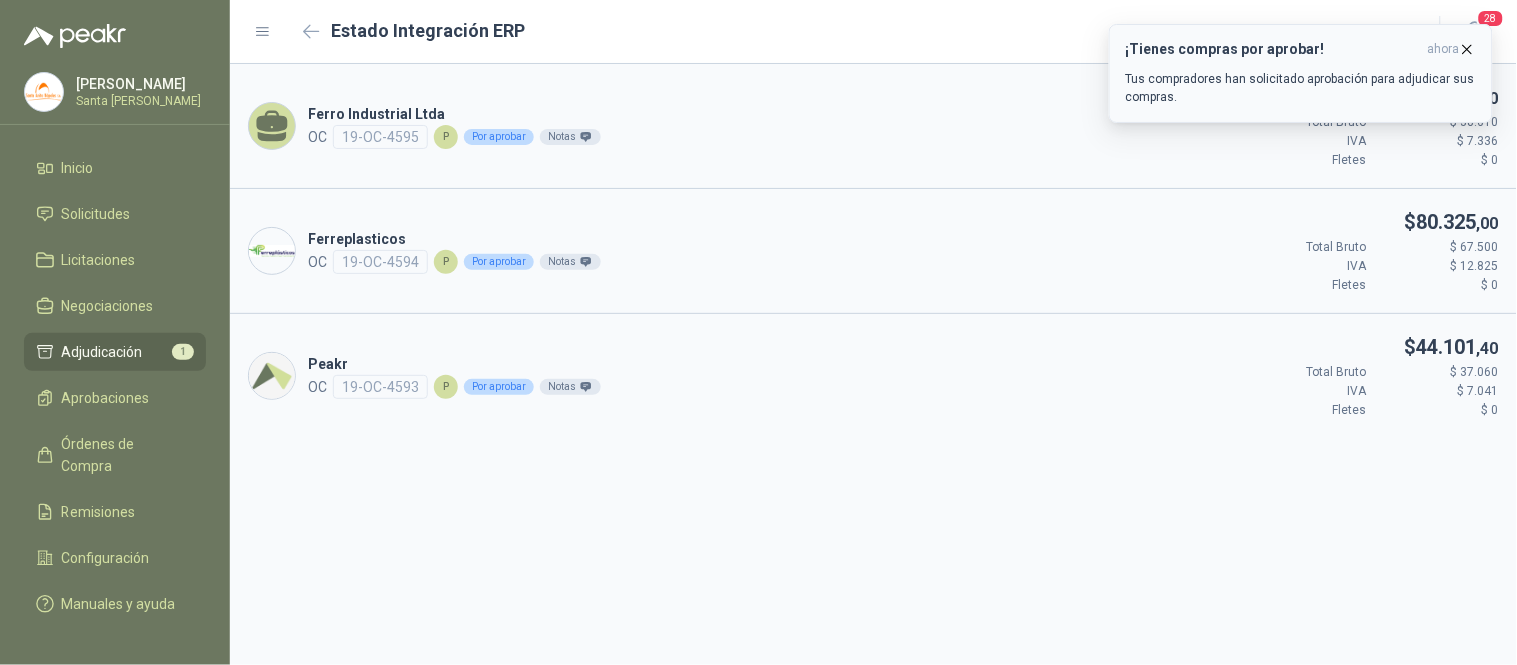 click 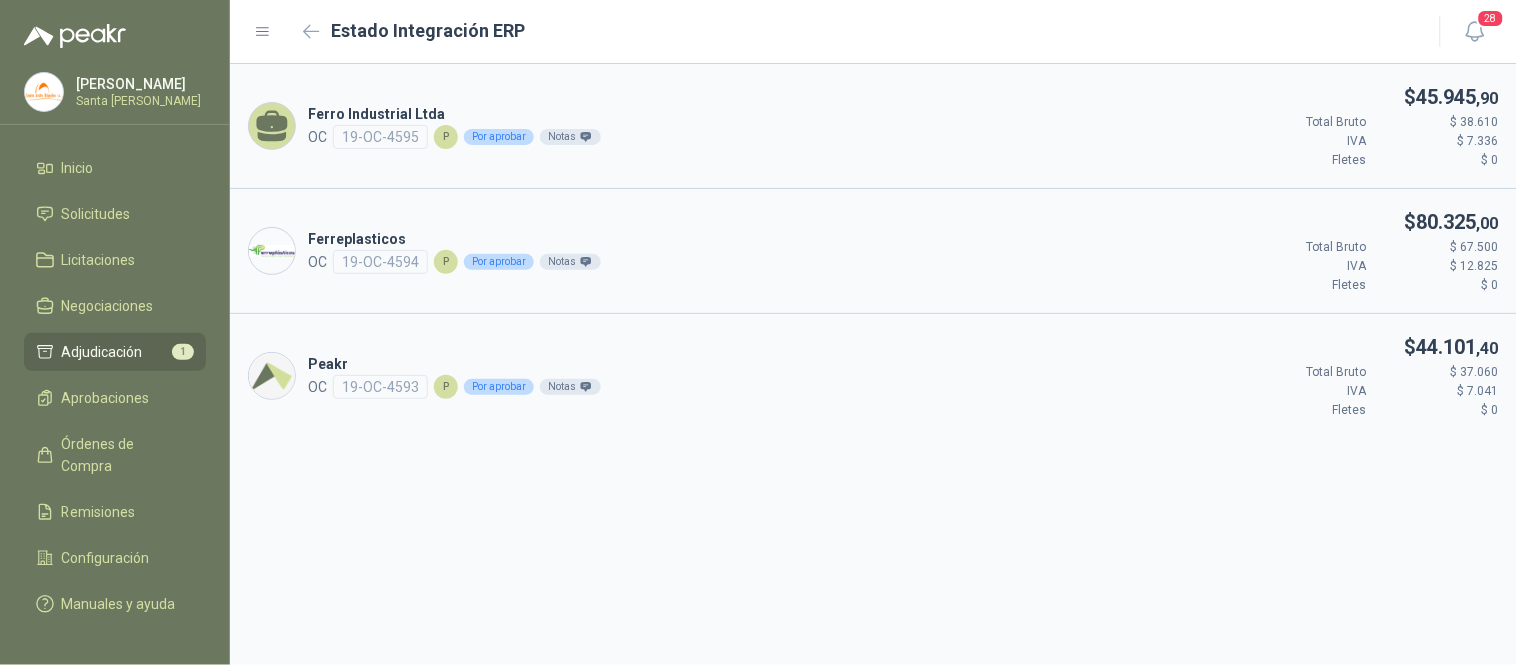 click on "Inicio   Solicitudes   Licitaciones   Negociaciones   Adjudicación 1   Aprobaciones   Órdenes de Compra   Remisiones   Configuración   Manuales y ayuda" at bounding box center [115, 390] 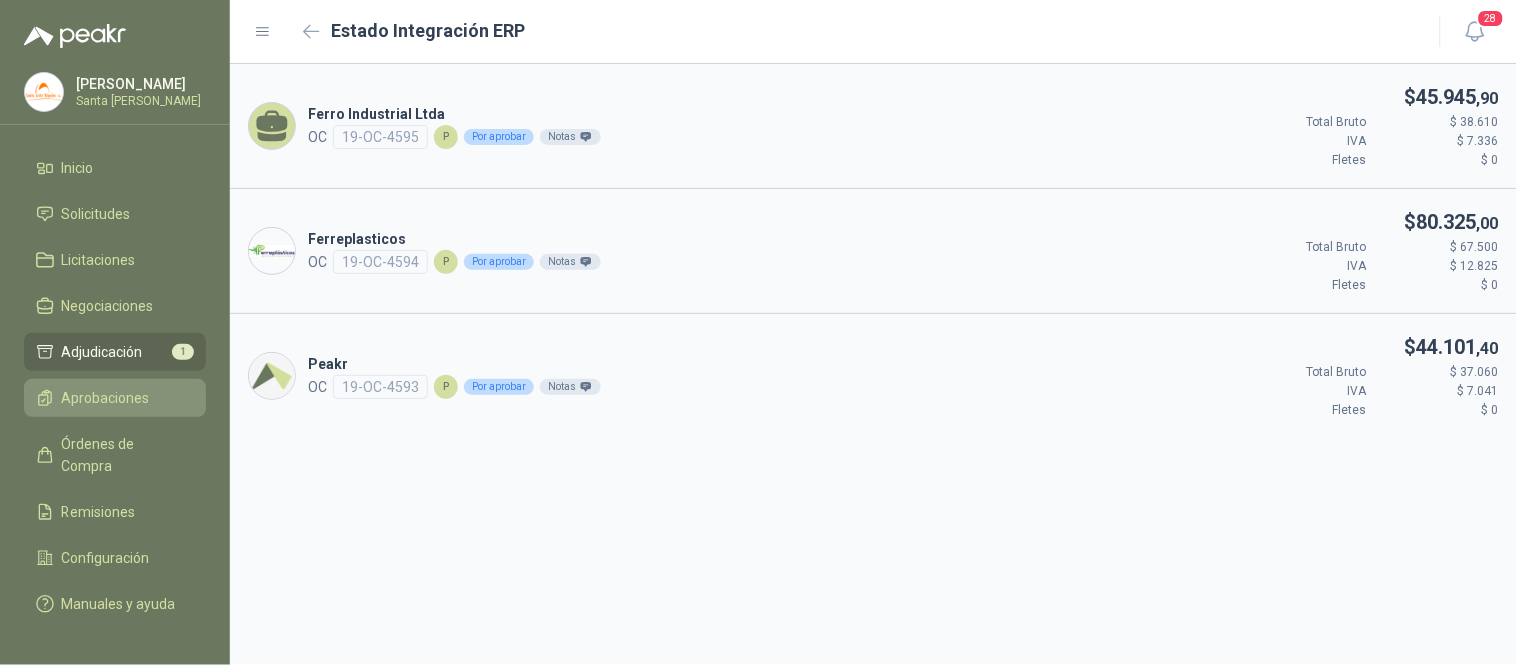 click on "Aprobaciones" at bounding box center (106, 398) 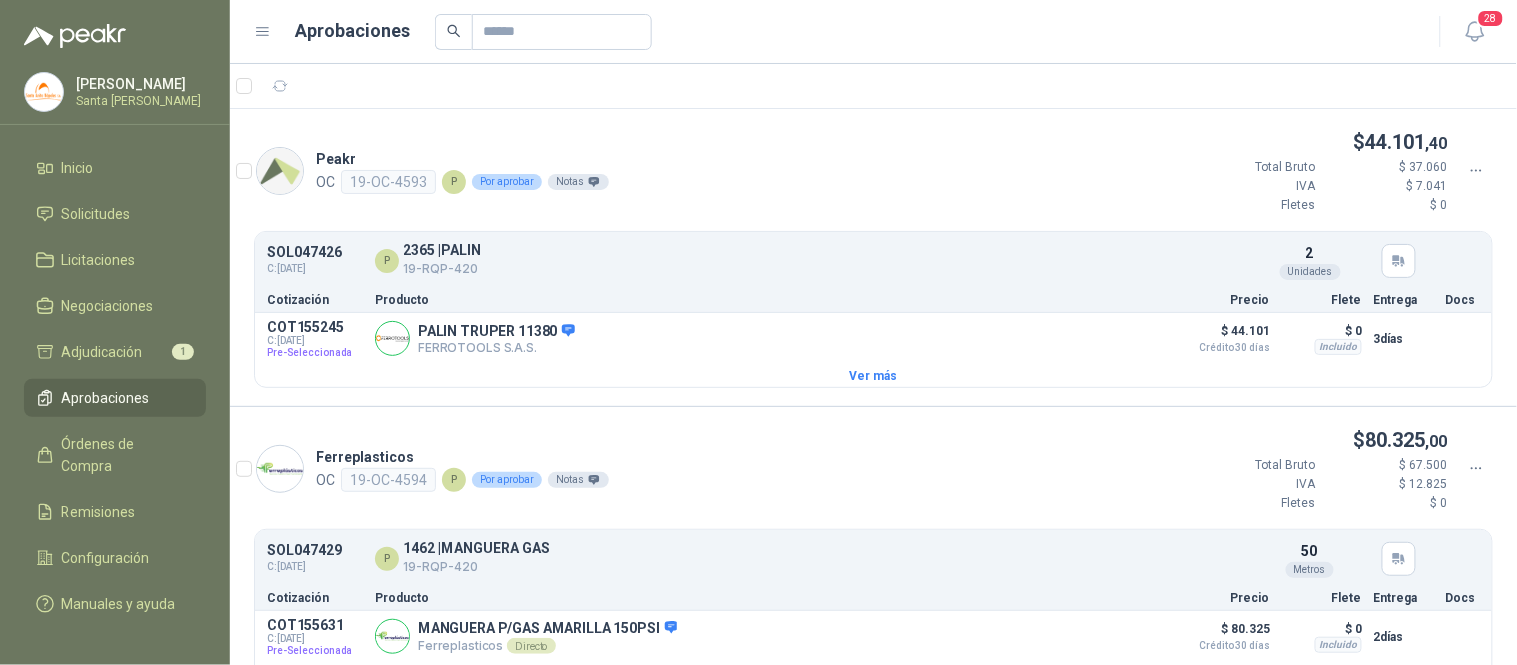 click 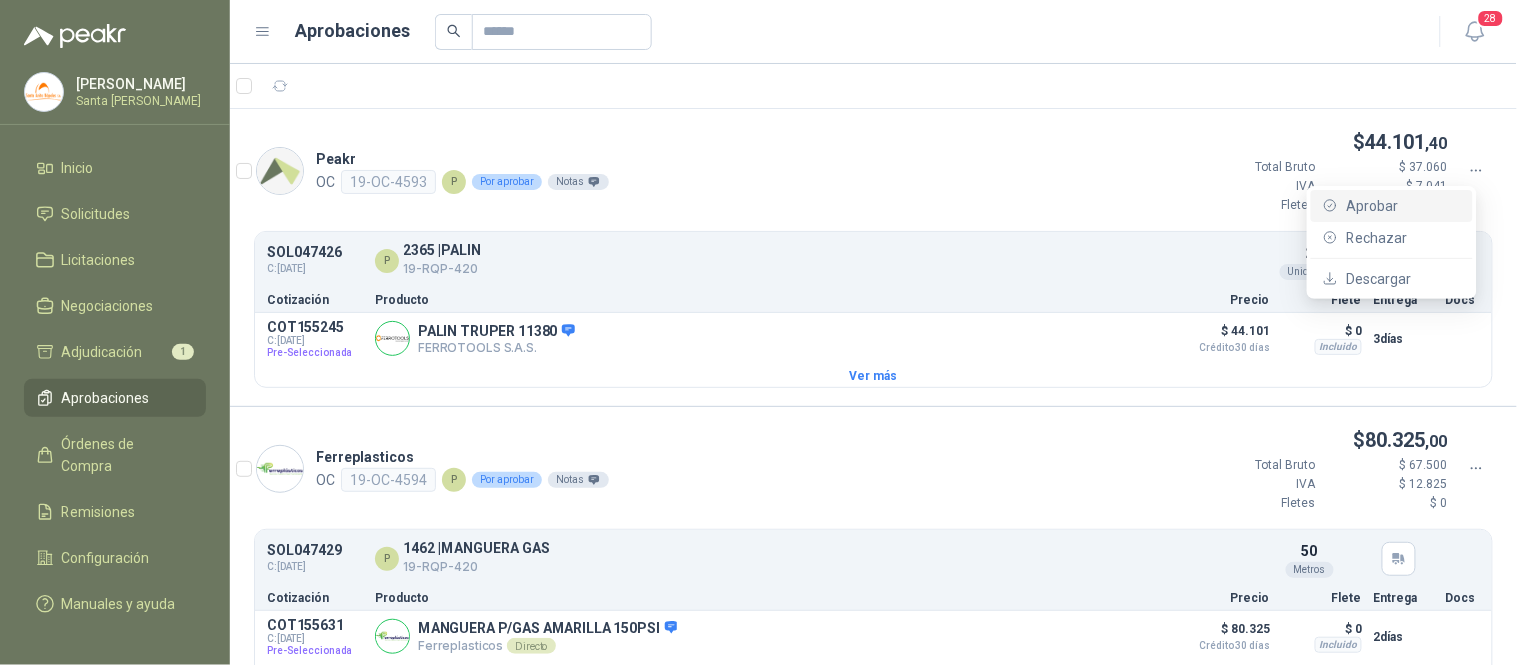 click on "Aprobar" at bounding box center [1403, 206] 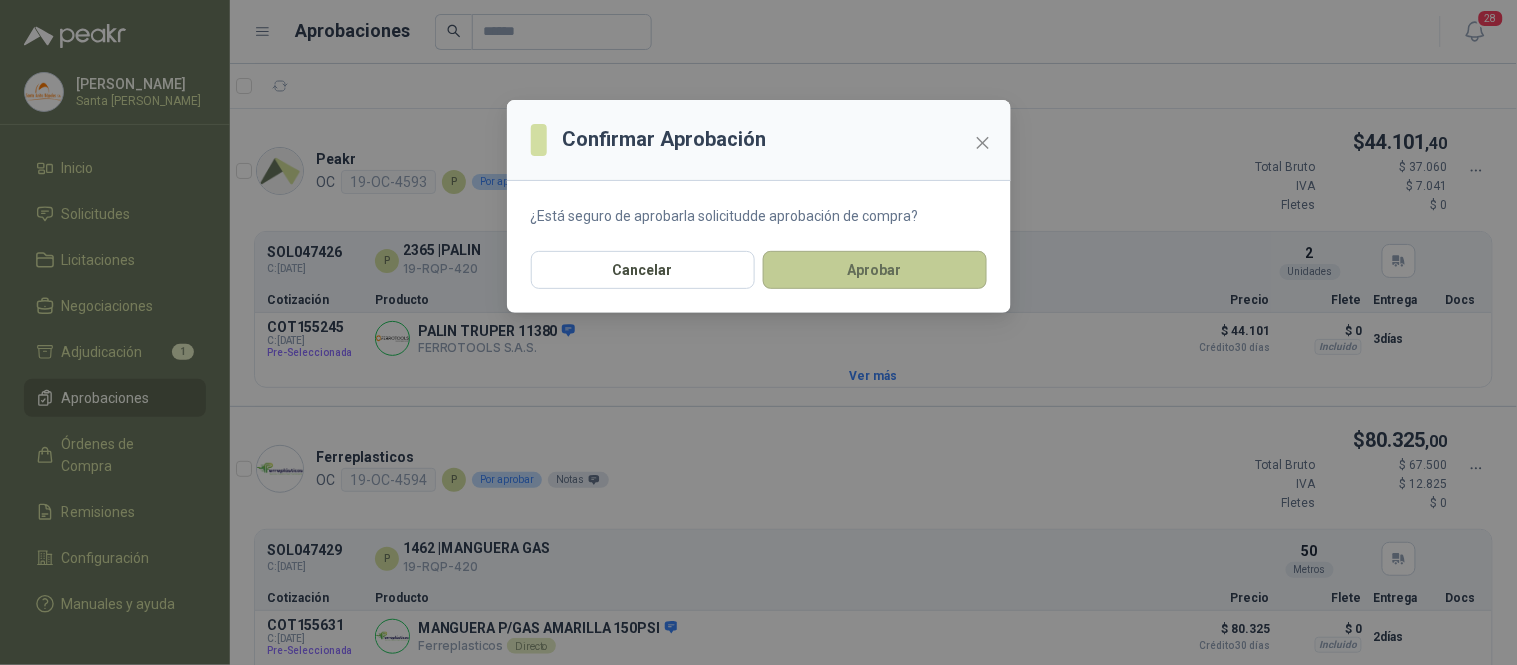 click on "Aprobar" at bounding box center (875, 270) 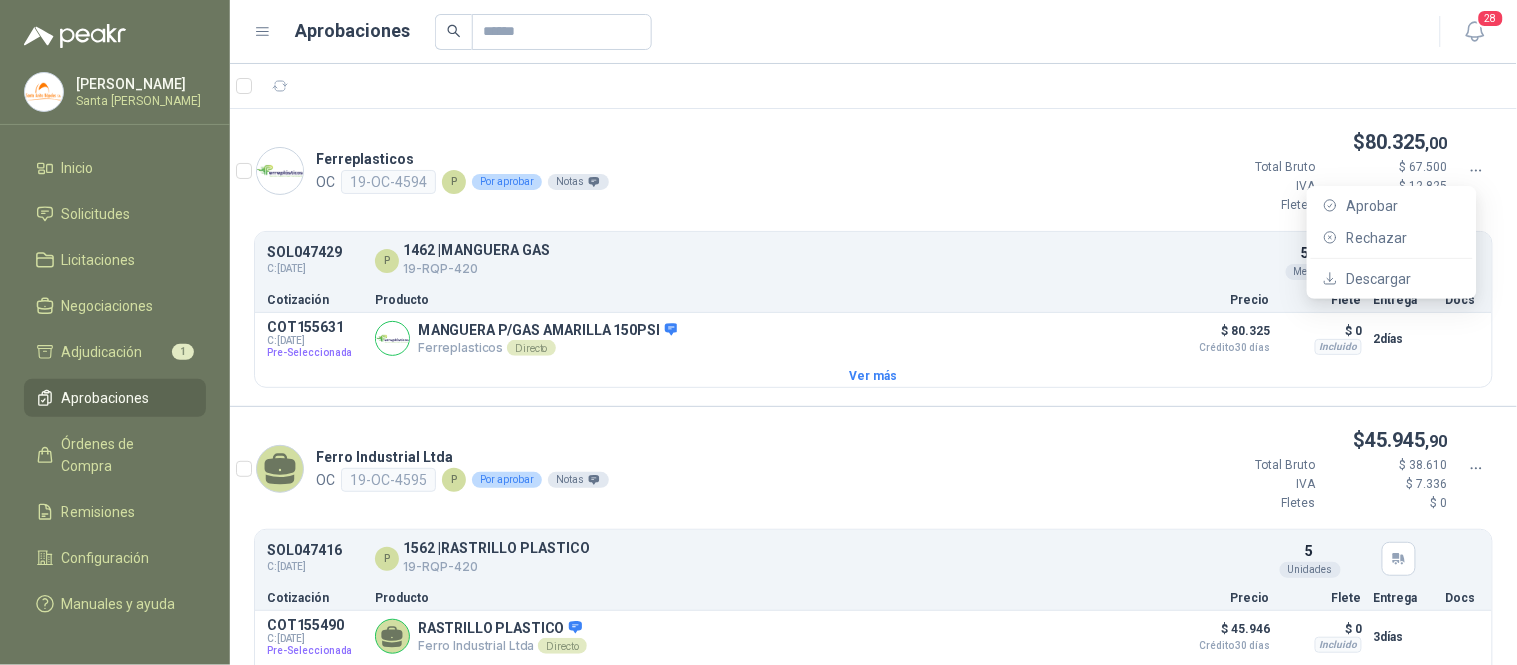 click at bounding box center [1477, 171] 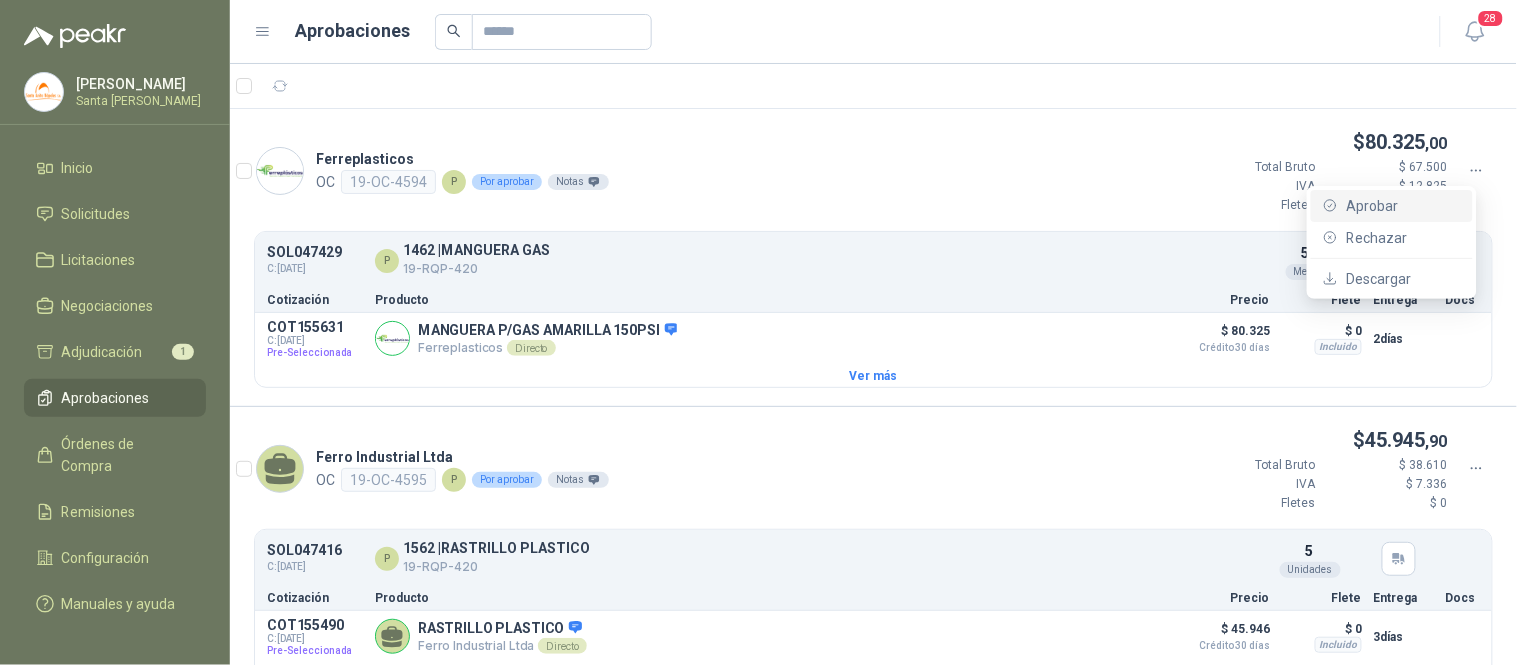 click on "Aprobar" at bounding box center (1403, 206) 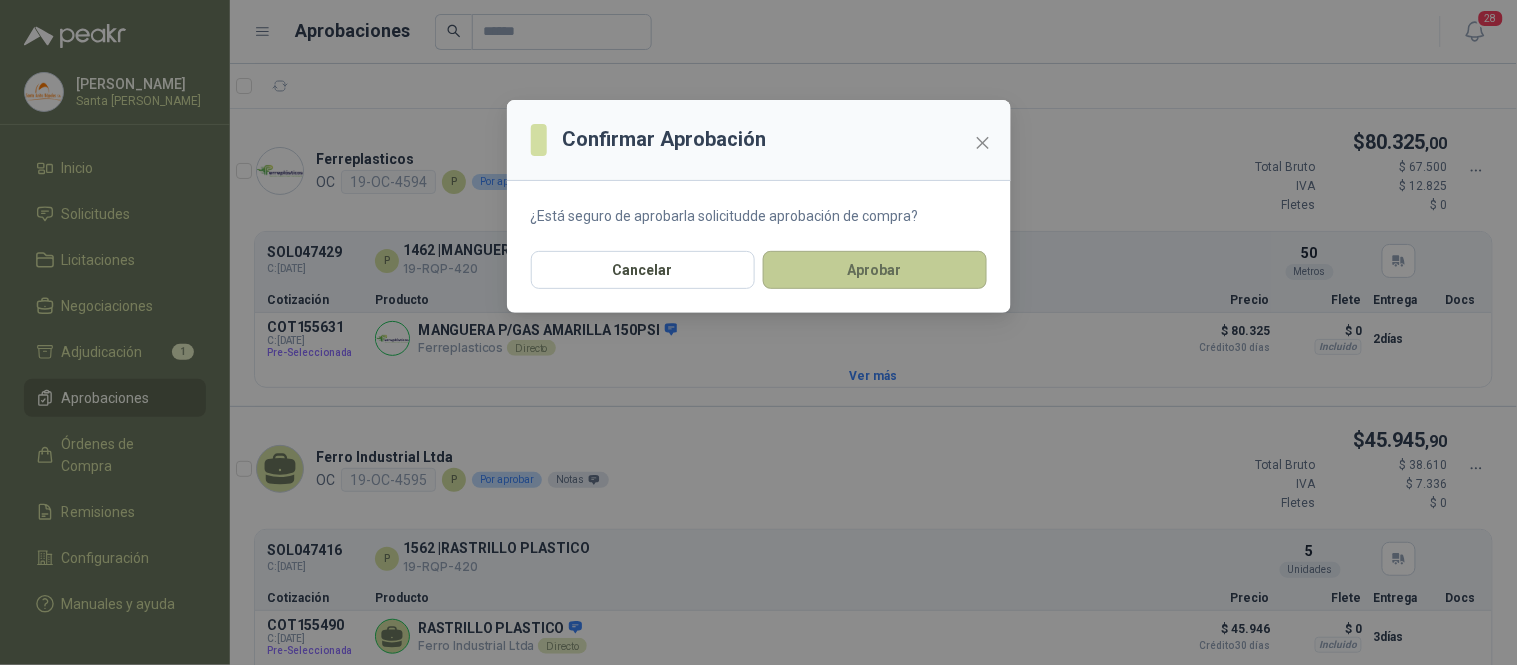 click on "Aprobar" at bounding box center (875, 270) 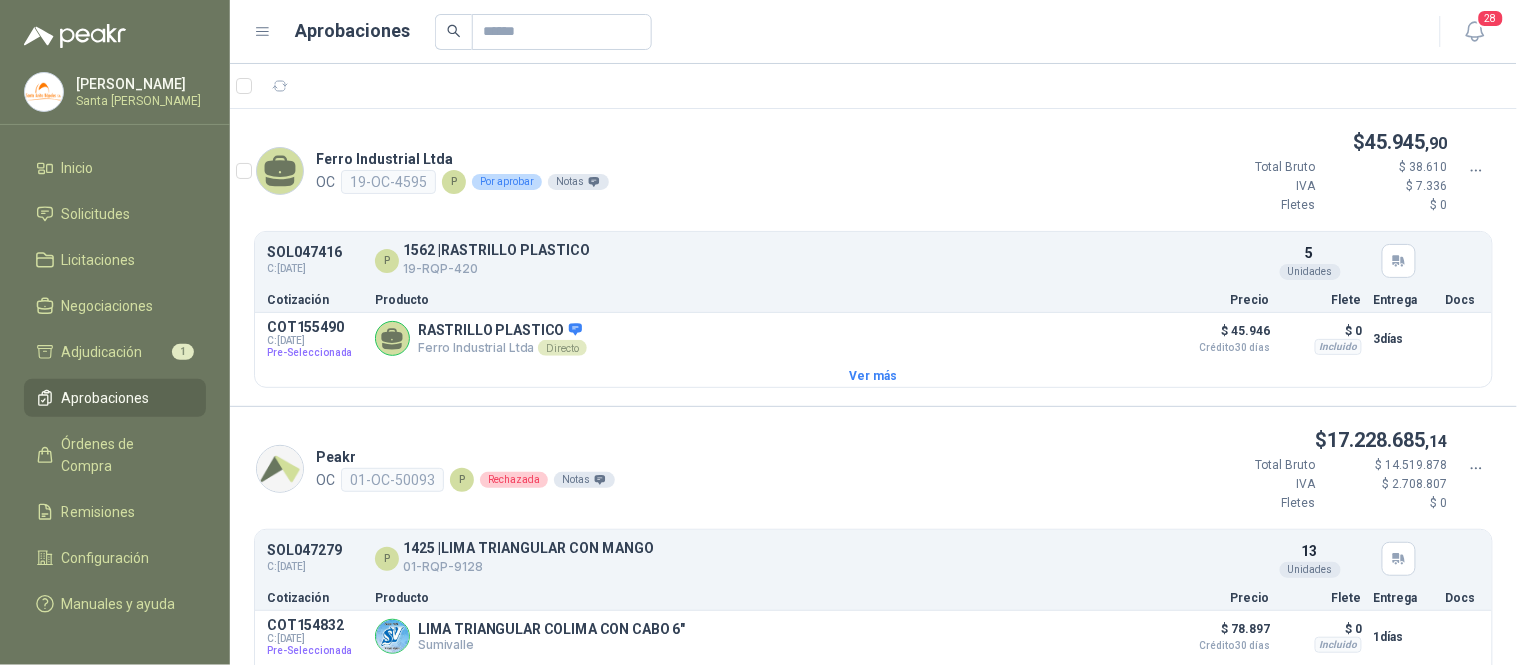 click 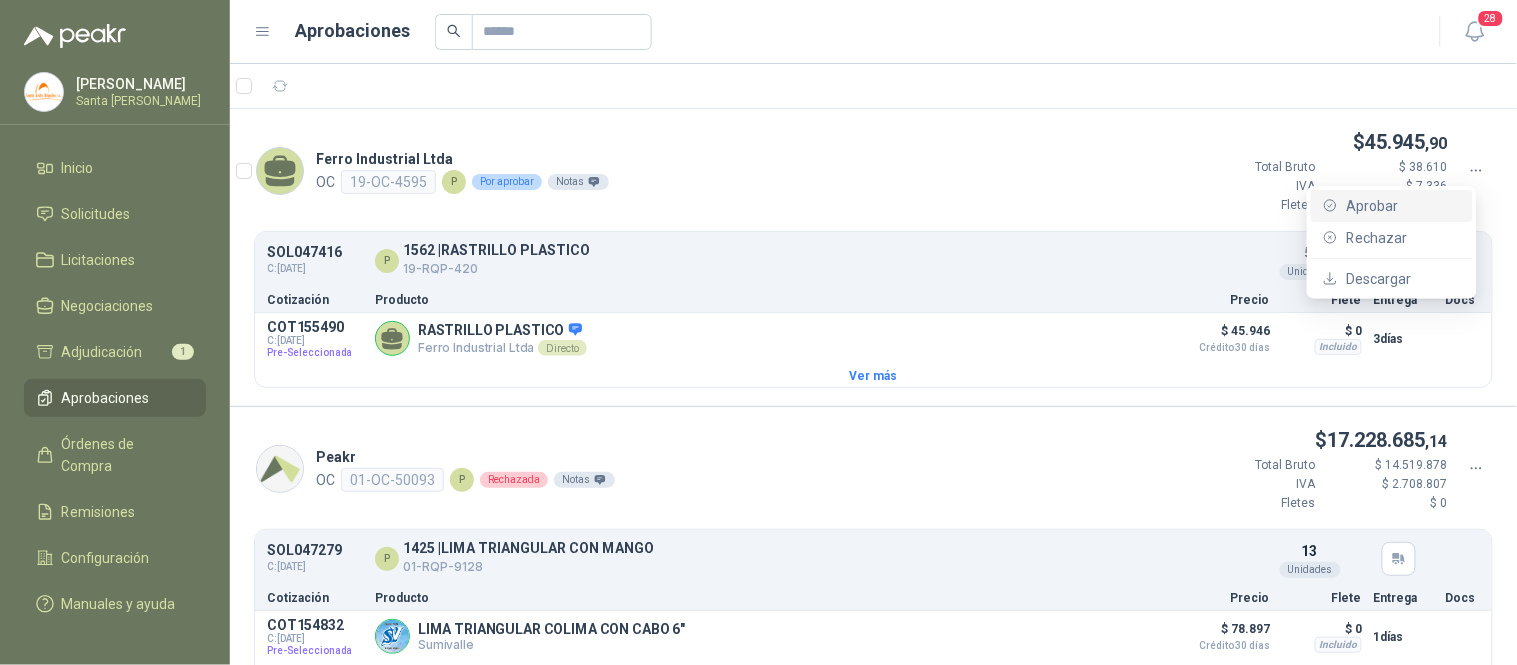 click on "Aprobar" at bounding box center [1403, 206] 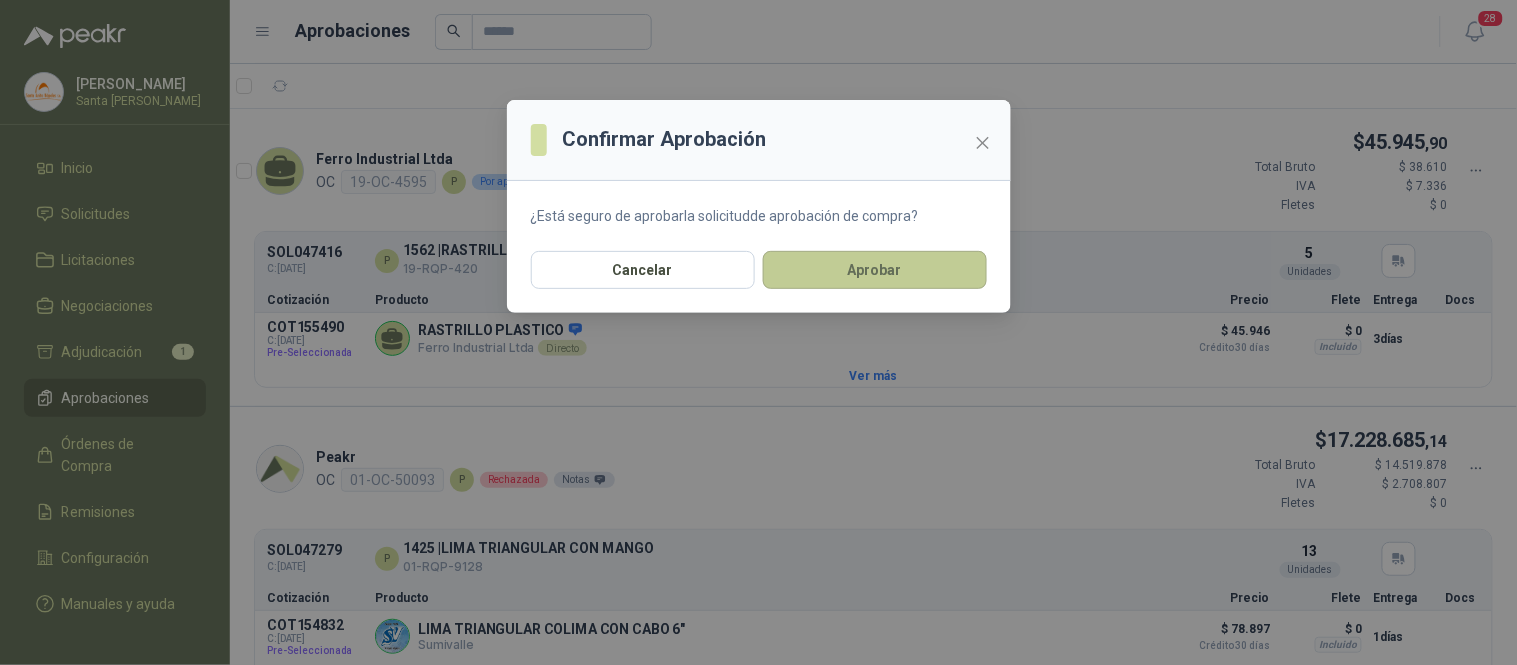 click on "Aprobar" at bounding box center (875, 270) 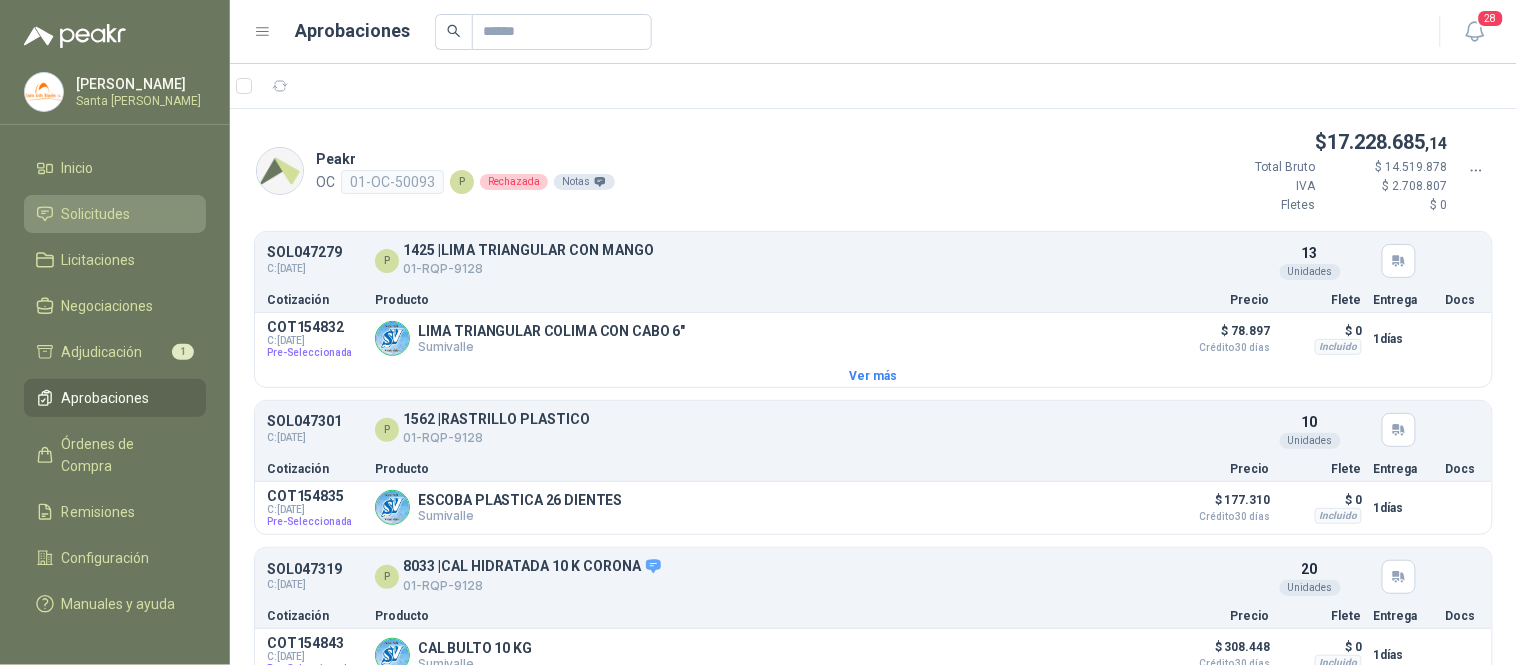 click on "Solicitudes" at bounding box center [115, 214] 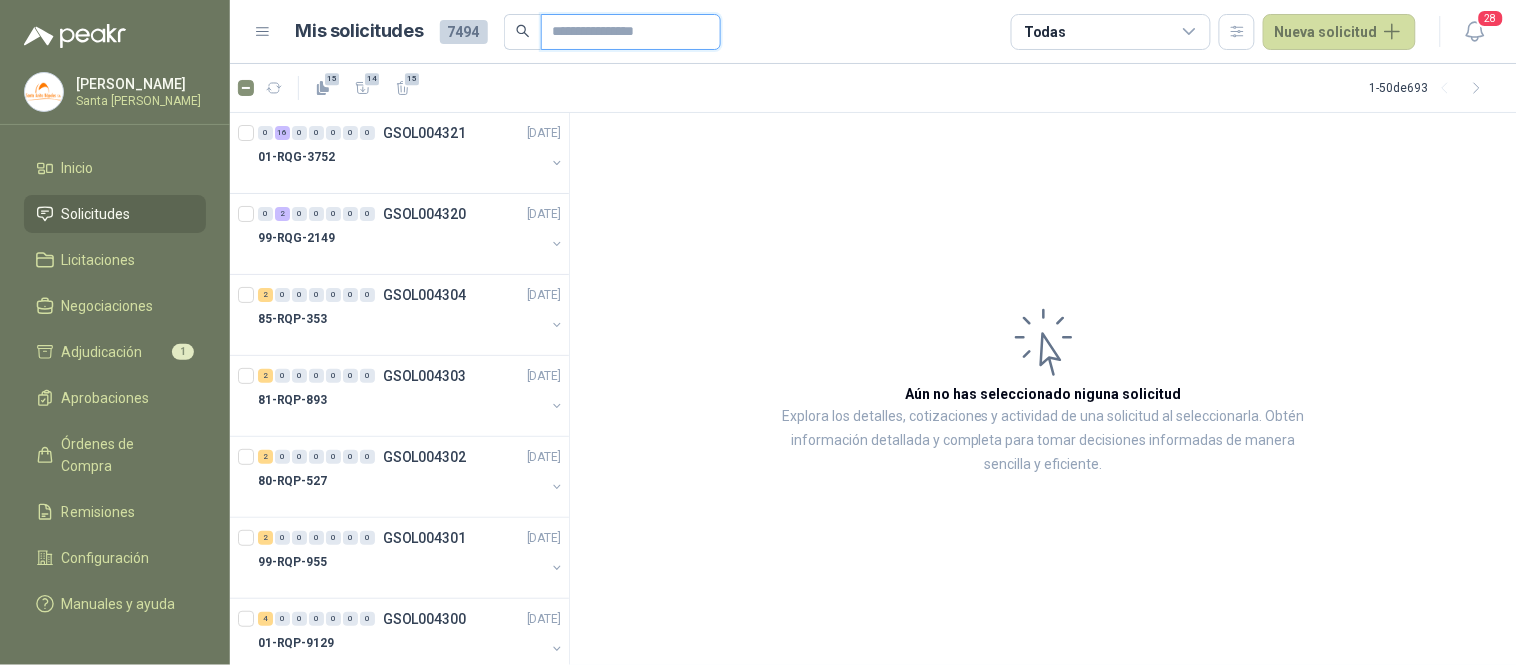 click at bounding box center [623, 32] 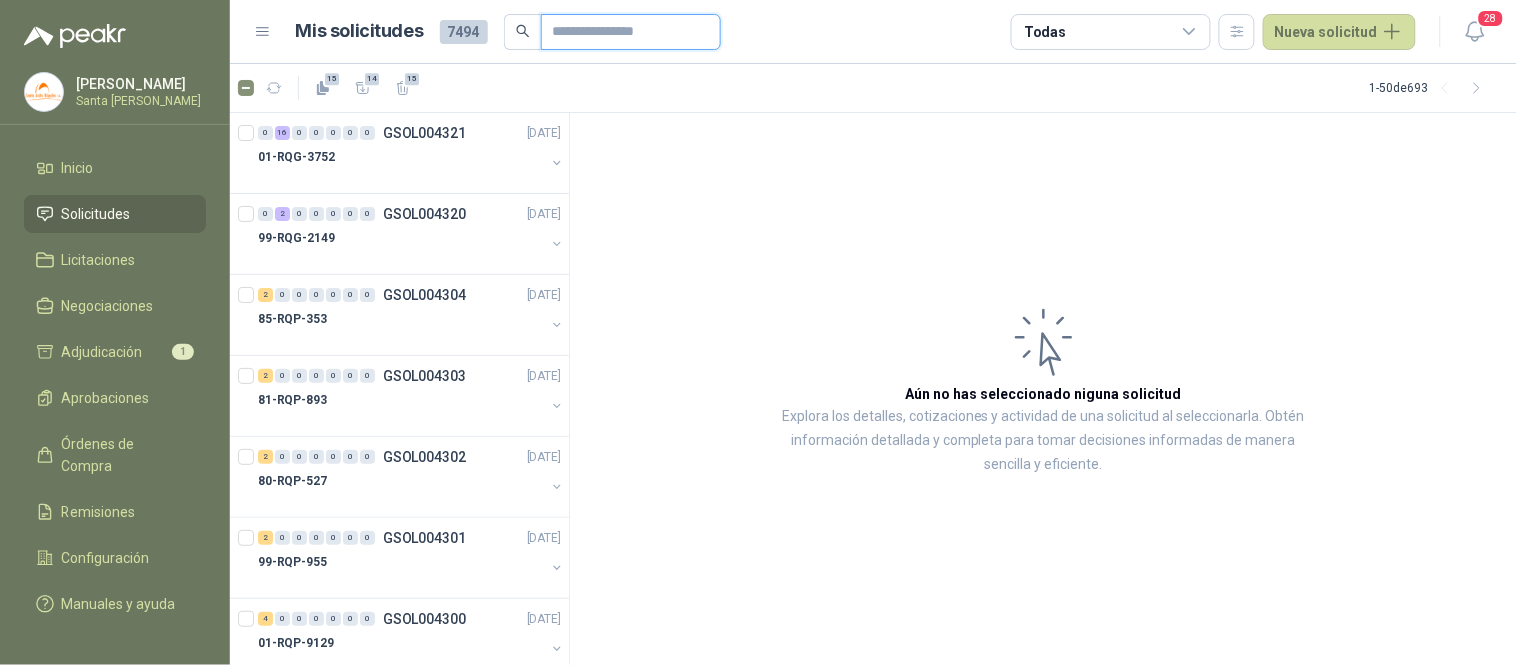 click at bounding box center (623, 32) 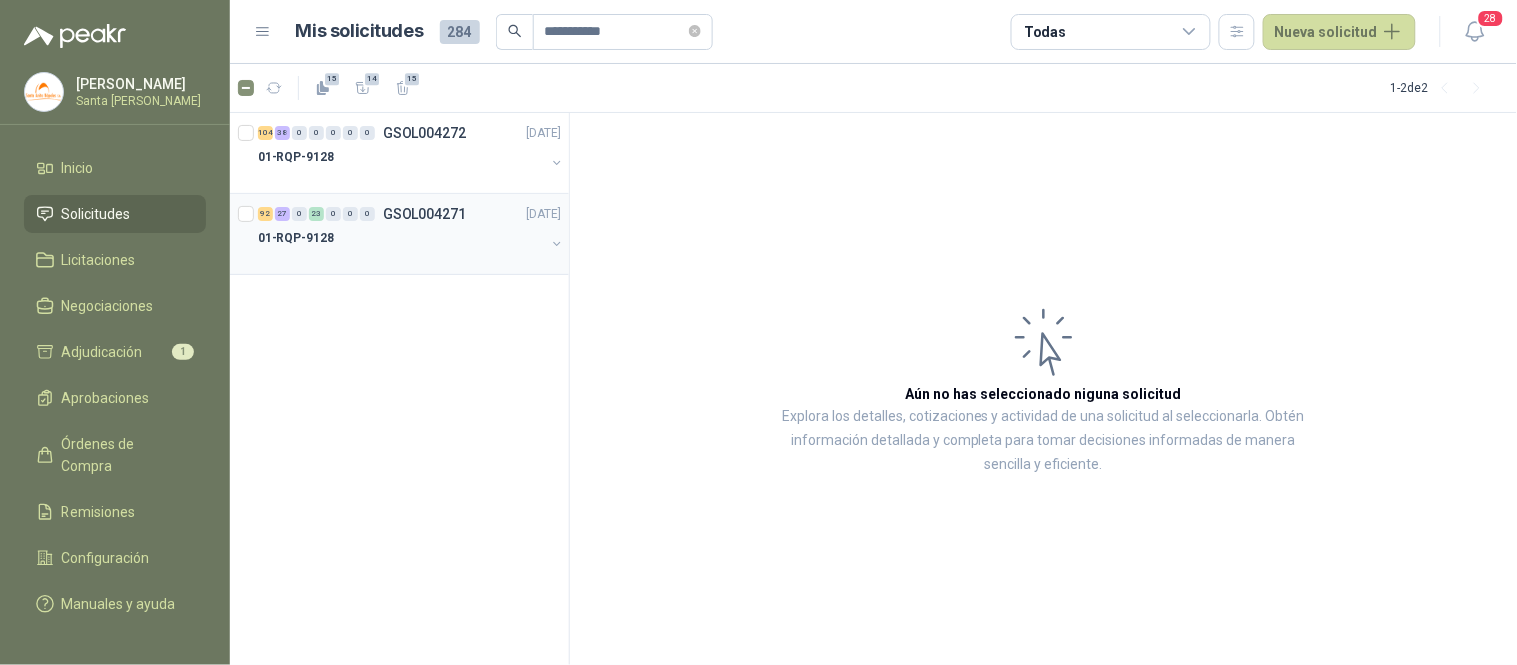 click on "92   27   0   23   0   0   0   GSOL004271 [DATE]5" at bounding box center (411, 214) 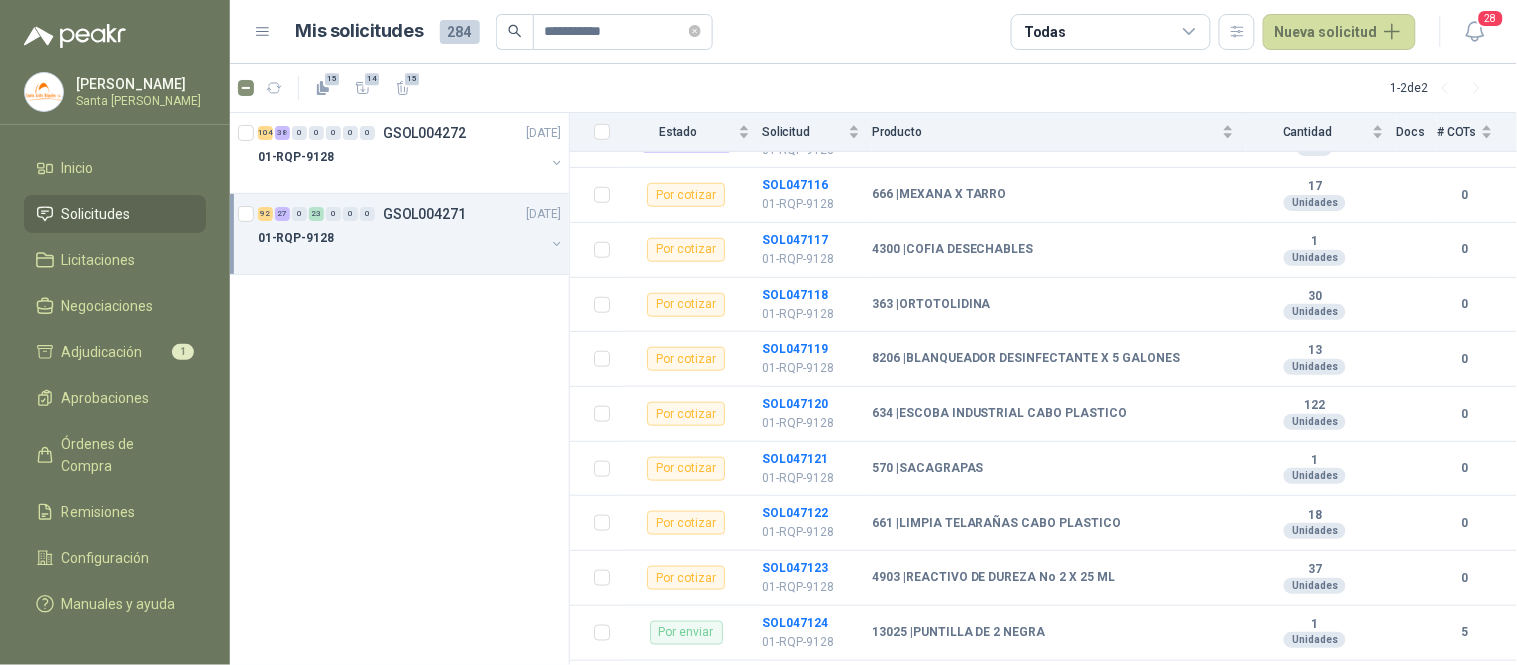 scroll, scrollTop: 4341, scrollLeft: 0, axis: vertical 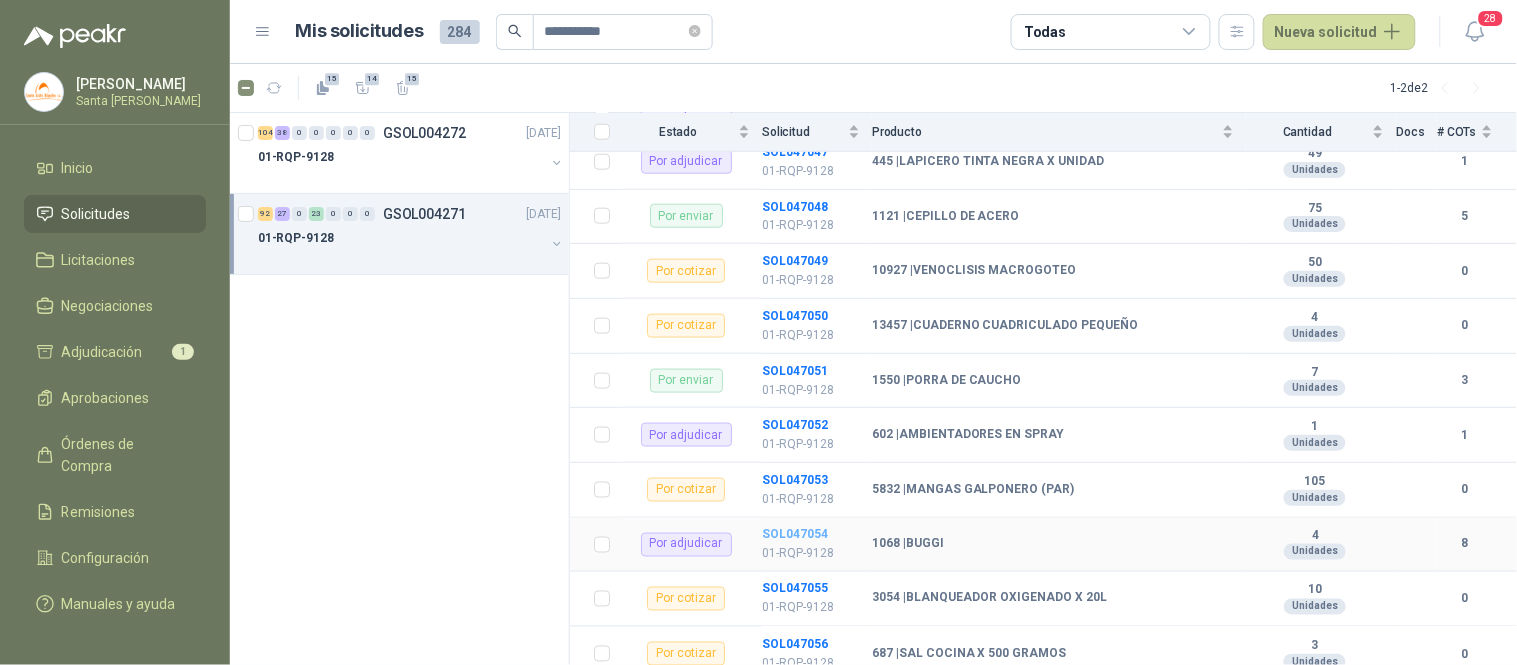 click on "SOL047054" at bounding box center [795, 535] 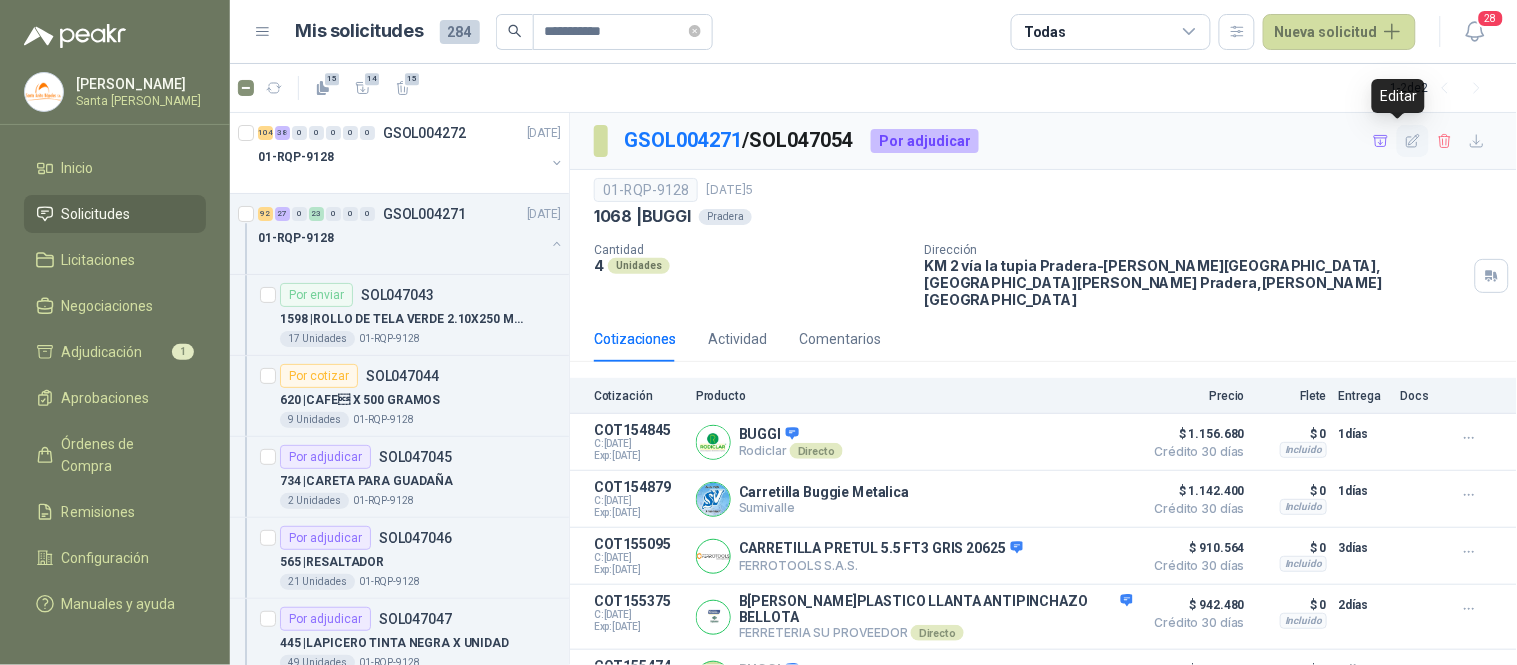 click 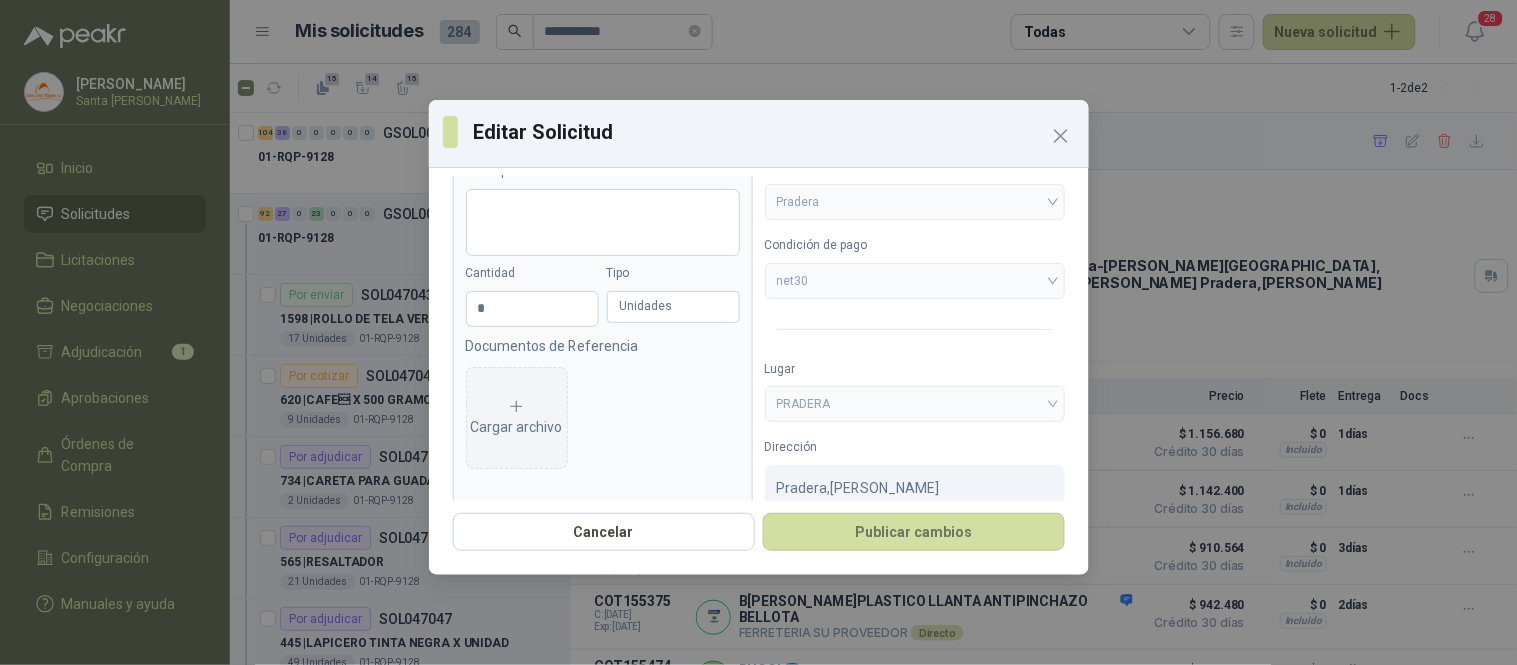 scroll, scrollTop: 0, scrollLeft: 0, axis: both 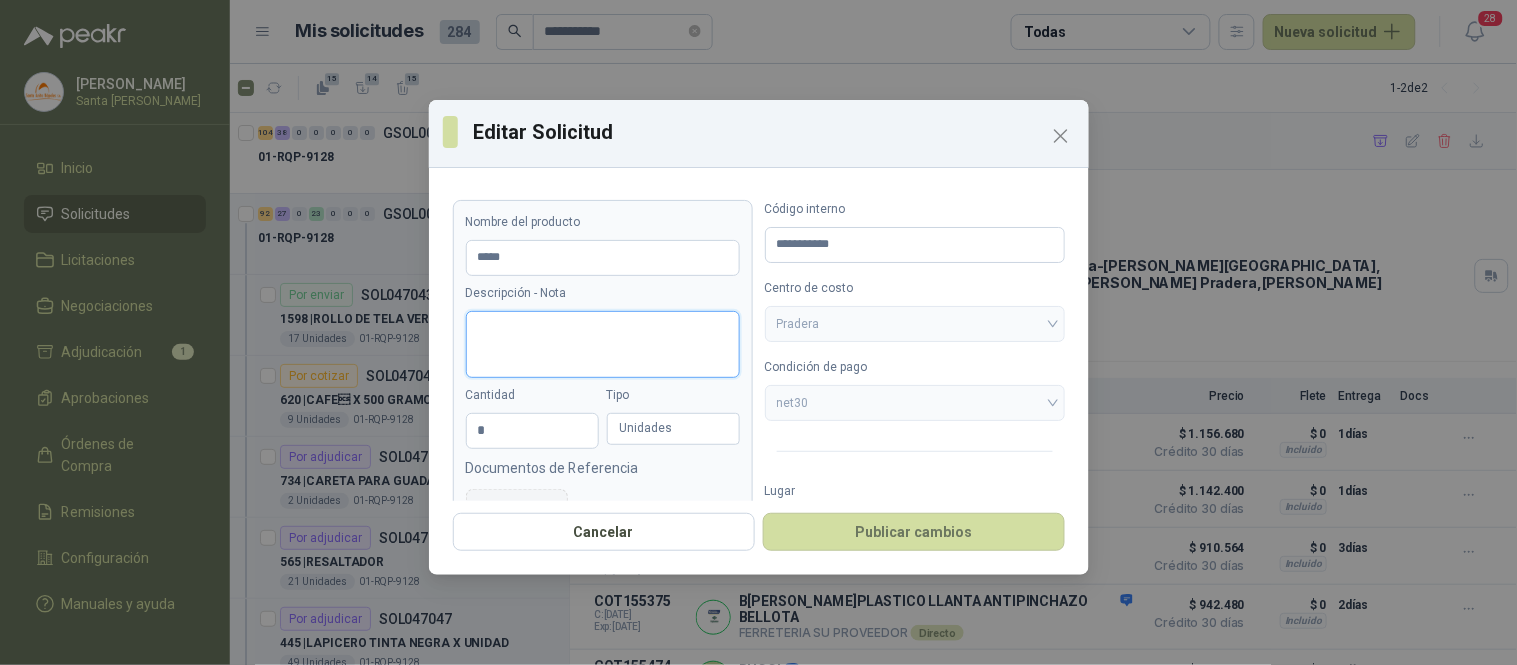 click on "Descripción - Nota" at bounding box center (603, 344) 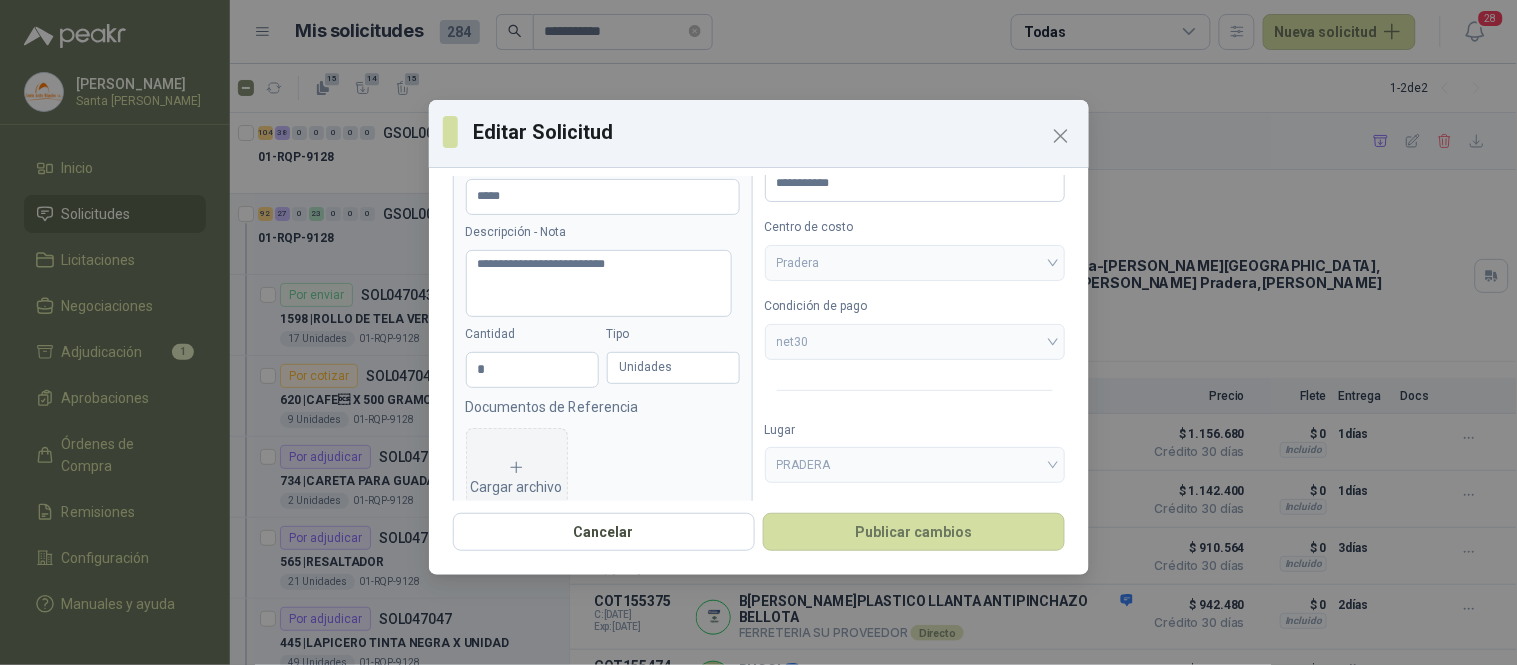 scroll, scrollTop: 73, scrollLeft: 0, axis: vertical 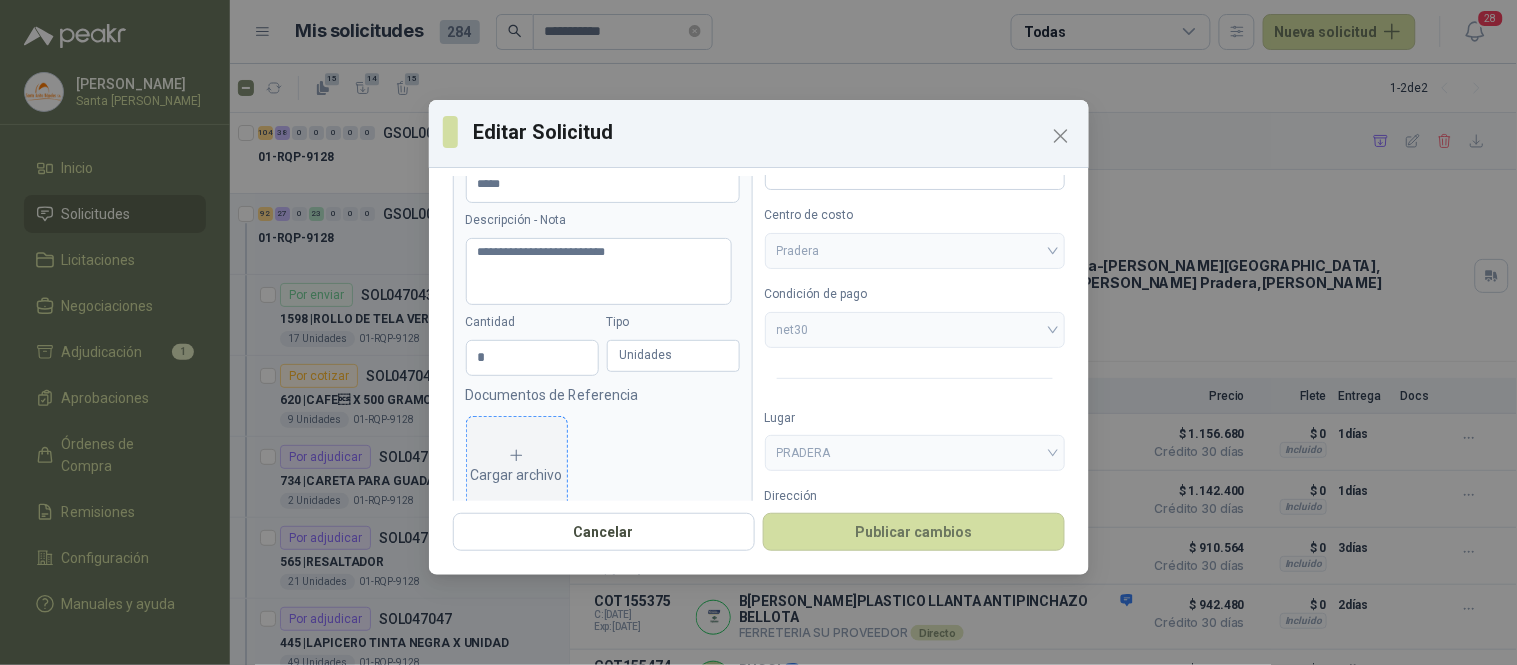 click 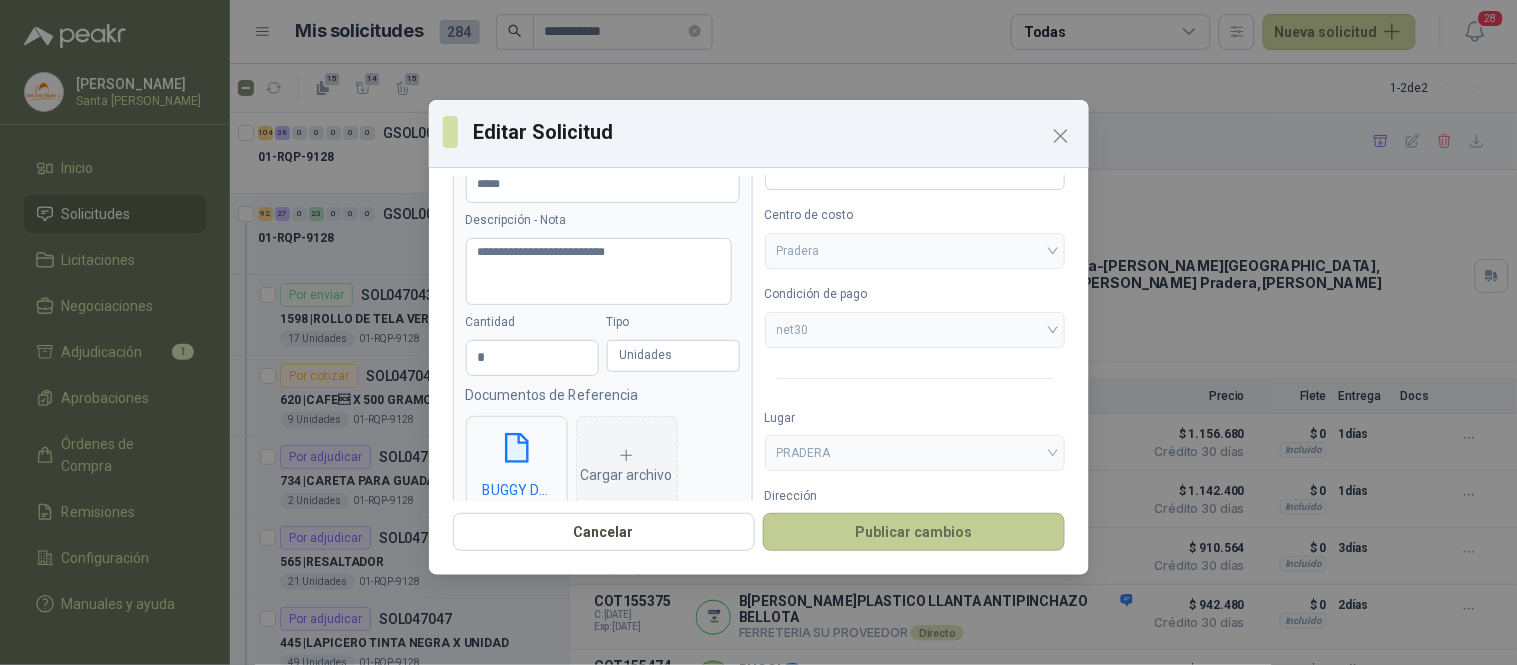 click on "Publicar cambios" at bounding box center (914, 532) 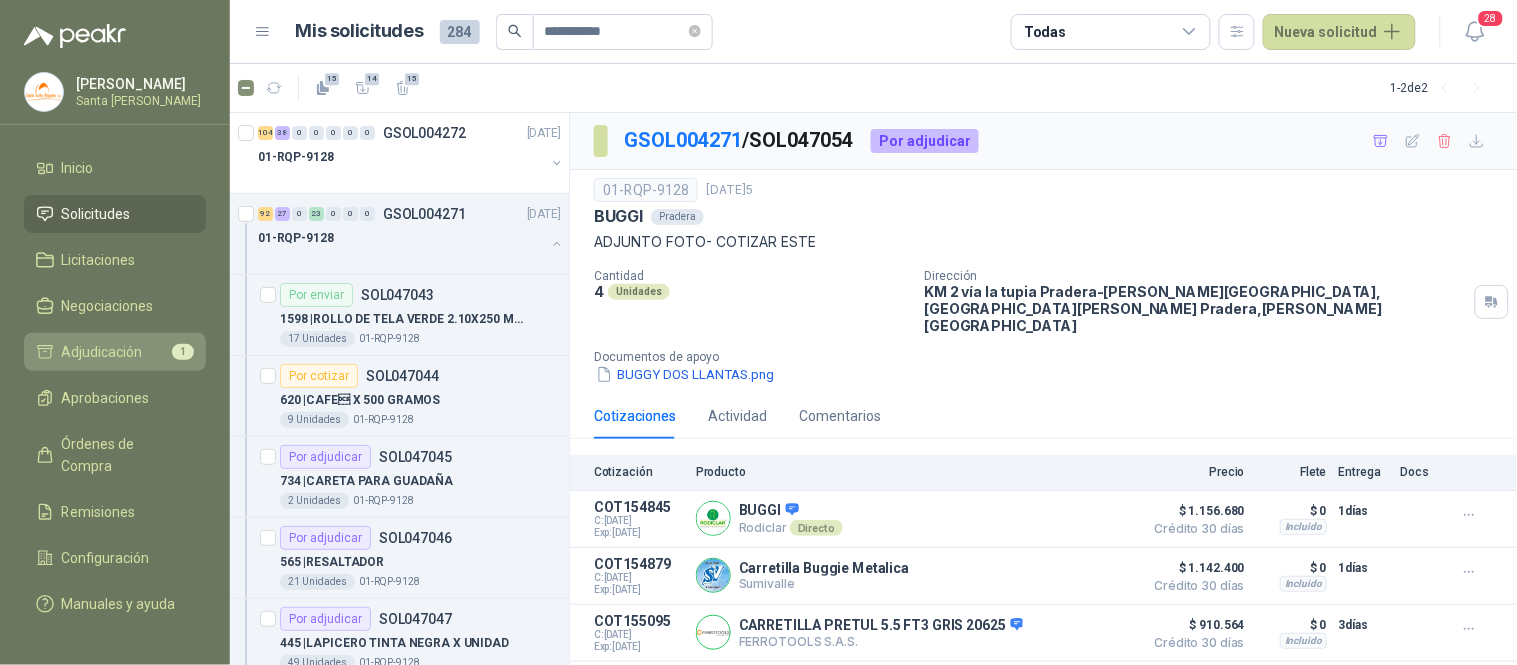 click on "Adjudicación" at bounding box center [102, 352] 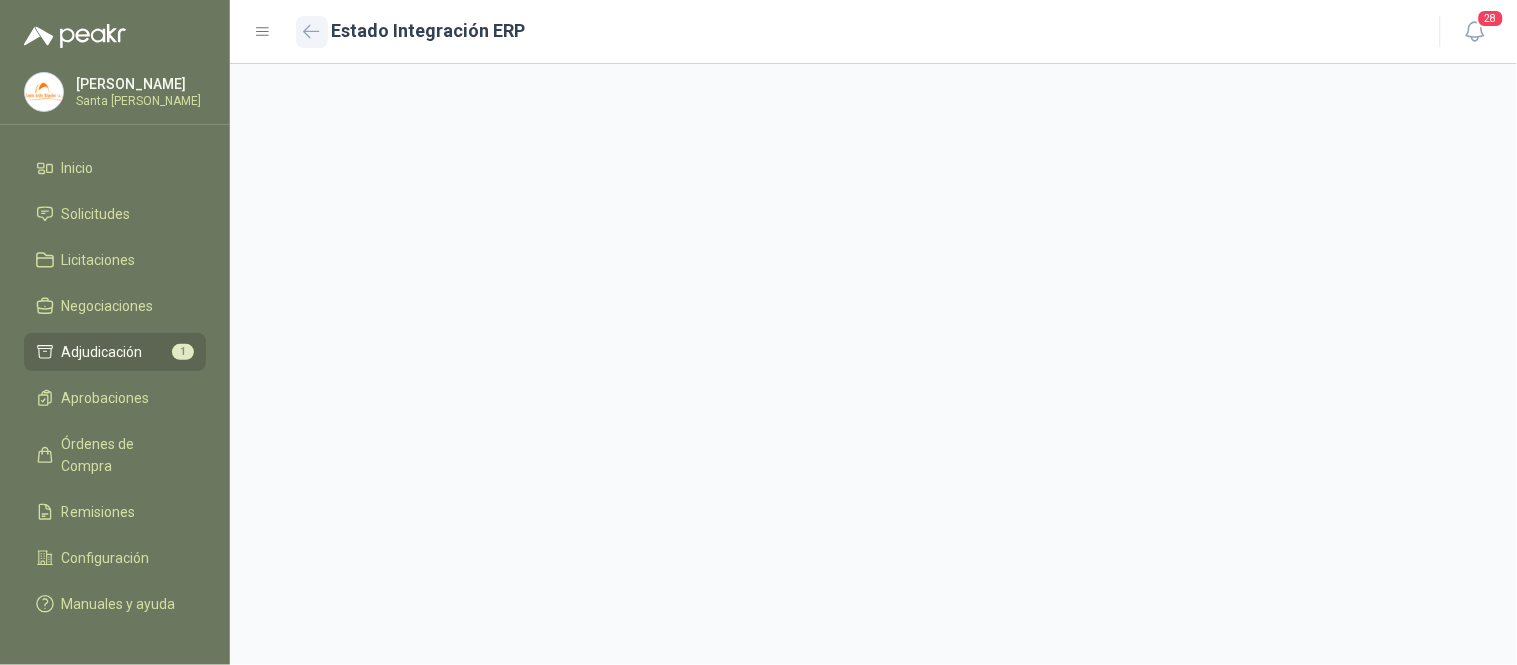 click 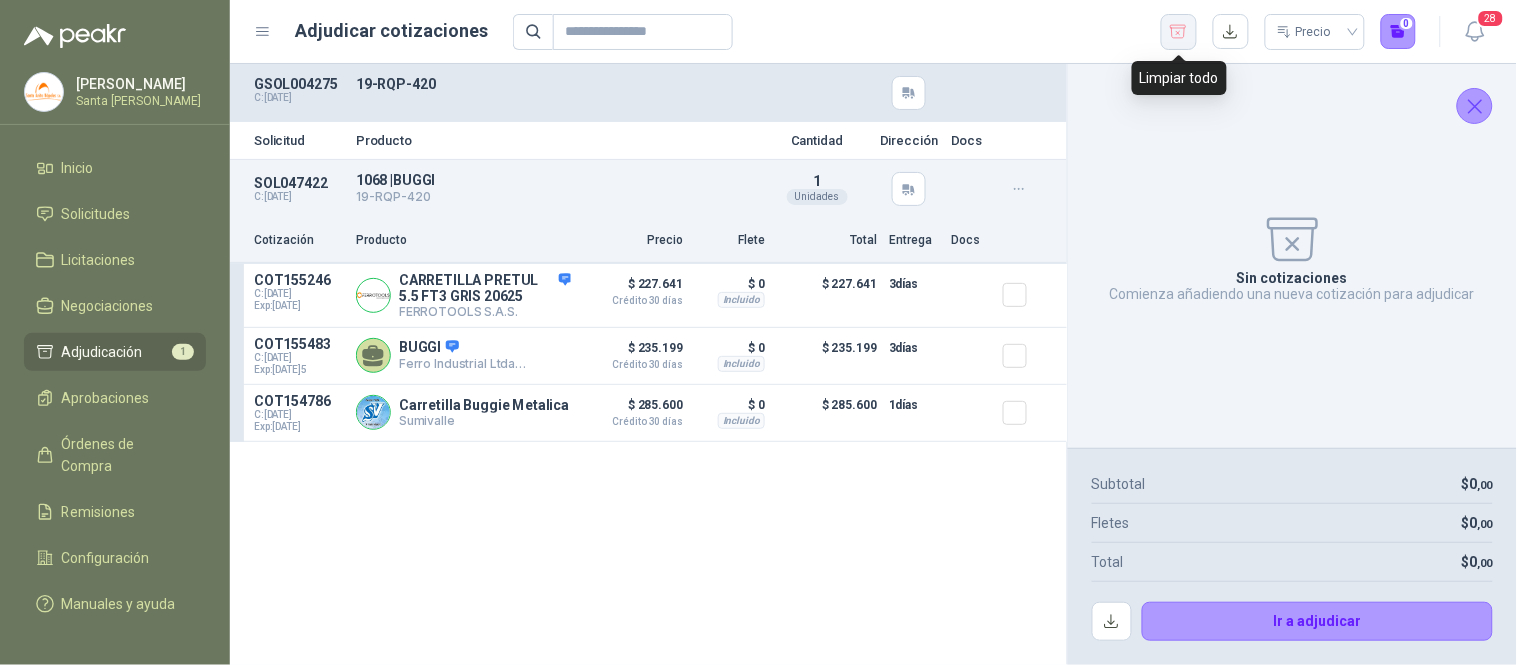 click 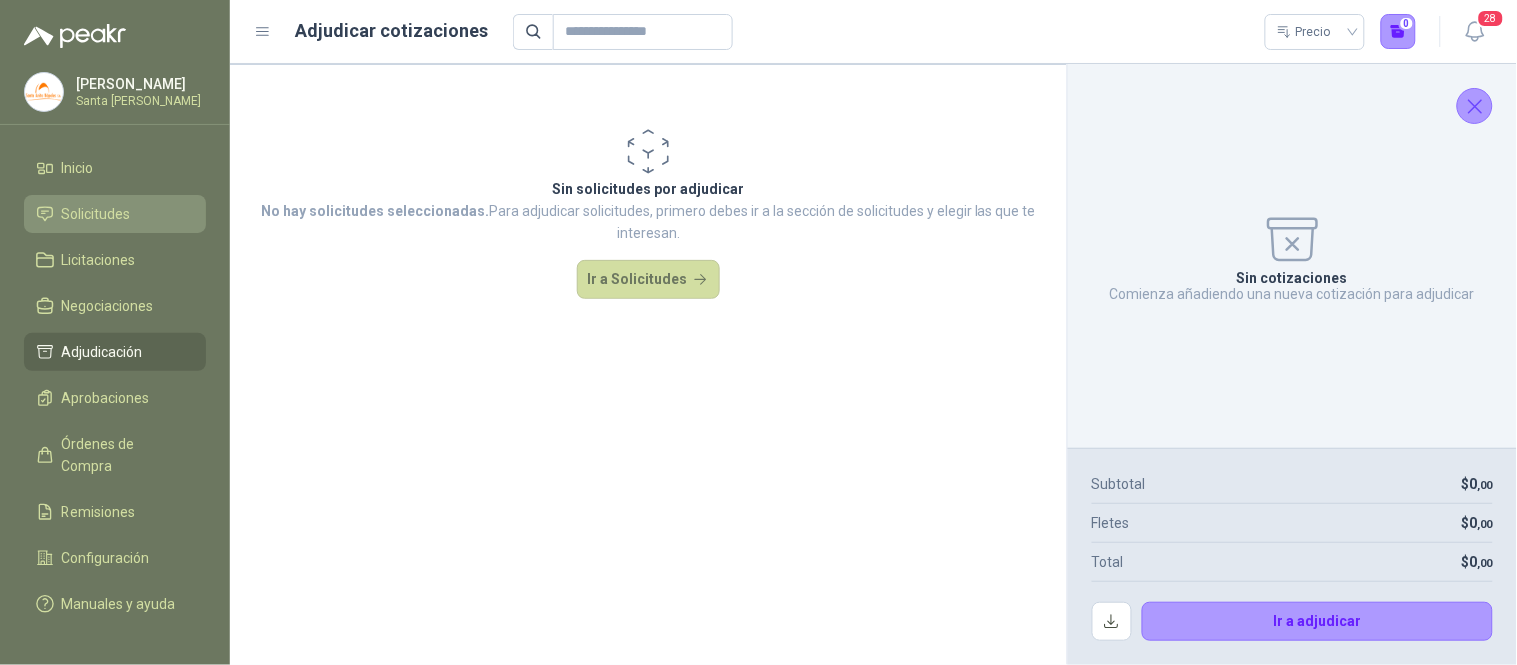 click on "Solicitudes" at bounding box center (115, 214) 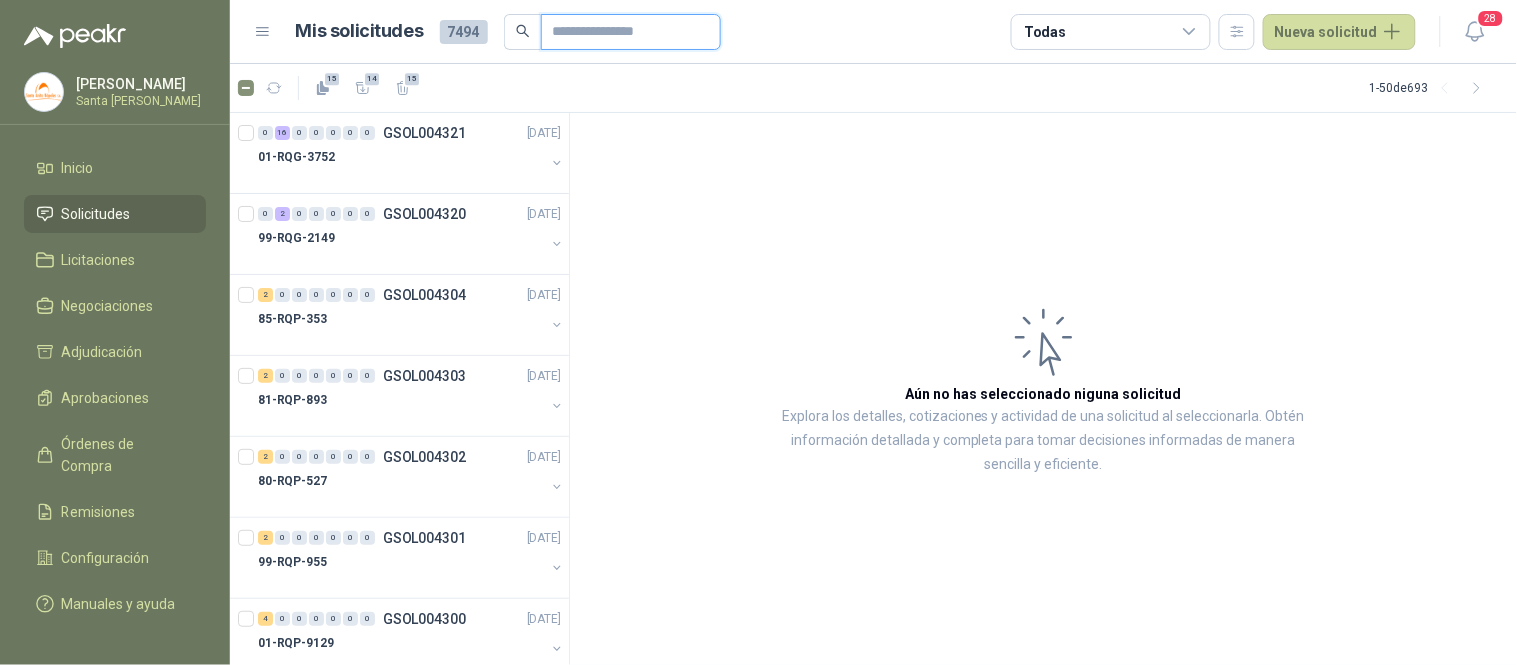click at bounding box center [623, 32] 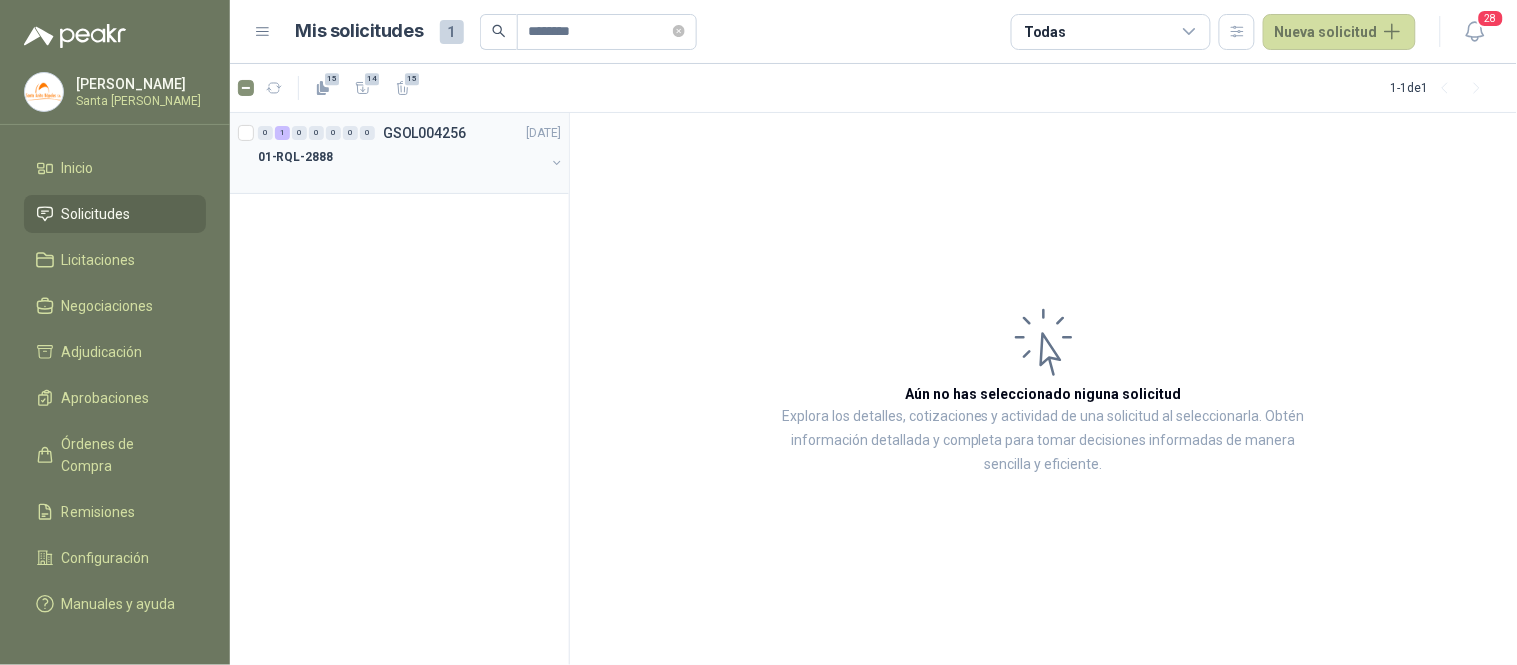 click on "01-RQL-2888" at bounding box center (401, 157) 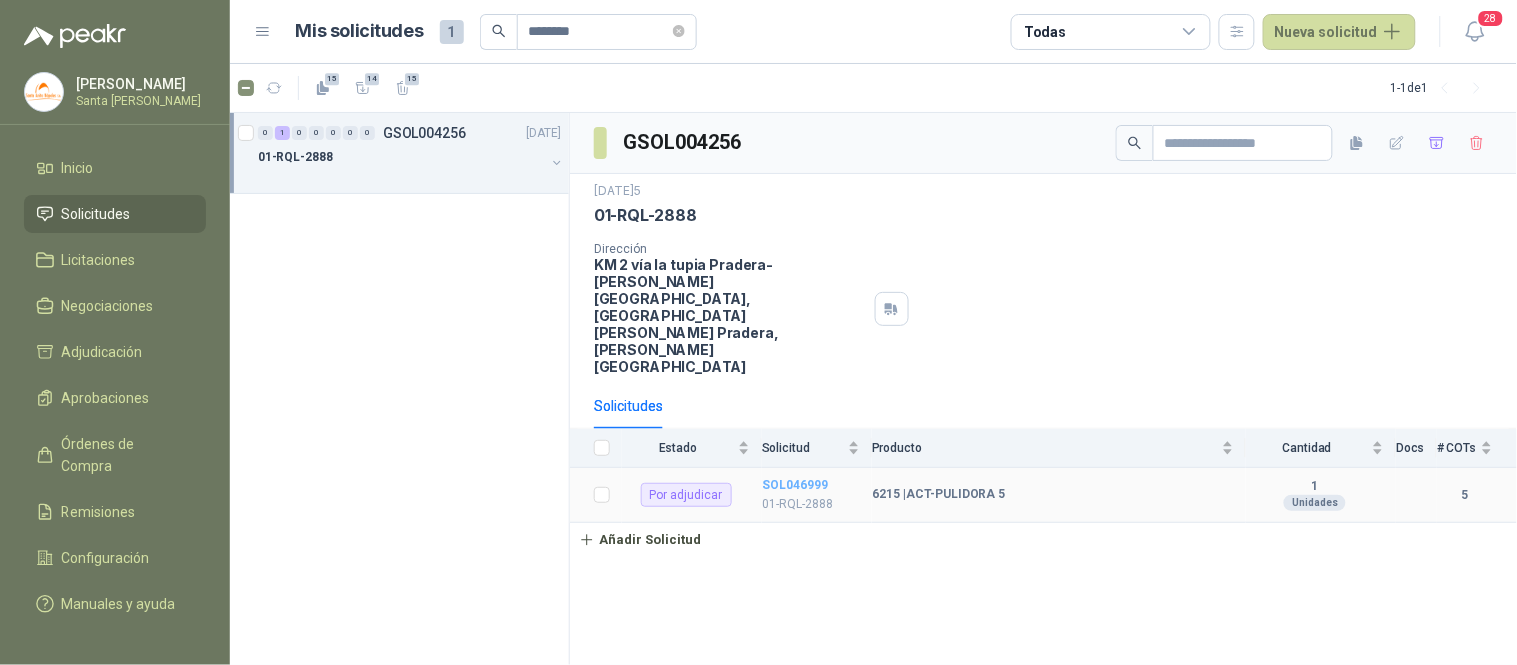 click on "SOL046999" at bounding box center (795, 485) 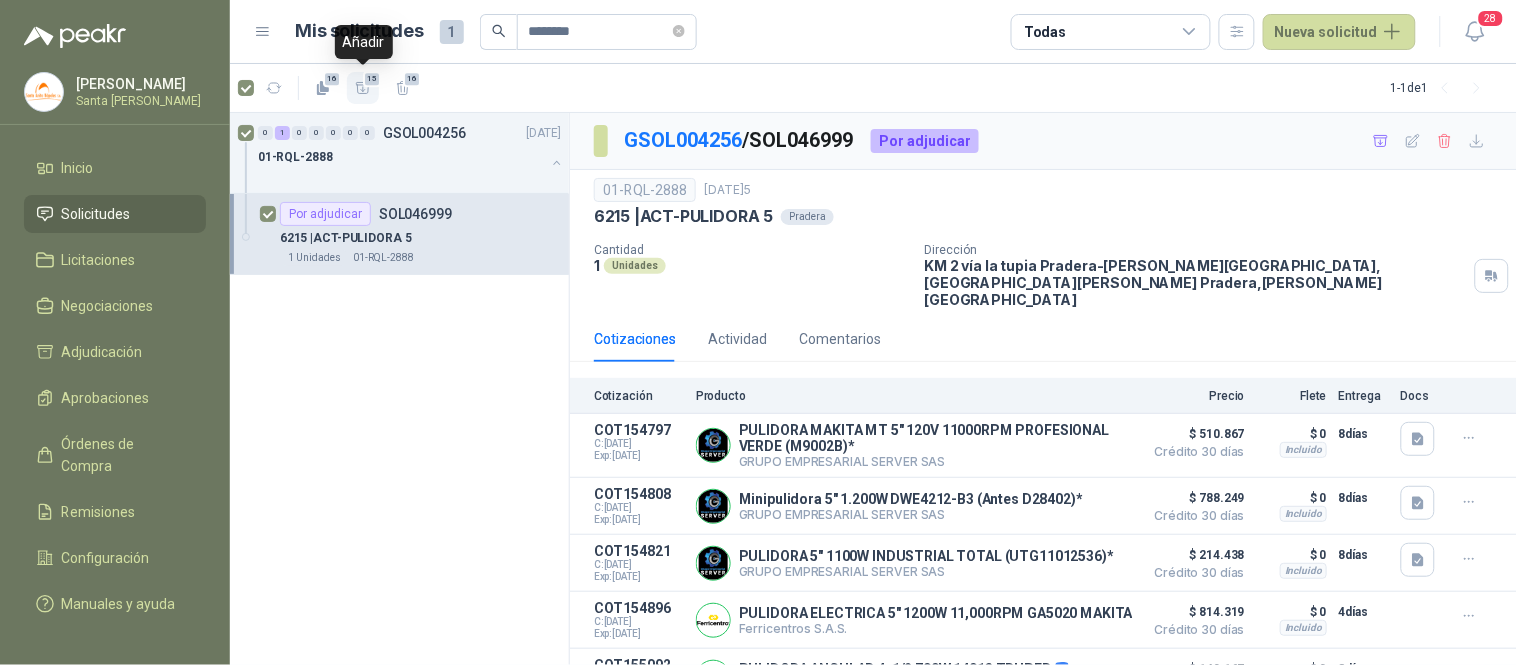 click 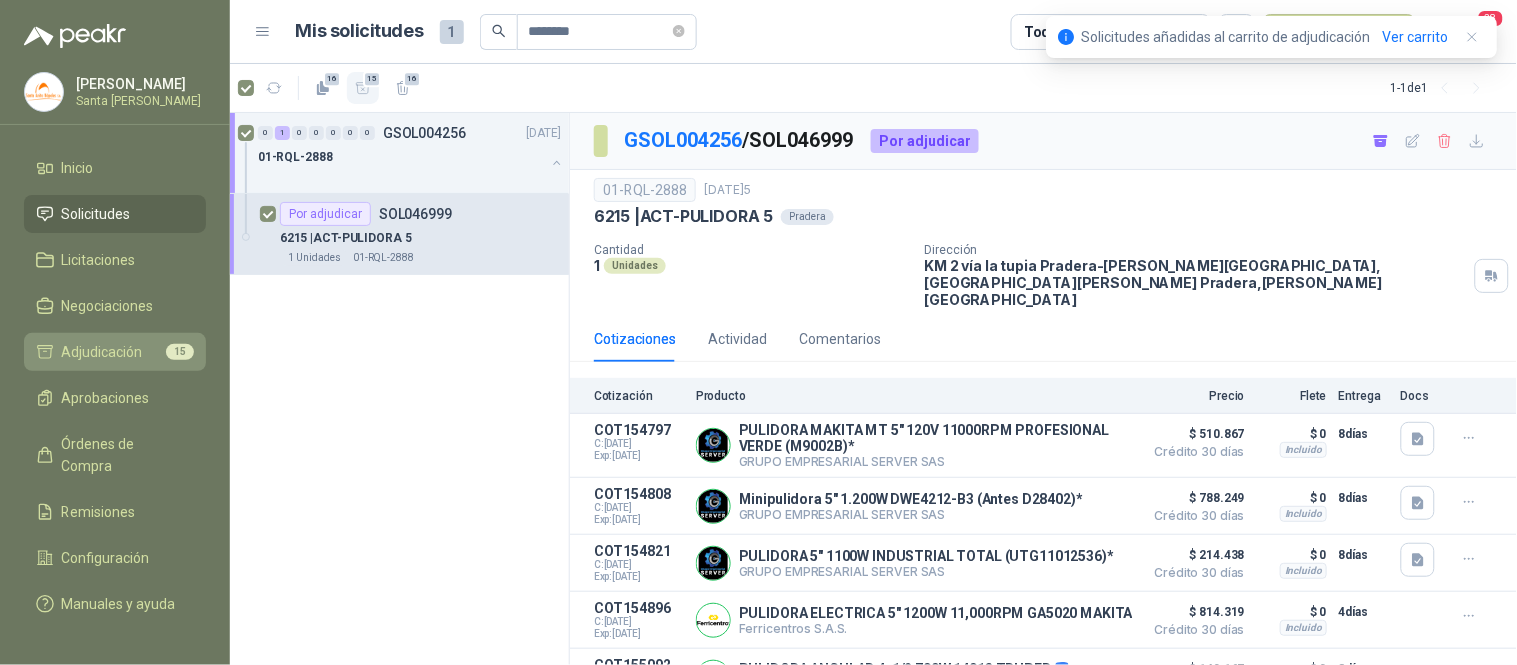 click on "15" at bounding box center [180, 352] 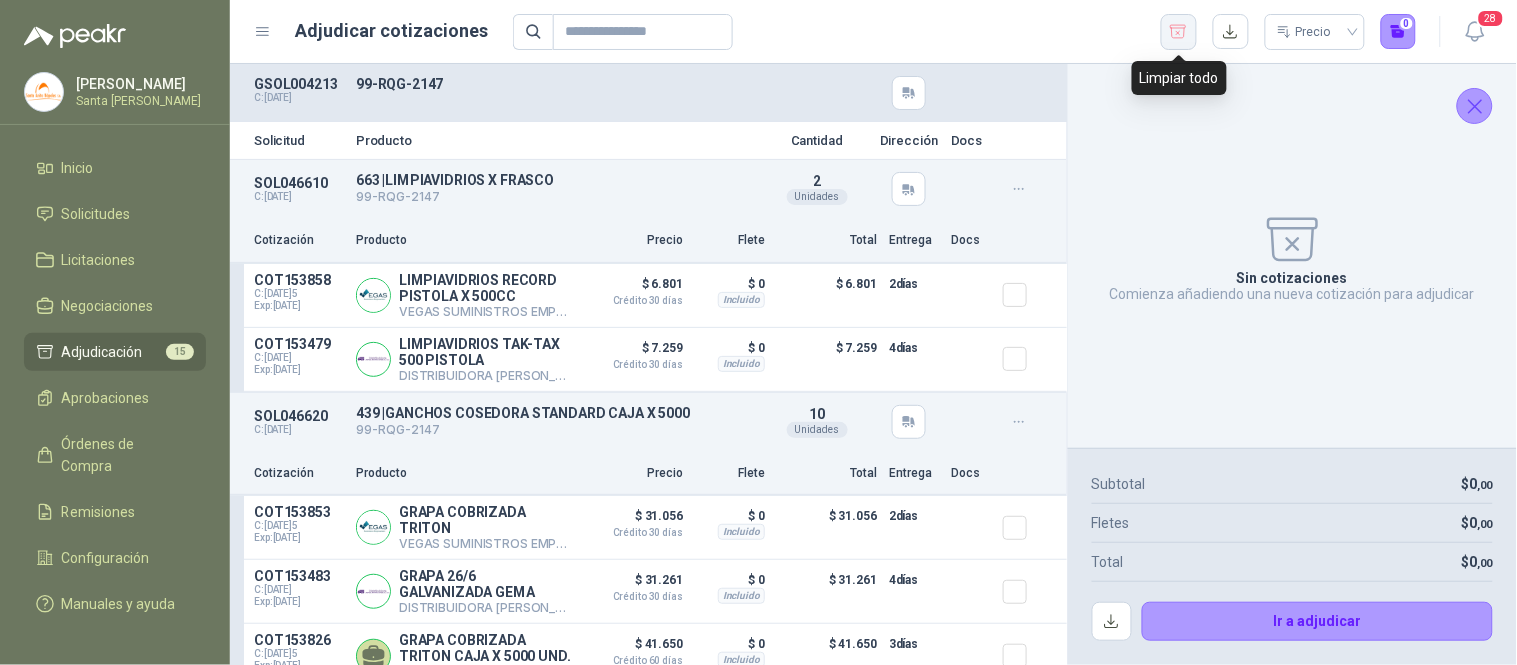 click 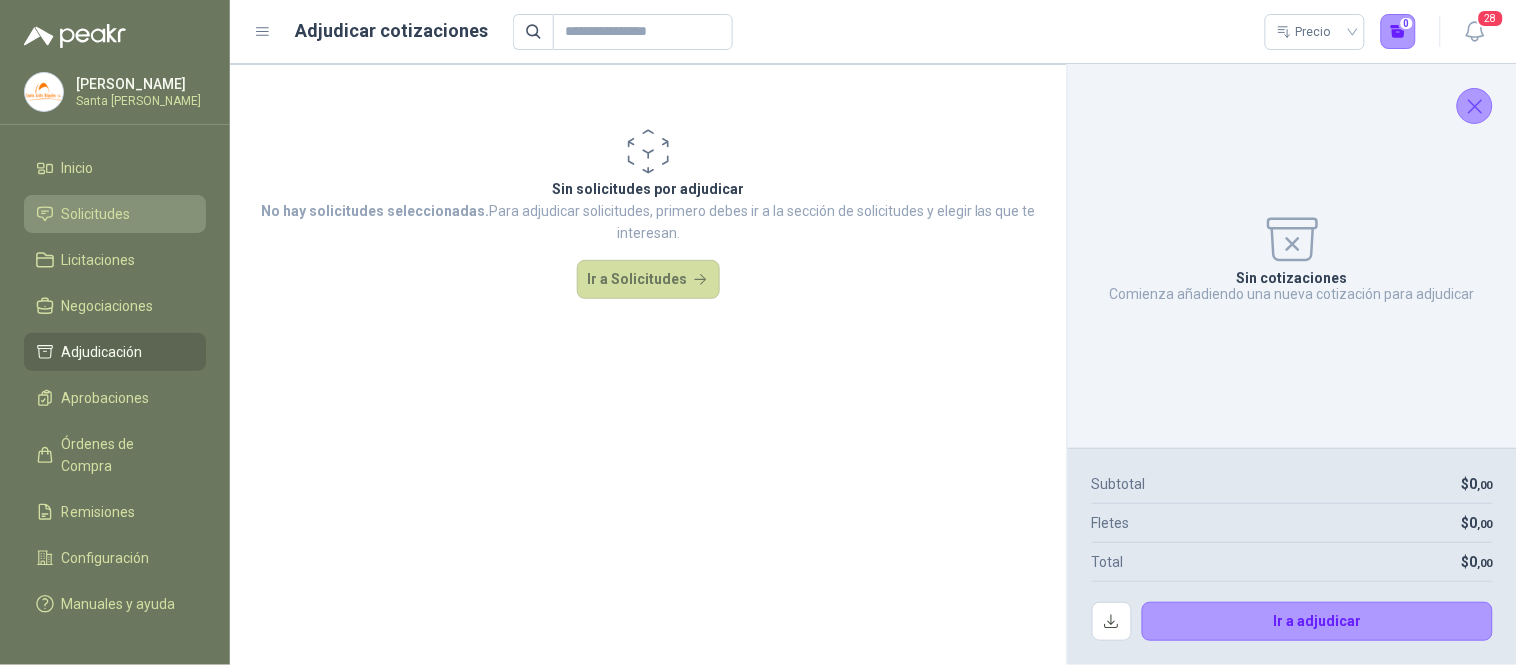 click on "Solicitudes" at bounding box center [96, 214] 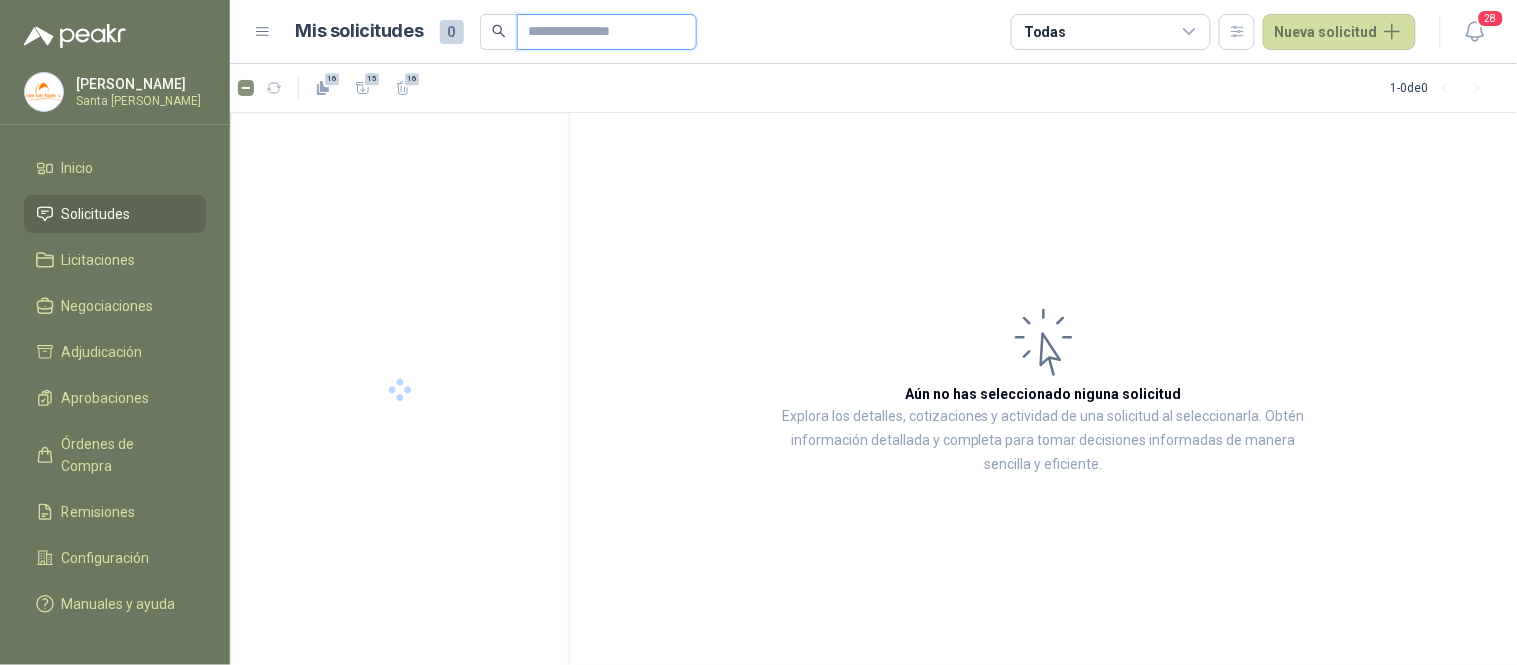 click at bounding box center (599, 32) 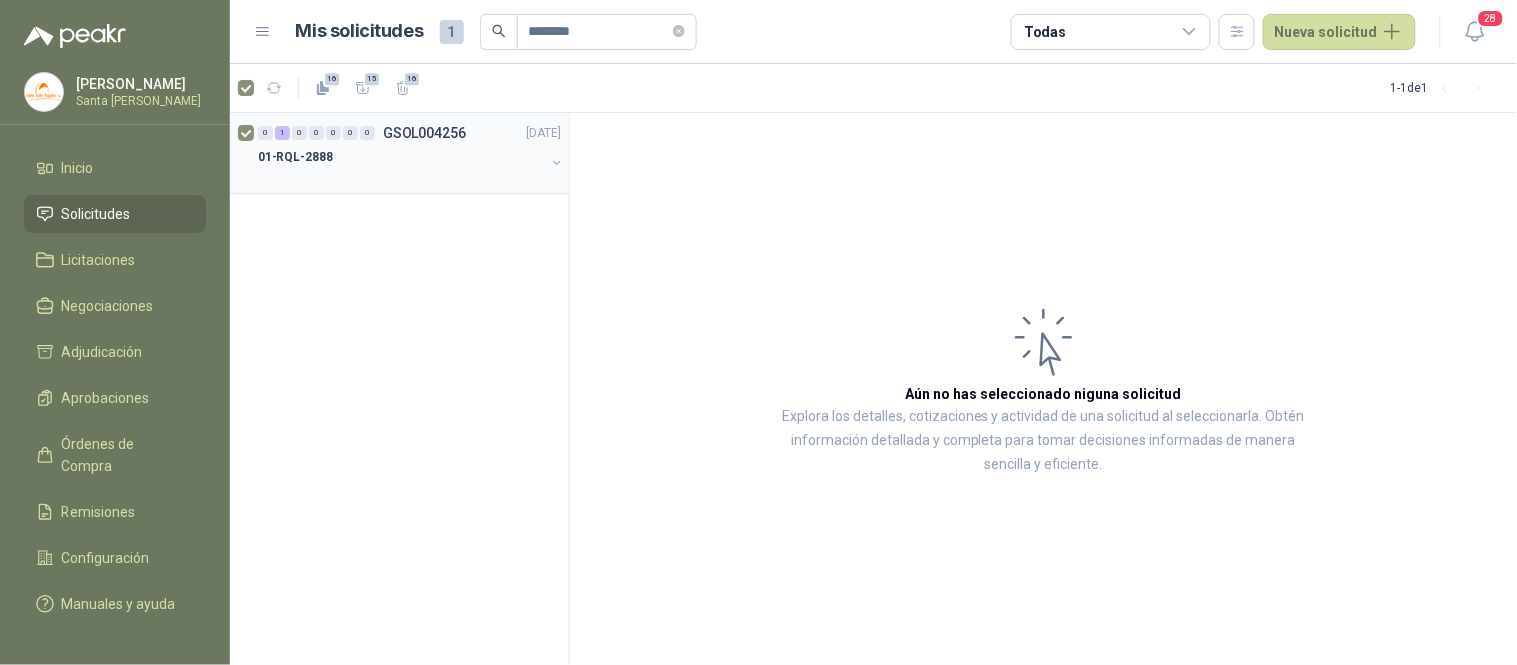 click at bounding box center (401, 177) 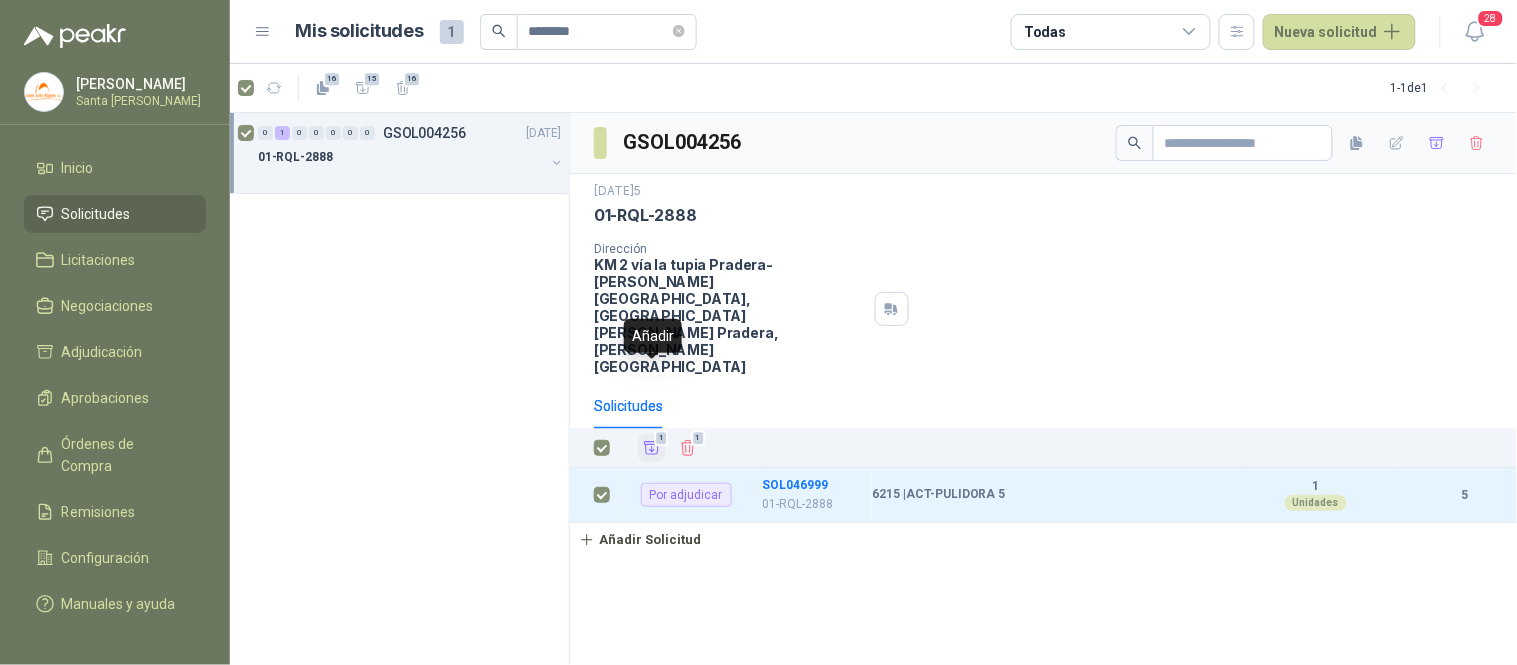 click 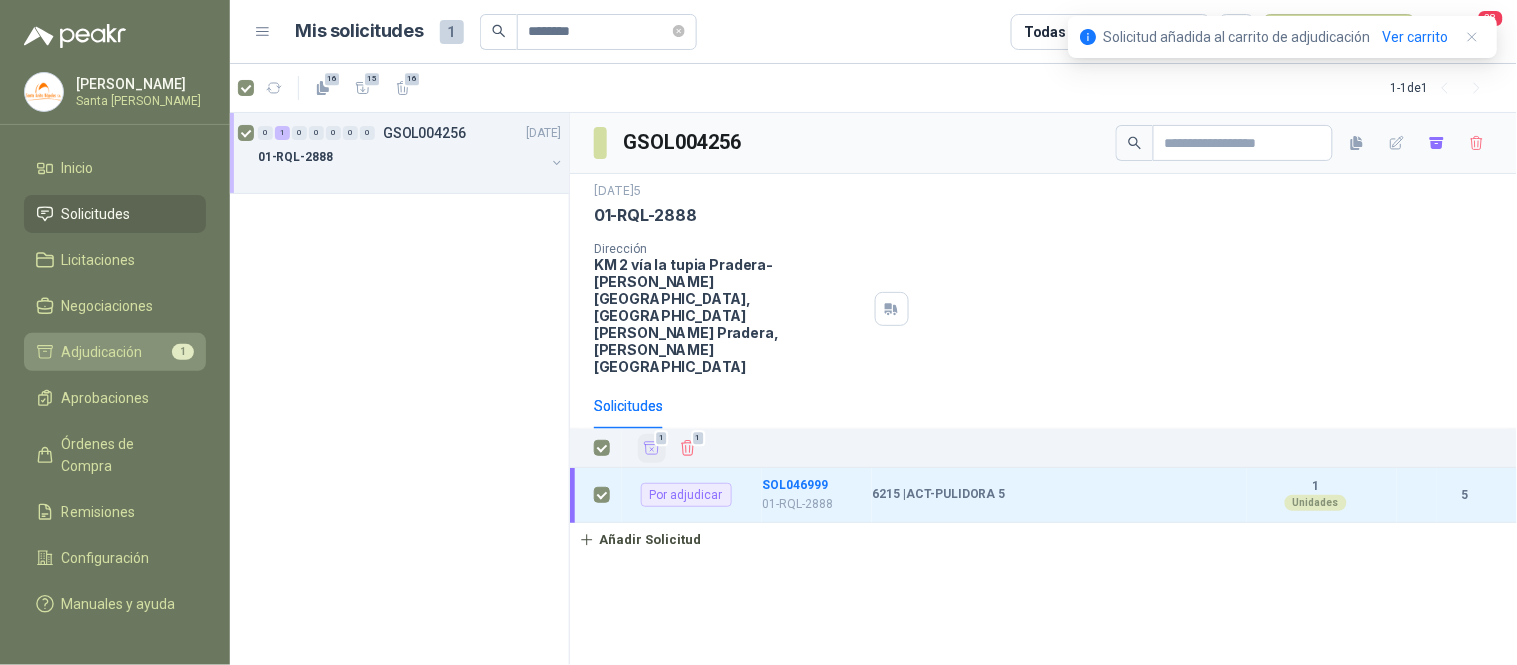 click on "Adjudicación" at bounding box center (102, 352) 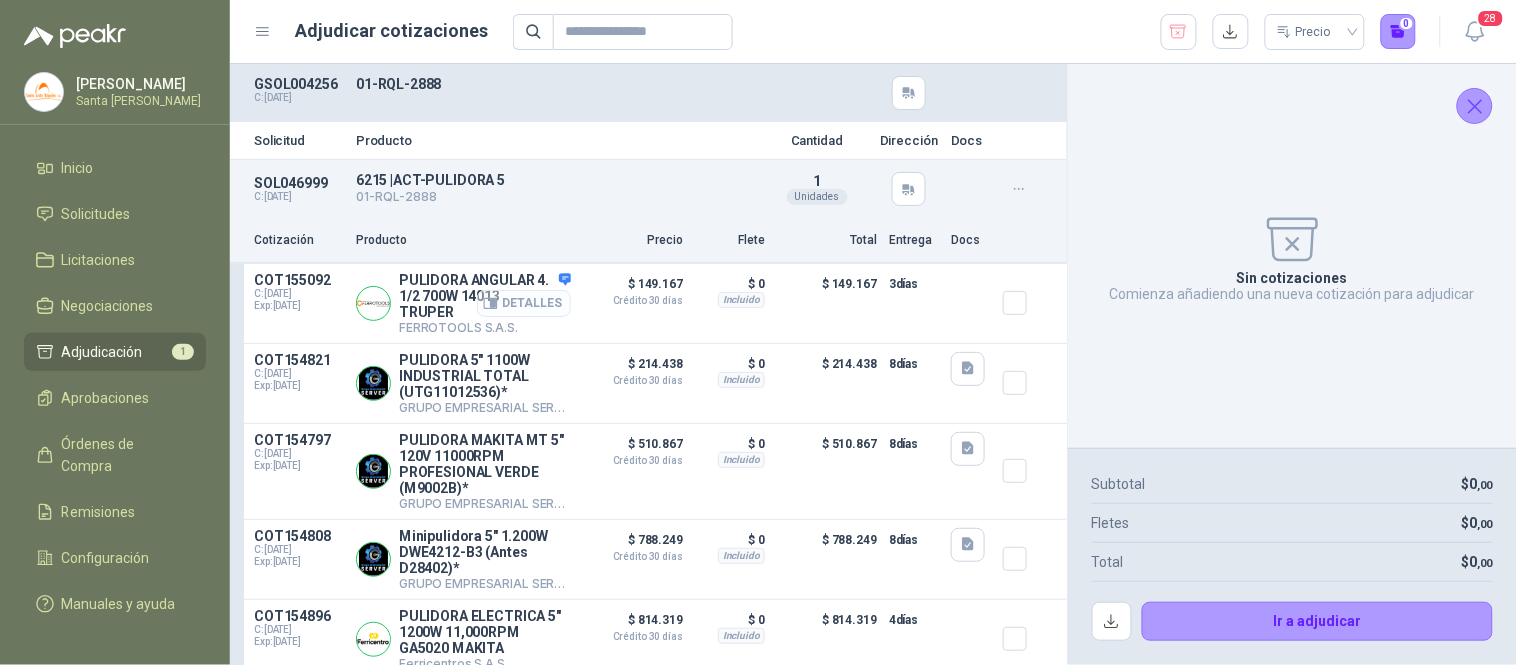 click on "Detalles" at bounding box center (524, 303) 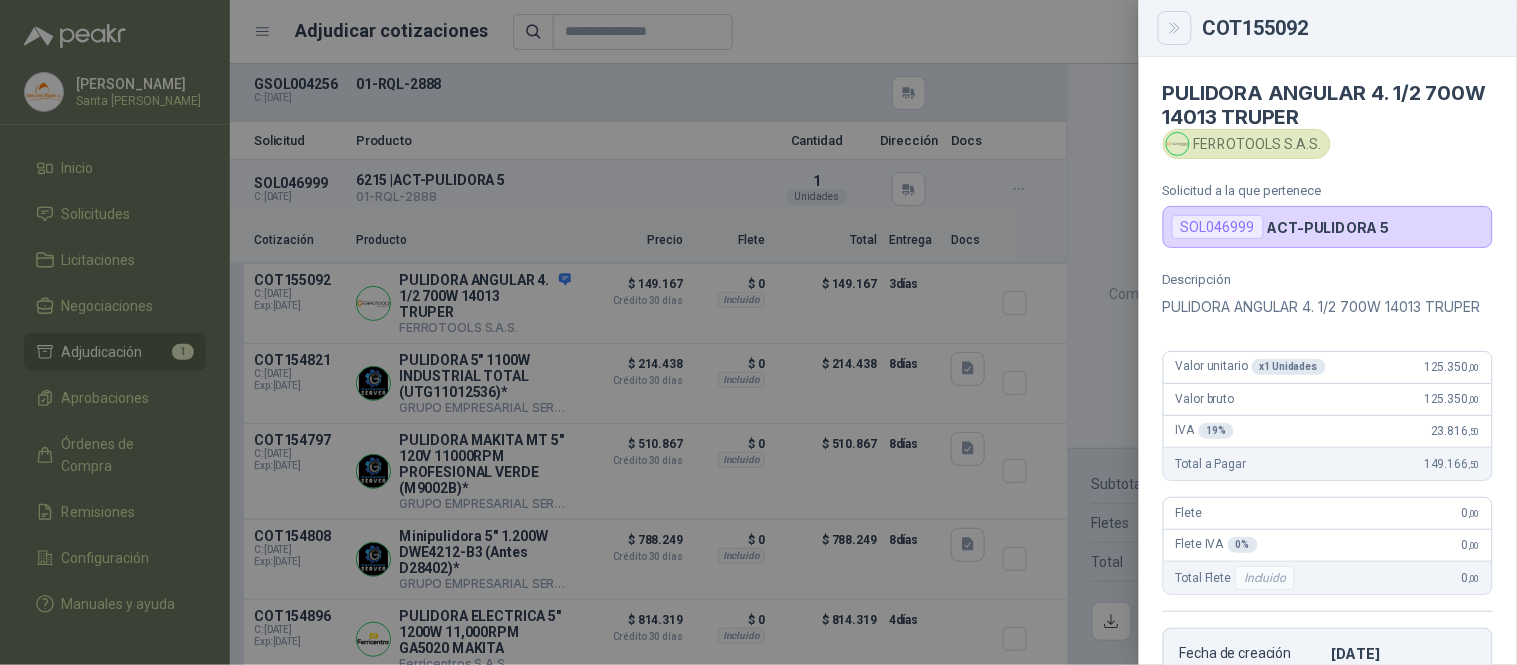 click at bounding box center (1175, 28) 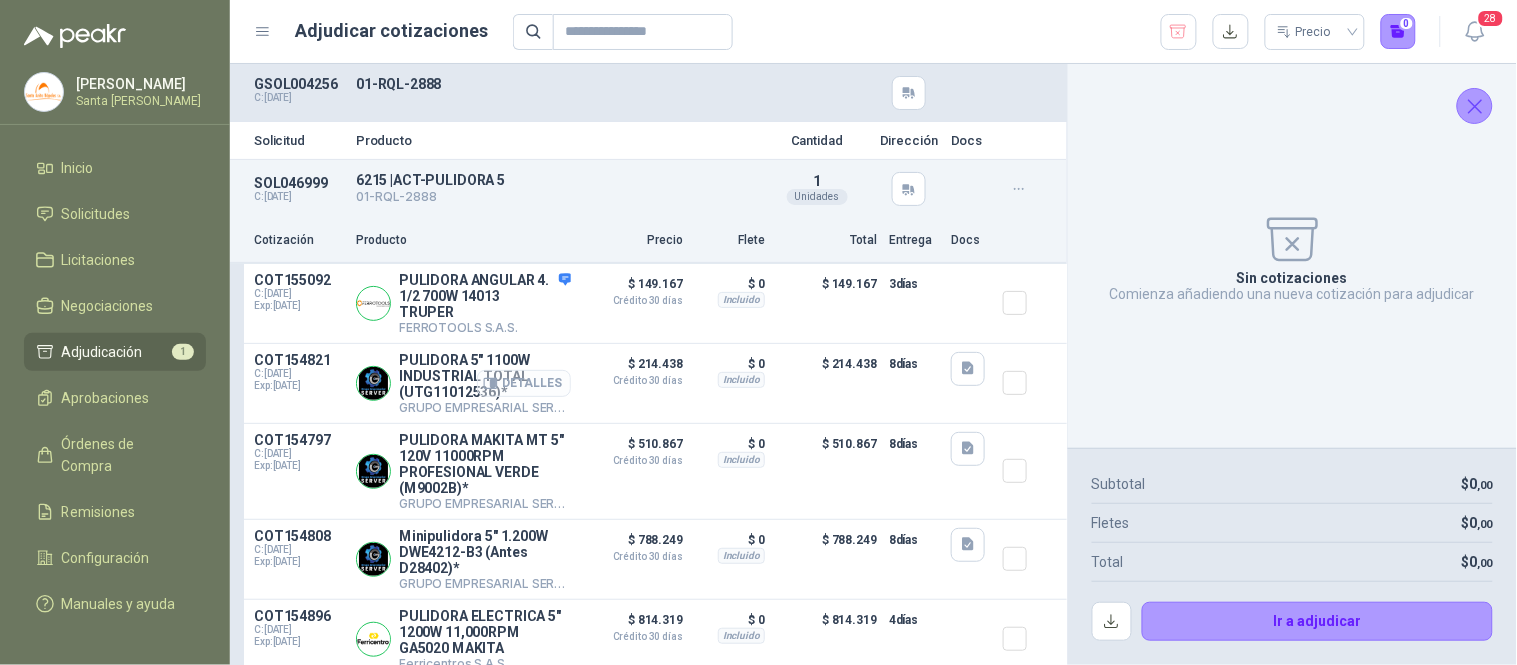 click on "Detalles" at bounding box center [524, 383] 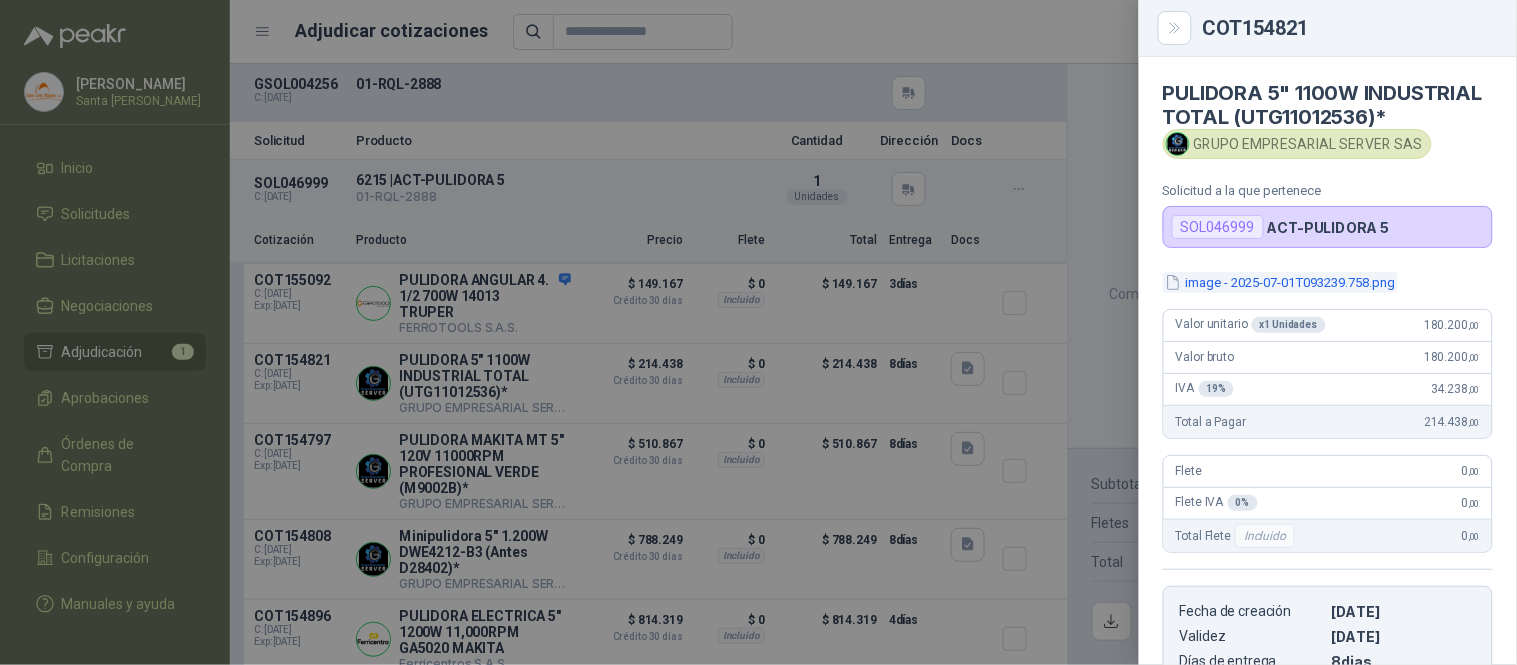 click on "image - 2025-07-01T093239.758.png" at bounding box center (1280, 282) 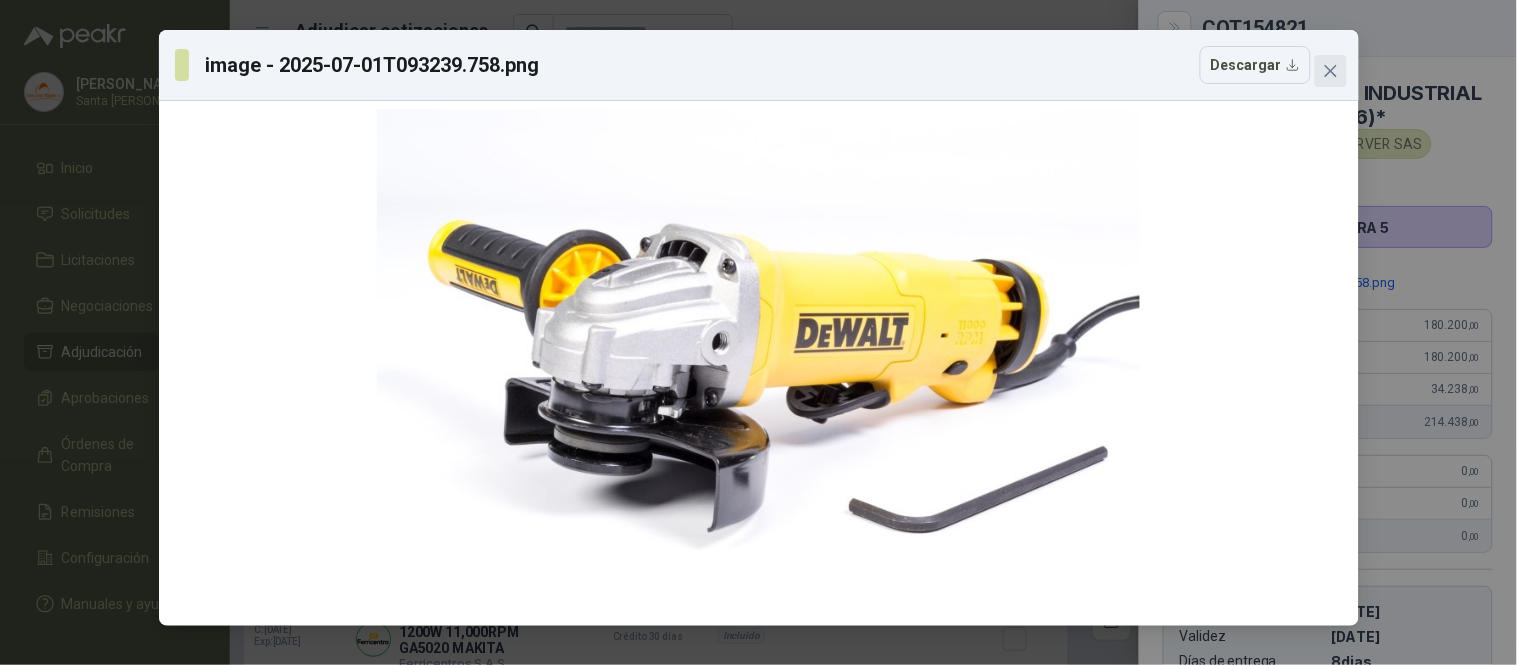 click 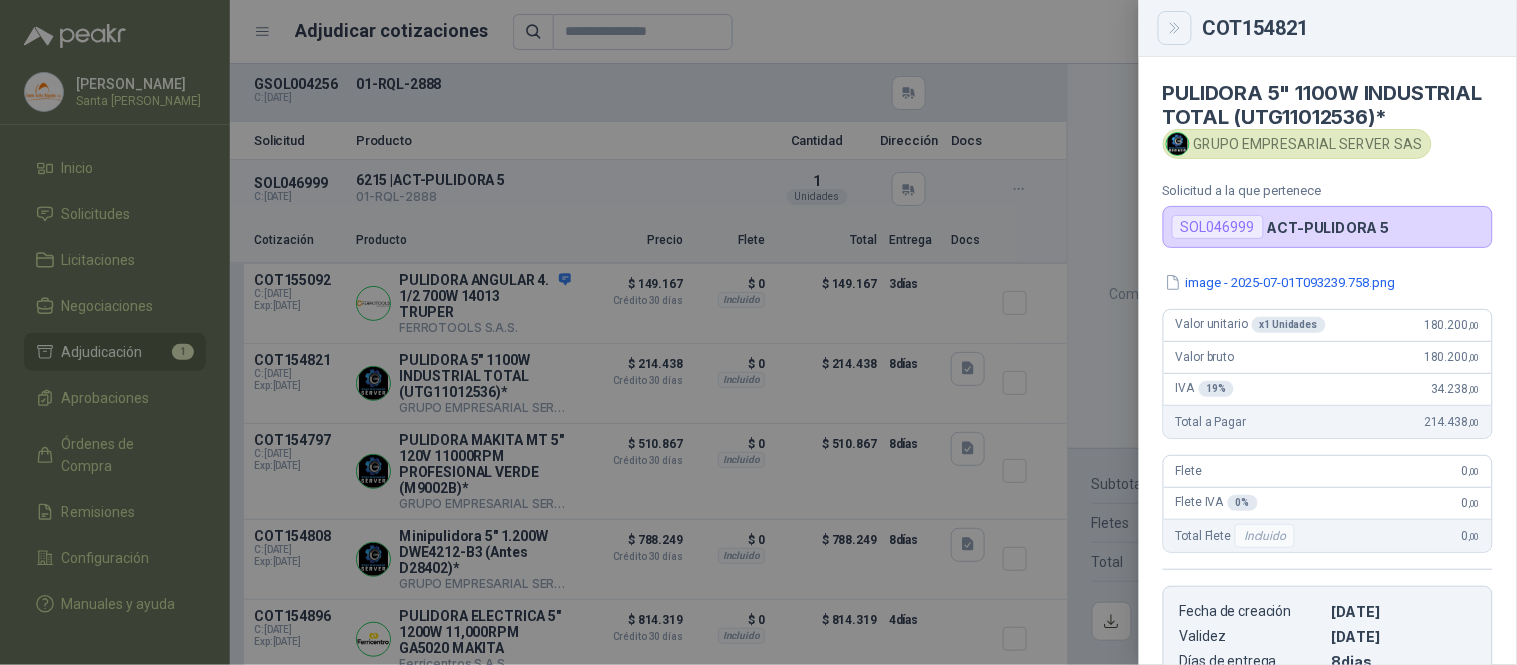 click 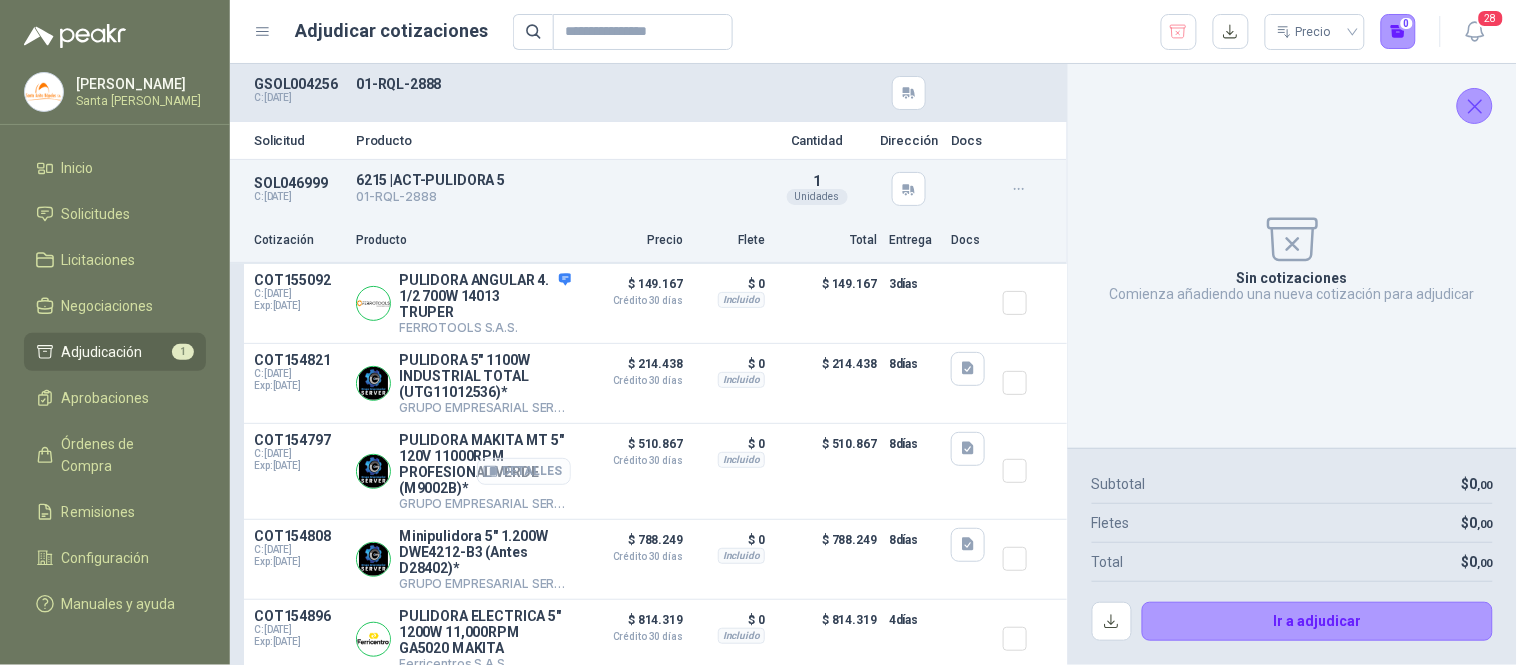 click on "Detalles" at bounding box center [524, 471] 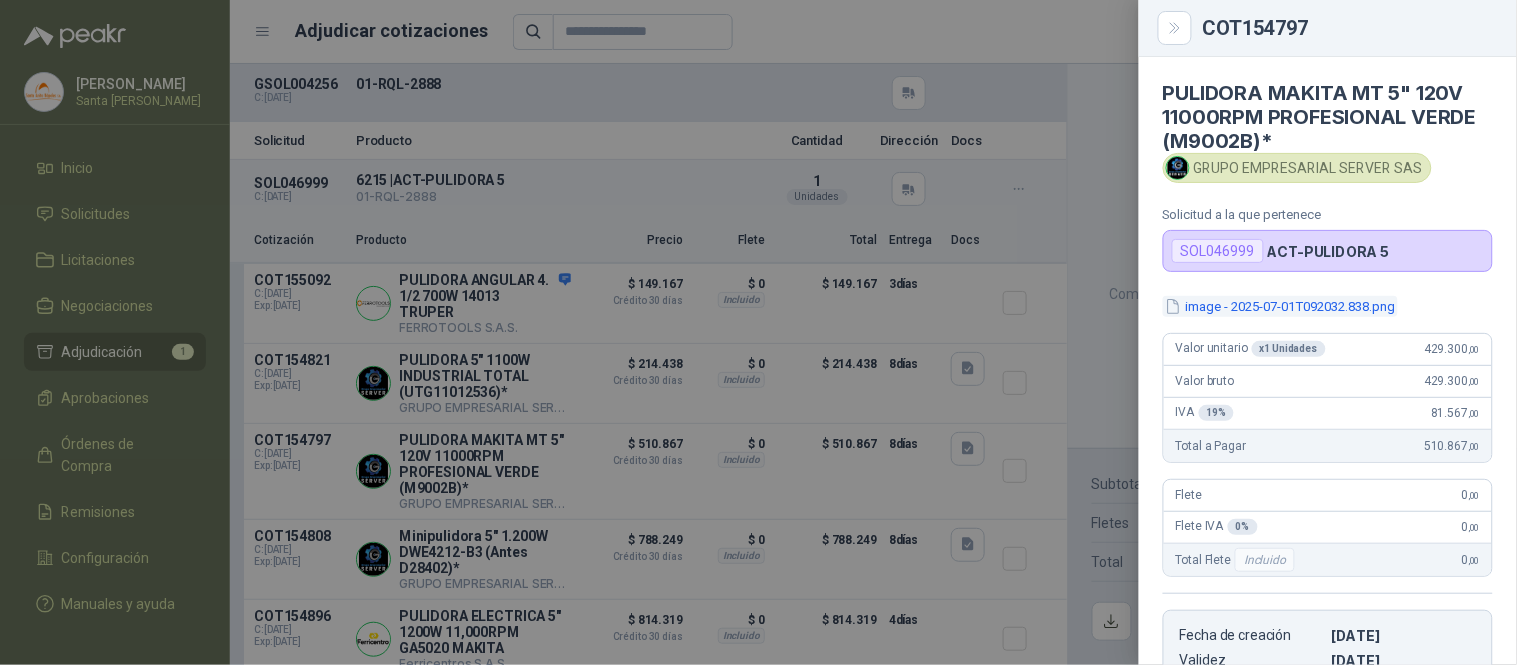 click on "image - 2025-07-01T092032.838.png" at bounding box center [1280, 306] 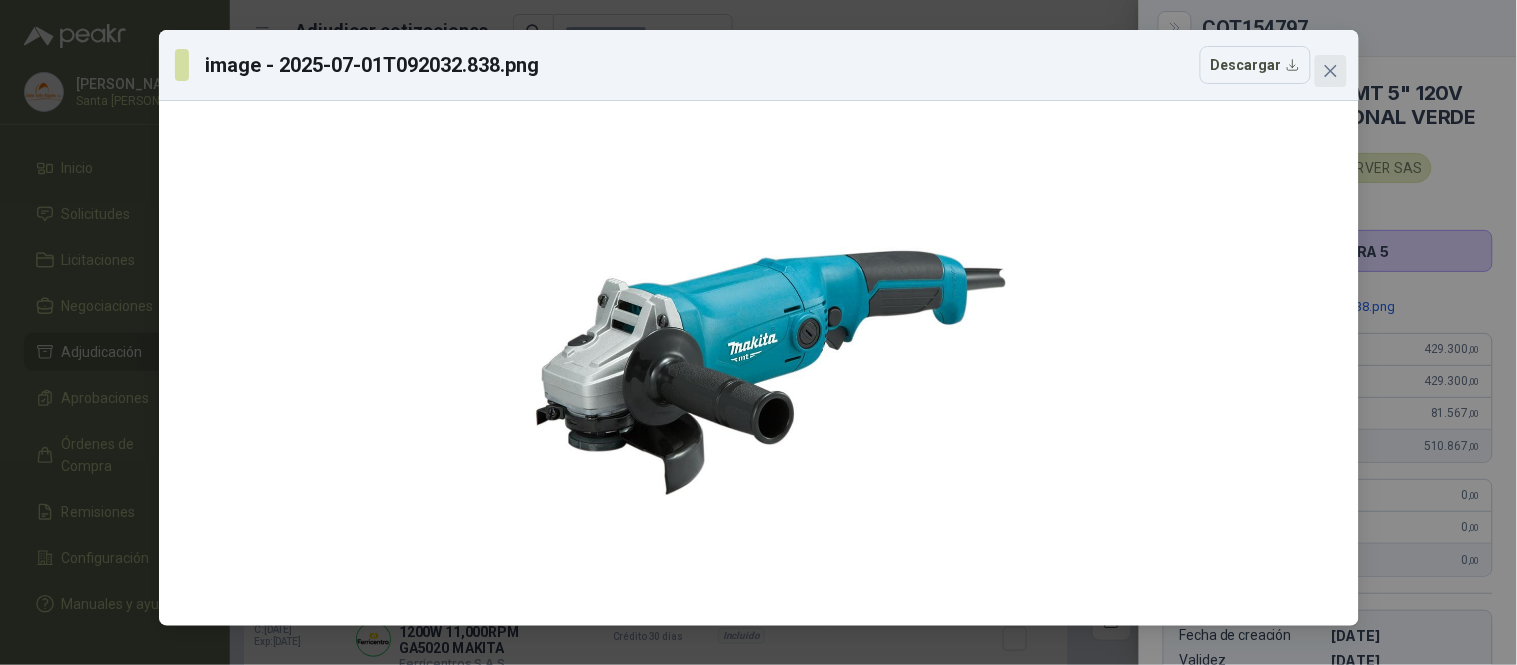 click at bounding box center (1331, 71) 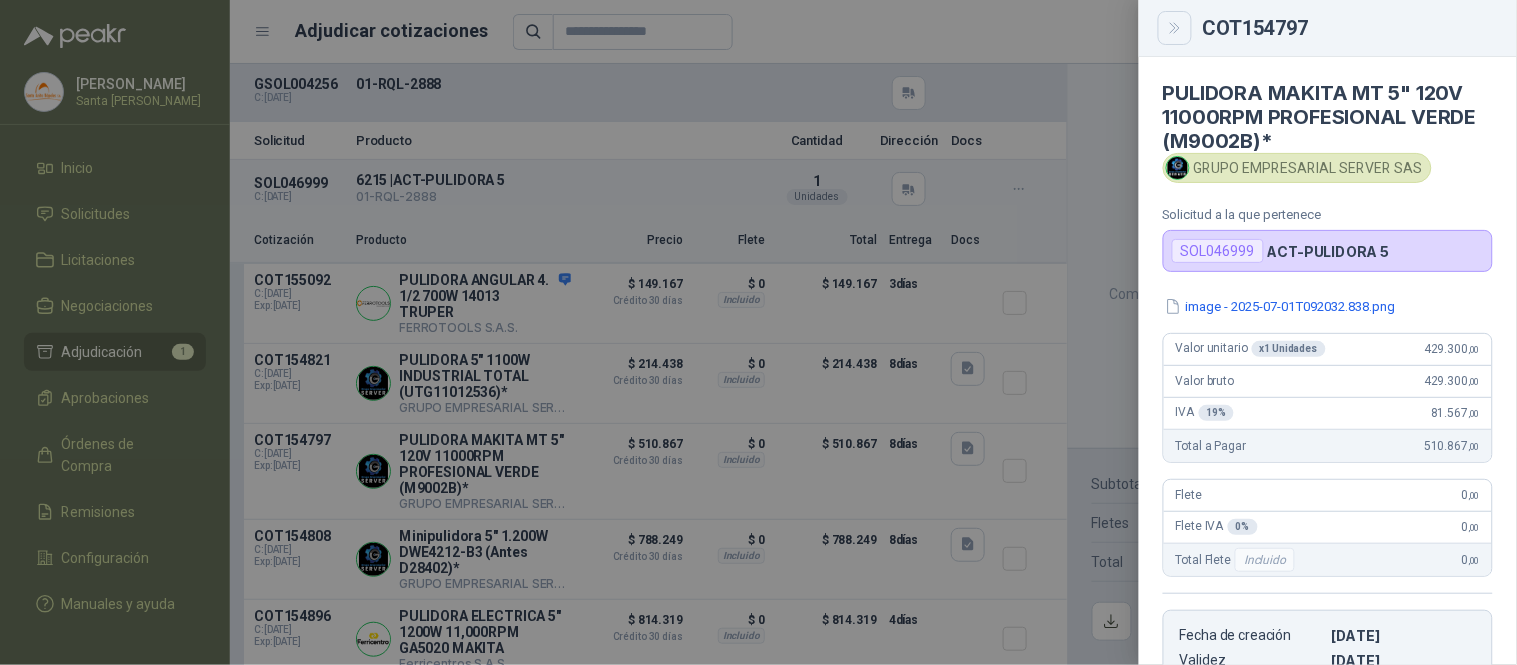 click at bounding box center [1175, 28] 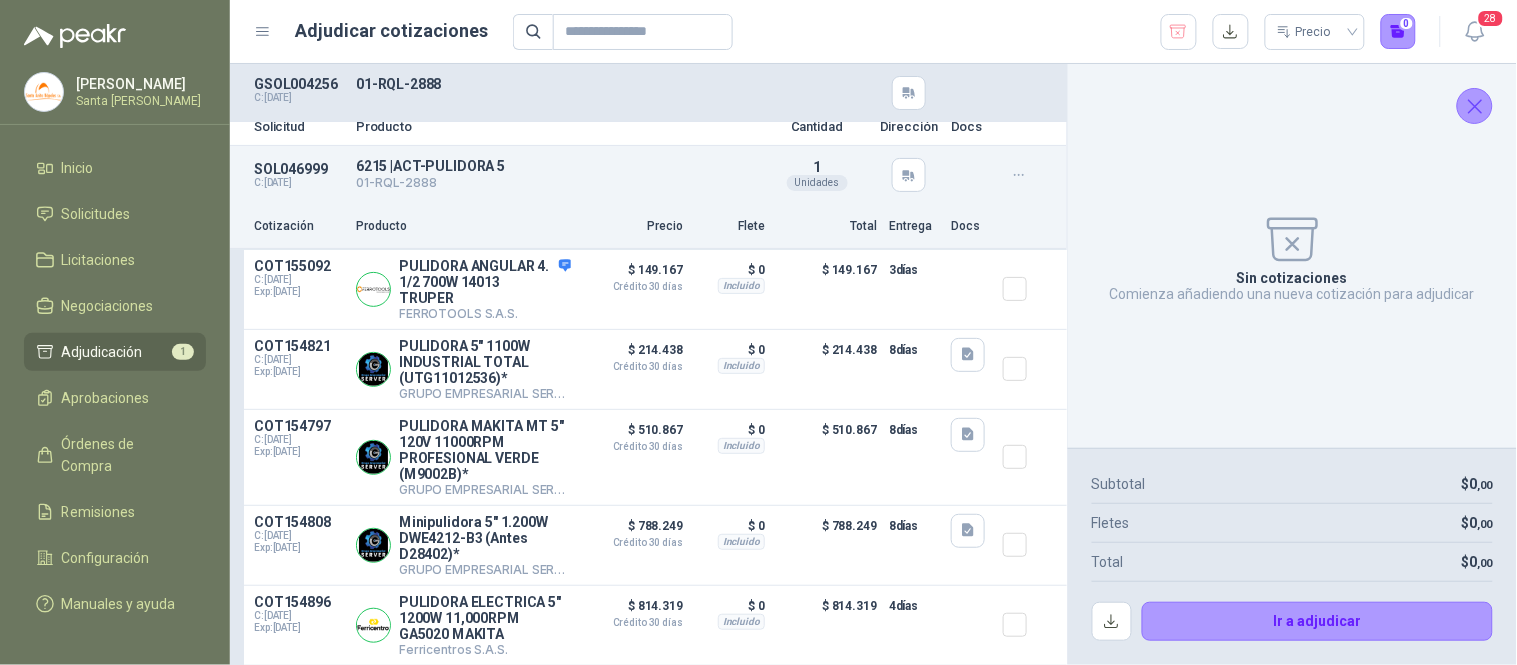 scroll, scrollTop: 22, scrollLeft: 0, axis: vertical 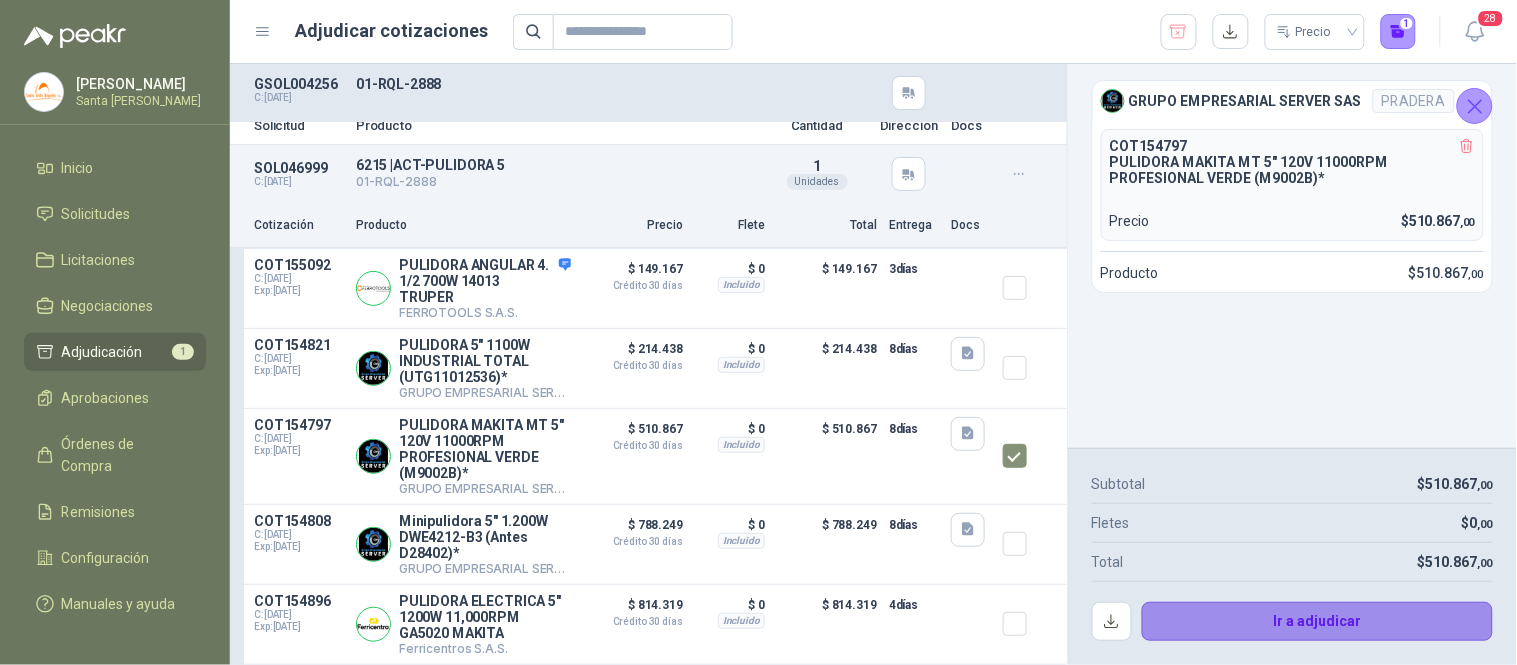 click on "Ir a adjudicar" at bounding box center [1318, 622] 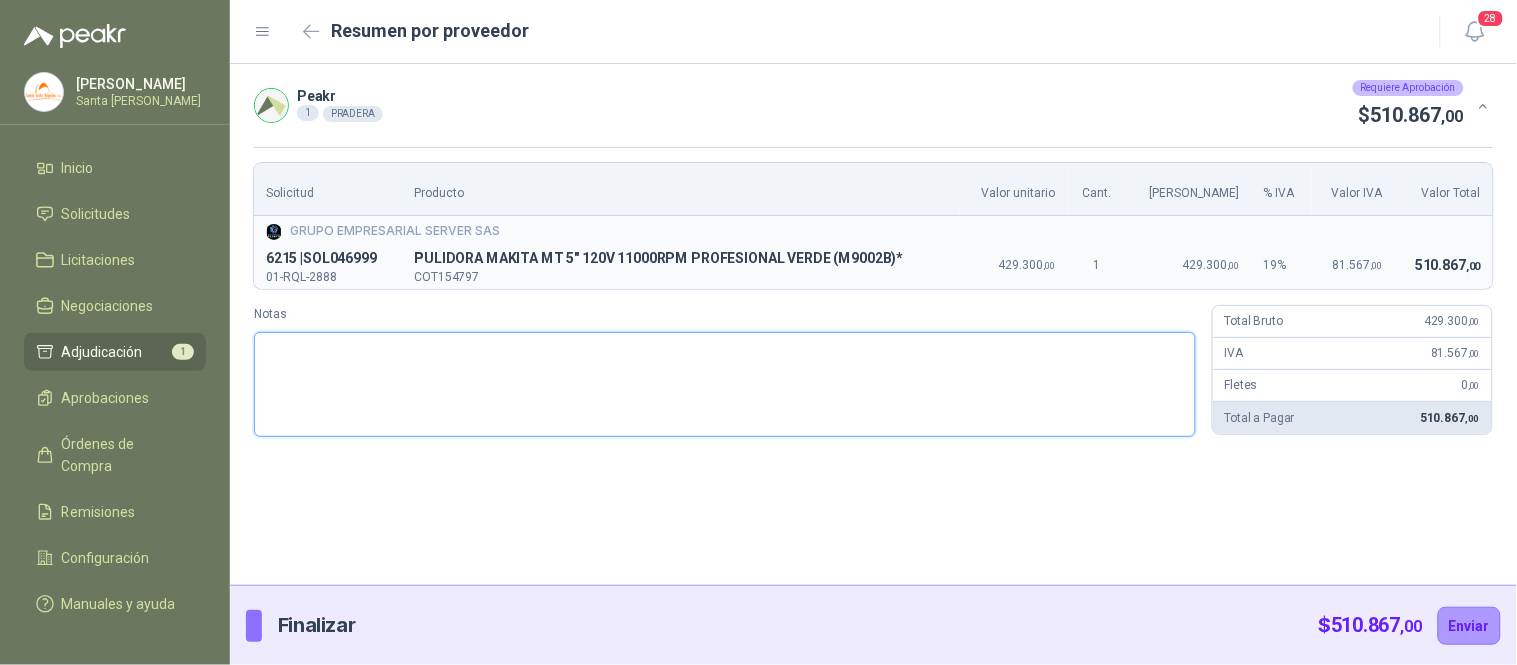 click on "Notas" at bounding box center [725, 384] 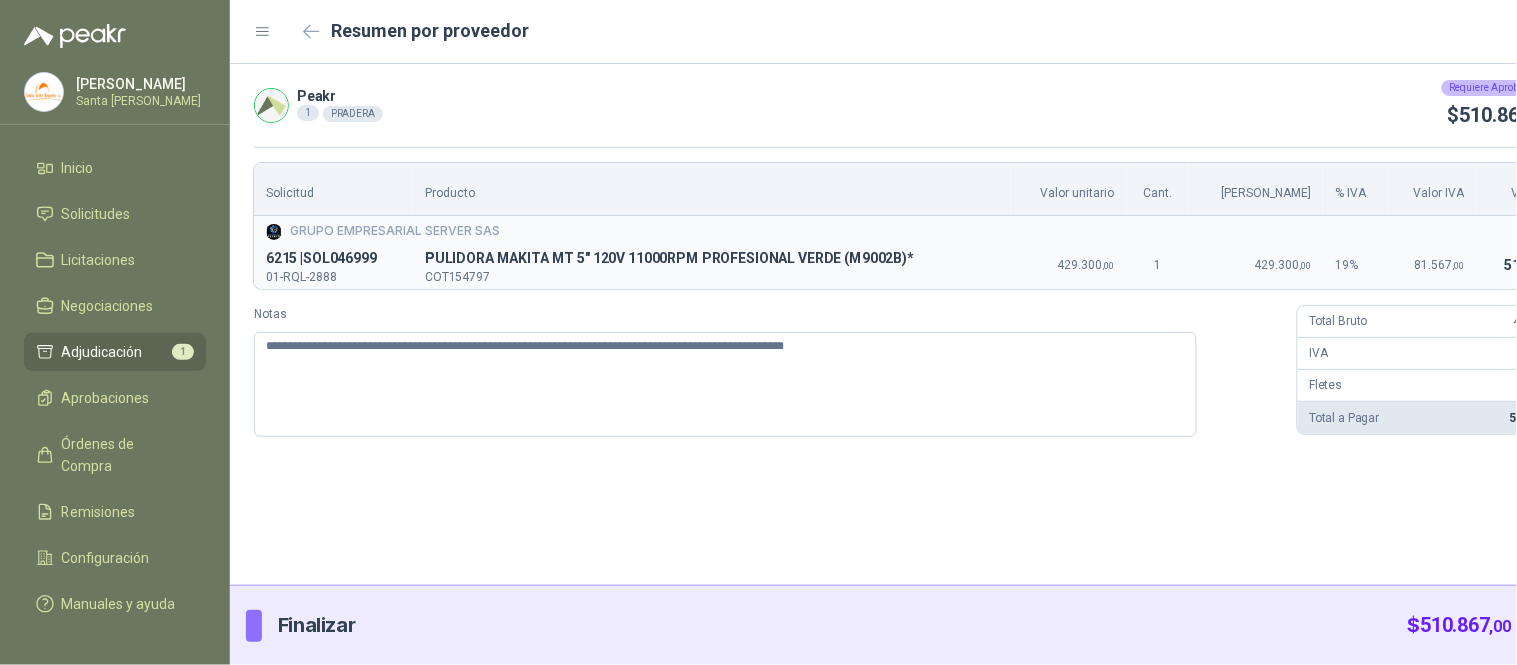 click on "Enviar" at bounding box center (1559, 626) 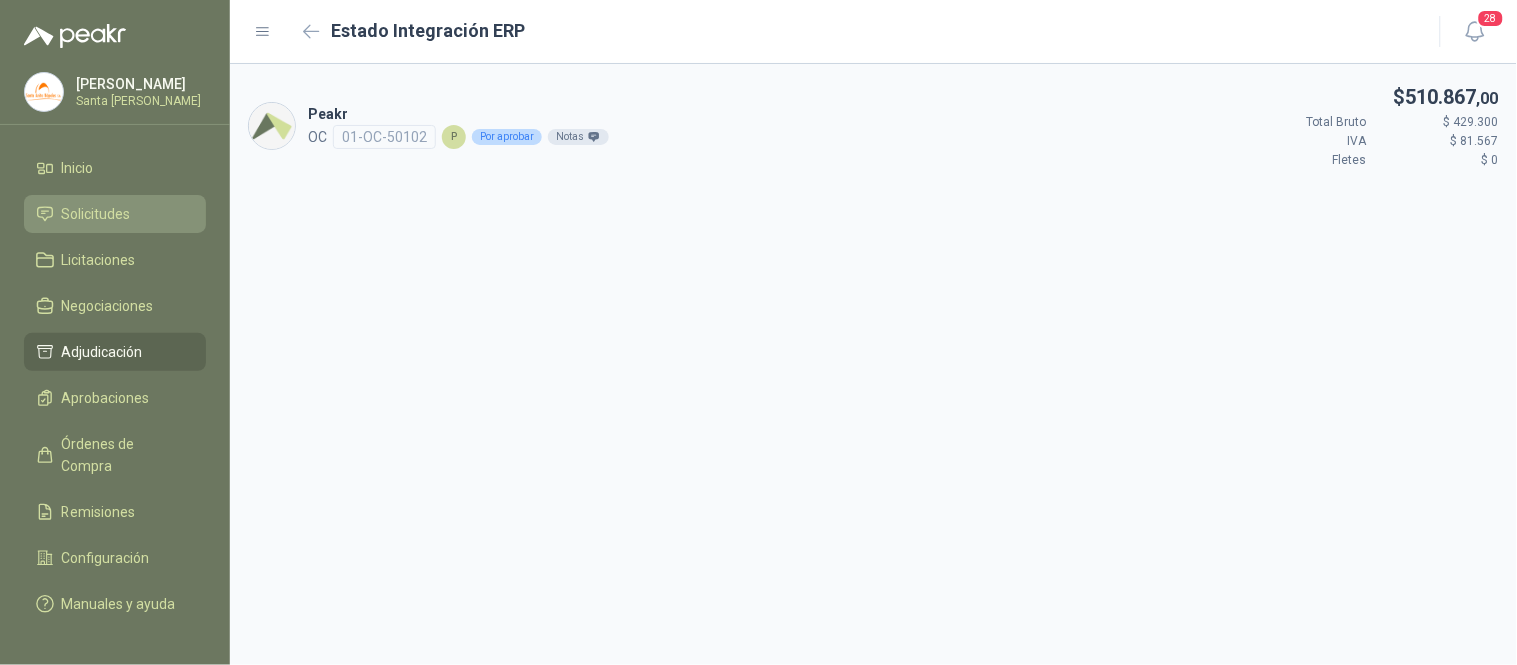 click on "Solicitudes" at bounding box center [96, 214] 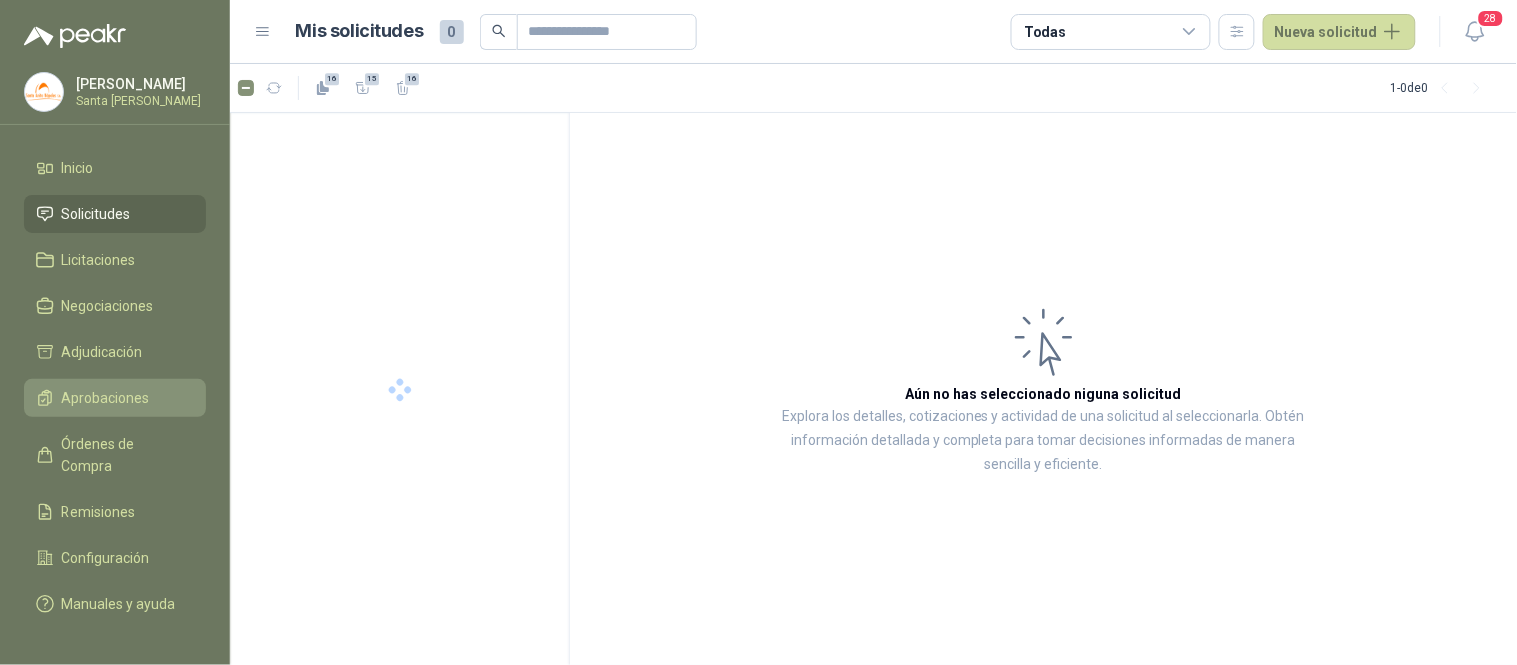 click on "Aprobaciones" at bounding box center (106, 398) 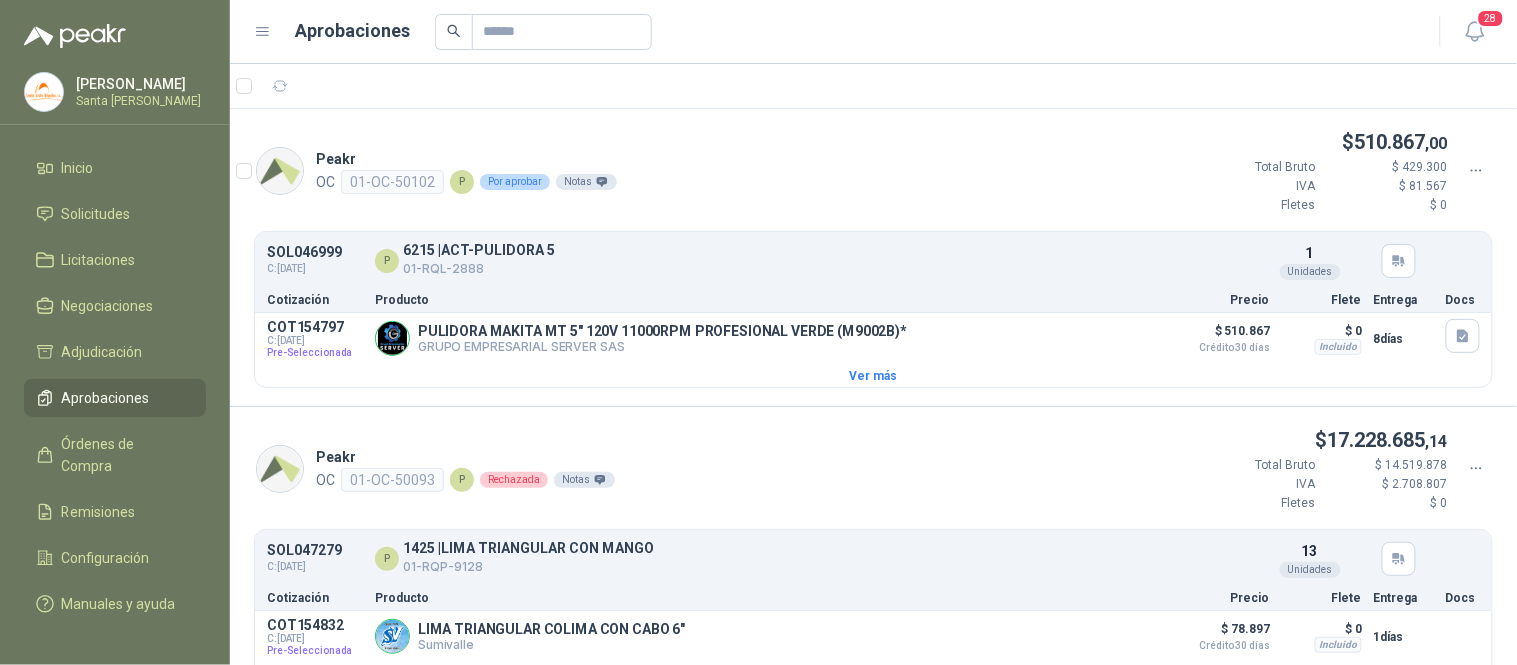 click 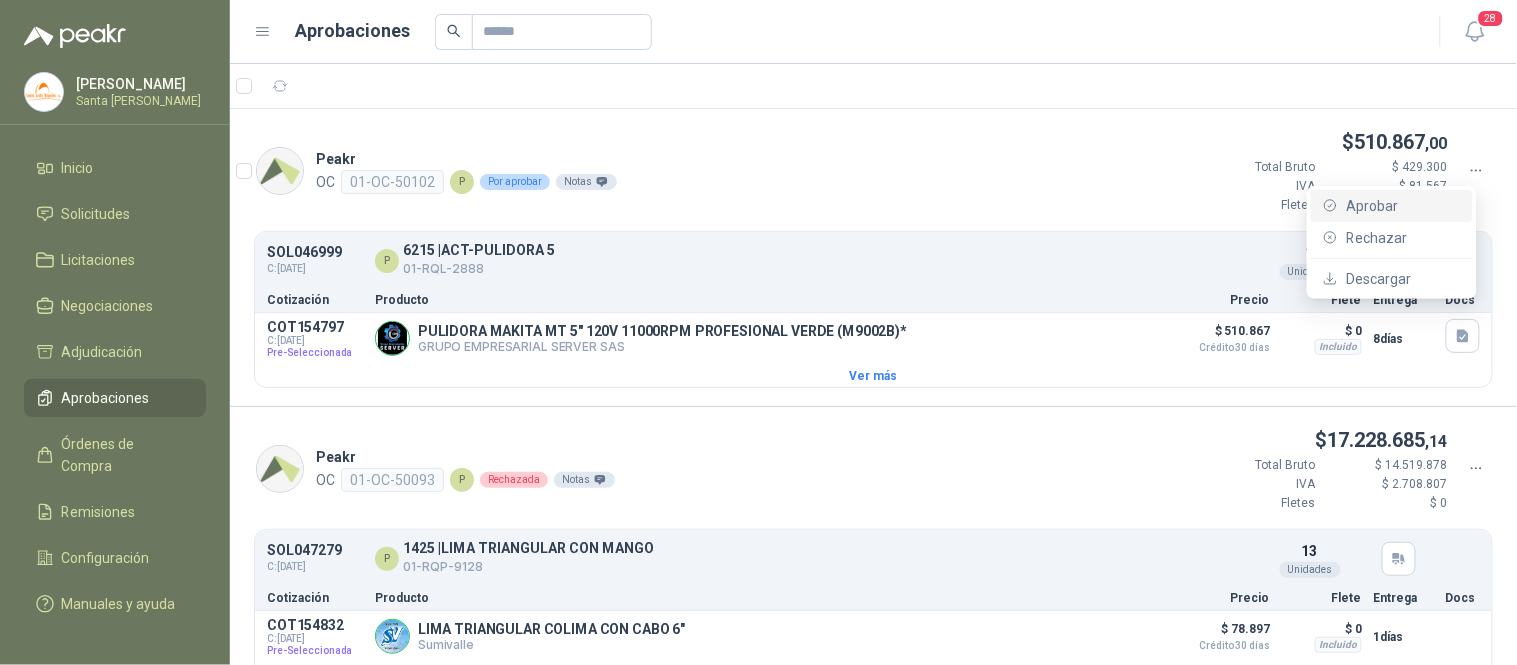 click on "Aprobar" at bounding box center (1403, 206) 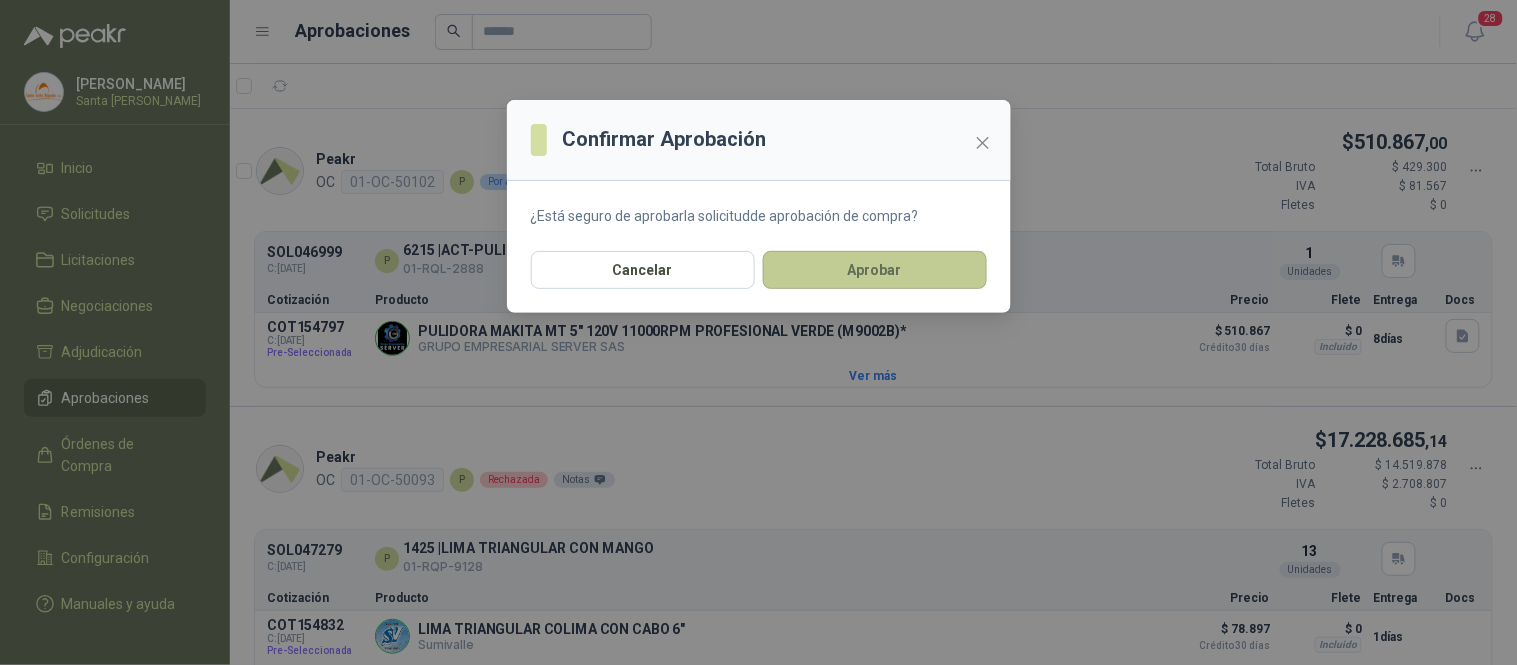 click on "Aprobar" at bounding box center (875, 270) 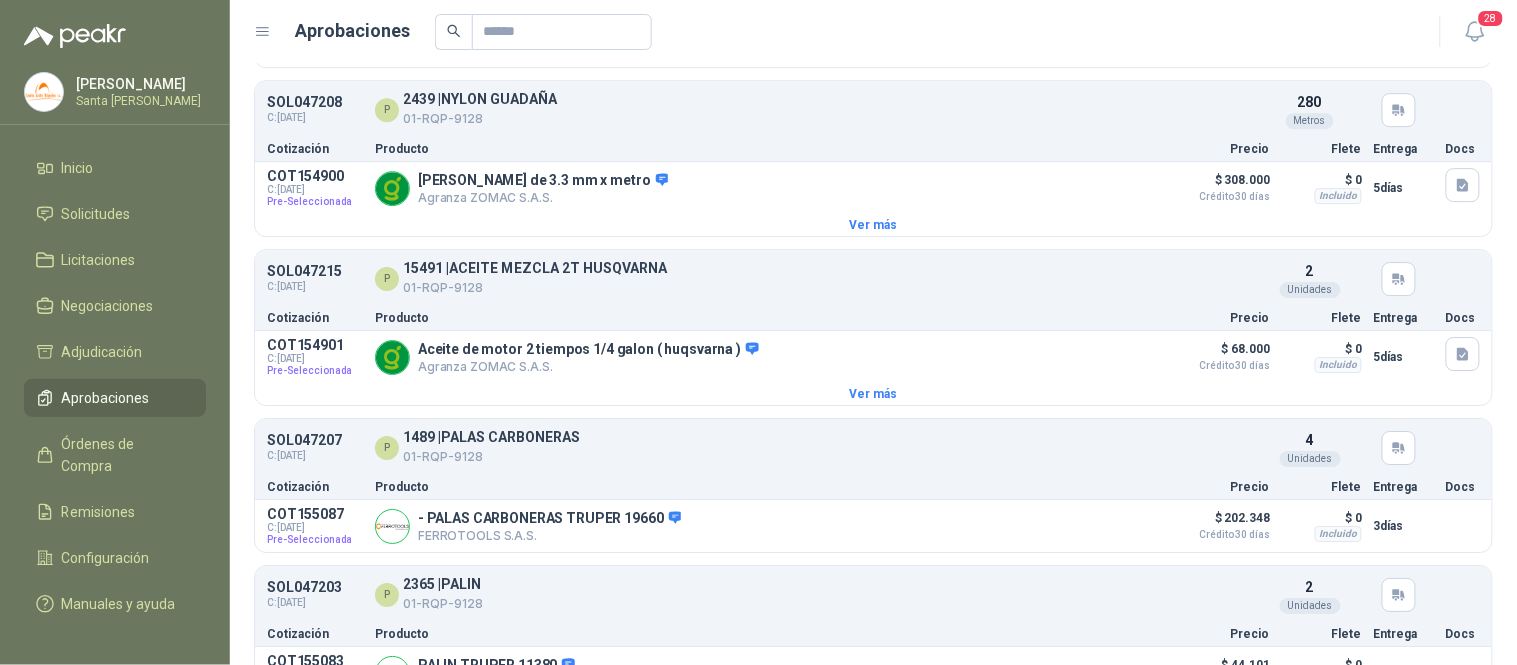 scroll, scrollTop: 0, scrollLeft: 0, axis: both 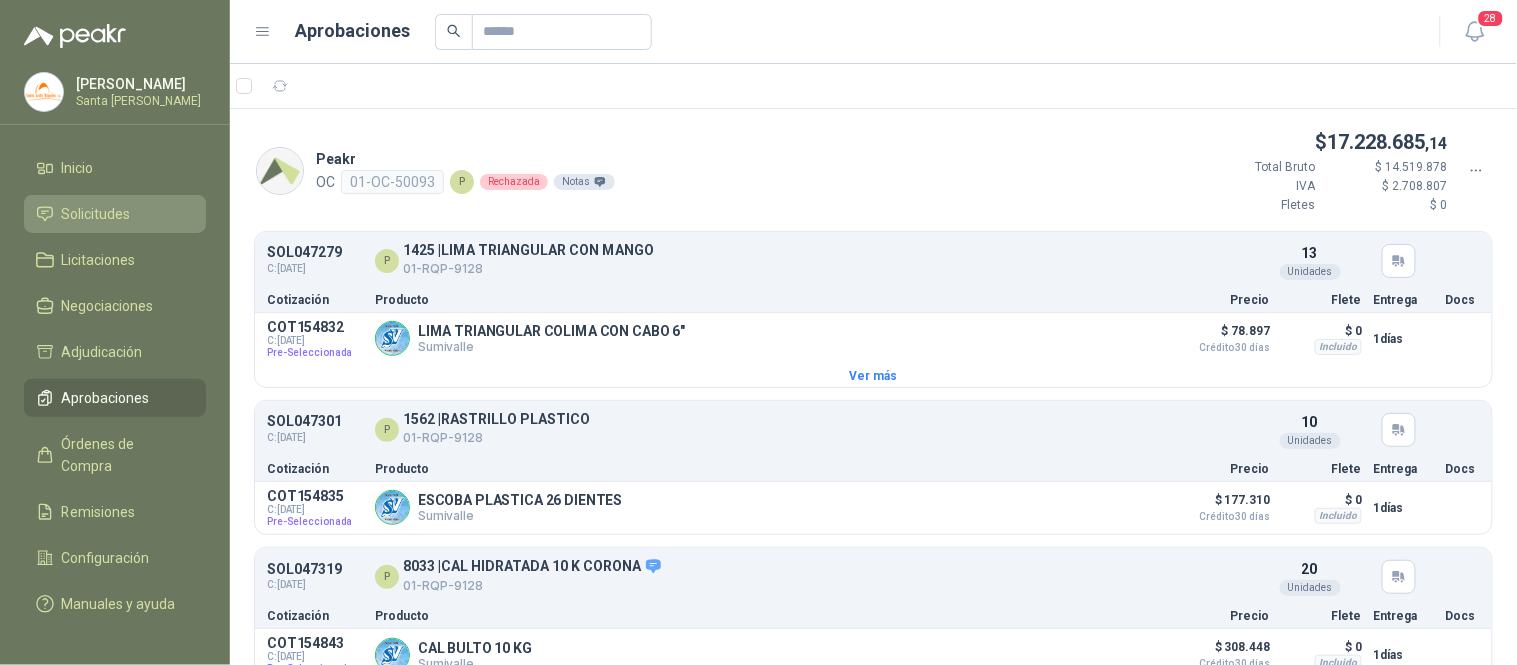 click on "Solicitudes" at bounding box center (115, 214) 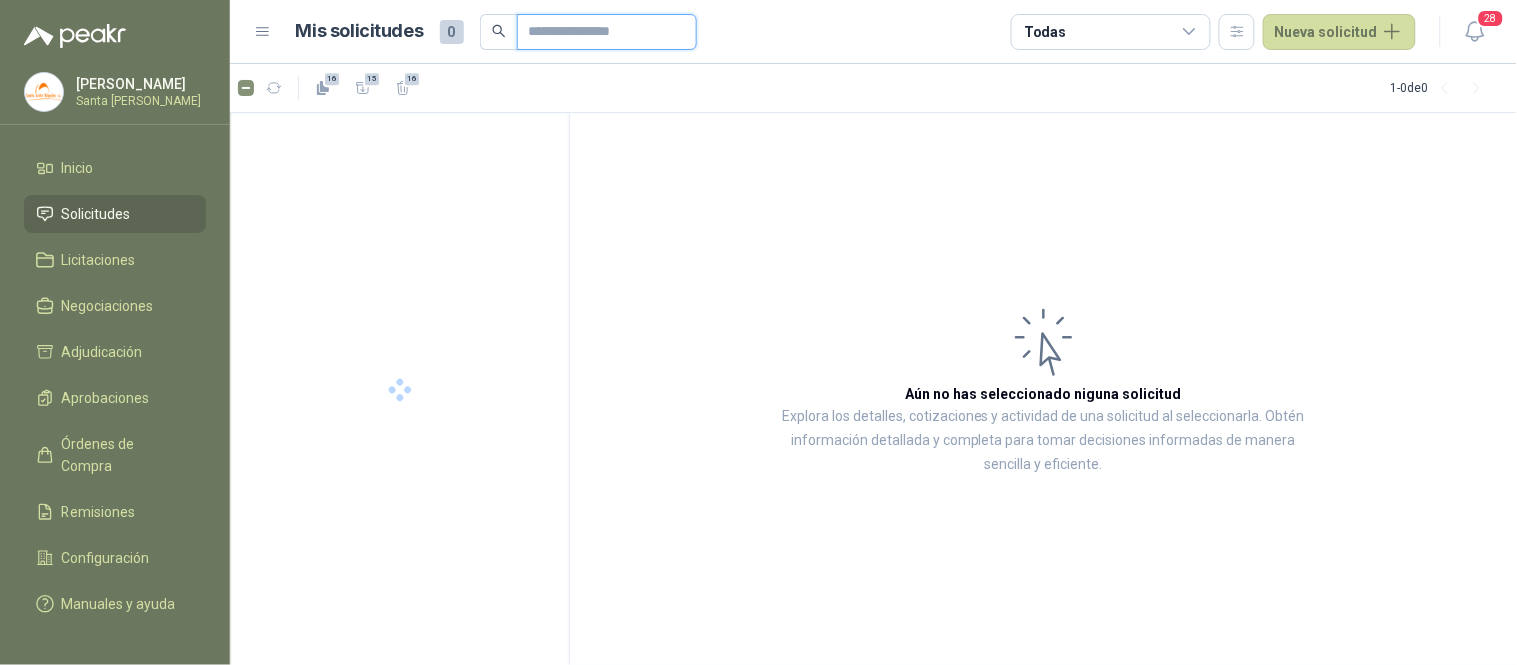 click at bounding box center [599, 32] 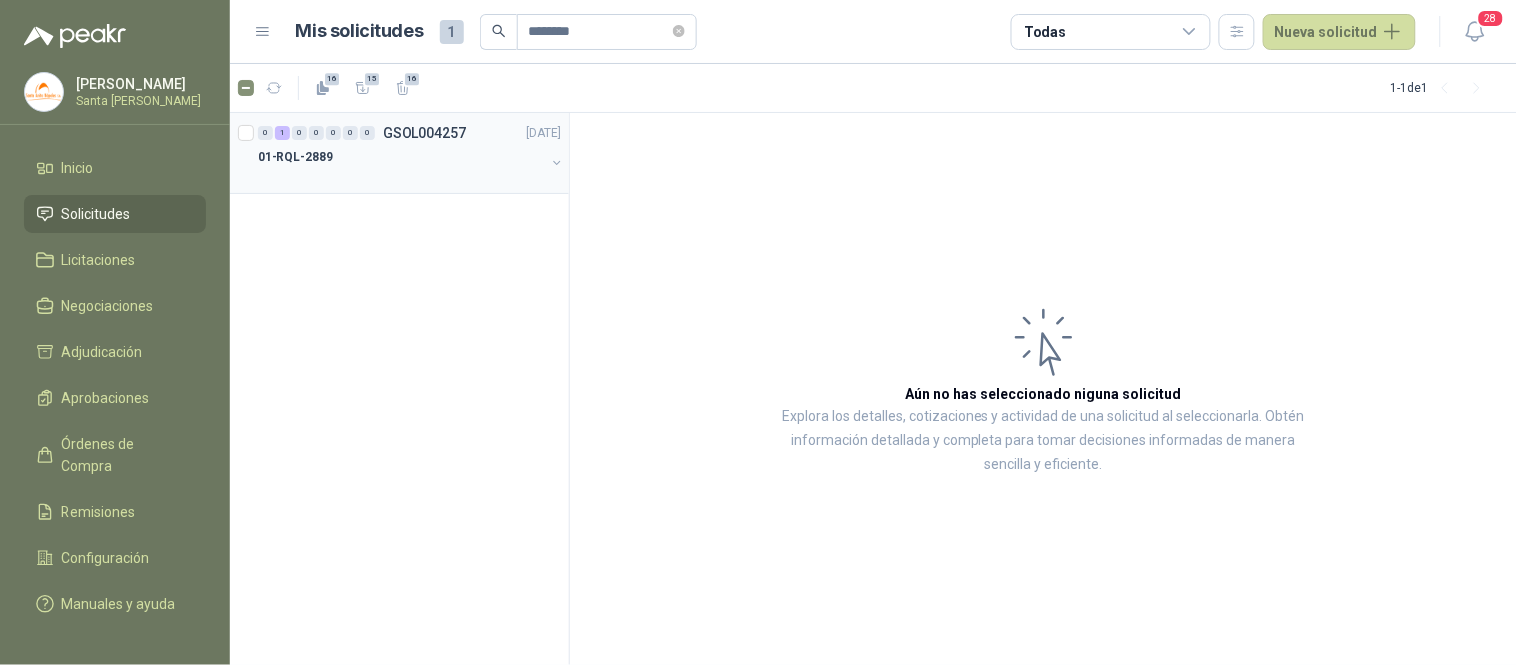 click on "0" at bounding box center [333, 133] 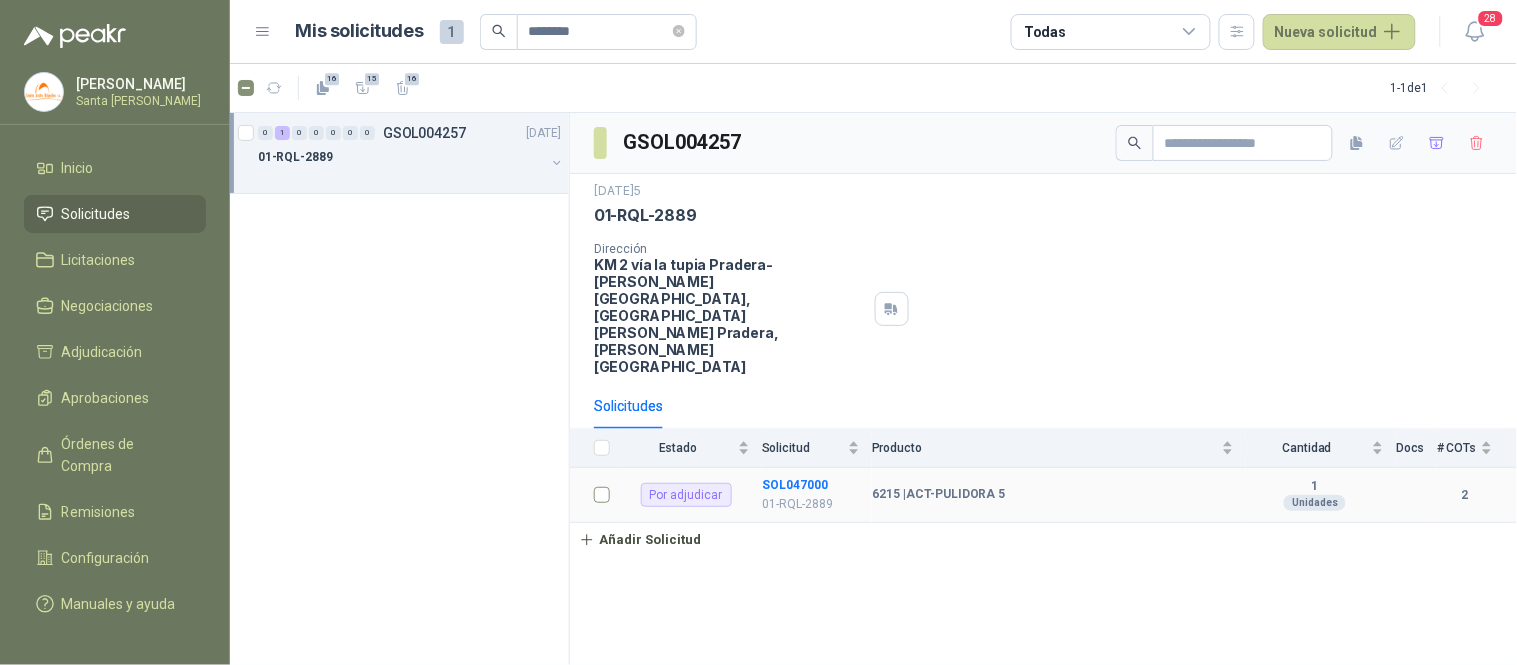 click at bounding box center (602, 495) 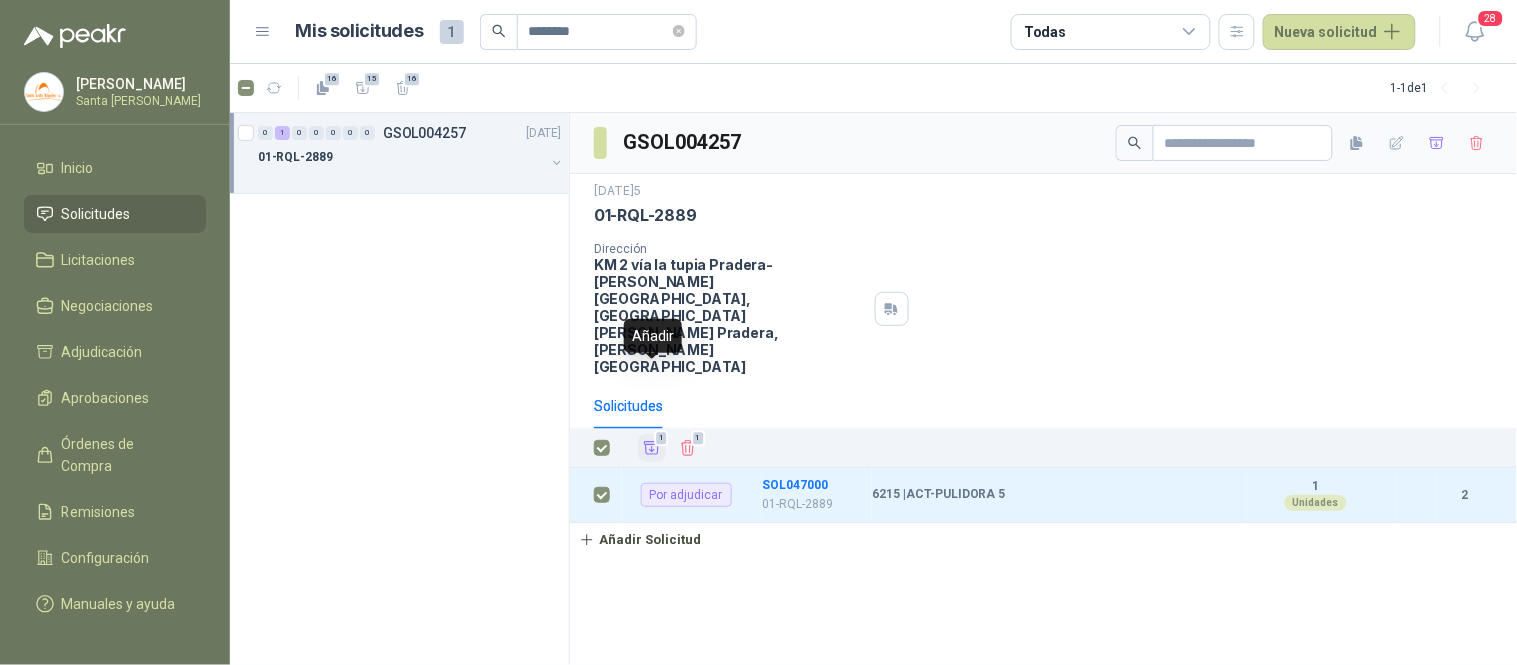 click 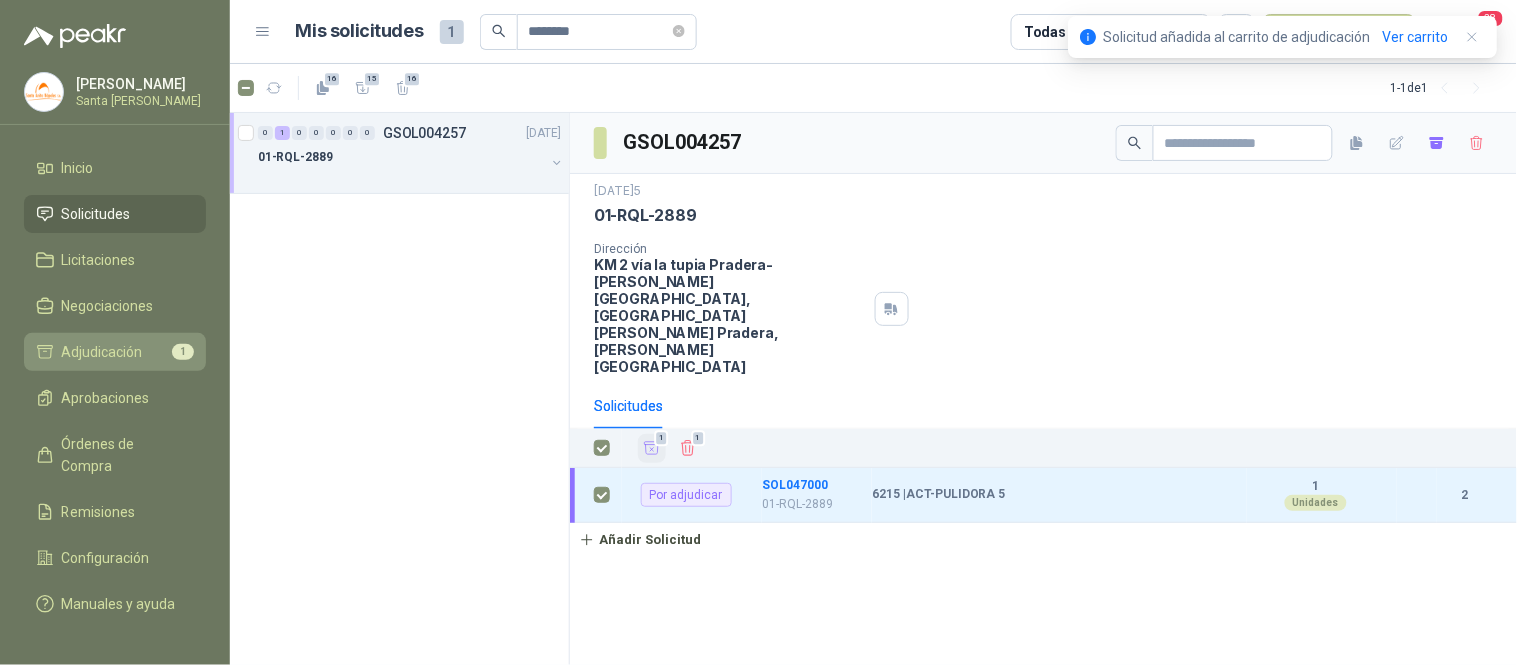 click on "1" at bounding box center [183, 352] 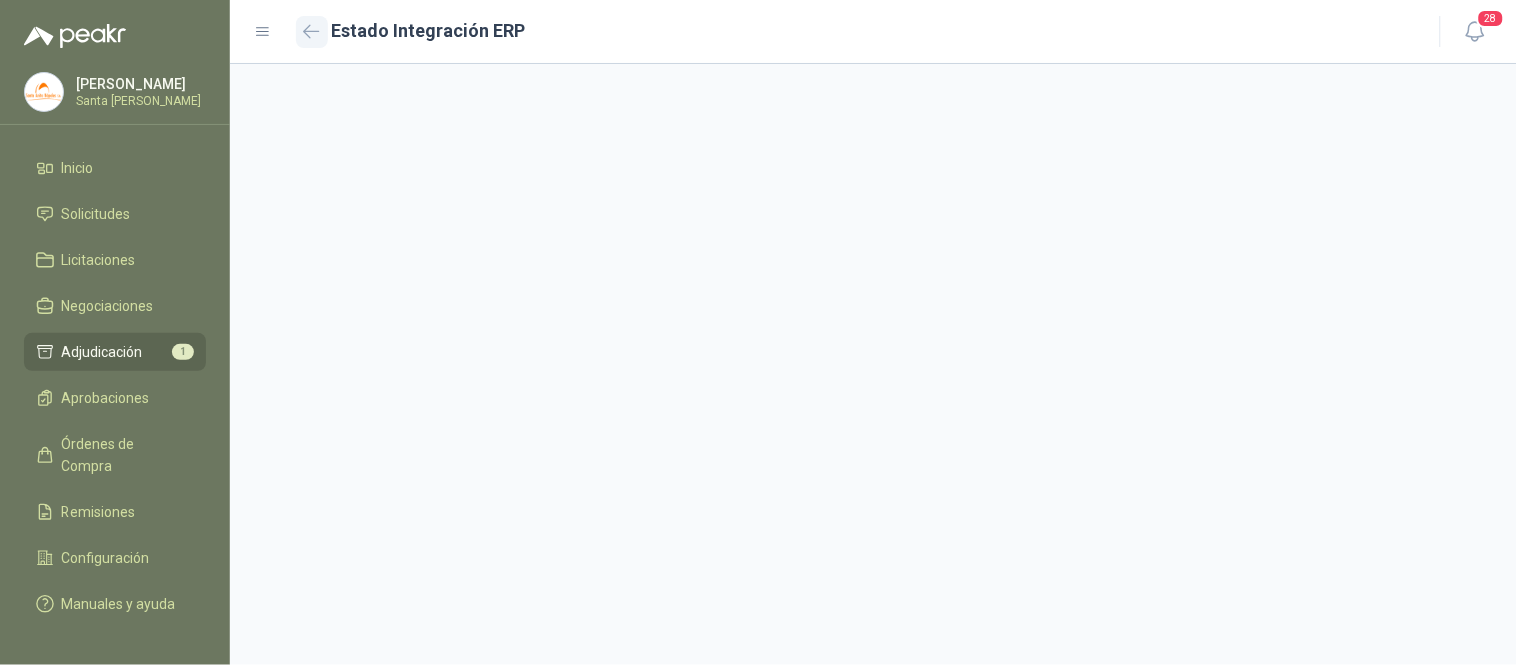 click at bounding box center (312, 32) 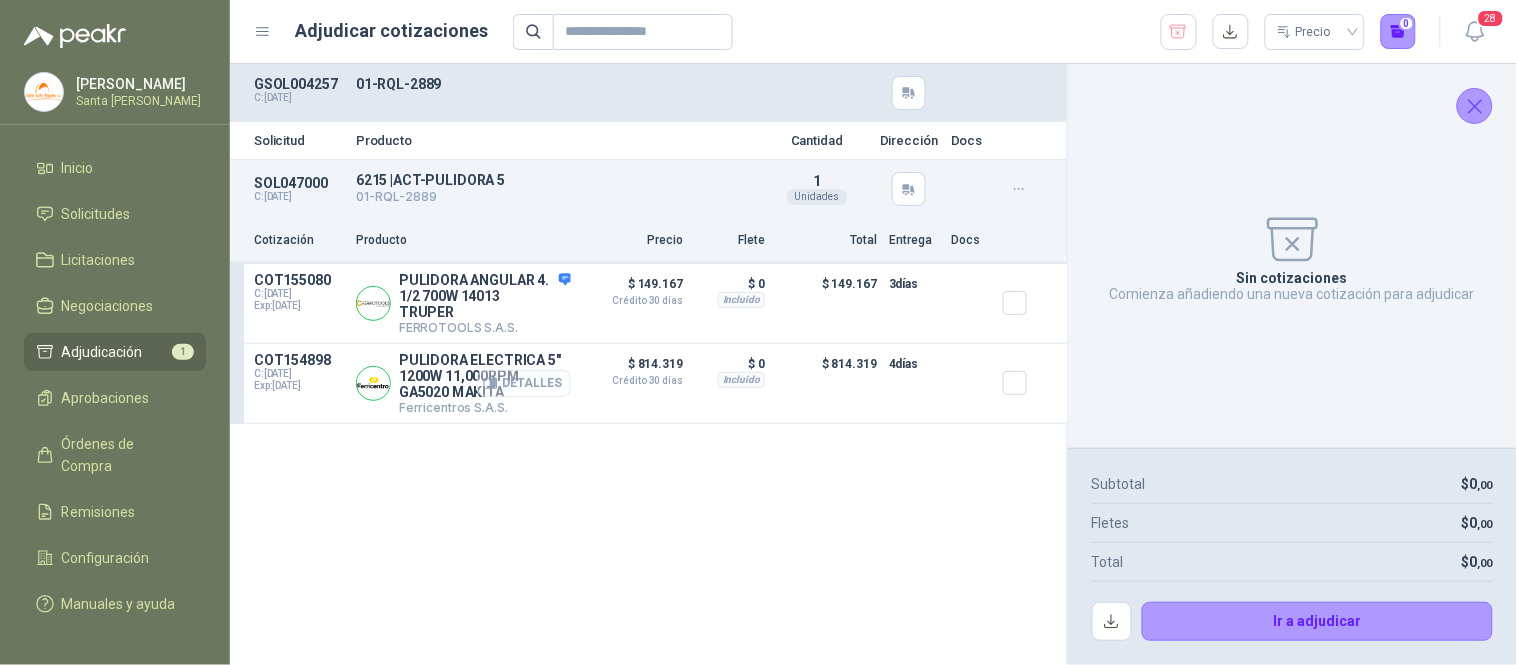 click on "Detalles" at bounding box center [524, 383] 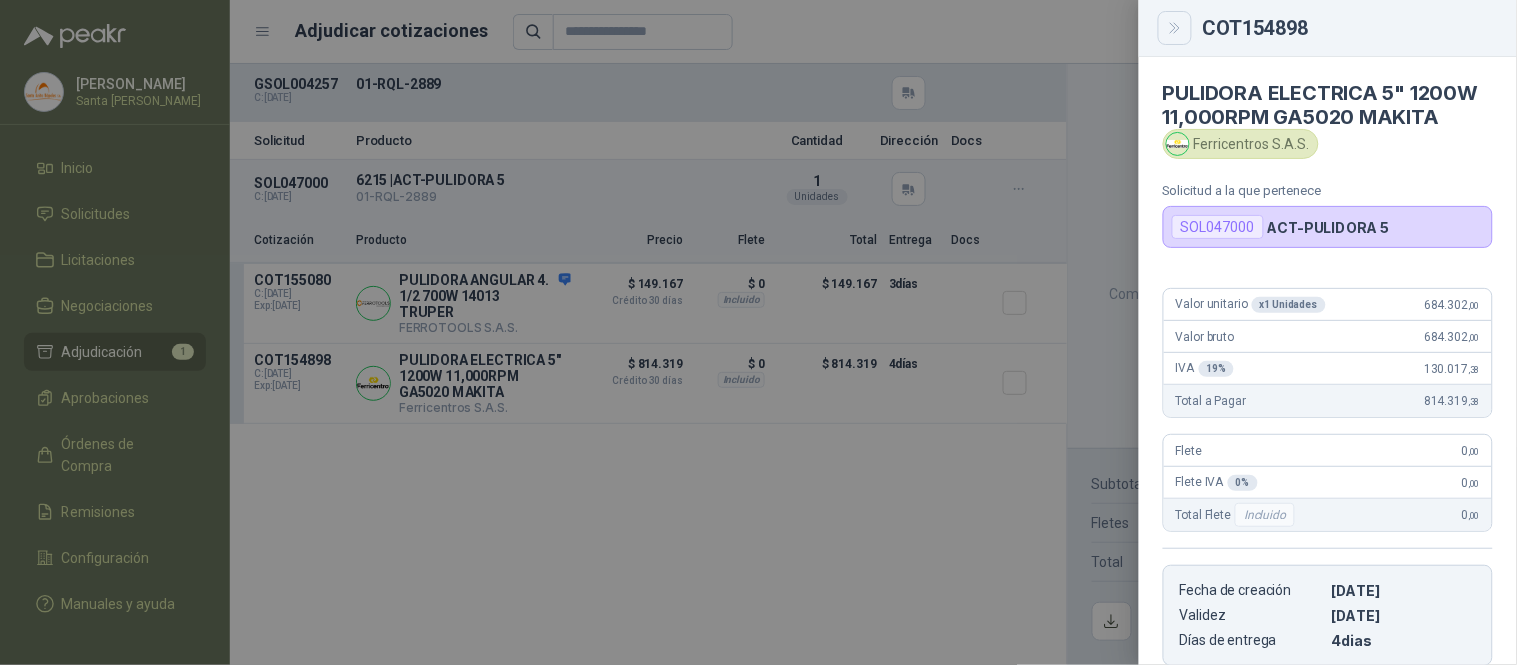click at bounding box center [1175, 28] 